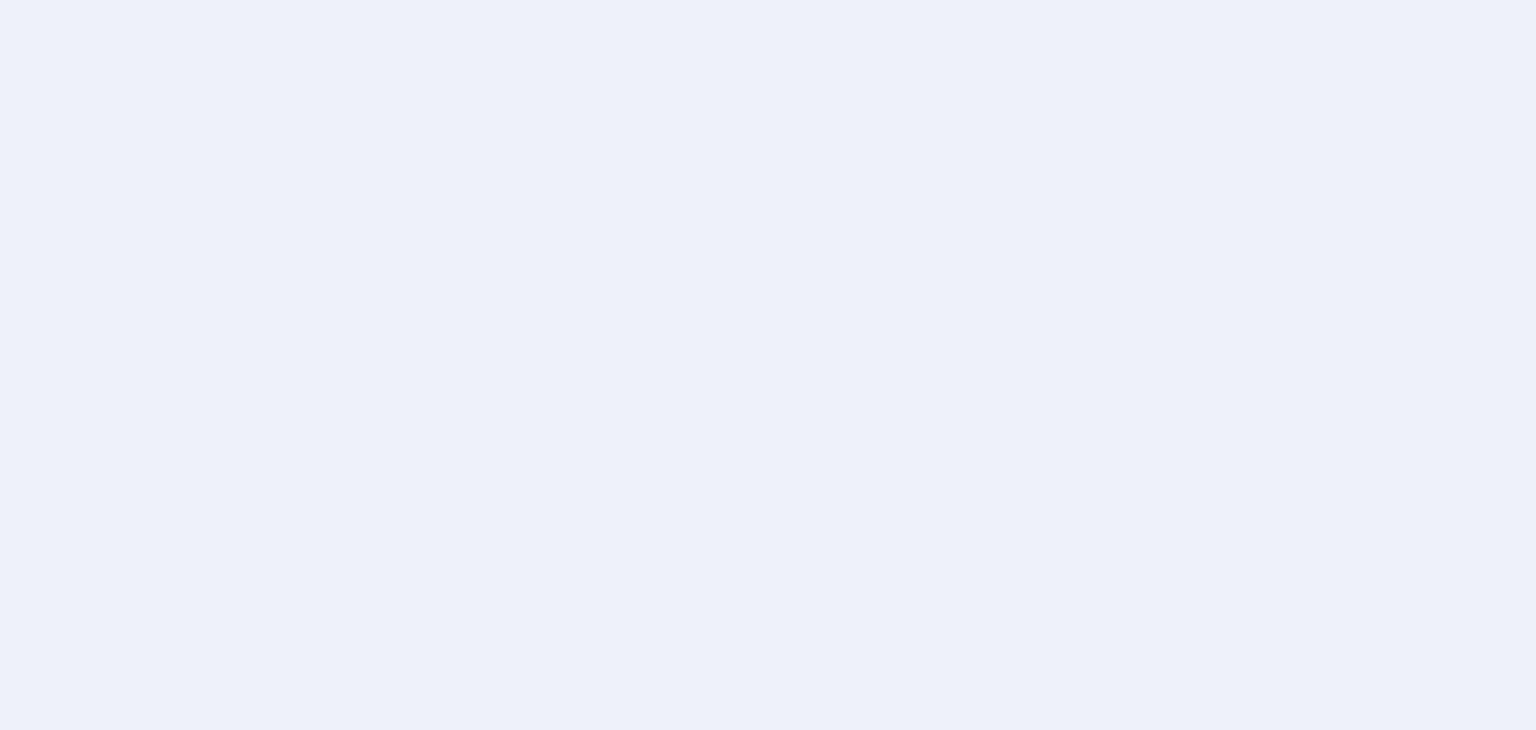 scroll, scrollTop: 0, scrollLeft: 0, axis: both 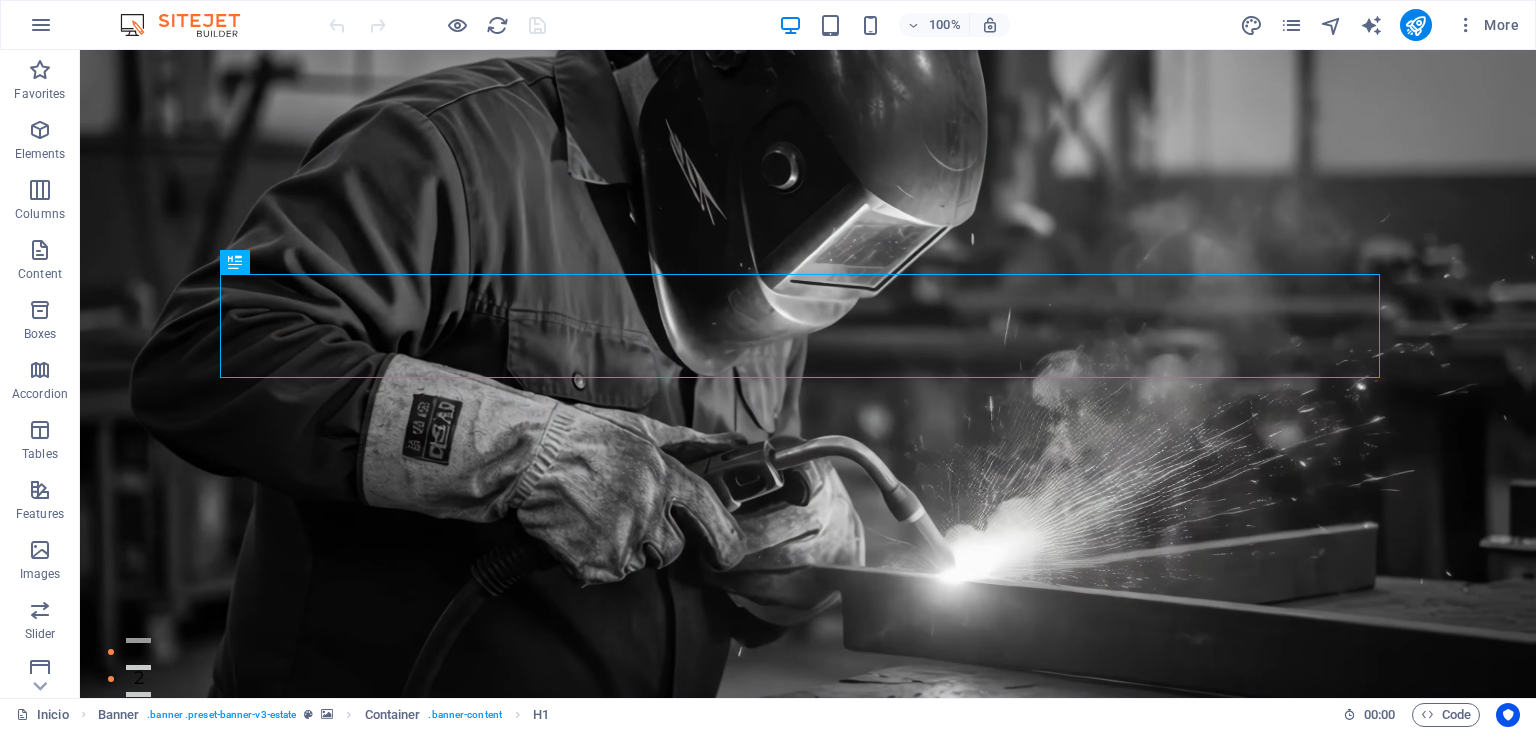 click on "100% More" at bounding box center (926, 25) 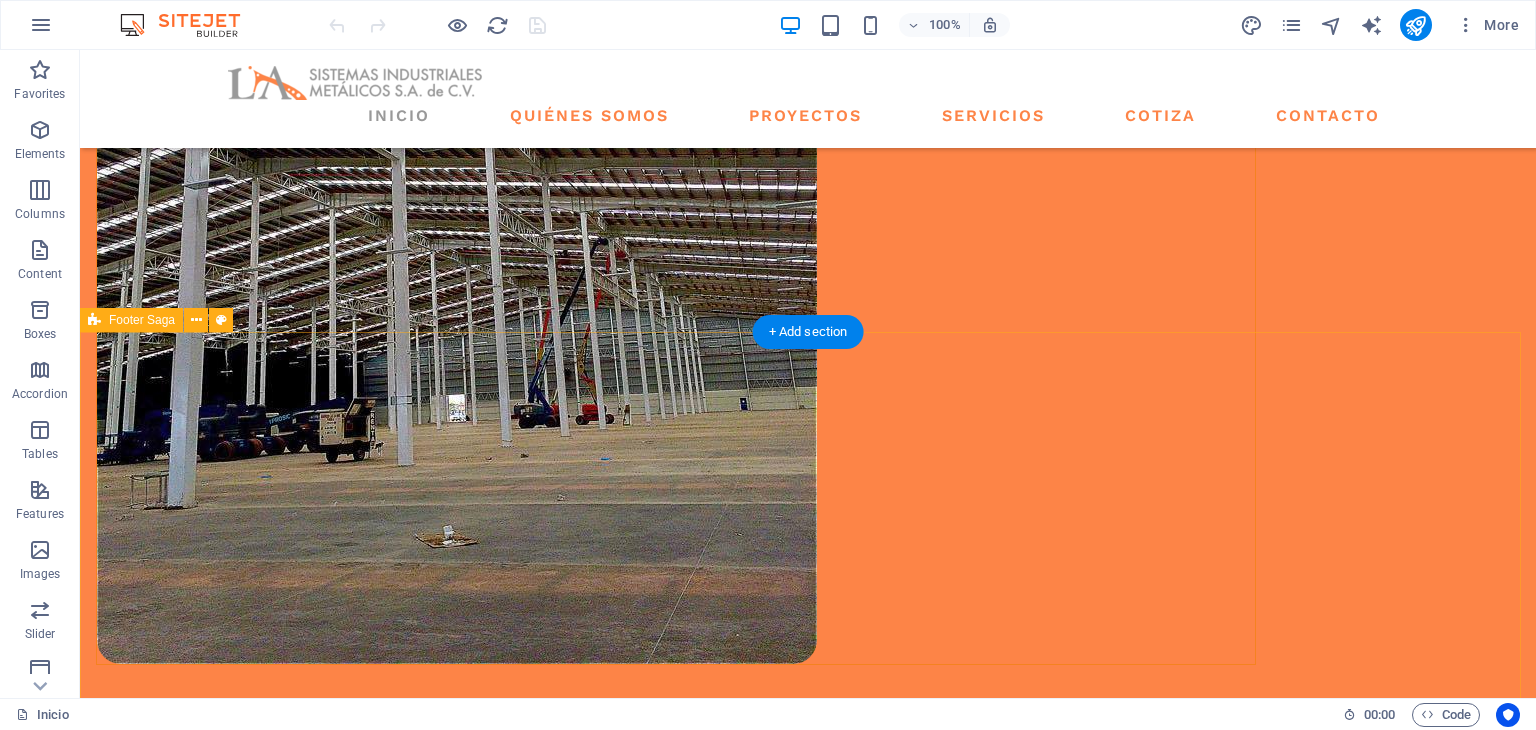 scroll, scrollTop: 2666, scrollLeft: 0, axis: vertical 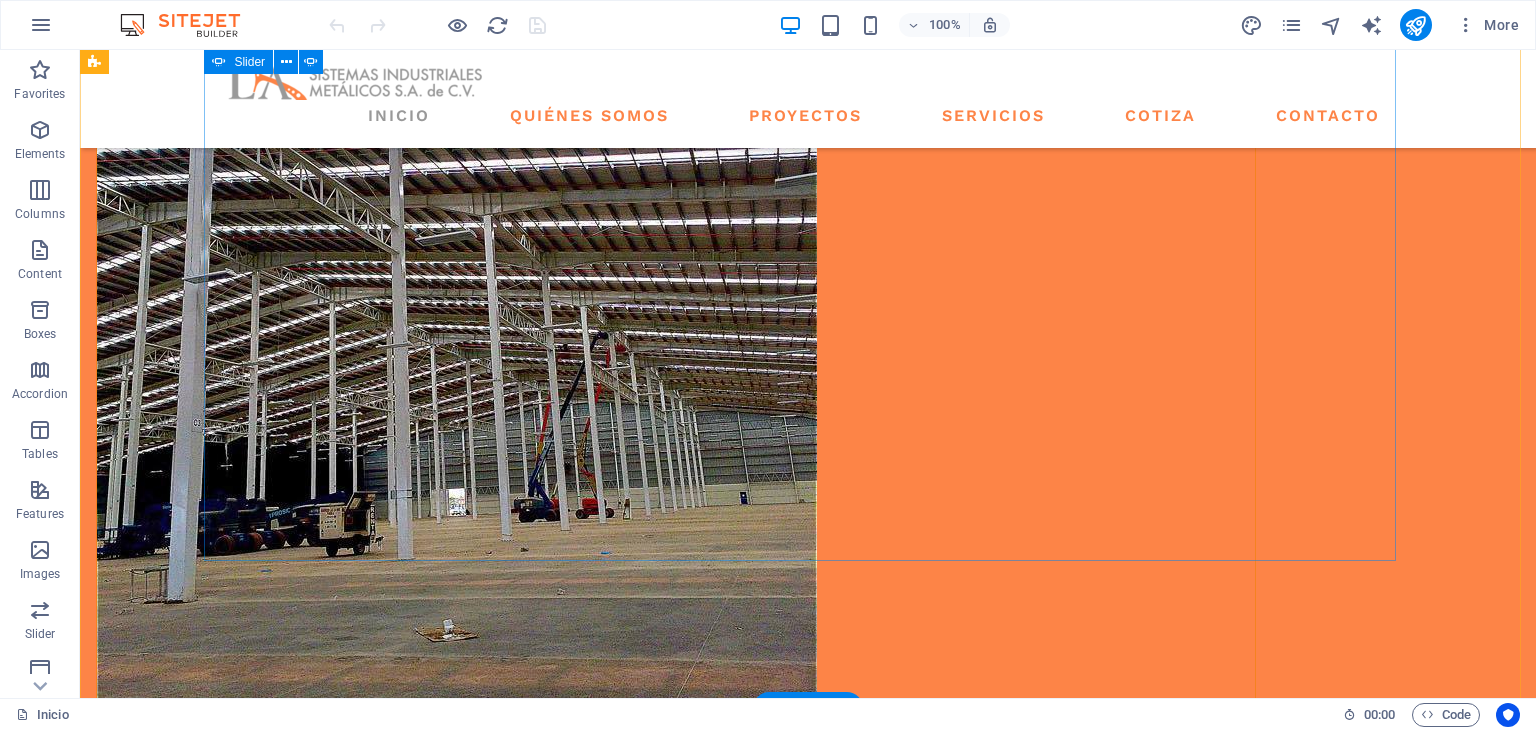 click on "3" at bounding box center [138, -1972] 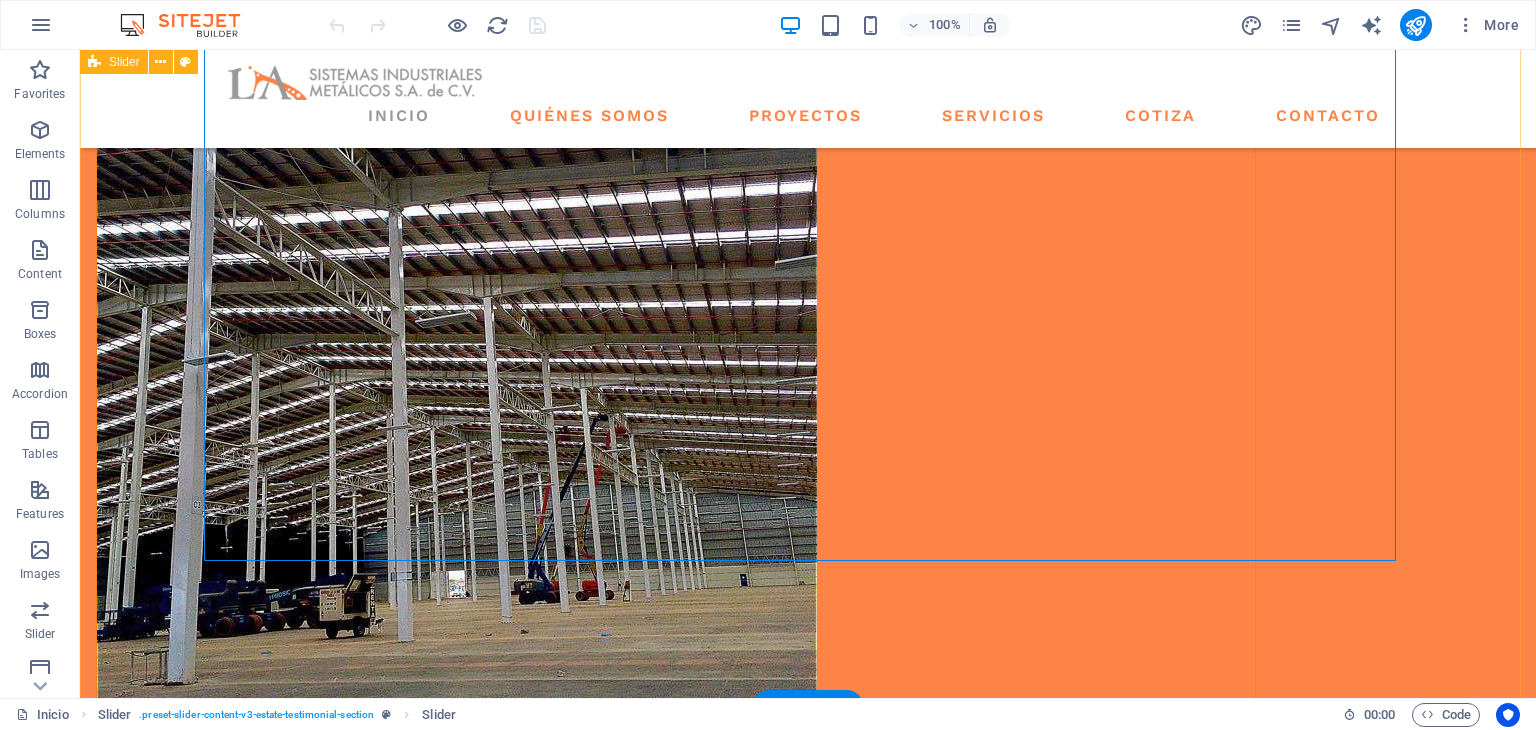 scroll, scrollTop: 2500, scrollLeft: 0, axis: vertical 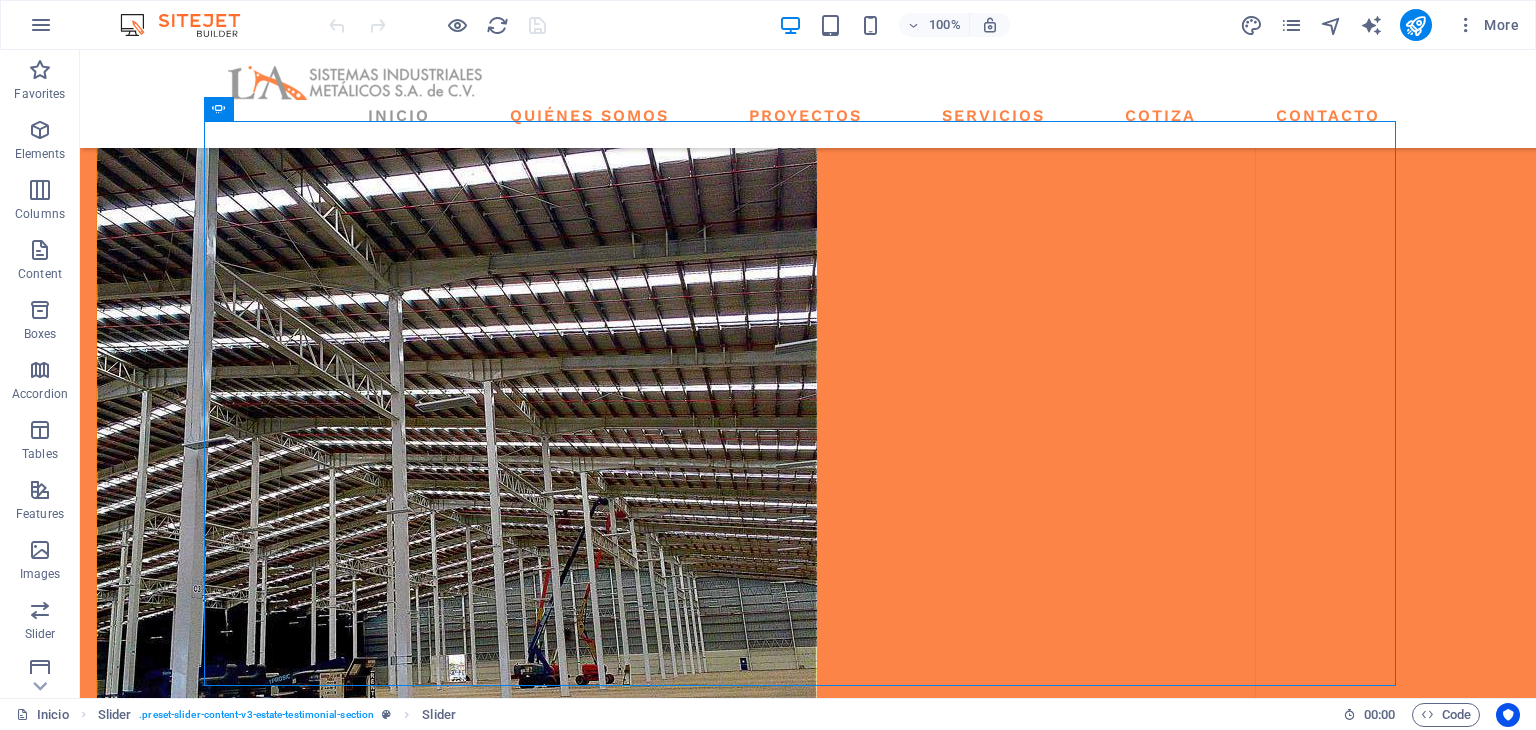click on "More" at bounding box center (1383, 25) 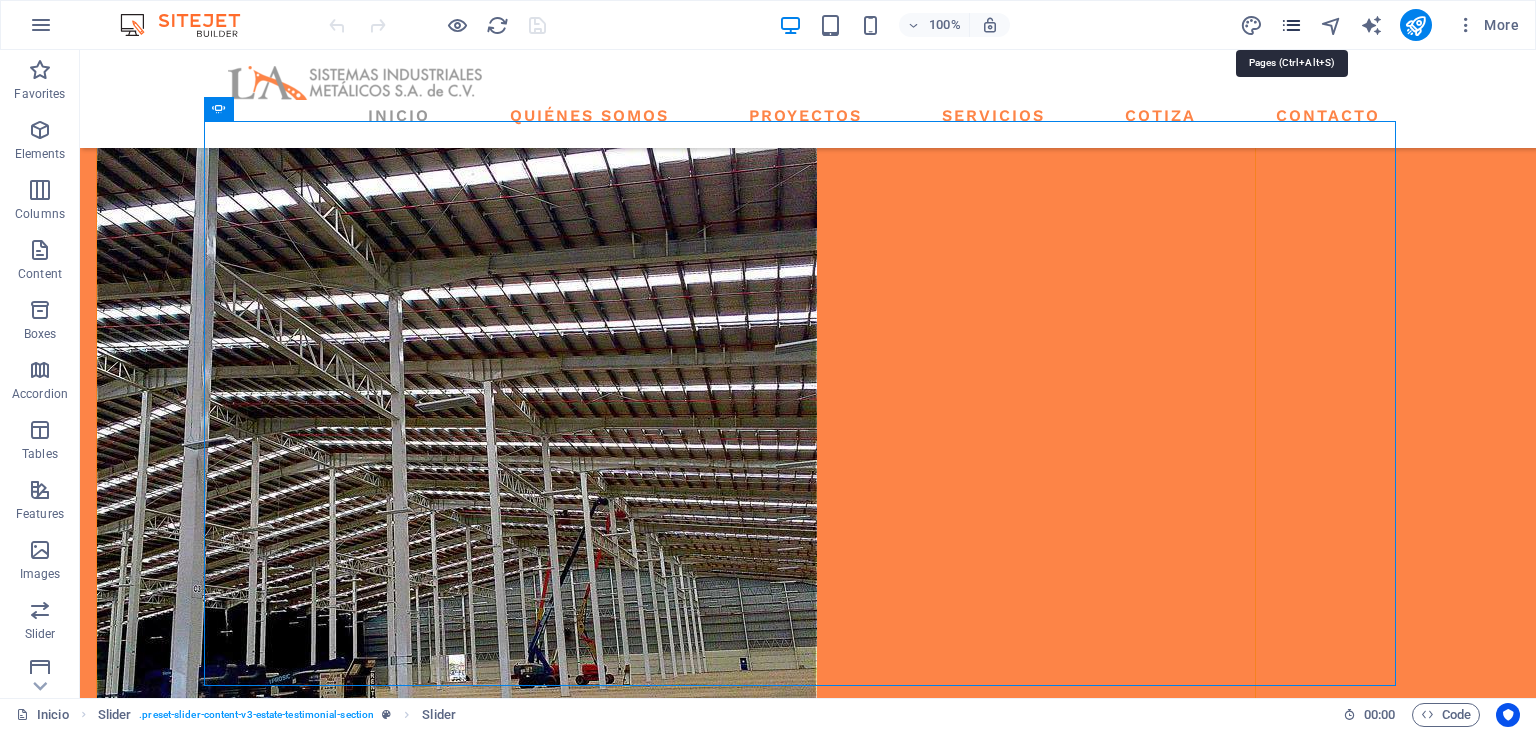 click at bounding box center (1291, 25) 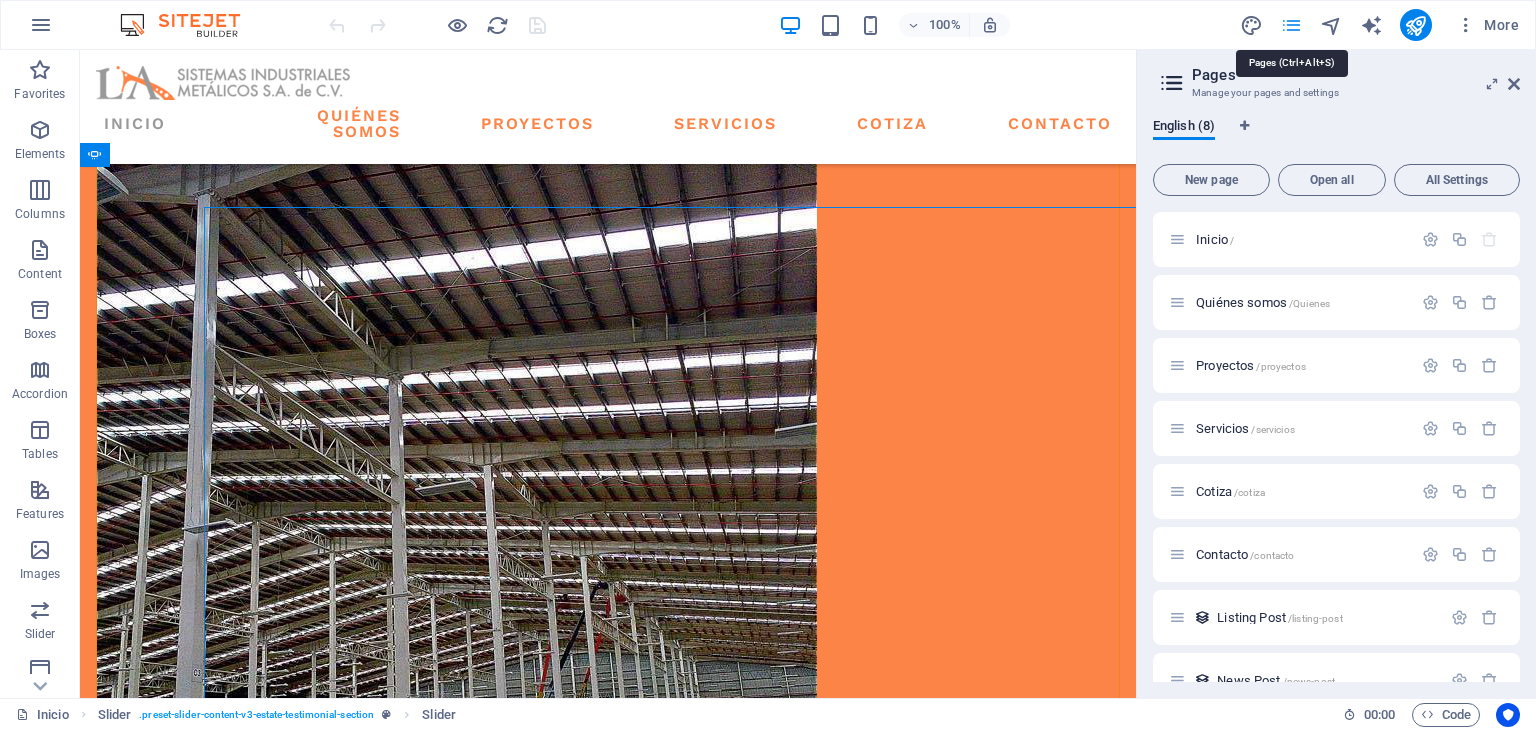 scroll, scrollTop: 2413, scrollLeft: 0, axis: vertical 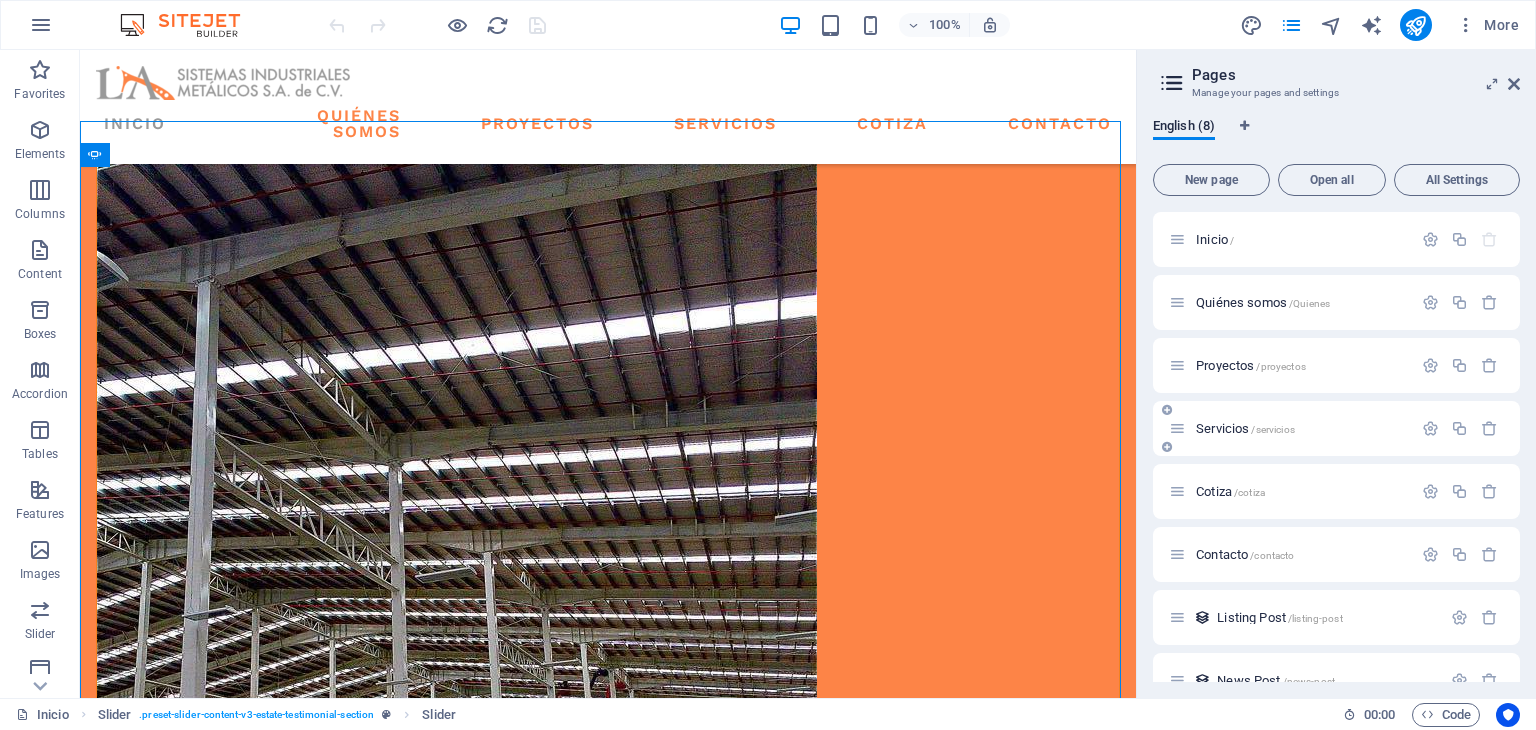 click on "Servicios /servicios" at bounding box center (1290, 428) 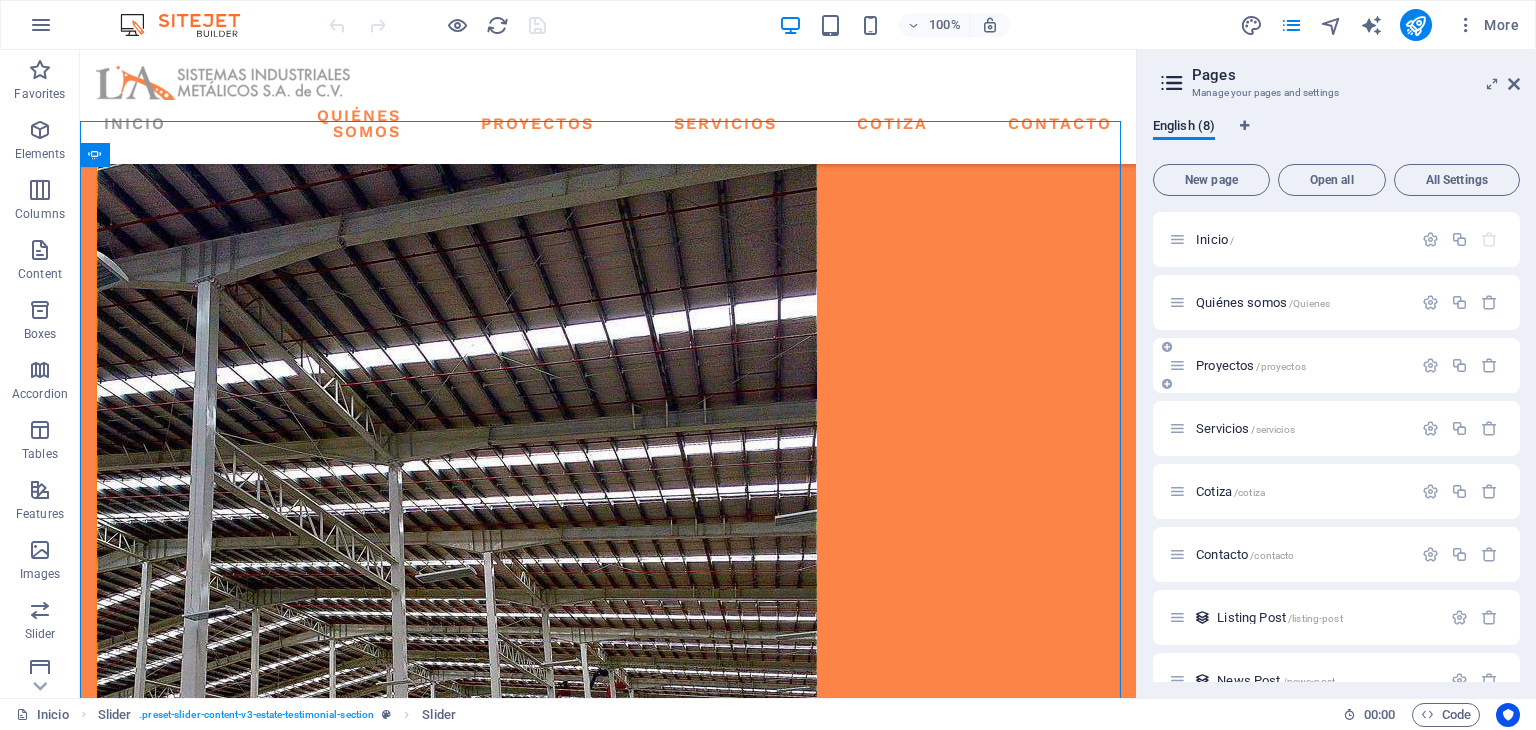 click on "Proyectos /proyectos" at bounding box center (1251, 365) 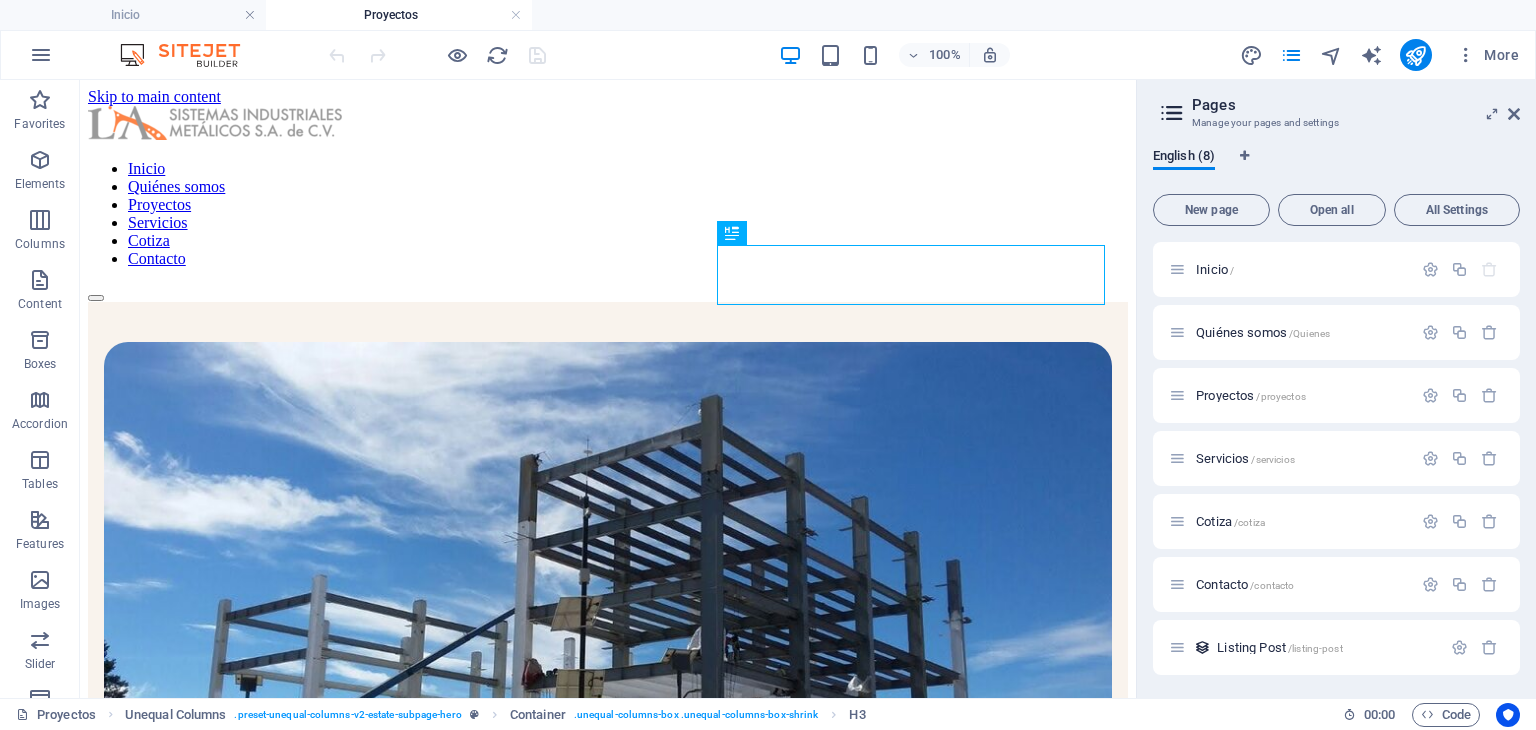scroll, scrollTop: 0, scrollLeft: 0, axis: both 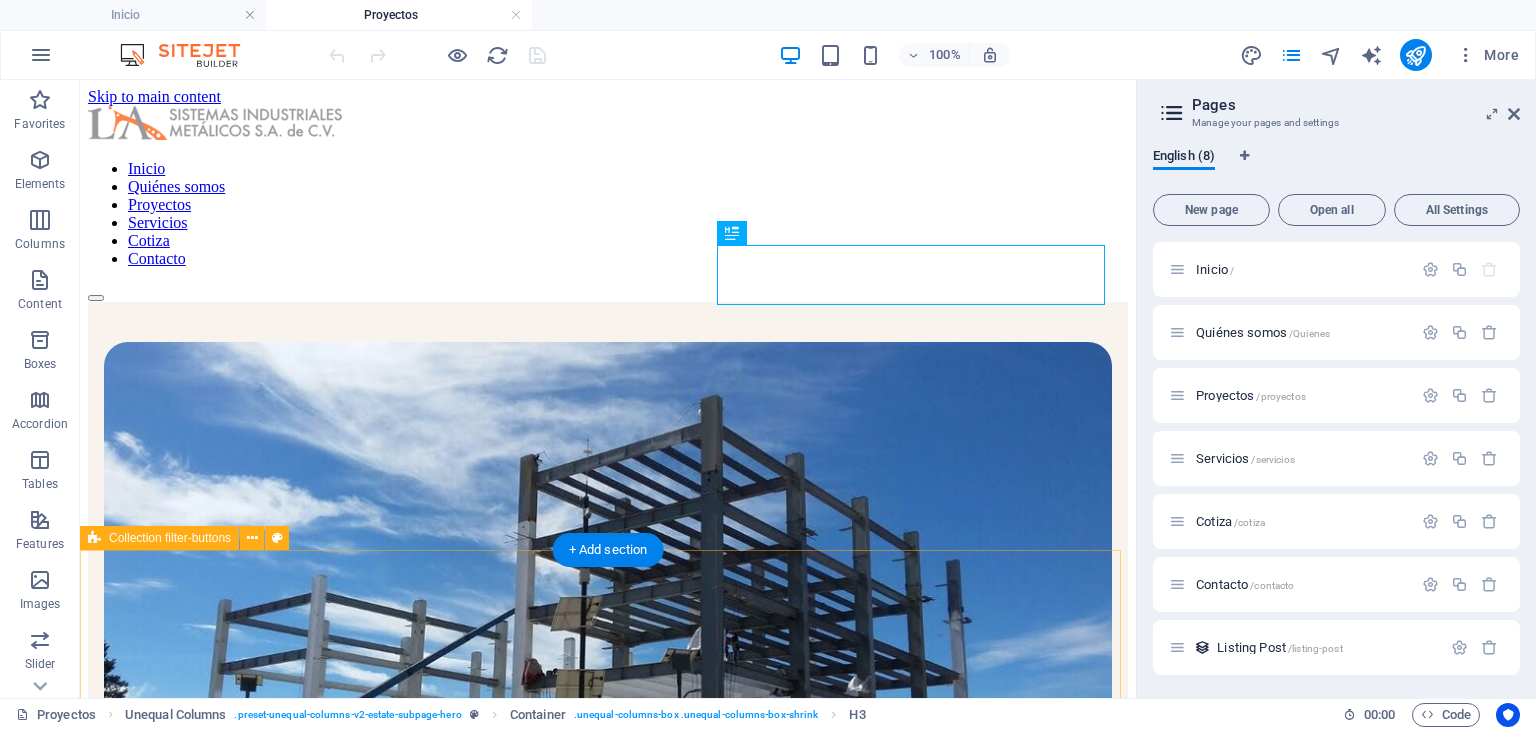 click on "PROYECTOS Resultados visibles, confianza comprobada Estas son algunas de las empresas que ya eligieron eficiencia y confiabilidad. Proyectos entregados en tiempo, dentro de presupuesto y con la calidad que prometemos." at bounding box center (608, 750) 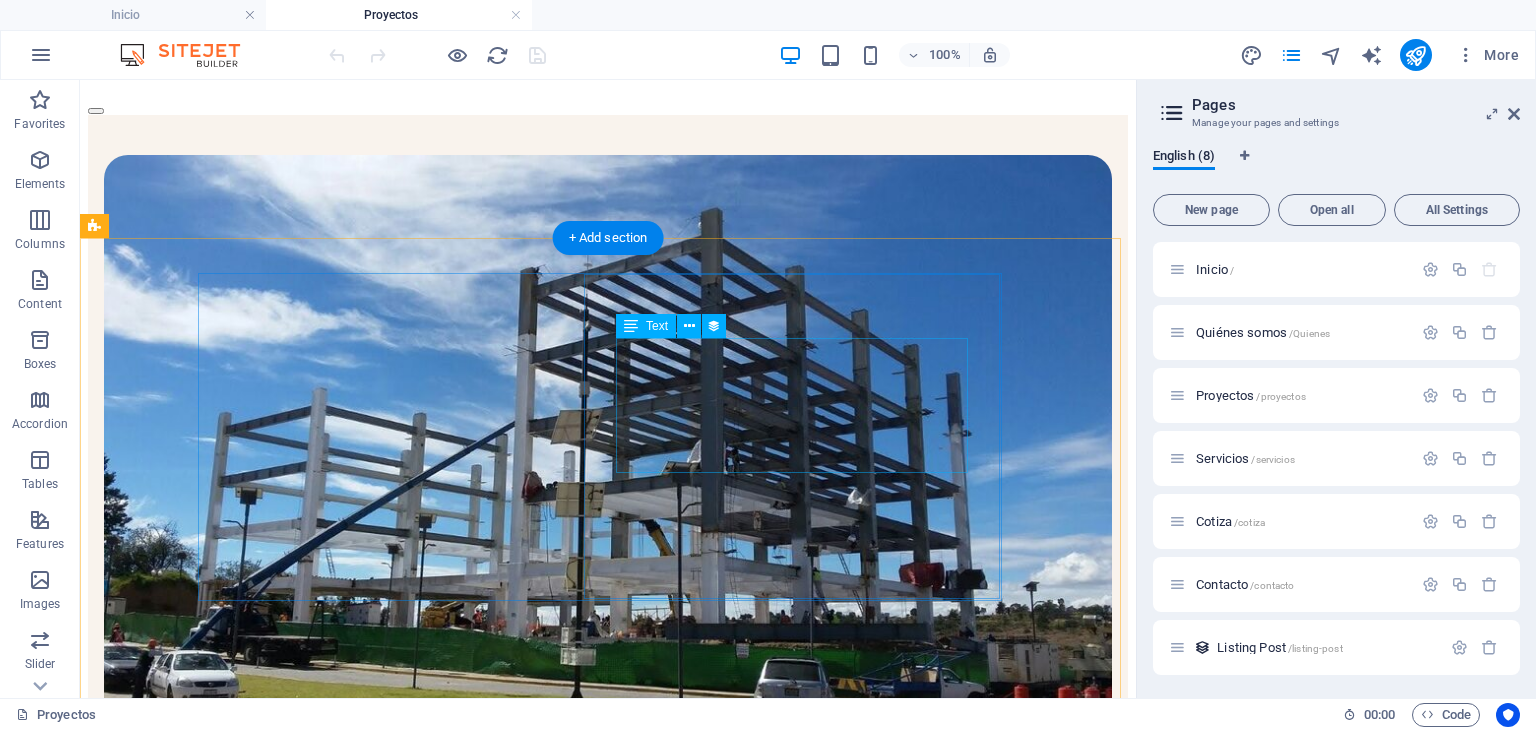 scroll, scrollTop: 166, scrollLeft: 0, axis: vertical 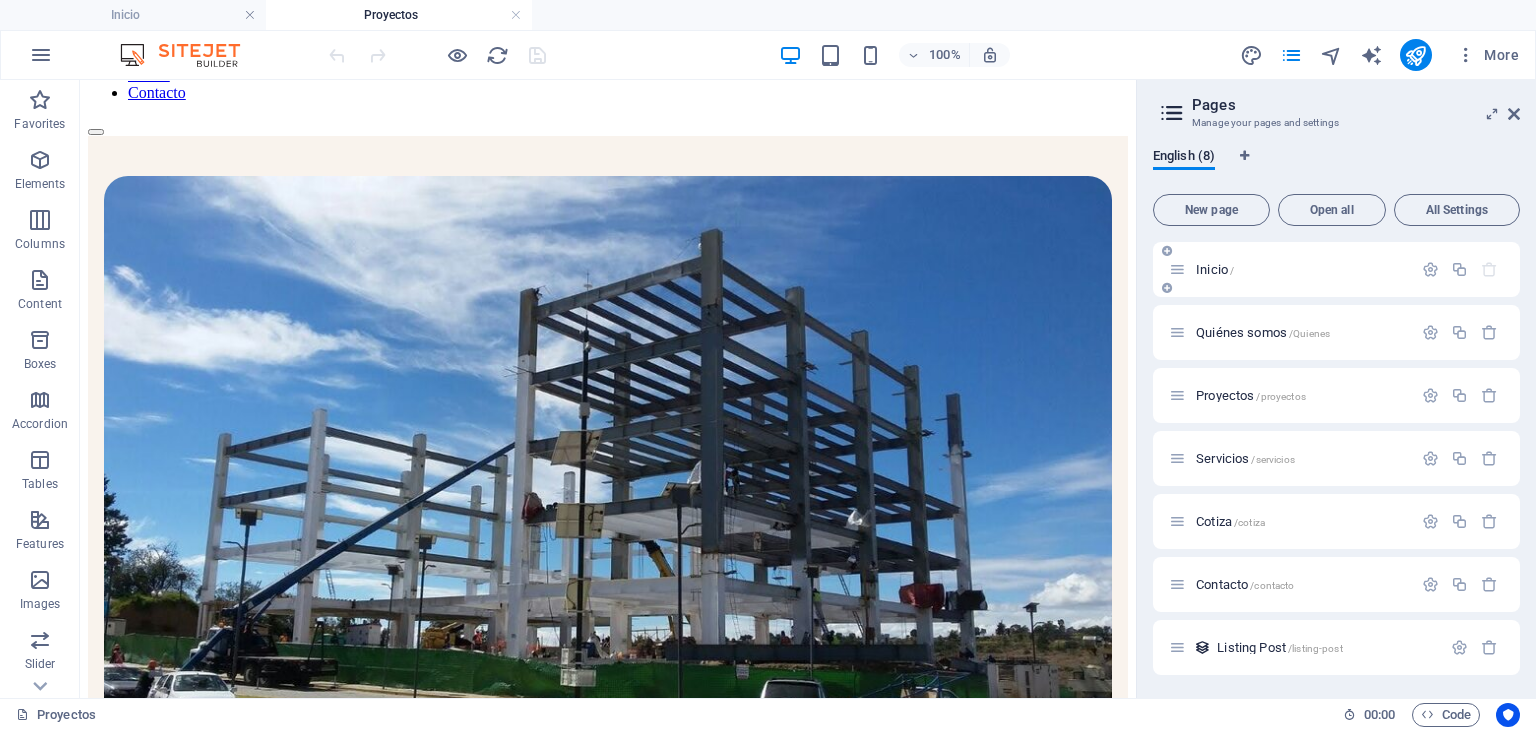 drag, startPoint x: 1137, startPoint y: 276, endPoint x: 1267, endPoint y: 280, distance: 130.06152 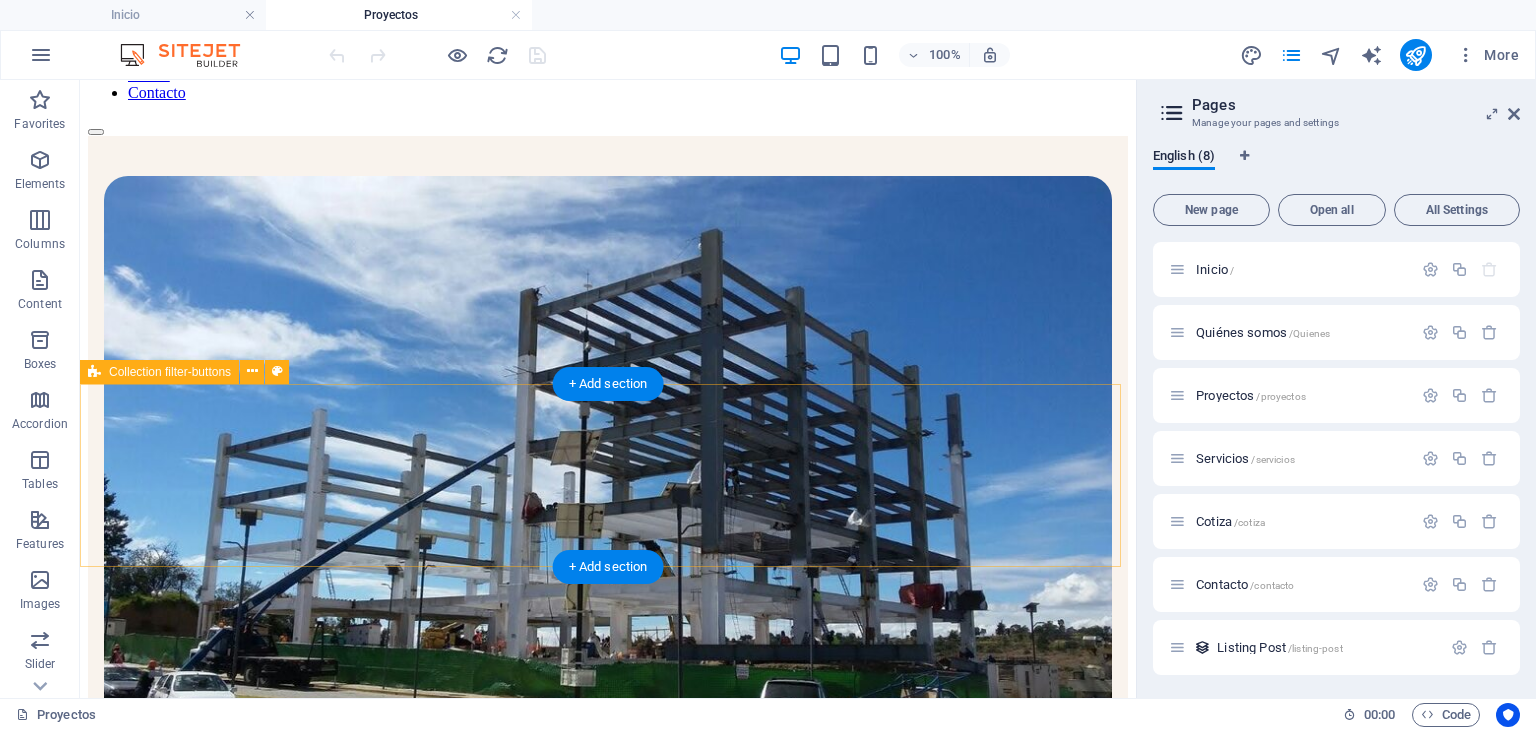 scroll, scrollTop: 0, scrollLeft: 0, axis: both 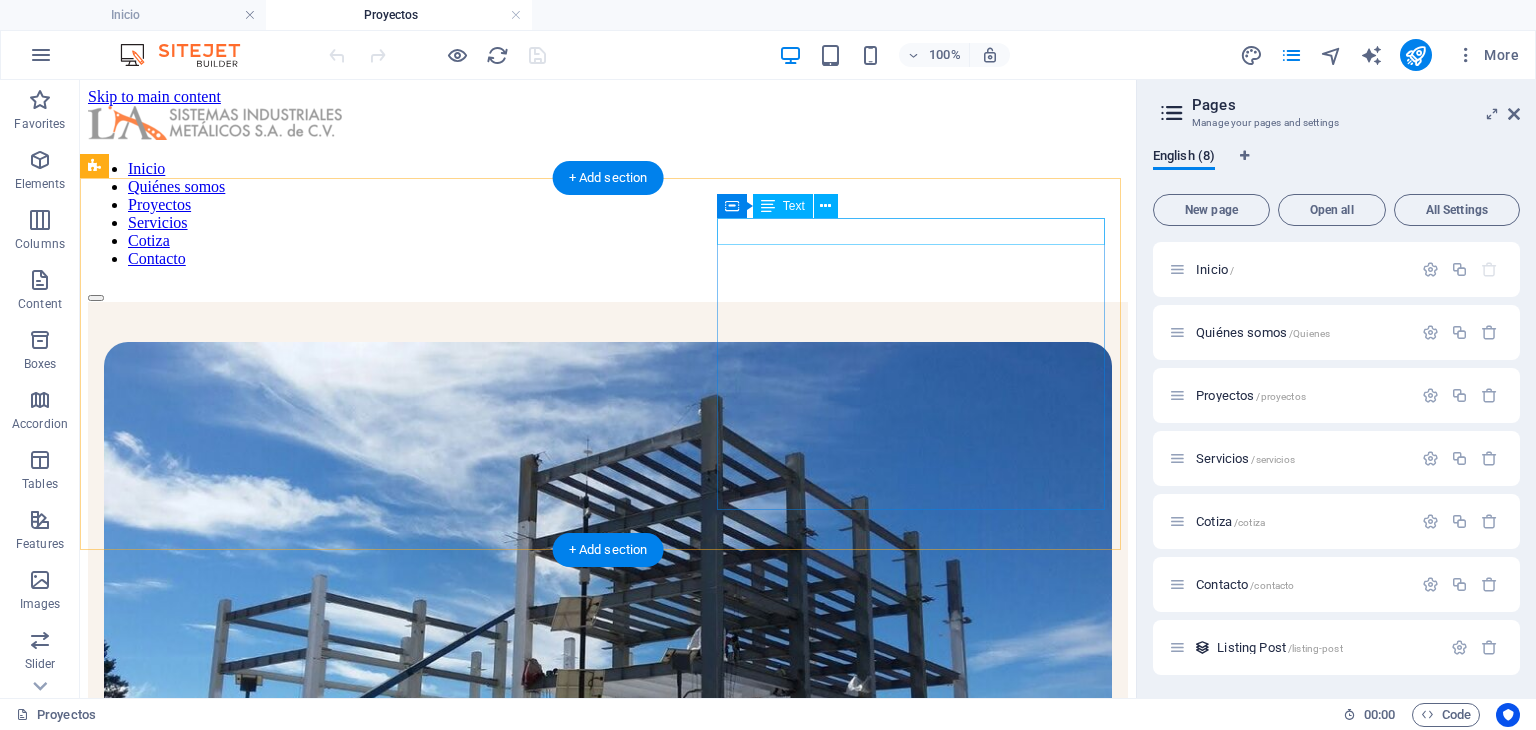 click on "PROYECTOS" at bounding box center (608, 938) 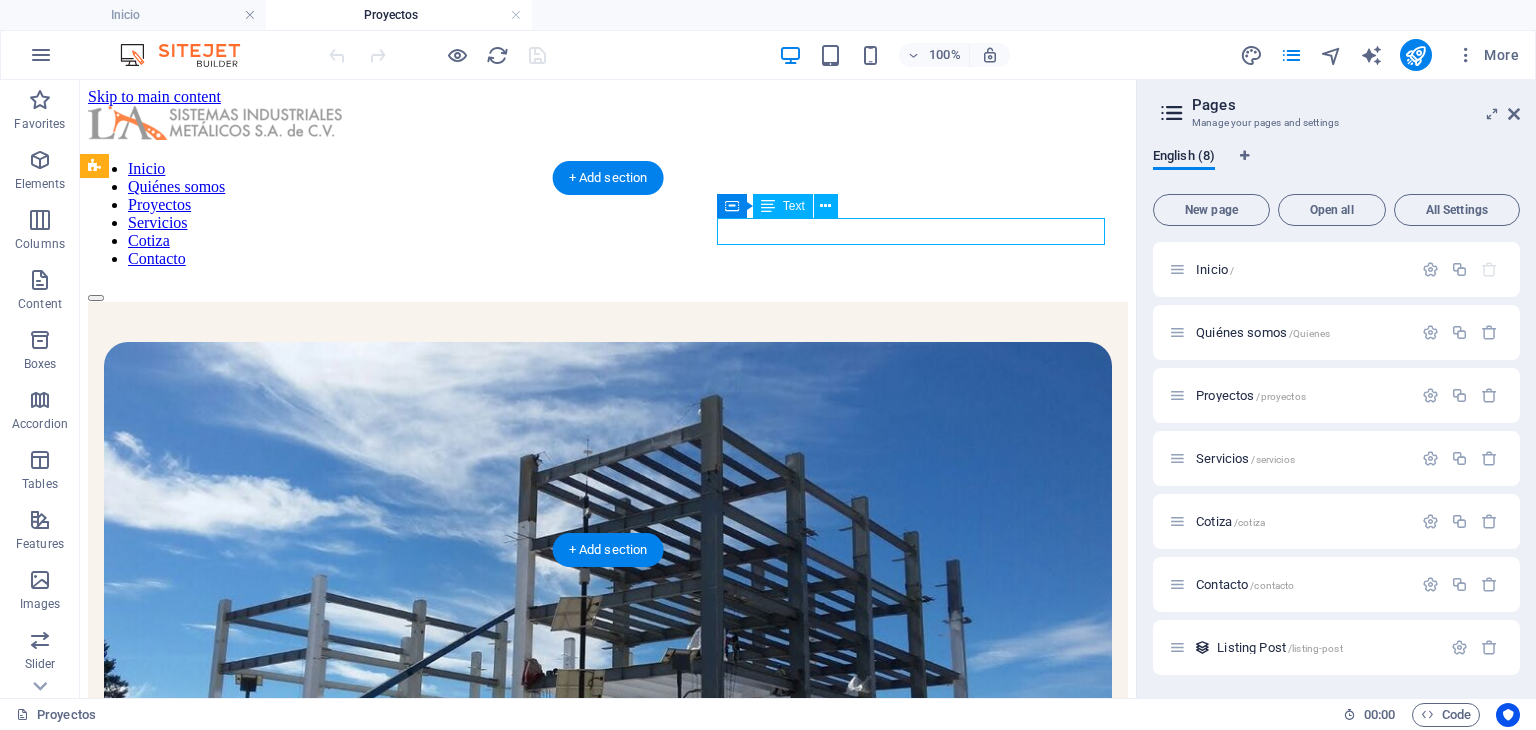 click on "PROYECTOS" at bounding box center [608, 938] 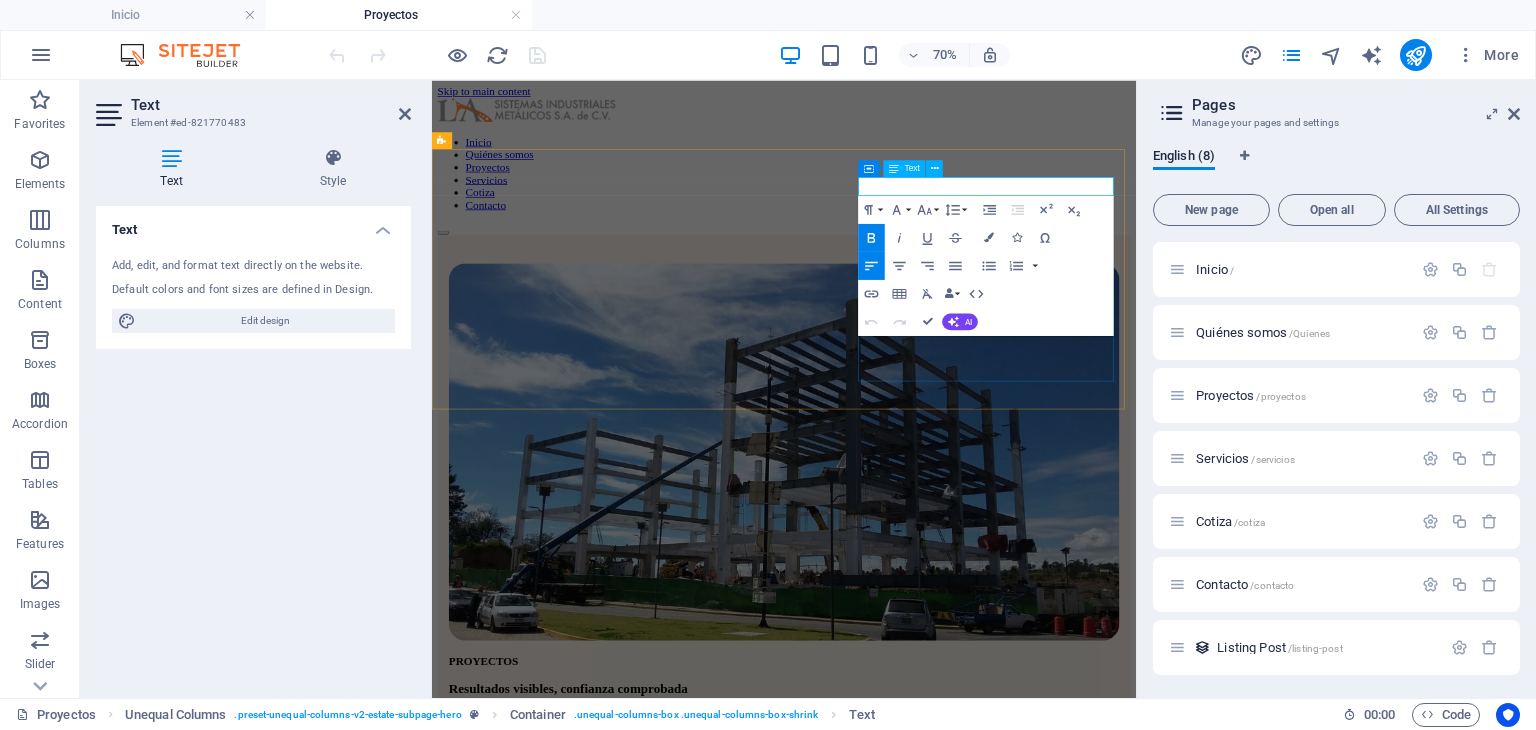 click on "PROYECTOS" at bounding box center [935, 910] 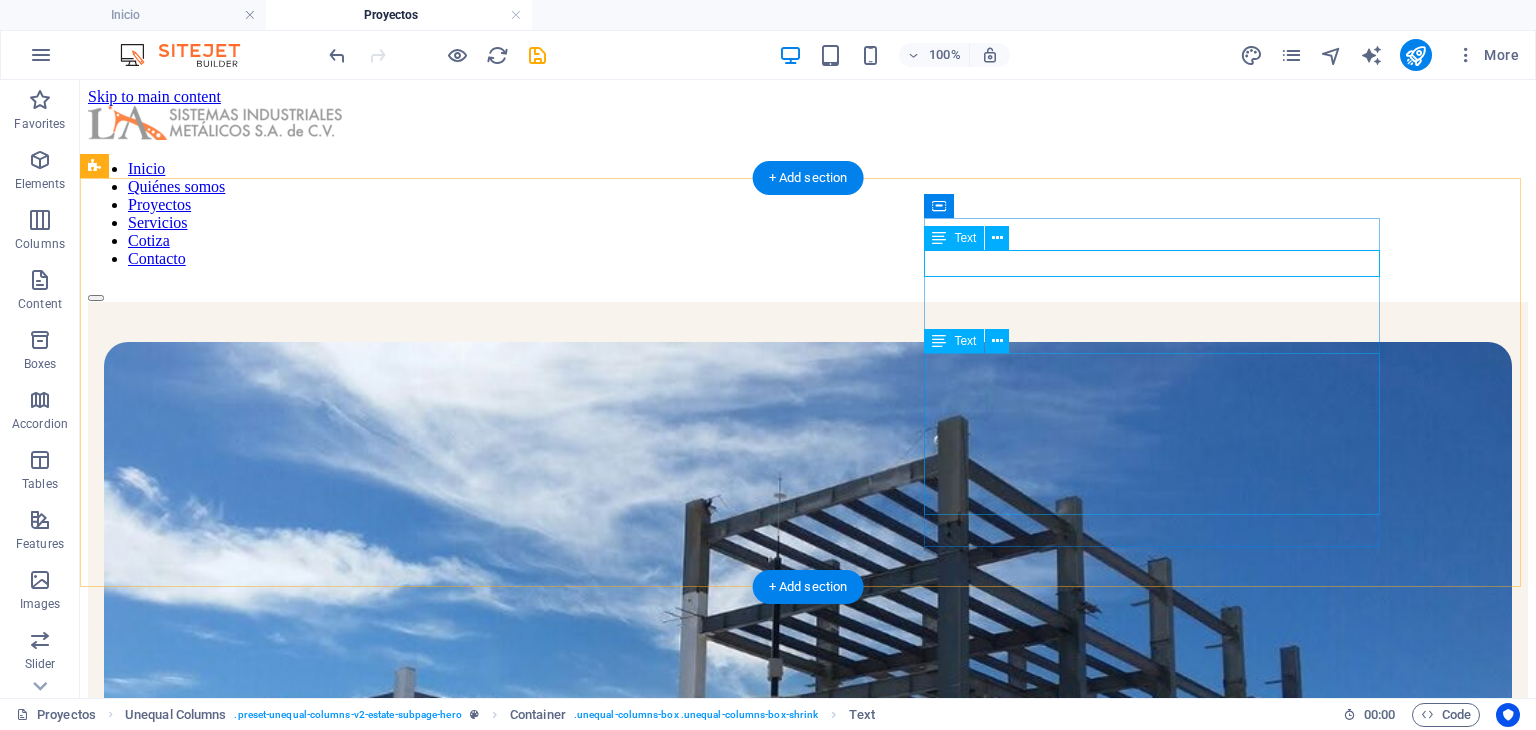 click on "Estas son algunas de las empresas que ya eligieron eficiencia y confiabilidad. Proyectos entregados en tiempo, dentro de presupuesto y con la calidad que prometemos." at bounding box center [808, 1315] 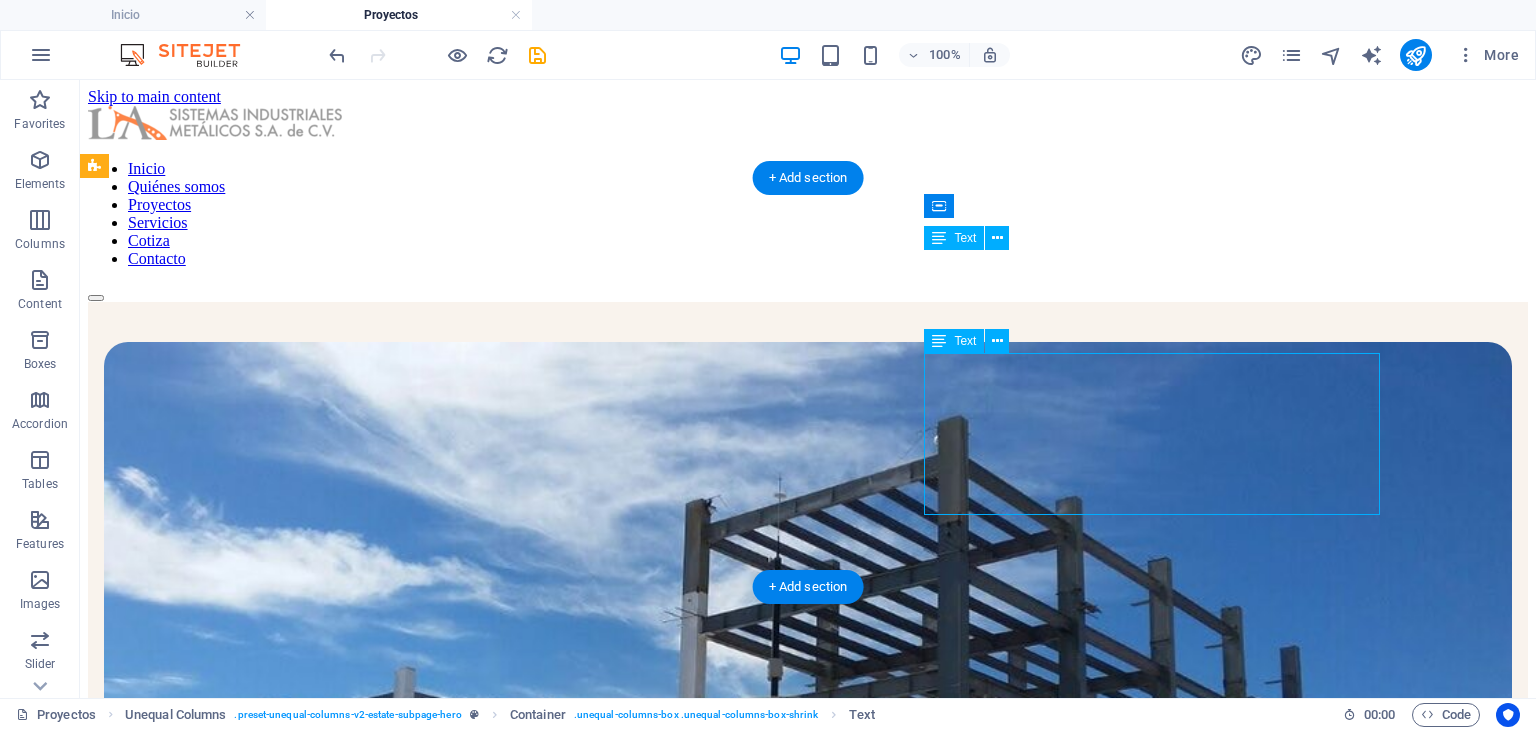 click on "Estas son algunas de las empresas que ya eligieron eficiencia y confiabilidad. Proyectos entregados en tiempo, dentro de presupuesto y con la calidad que prometemos." at bounding box center (808, 1315) 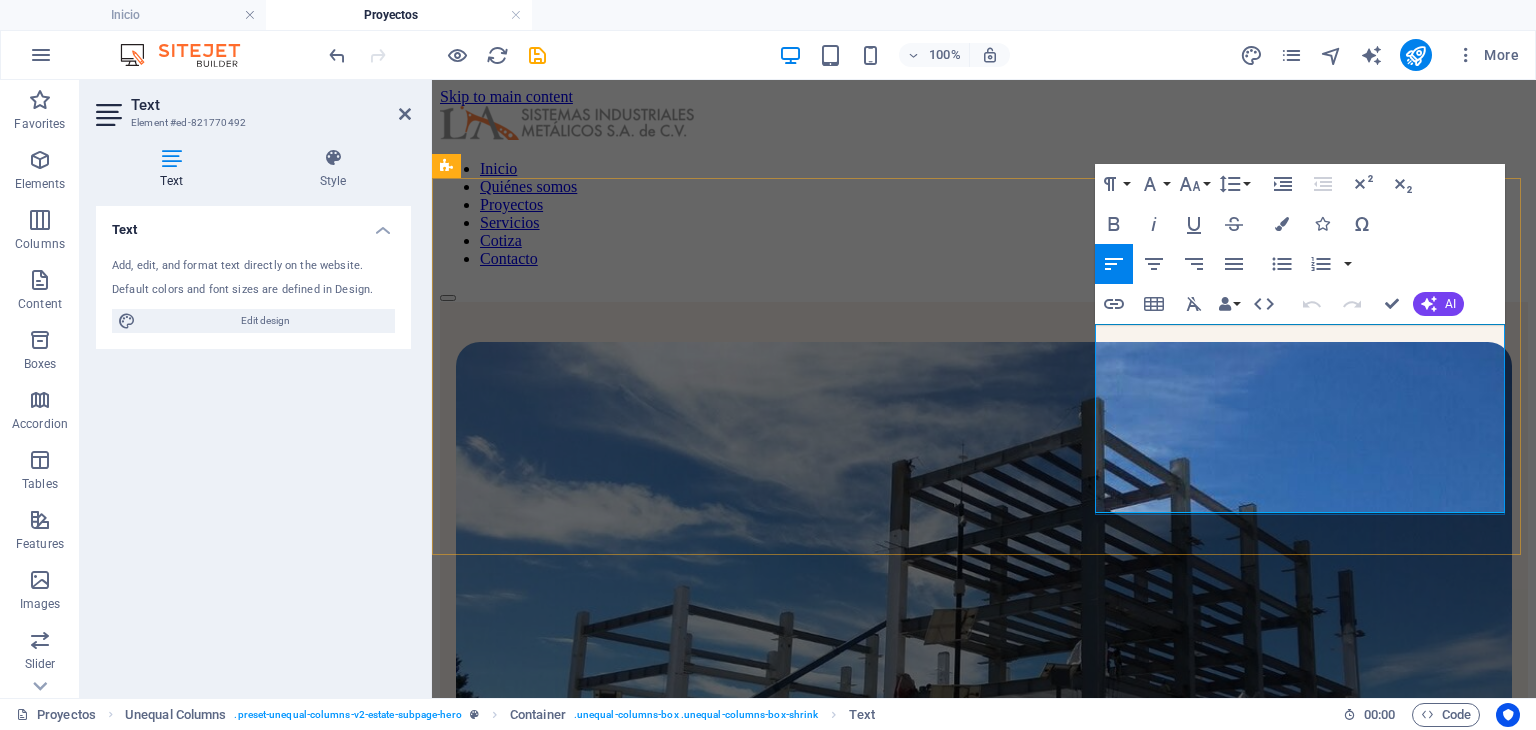 click on "Proyectos entregados en tiempo, dentro de presupuesto y con la calidad que prometemos." at bounding box center (984, 1117) 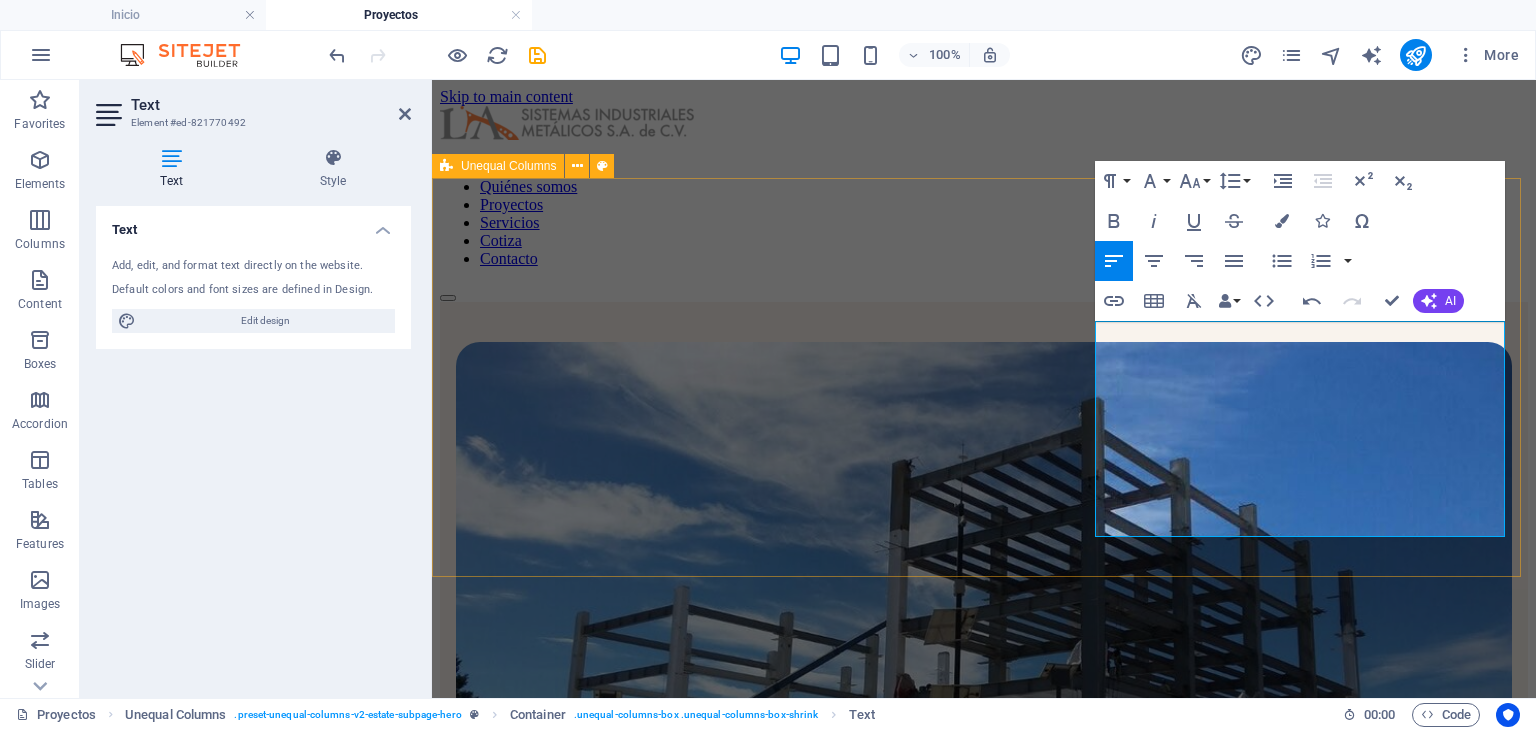 click on "PROYECTOS  Resultados visibles, confianza comprobada Estas son algunas de las empresas que ya eligieron eficiencia y confiabilidad. Proyectos en lo que hemos participado   entregados en tiempo, dentro de presupuesto y con la calidad que prometemos." at bounding box center [984, 763] 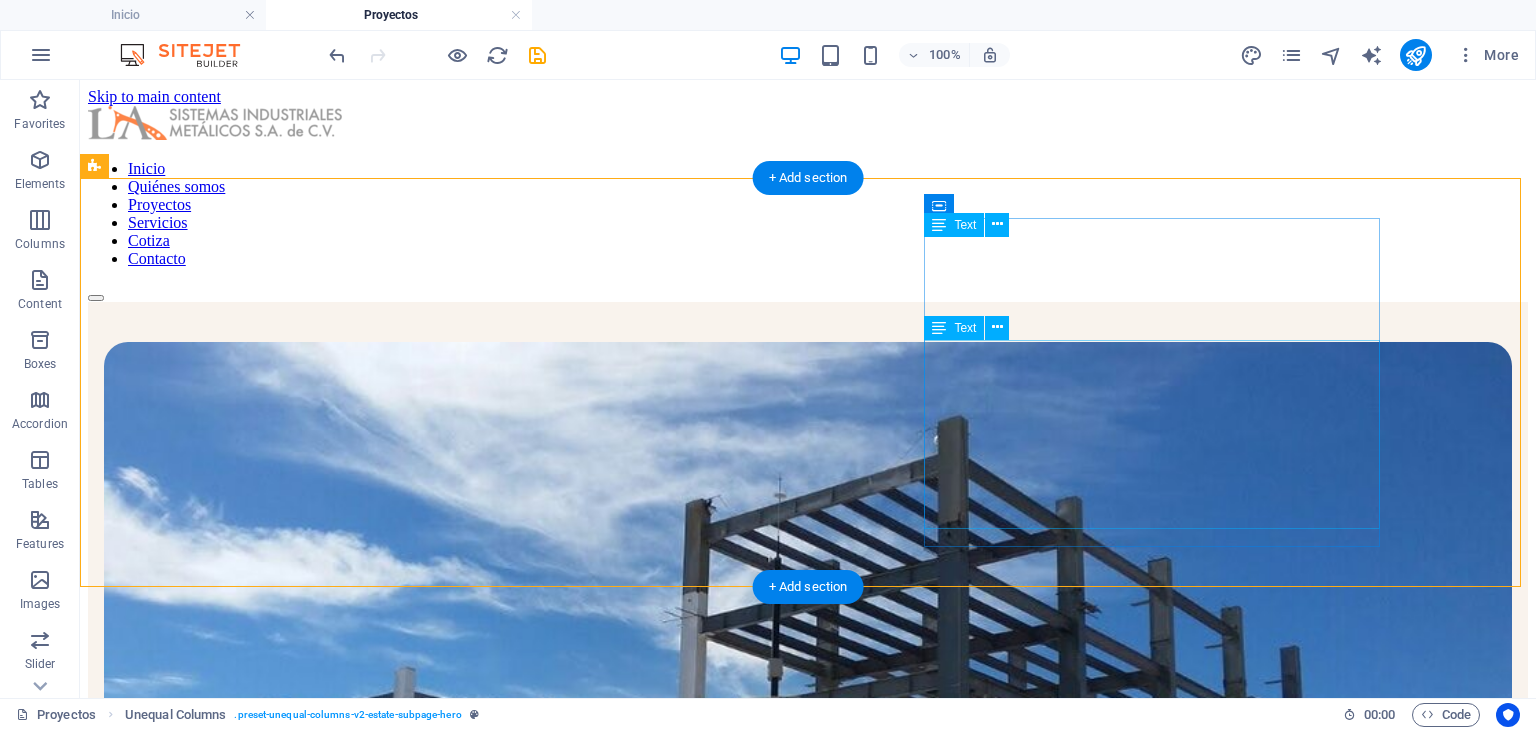 click on "Estas son algunas de las empresas que ya eligieron eficiencia y confiabilidad. Proyectos en lo que hemos participado  entregados en tiempo, dentro de presupuesto y con la calidad que prometemos." at bounding box center (808, 1315) 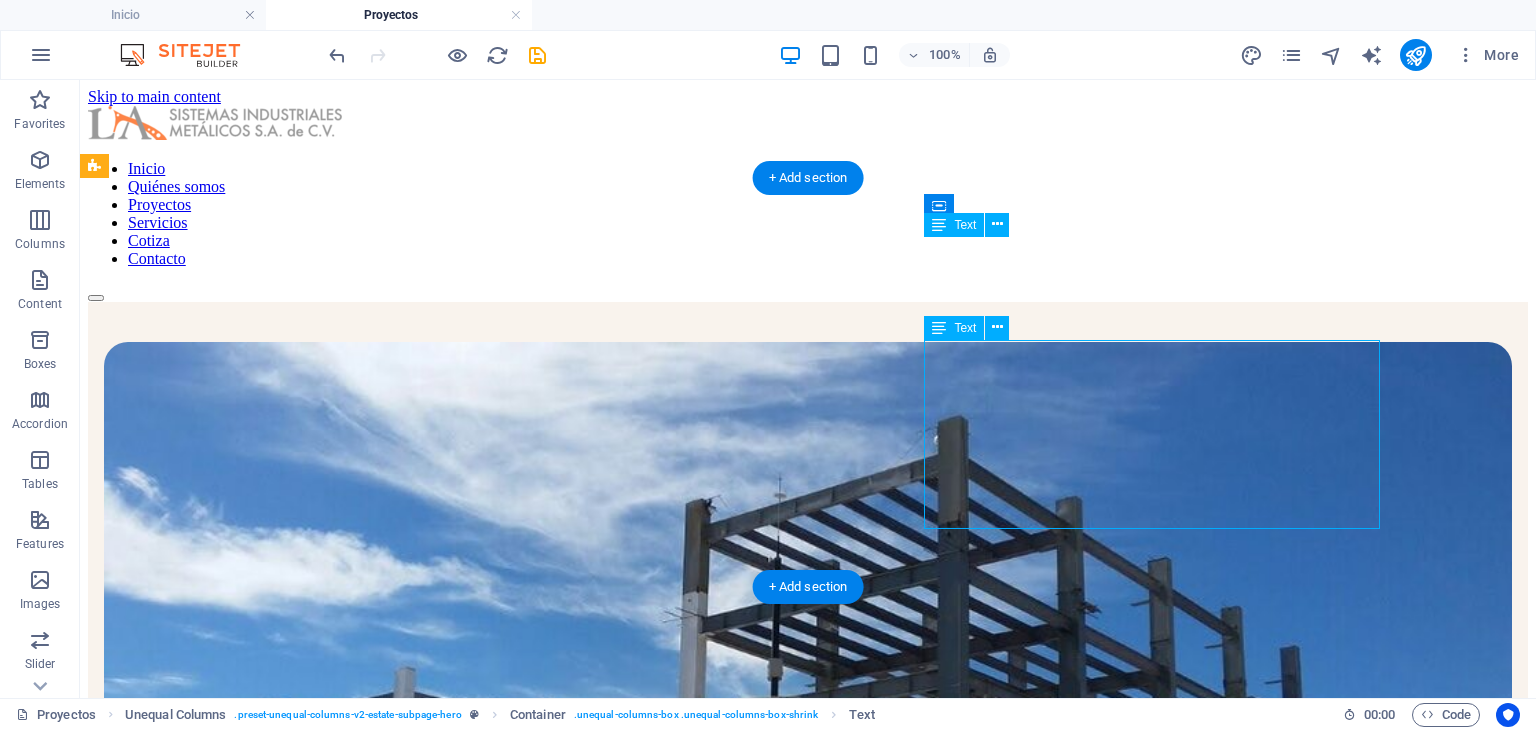 click on "Estas son algunas de las empresas que ya eligieron eficiencia y confiabilidad. Proyectos en lo que hemos participado  entregados en tiempo, dentro de presupuesto y con la calidad que prometemos." at bounding box center (808, 1315) 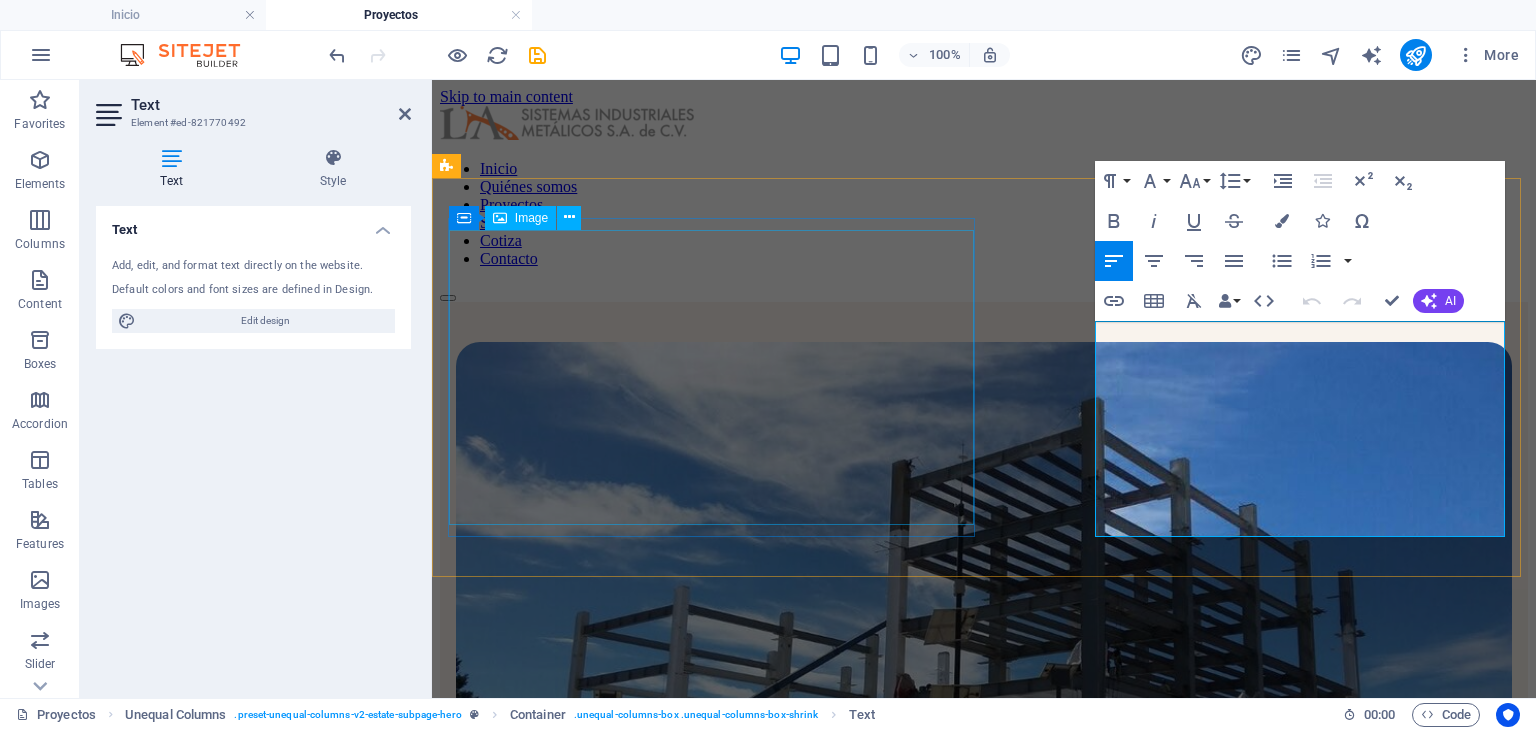 drag, startPoint x: 1334, startPoint y: 498, endPoint x: 976, endPoint y: 285, distance: 416.57294 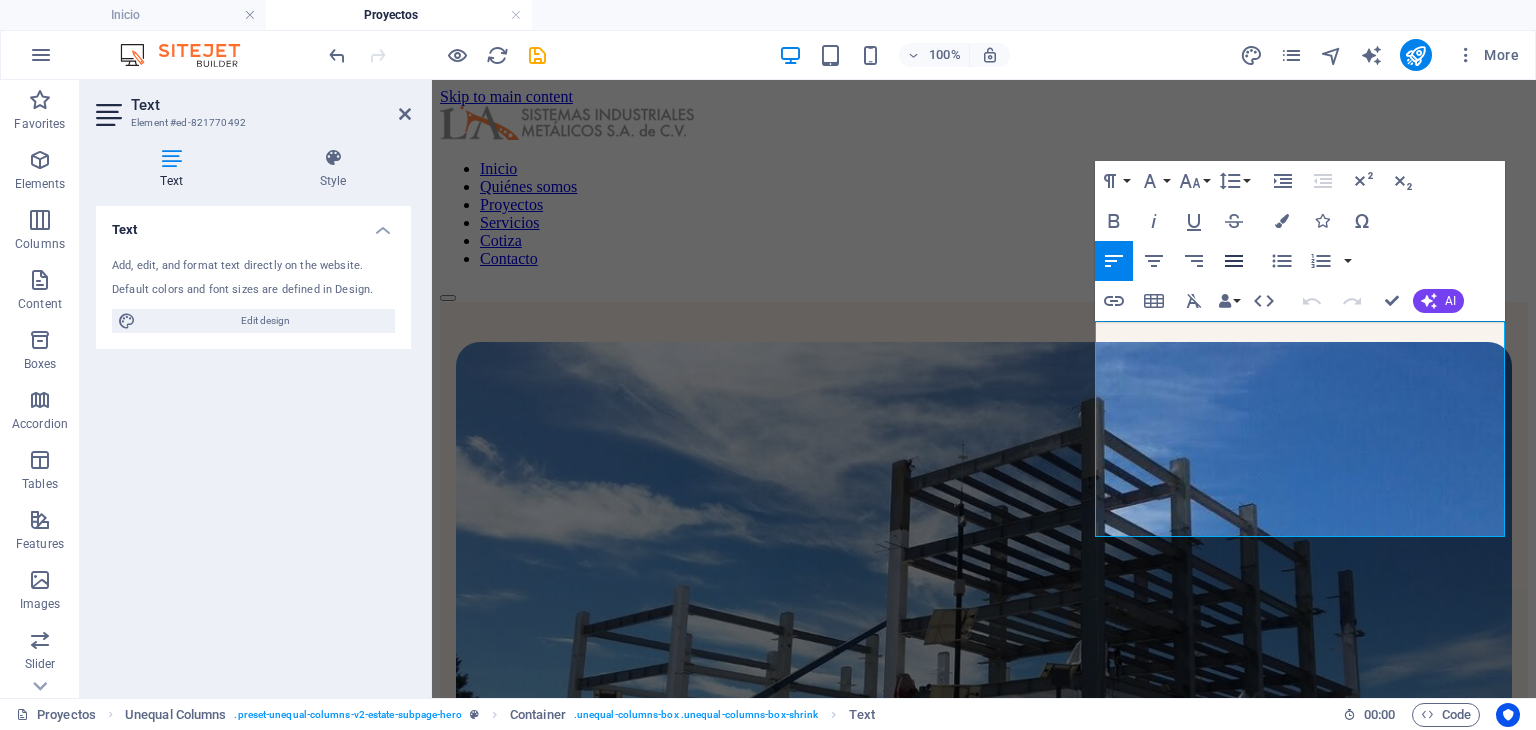 click on "Align Justify" at bounding box center (1234, 261) 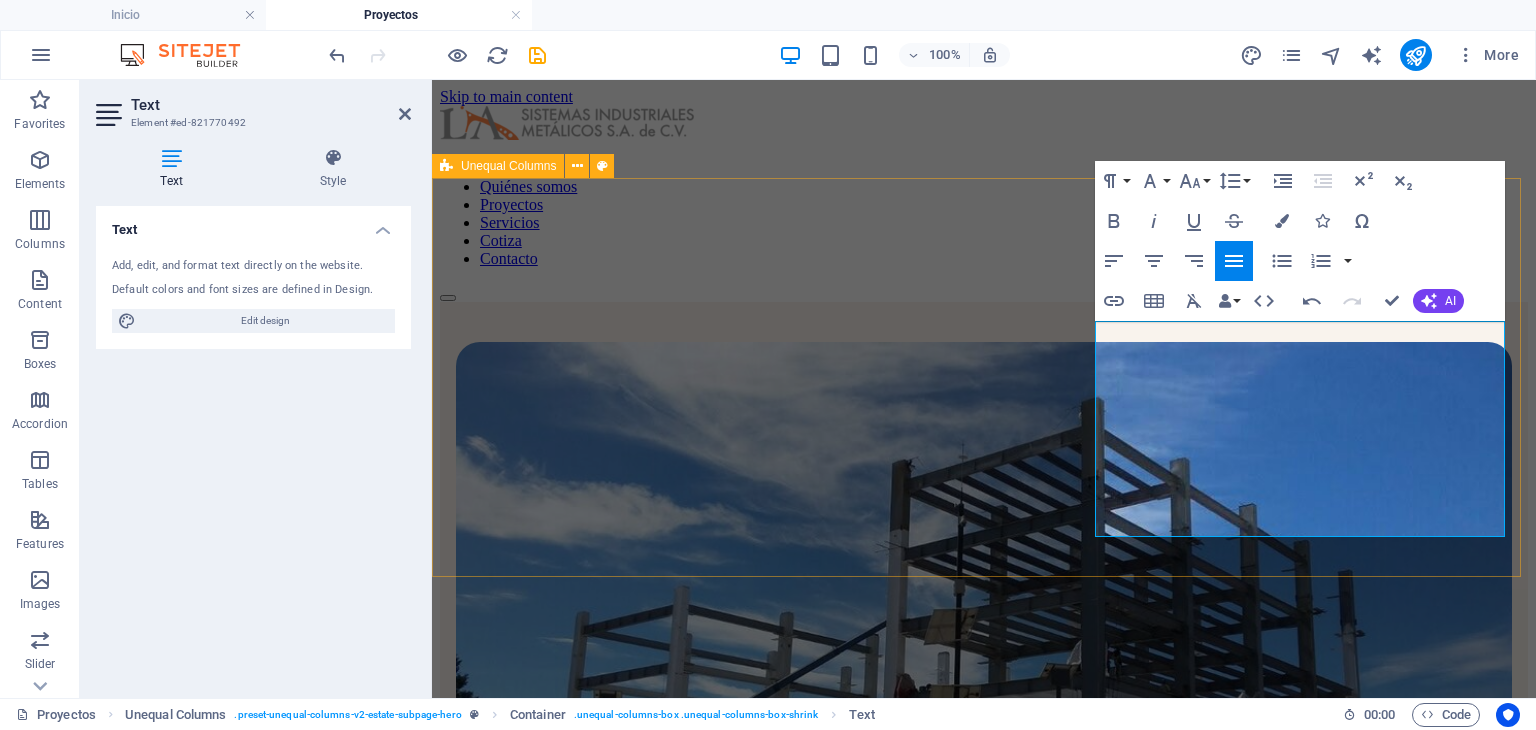 click on "PROYECTOS  Resultados visibles, confianza comprobada Estas son algunas de las empresas que ya eligieron eficiencia y confiabilidad. Proyectos en lo que hemos participado  entregados en tiempo, dentro de presupuesto y con la calidad que prometemos." at bounding box center [984, 763] 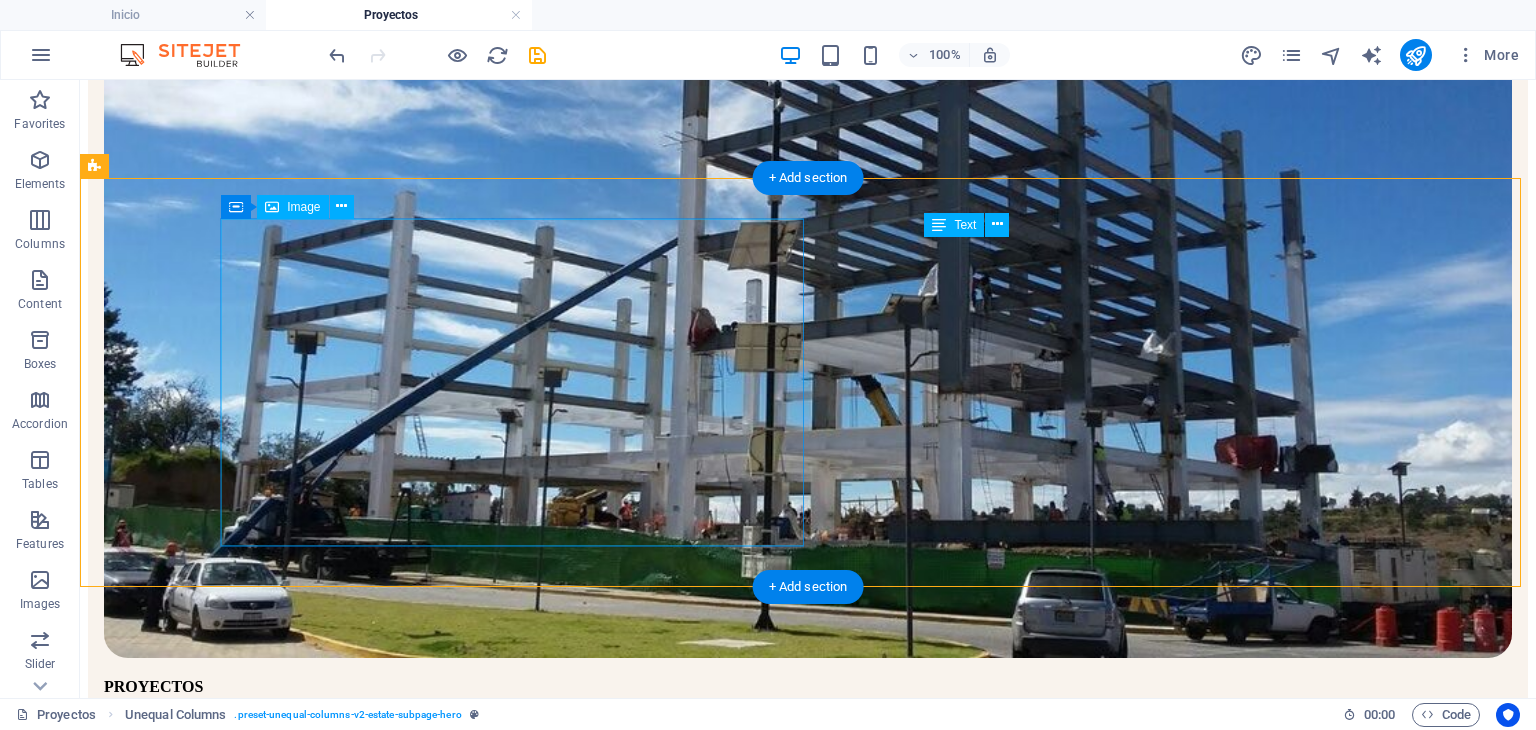 scroll, scrollTop: 500, scrollLeft: 0, axis: vertical 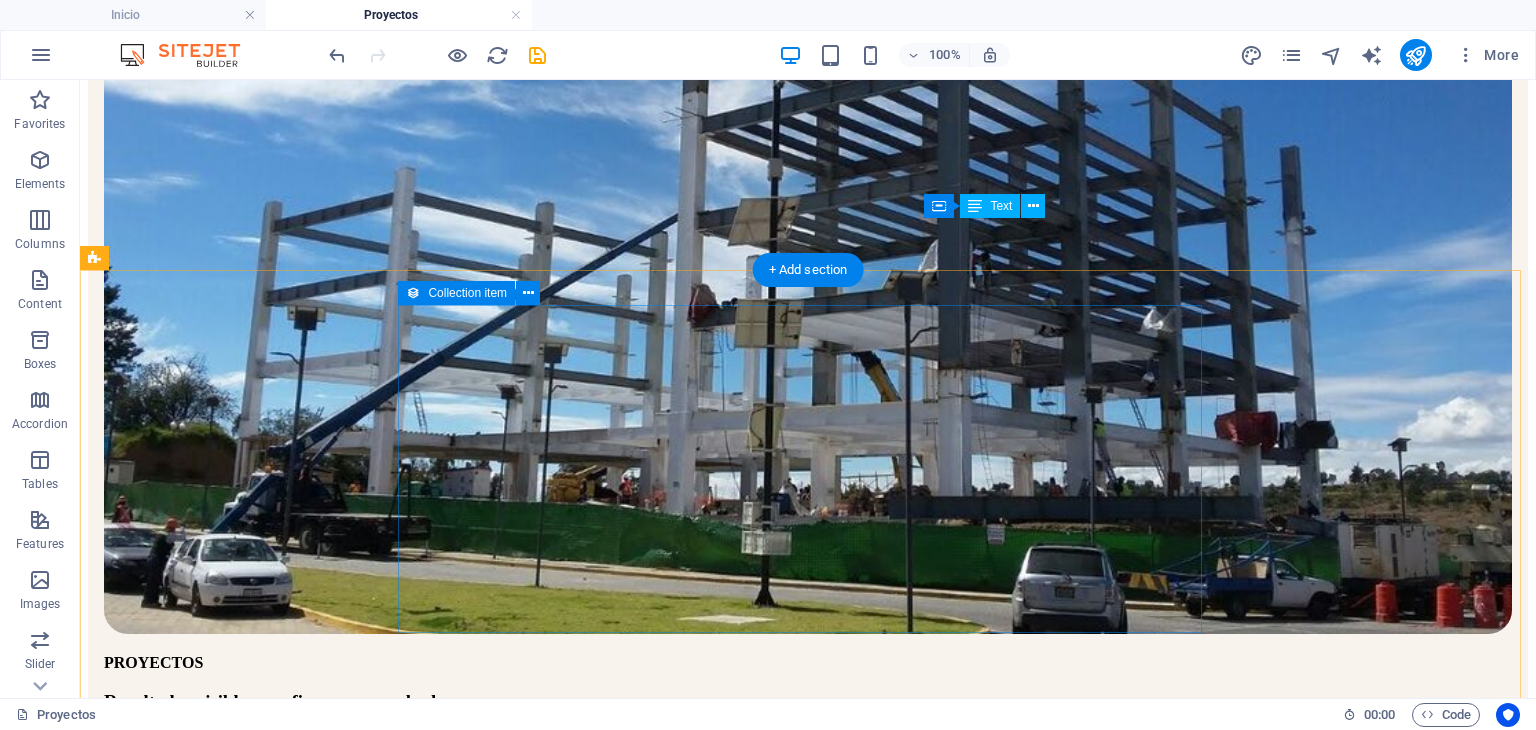click on "Best Locations in 2022 At vero eos et accusamus et iusto odioertis etdivimos ducimus qui blanditiis praentiuma voluptatum deleniti atque corrupti quos et dolores et qahruas molestias excepturi. At vero eos et accdmus et iusto odio et divimos et qui. Read more" at bounding box center [542, 1438] 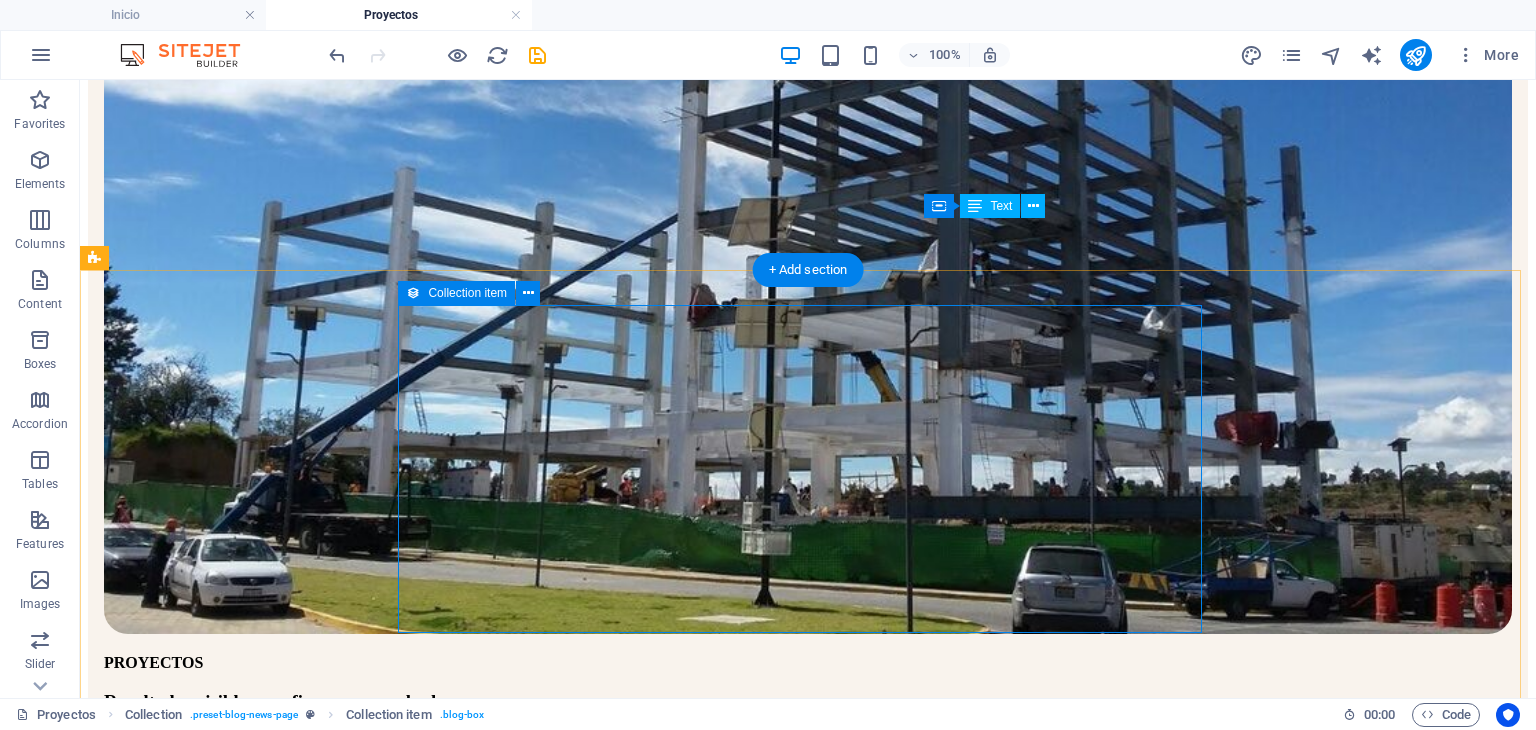 click on "Best Locations in 2022 At vero eos et accusamus et iusto odioertis etdivimos ducimus qui blanditiis praentiuma voluptatum deleniti atque corrupti quos et dolores et qahruas molestias excepturi. At vero eos et accdmus et iusto odio et divimos et qui. Read more" at bounding box center [542, 1438] 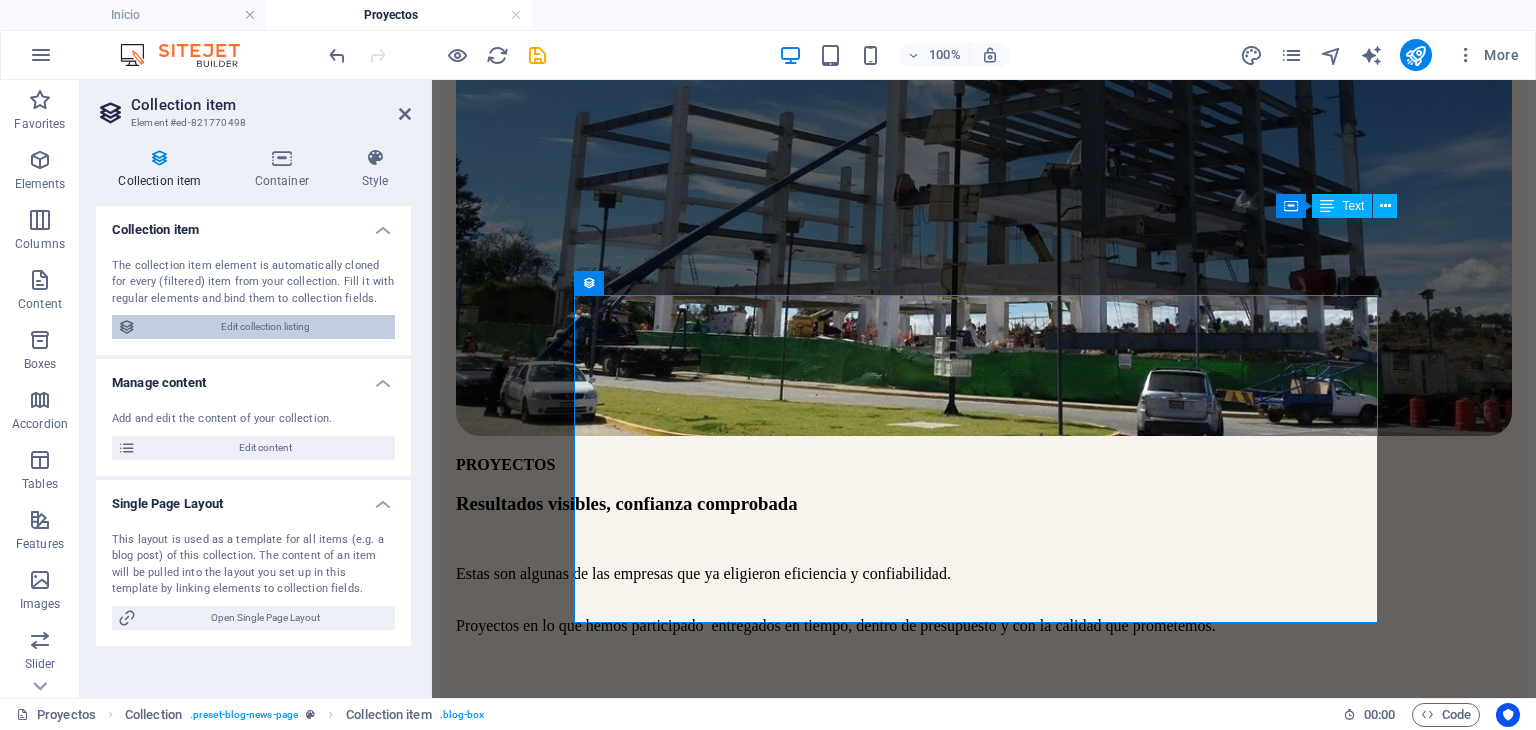 click on "Edit collection listing" at bounding box center [265, 327] 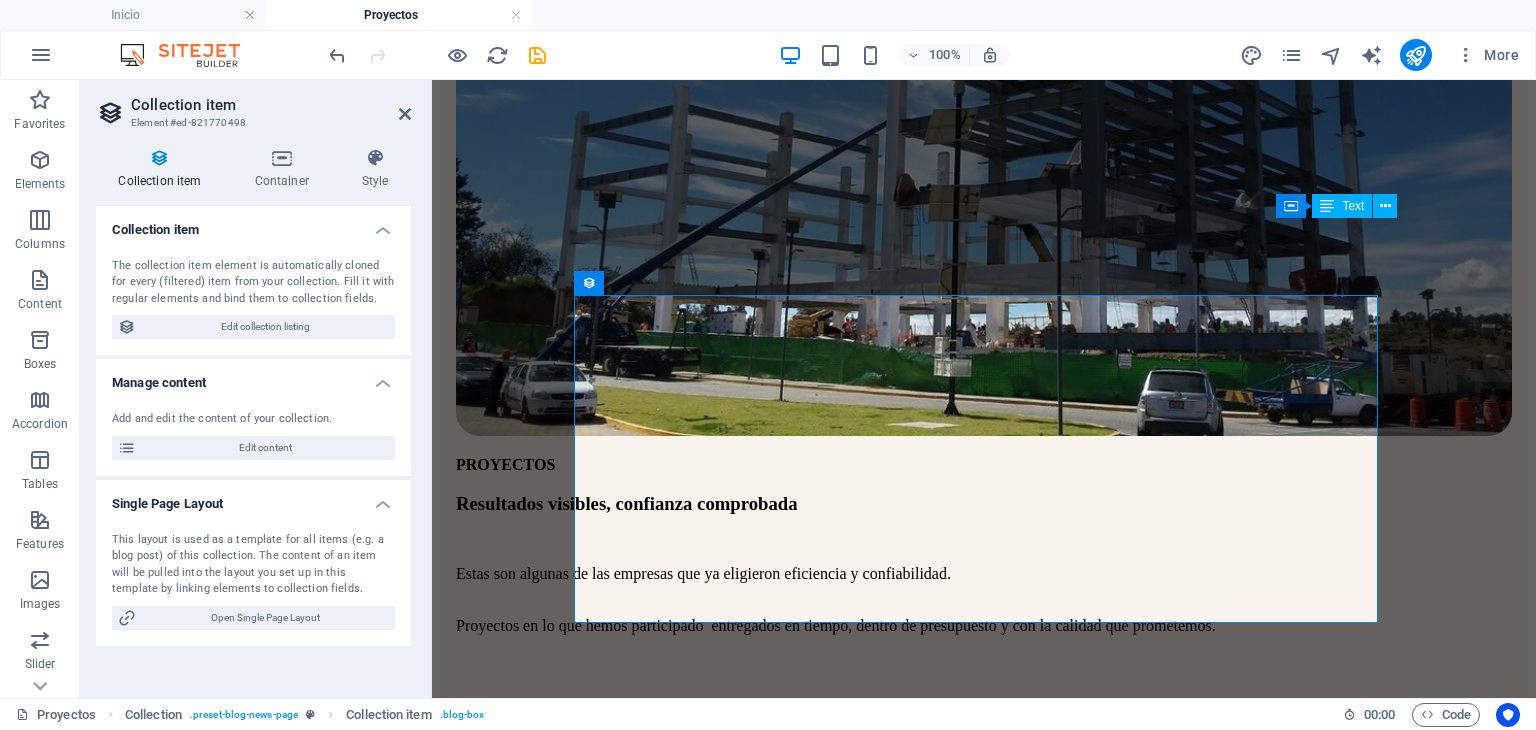 select on "columns.publishing_date_DESC" 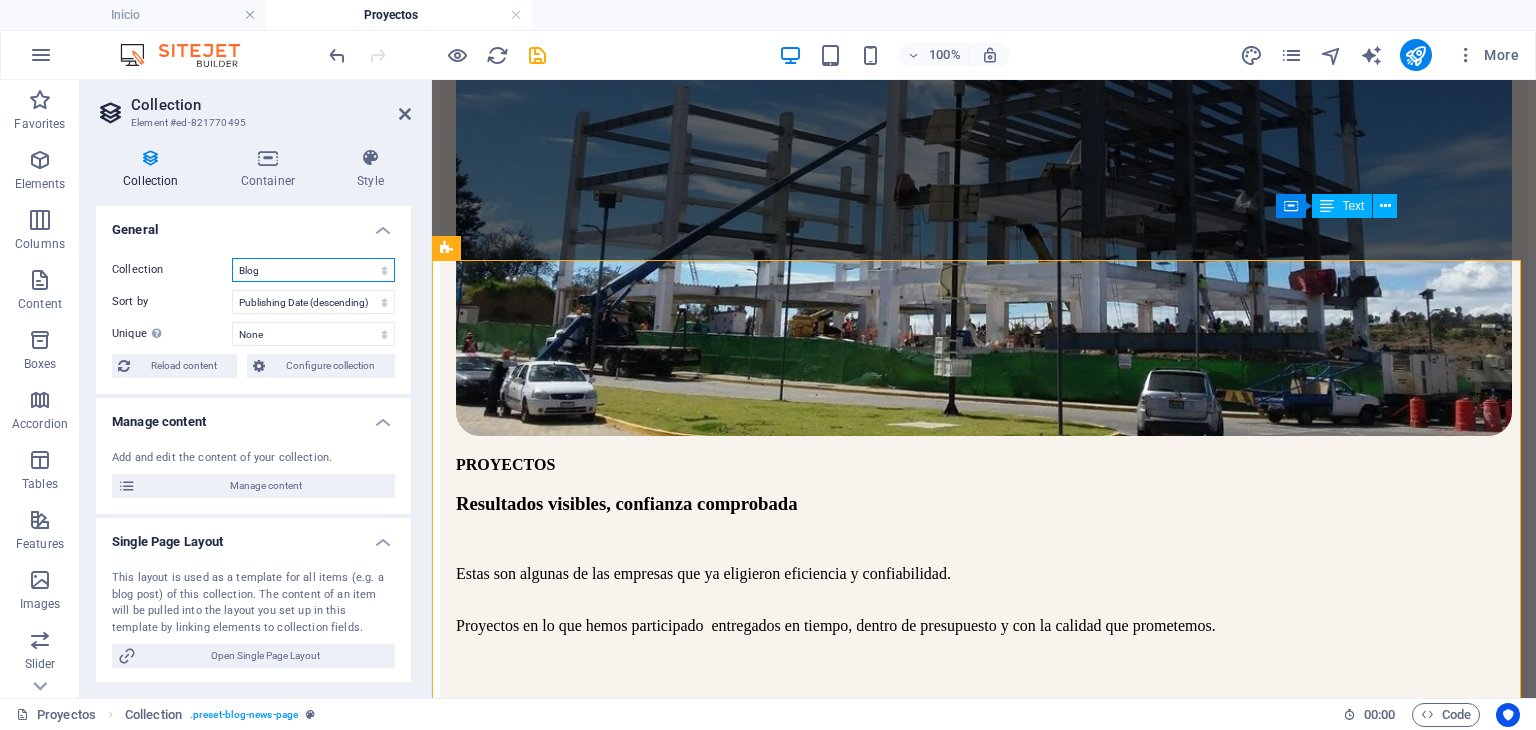 click on "Blog Listing" at bounding box center (313, 270) 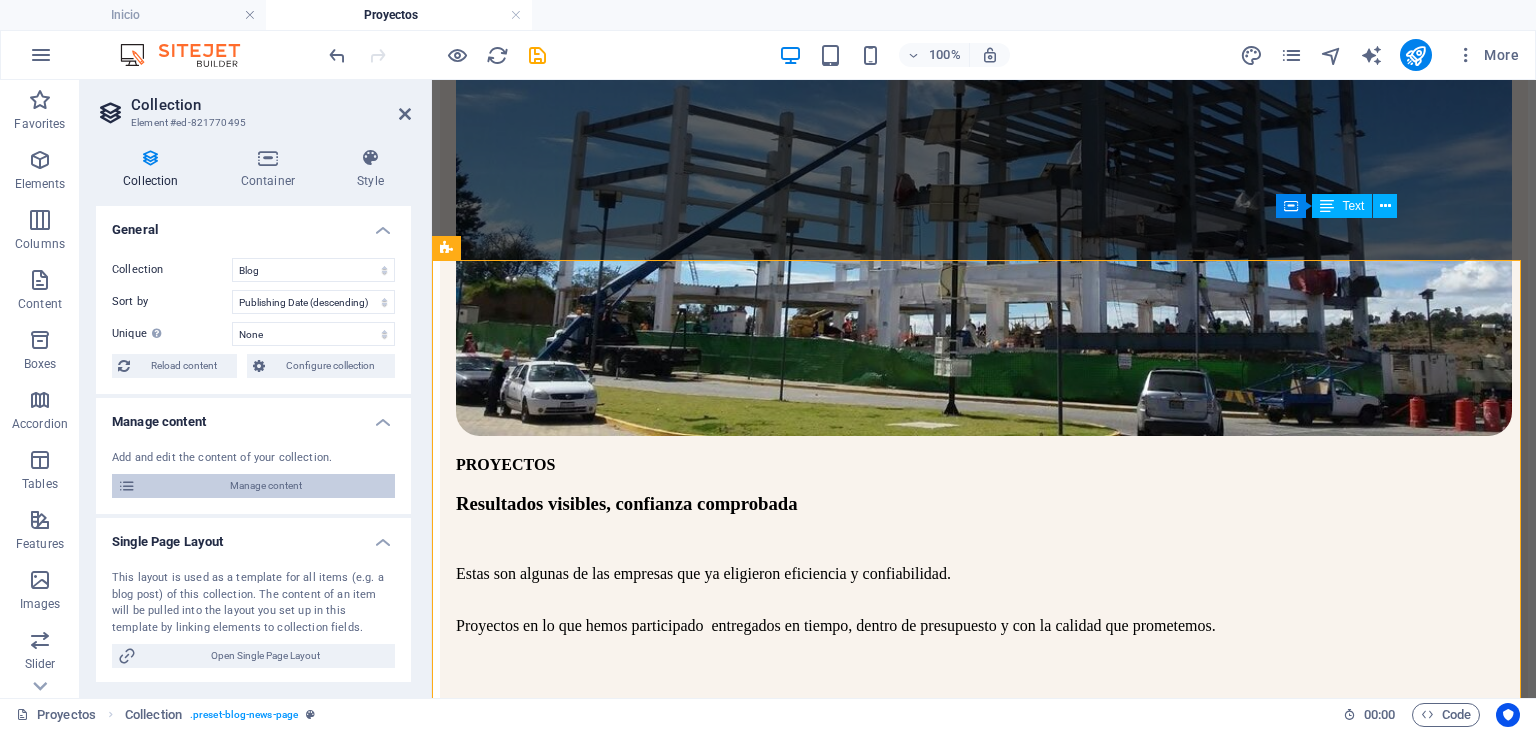 click on "Manage content" at bounding box center [265, 486] 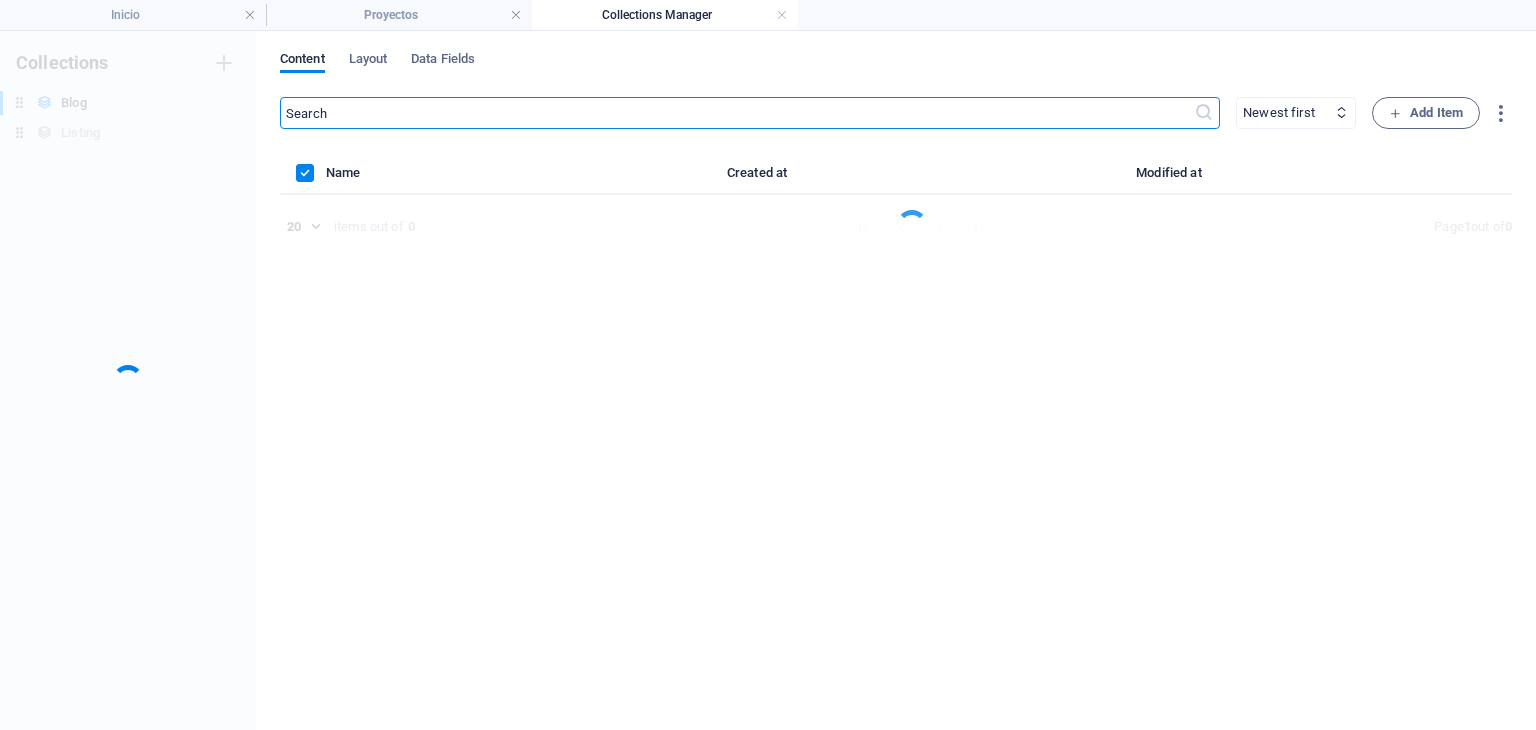 scroll, scrollTop: 0, scrollLeft: 0, axis: both 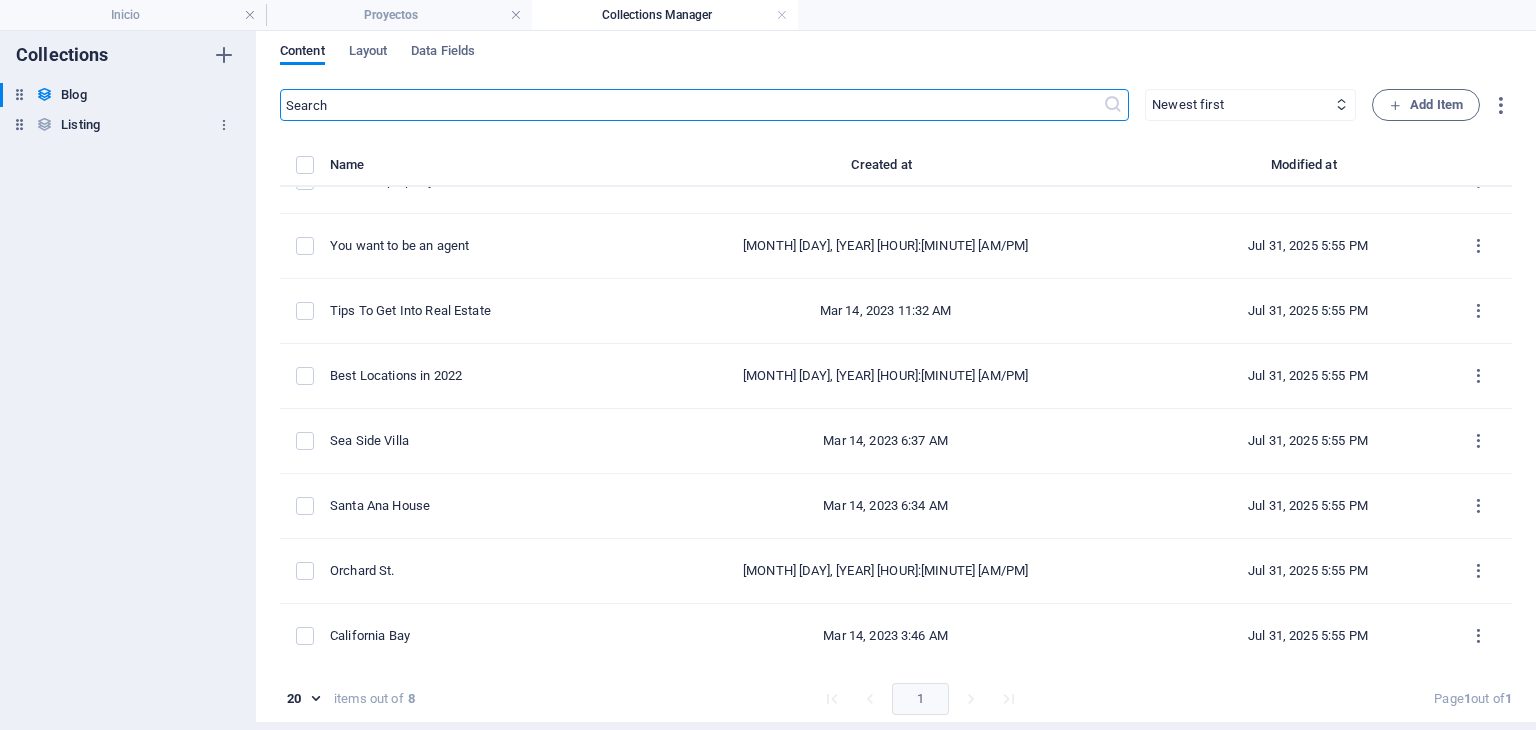 click on "Listing" at bounding box center (80, 125) 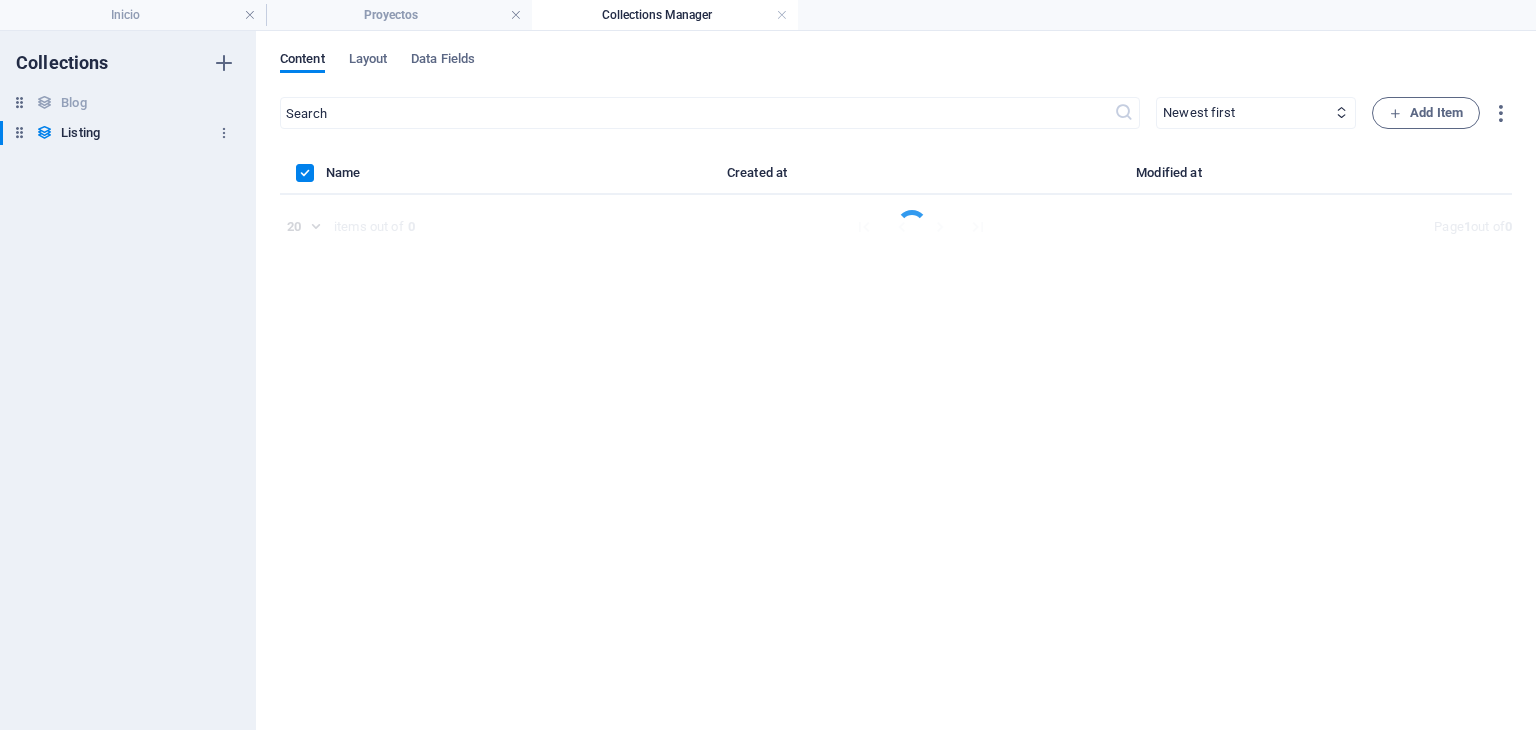 click on "Listing" at bounding box center [80, 133] 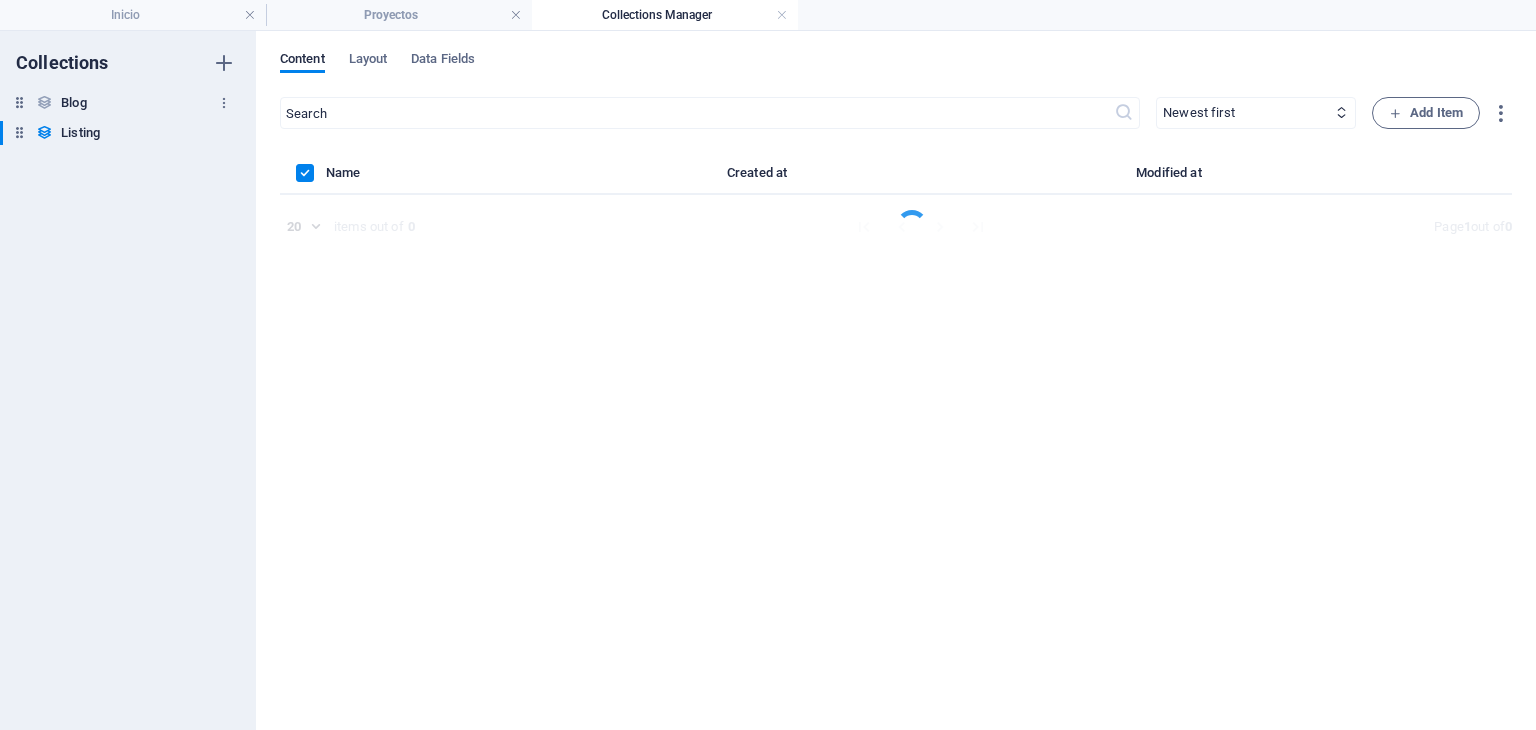 click at bounding box center (44, 102) 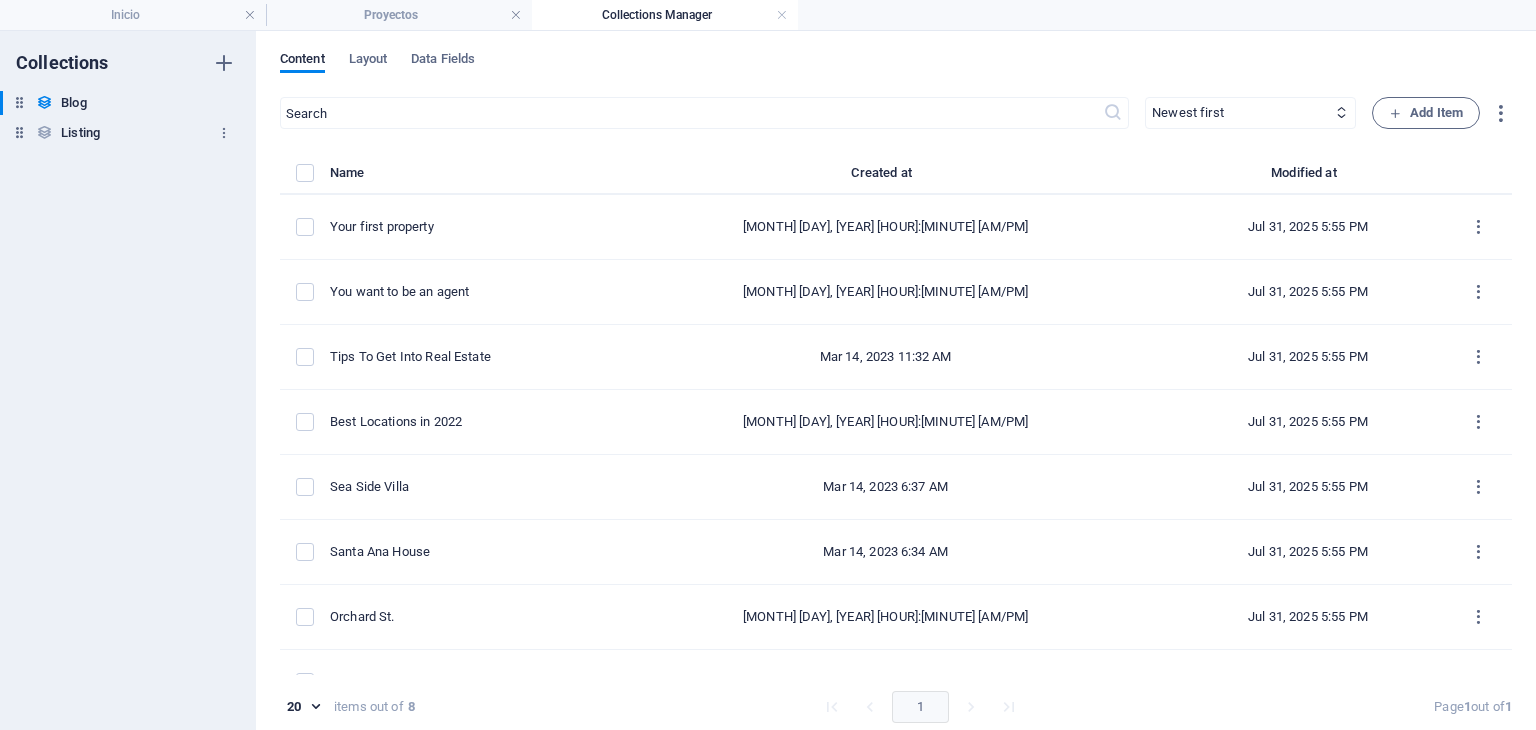 click on "Listing" at bounding box center [80, 133] 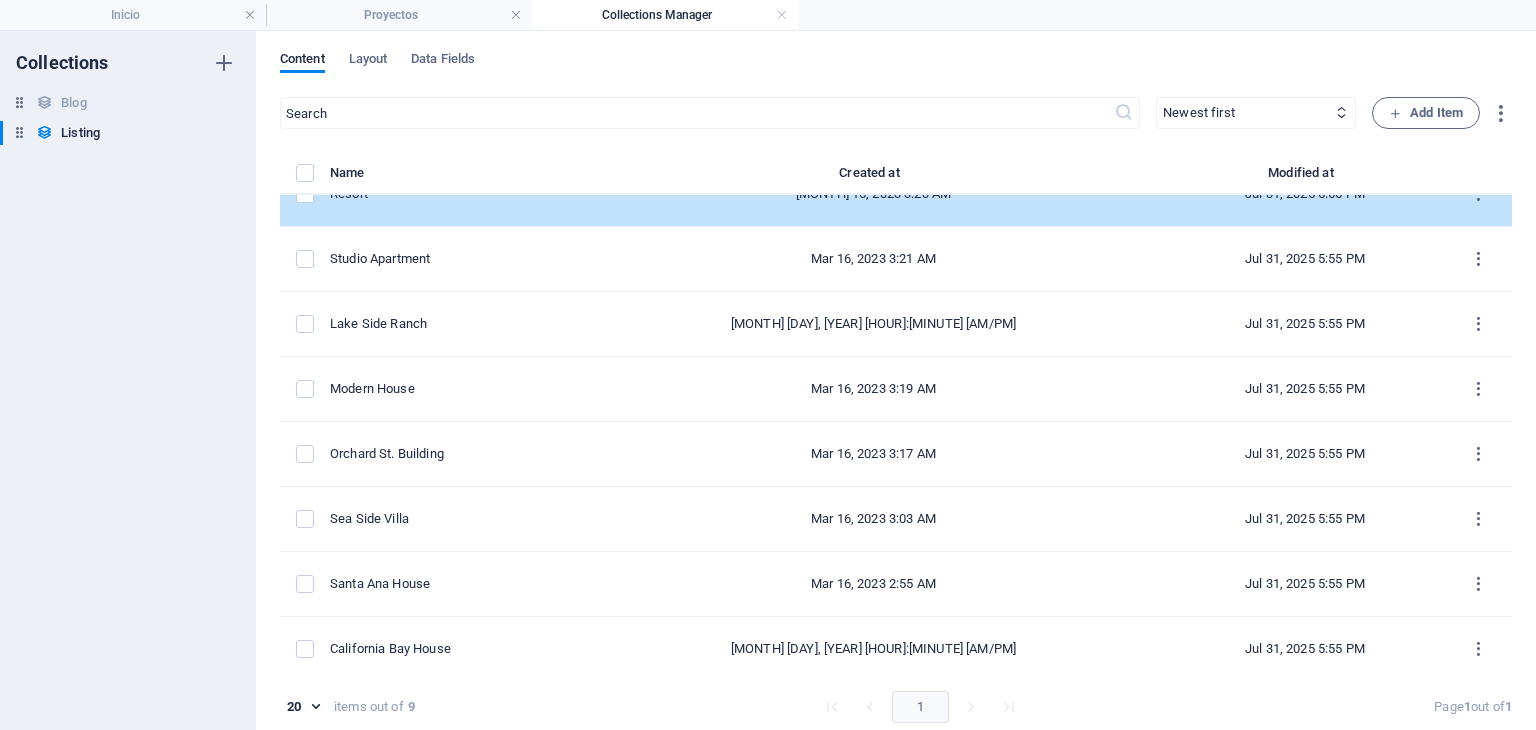 scroll, scrollTop: 103, scrollLeft: 0, axis: vertical 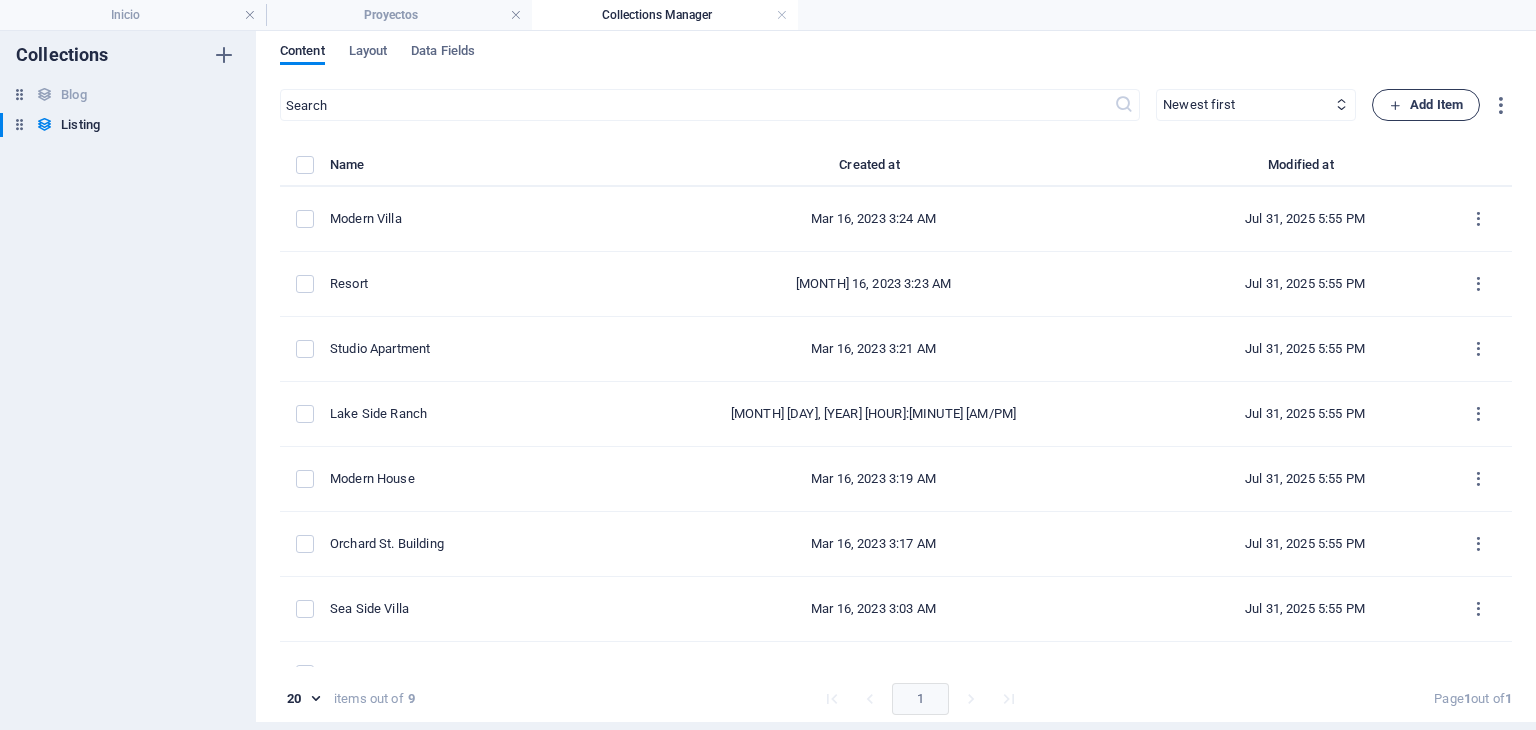 click on "Add Item" at bounding box center (1426, 105) 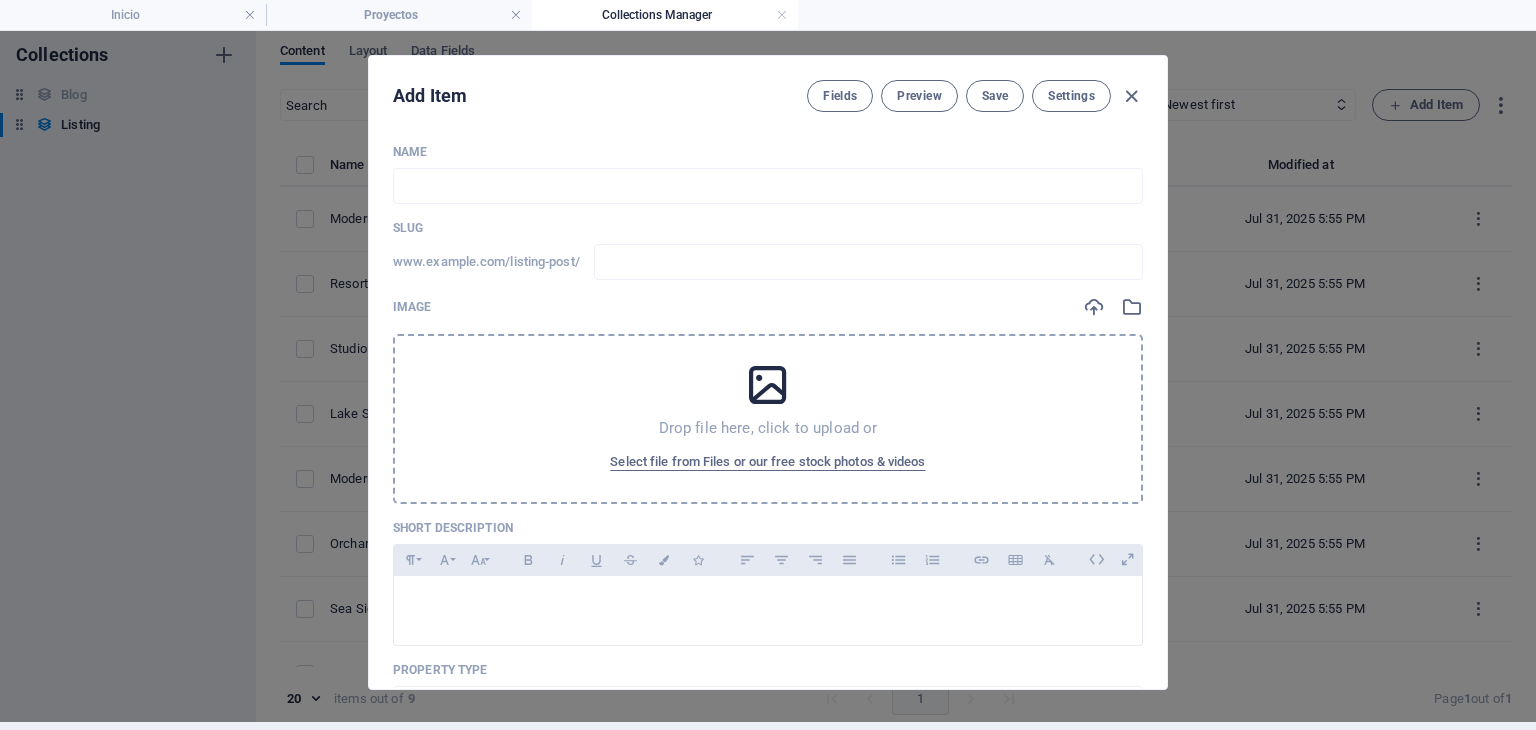 scroll, scrollTop: 0, scrollLeft: 0, axis: both 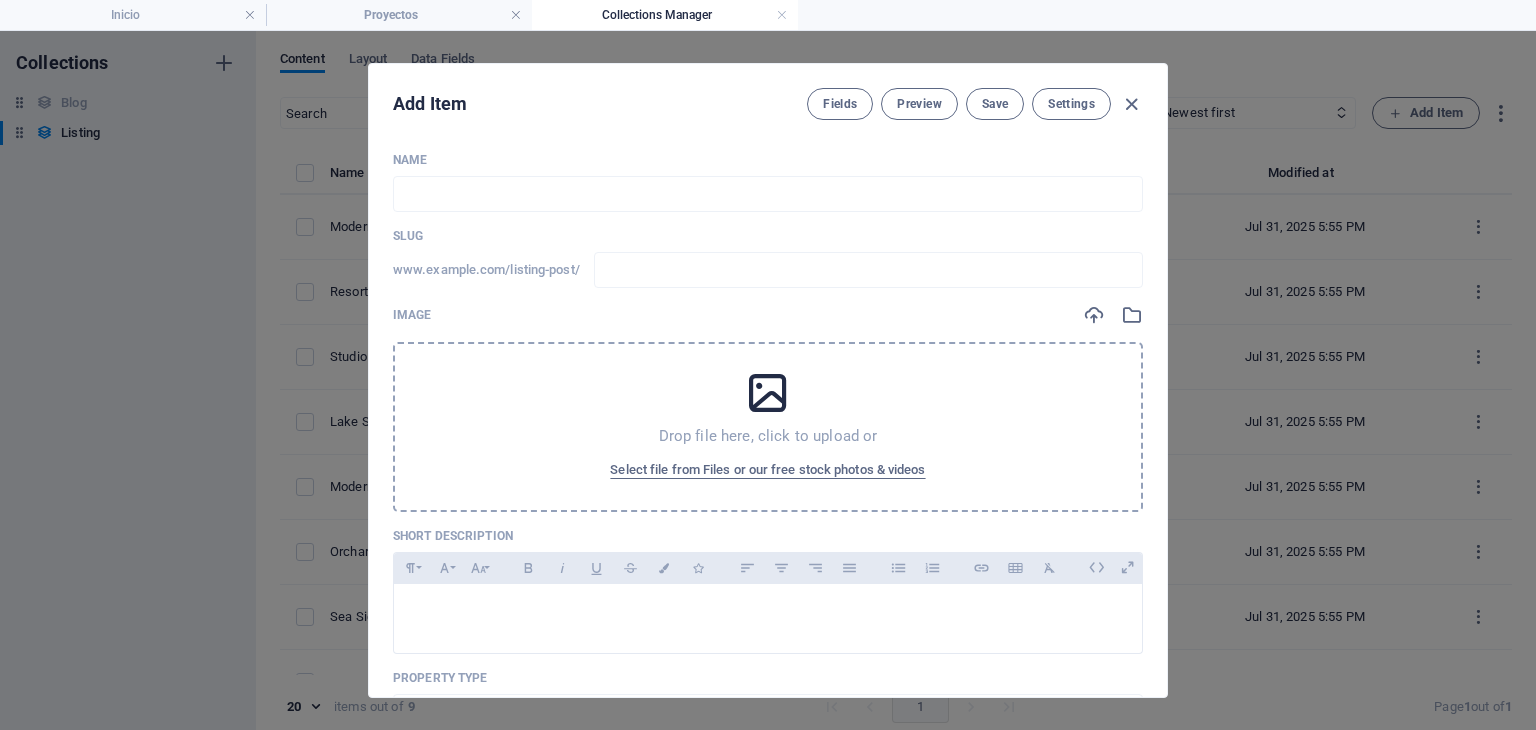 click on "www.example.com/listing-post/ ​" at bounding box center [768, 270] 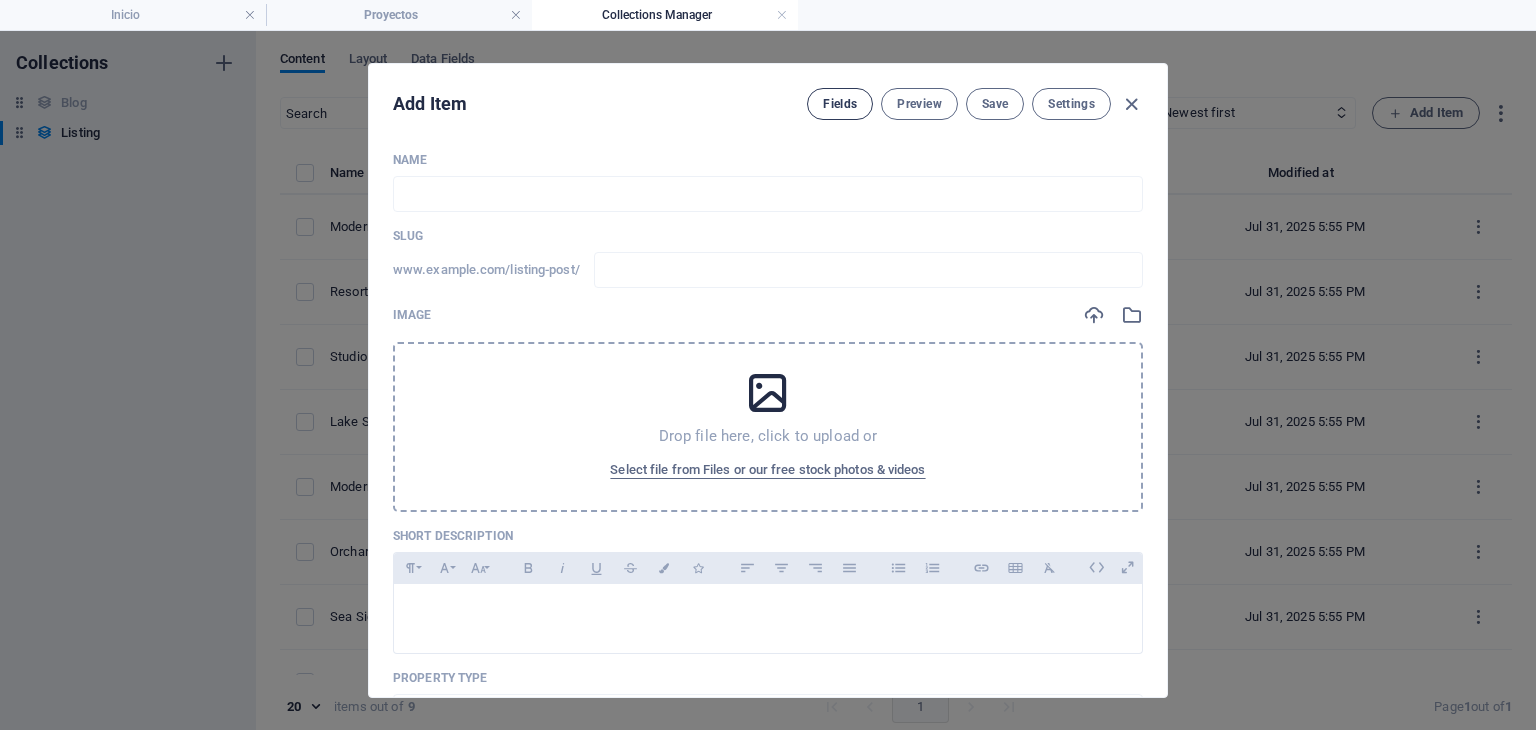 click on "Fields" at bounding box center (840, 104) 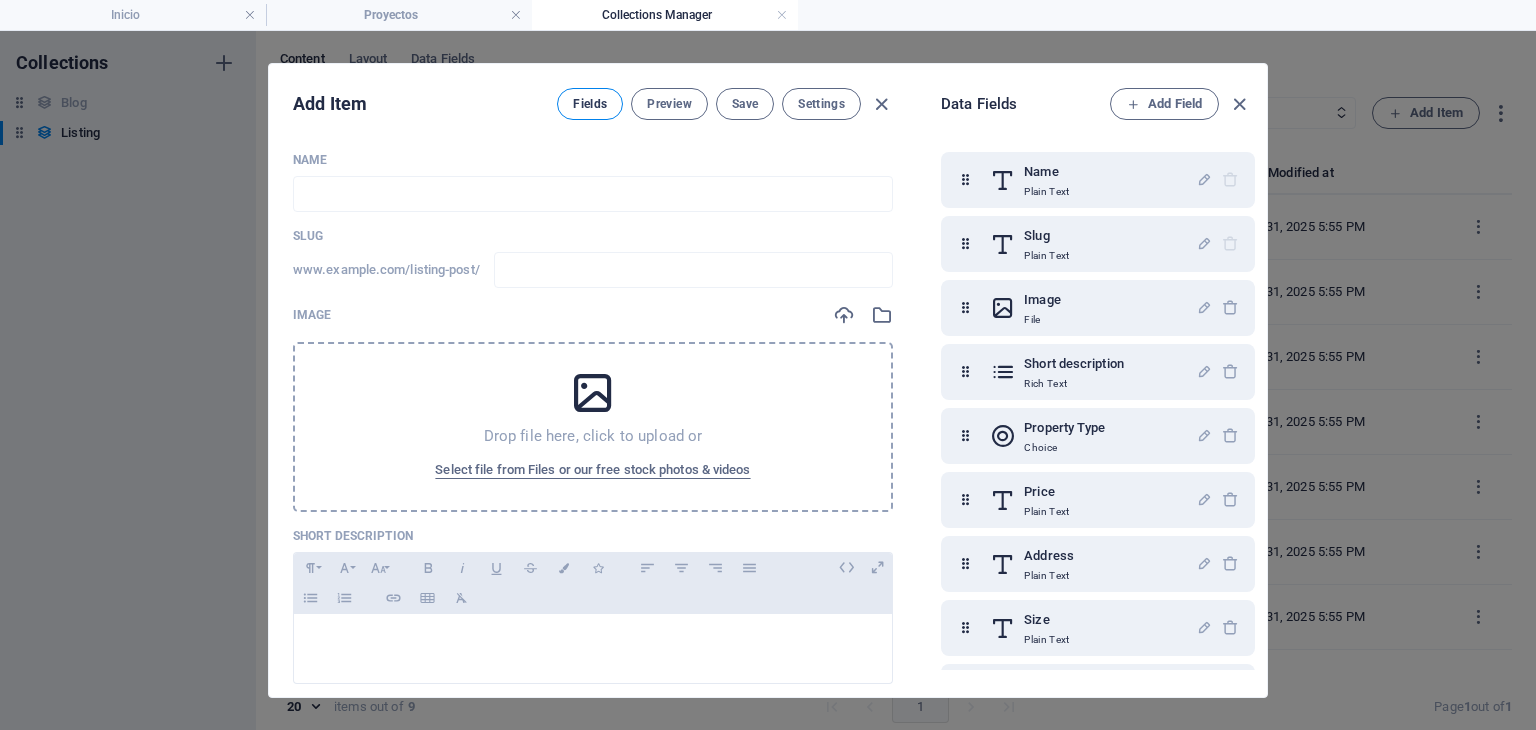 click on "Fields" at bounding box center [590, 104] 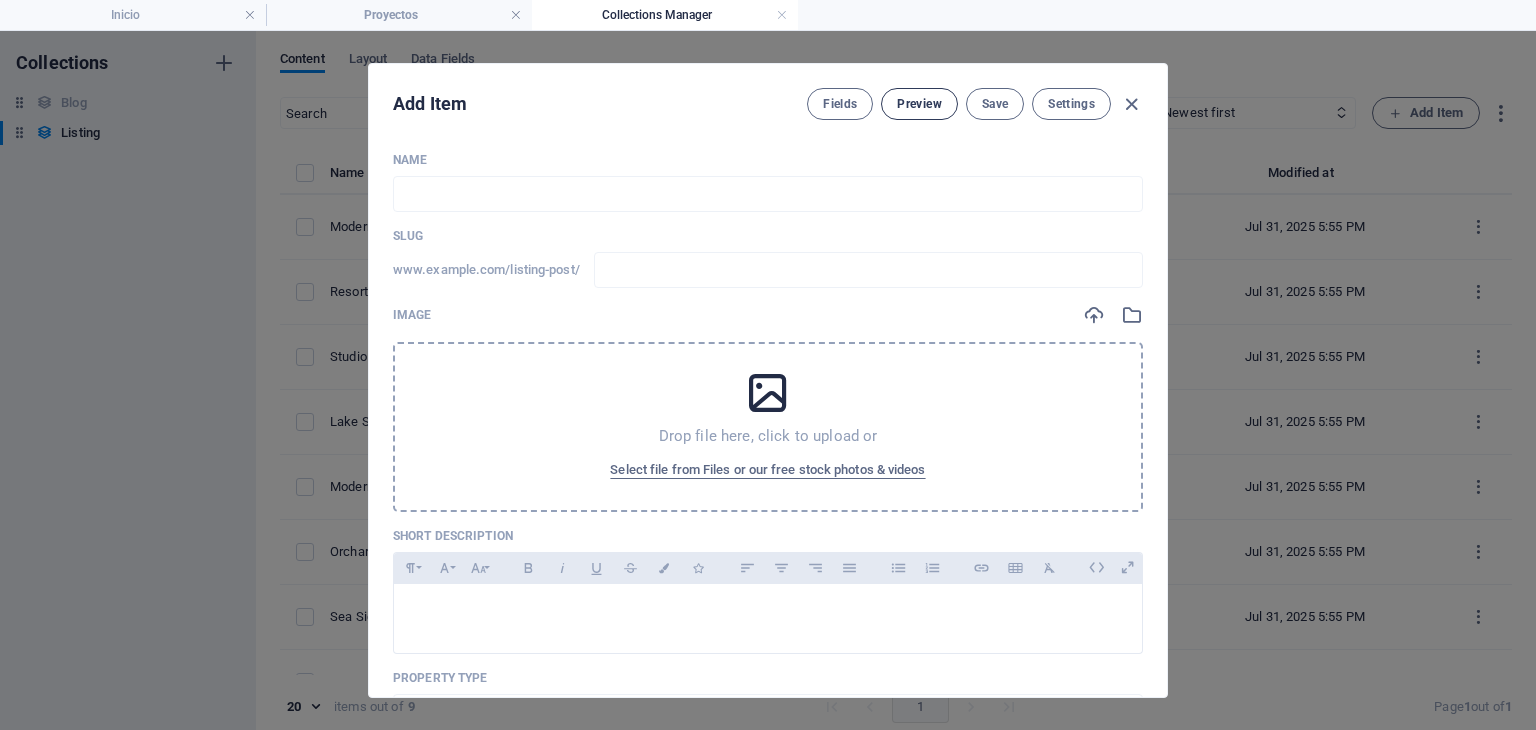 click on "Preview" at bounding box center (919, 104) 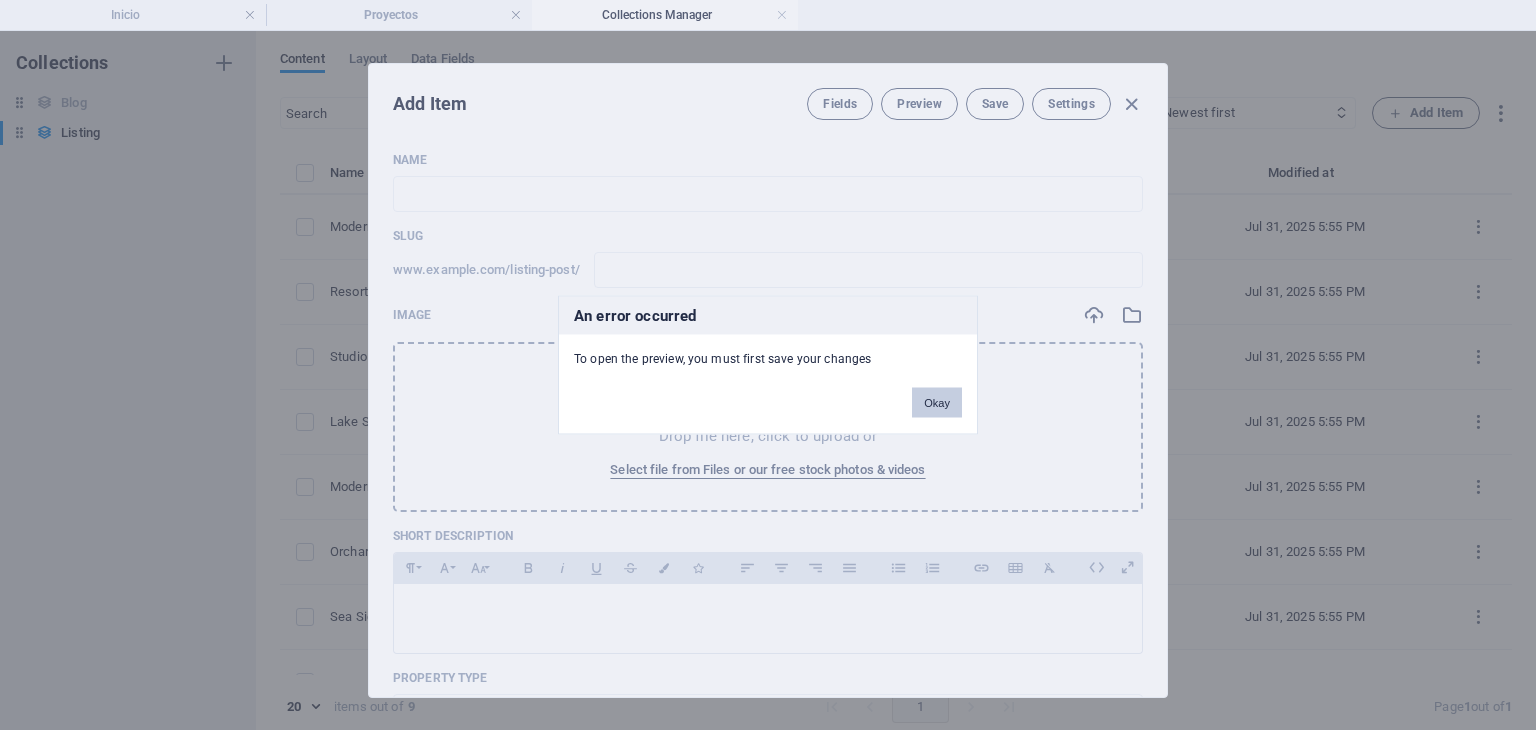 click on "Okay" at bounding box center (937, 403) 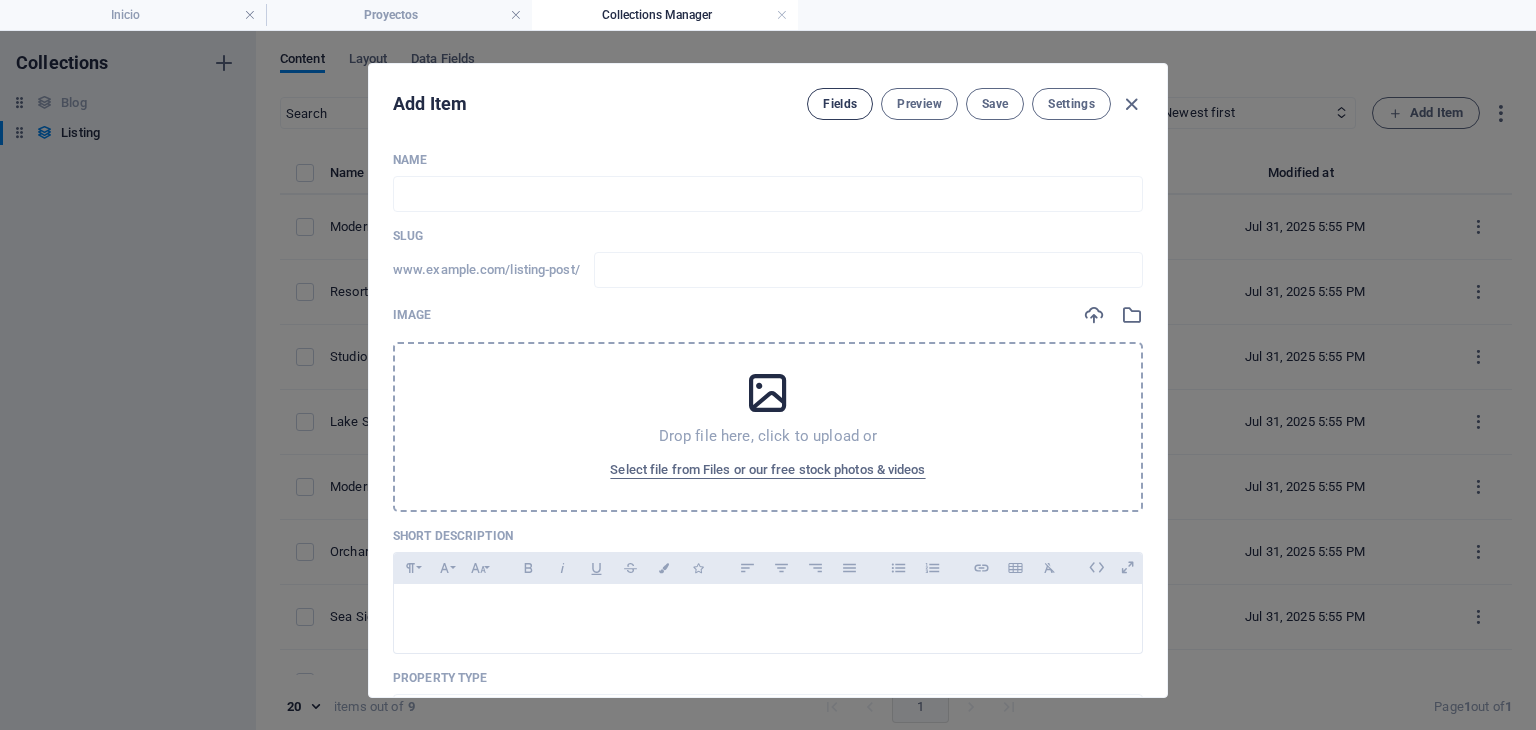 click on "Fields" at bounding box center (840, 104) 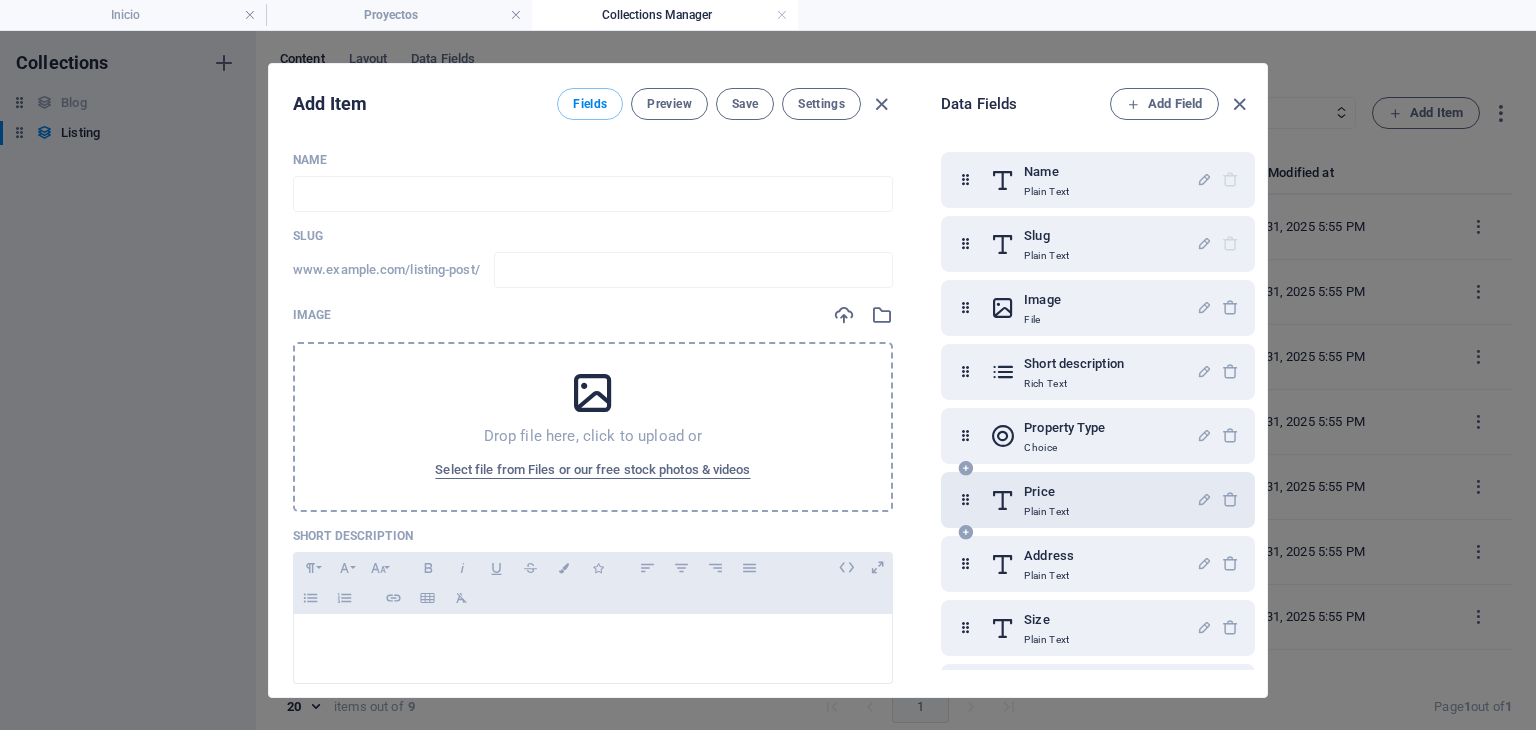 click on "Price" at bounding box center (1046, 492) 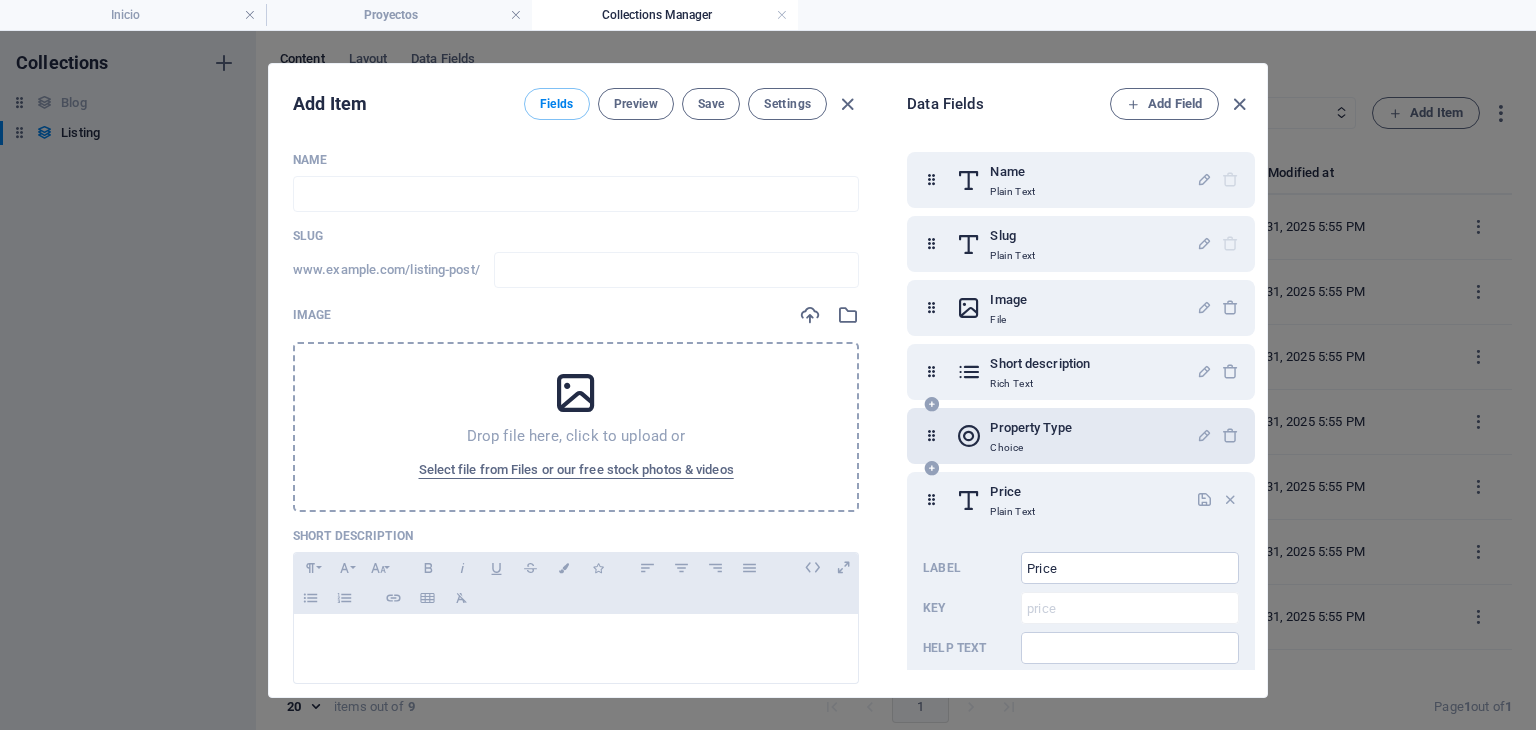click on "Property Type" at bounding box center [1030, 428] 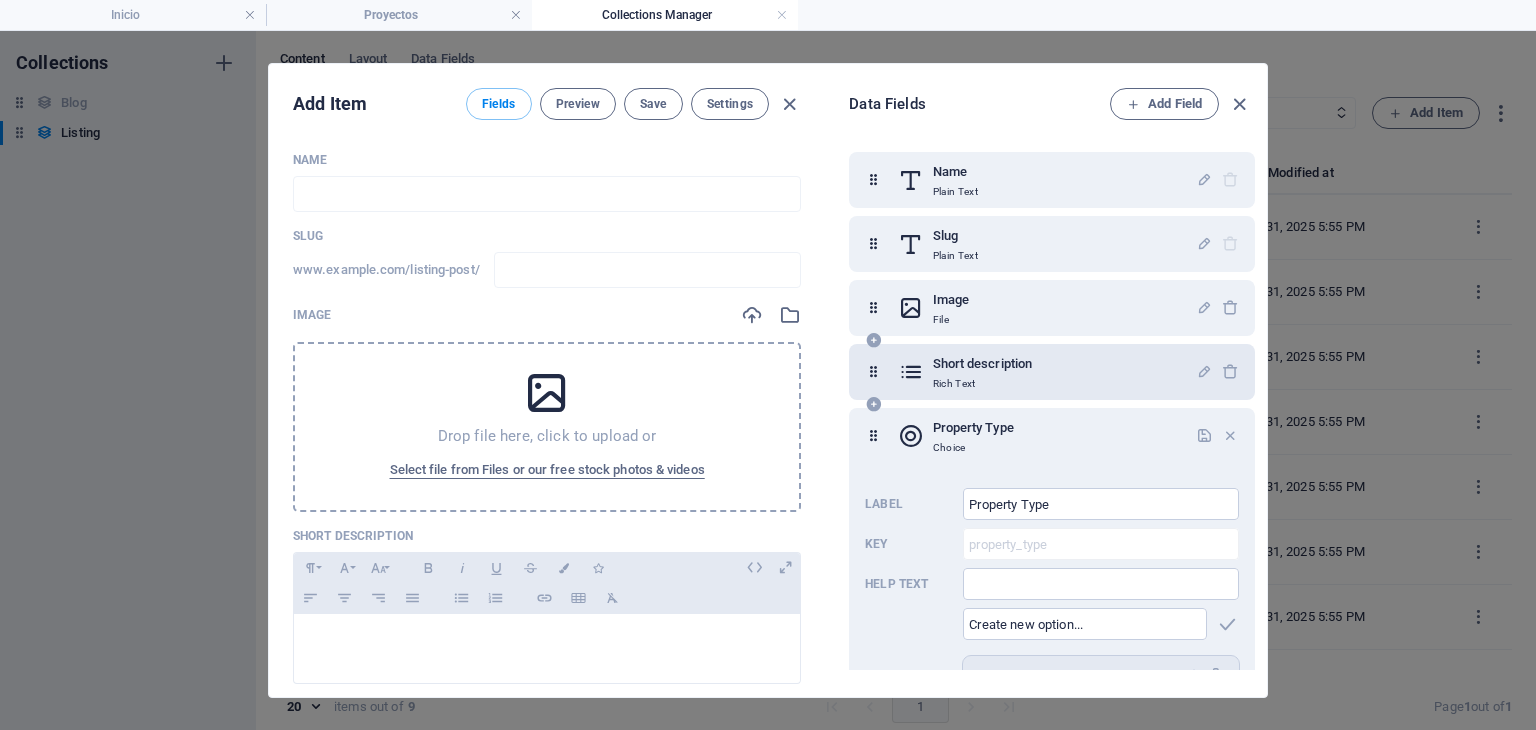 click on "Rich Text" at bounding box center (983, 384) 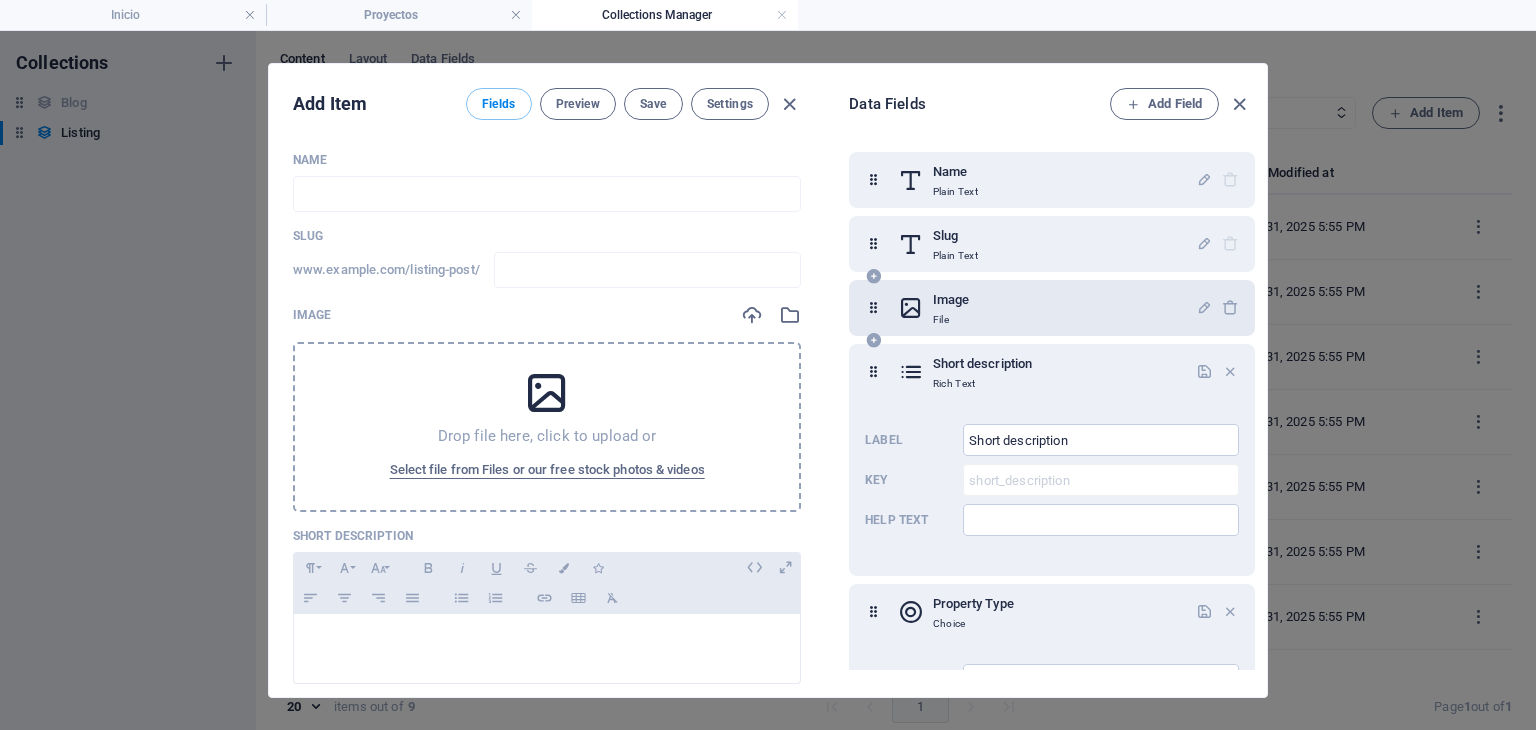click on "Image File" at bounding box center [1047, 308] 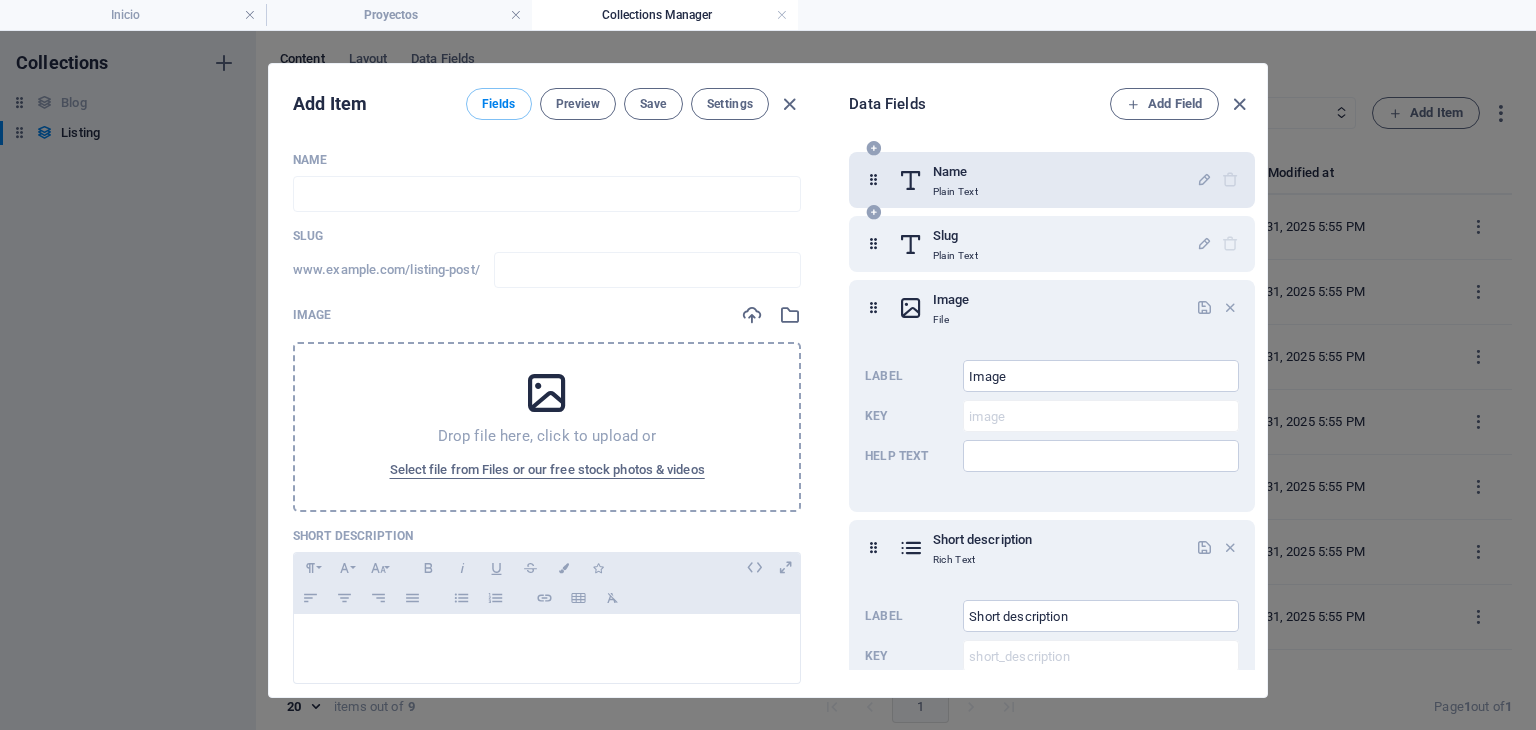click on "Name Plain Text" at bounding box center [1047, 180] 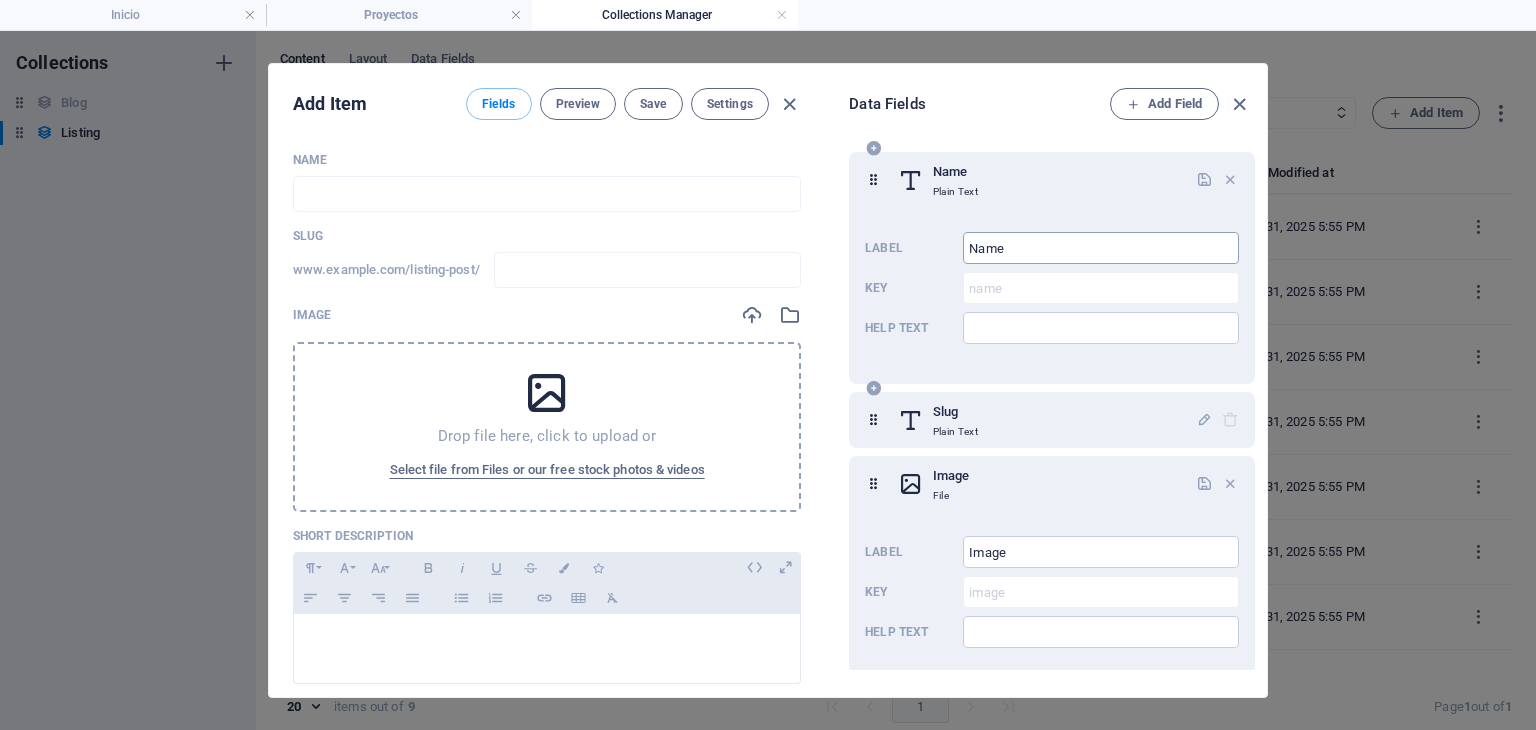 click on "Name" at bounding box center (1101, 248) 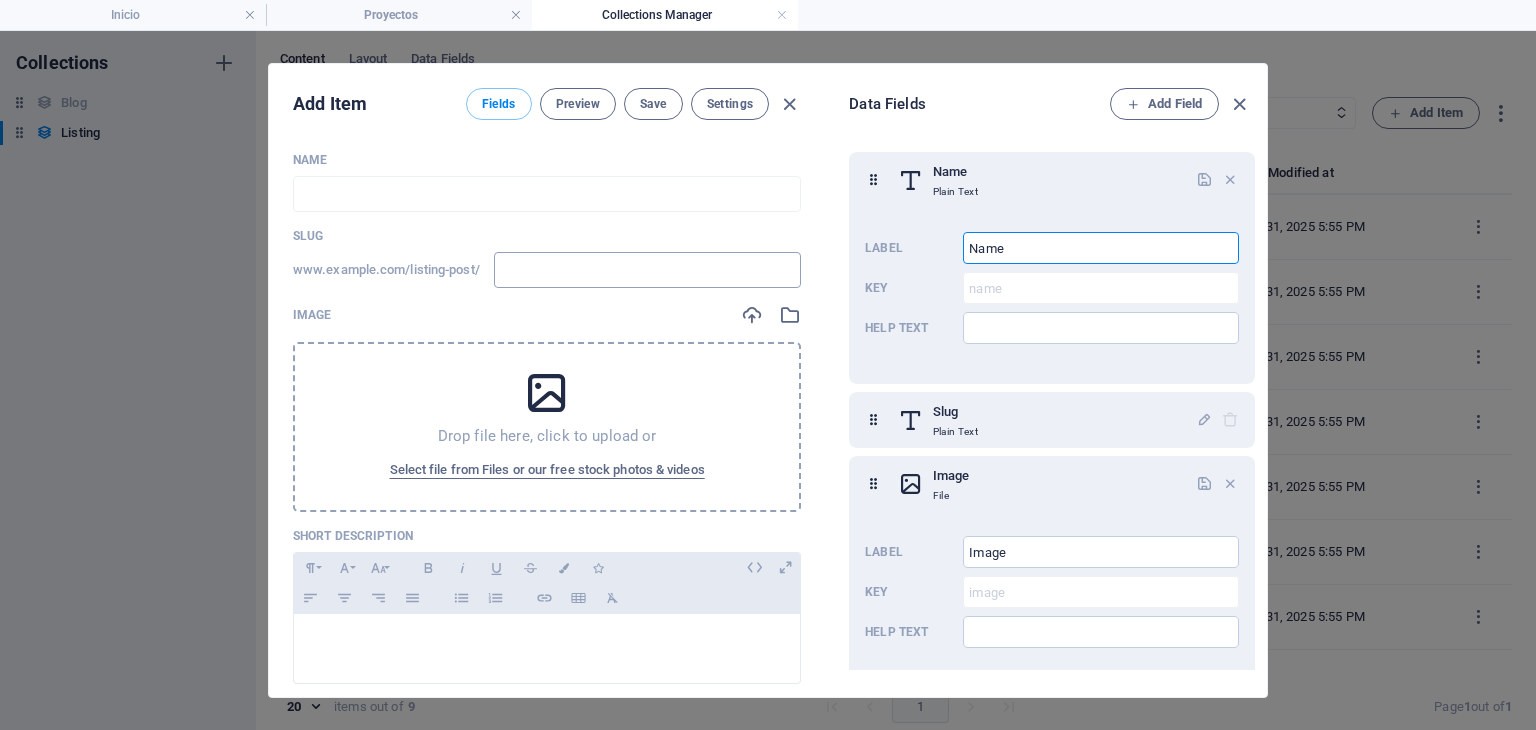 drag, startPoint x: 1049, startPoint y: 252, endPoint x: 704, endPoint y: 257, distance: 345.03622 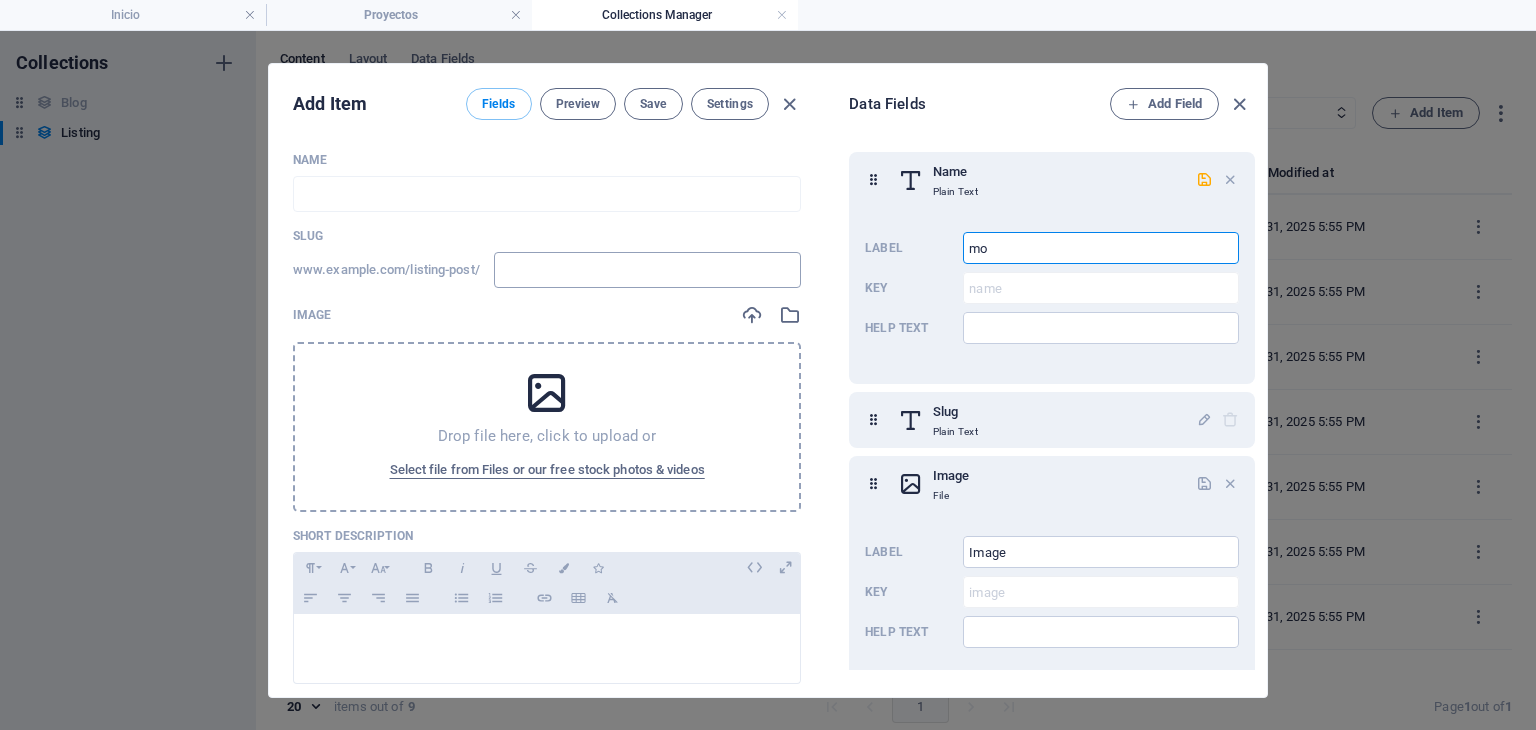 type on "m" 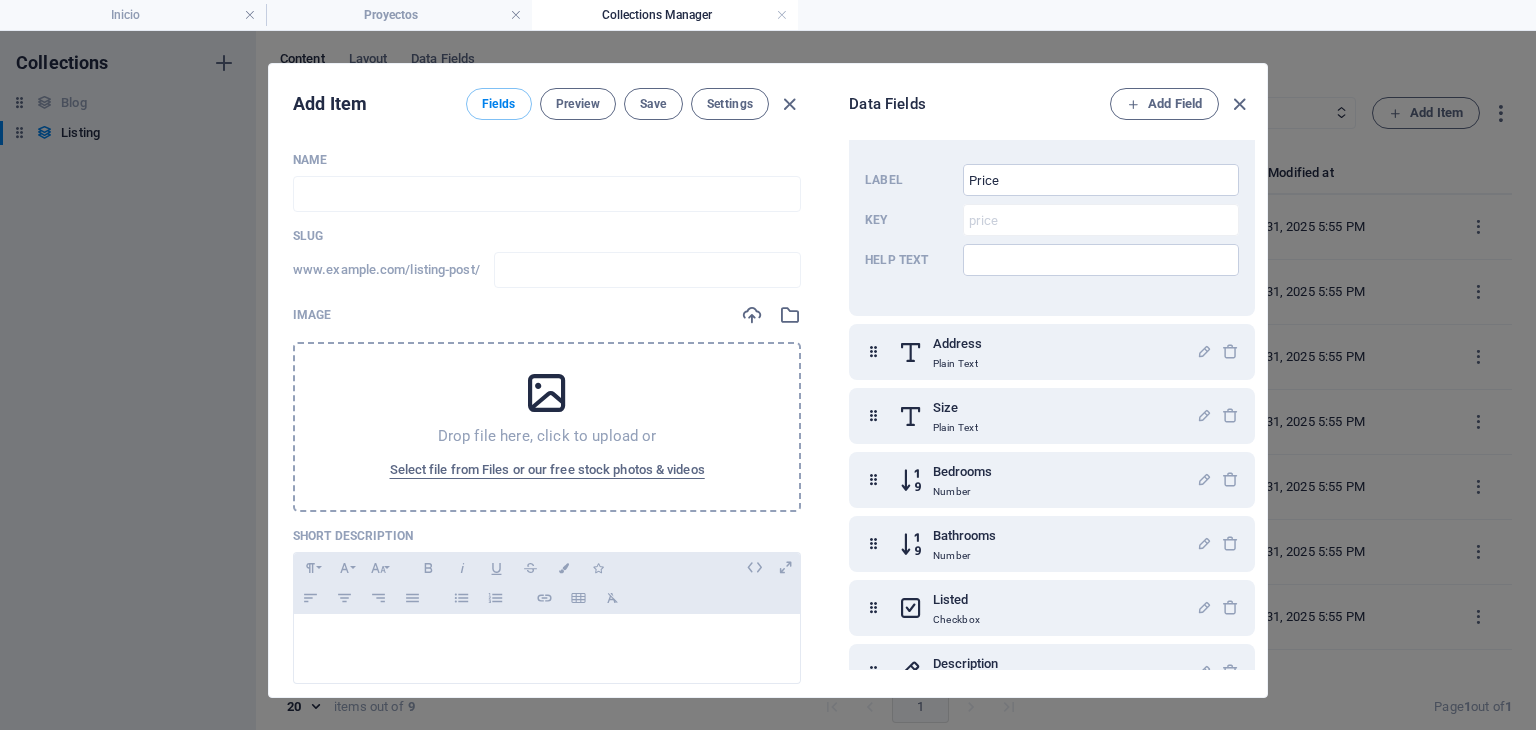 scroll, scrollTop: 1404, scrollLeft: 0, axis: vertical 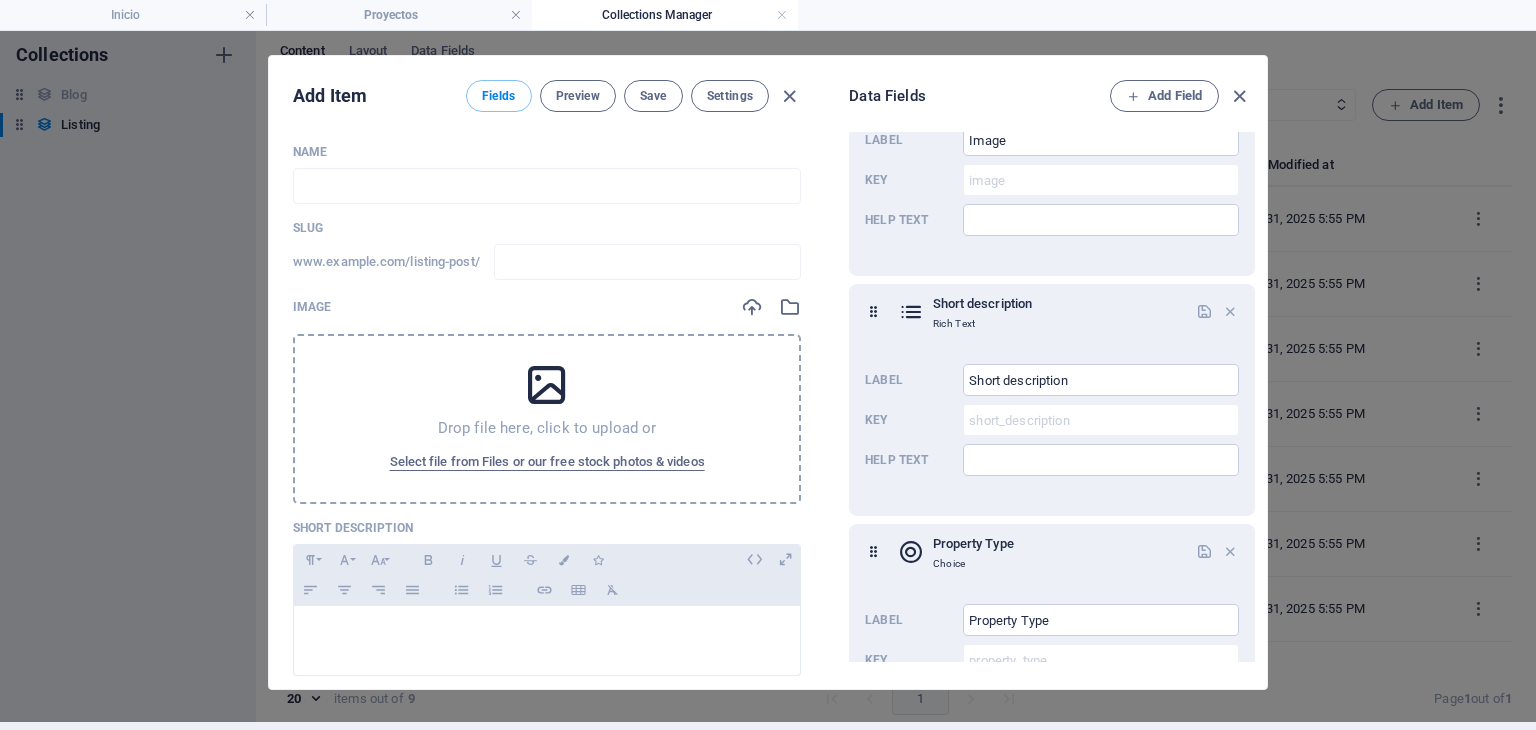 type 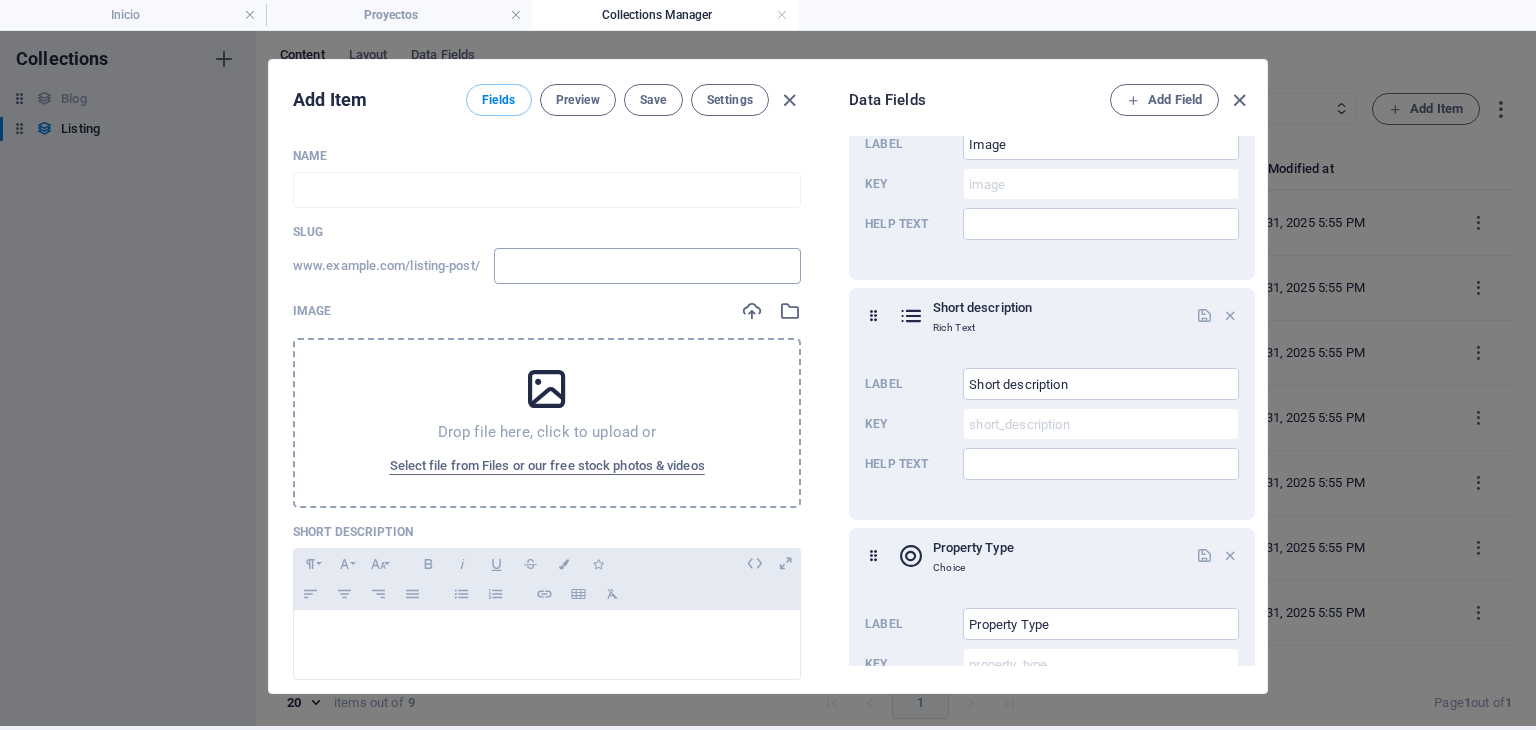 scroll, scrollTop: 0, scrollLeft: 0, axis: both 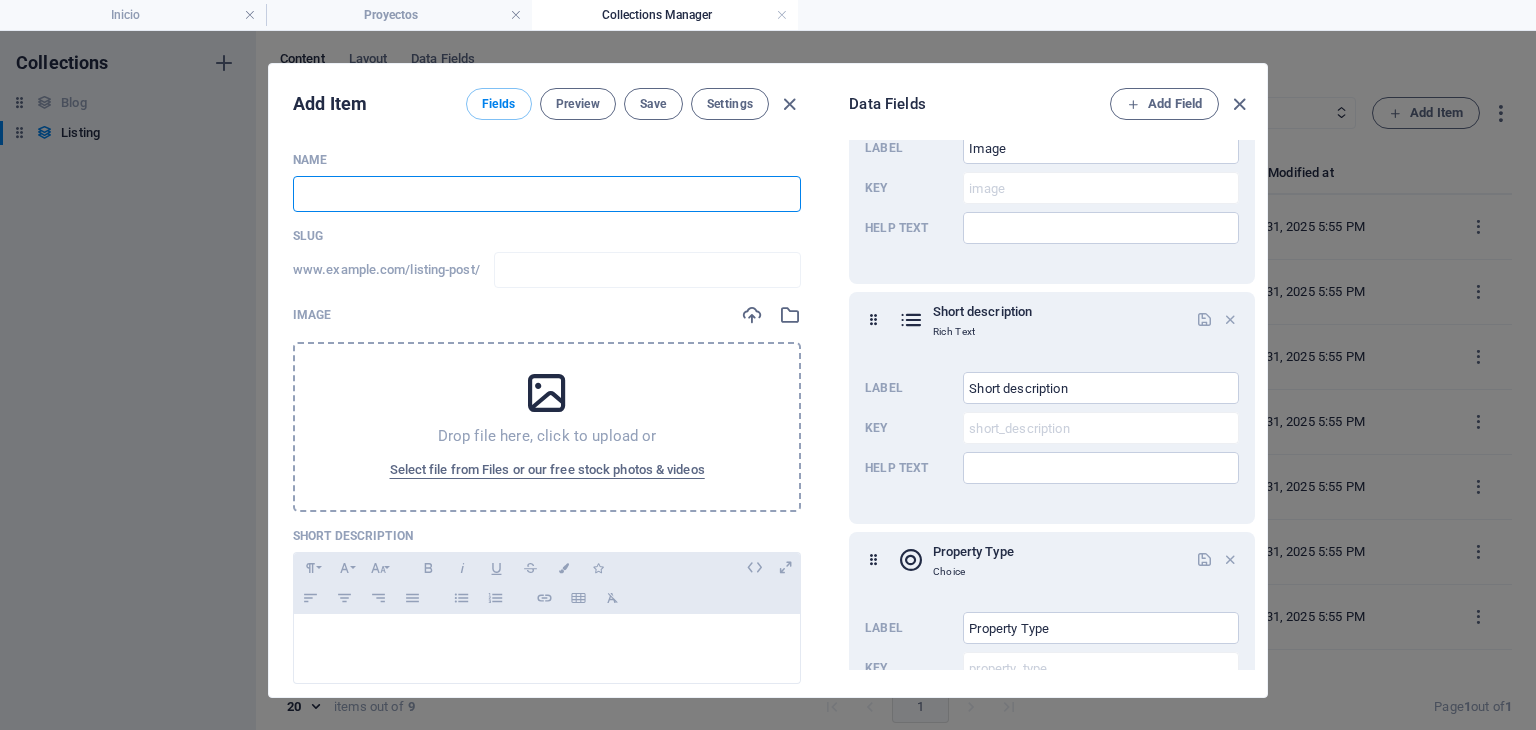 click at bounding box center [547, 194] 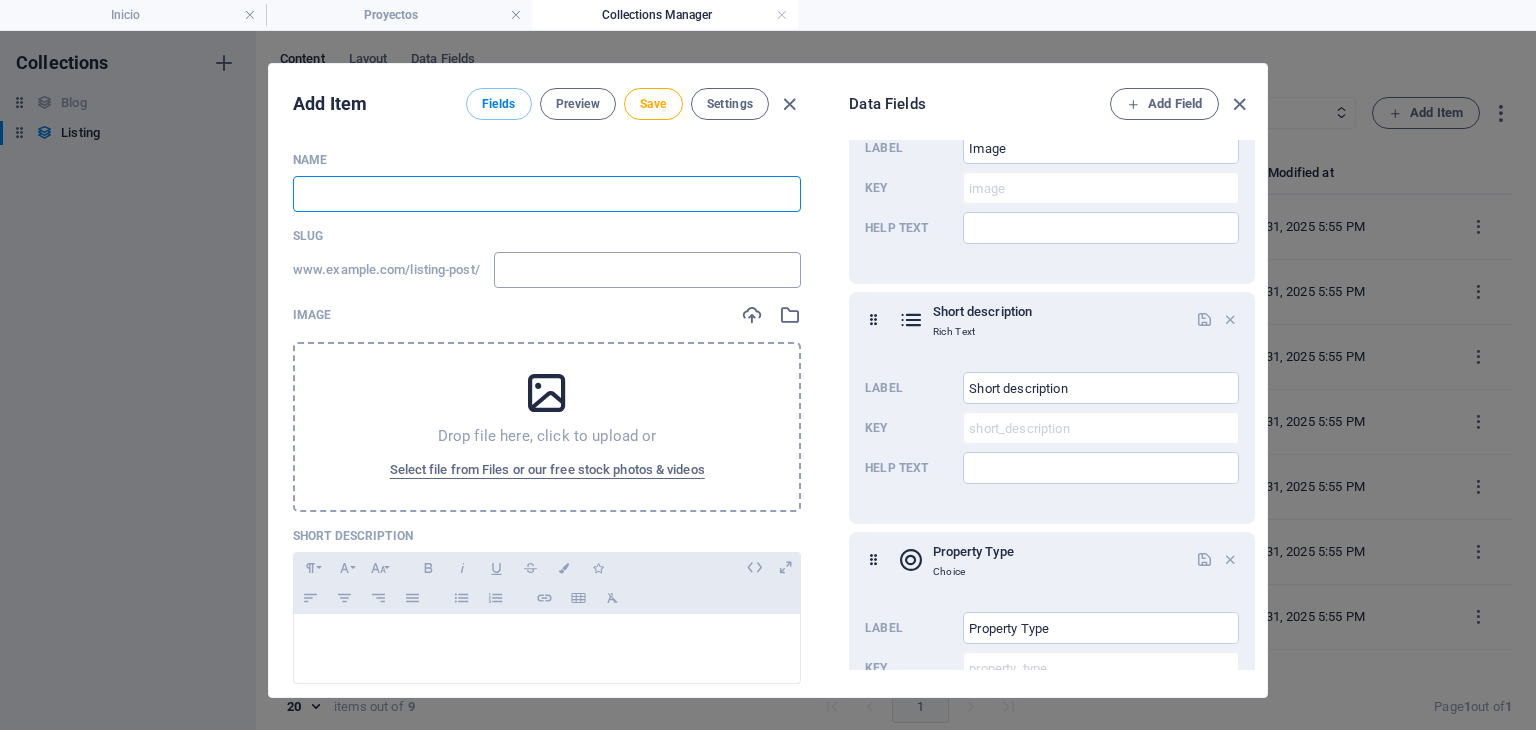 type on "T" 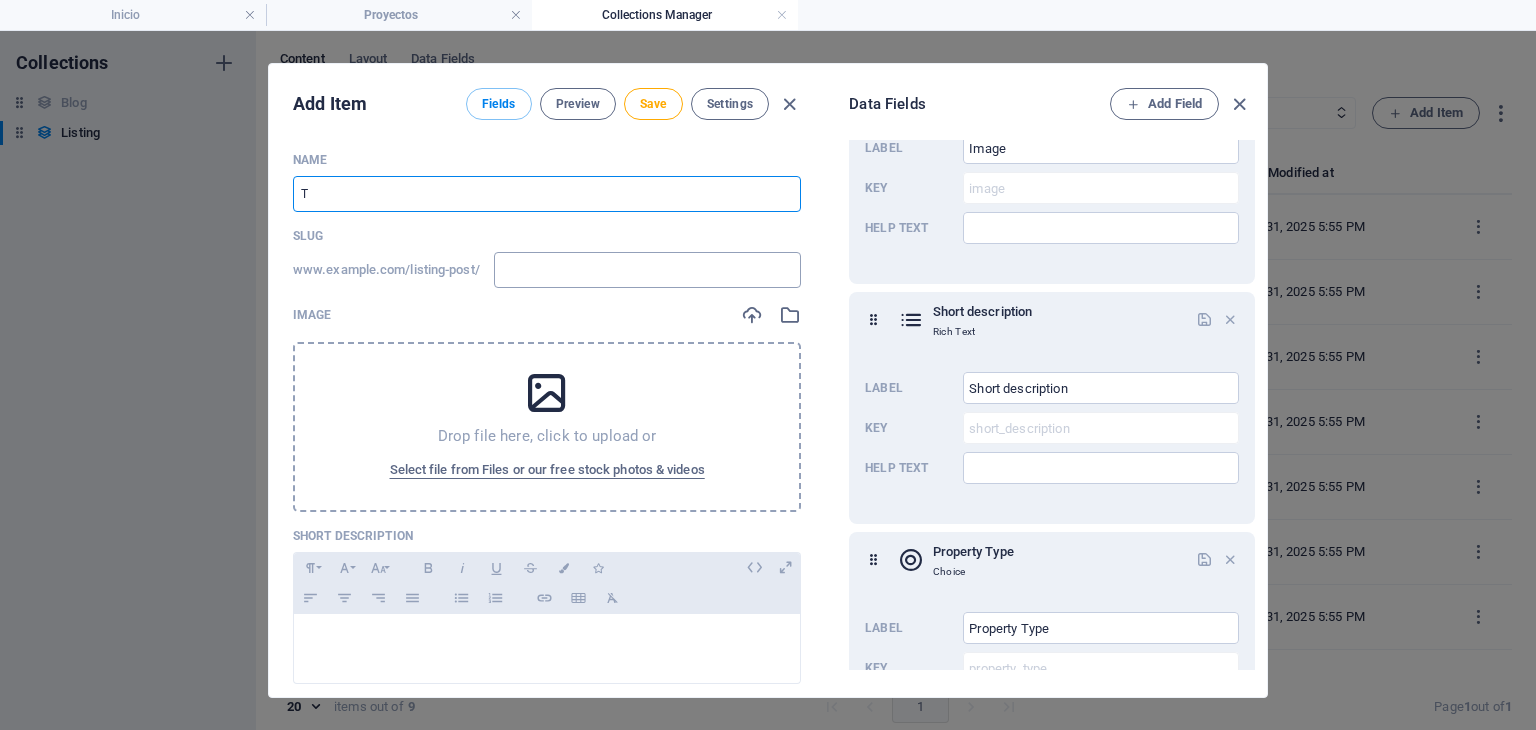 type on "t" 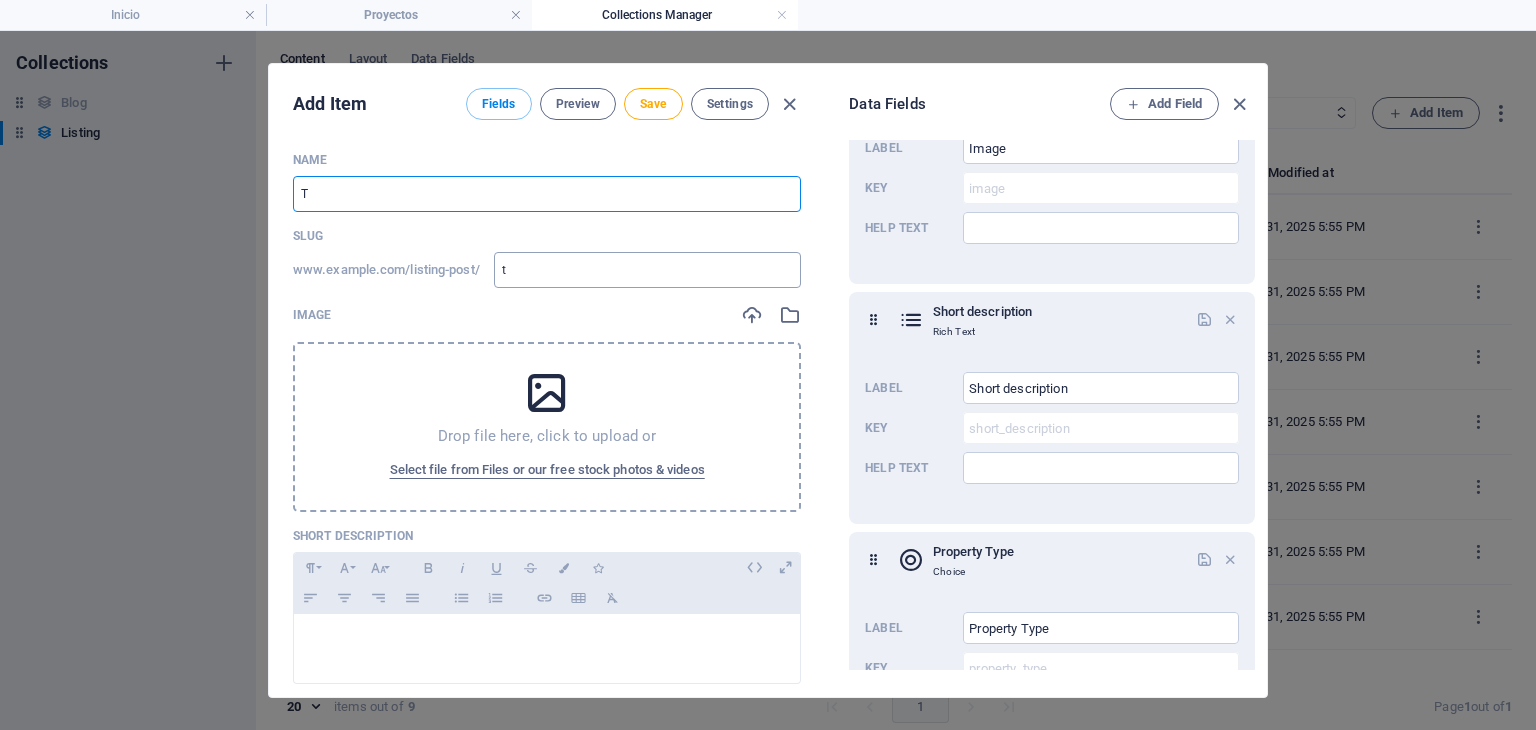 type on "To" 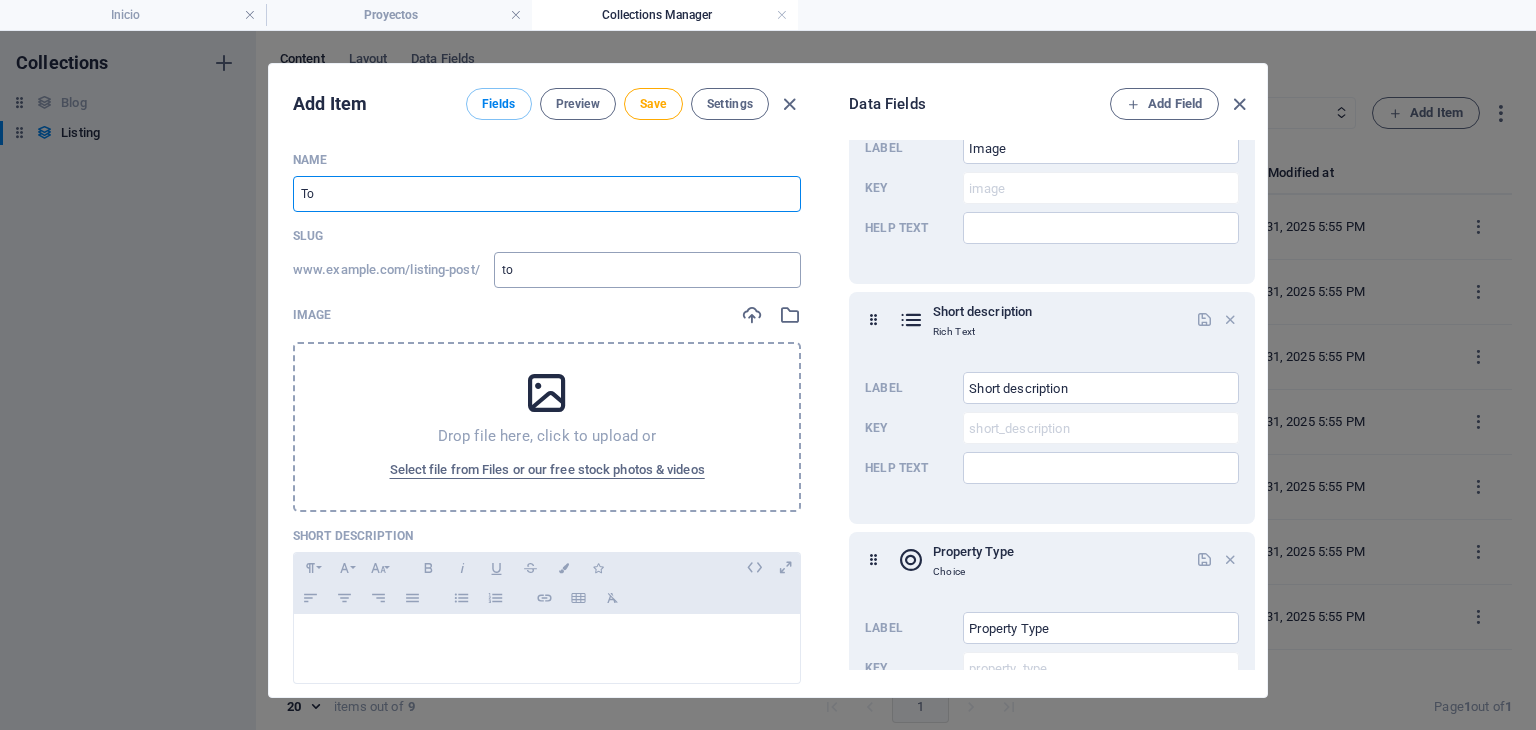 type on "Tor" 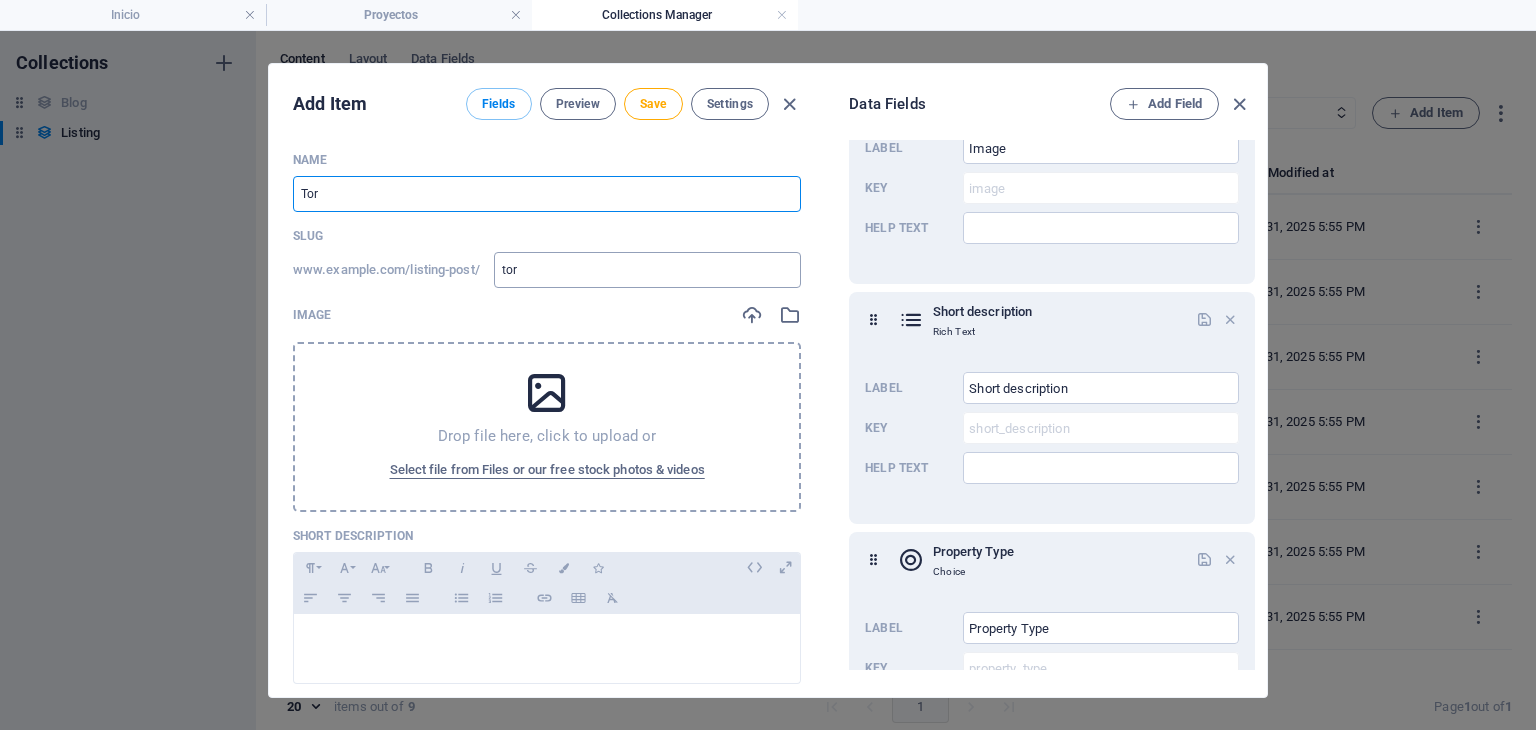 type on "Torr" 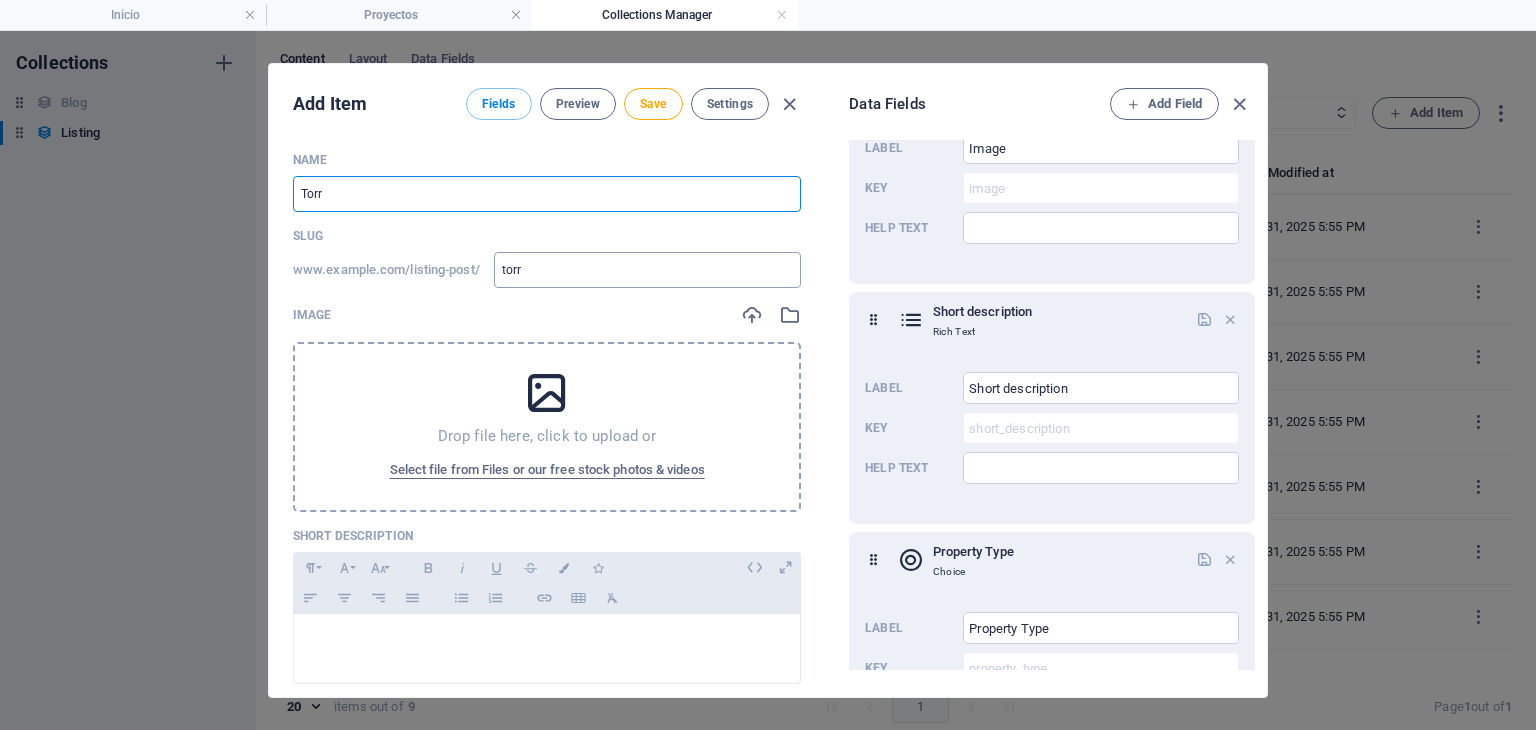 type on "Torre" 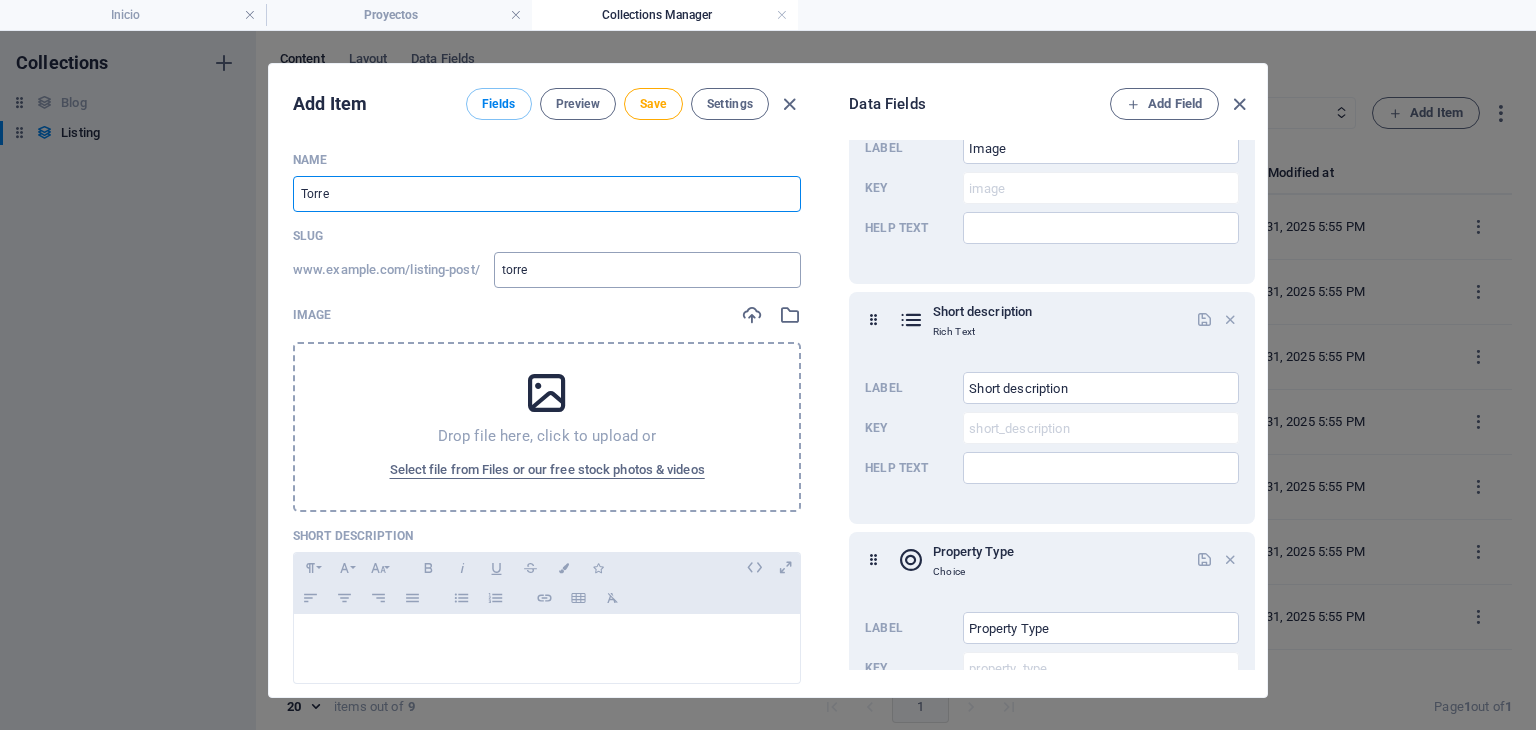 type on "Torre r" 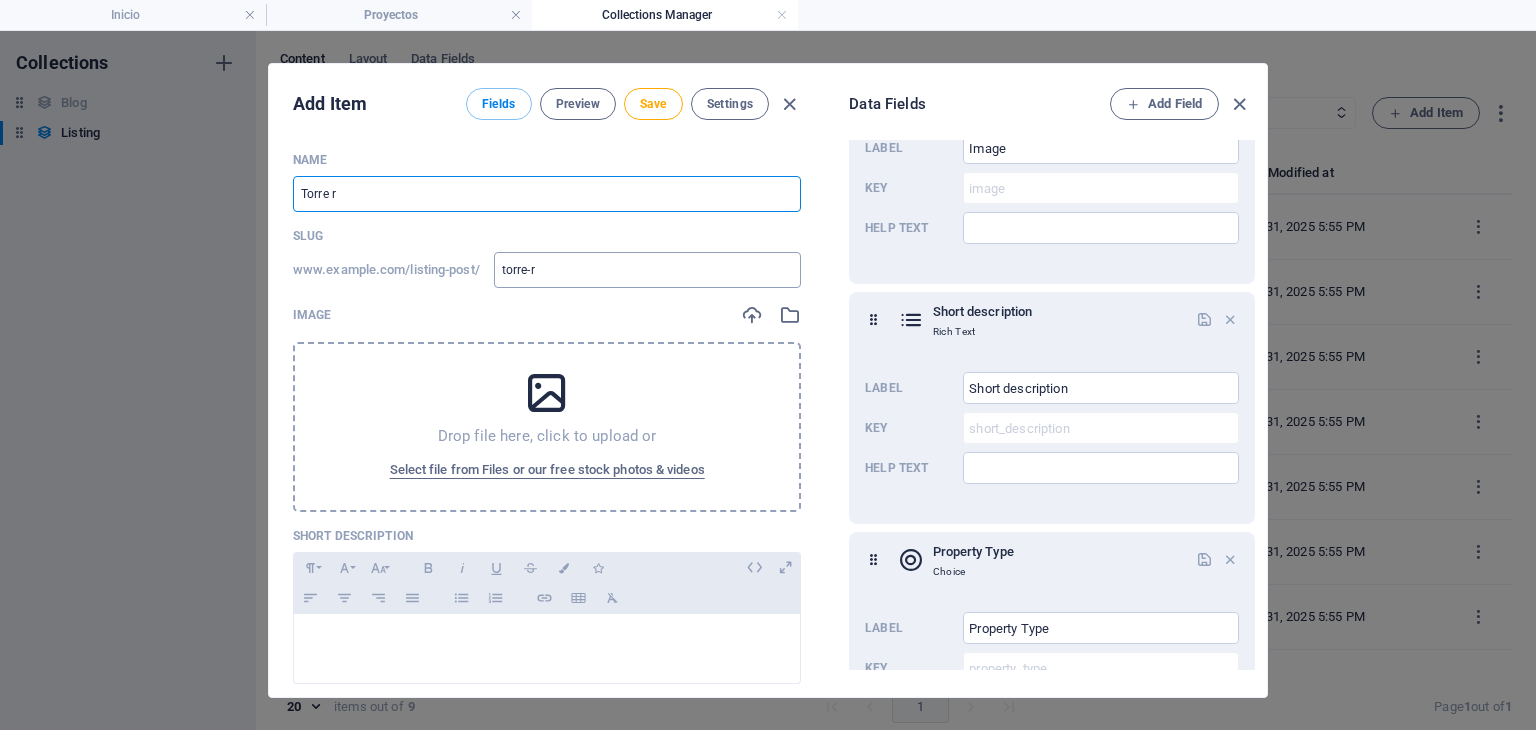 type on "Torre" 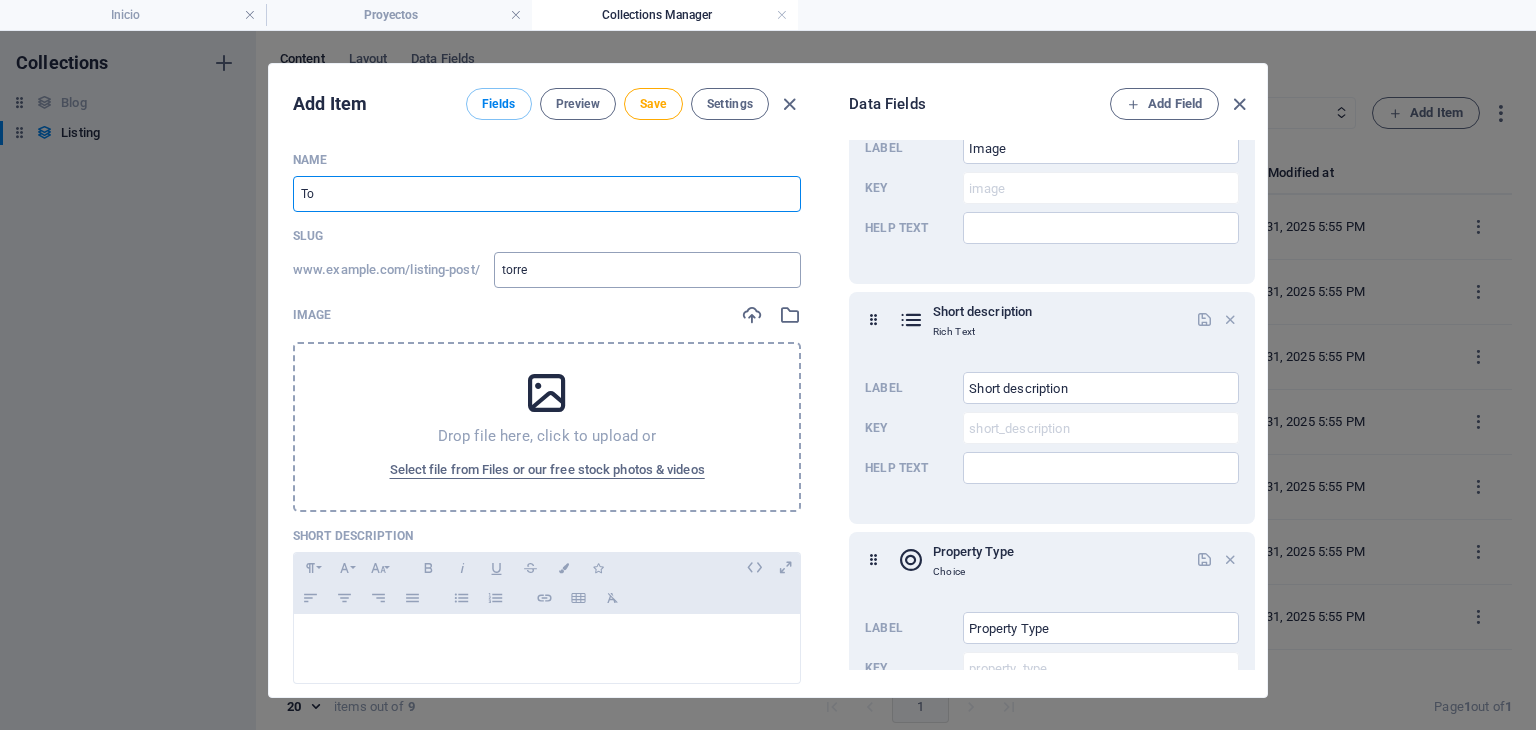 type on "T" 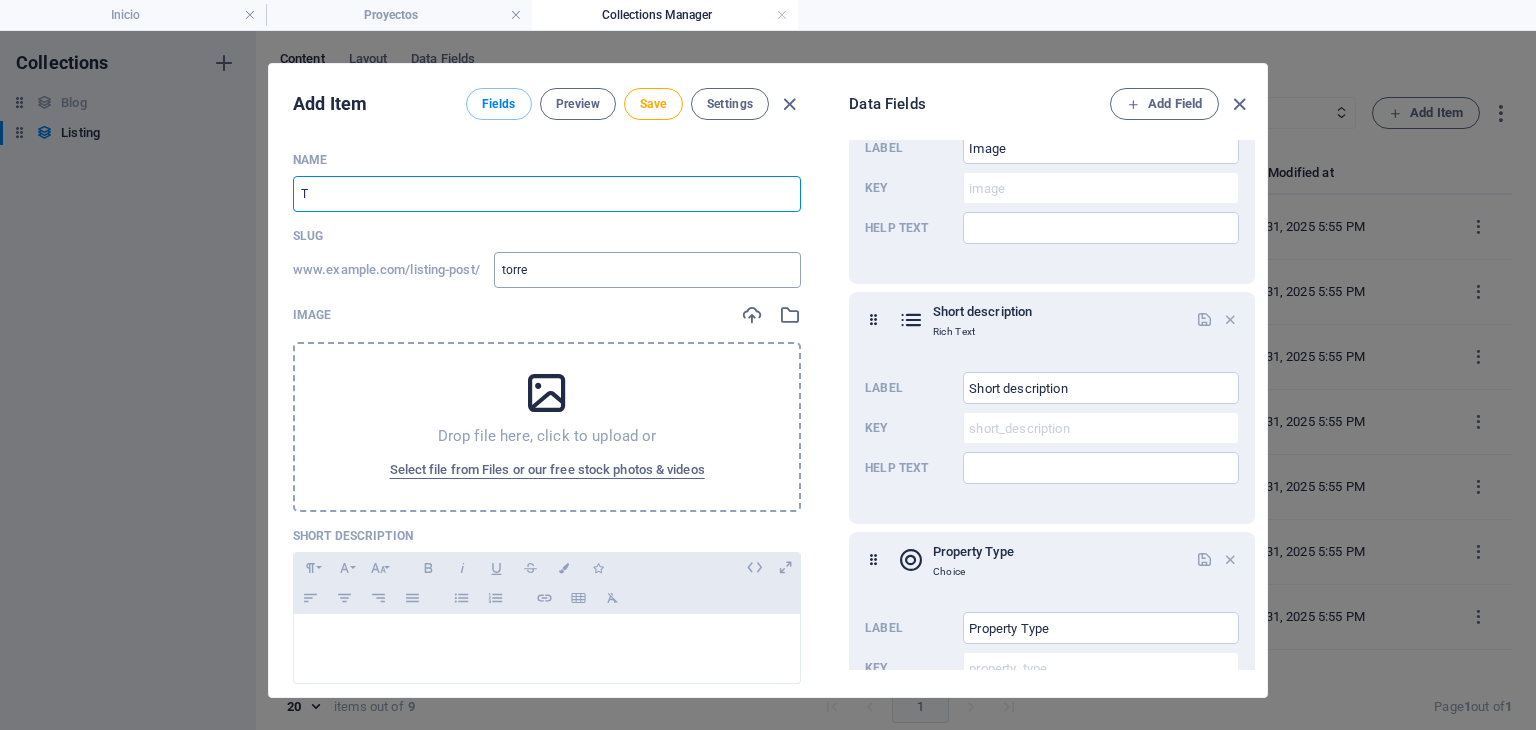 type 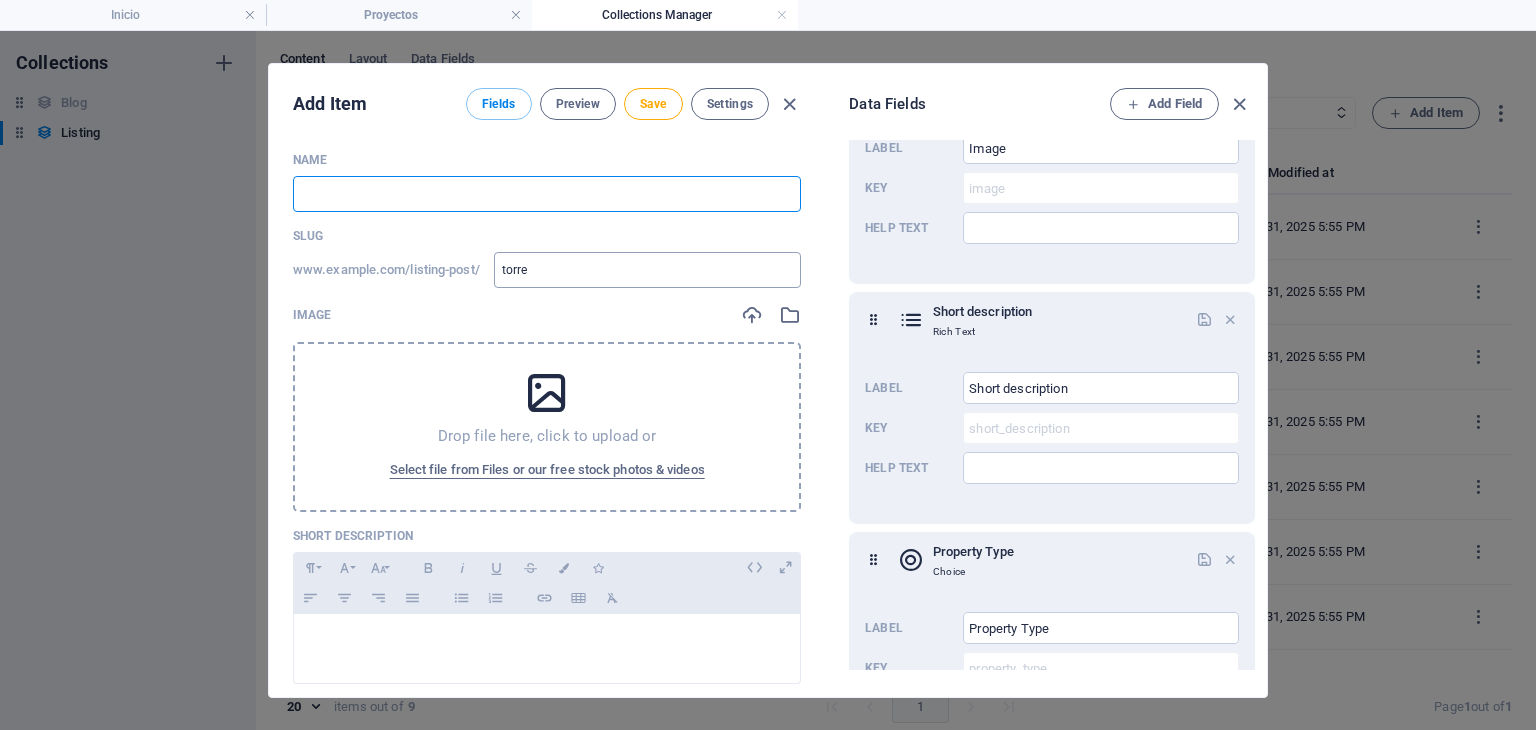 type 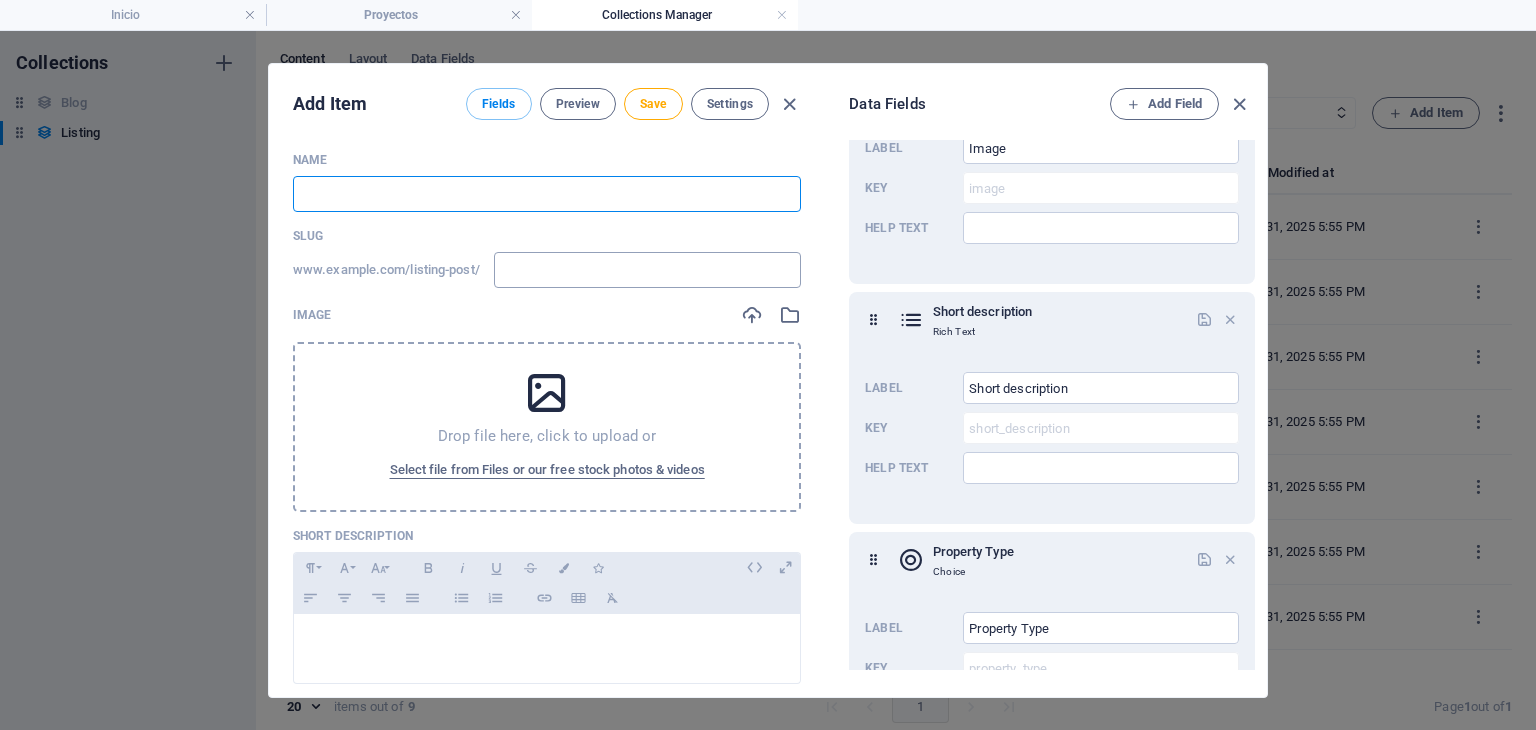 type 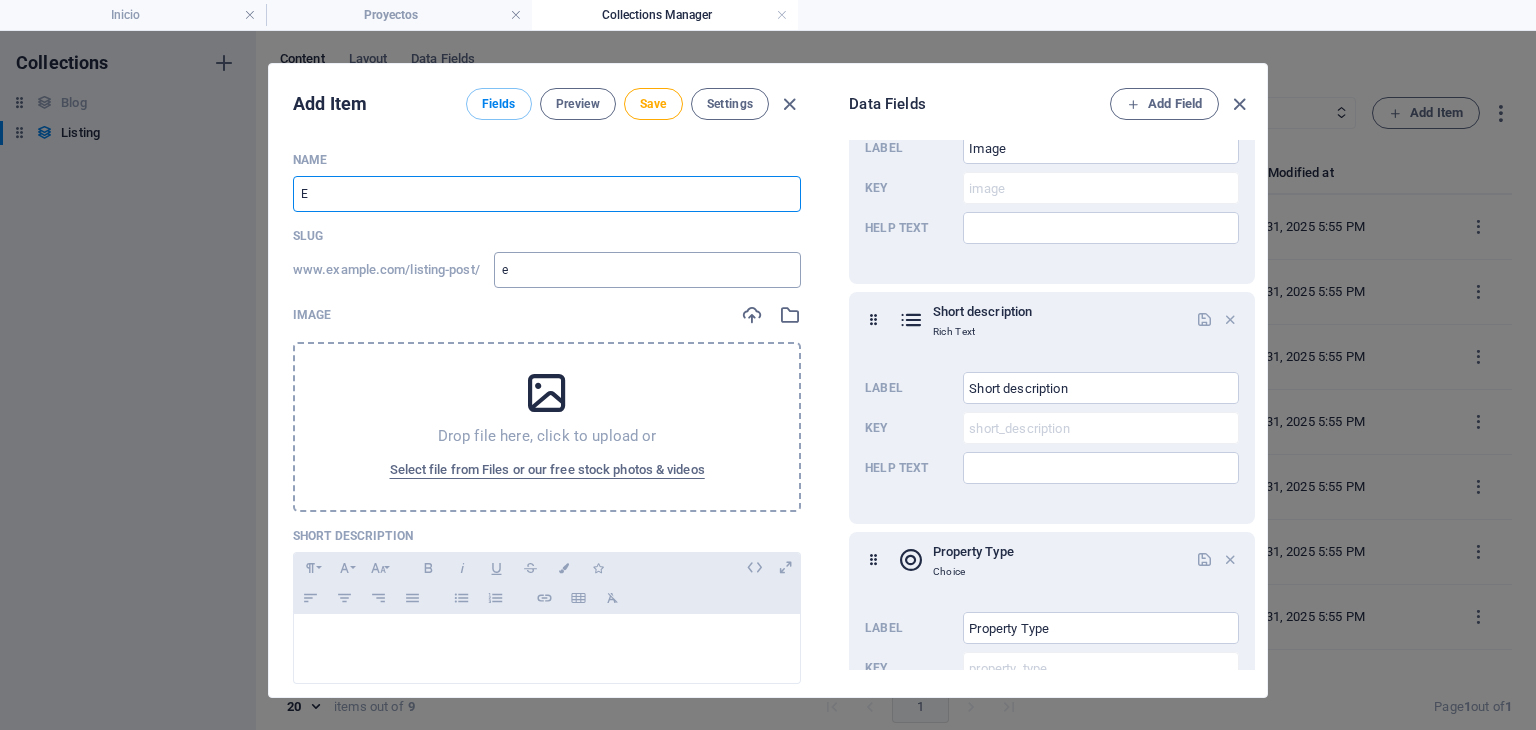 type on "Es" 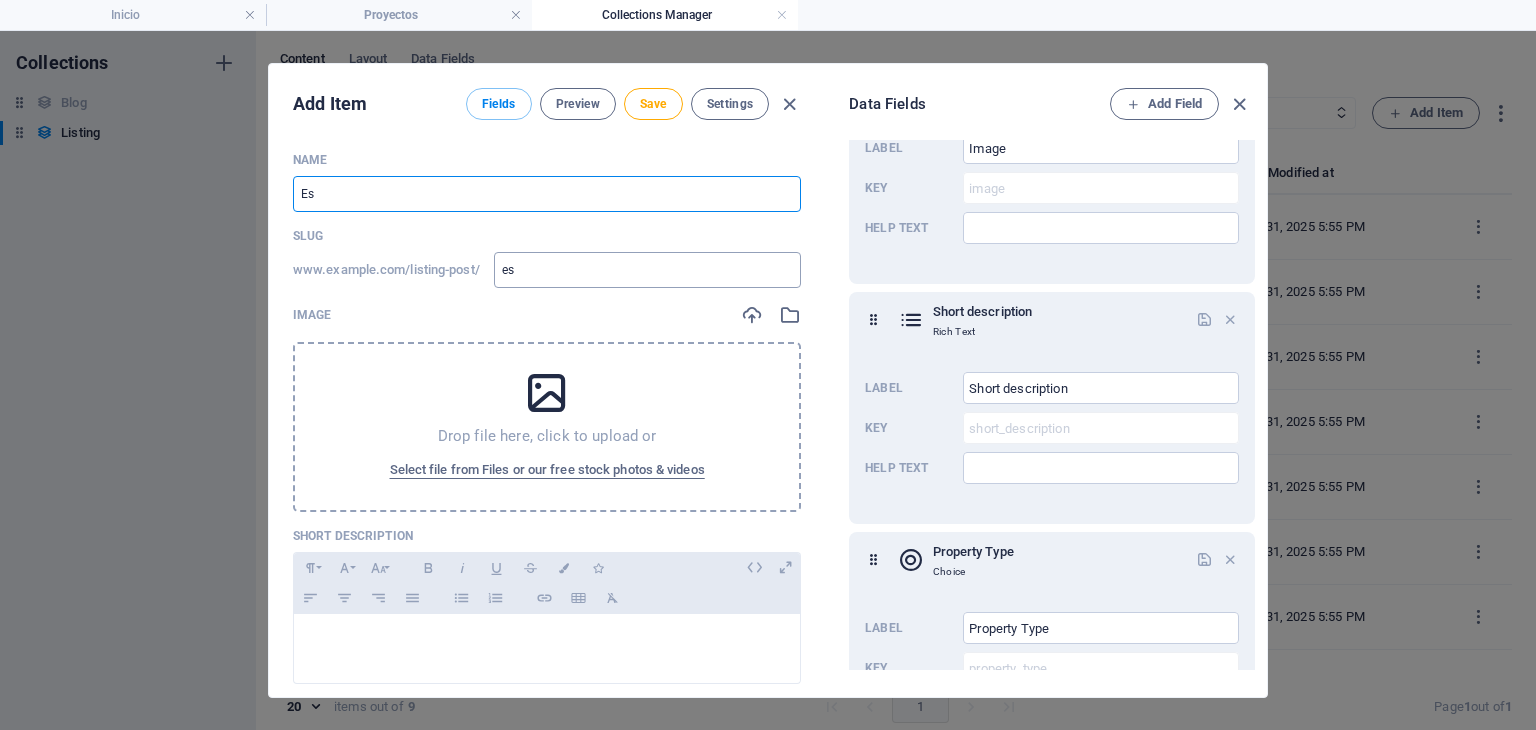 type on "Est" 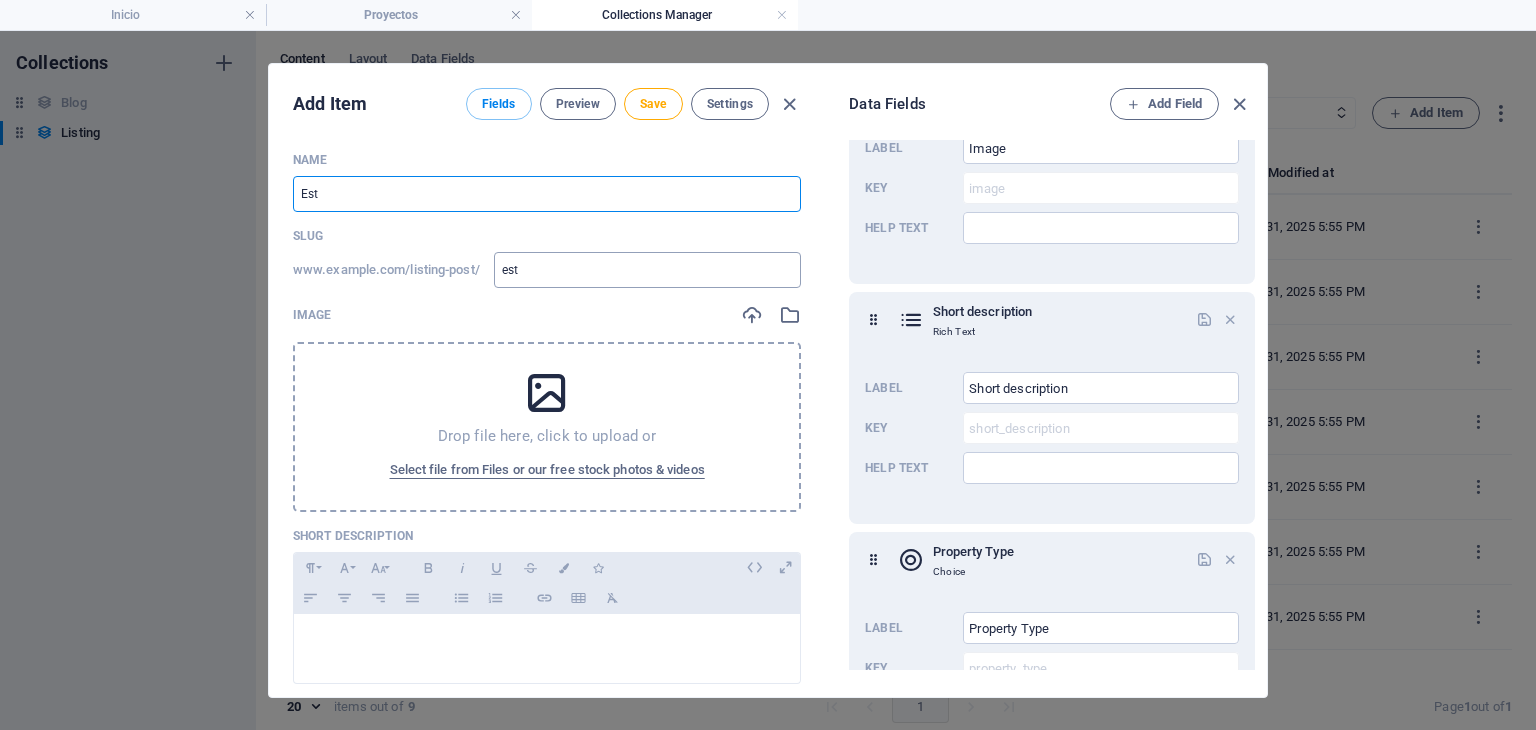 type on "Estr" 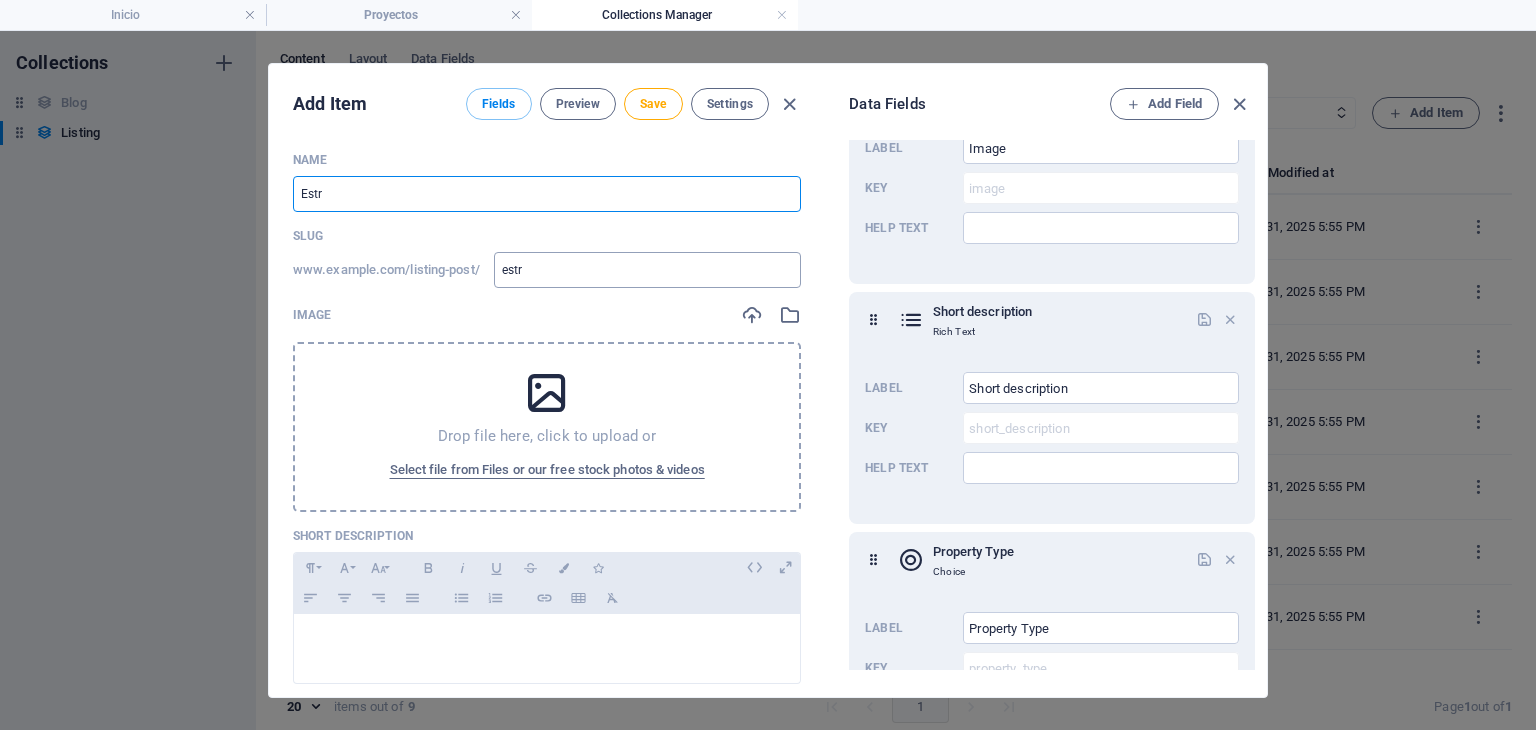 type on "Estru" 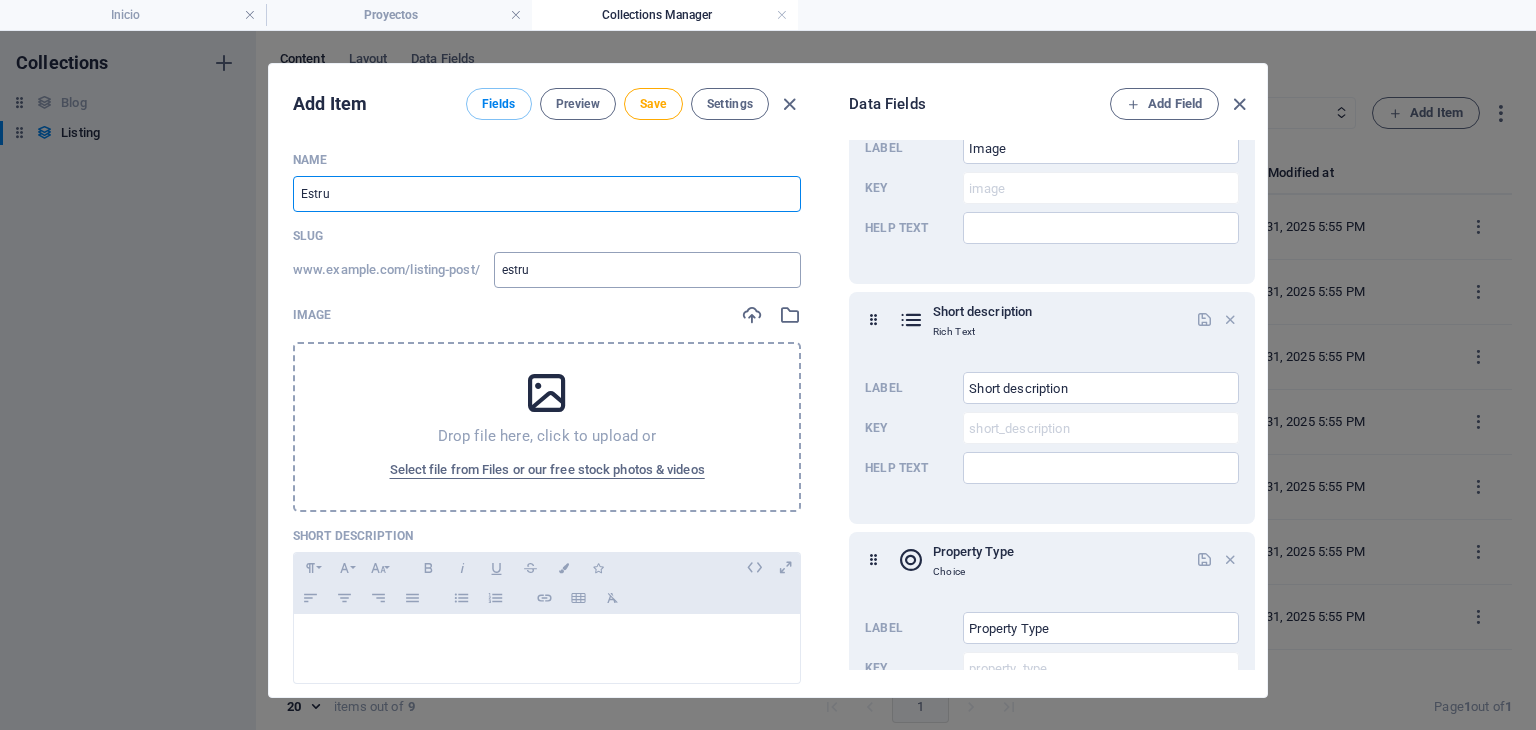 type on "Estruc" 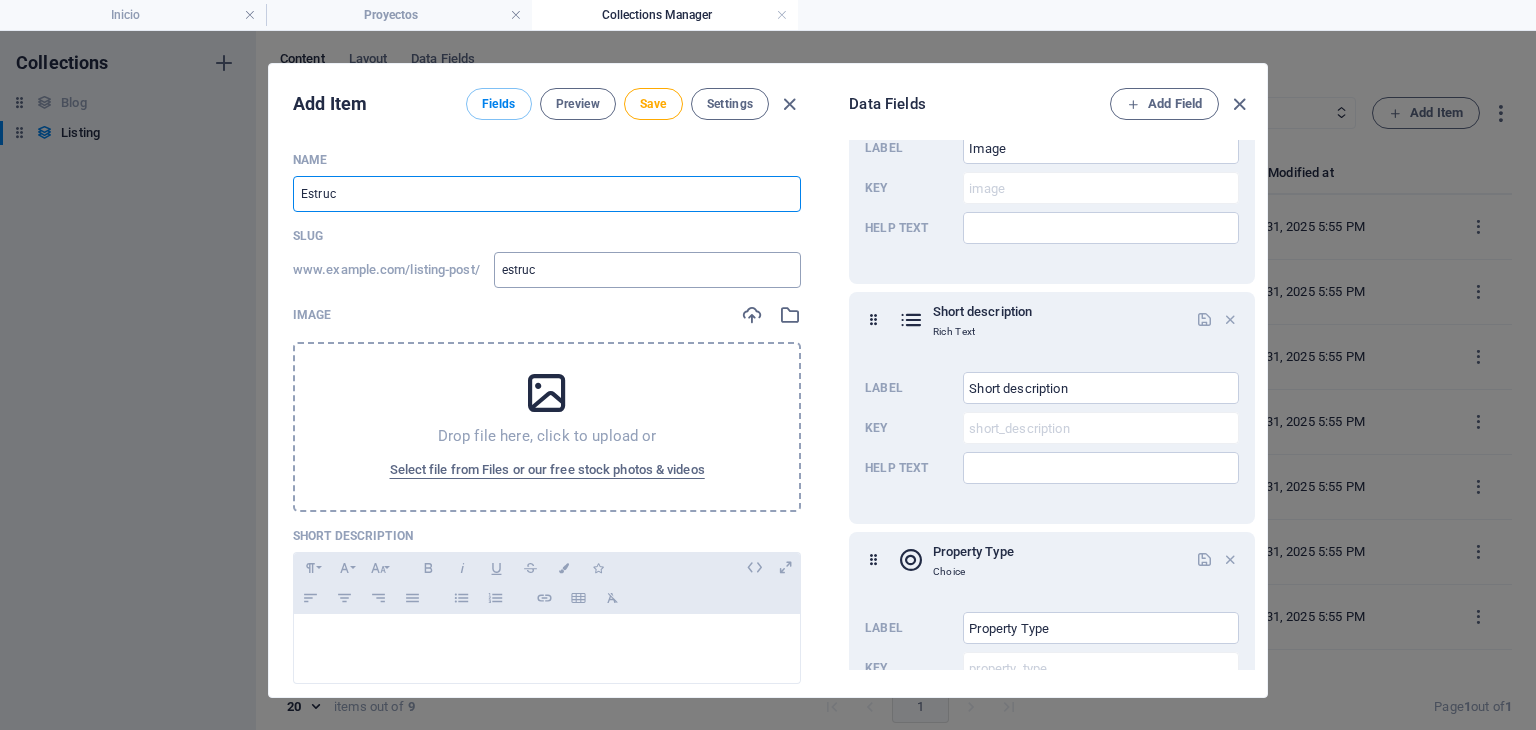 type on "Estruct" 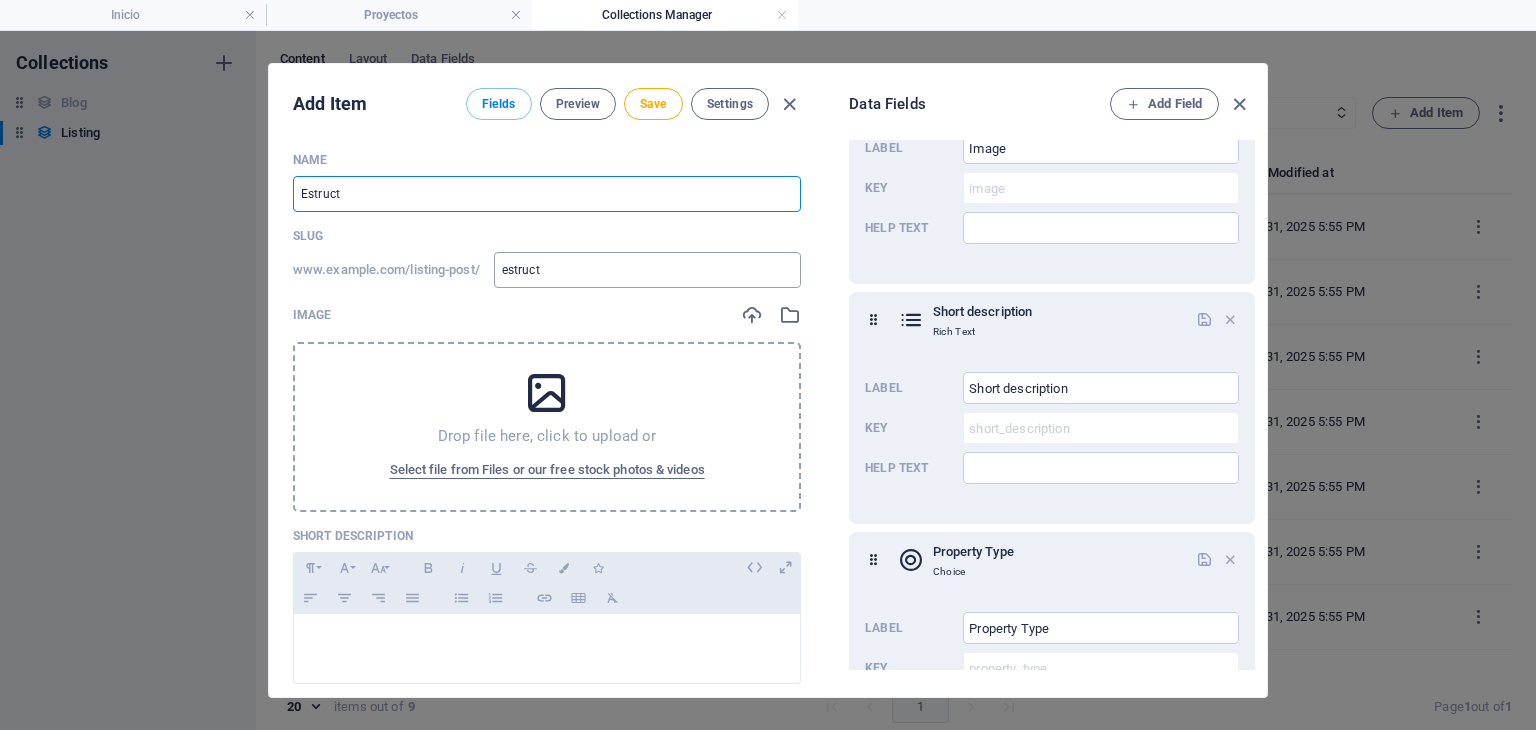 type on "Estructu" 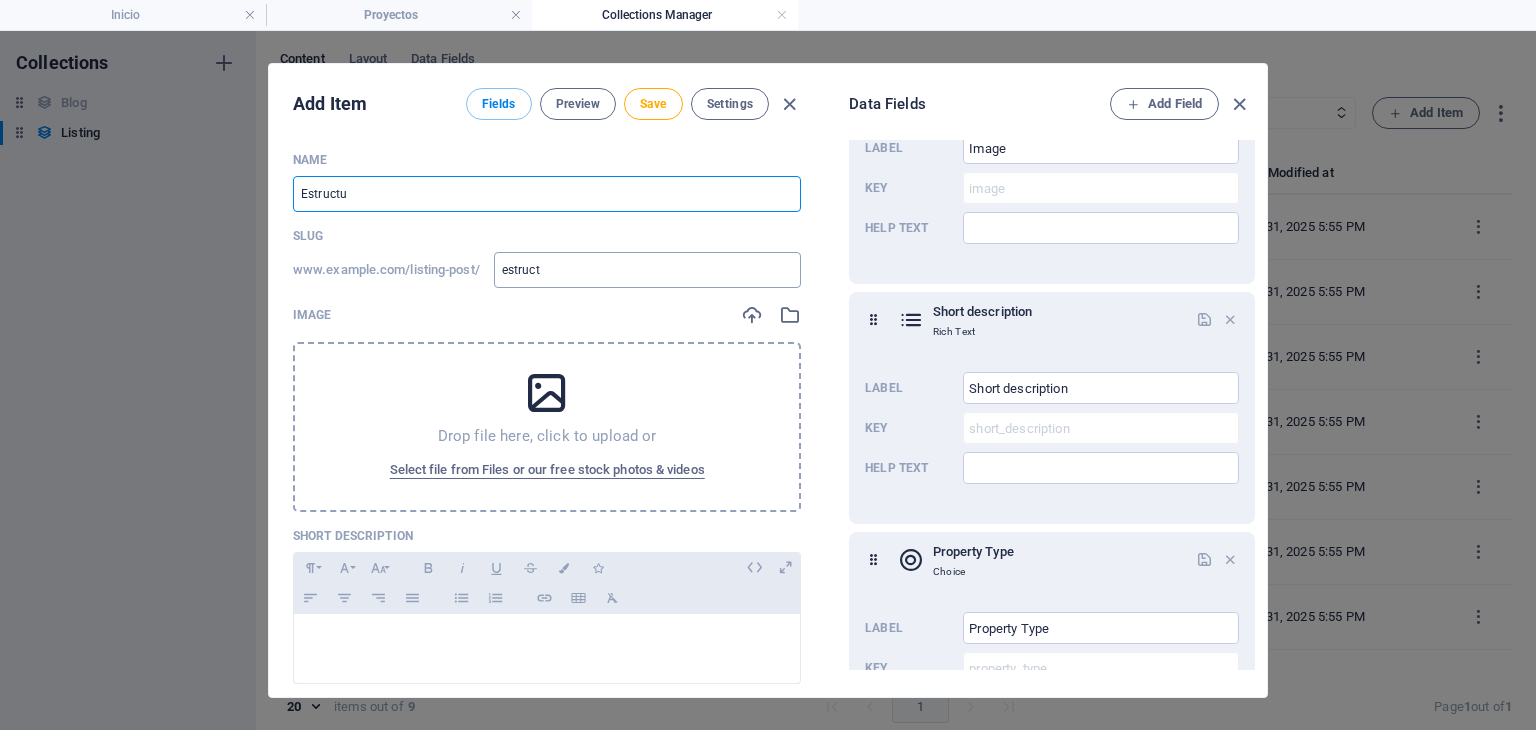 type on "estructu" 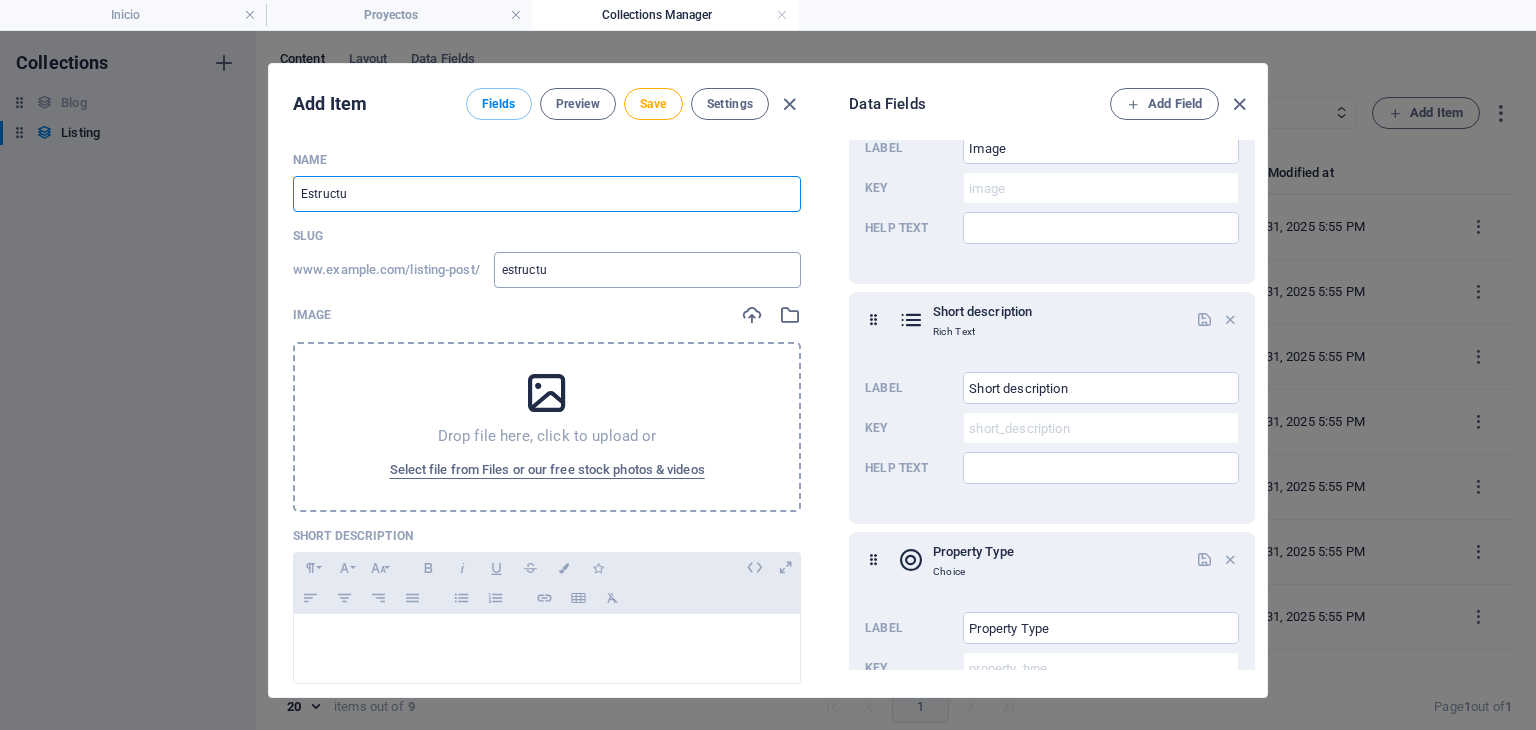 type on "Estructur" 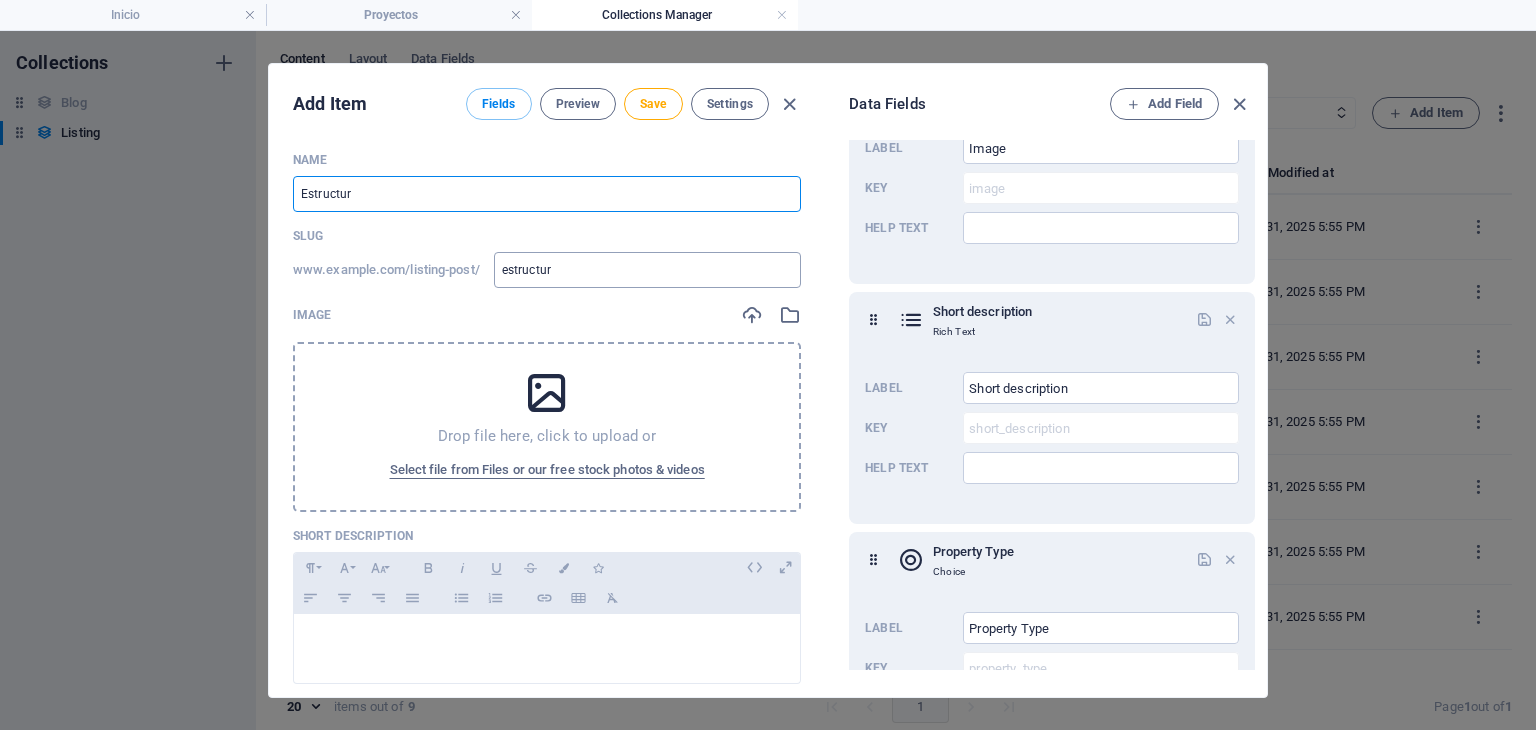 type on "Estructura" 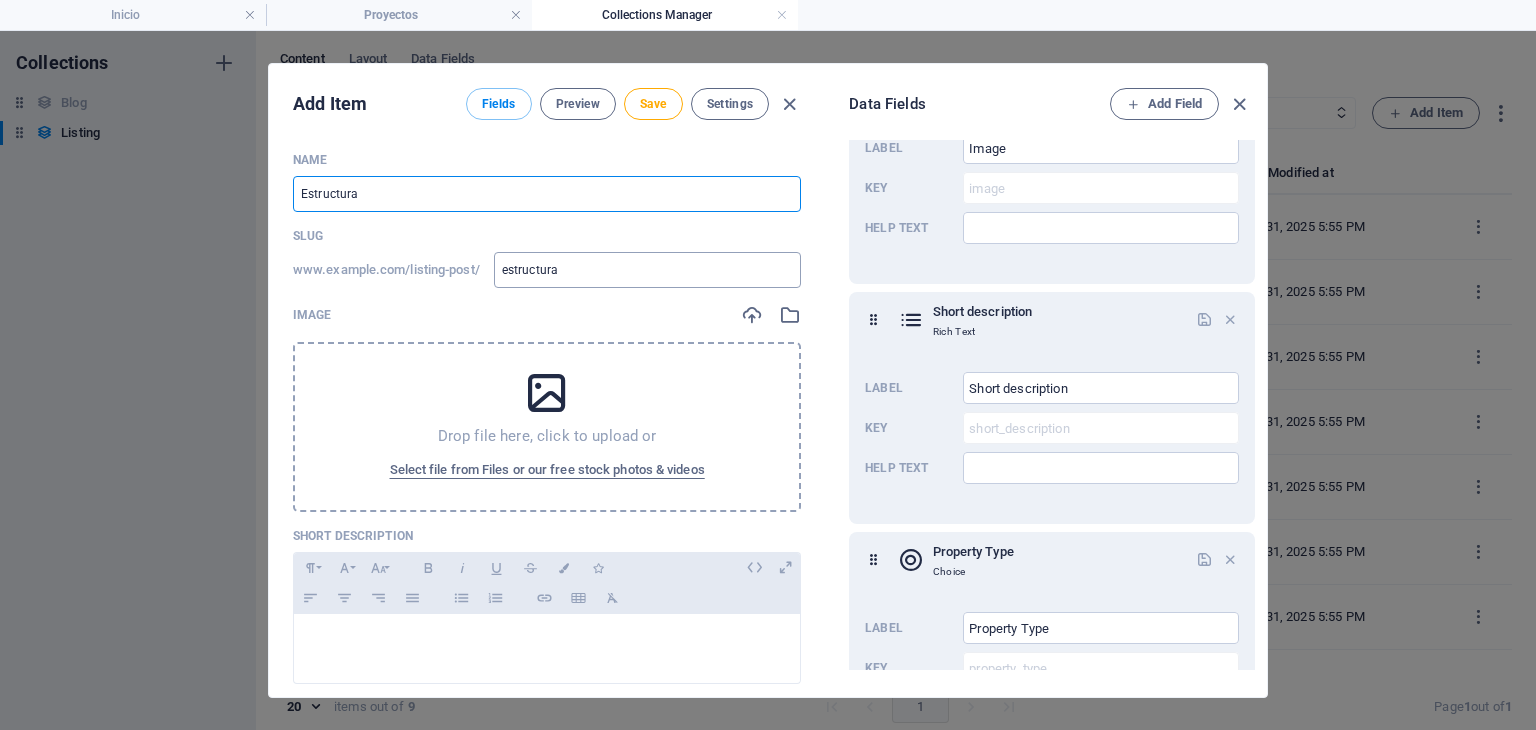 type on "Estructura v" 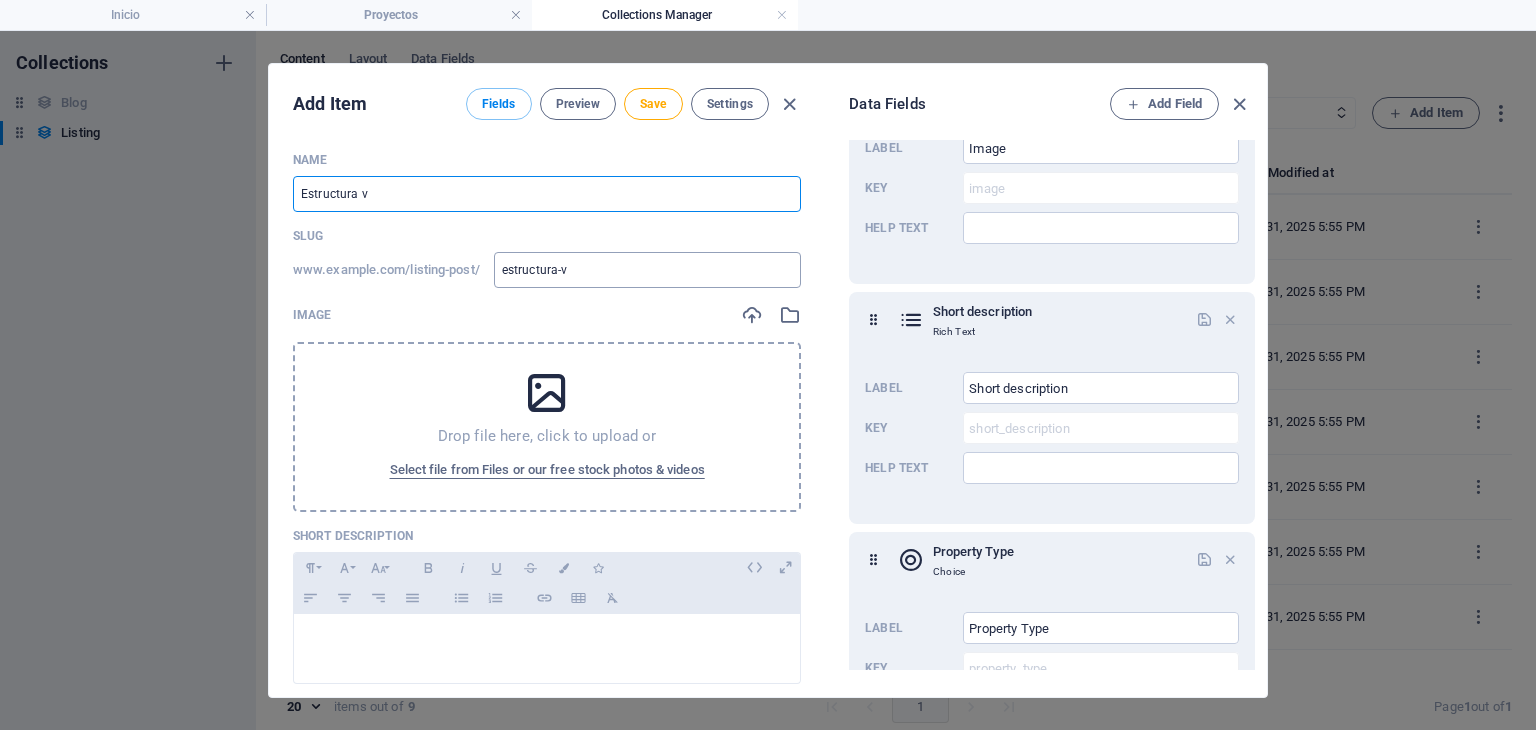 type on "Estructura ve" 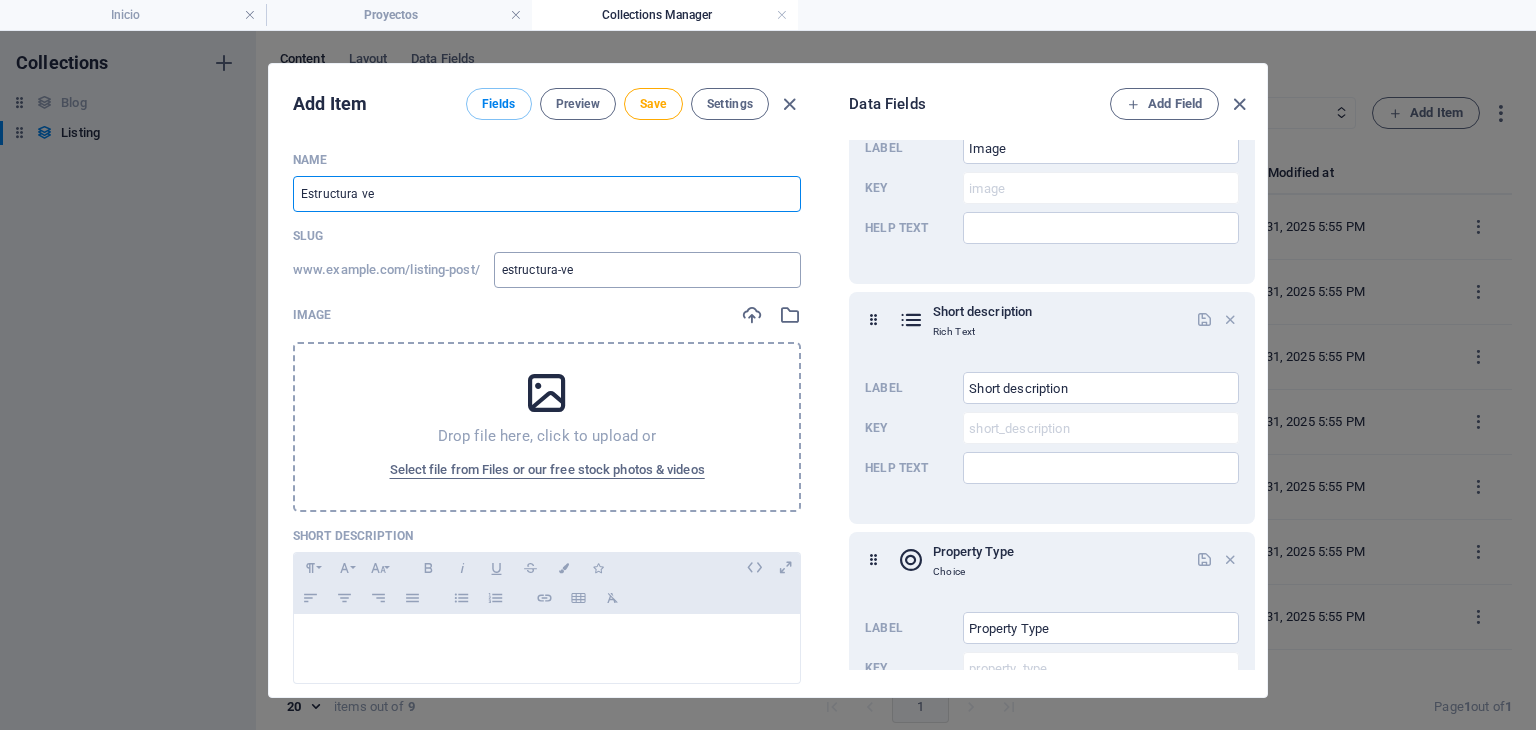 type on "Estructura ver" 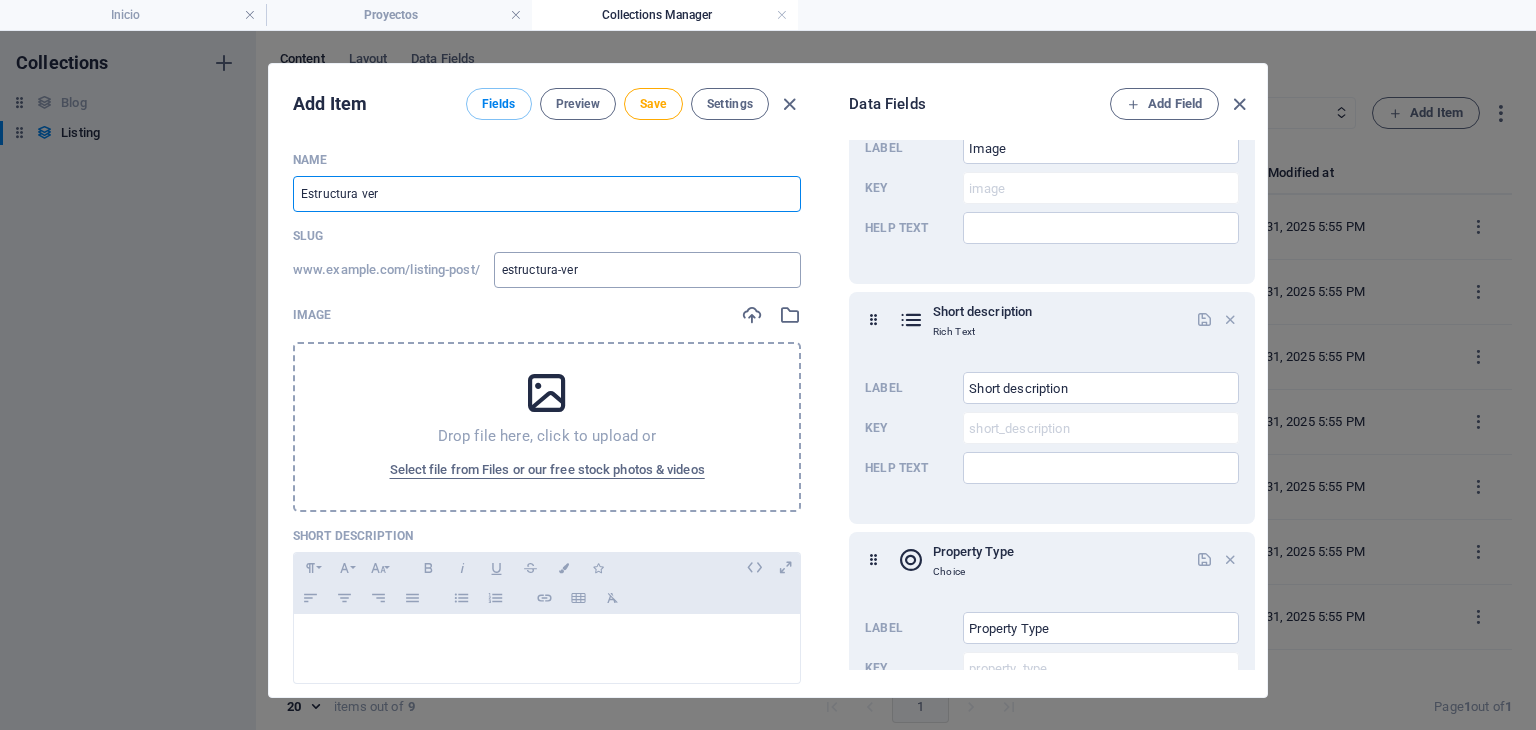 type on "Estructura vert" 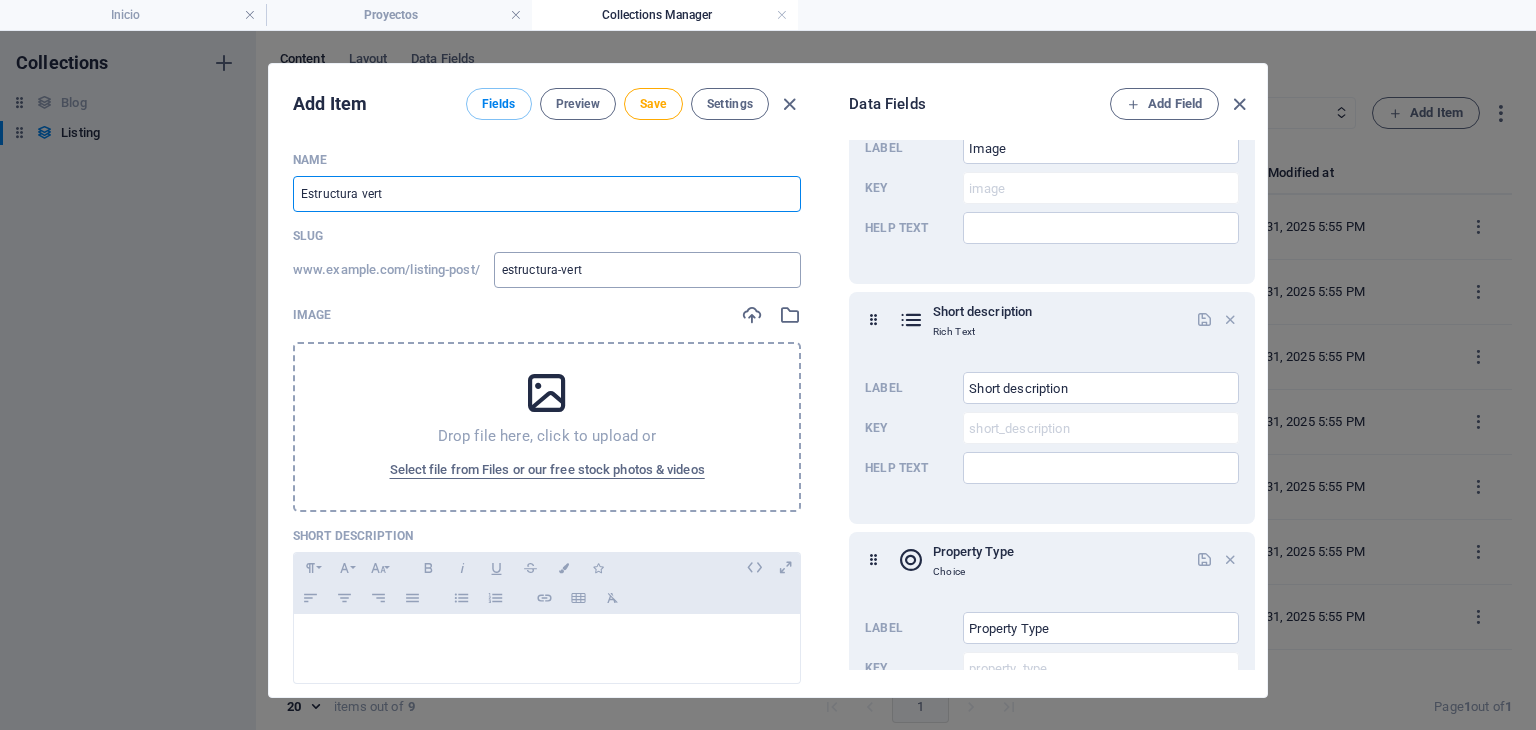 type on "Estructura verti" 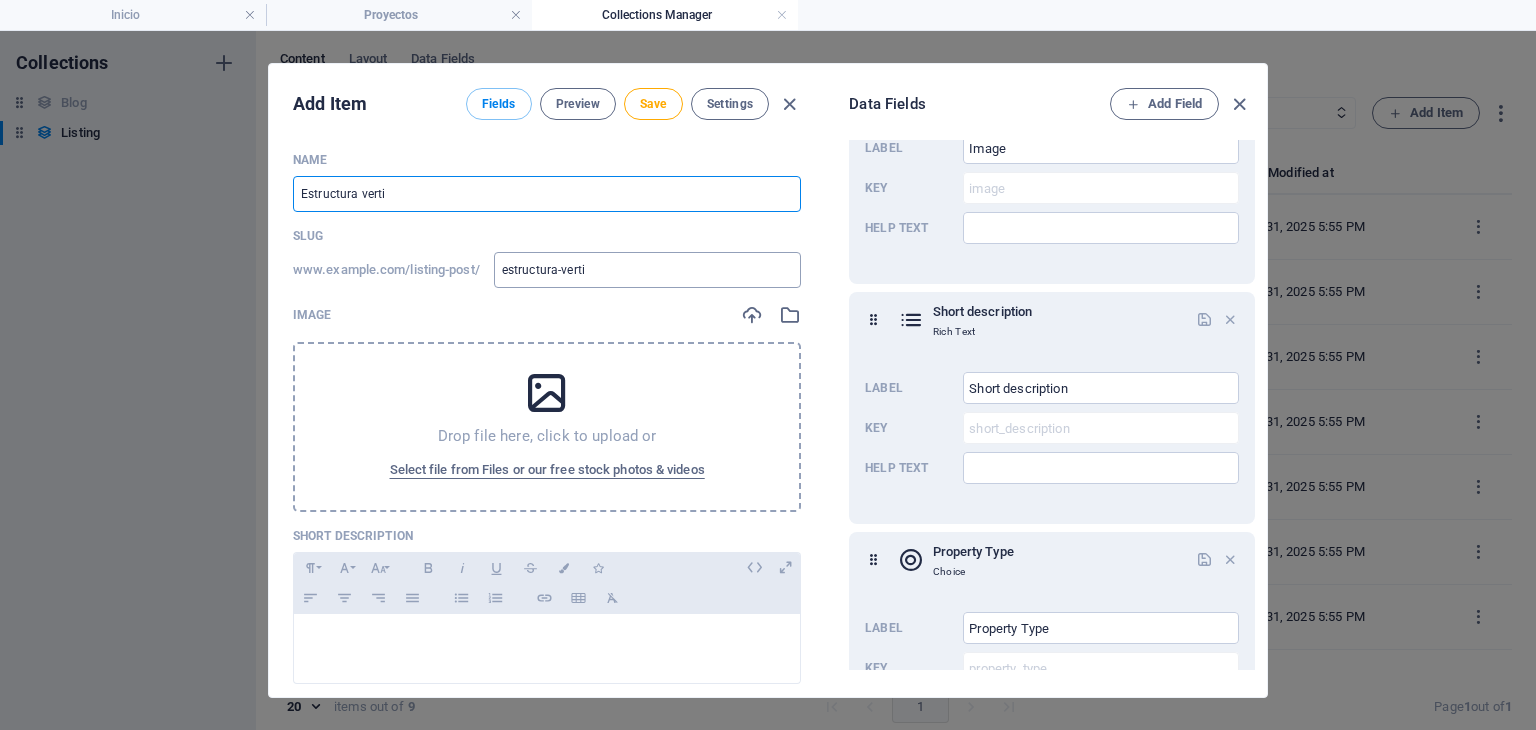 type on "Estructura vertic" 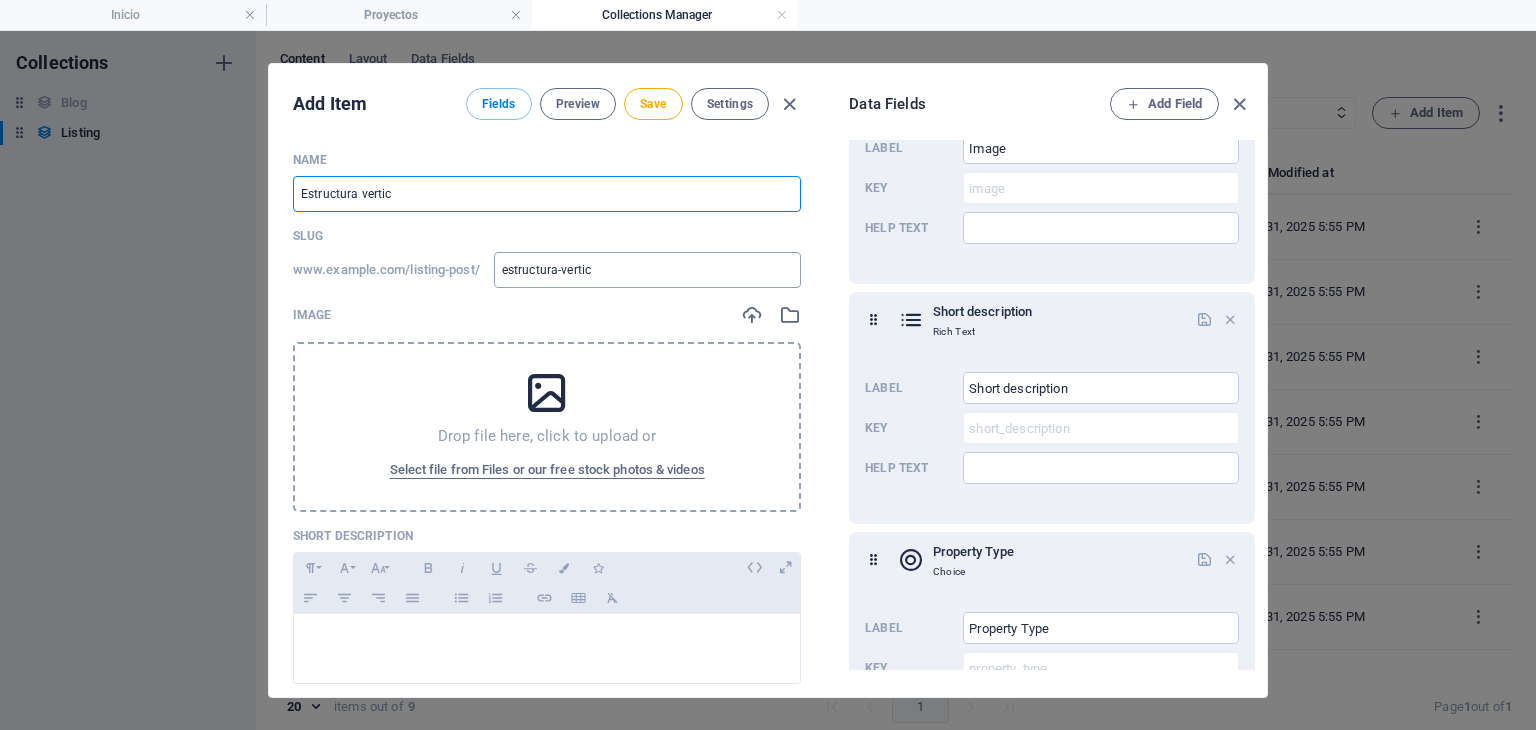 type on "Estructura verti" 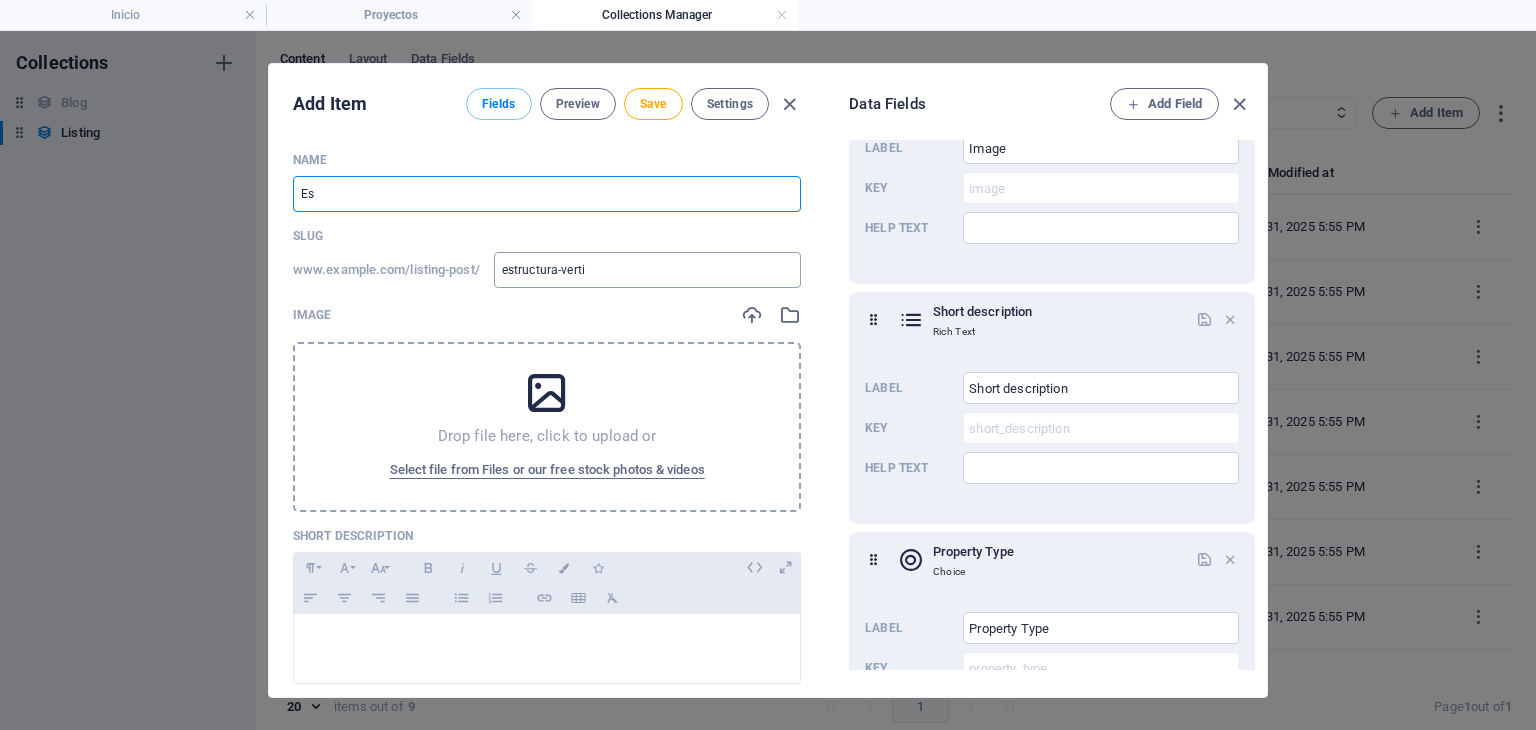 type on "E" 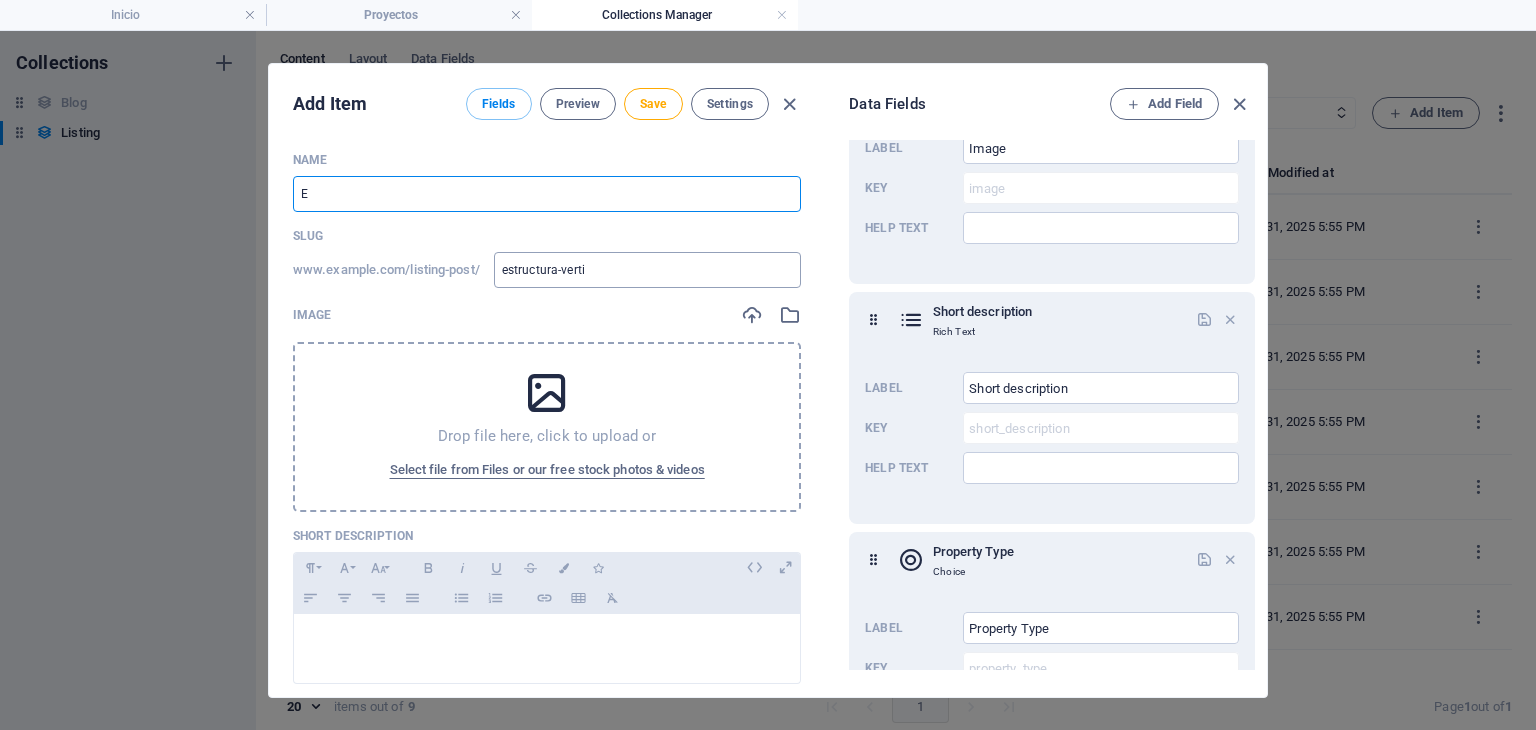 type 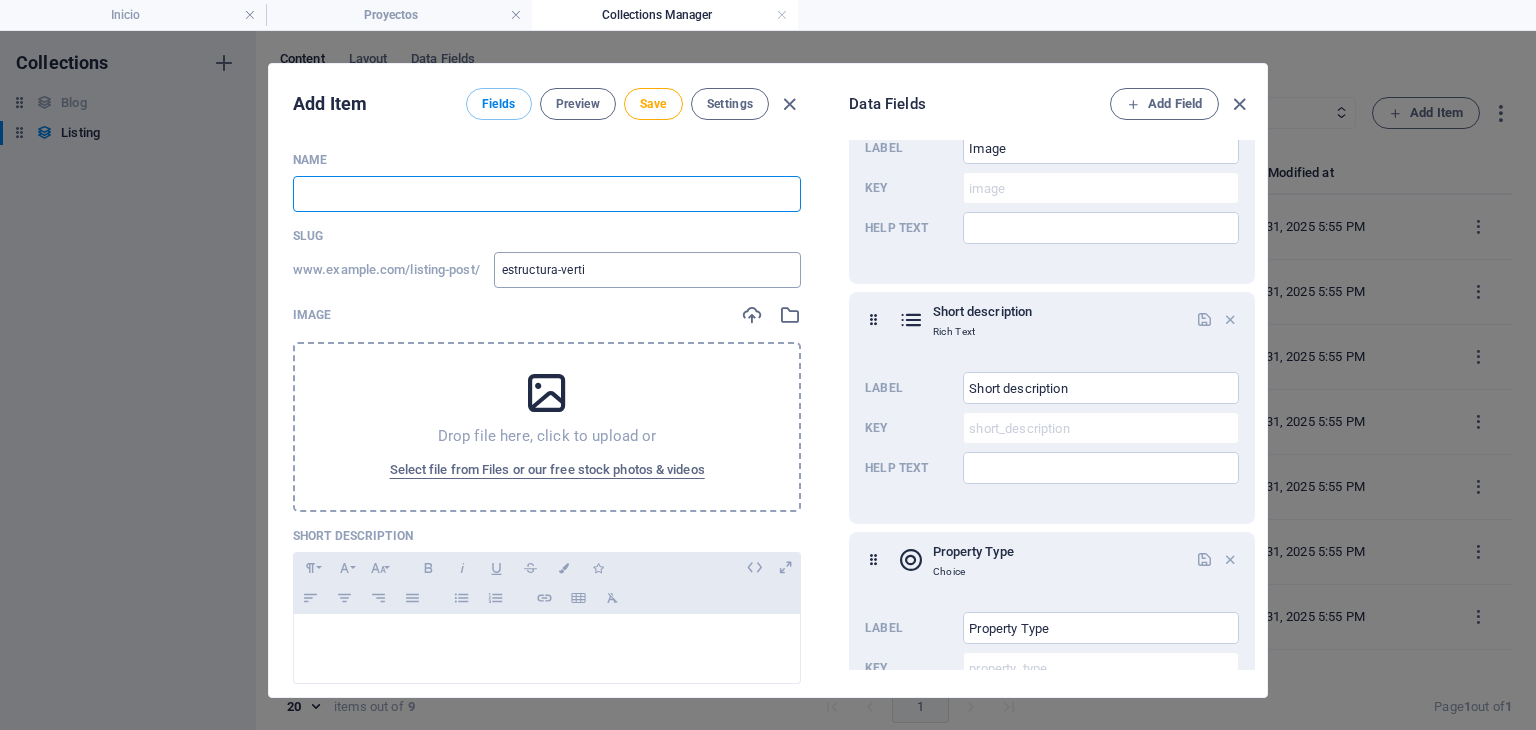 type 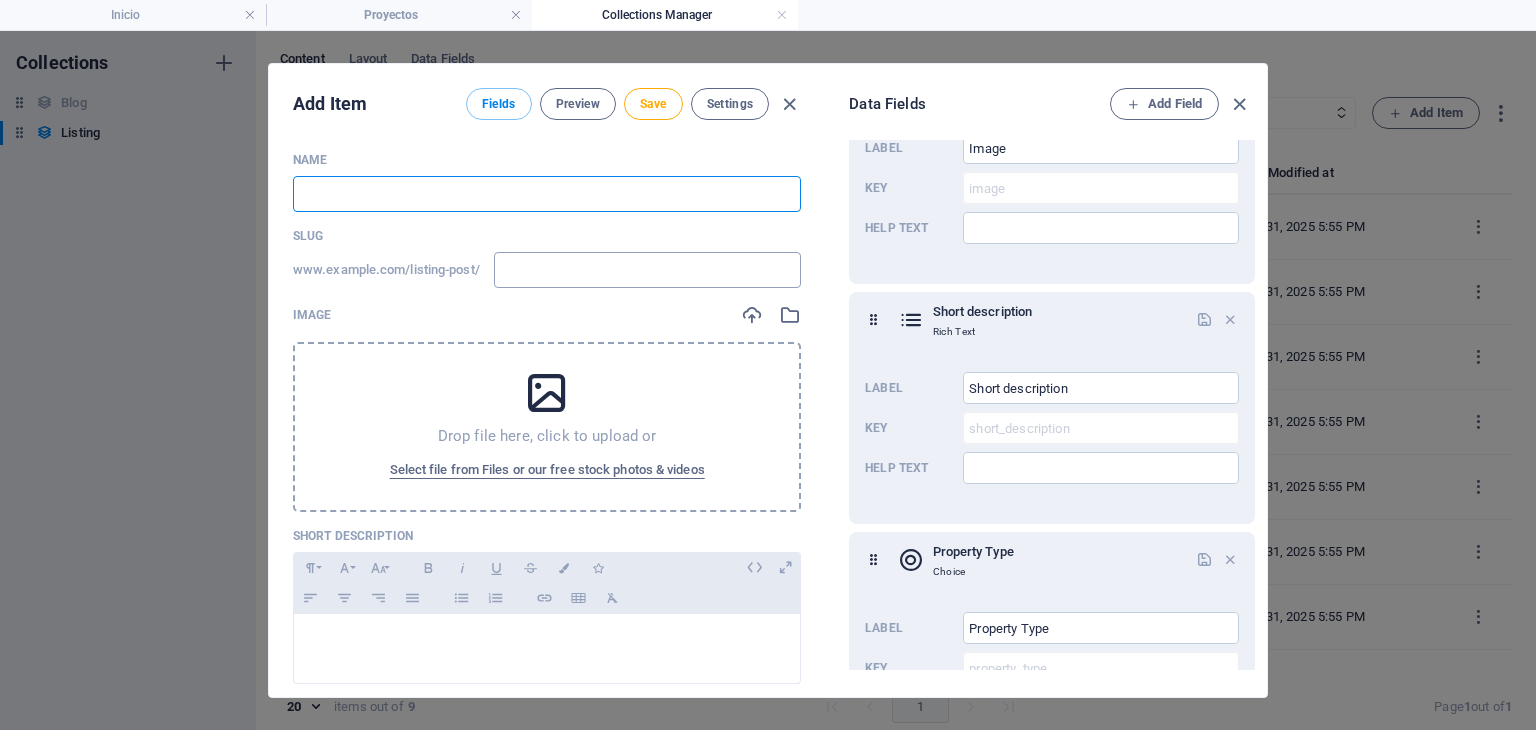 type on "E" 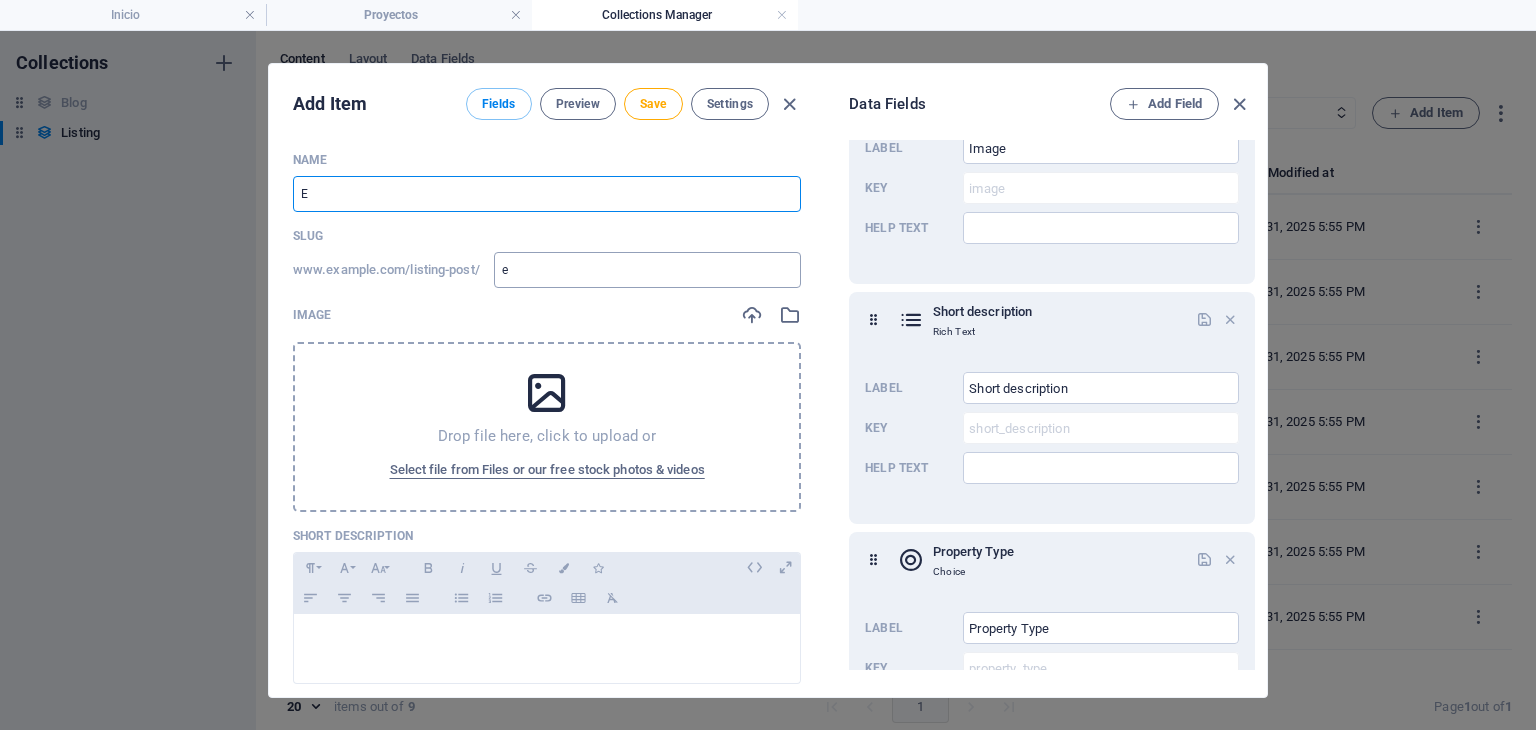 type on "Es" 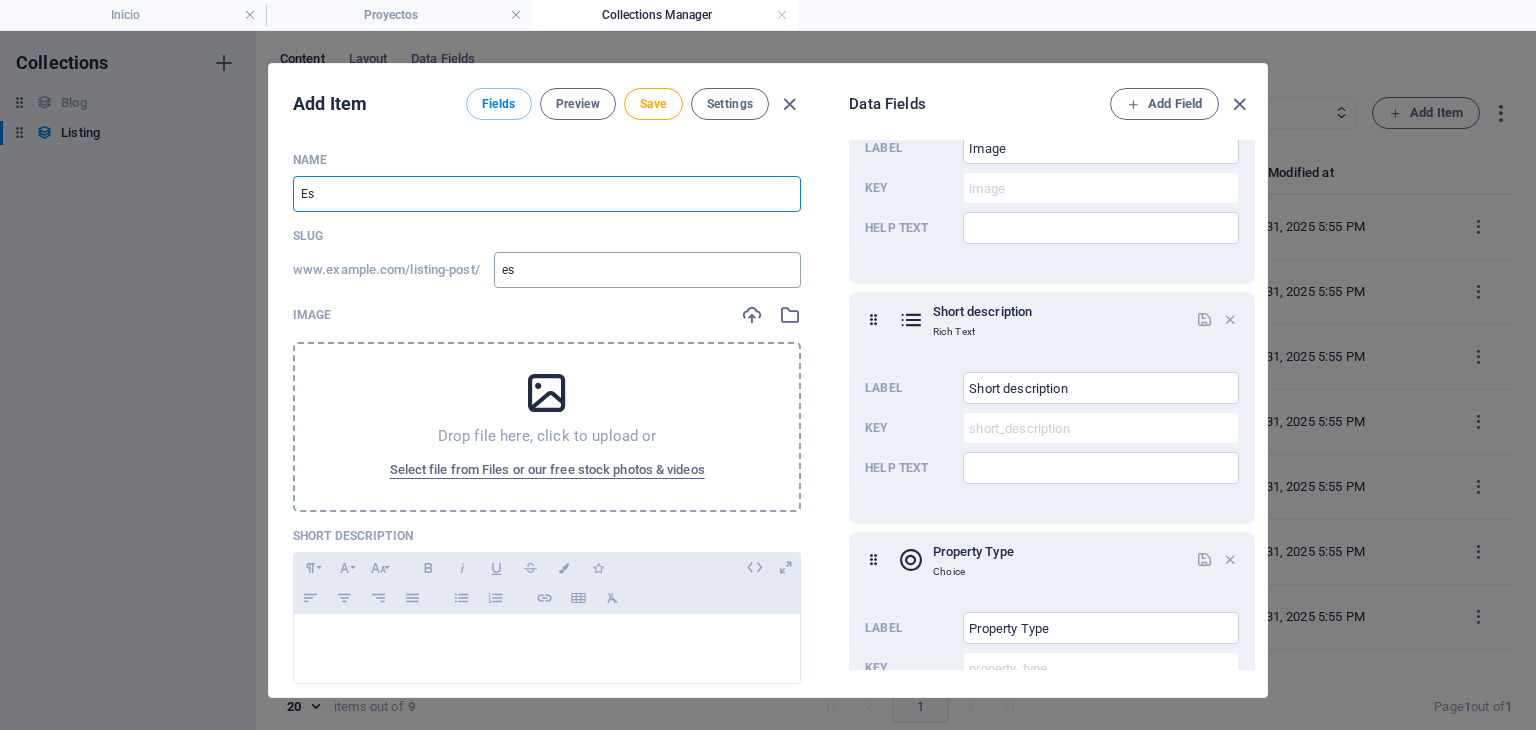 type on "E" 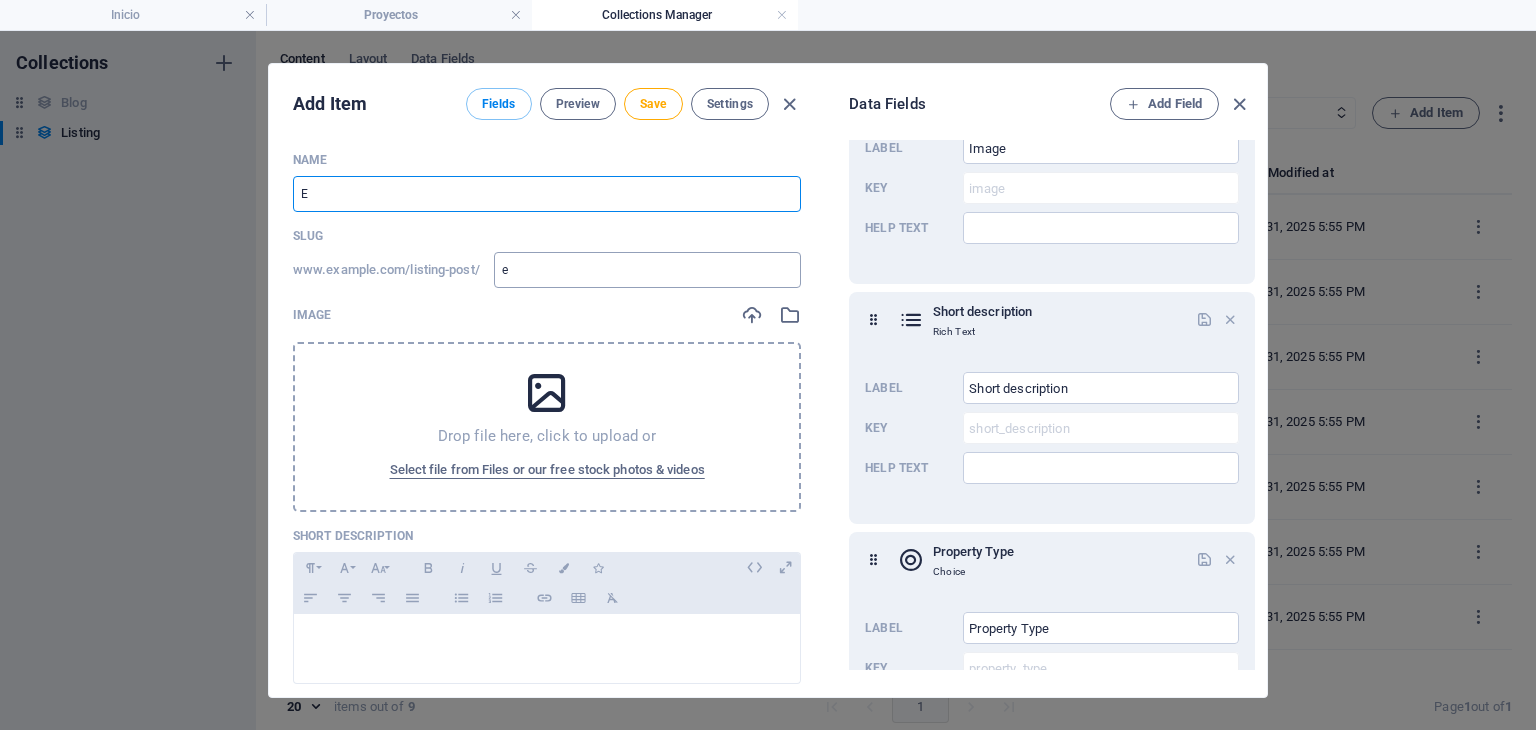 type 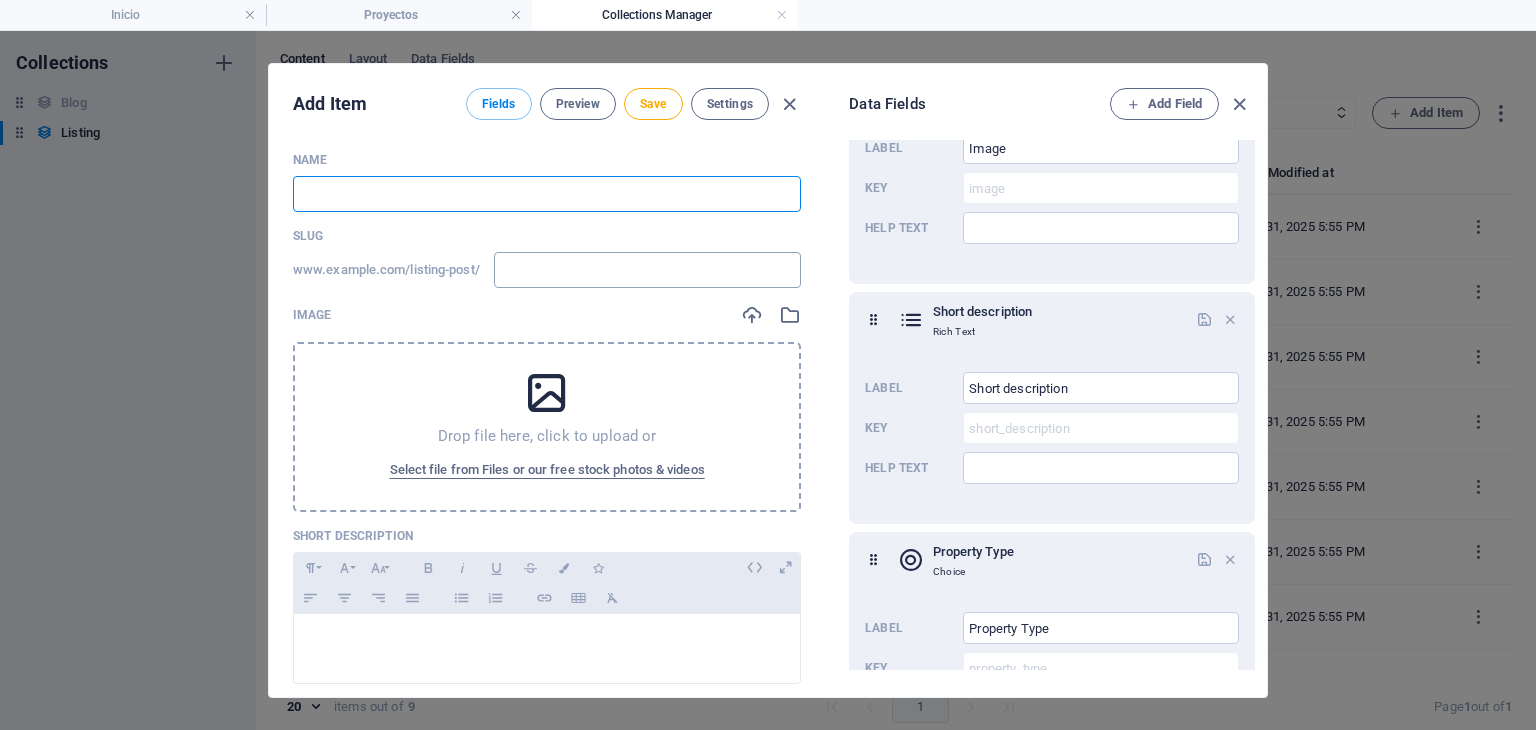 type on "F" 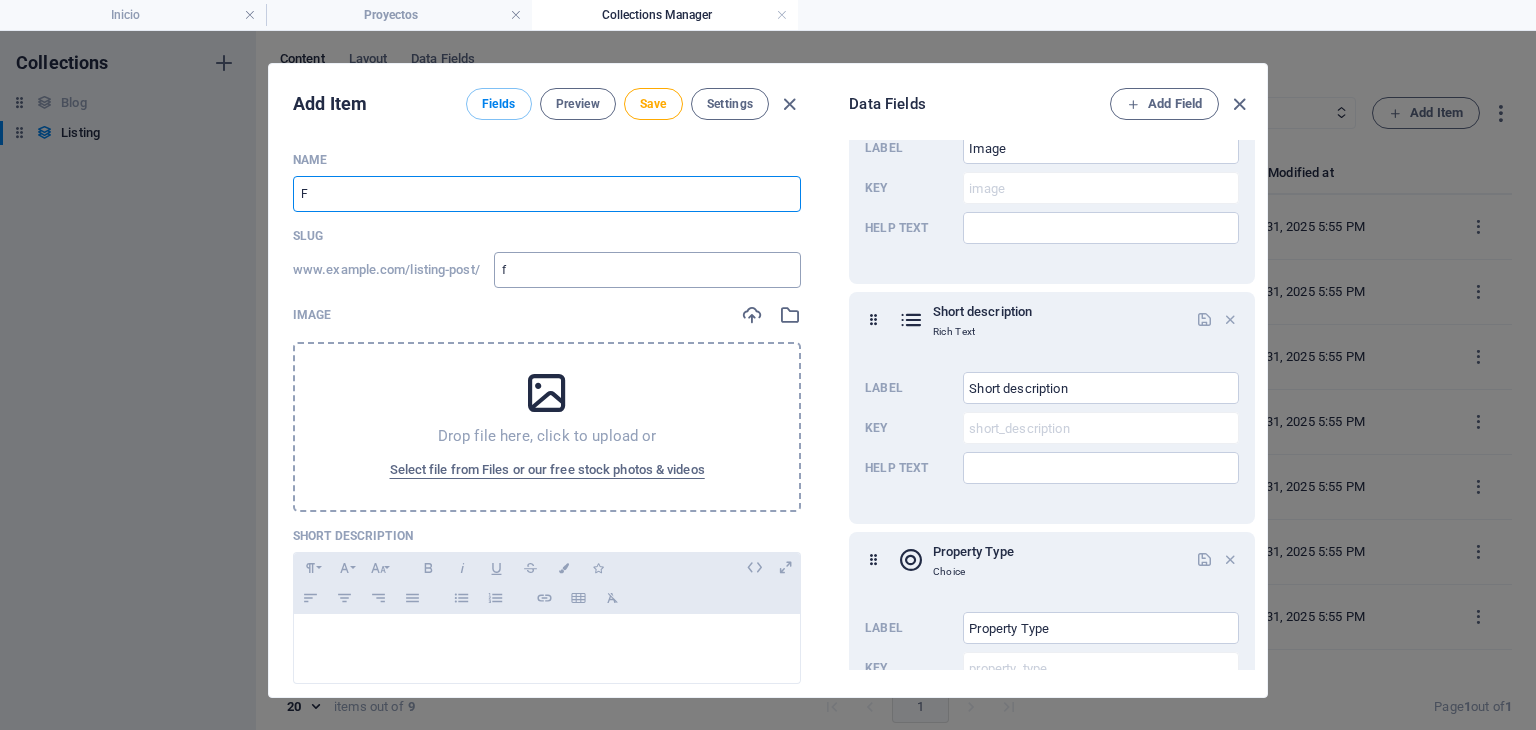 type on "Fa" 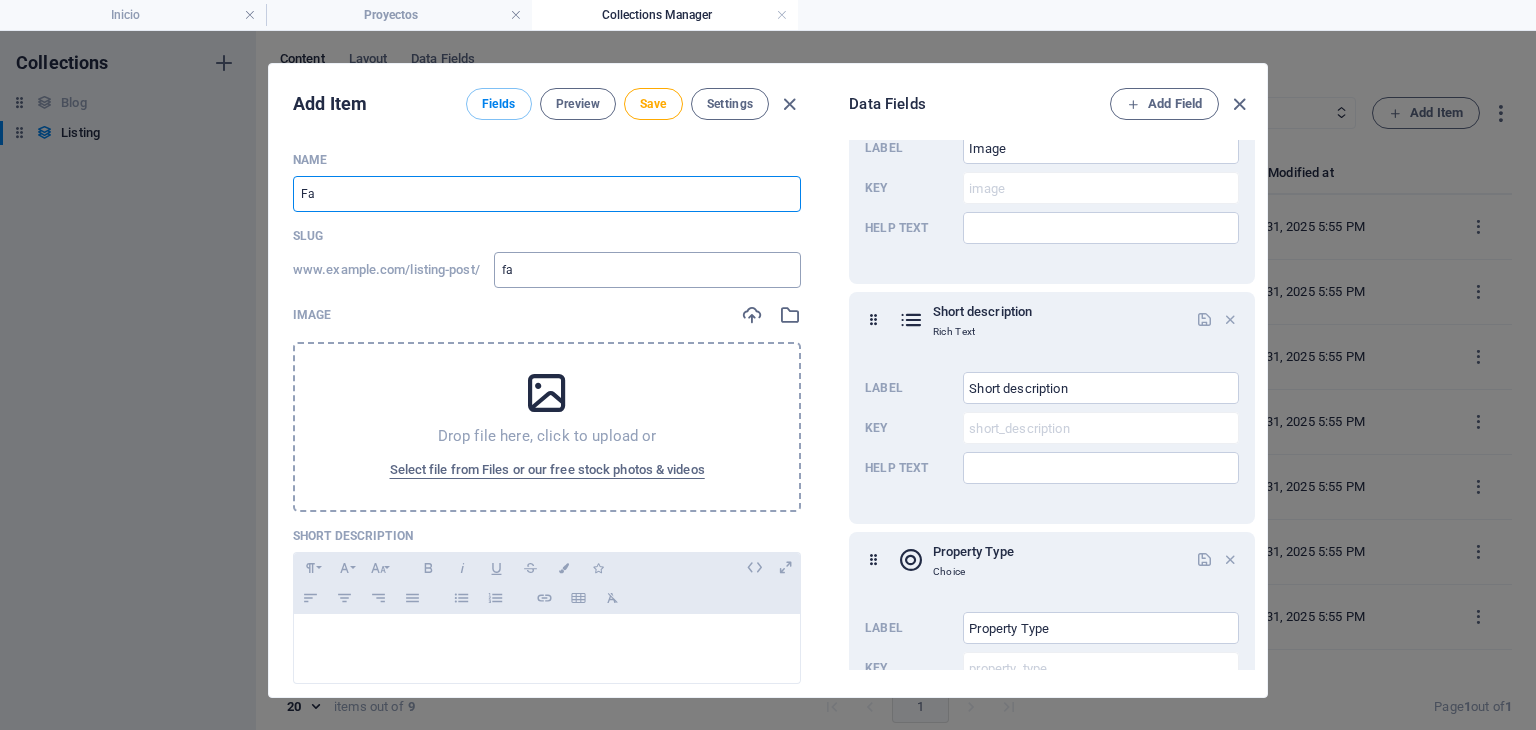 type on "Fab" 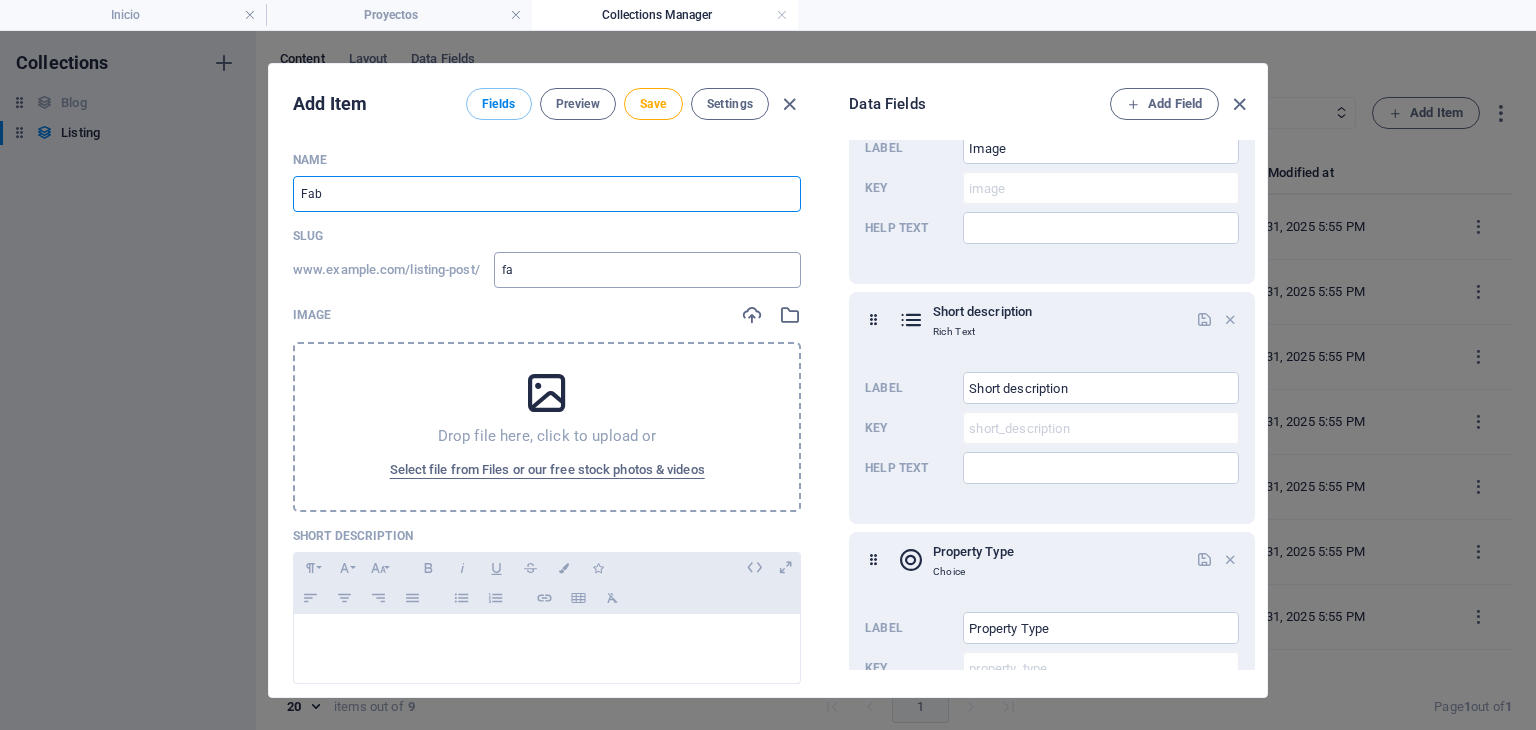 type on "fab" 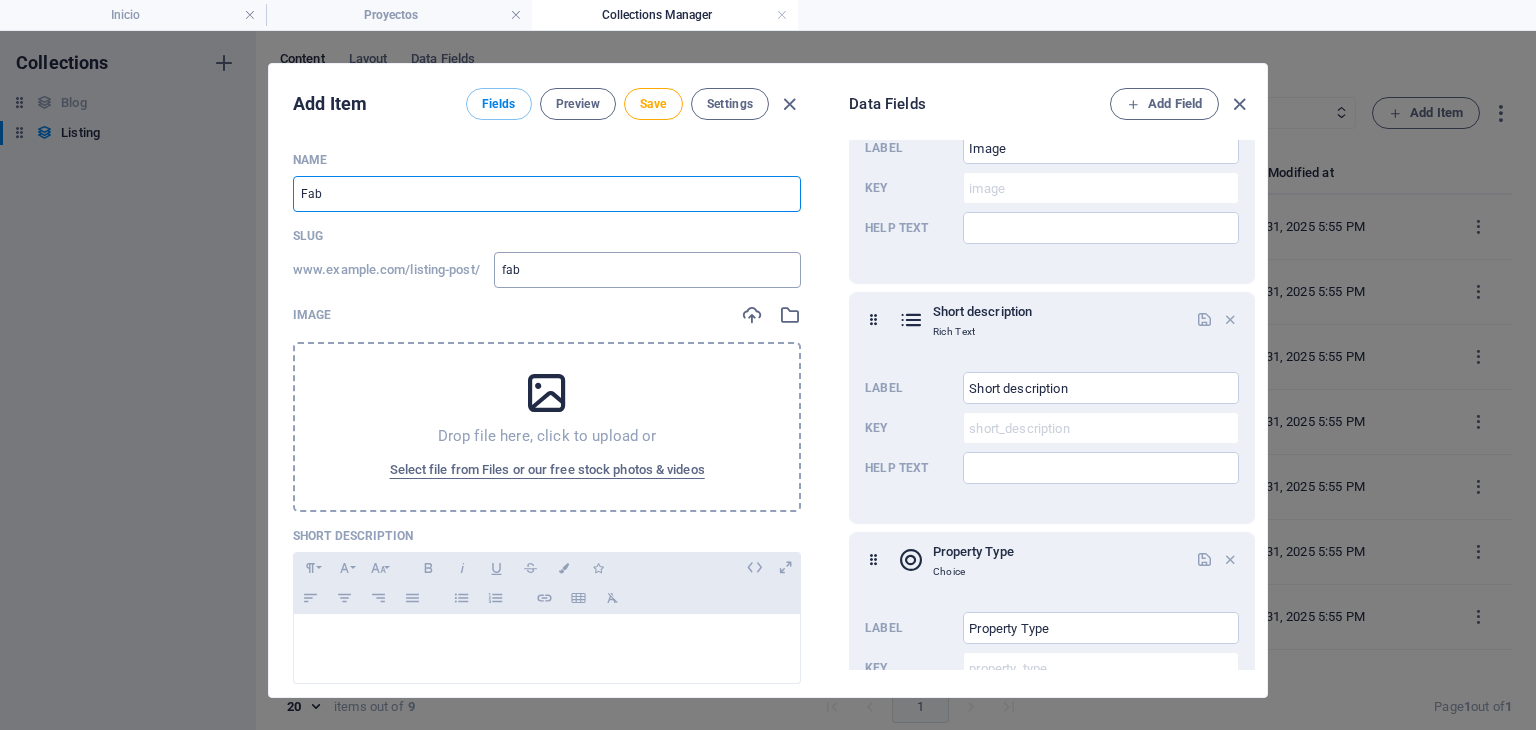 type on "Fabr" 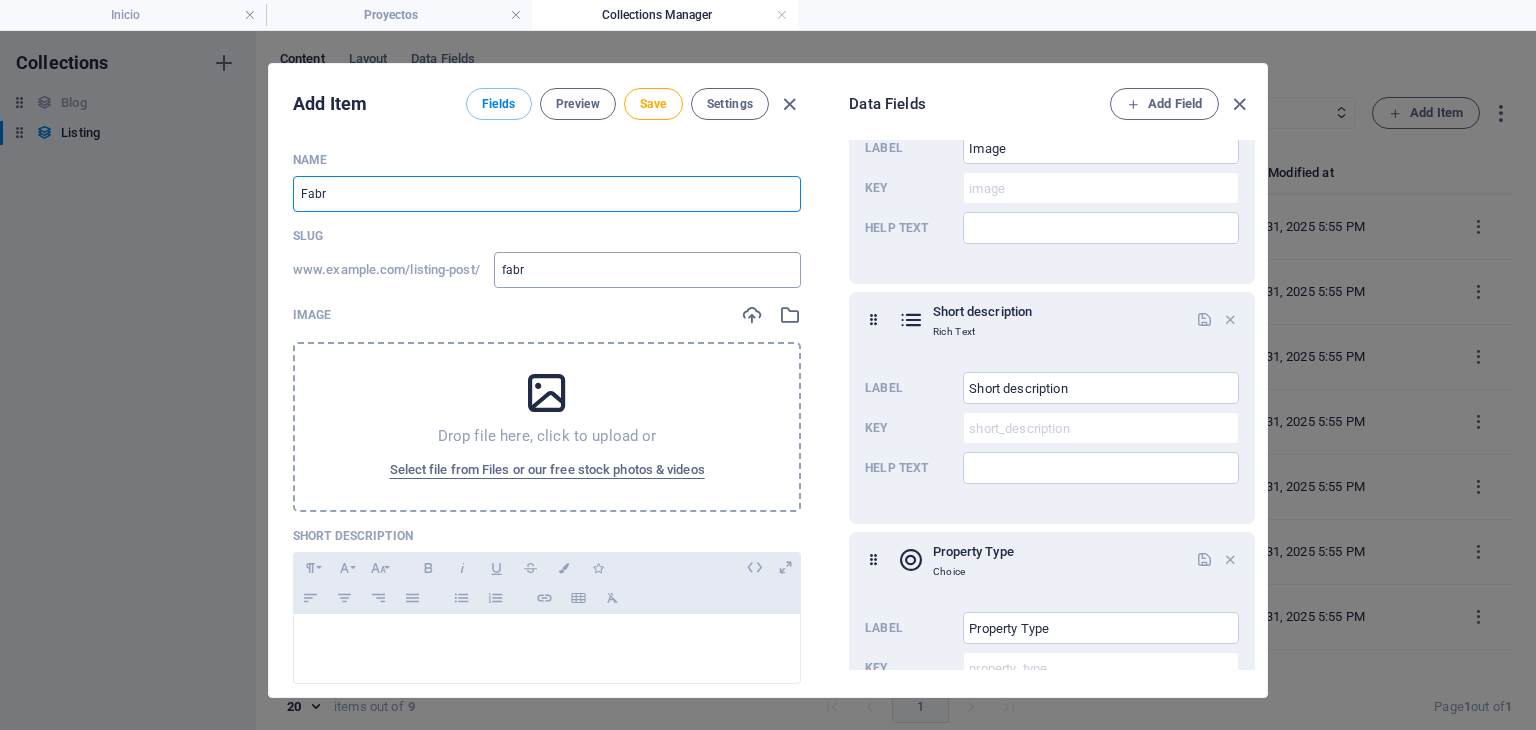 type on "Fabri" 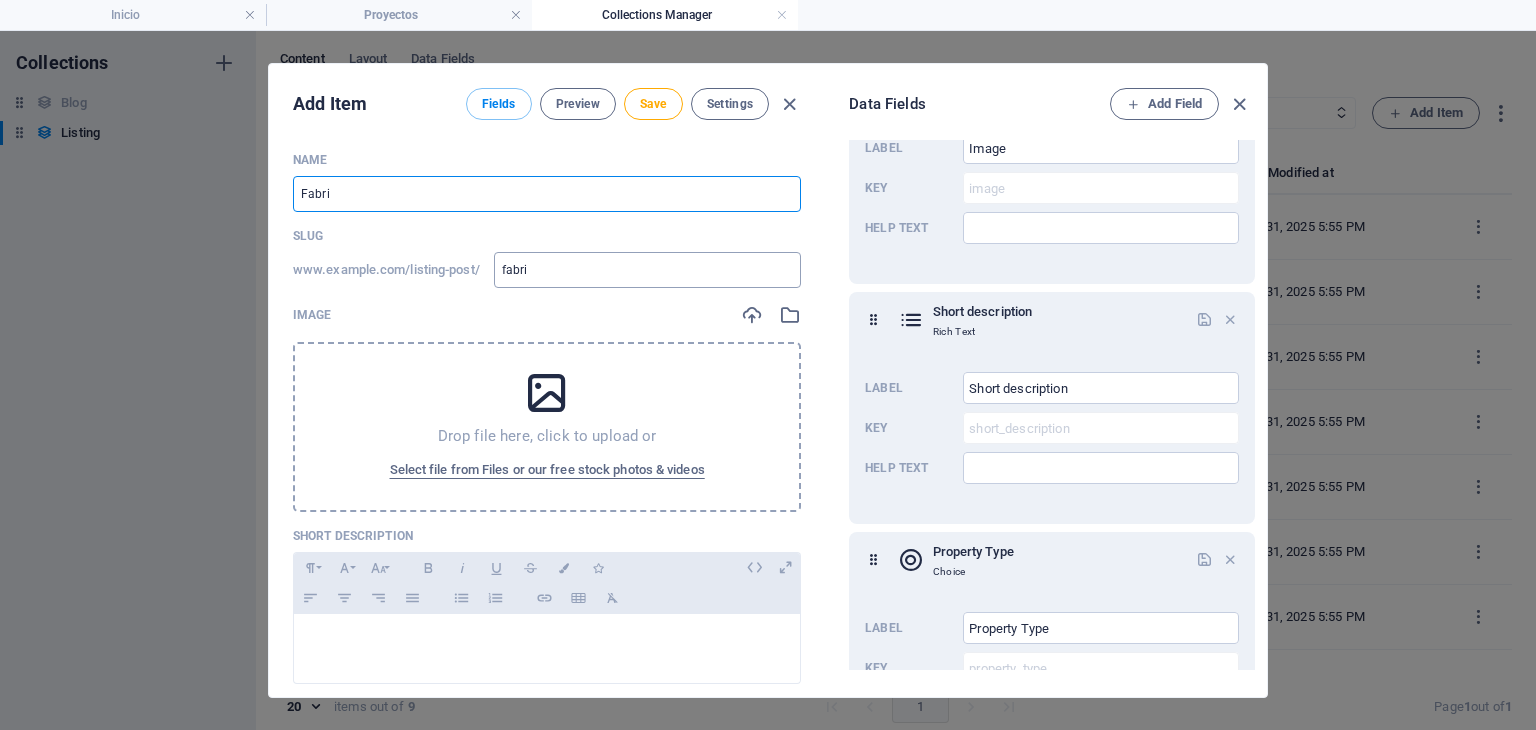 type on "Fabric" 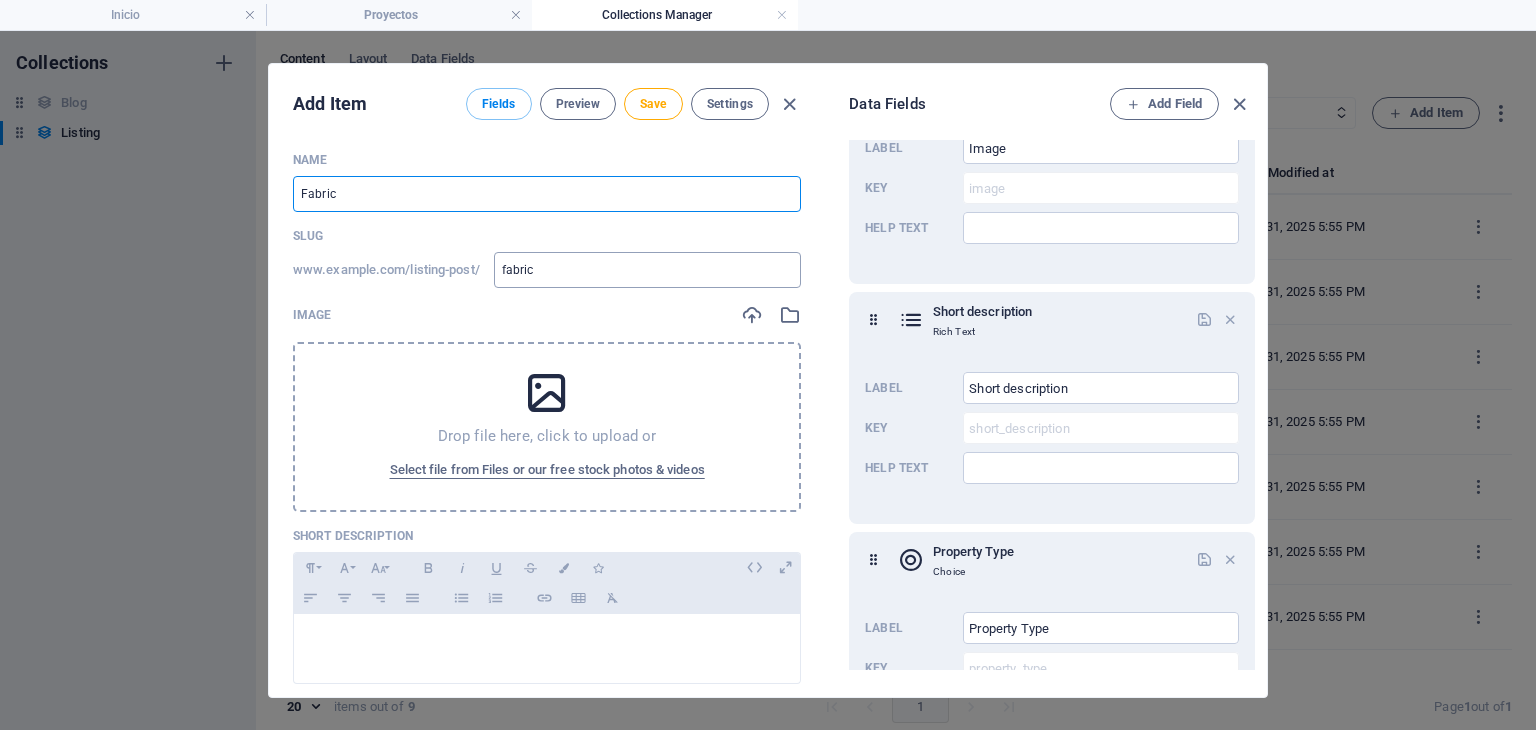 type on "Fabrica" 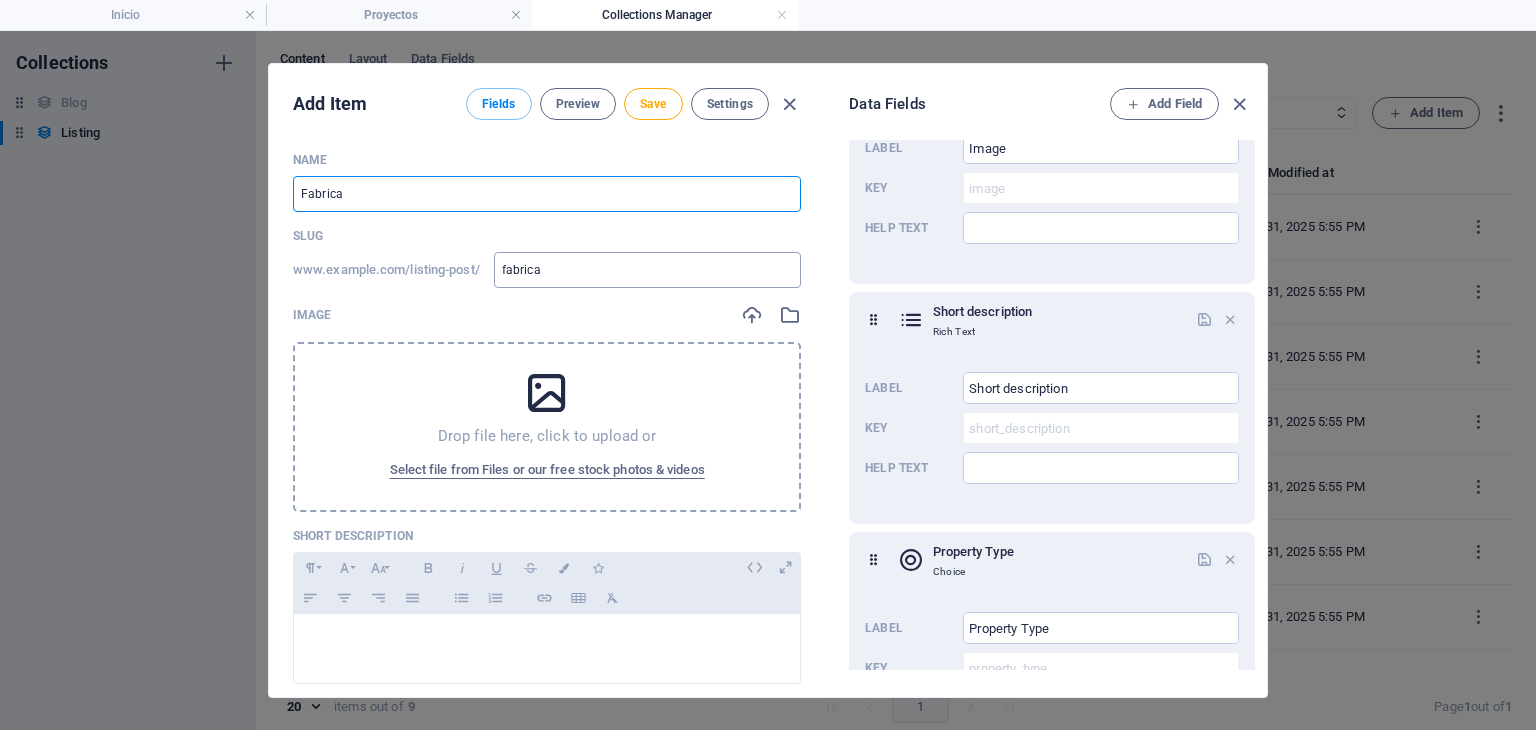 type on "Fabricac" 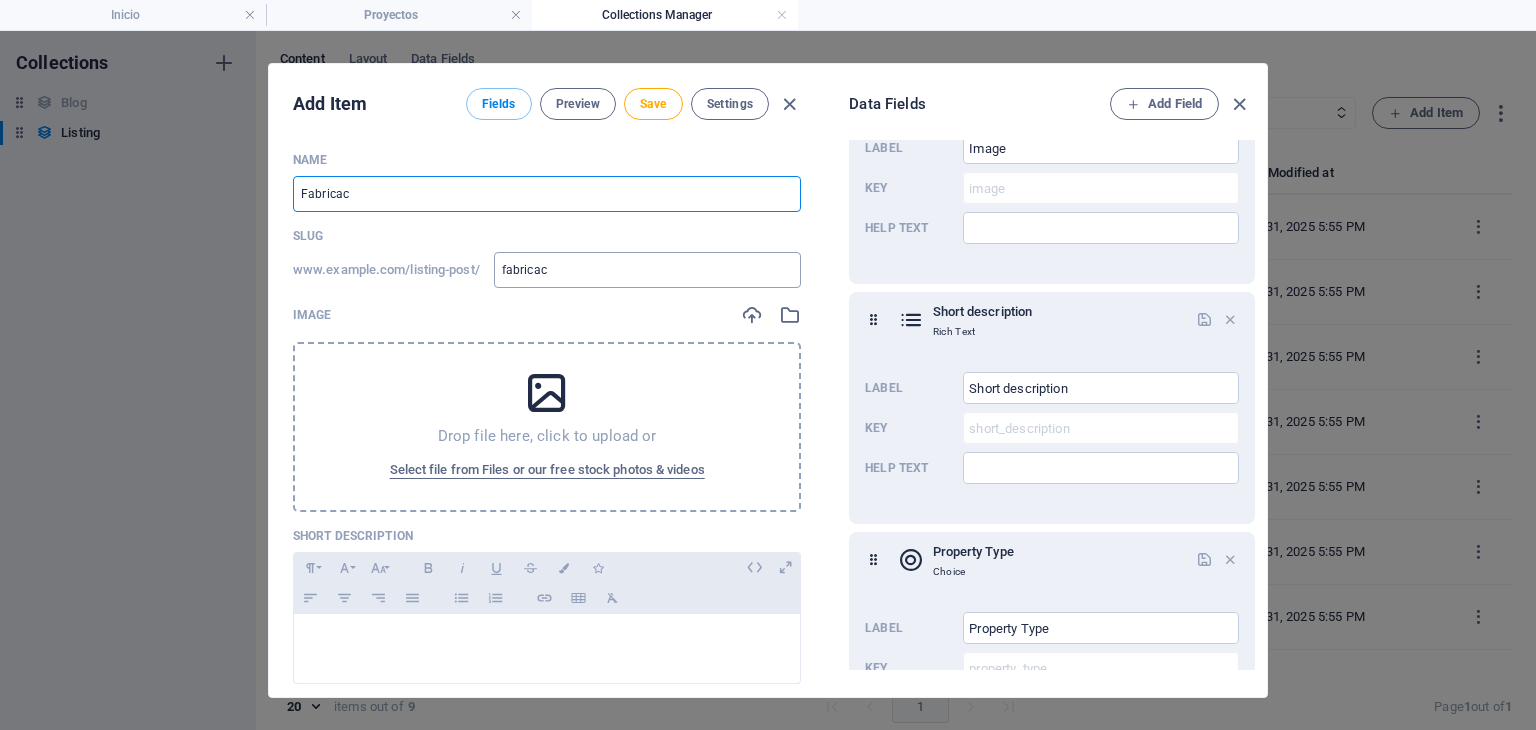 type on "Fabricaci" 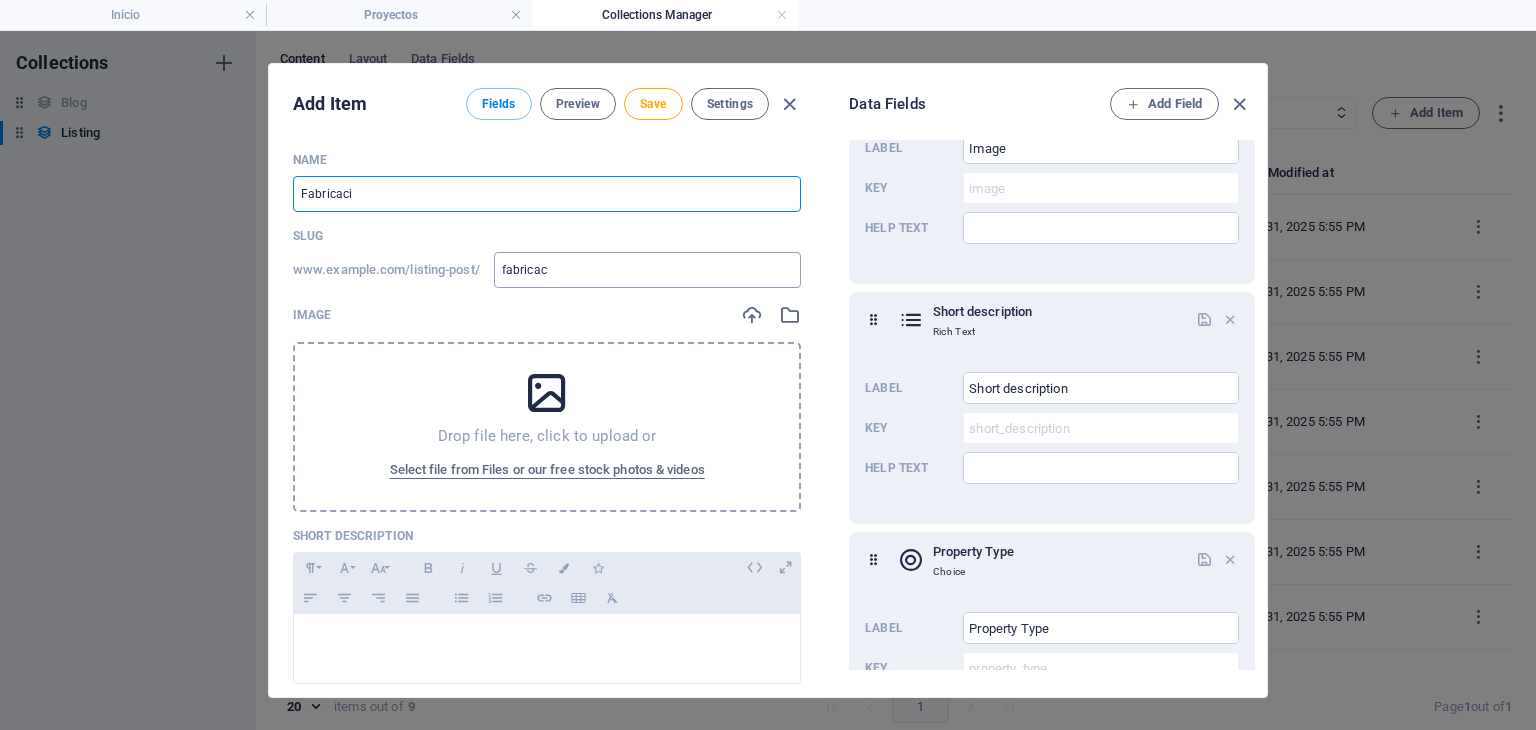 type on "fabricaci" 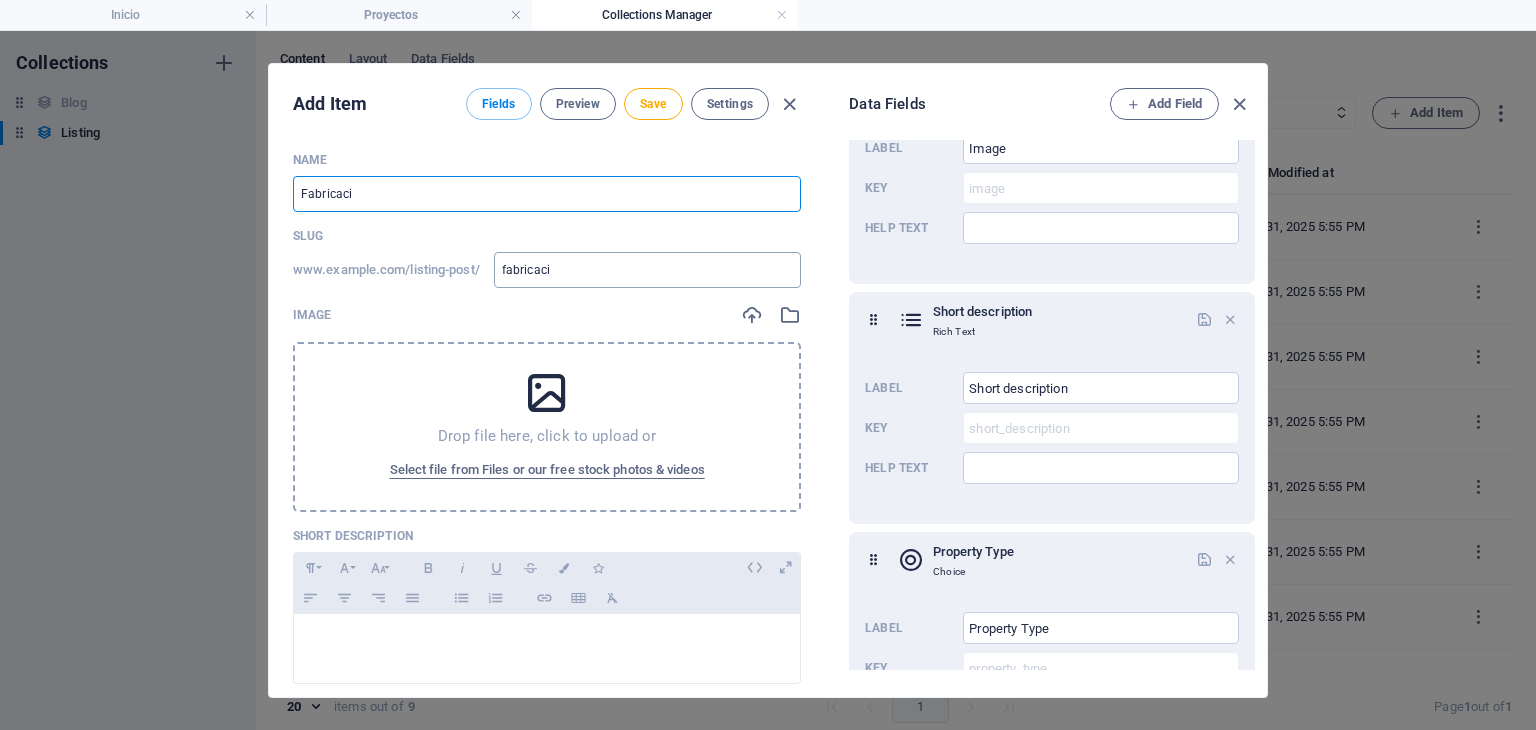 type on "Fabricacio" 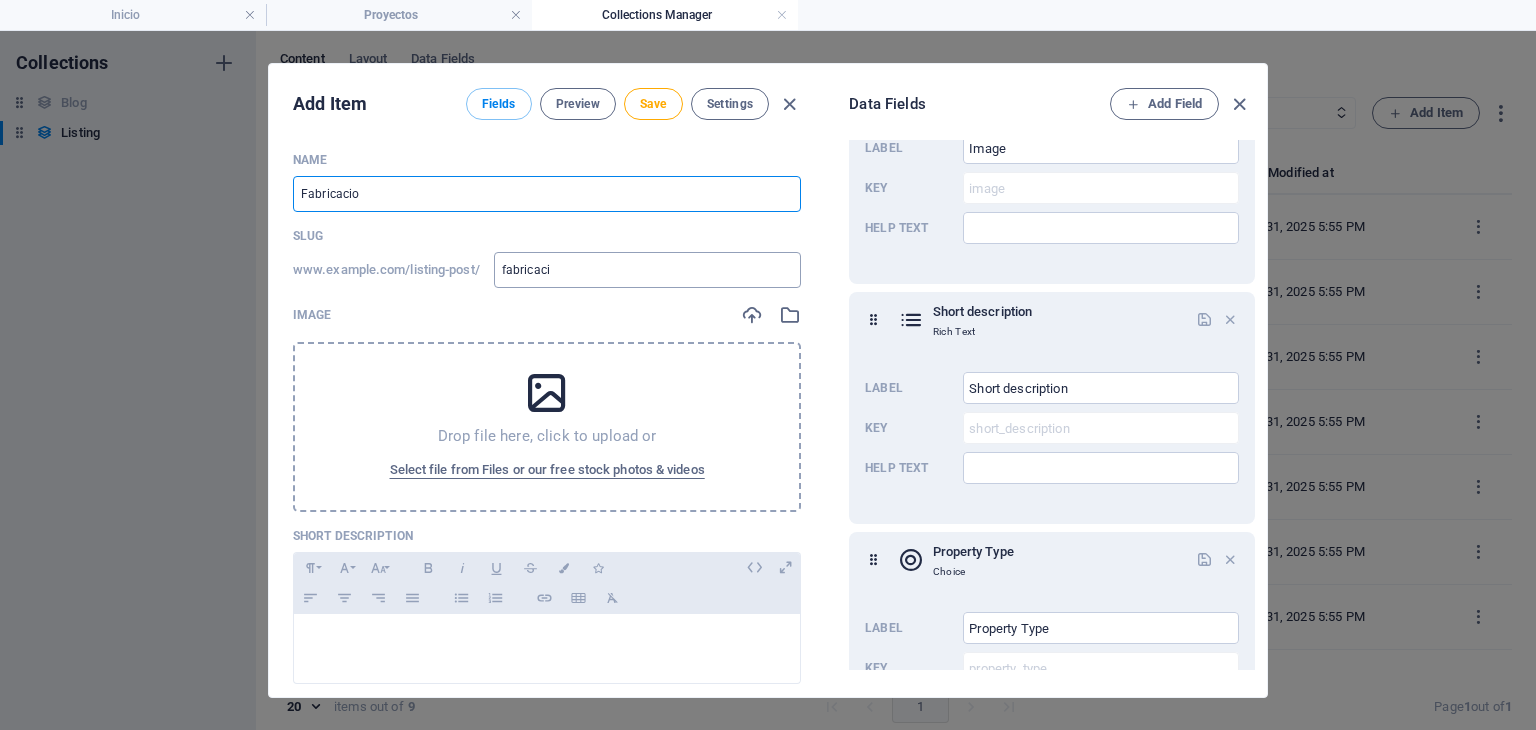 type on "fabricacio" 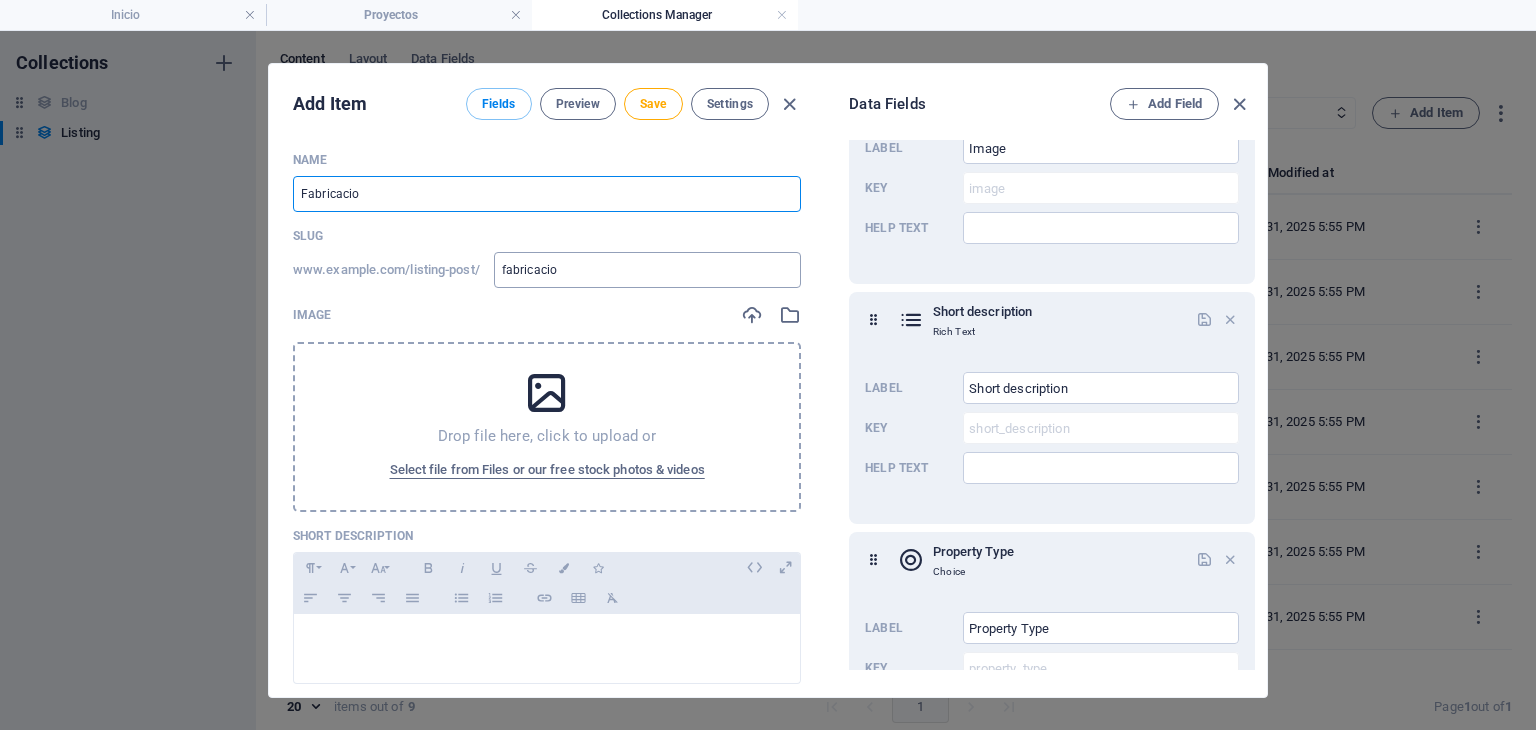 type on "Fabricacion" 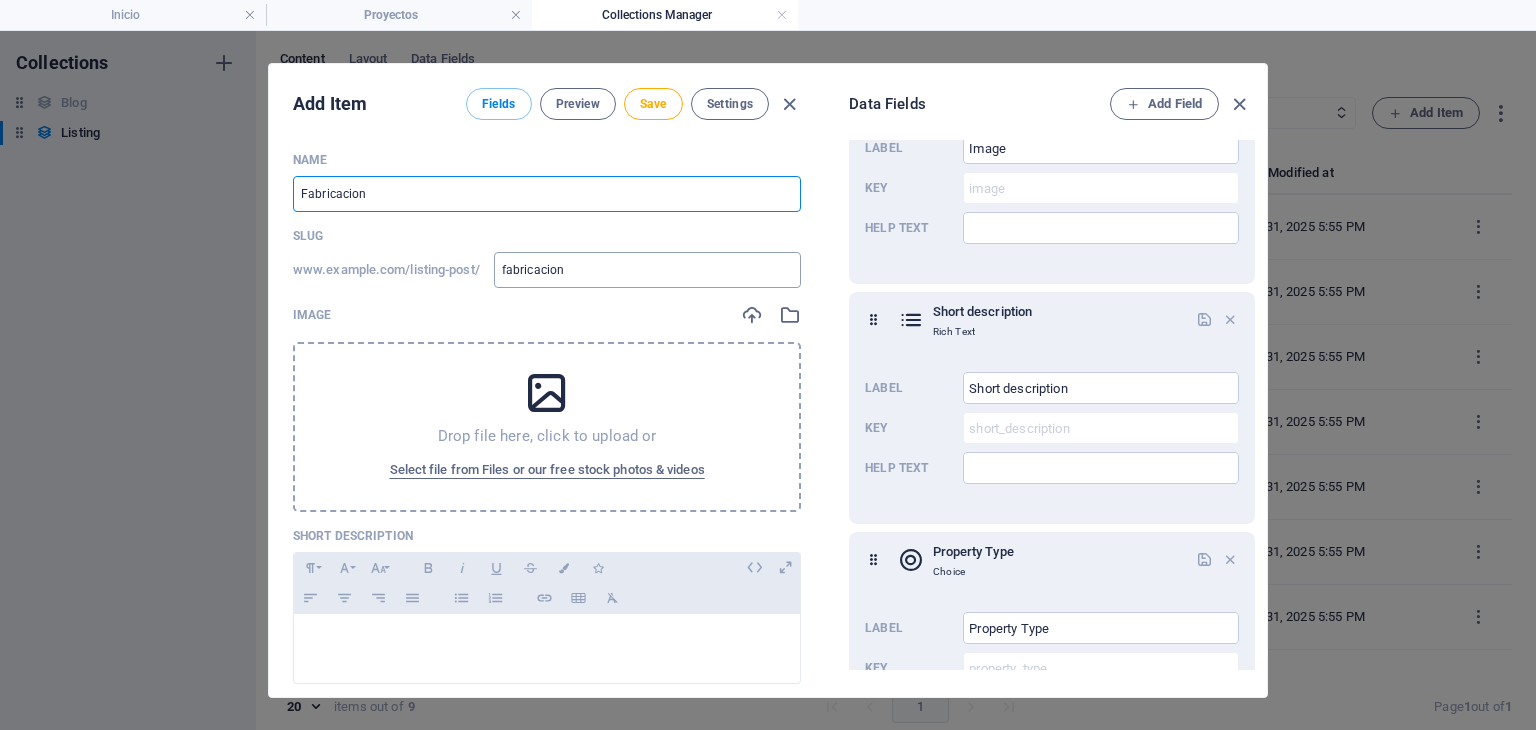 type on "Fabricacion d" 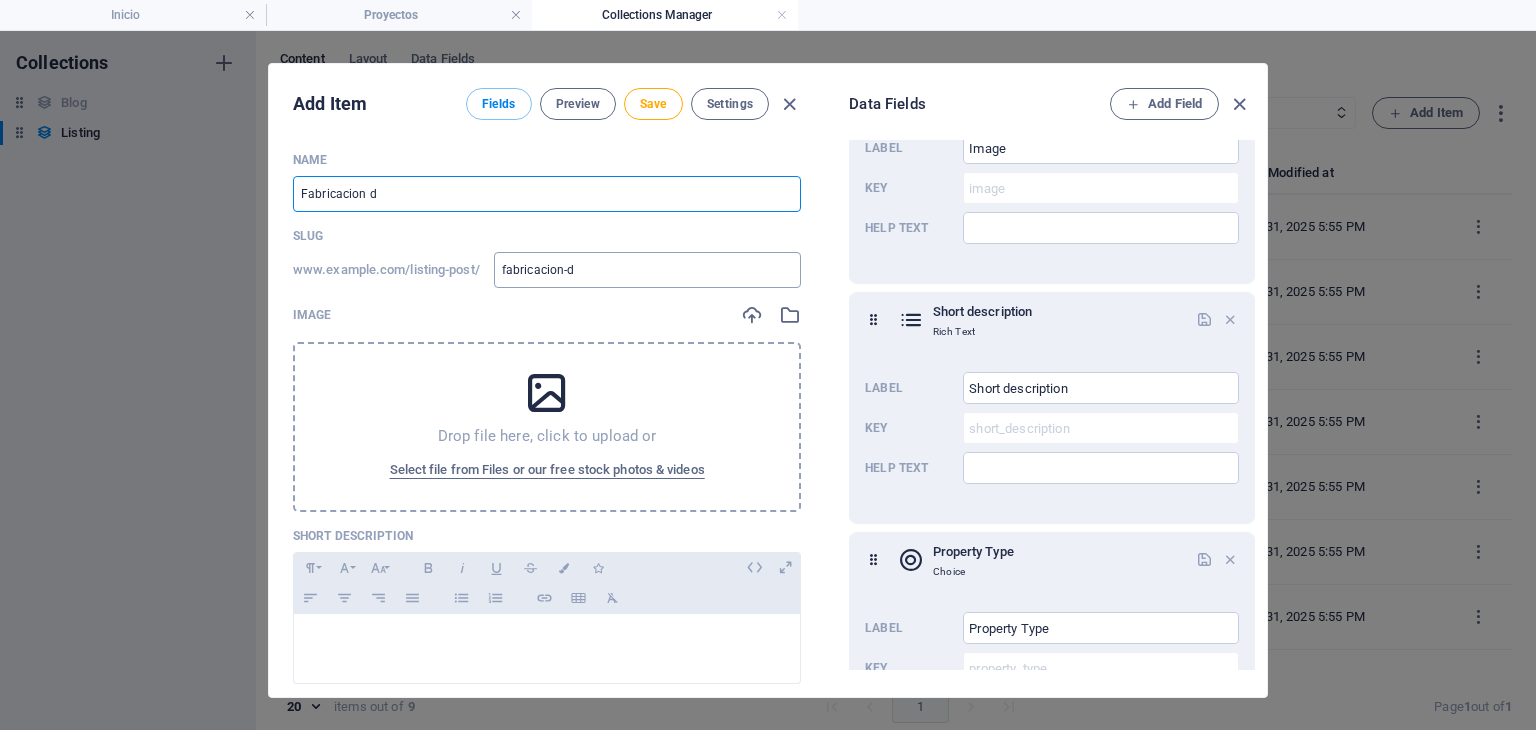 type on "Fabricacion de" 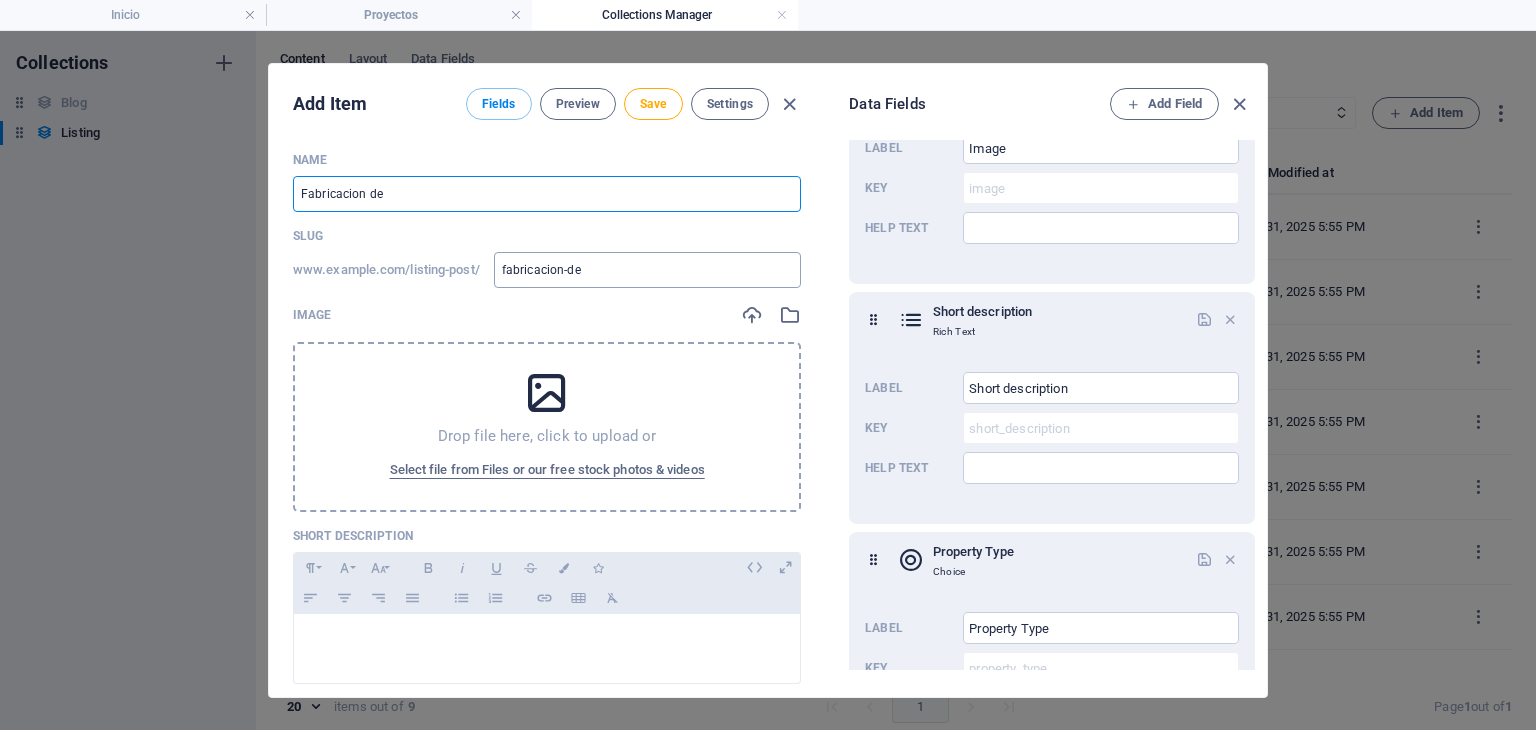type on "Fabricacion de e" 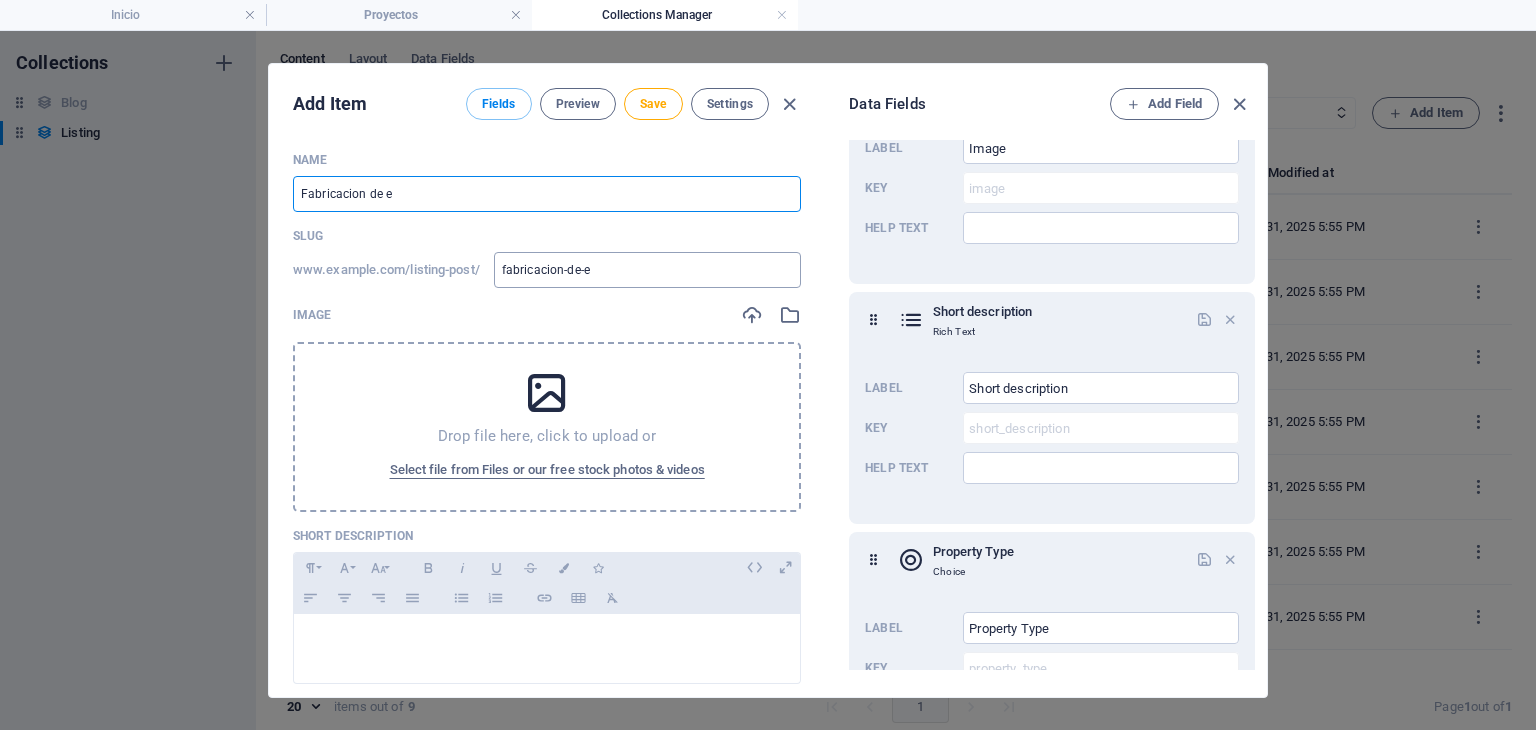 type on "Fabricacion de es" 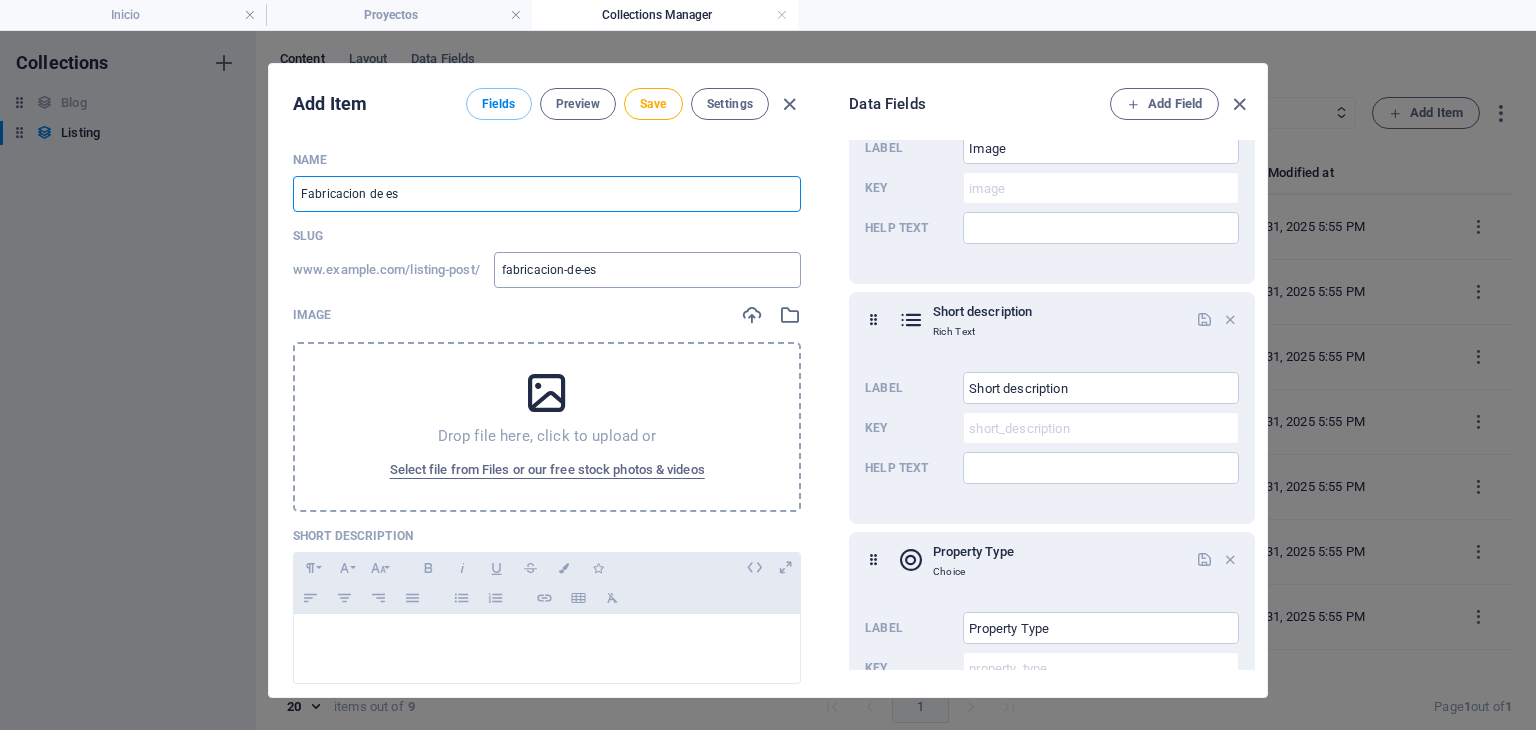 type on "Fabricacion de est" 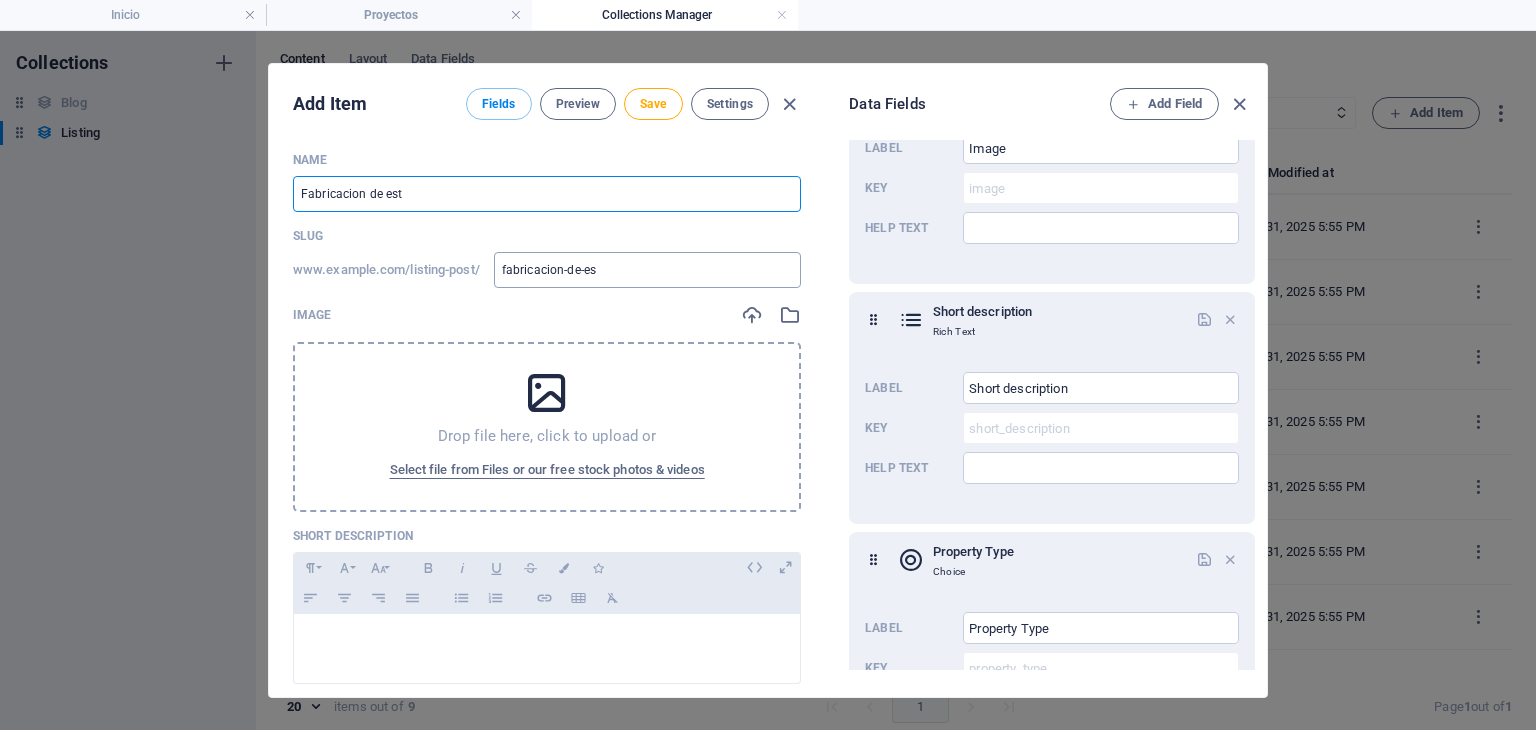 type on "fabricacion-de-est" 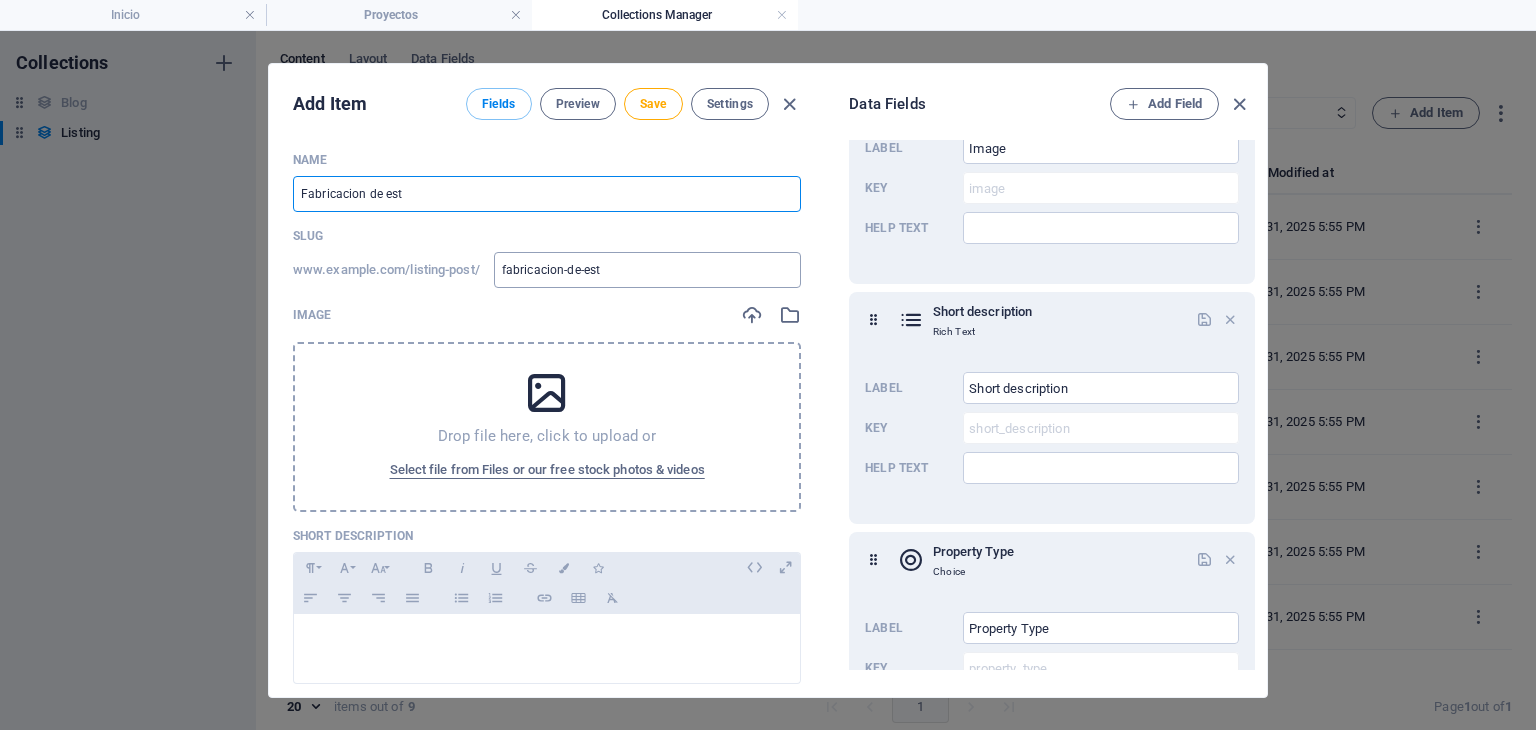 type on "Fabricacion de estr" 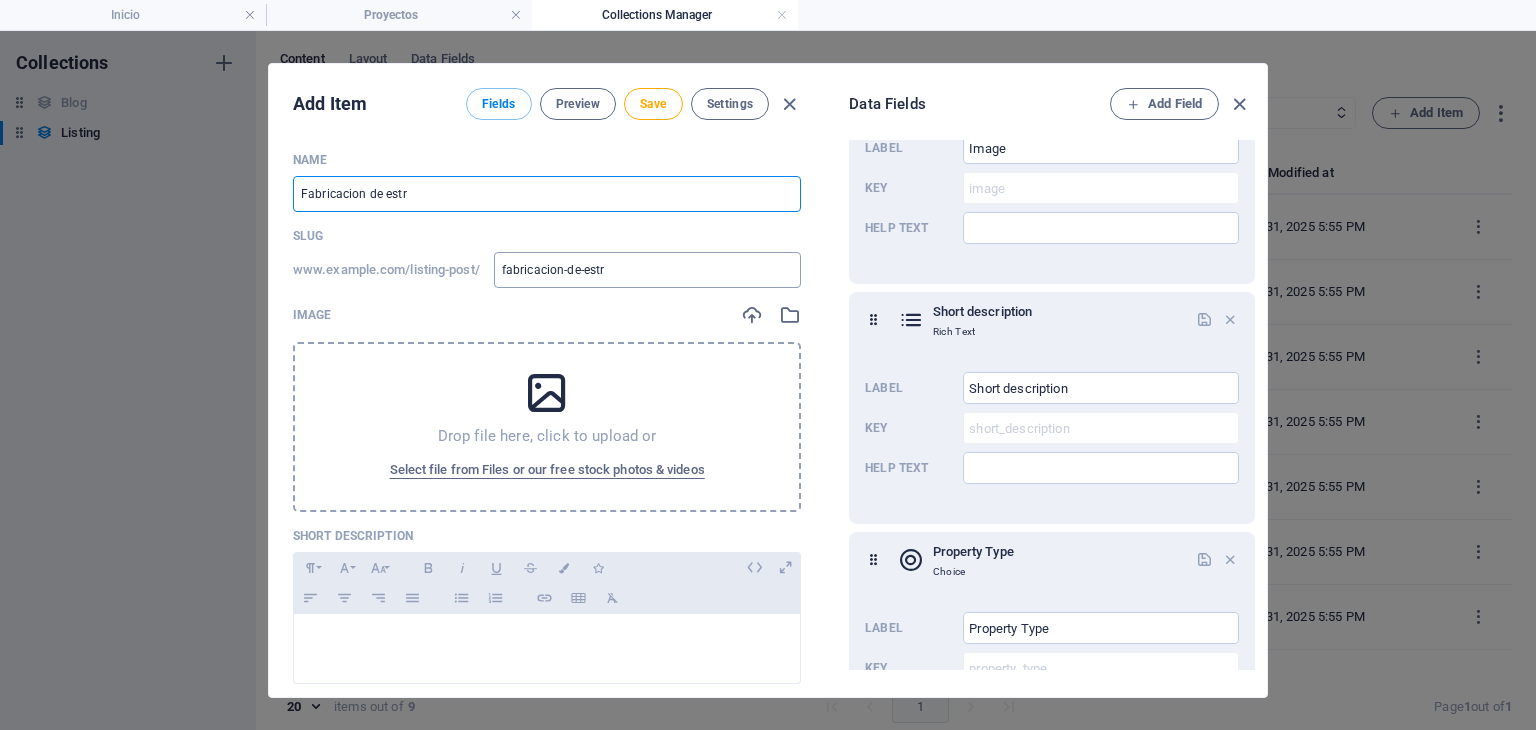 type on "Fabricacion de estru" 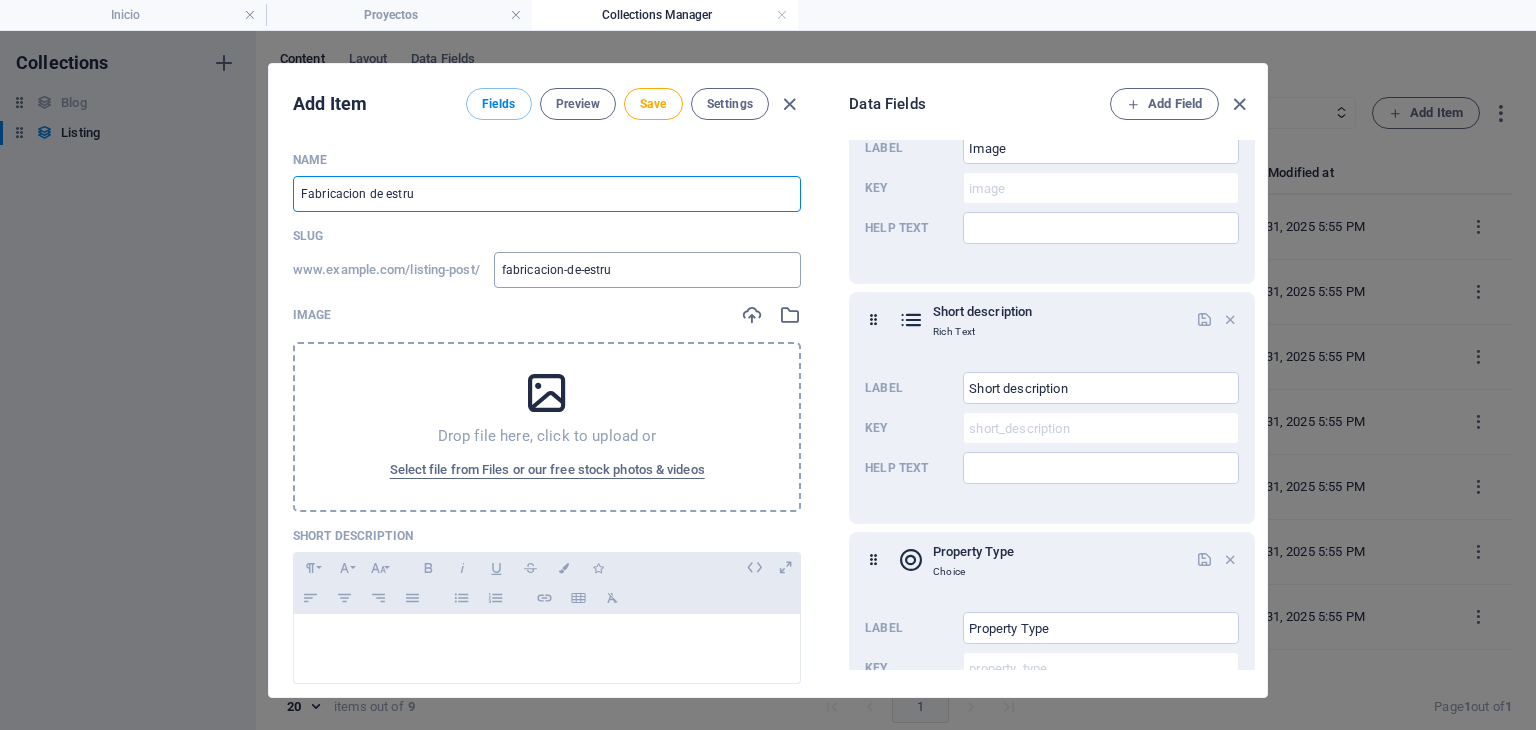 type on "Fabricacion de estruc" 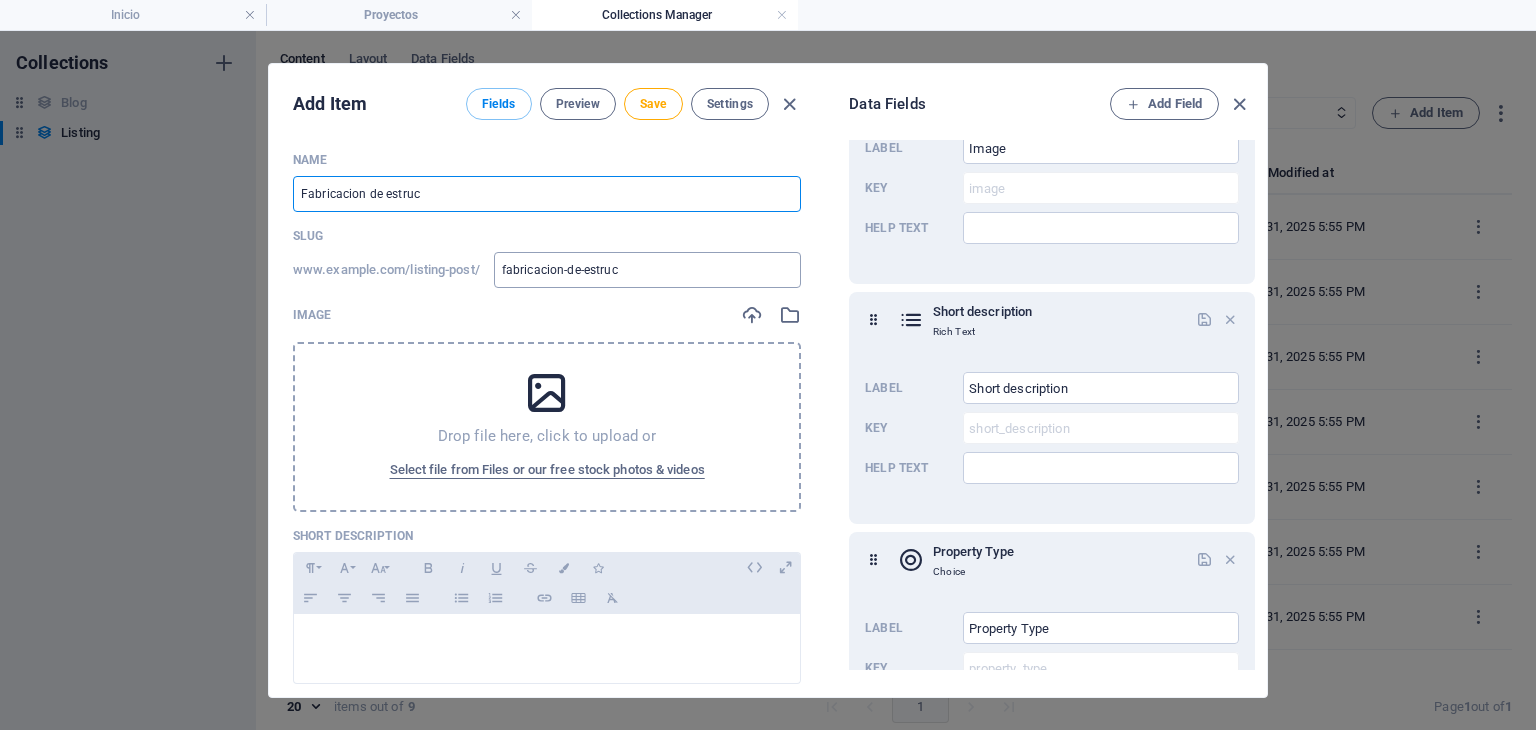type on "Fabricacion de estruct" 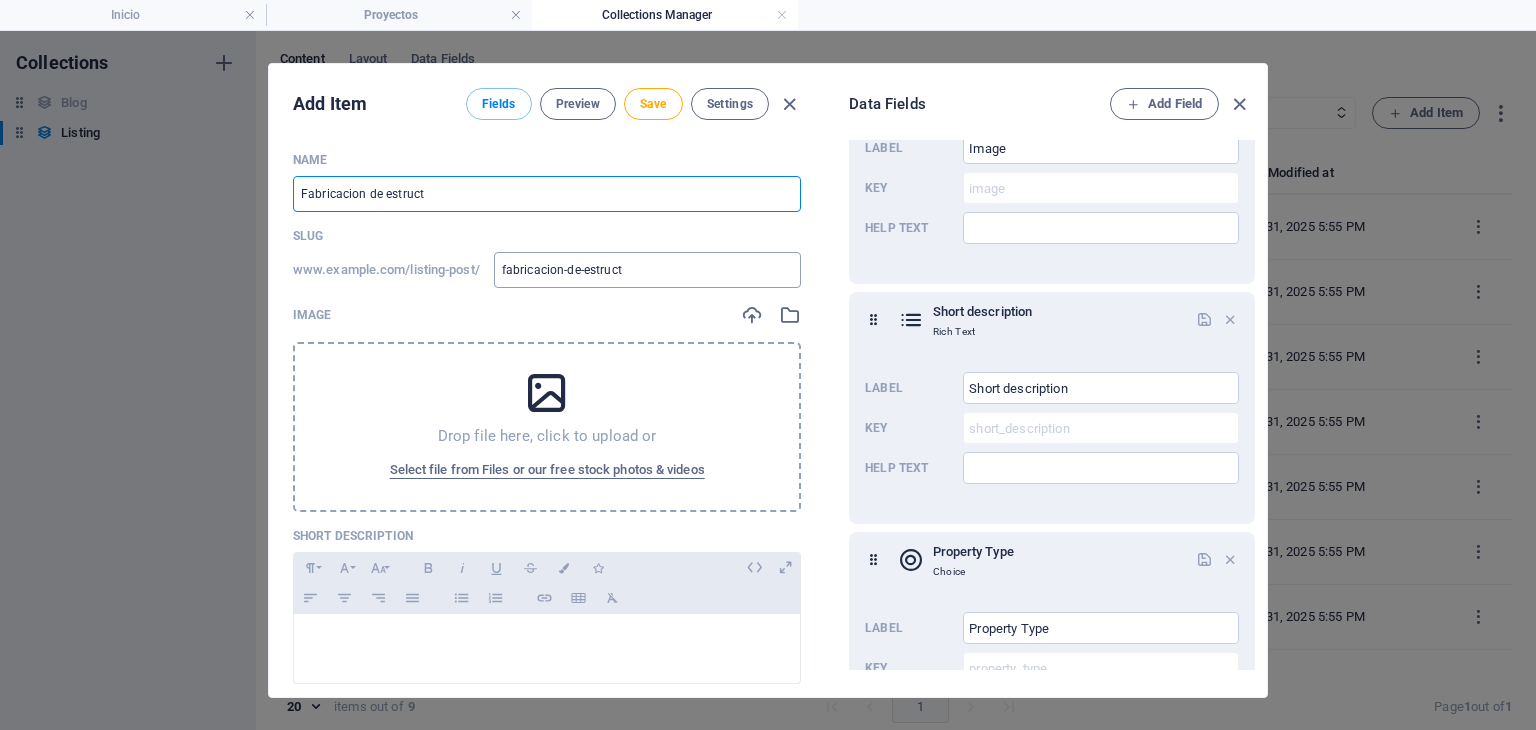 type on "Fabricacion de estructu" 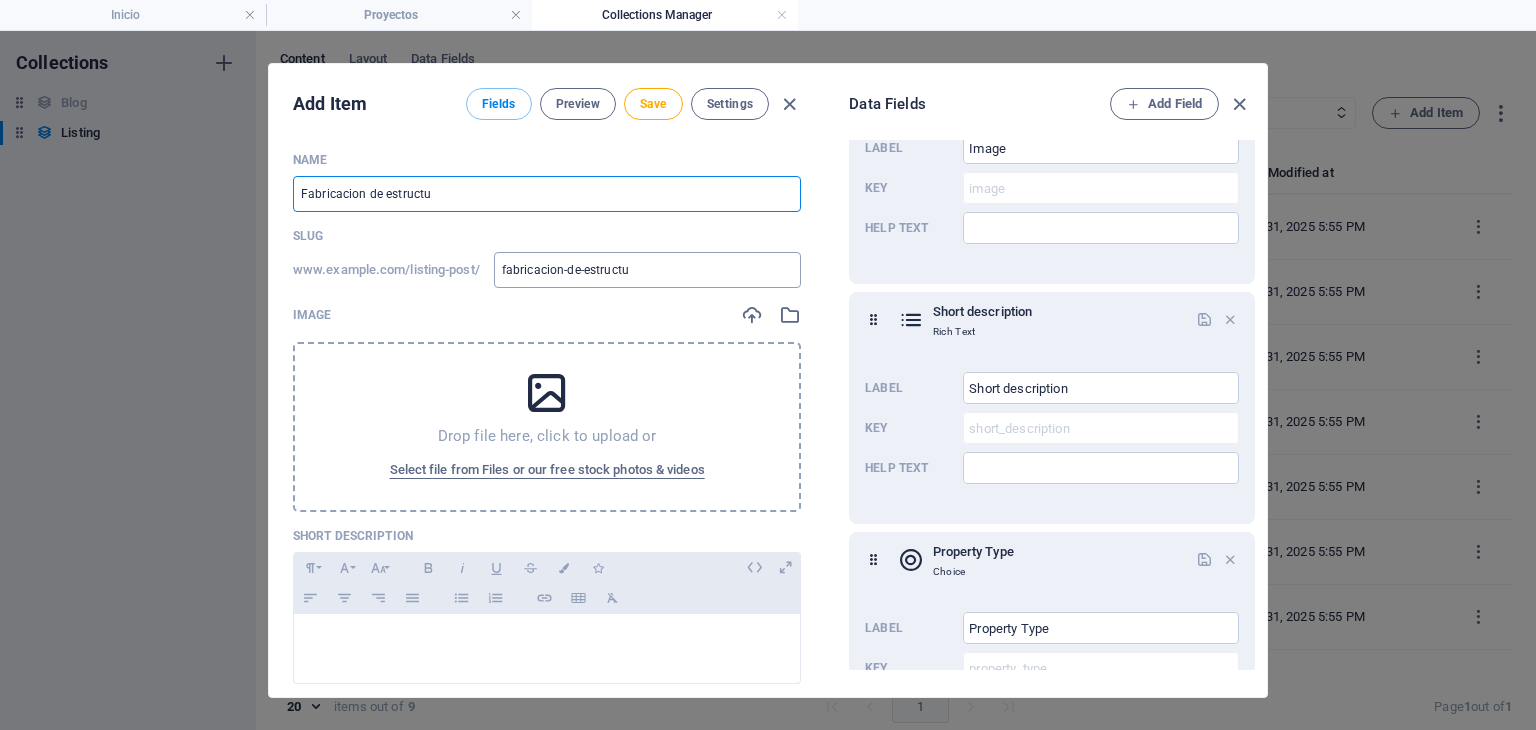 type on "Fabricacion de estructur" 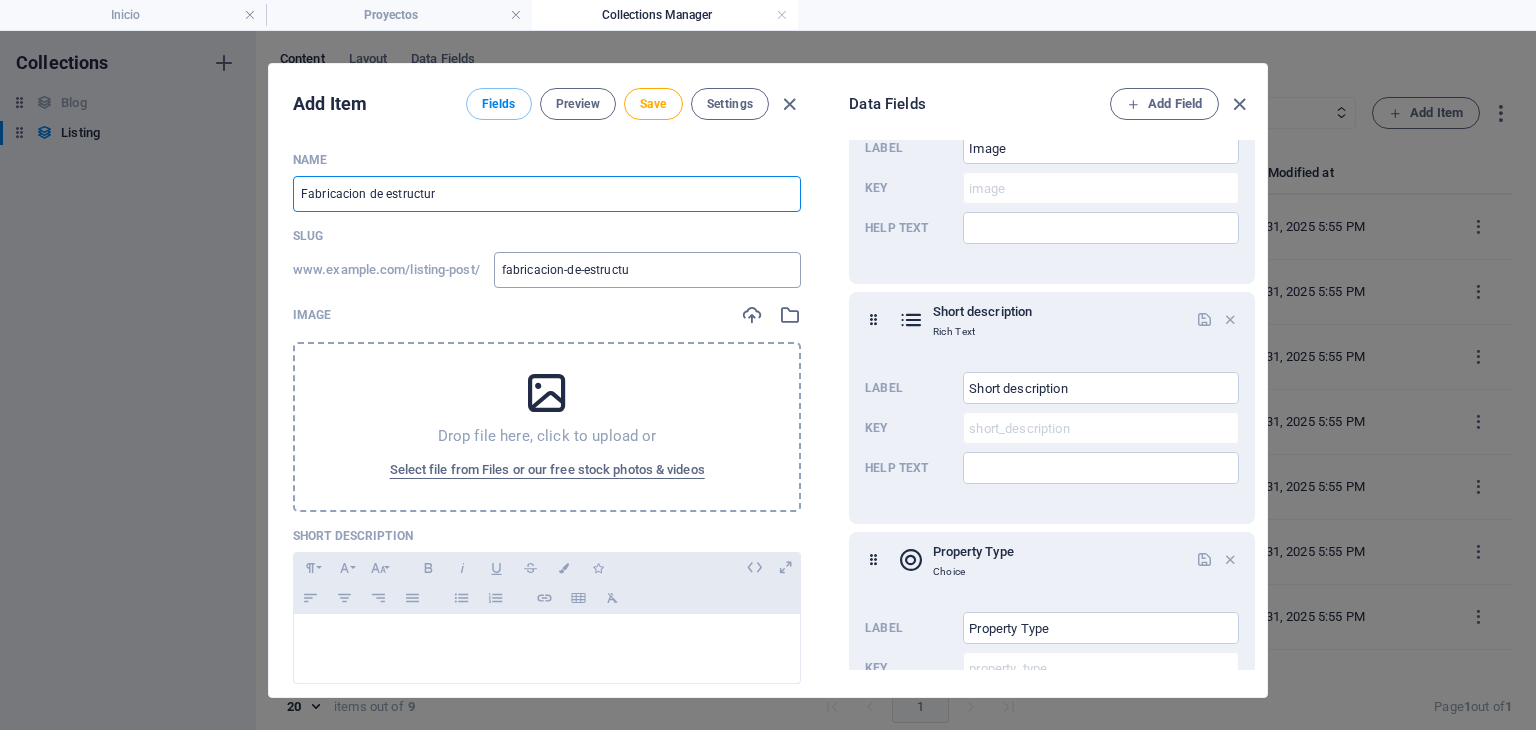 type on "fabricacion-de-estructur" 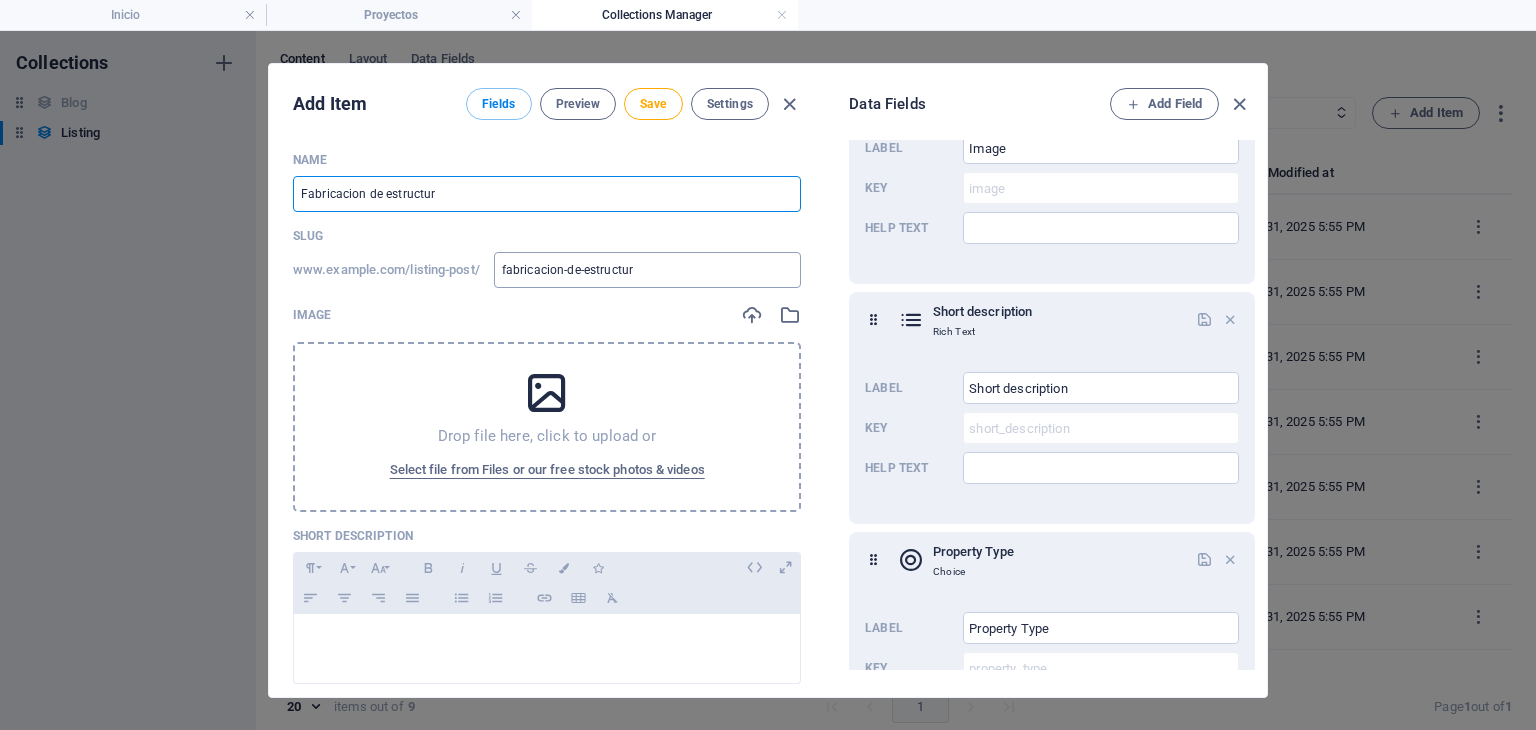 type on "Fabricacion de estructura" 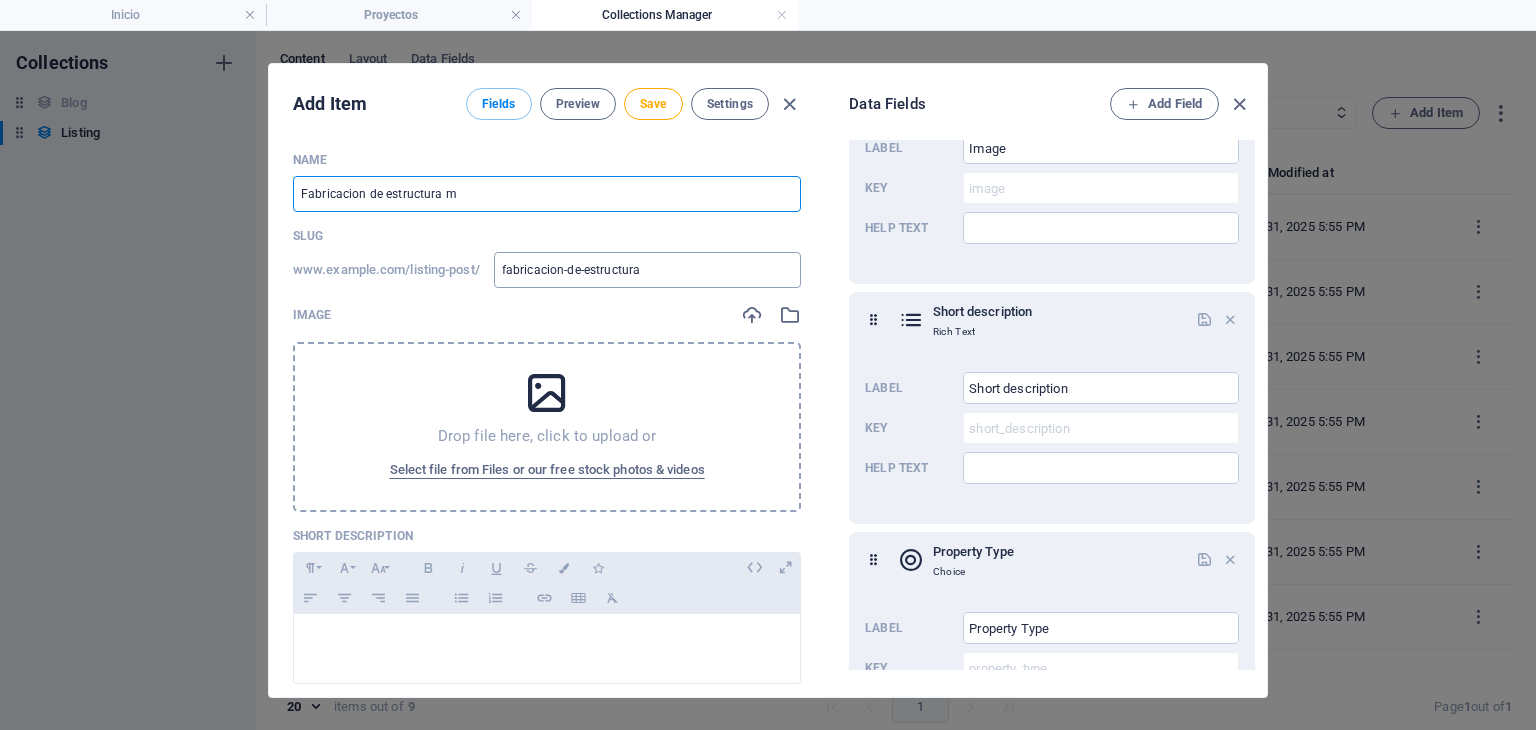 type on "Fabricacion de estructura me" 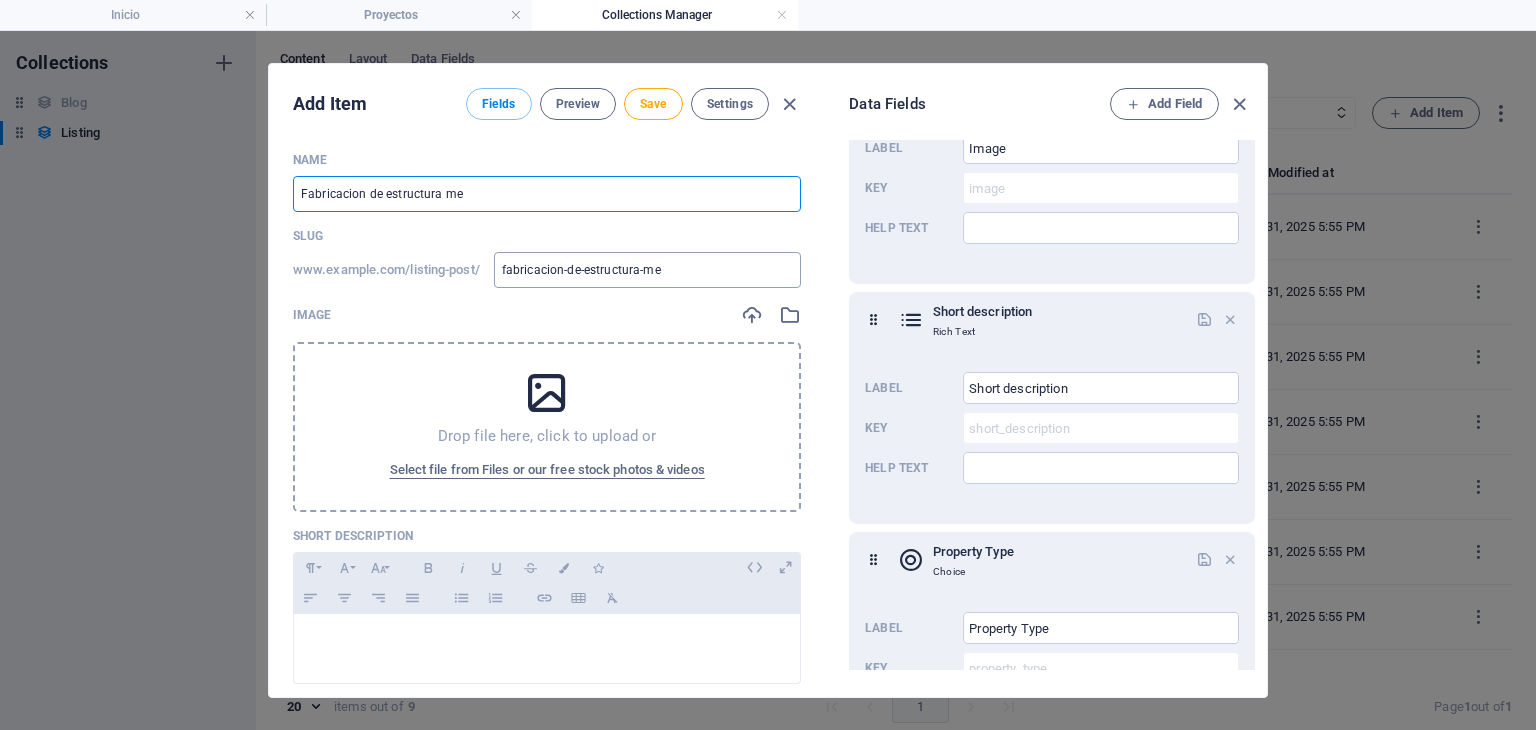 type on "Fabricacion de estructura met" 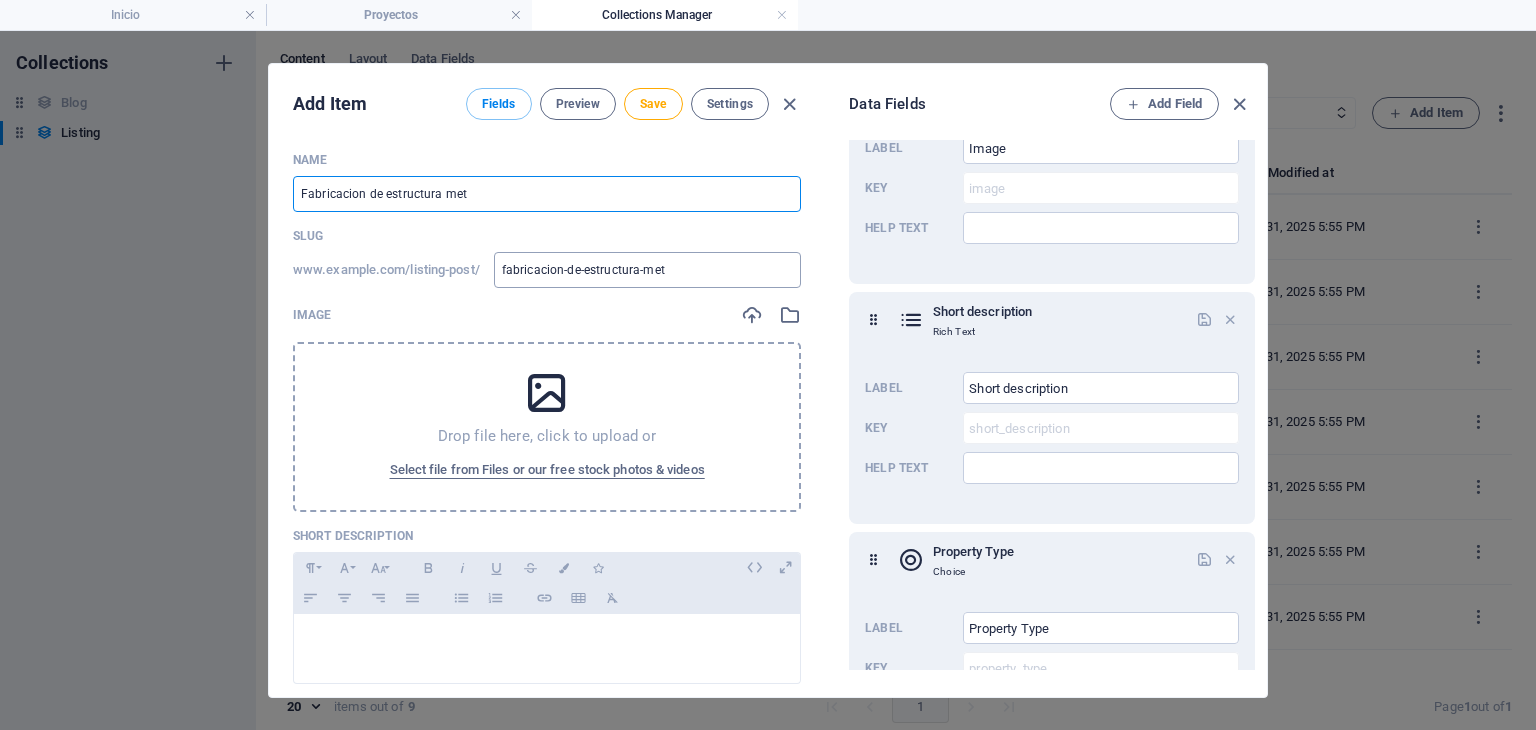 type on "Fabricacion de estructura meta" 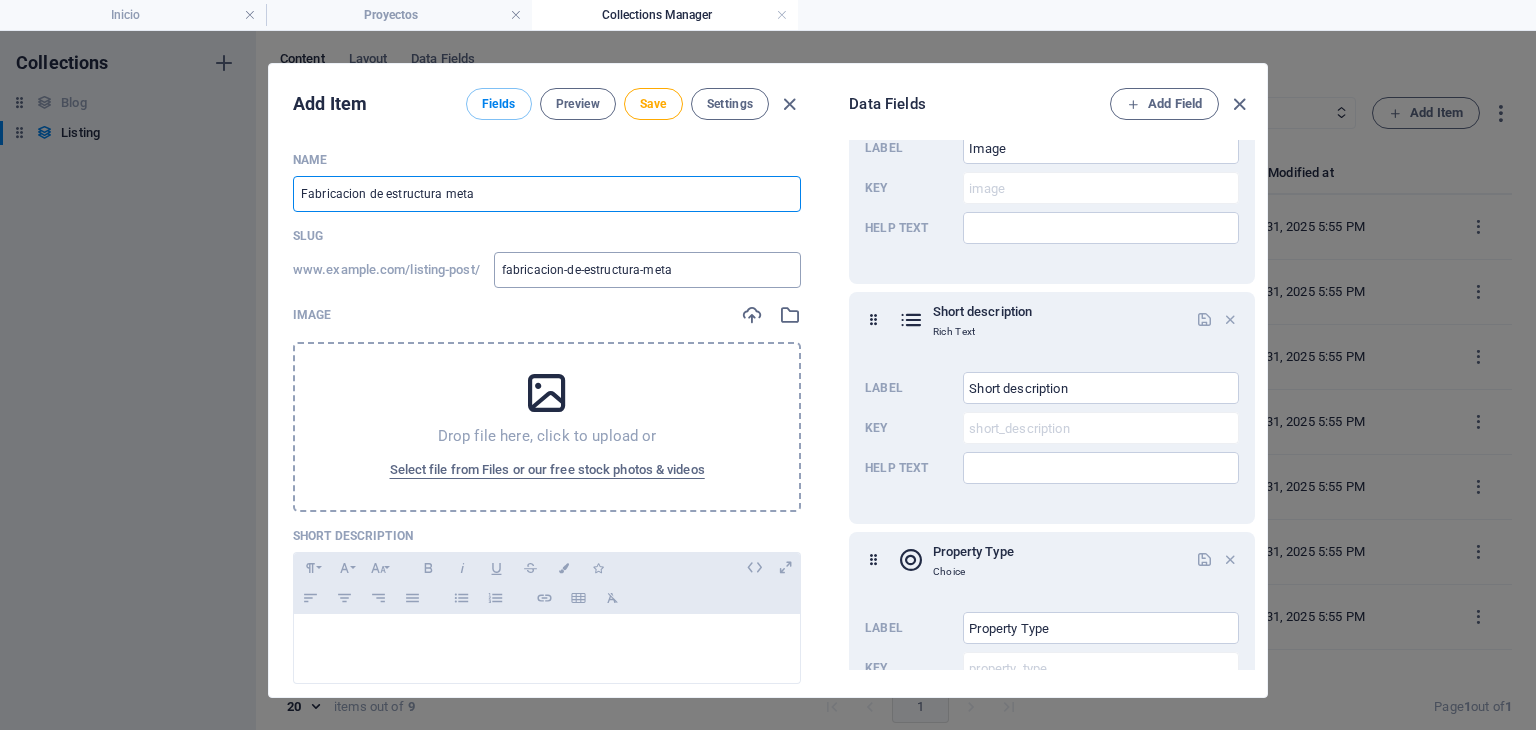 type on "Fabricacion de estructura metal" 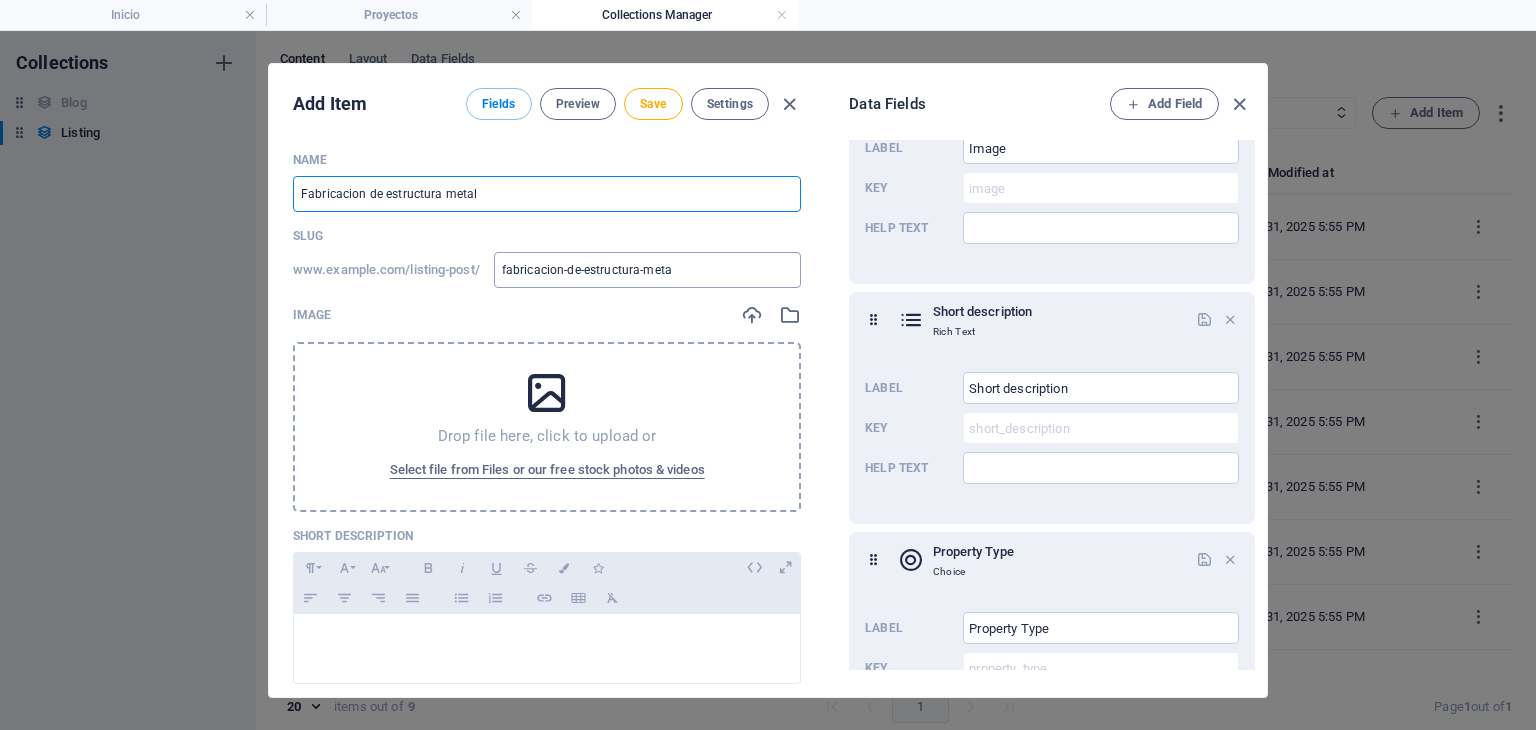type on "fabricacion-de-estructura-metal" 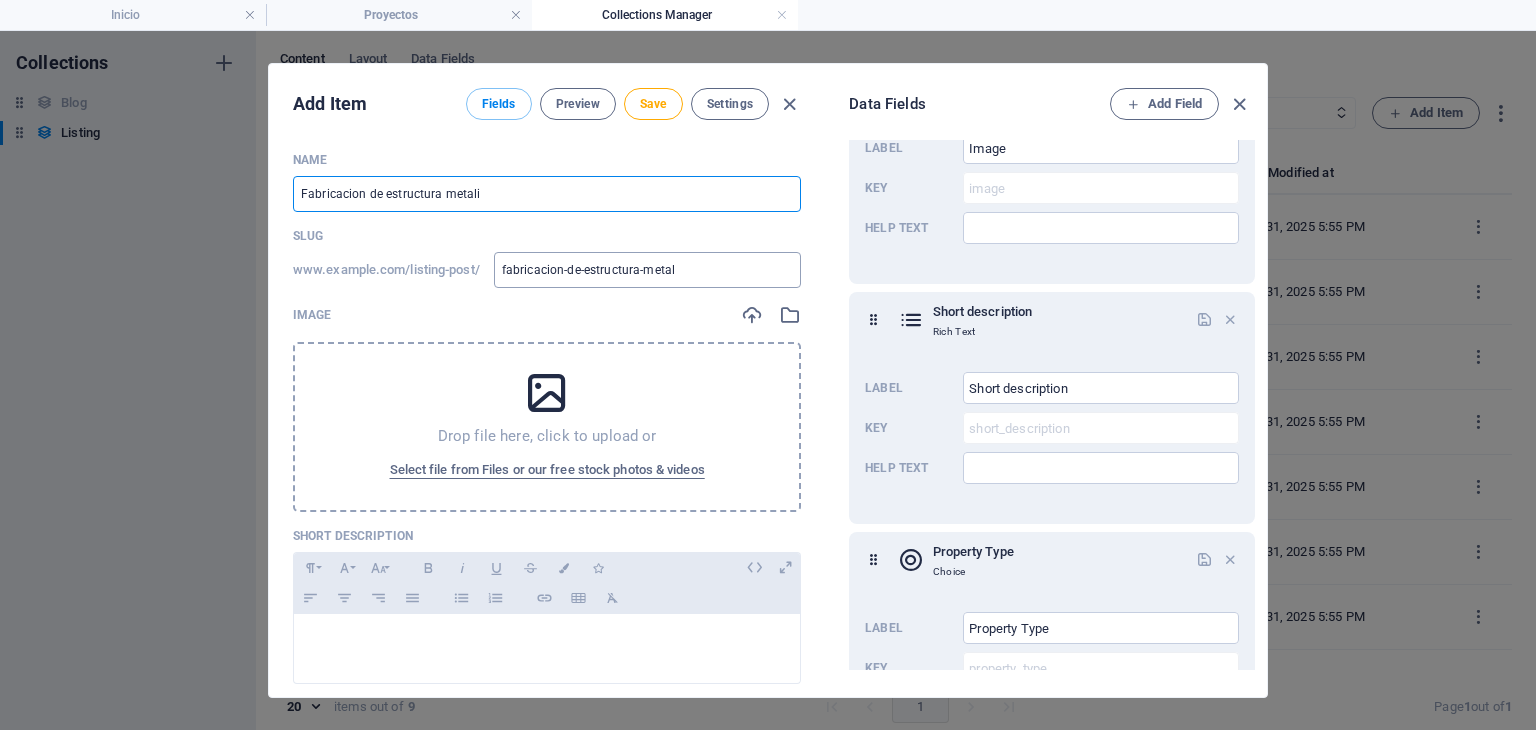 type on "Fabricacion de estructura metalic" 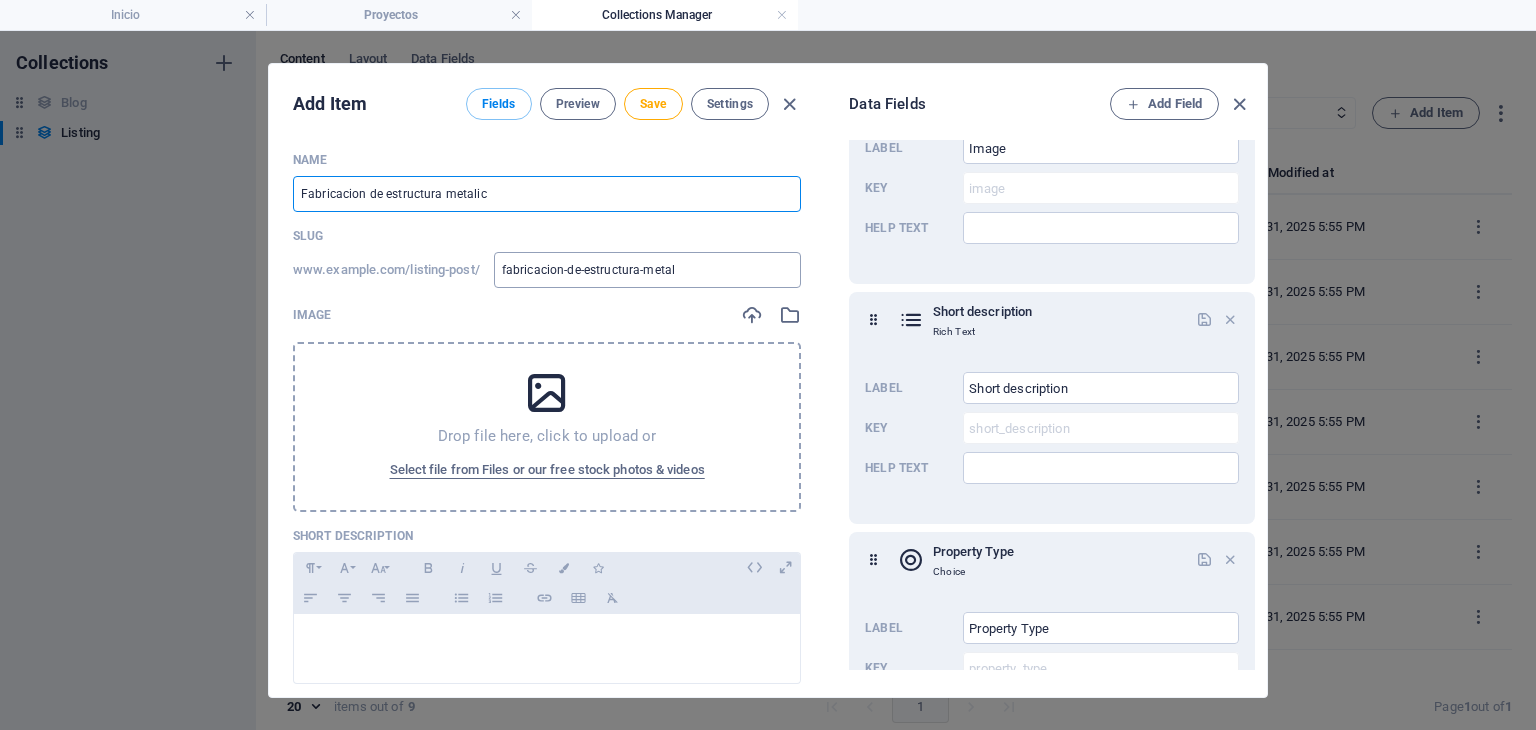 type on "fabricacion-de-estructura-metalic" 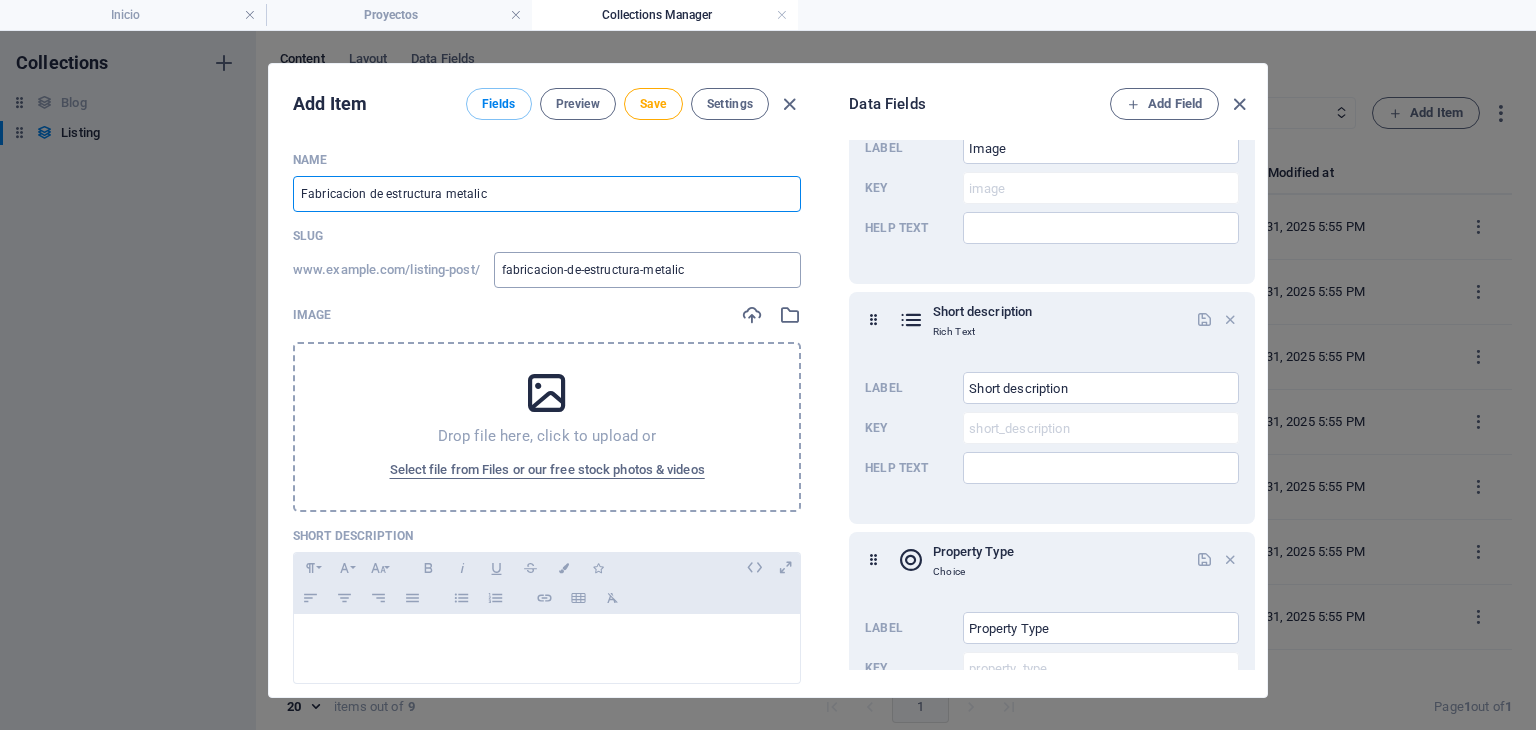 type on "Fabricacion de estructura metalica" 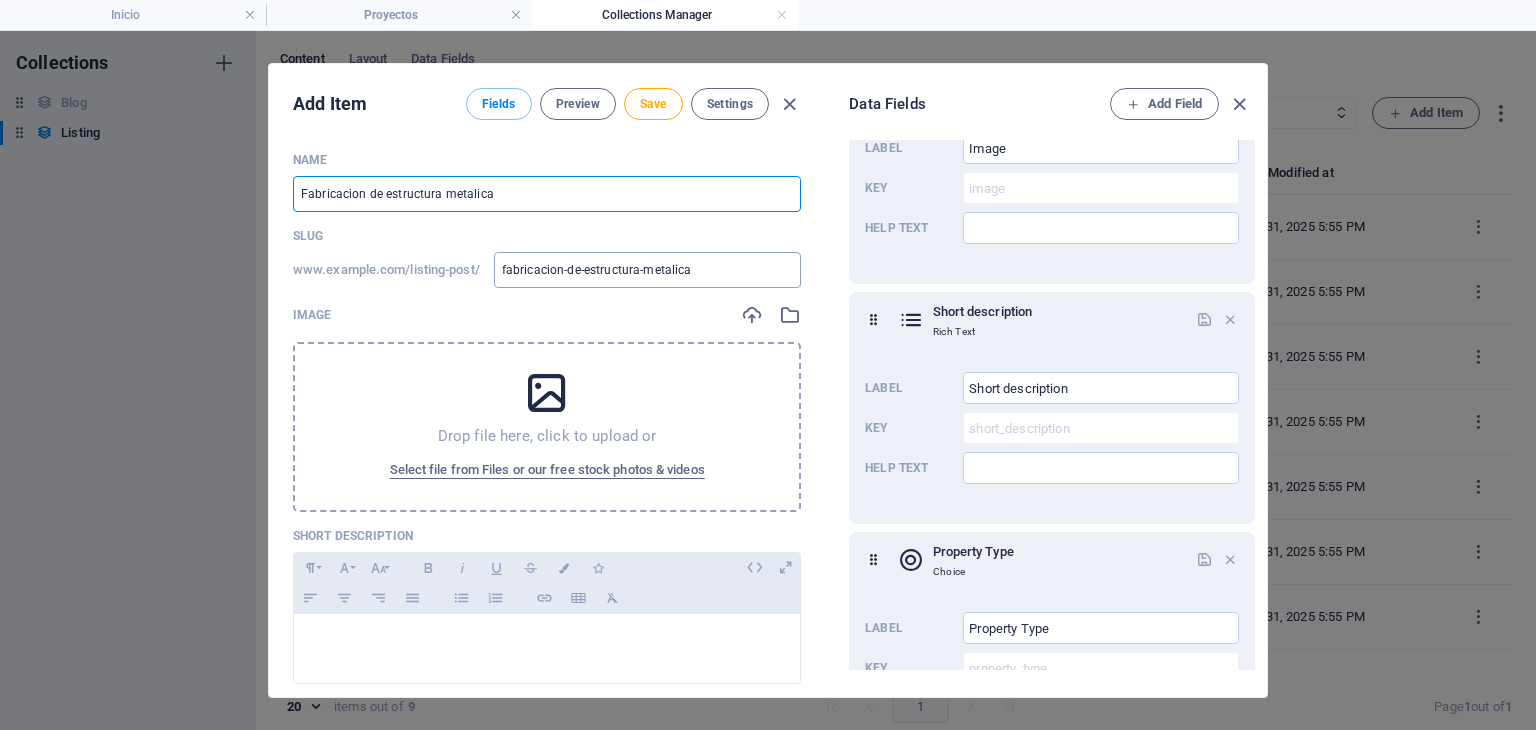 type on "Fabricacion de estructura metalica p" 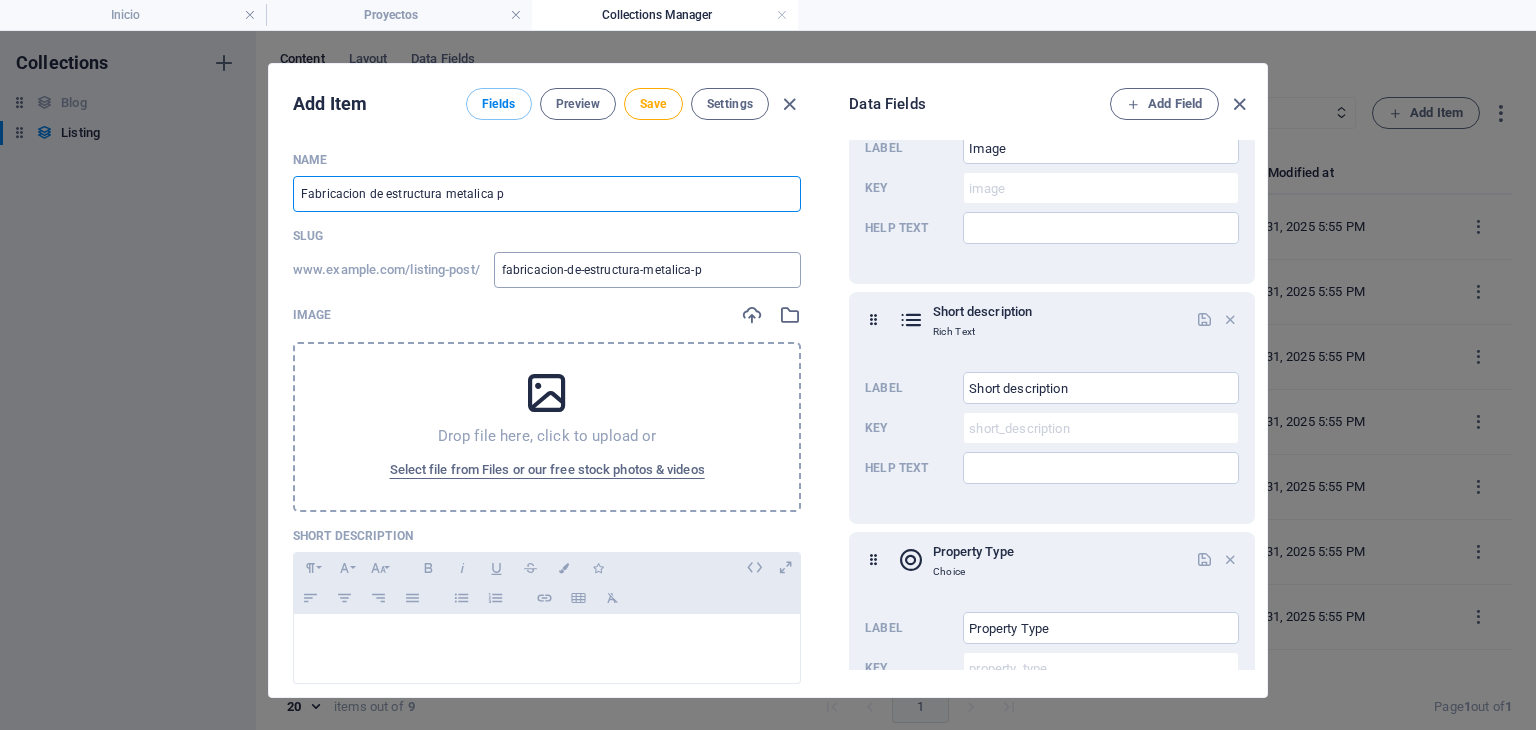 type on "Fabricacion de estructura metalica pa" 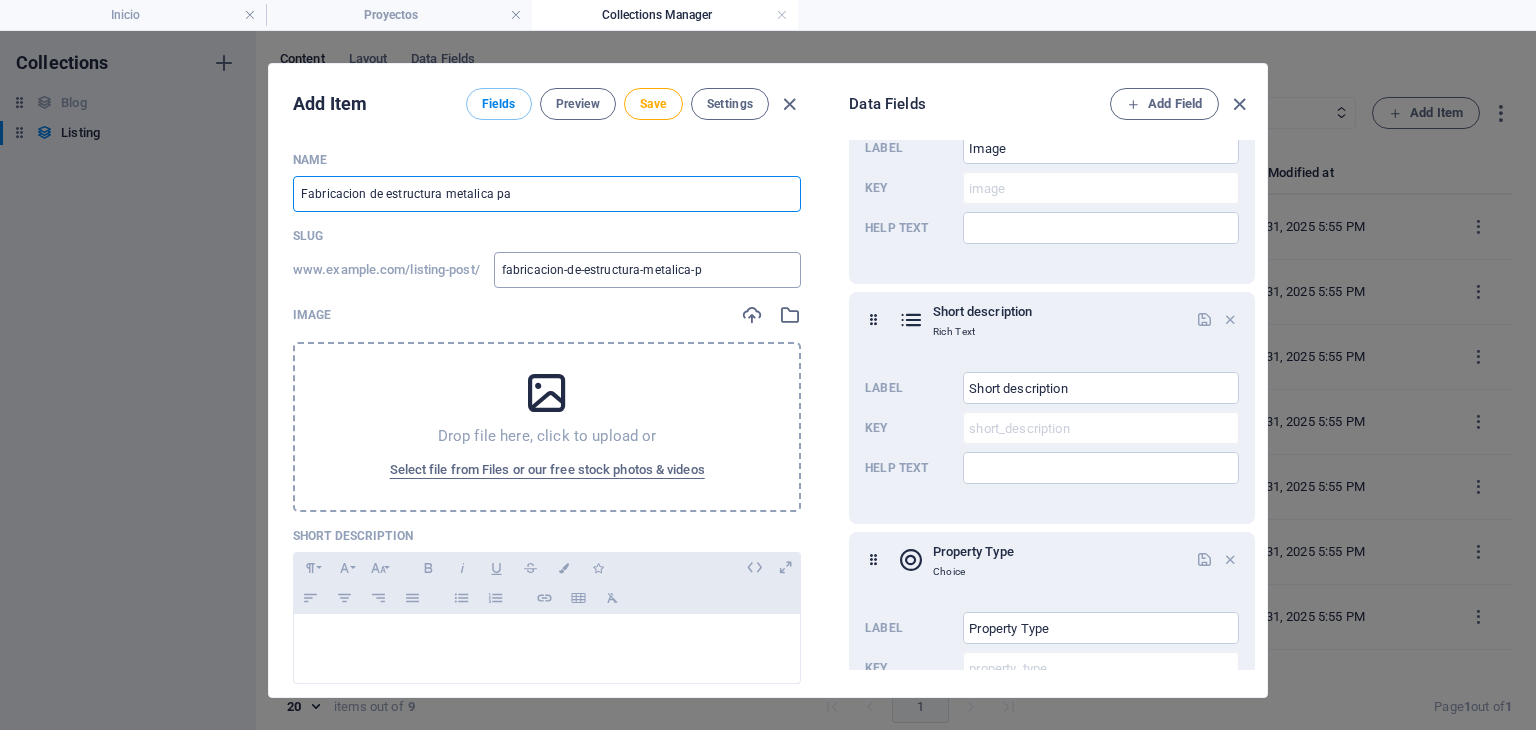 type on "fabricacion-de-estructura-metalica-pa" 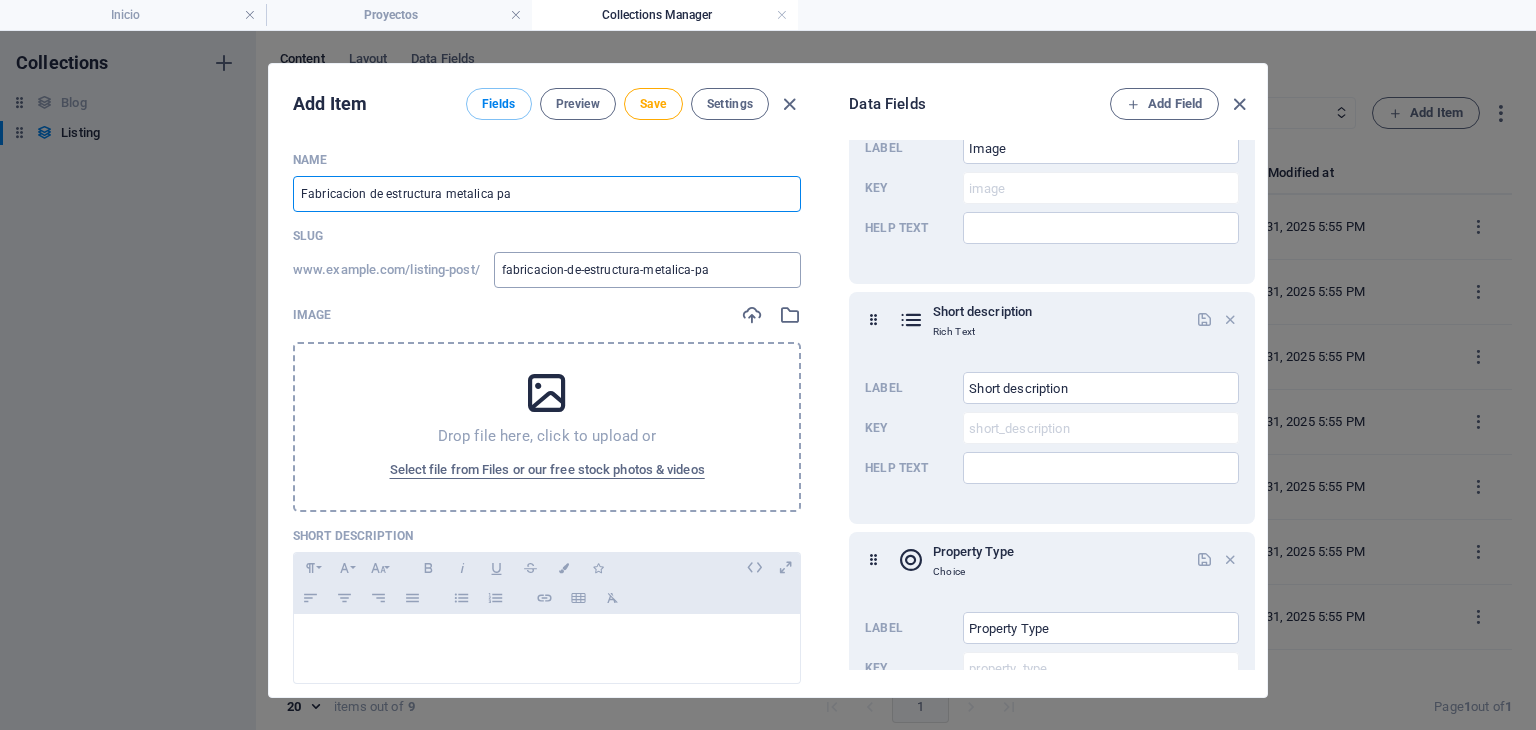 type on "Fabricacion de estructura metalica par" 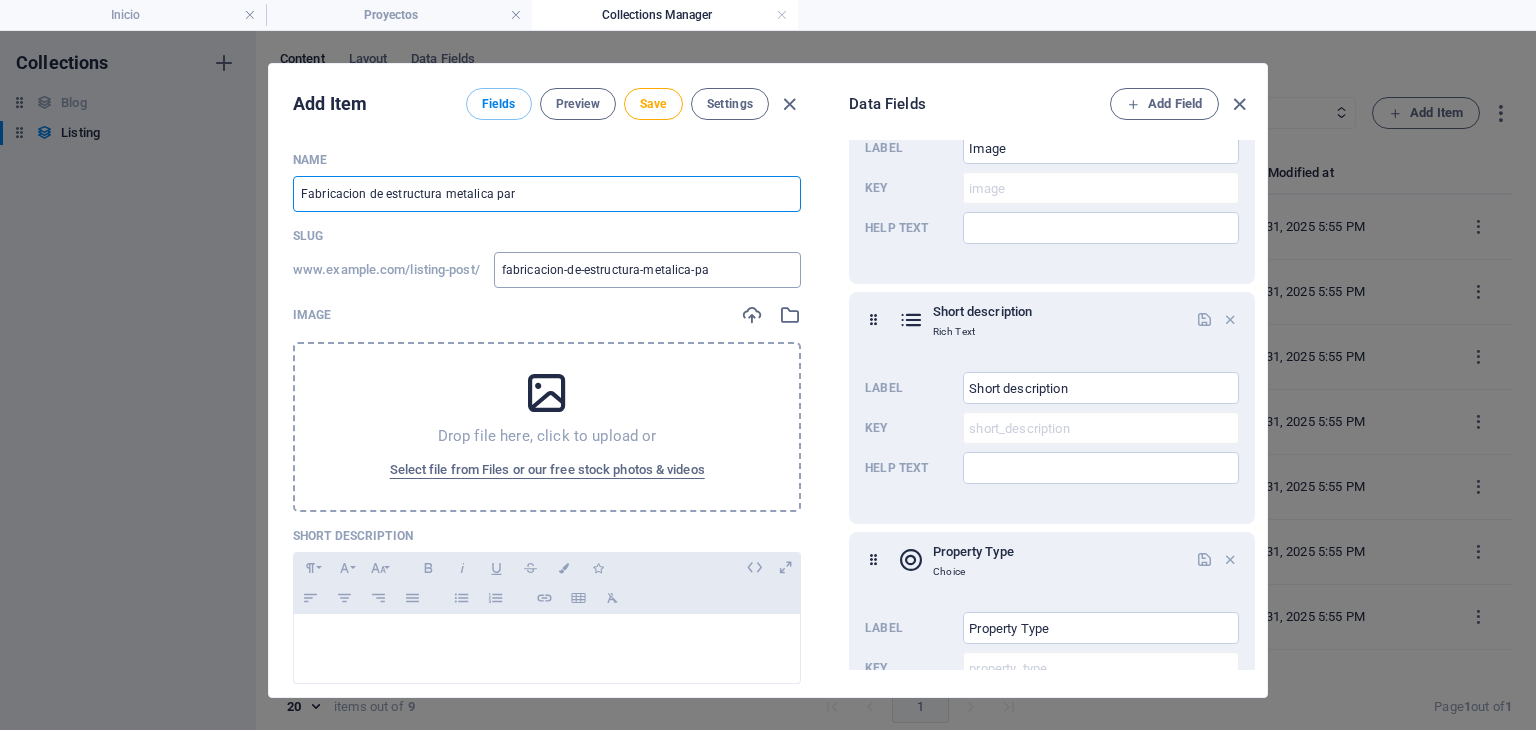 type on "fabricacion-de-estructura-metalica-par" 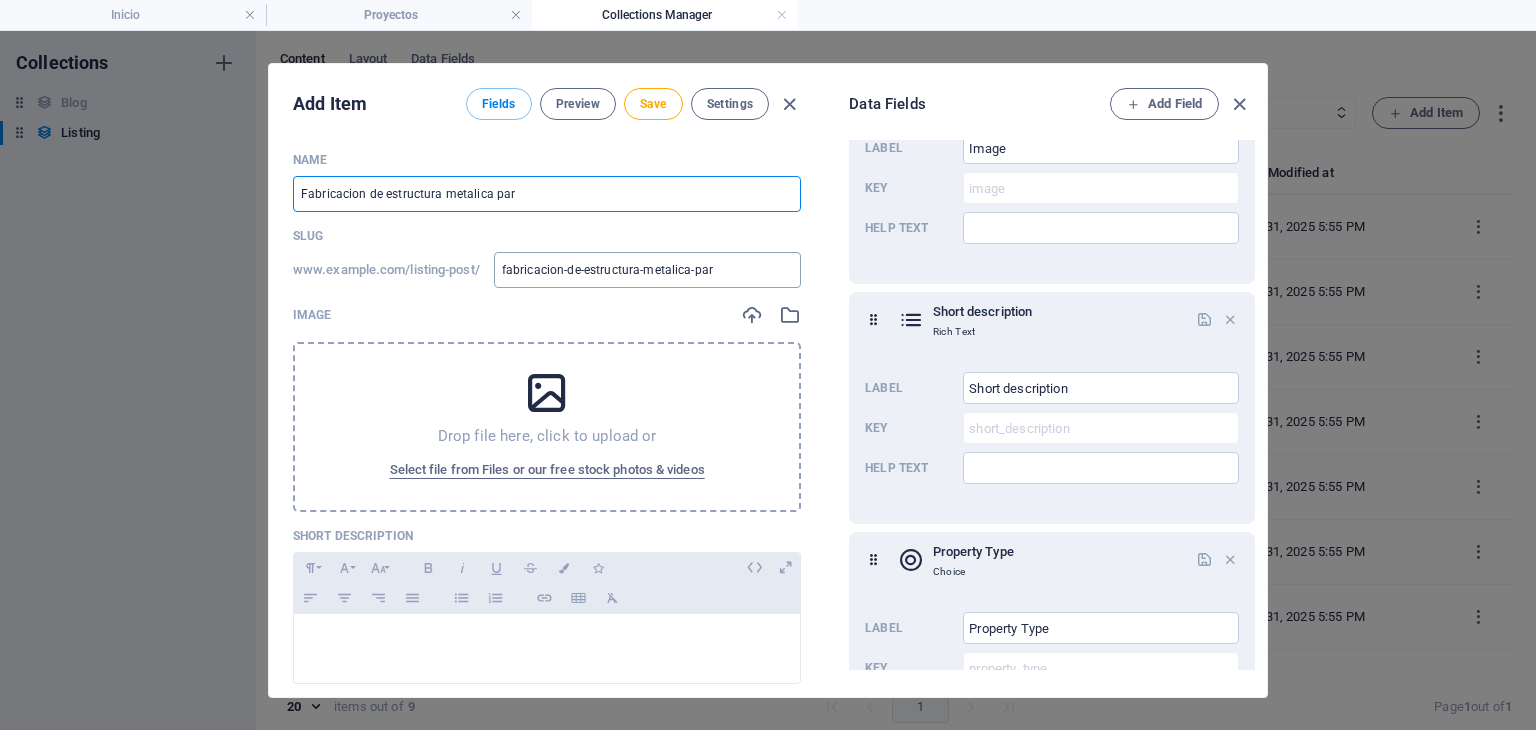 type on "Fabricacion de estructura metalica para" 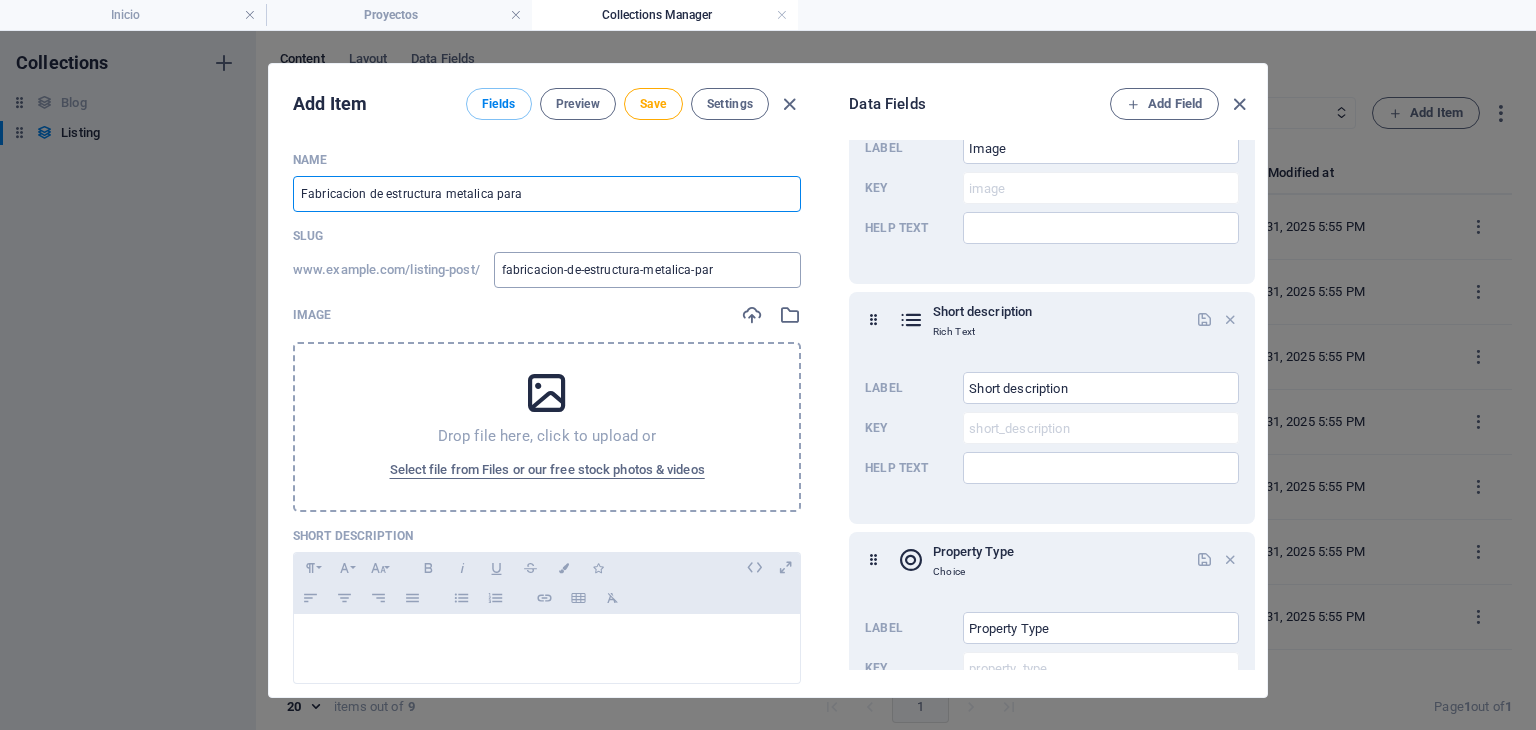 type on "fabricacion-de-estructura-metalica-para" 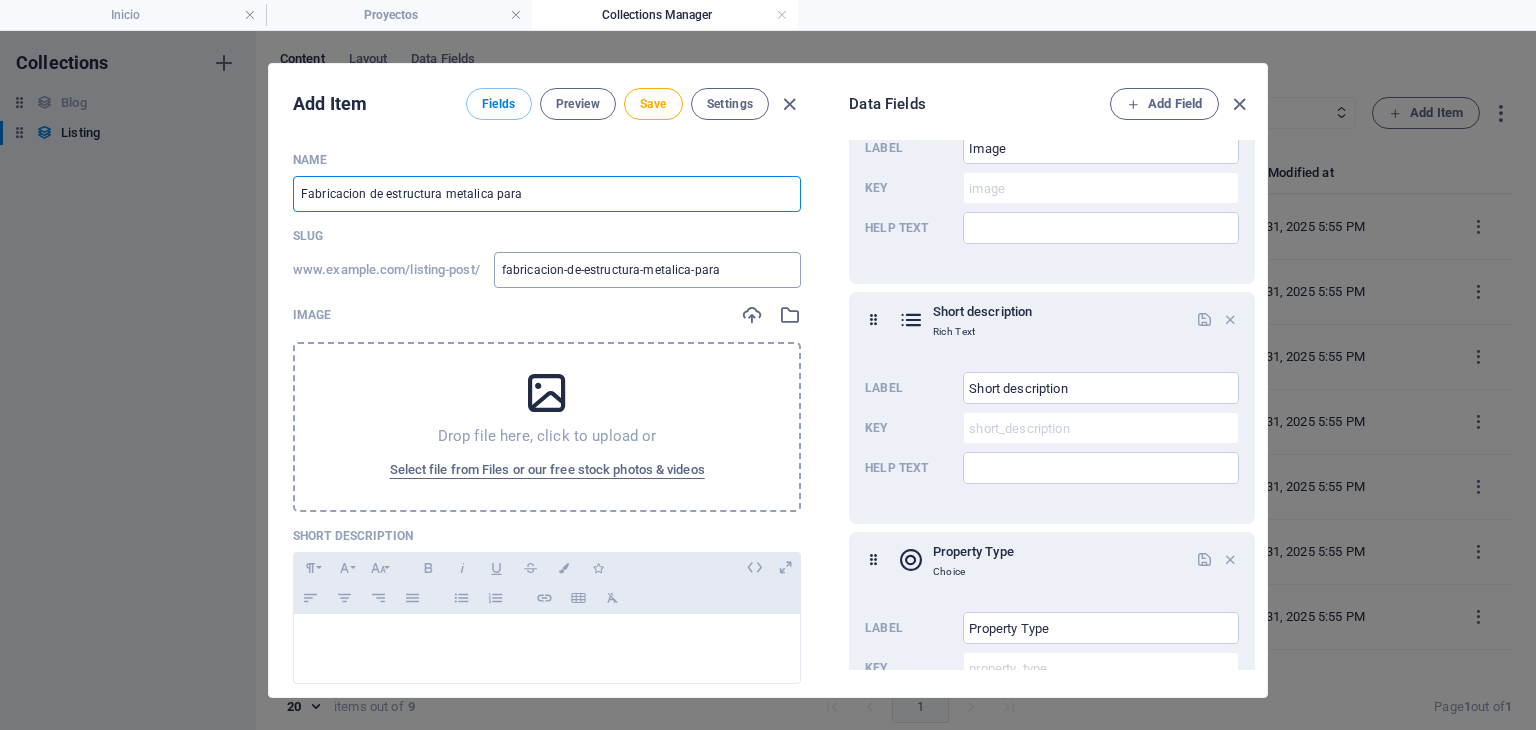type on "Fabricacion de estructura metalica para e" 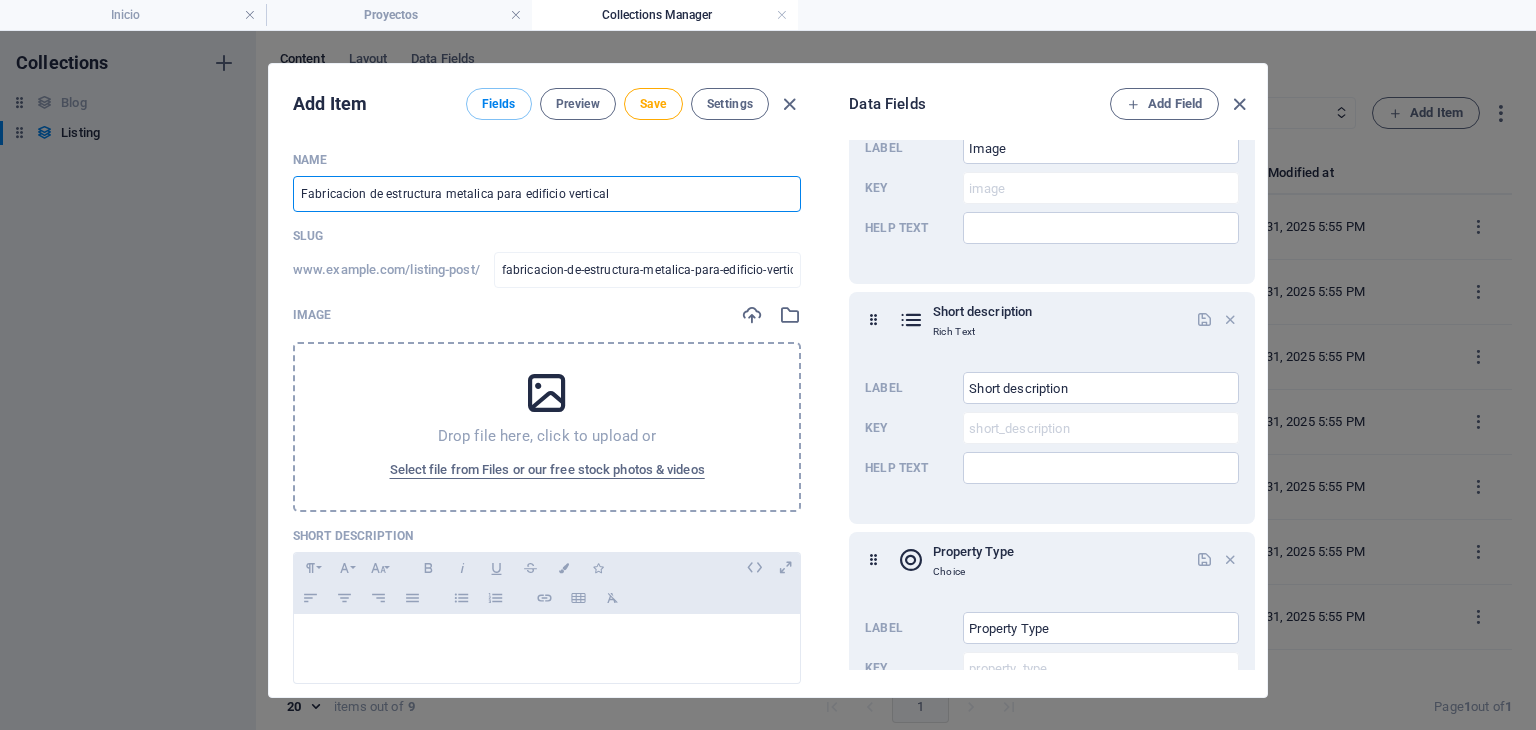 click at bounding box center [547, 393] 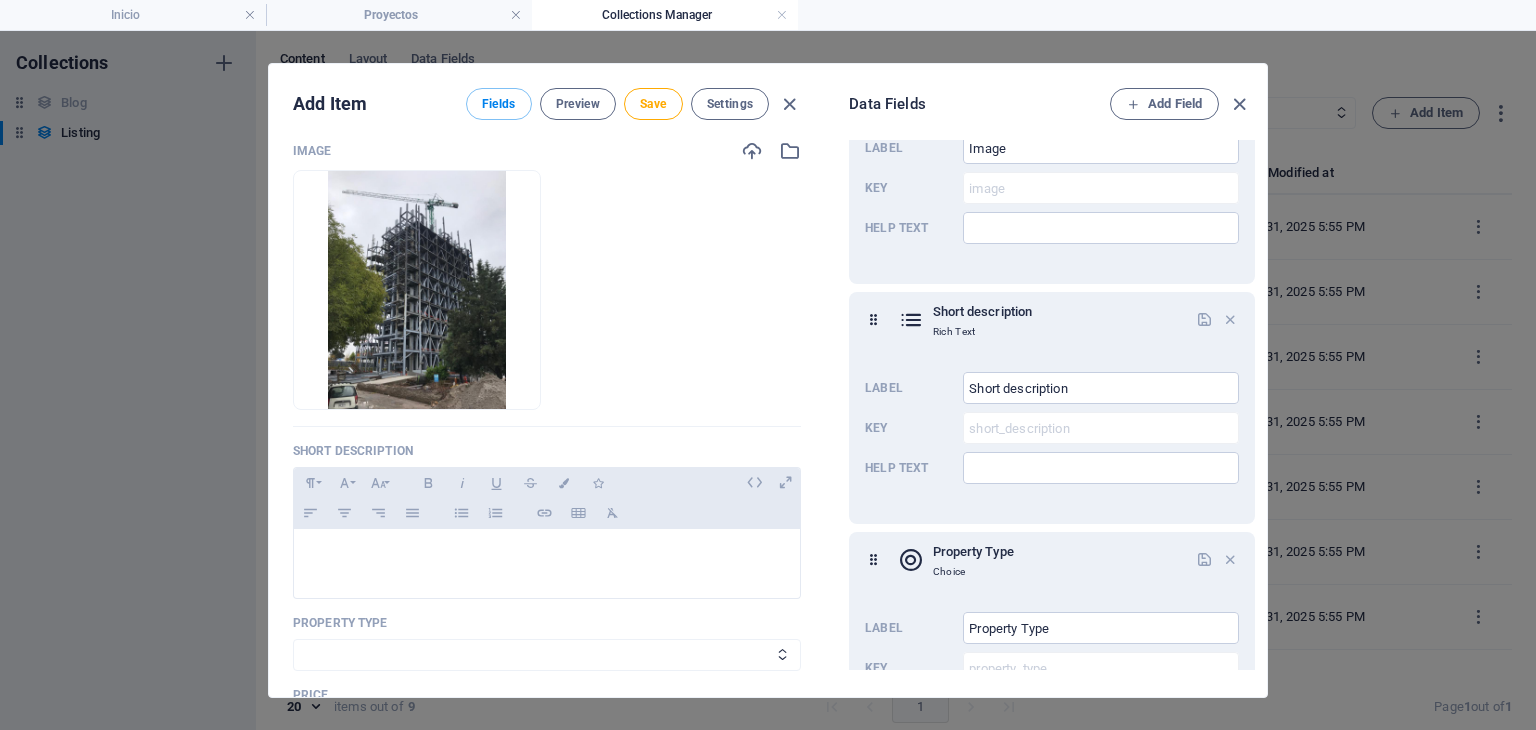 scroll, scrollTop: 166, scrollLeft: 0, axis: vertical 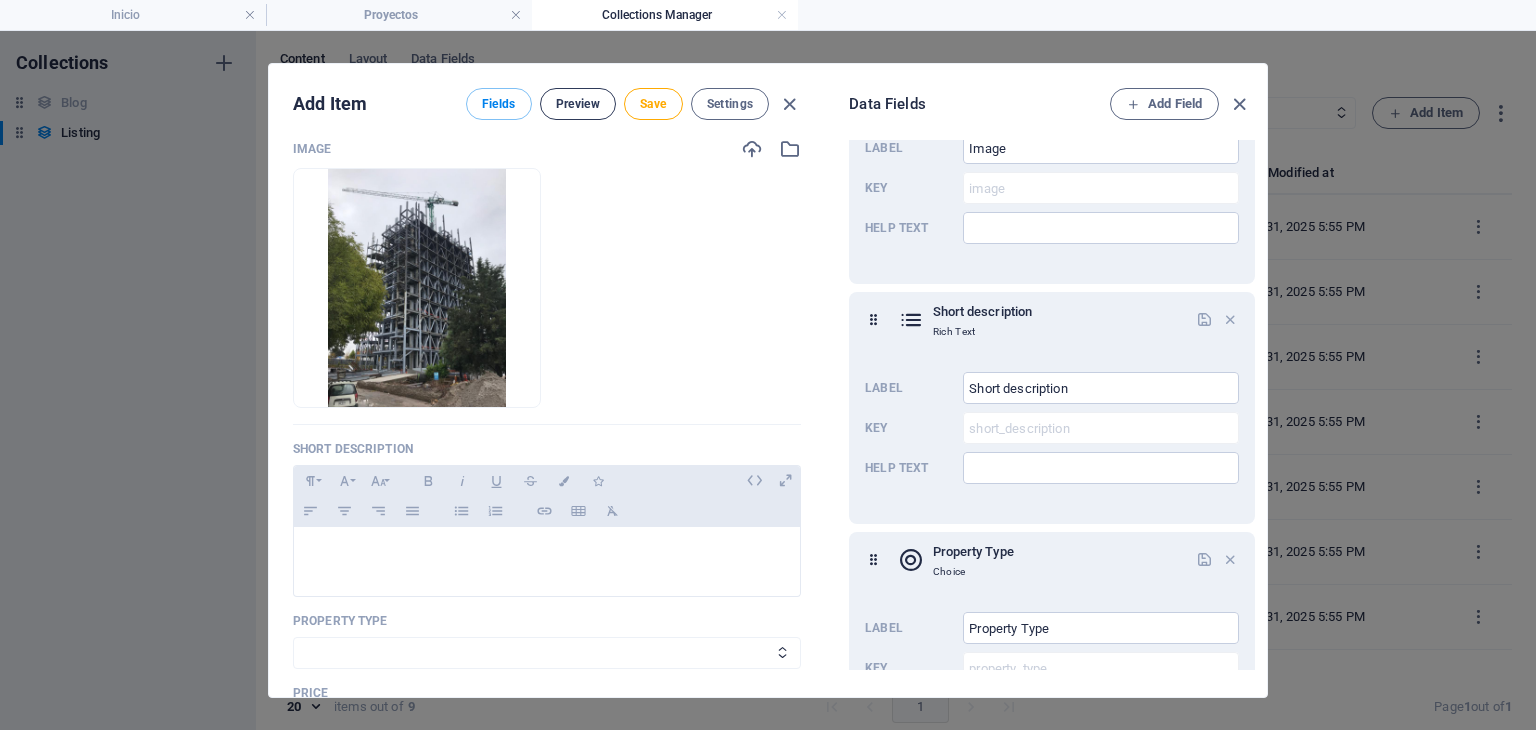 click on "Preview" at bounding box center (578, 104) 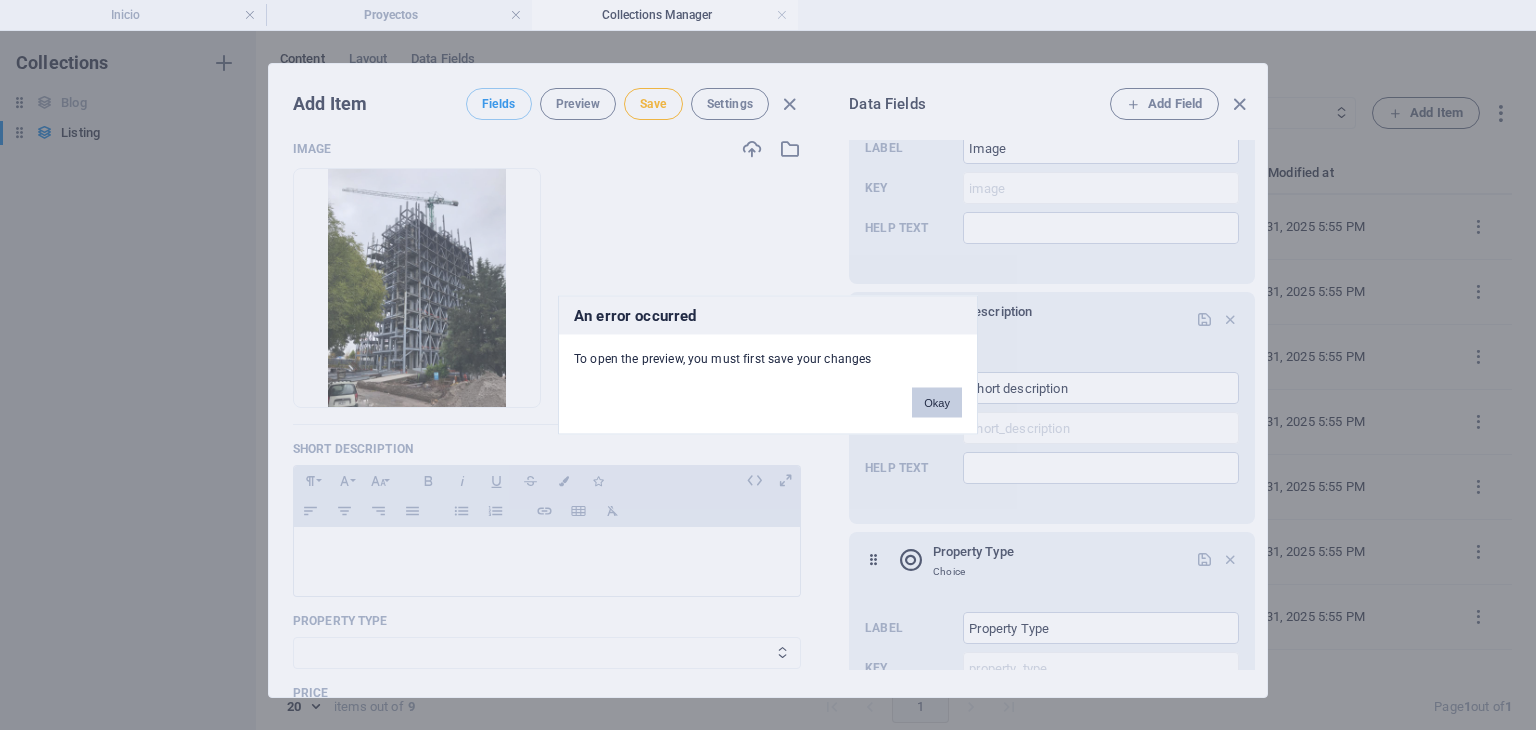 click on "Okay" at bounding box center (937, 403) 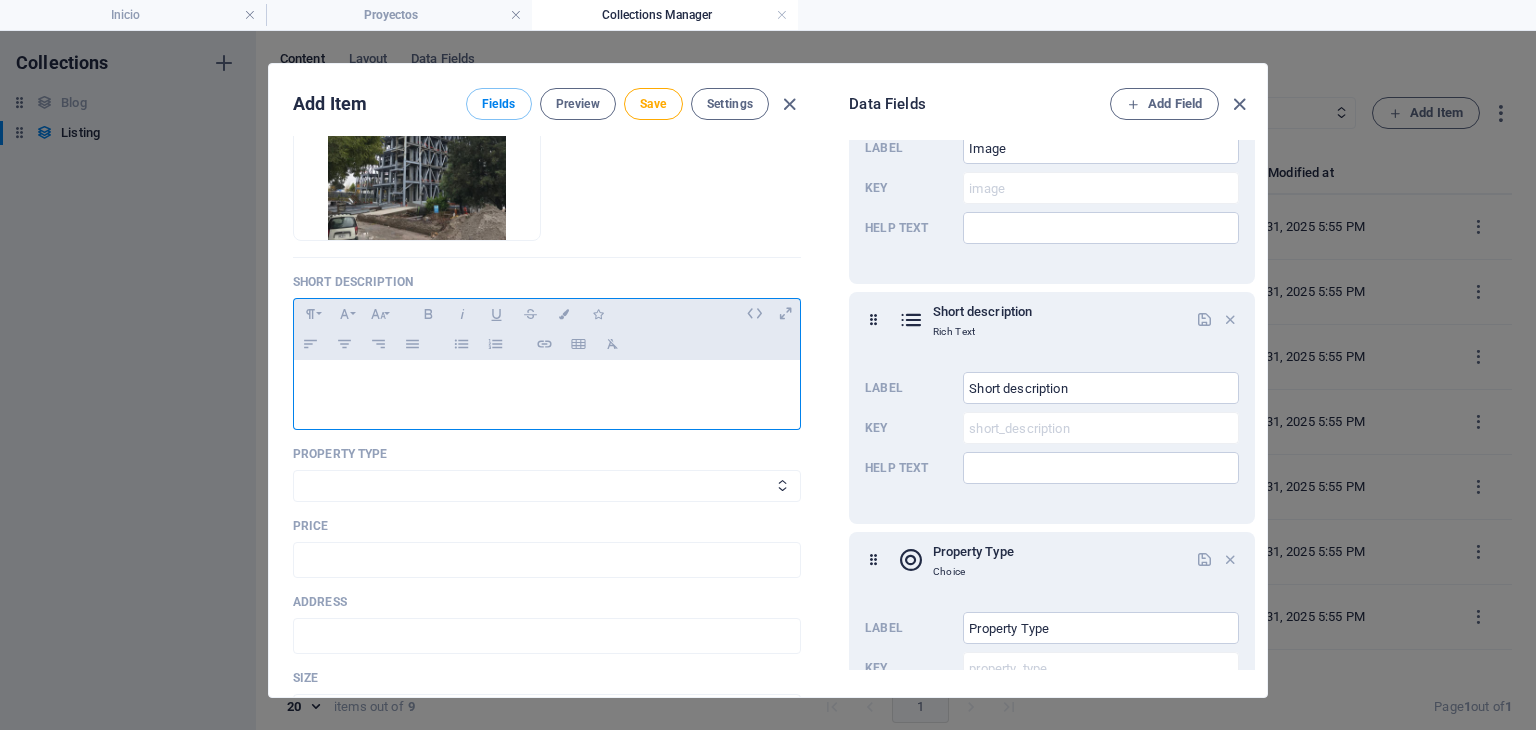 click at bounding box center [547, 390] 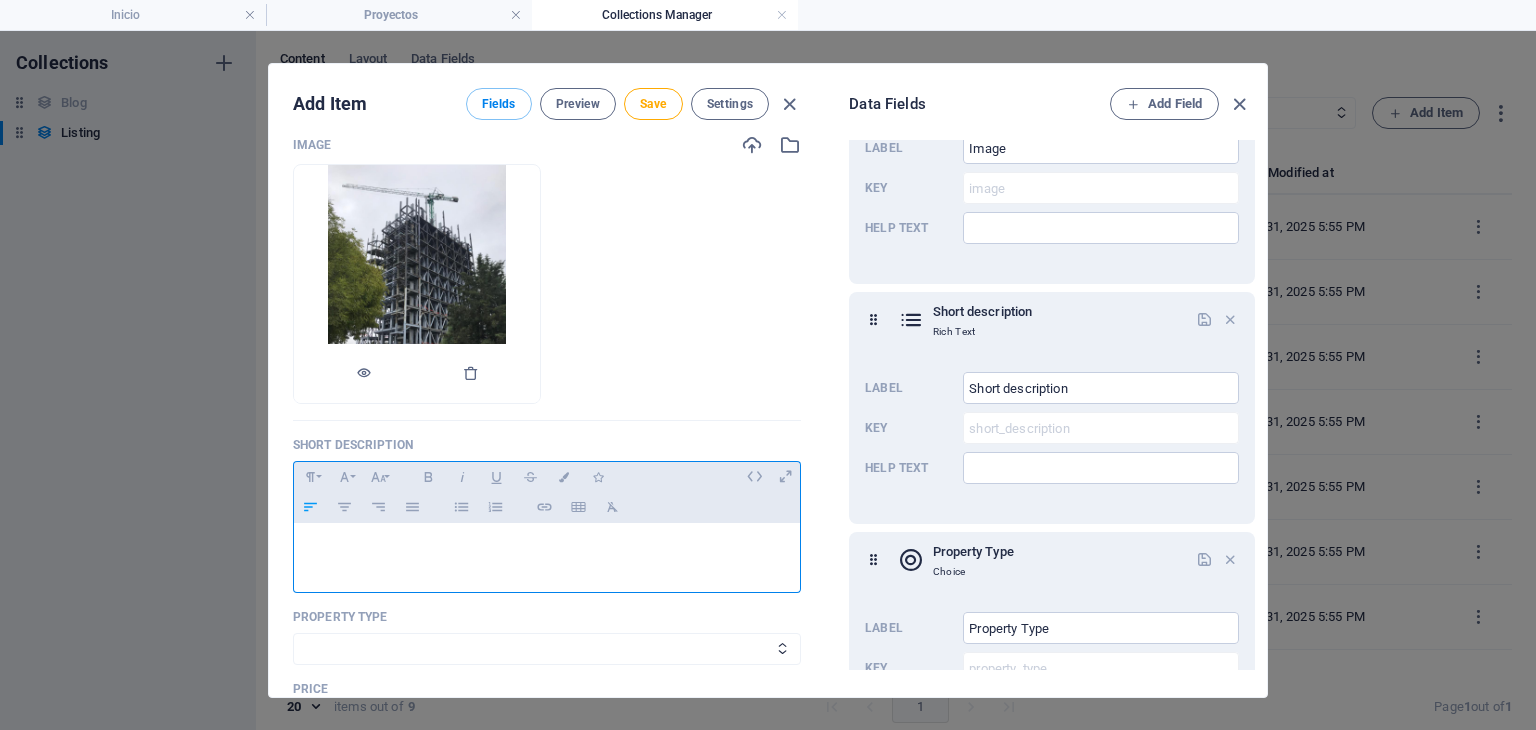 scroll, scrollTop: 166, scrollLeft: 0, axis: vertical 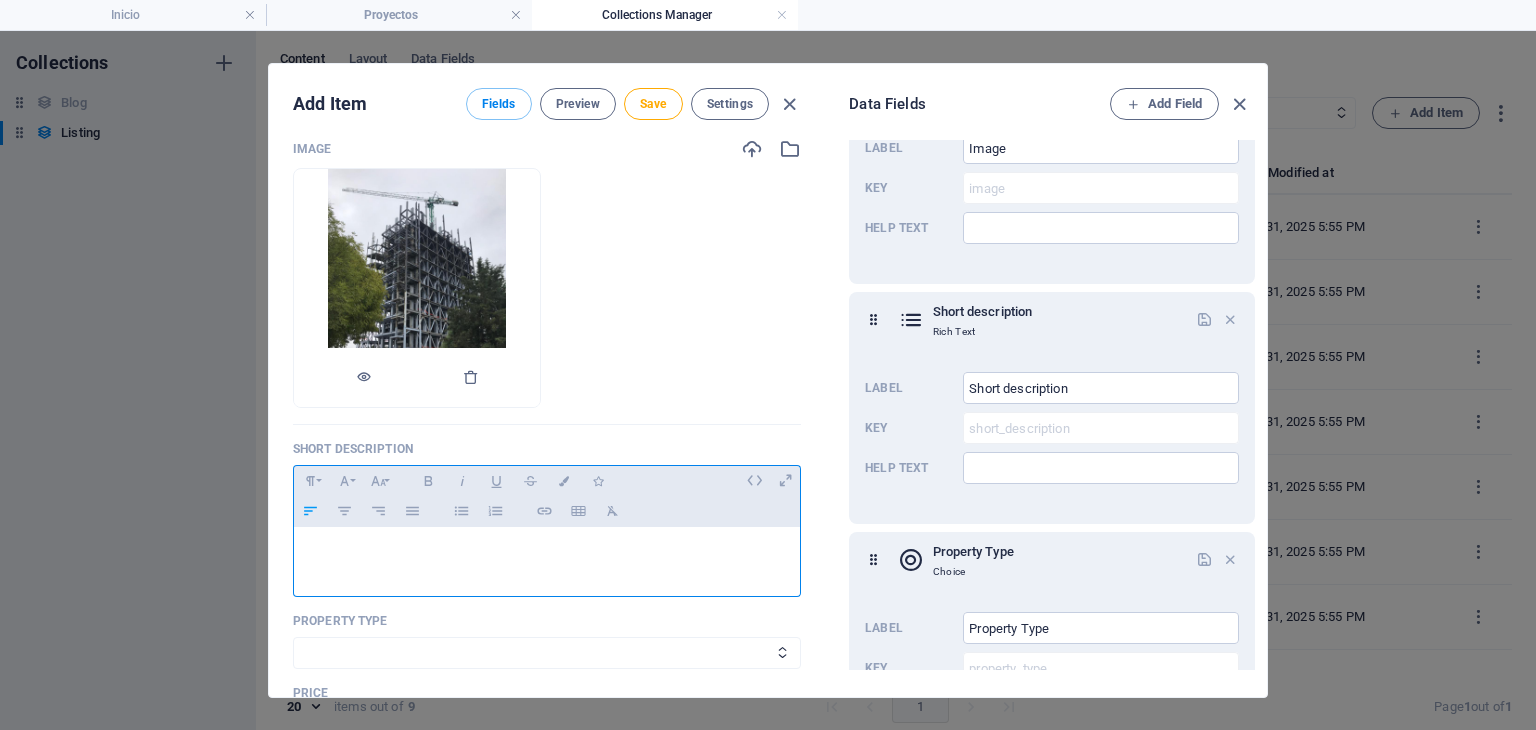 click at bounding box center [417, 288] 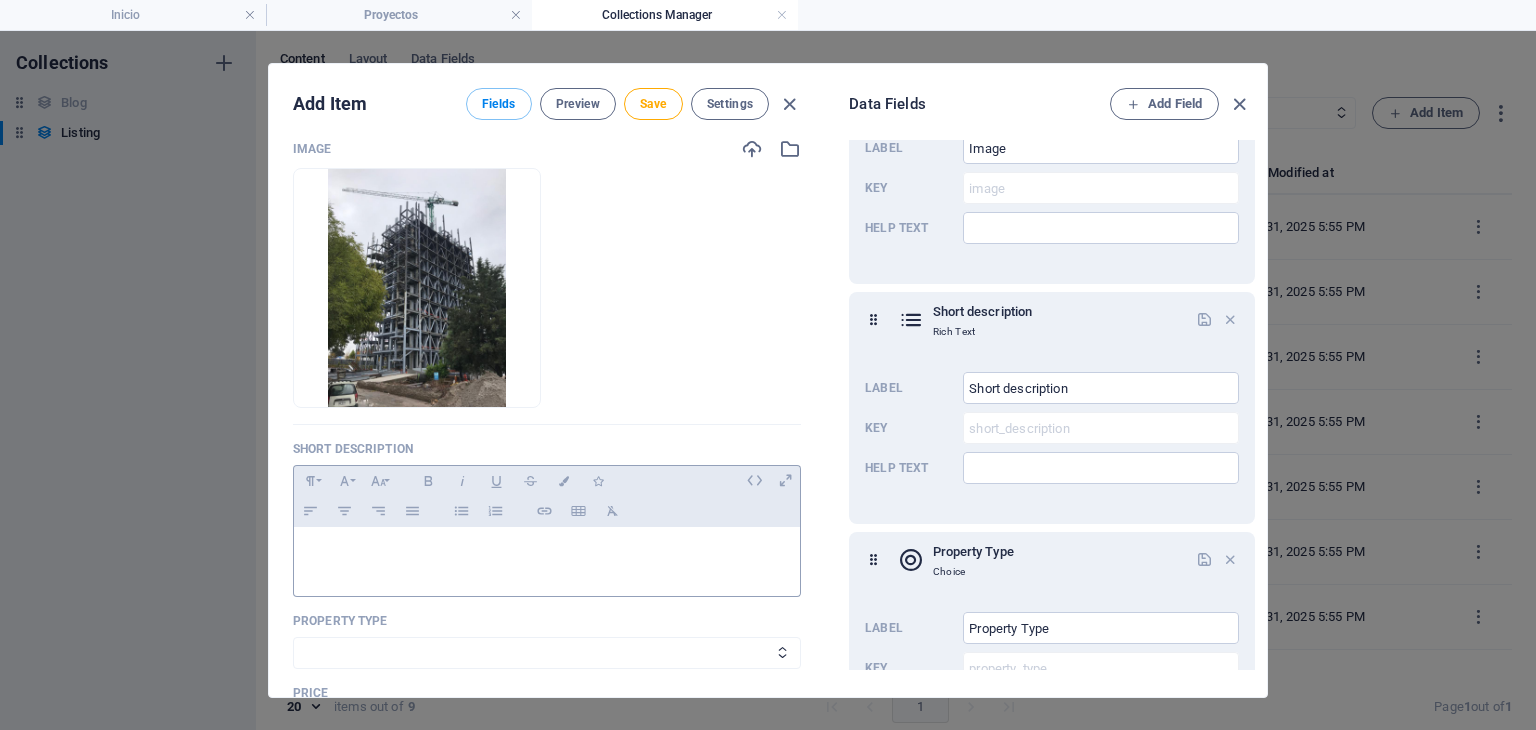 click at bounding box center (547, 557) 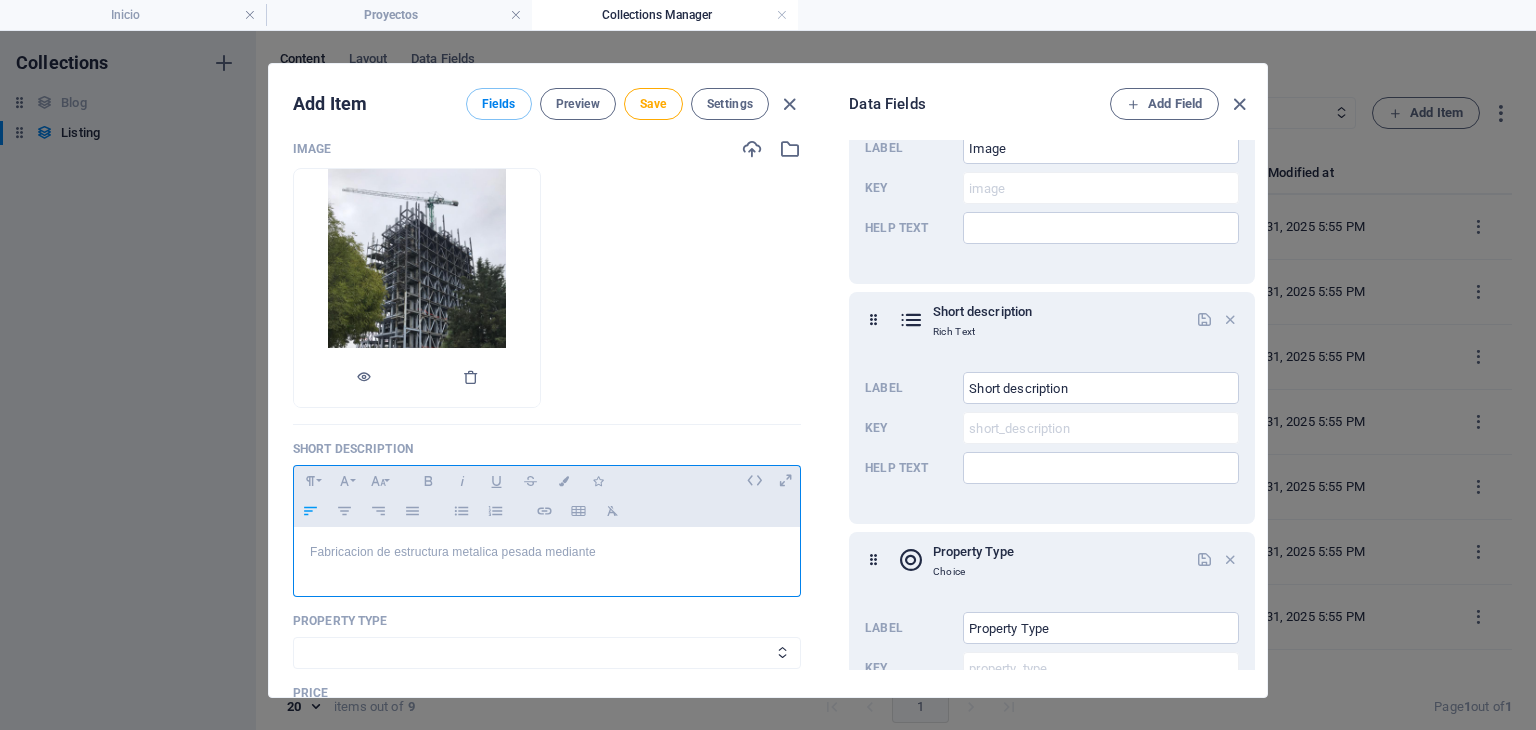 scroll, scrollTop: 164, scrollLeft: 0, axis: vertical 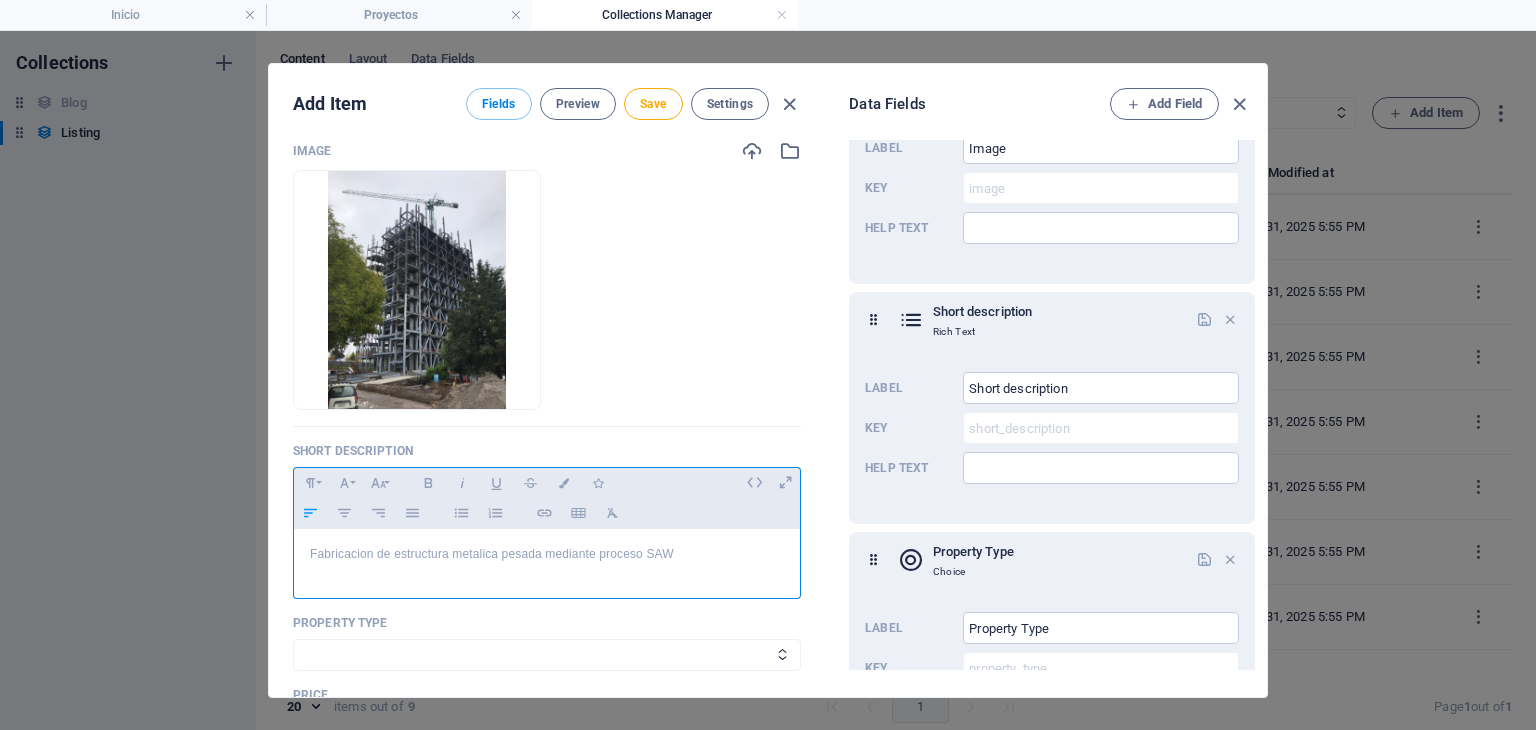 click on "Fabricacion de estructura metalica pesada mediante proceso SAW" at bounding box center [547, 554] 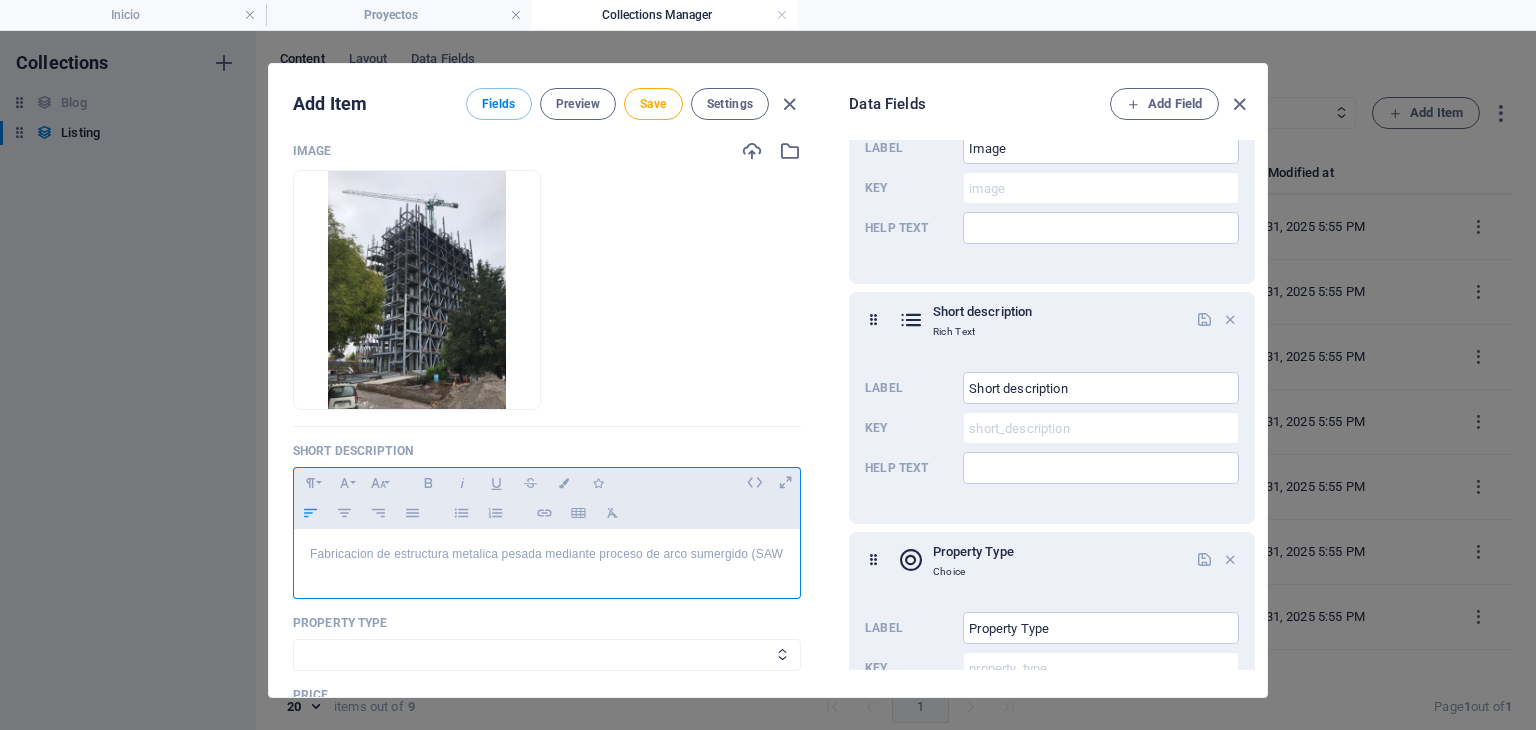 click on "Fabricacion de estructura metalica pesada mediante proceso de arco sumergido ( SAW" at bounding box center [547, 554] 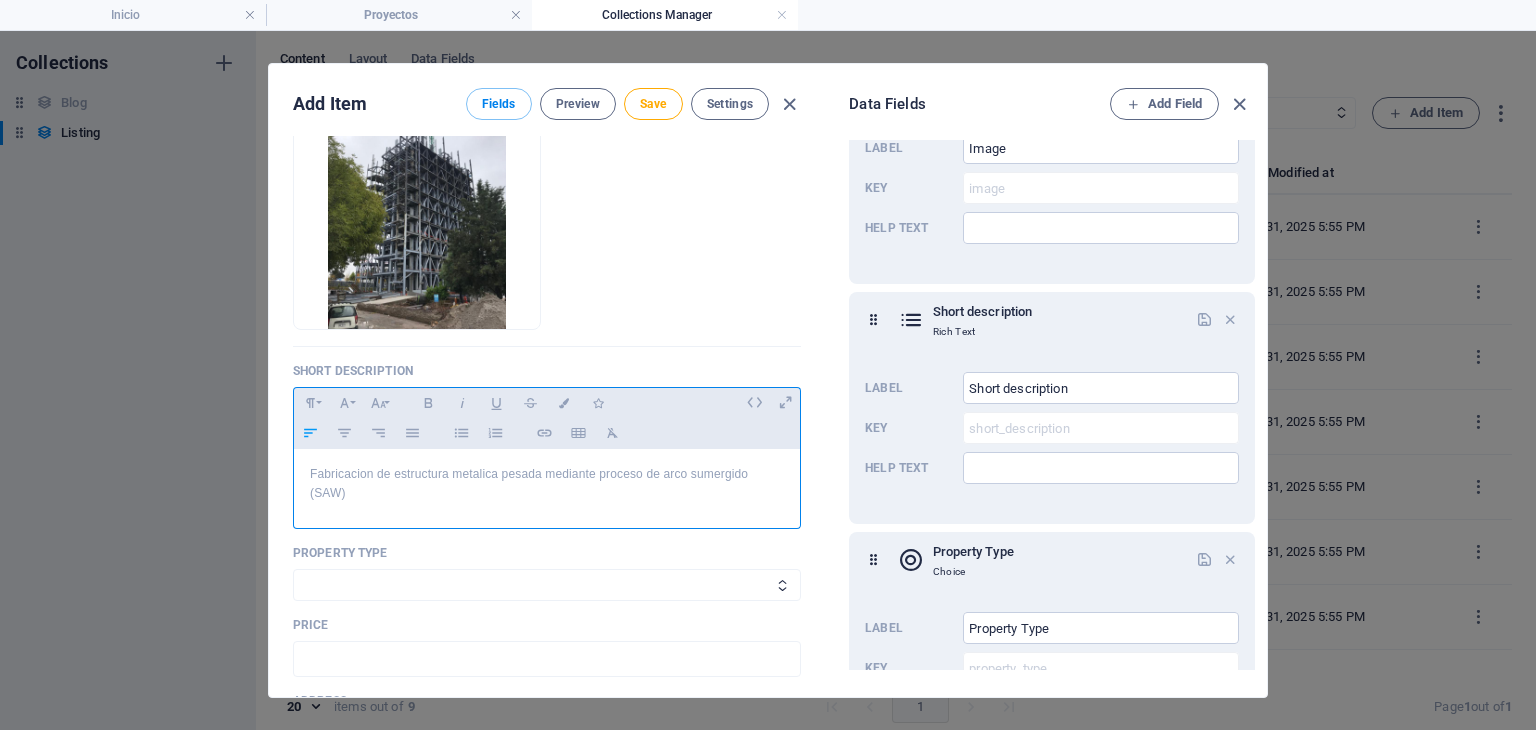 scroll, scrollTop: 330, scrollLeft: 0, axis: vertical 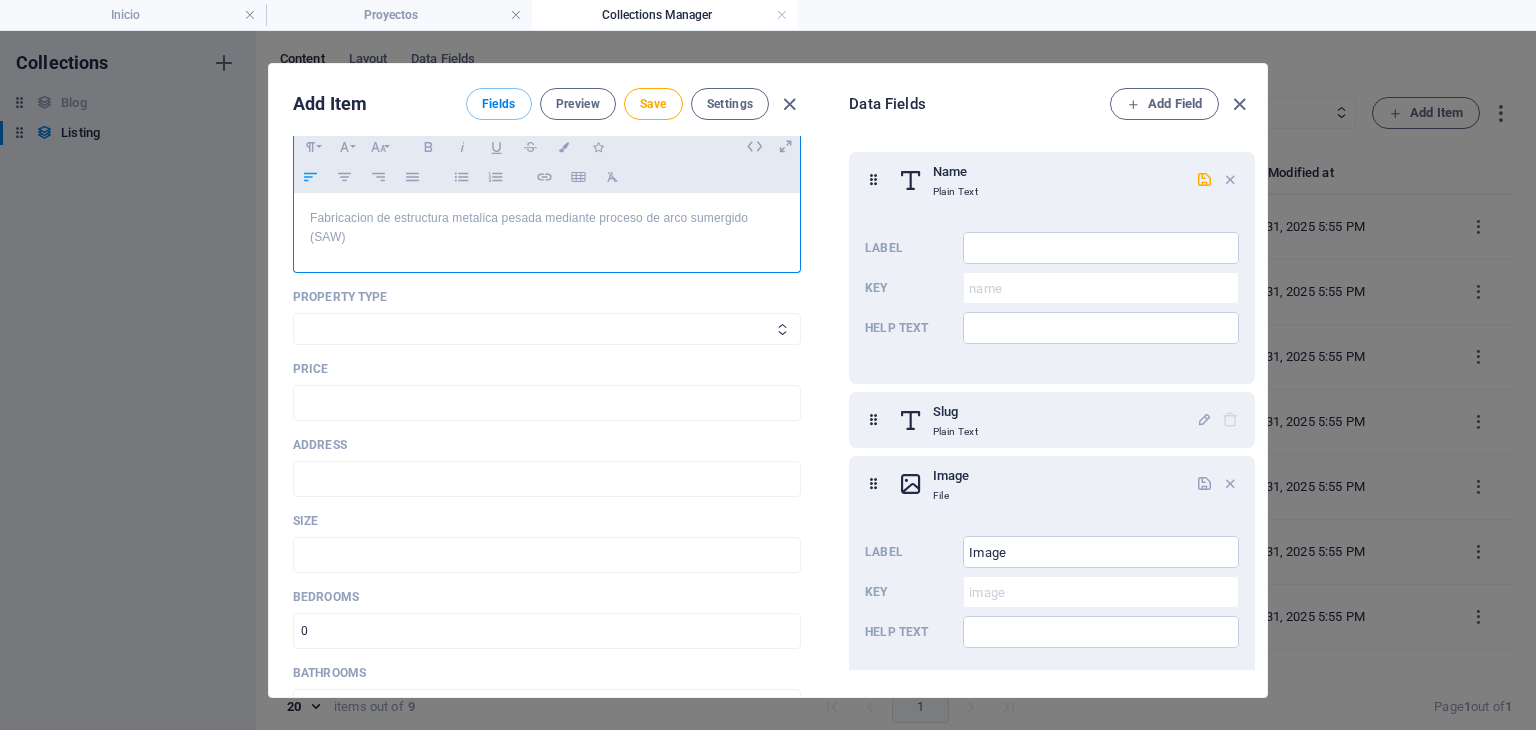 click on "Villa House Apartment Building" at bounding box center [547, 329] 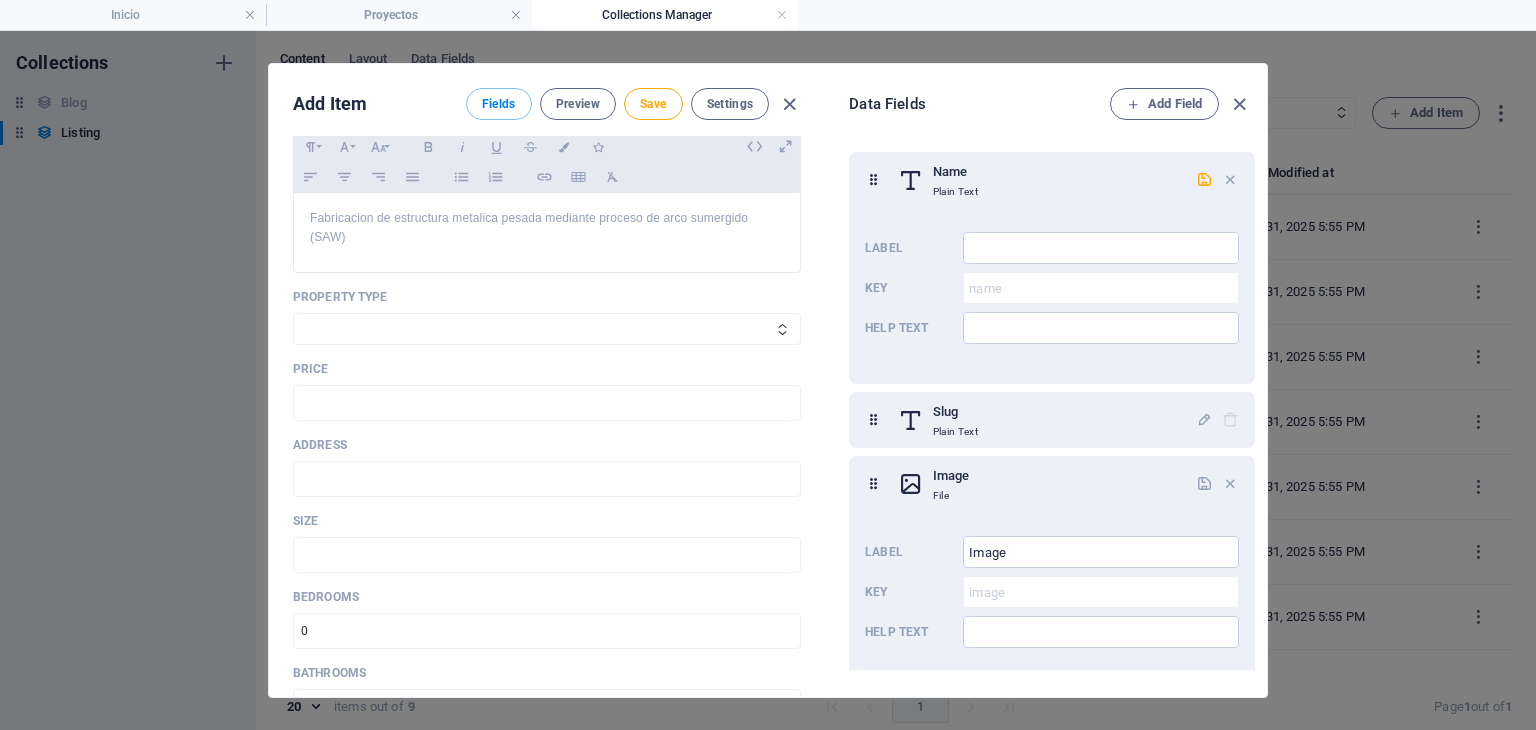 click on "Villa House Apartment Building" at bounding box center (547, 329) 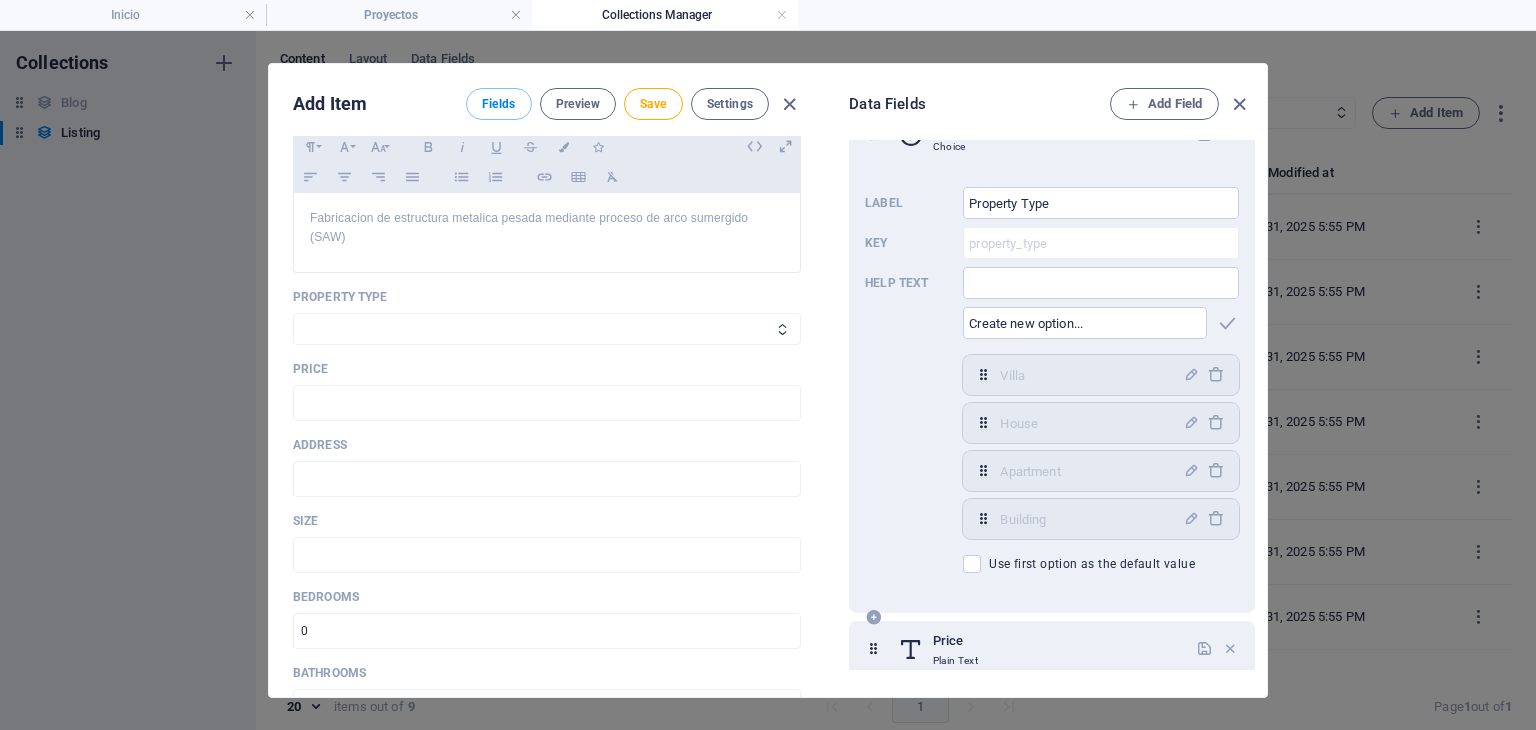 scroll, scrollTop: 833, scrollLeft: 0, axis: vertical 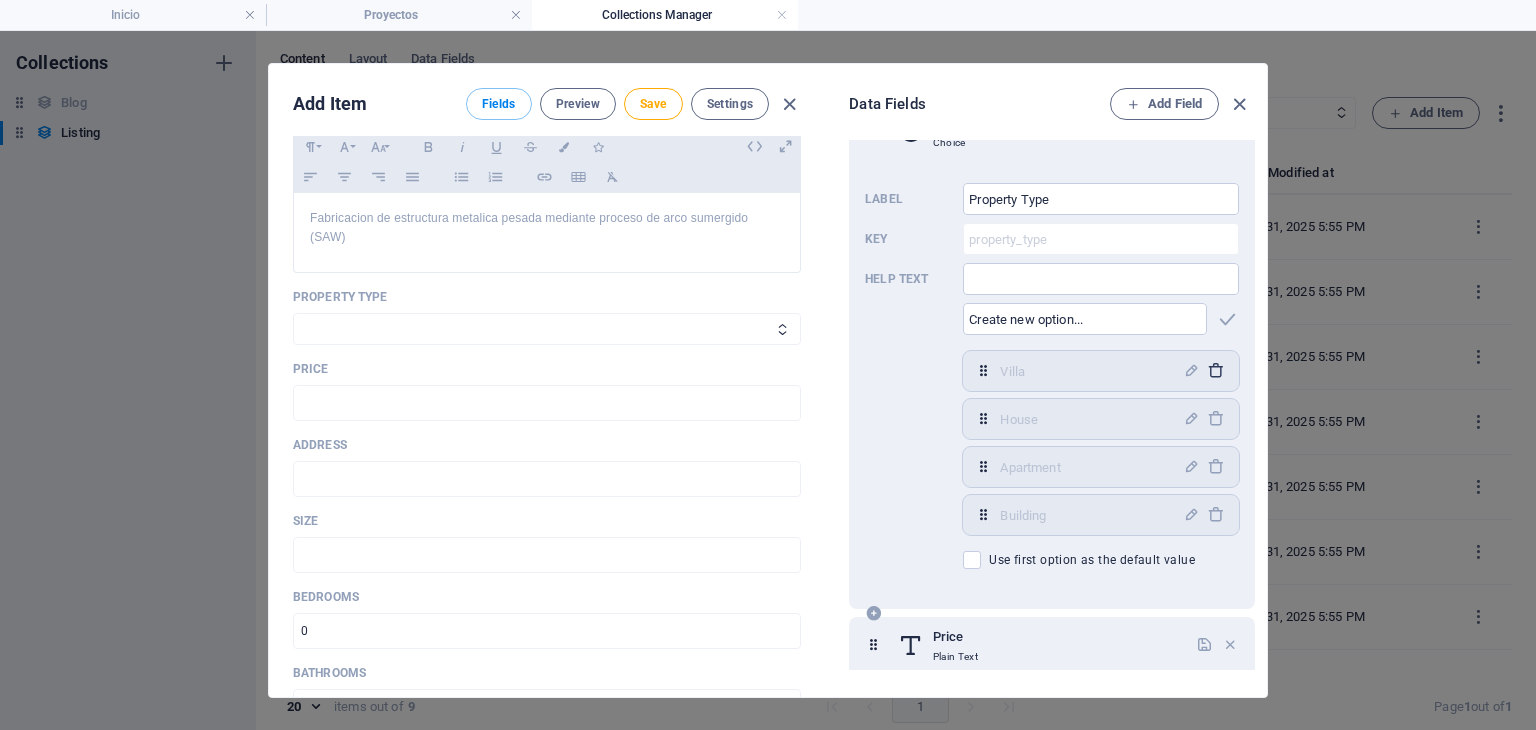 click at bounding box center (1215, 370) 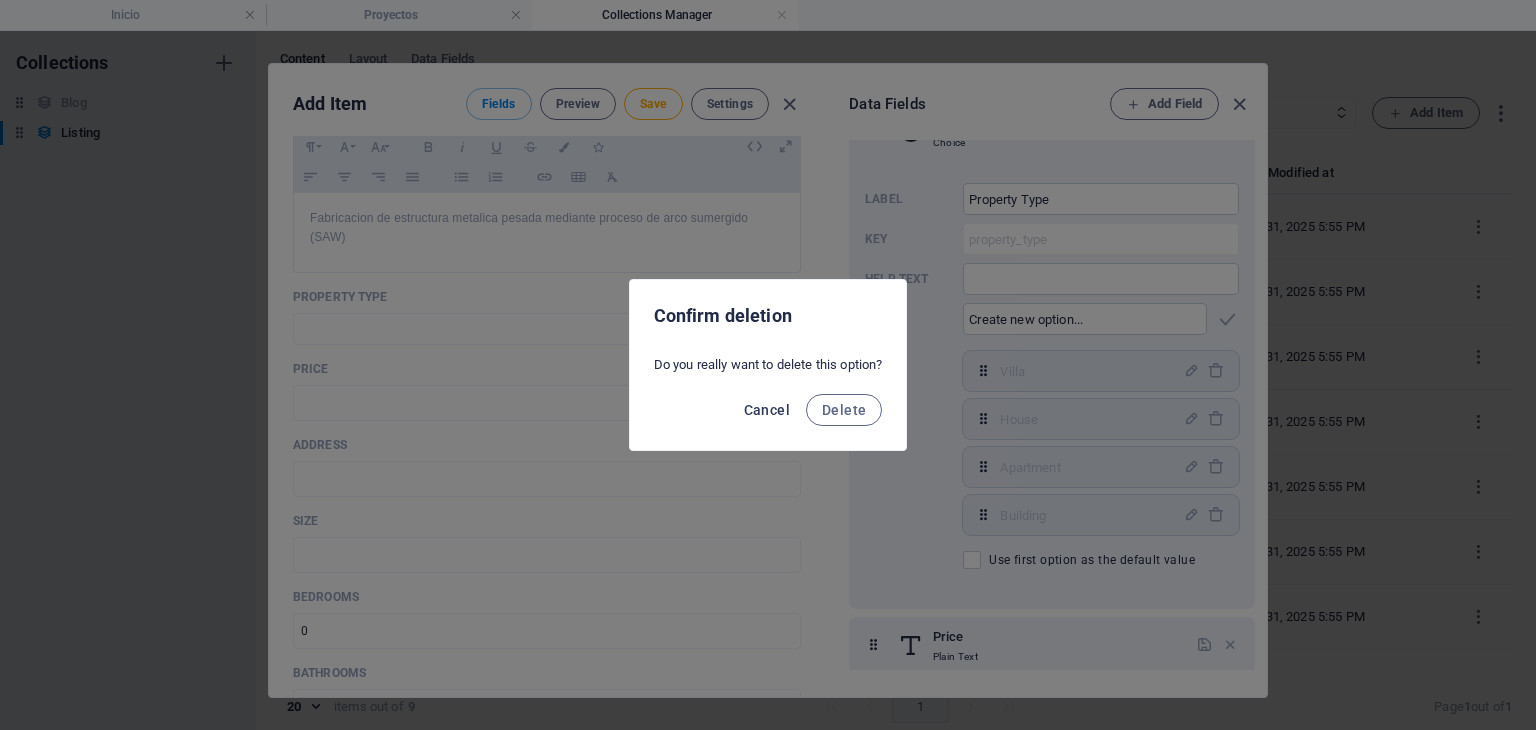 click on "Cancel" at bounding box center [767, 410] 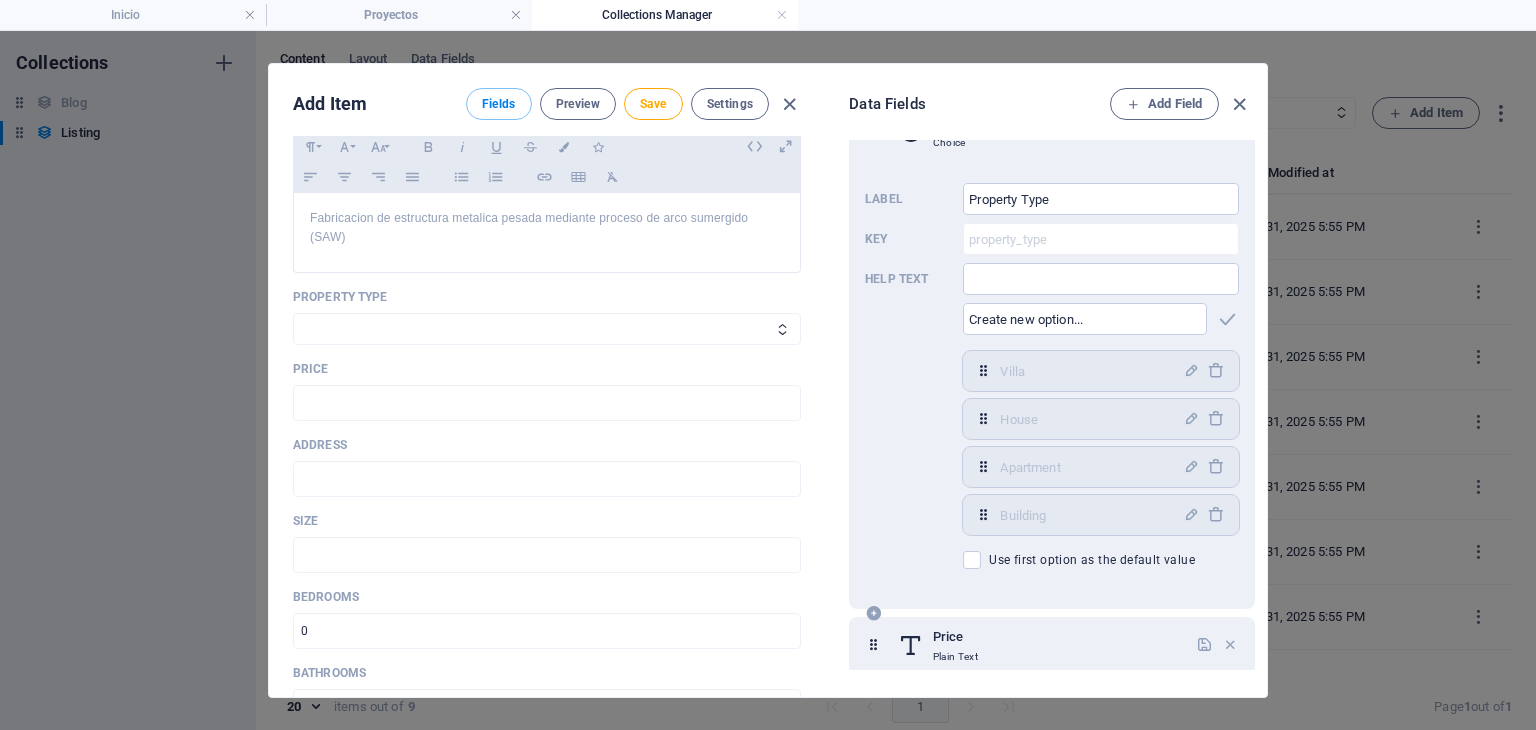 click on "Label Property Type ​ Key property_type ​ Help text ​ ​ Villa,House,Apartment,Building Villa ​ House ​ Apartment ​ Building ​ Use first option as the default value" at bounding box center [1052, 376] 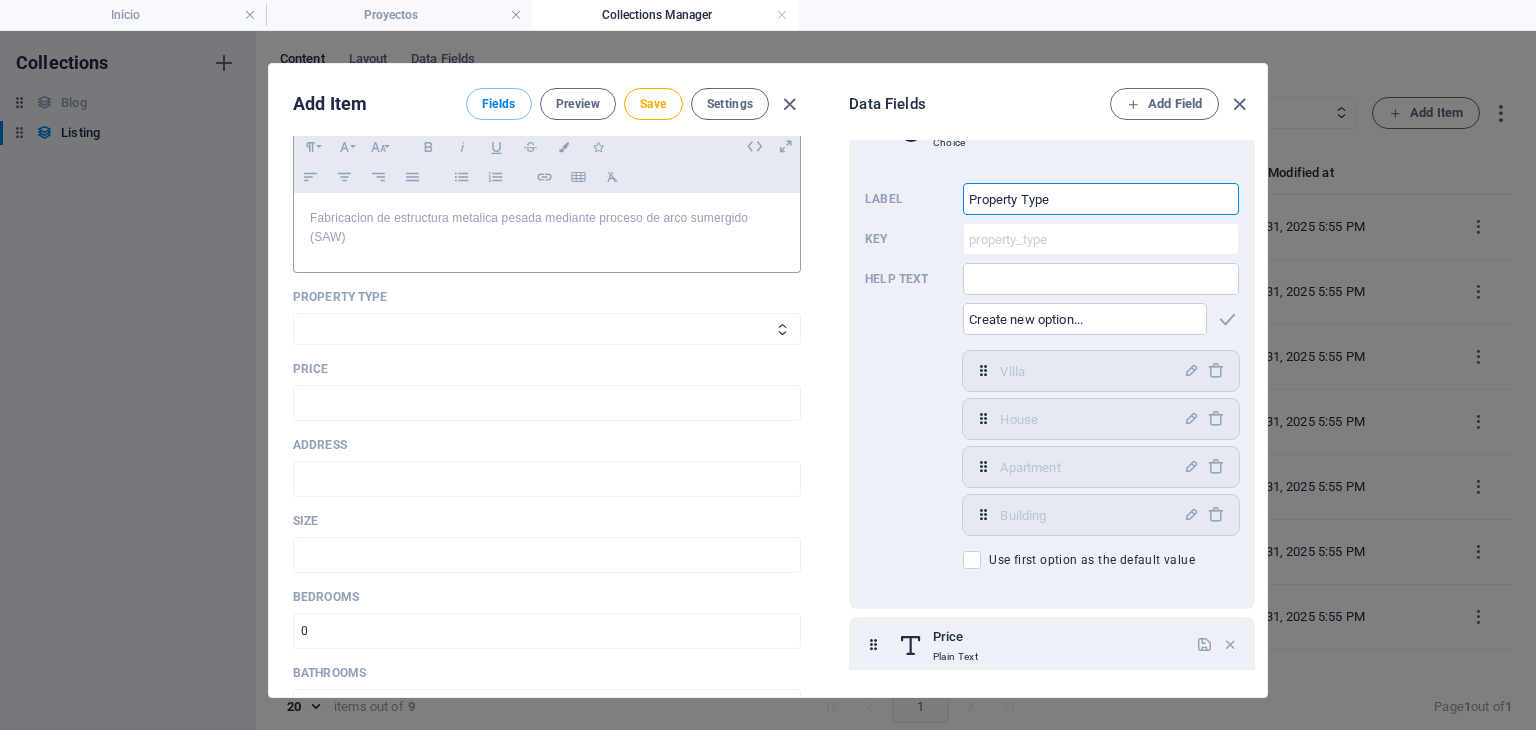 drag, startPoint x: 1124, startPoint y: 194, endPoint x: 669, endPoint y: 209, distance: 455.2472 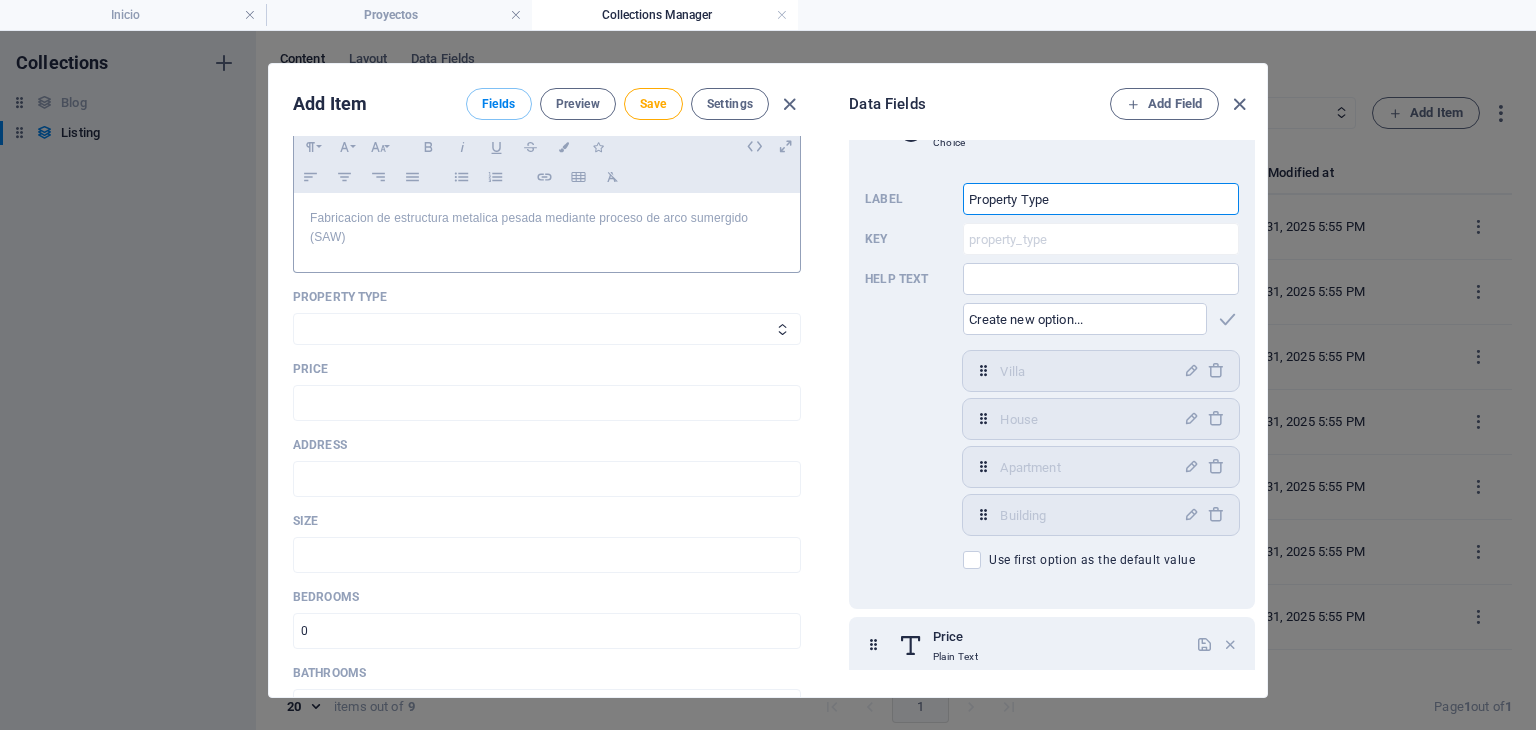 click on "Add Item Fields Preview Save Settings Name Fabricacion de estructura metalica para edificio vertical ​ Slug www.example.com/listing-post/ fabricacion-de-estructura-metalica-para-edificio-vertical ​ Image Drop files here to upload them instantly Short description Paragraph Format Normal Heading 1 Heading 2 Heading 3 Heading 4 Heading 5 Heading 6 Code Font Family Arial Georgia Impact Tahoma Times New Roman Verdana Montserrat Work Sans Font Size 8 9 10 11 12 14 18 24 30 36 48 60 72 96 Bold Italic Underline Strikethrough Colors Icons Align Left Align Center Align Right Align Justify Unordered List Ordered List Insert Link Insert Table Clear Formatting Fabricacion de estructura metalica pesada mediante proceso de arco sumergido (SAW) <p>Fabricacion de estructura metalica pesada mediante proceso de arco sumergido (SAW)</p> Property Type Villa House Apartment Building Price ​ Address ​ Size ​ Bedrooms ​ Bathrooms ​ Listed Listed Description Edit in CMS Please click on Edit in CMS to add content AI ​" at bounding box center (768, 380) 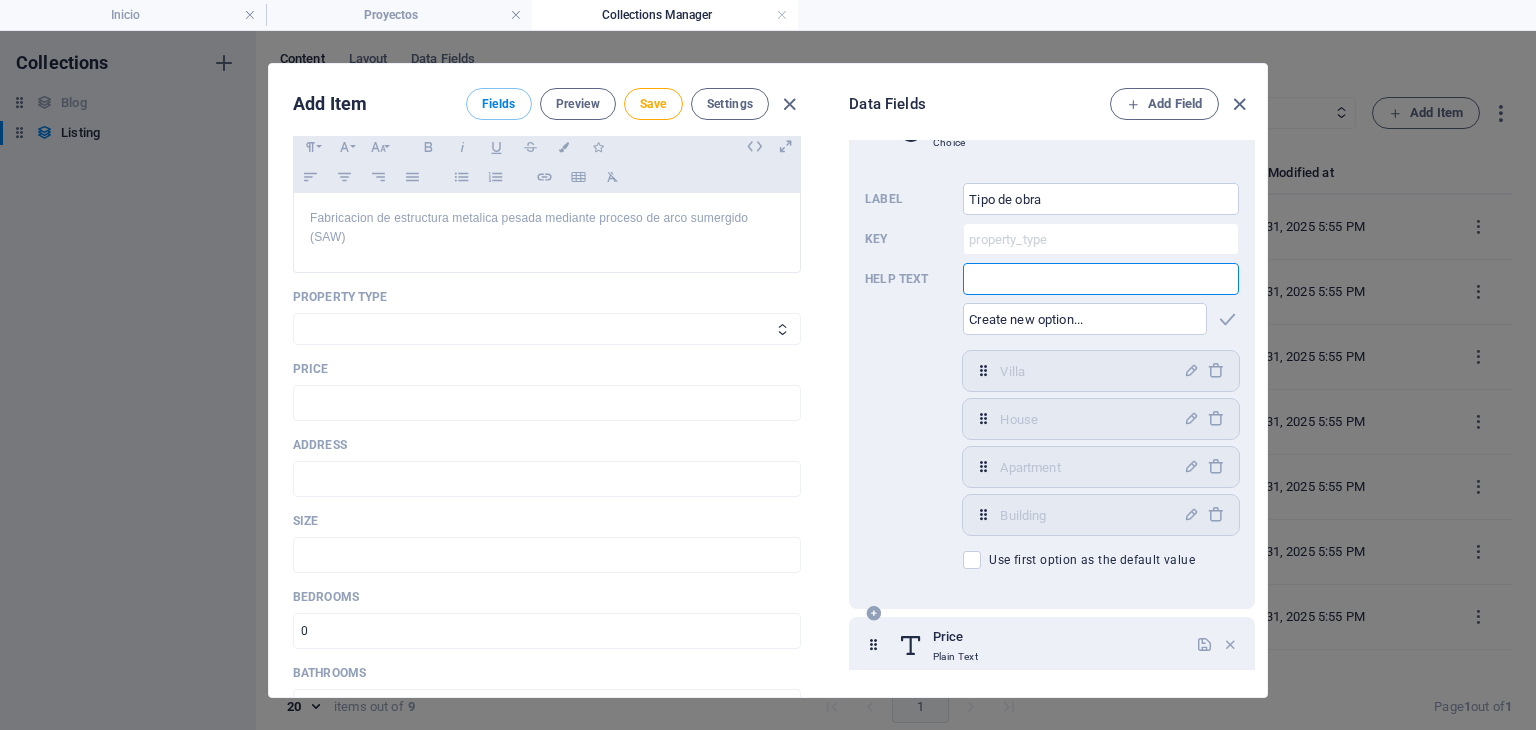 click at bounding box center (1101, 279) 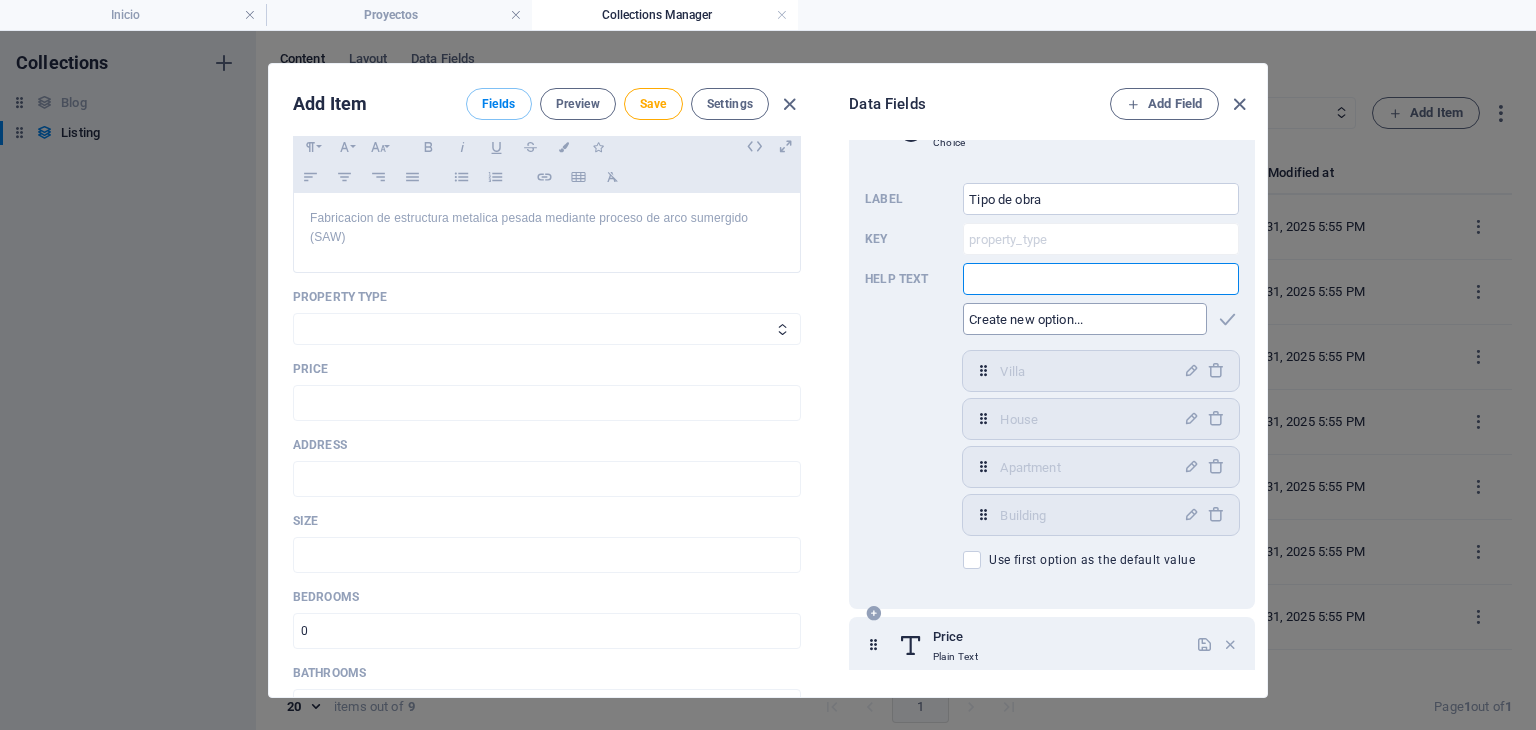 click at bounding box center (1085, 319) 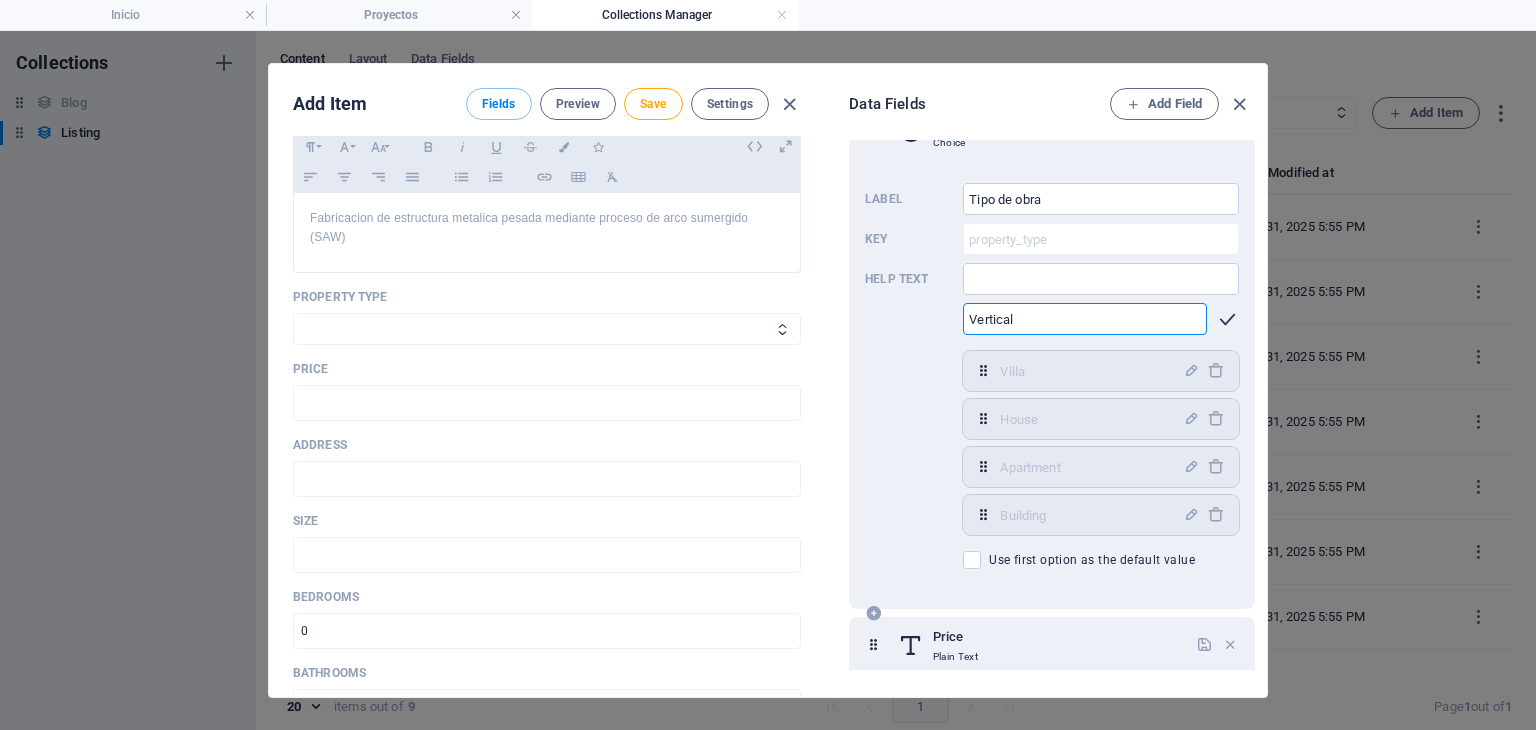 click at bounding box center [1227, 319] 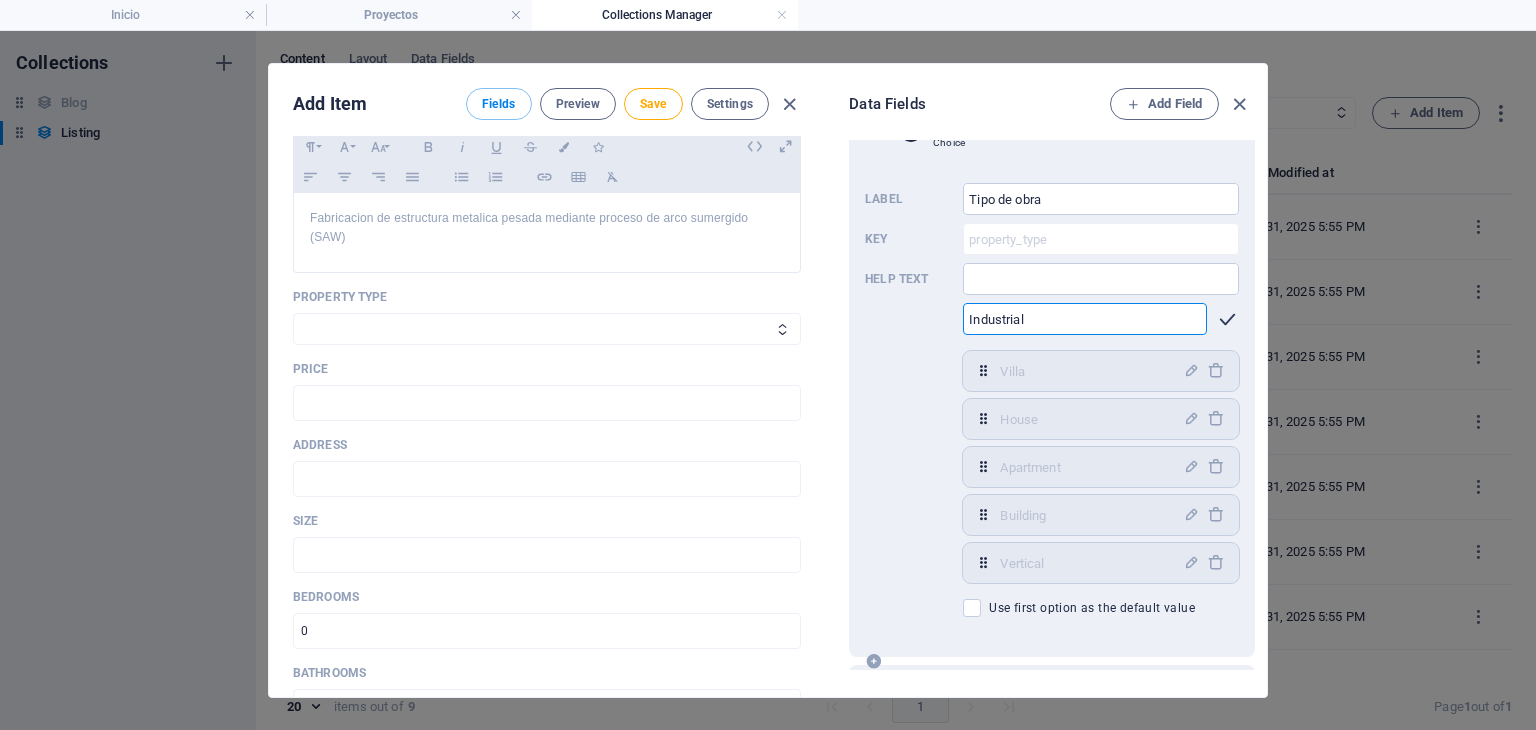 click at bounding box center (1227, 319) 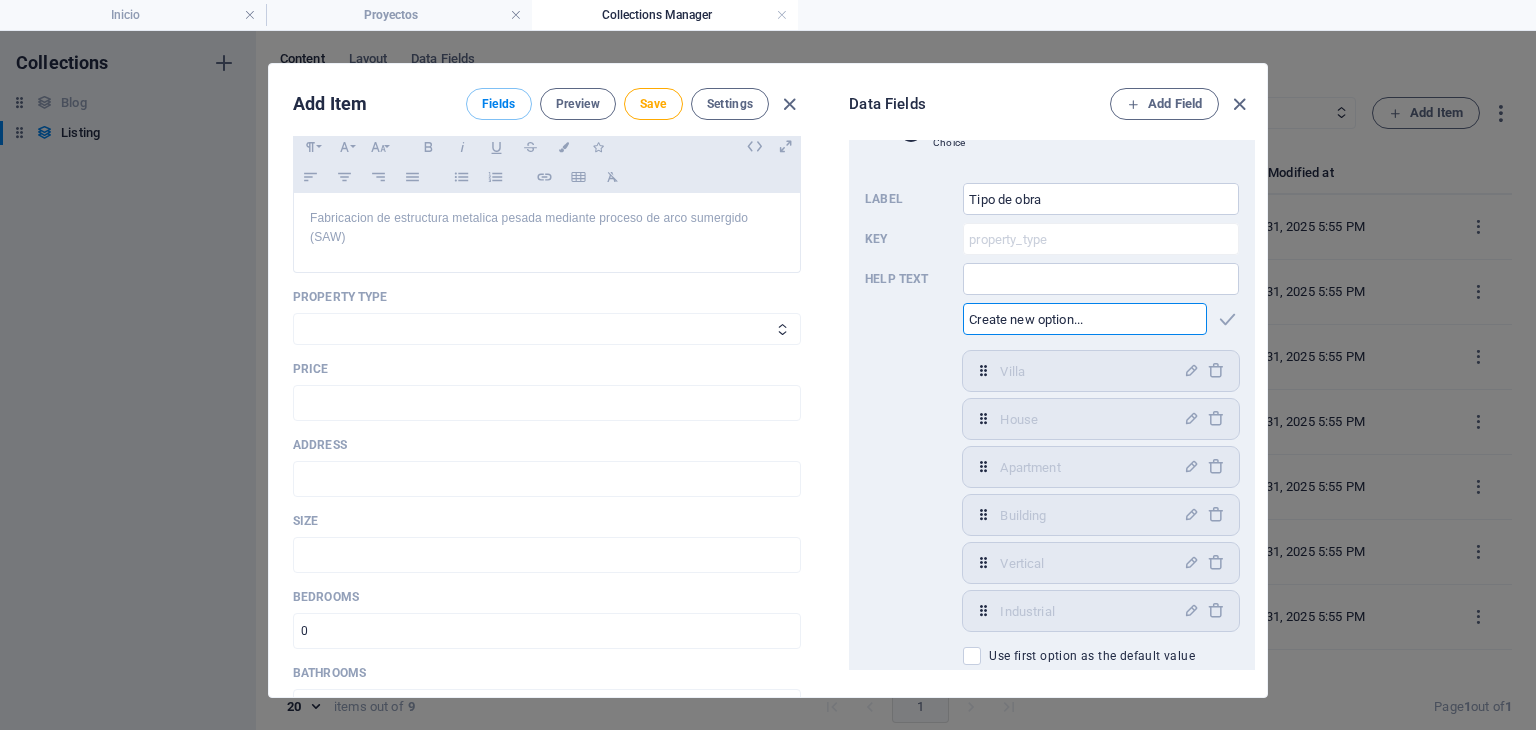 click at bounding box center [1085, 319] 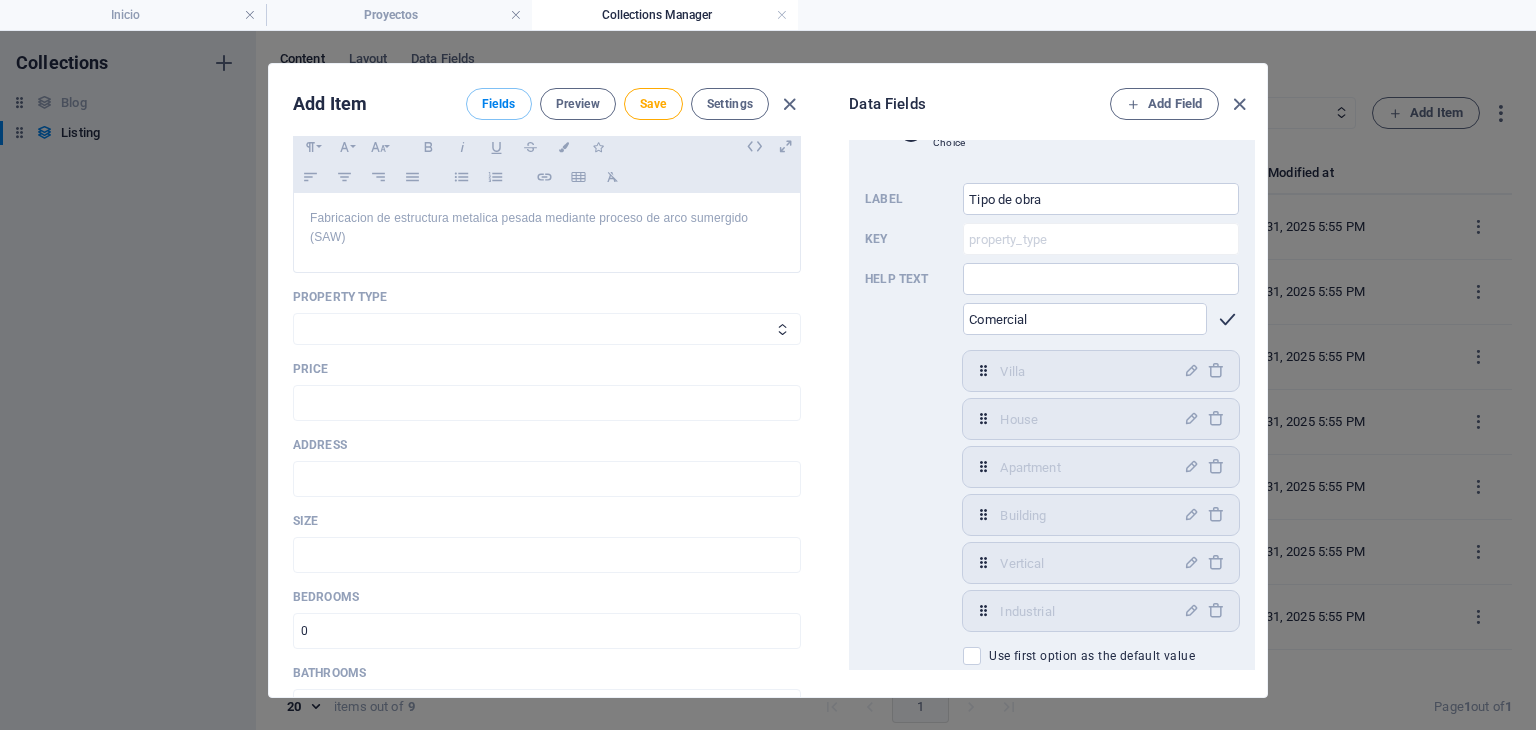 click at bounding box center (1227, 319) 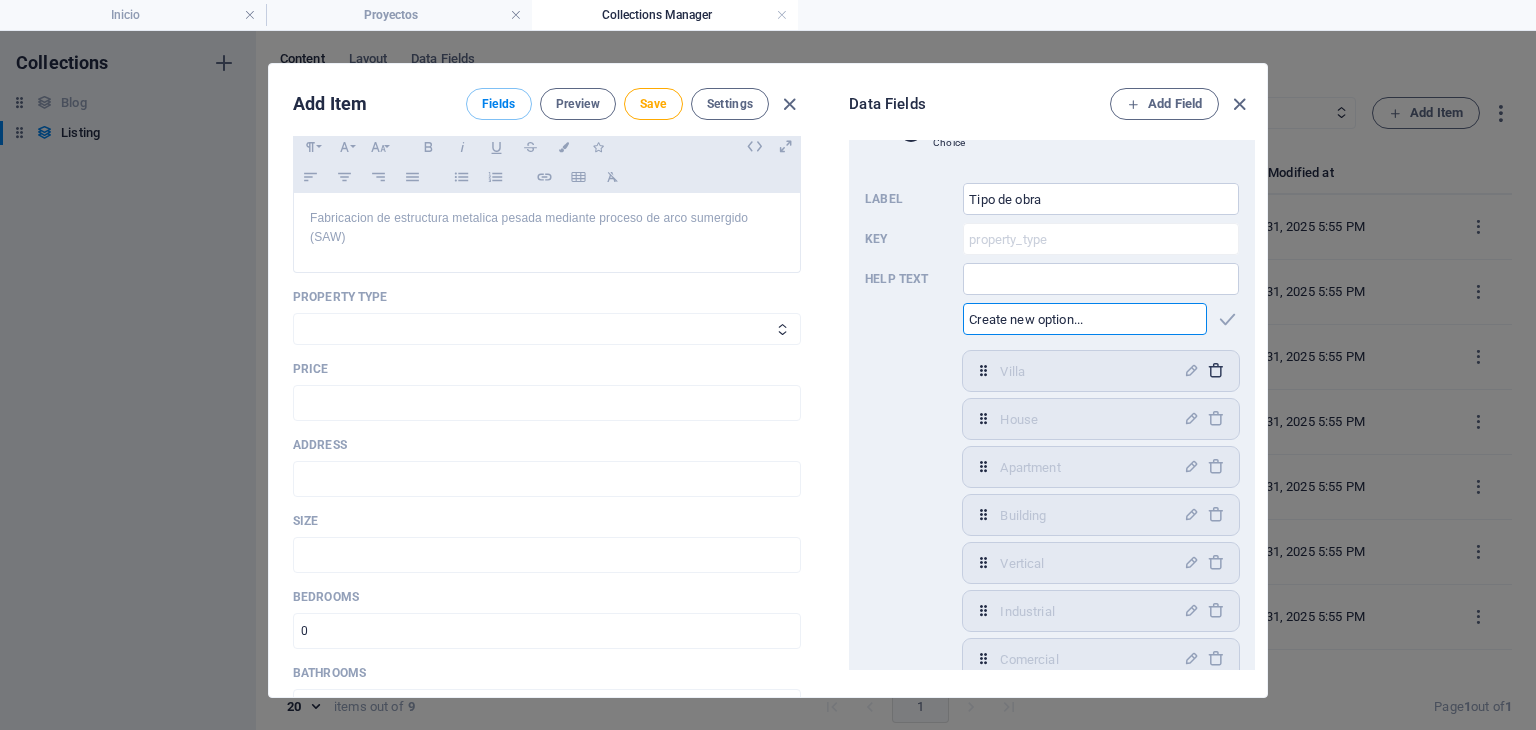 click at bounding box center [1215, 370] 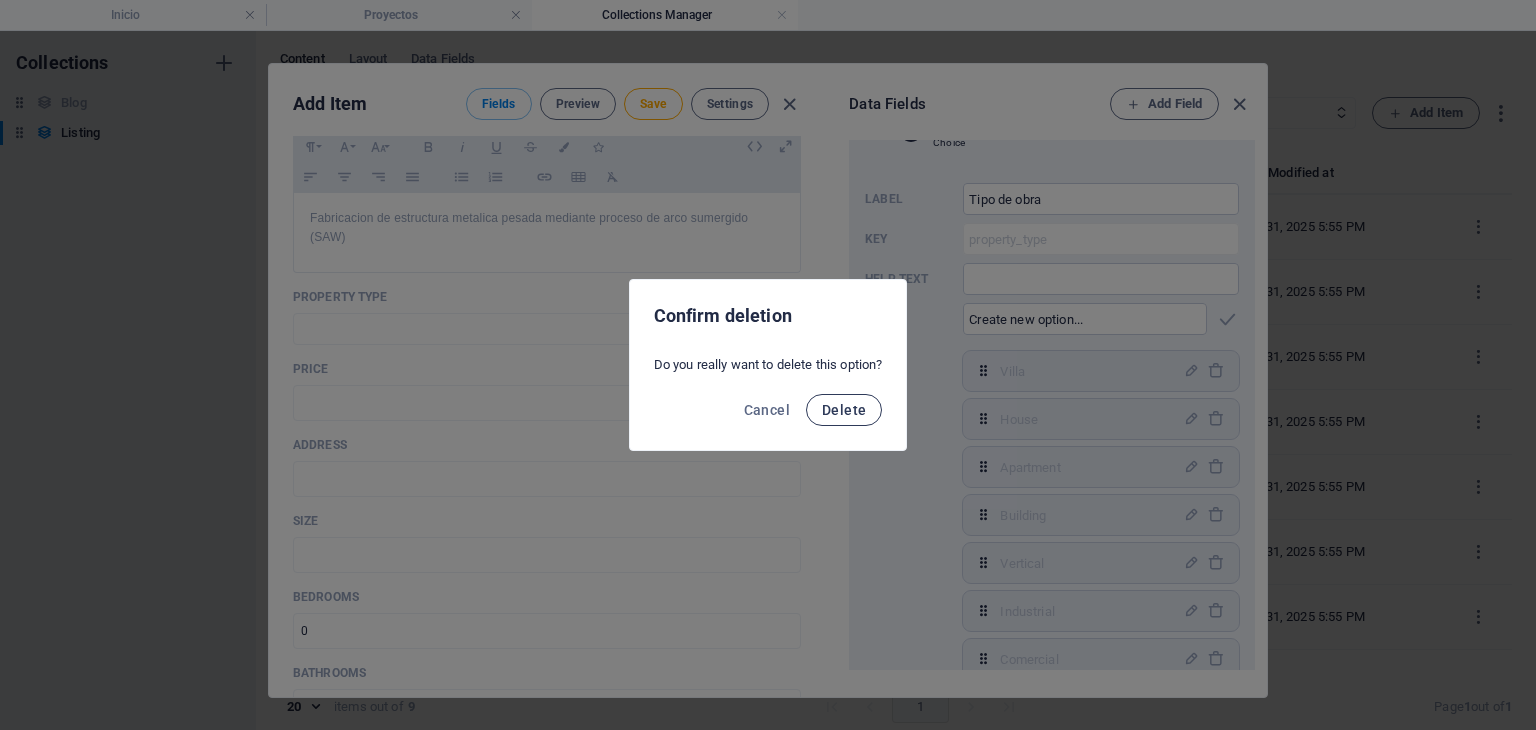click on "Delete" at bounding box center [844, 410] 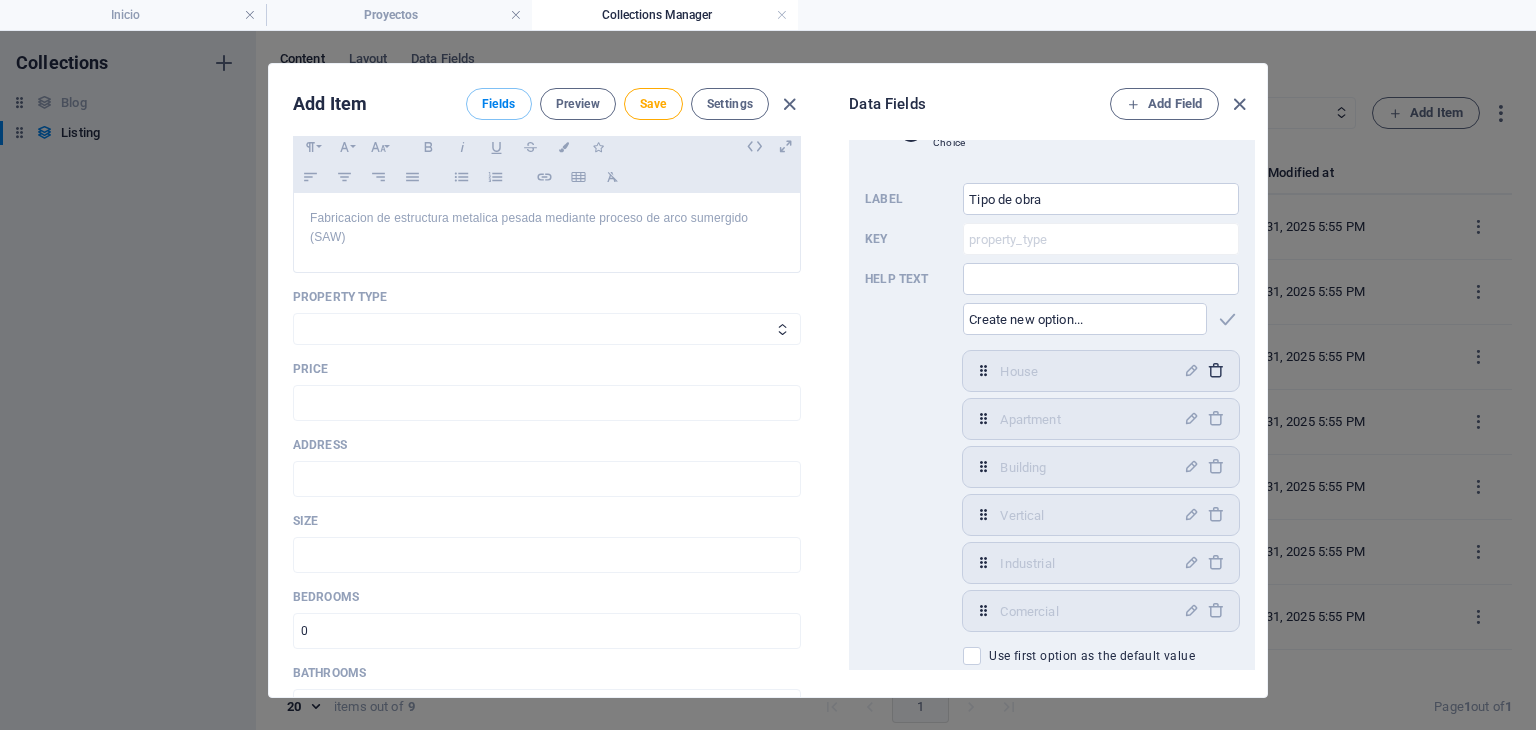 click at bounding box center [1215, 370] 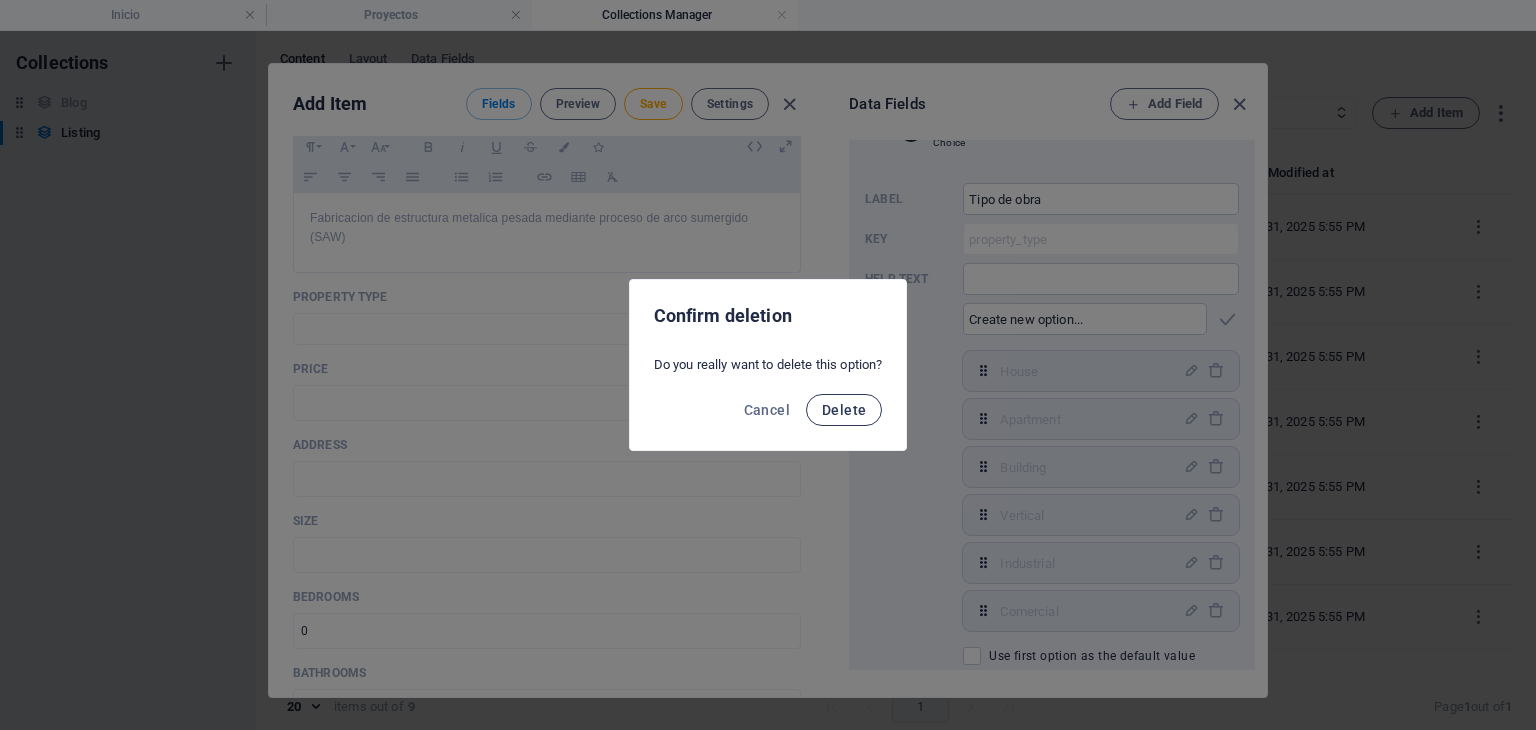 click on "Delete" at bounding box center [844, 410] 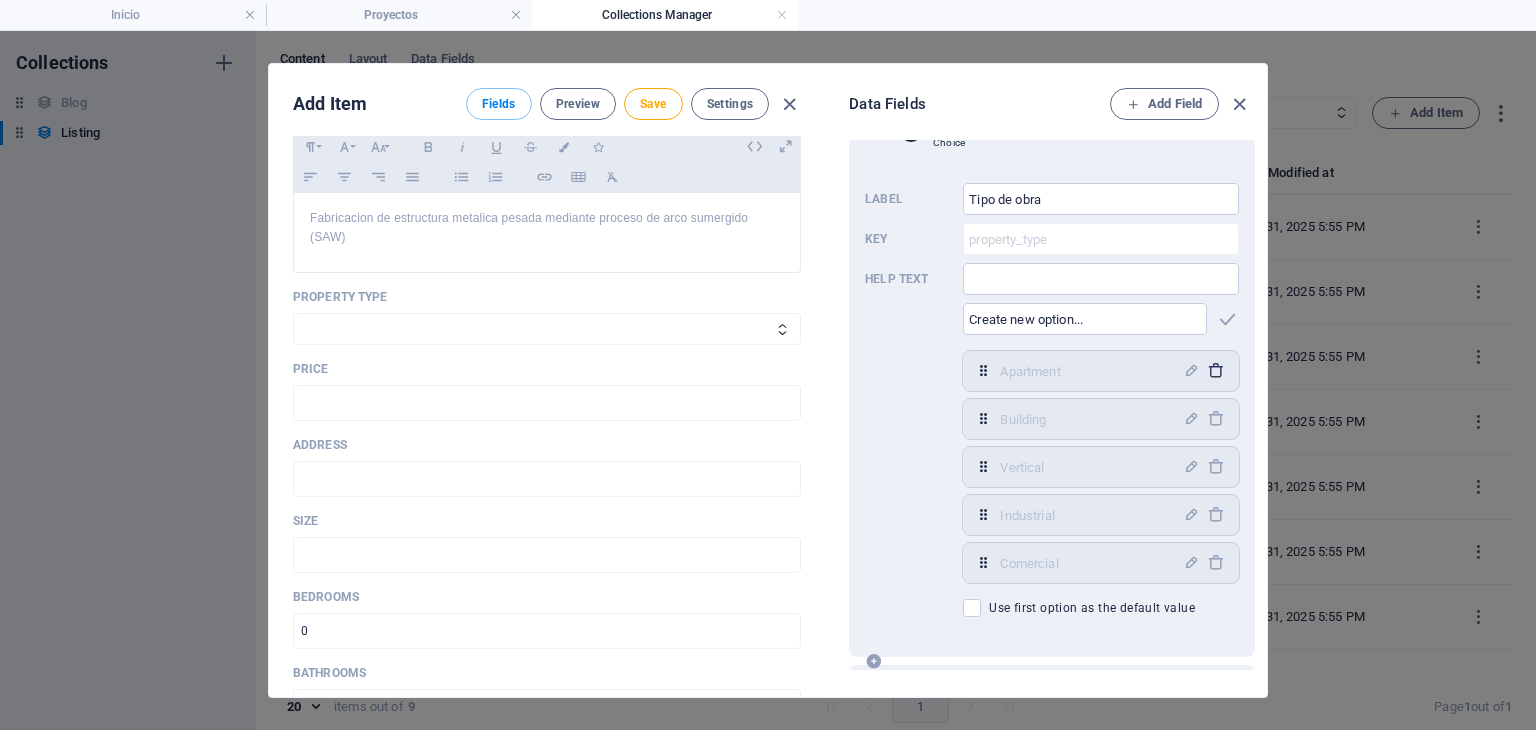 click at bounding box center (1215, 370) 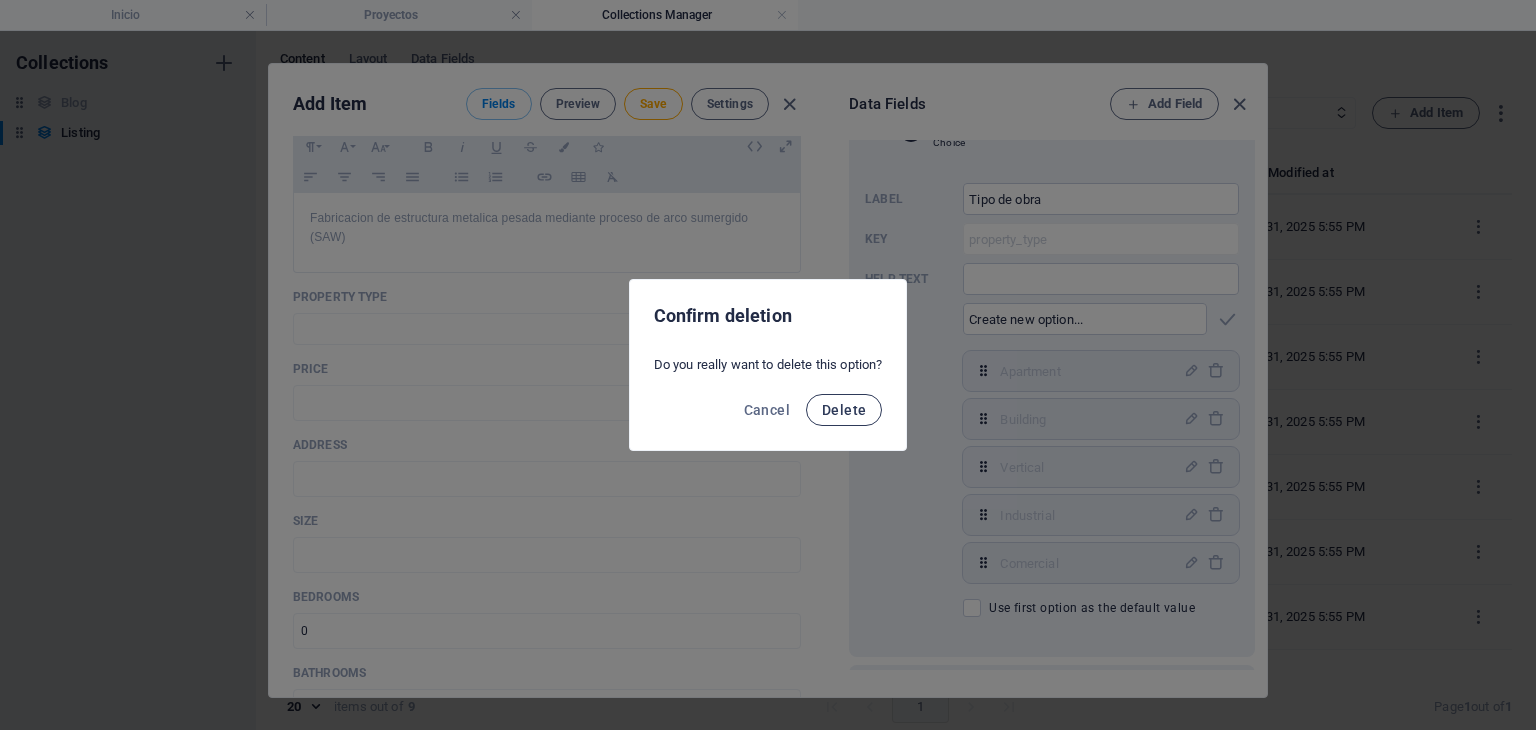 click on "Delete" at bounding box center (844, 410) 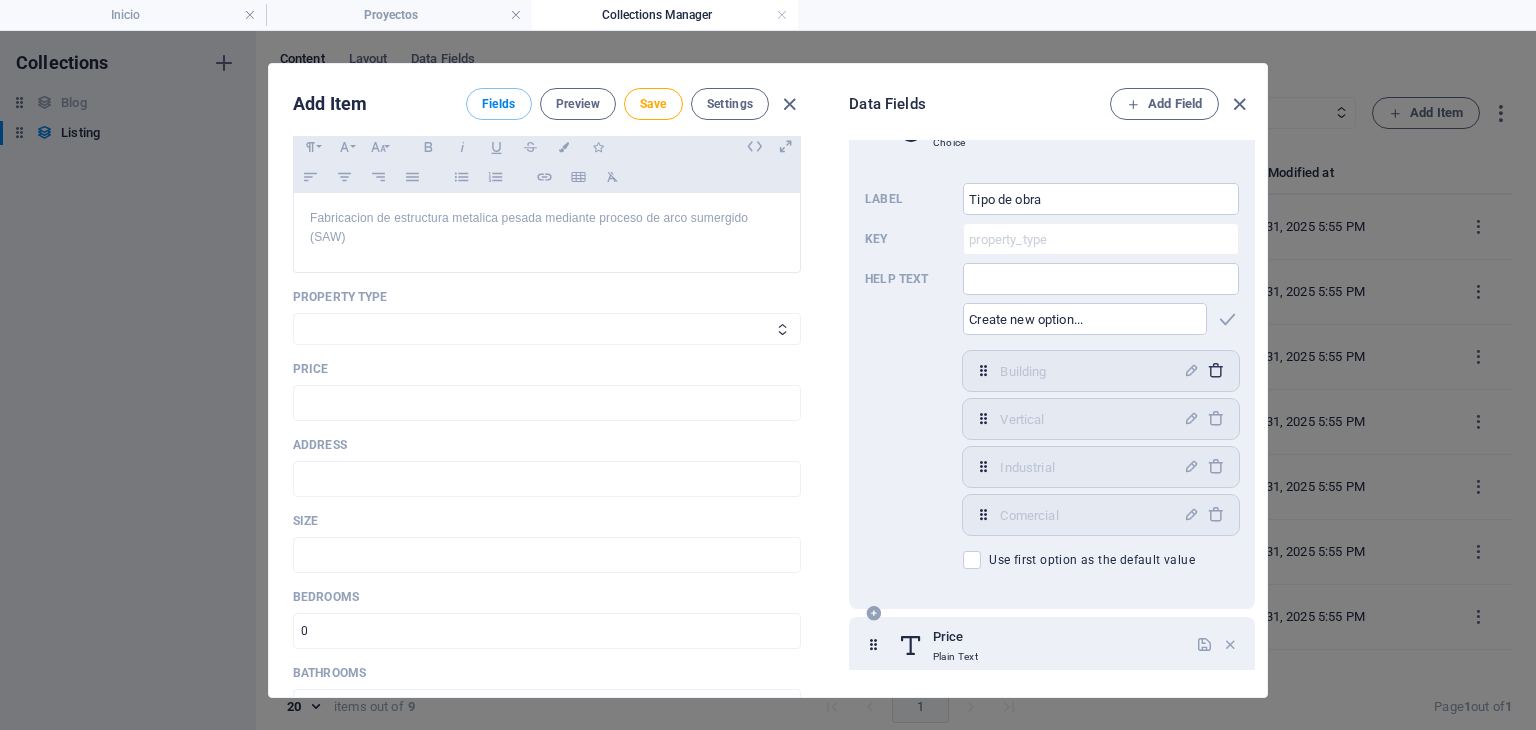 click at bounding box center [1215, 370] 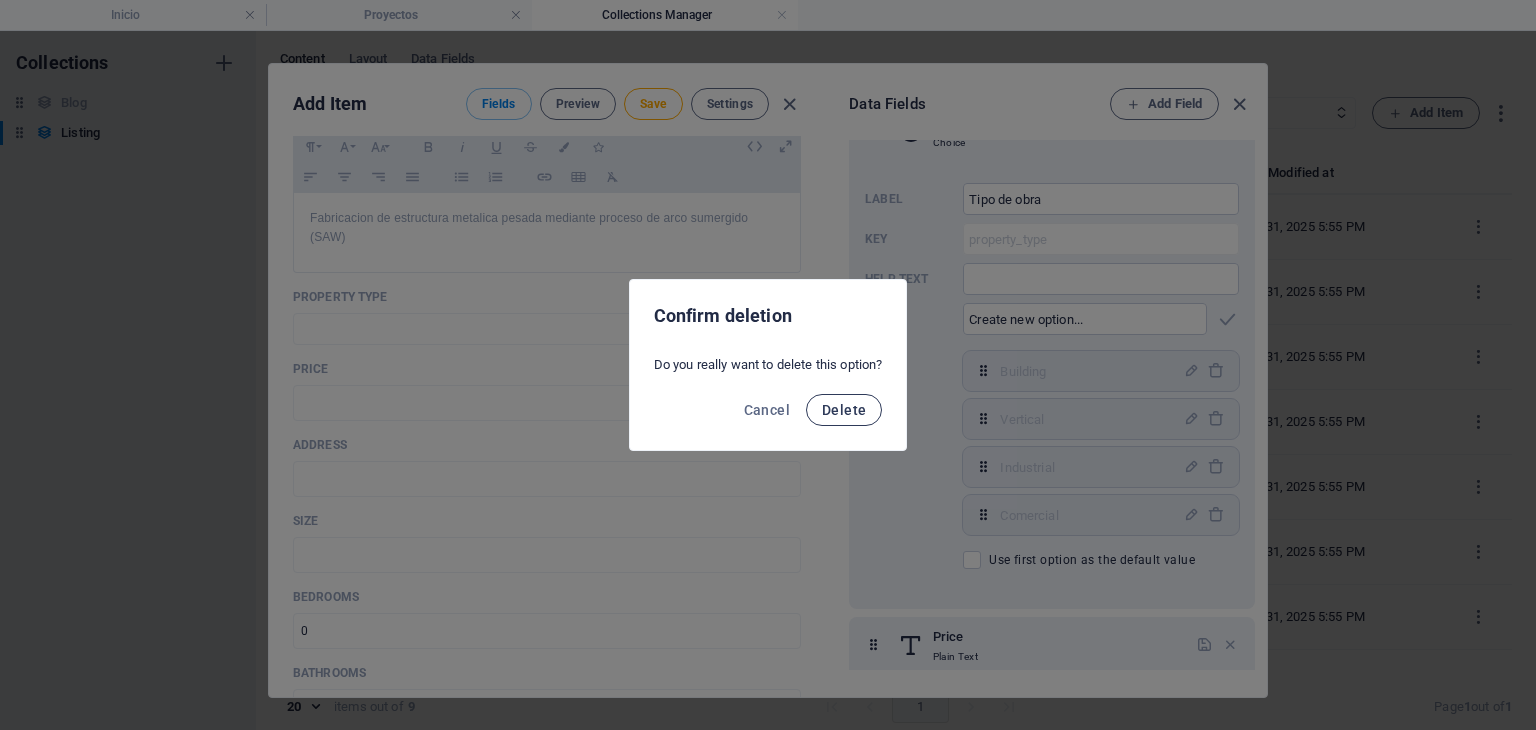 click on "Delete" at bounding box center [844, 410] 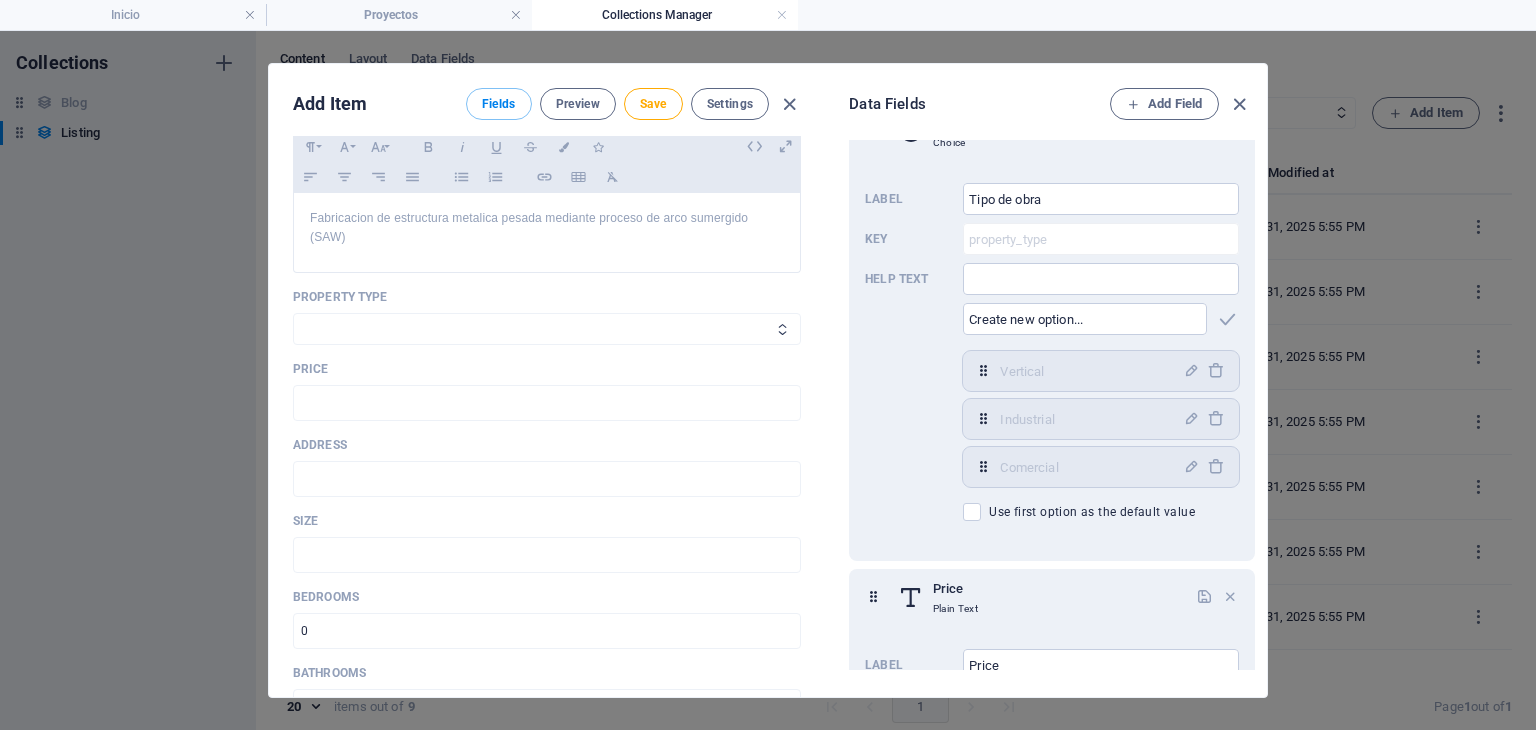 click on "Villa House Apartment Building" at bounding box center (547, 329) 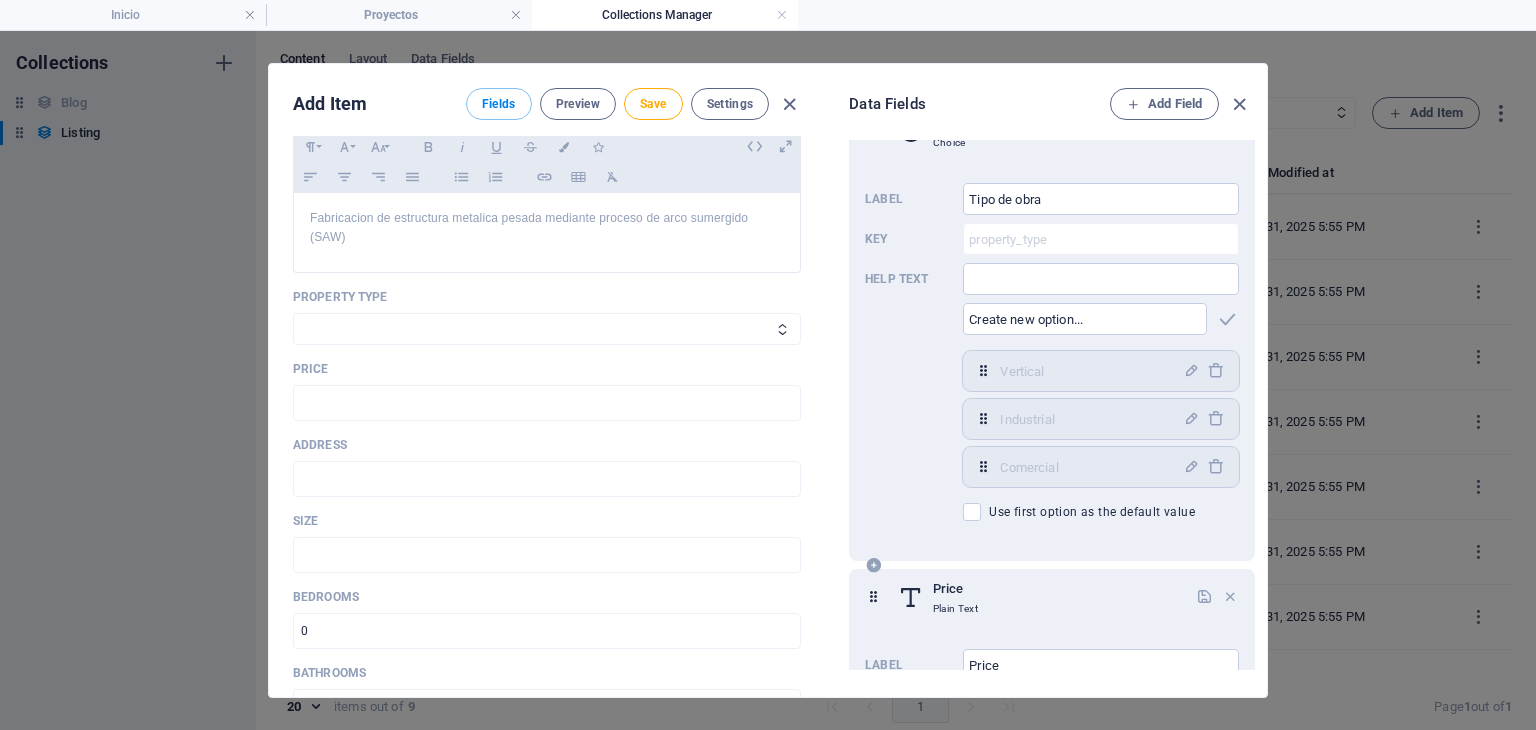 click on "Label Tipo de obra ​ Key property_type ​ Help text ​ ​ Vertical,Industrial,Comercial Vertical ​ Industrial ​ Comercial ​ Use first option as the default value" at bounding box center (1052, 352) 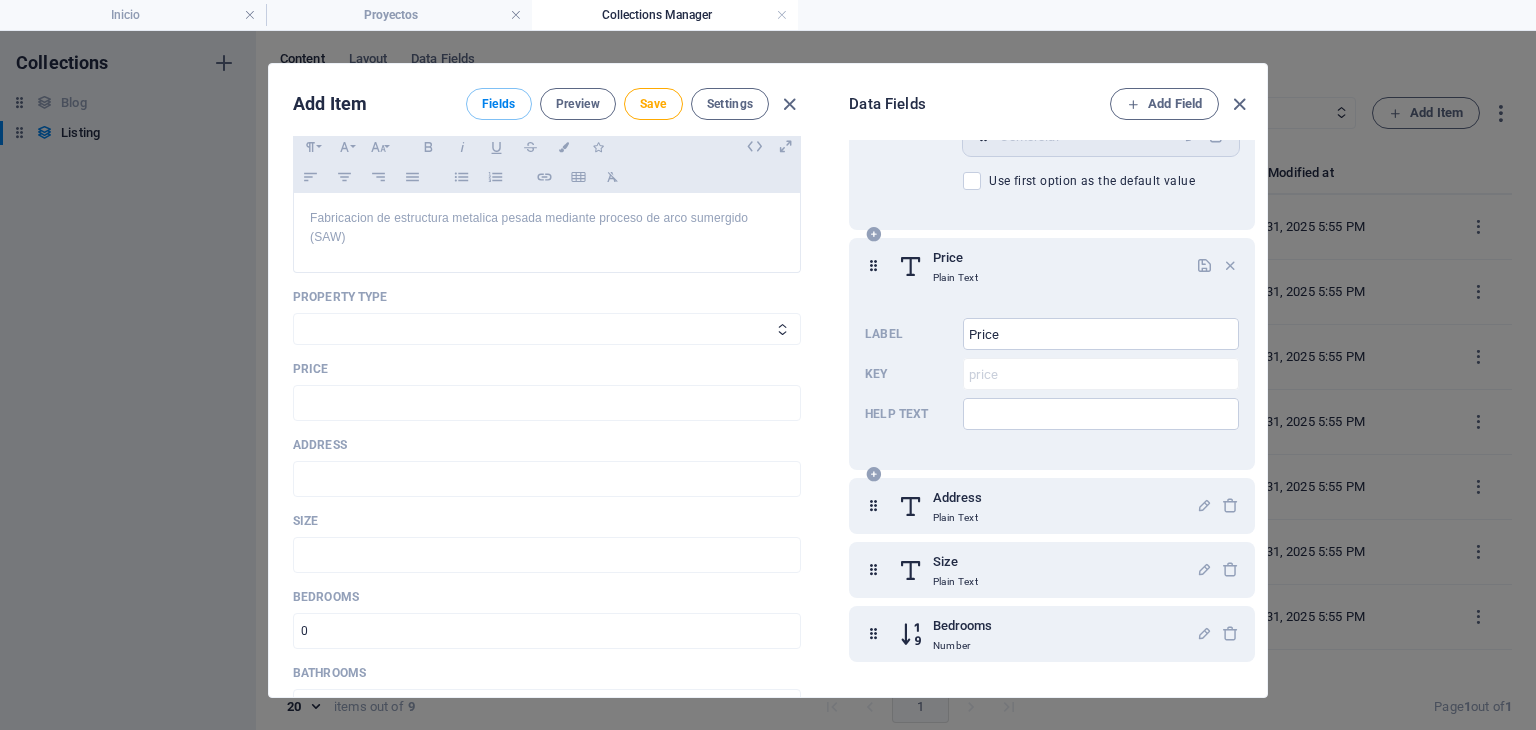 scroll, scrollTop: 1166, scrollLeft: 0, axis: vertical 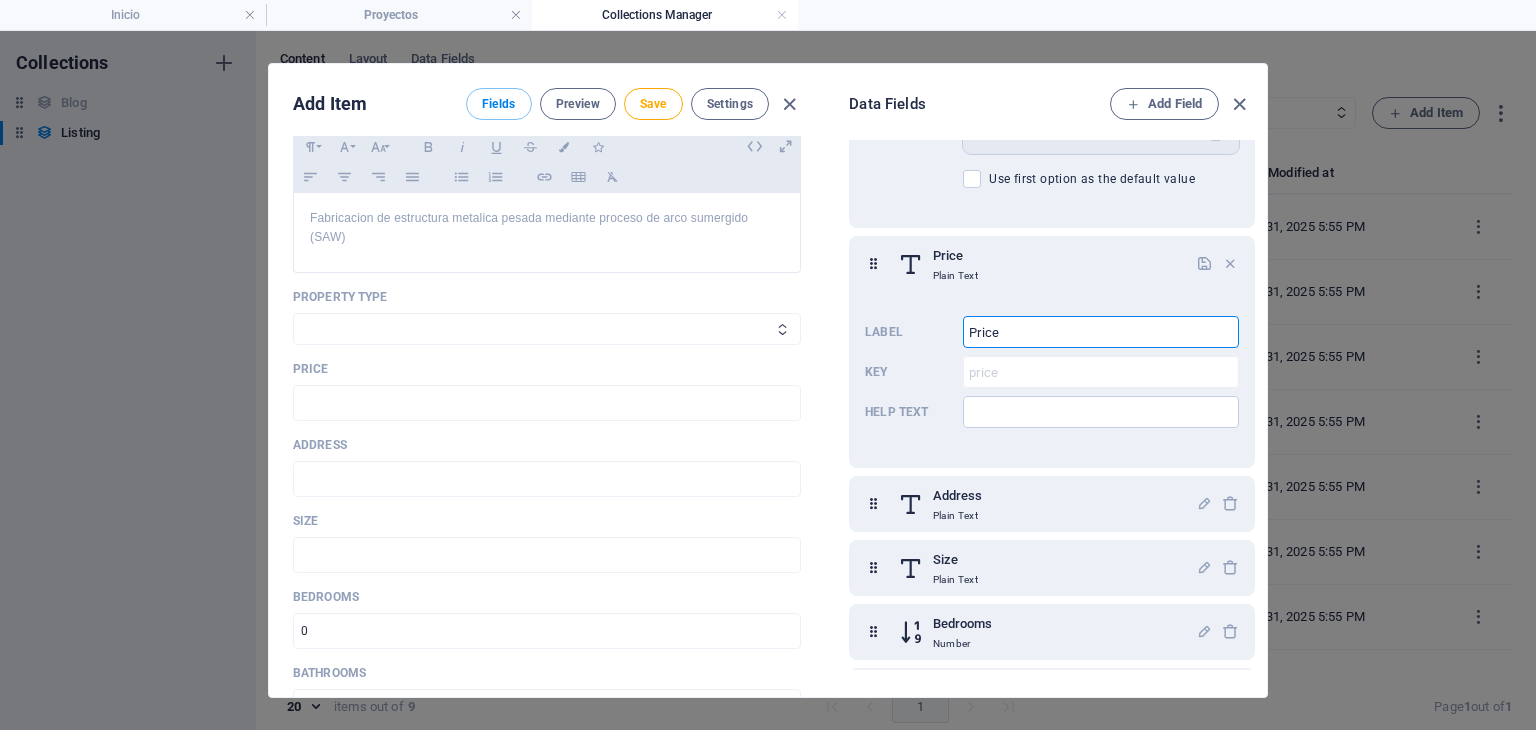 drag, startPoint x: 1104, startPoint y: 321, endPoint x: 728, endPoint y: 325, distance: 376.02127 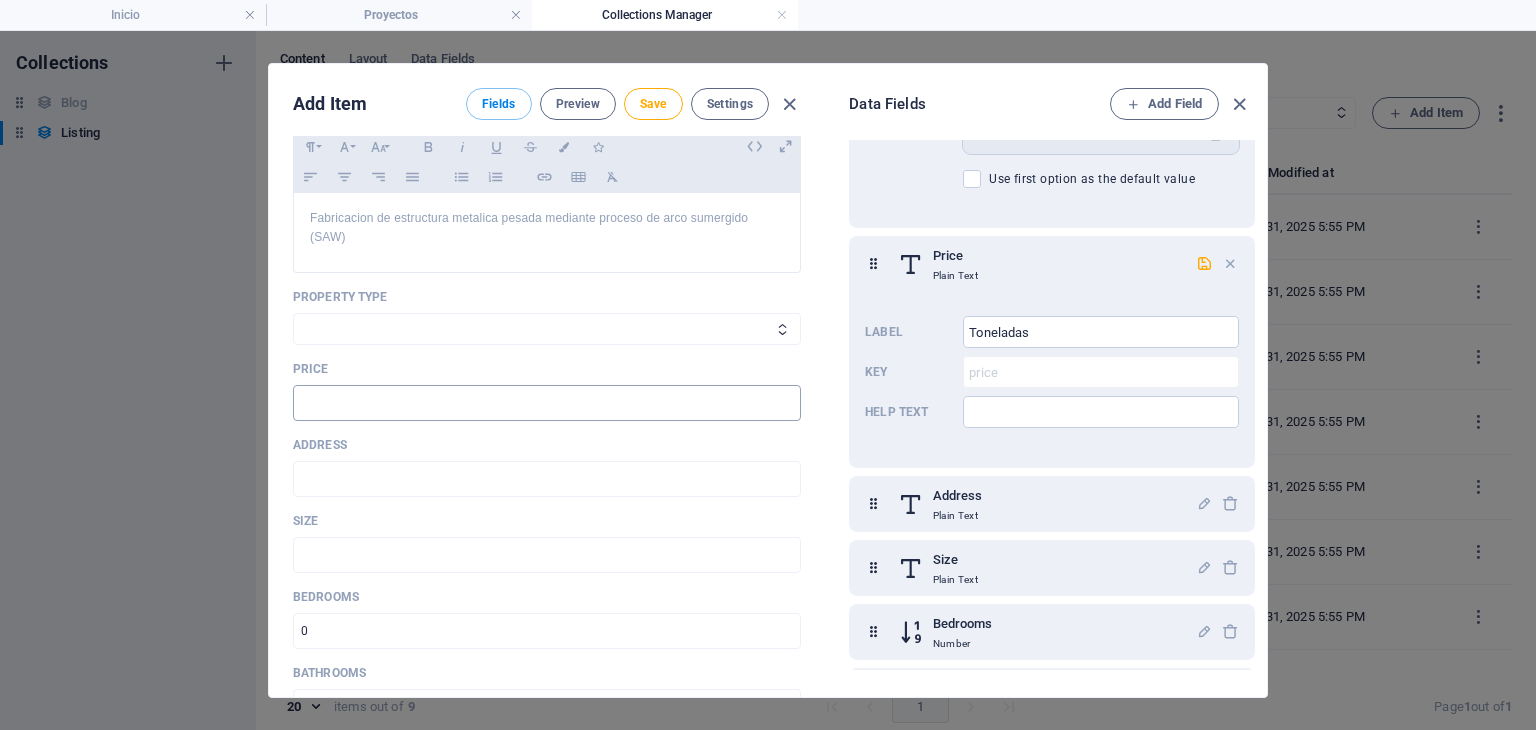 click at bounding box center (547, 403) 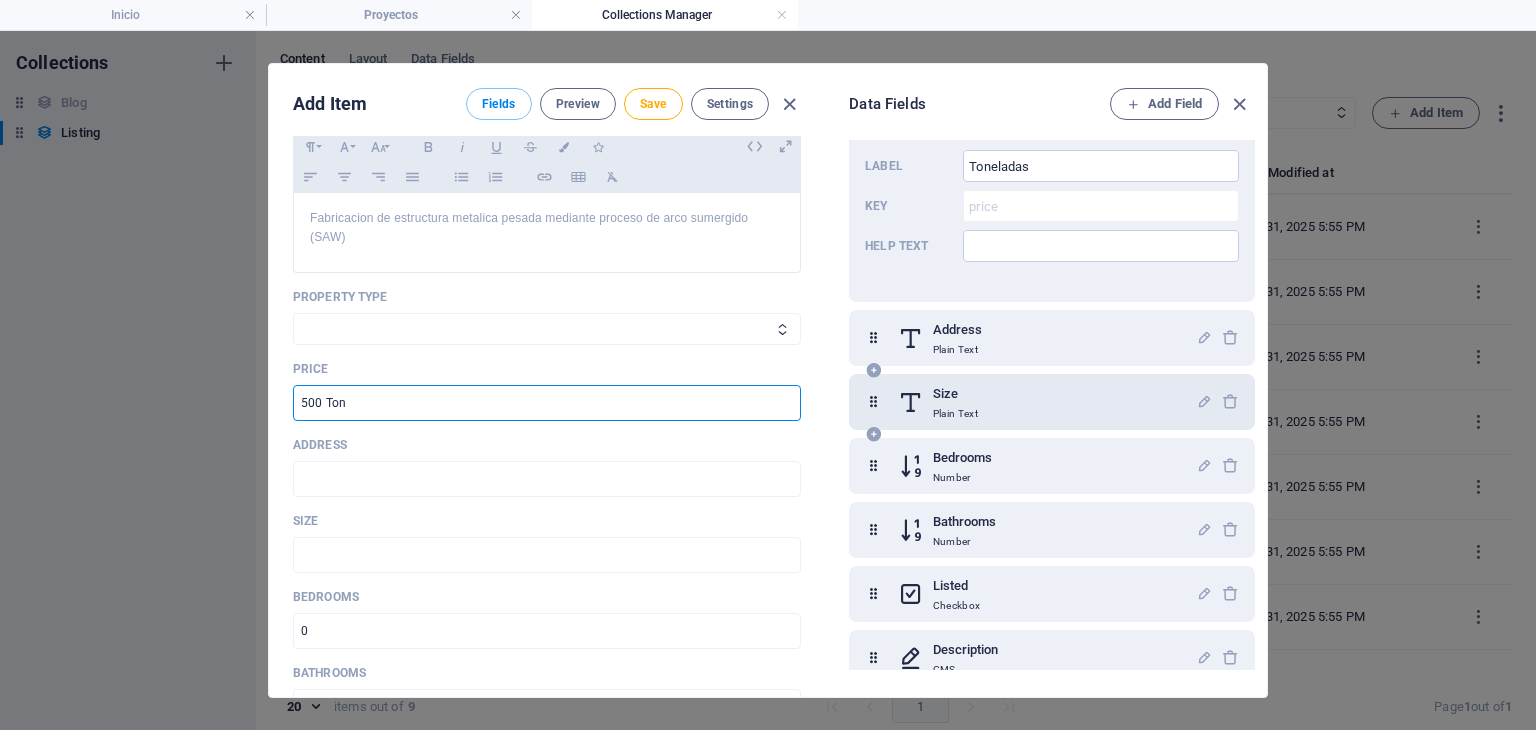 scroll, scrollTop: 1333, scrollLeft: 0, axis: vertical 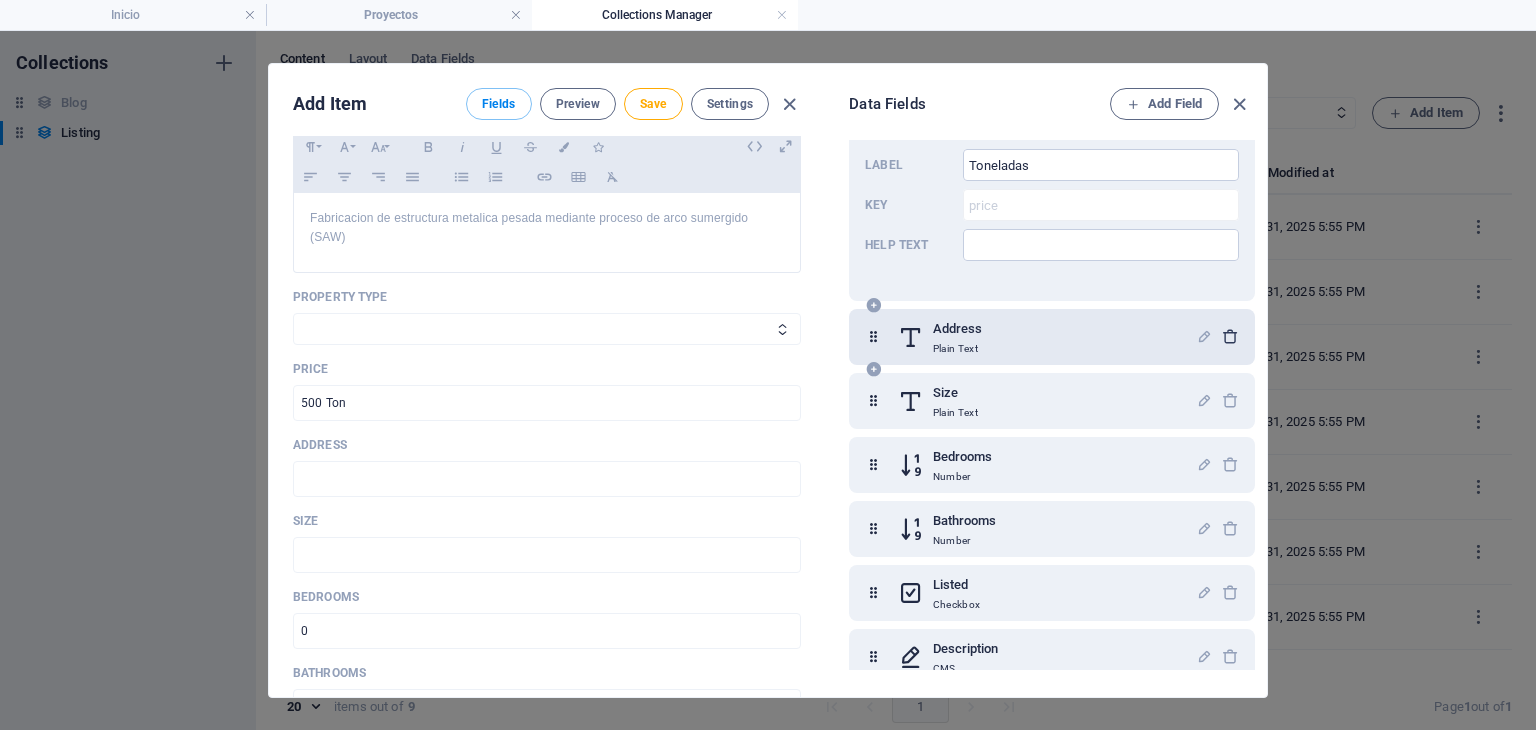 click at bounding box center [1230, 336] 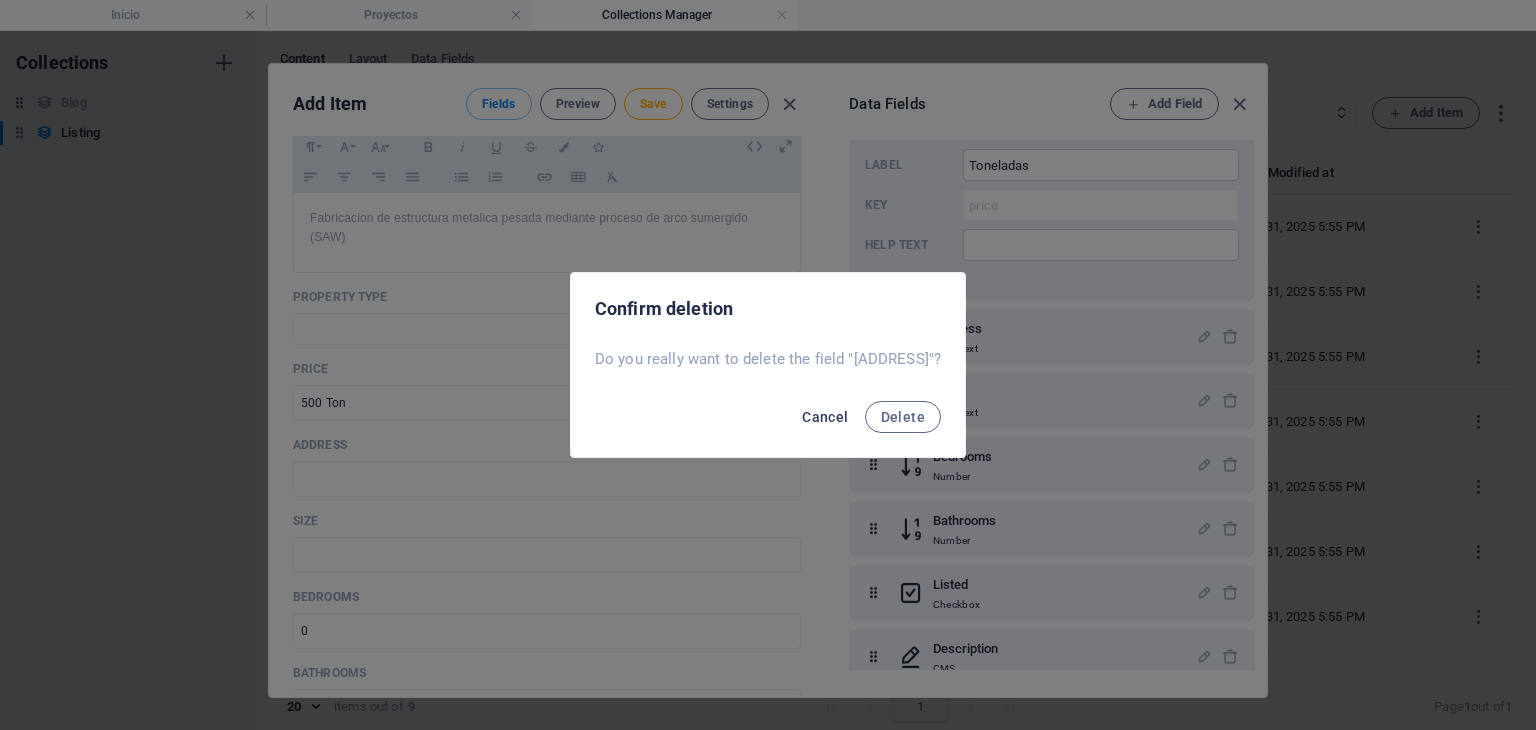 click on "Cancel" at bounding box center [825, 417] 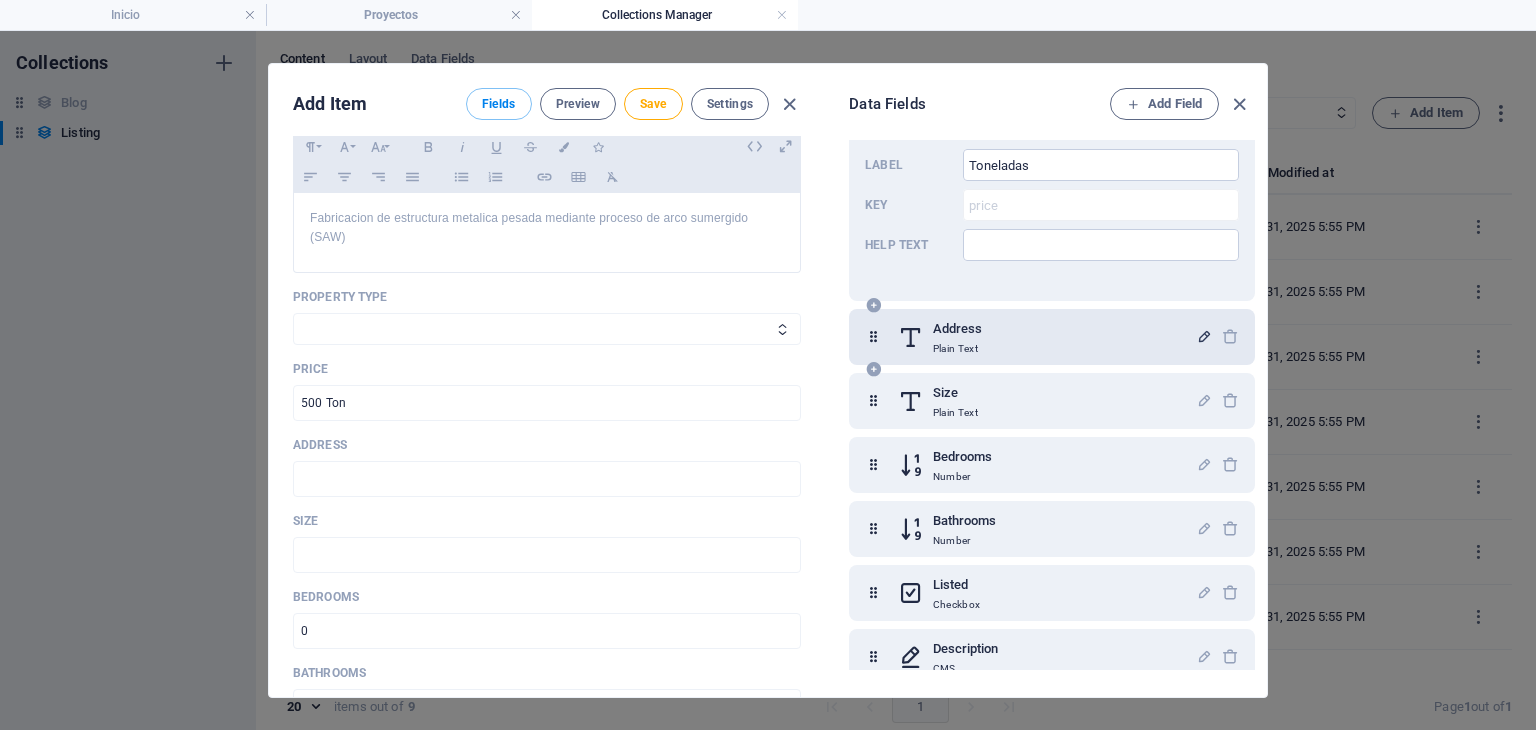 click at bounding box center [1204, 336] 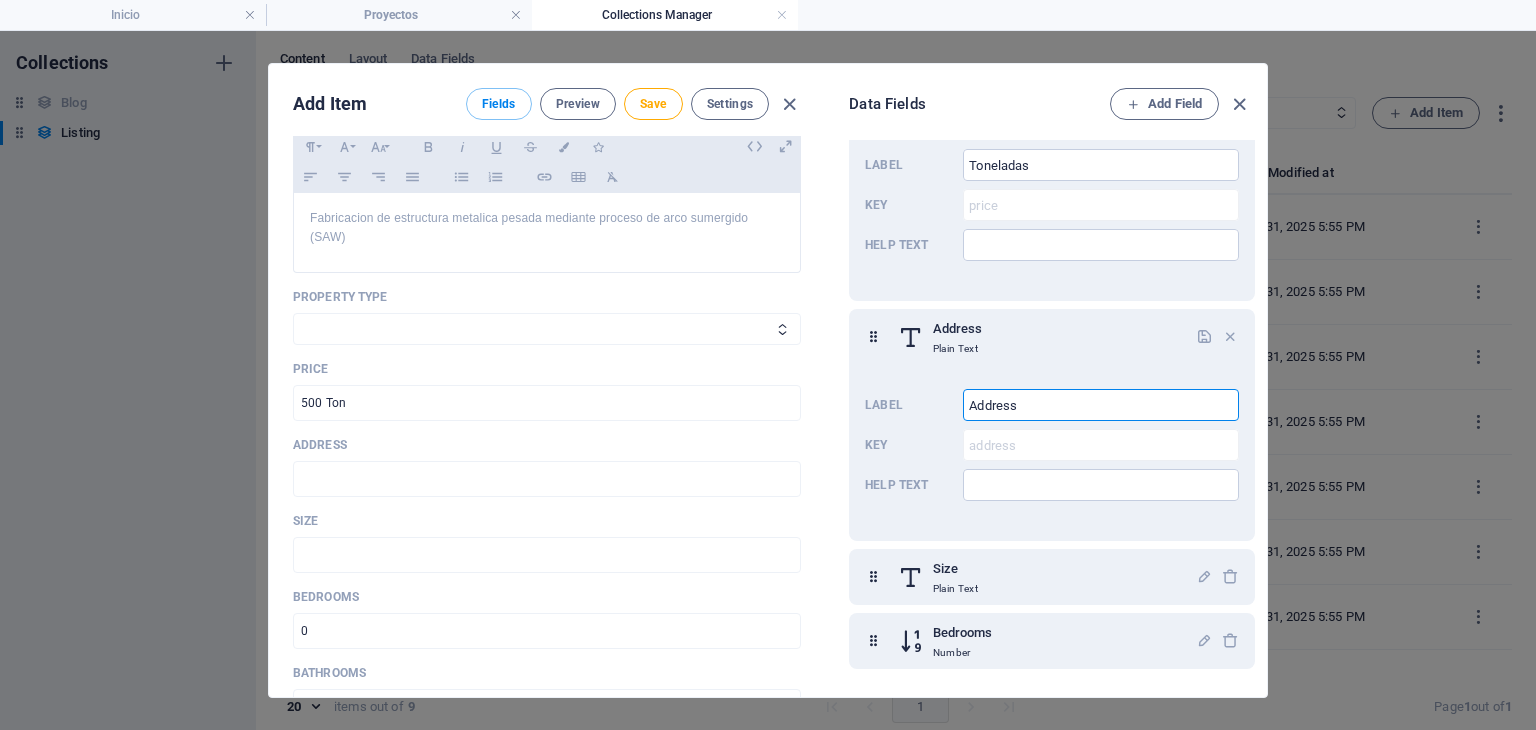drag, startPoint x: 1060, startPoint y: 399, endPoint x: 789, endPoint y: 440, distance: 274.08392 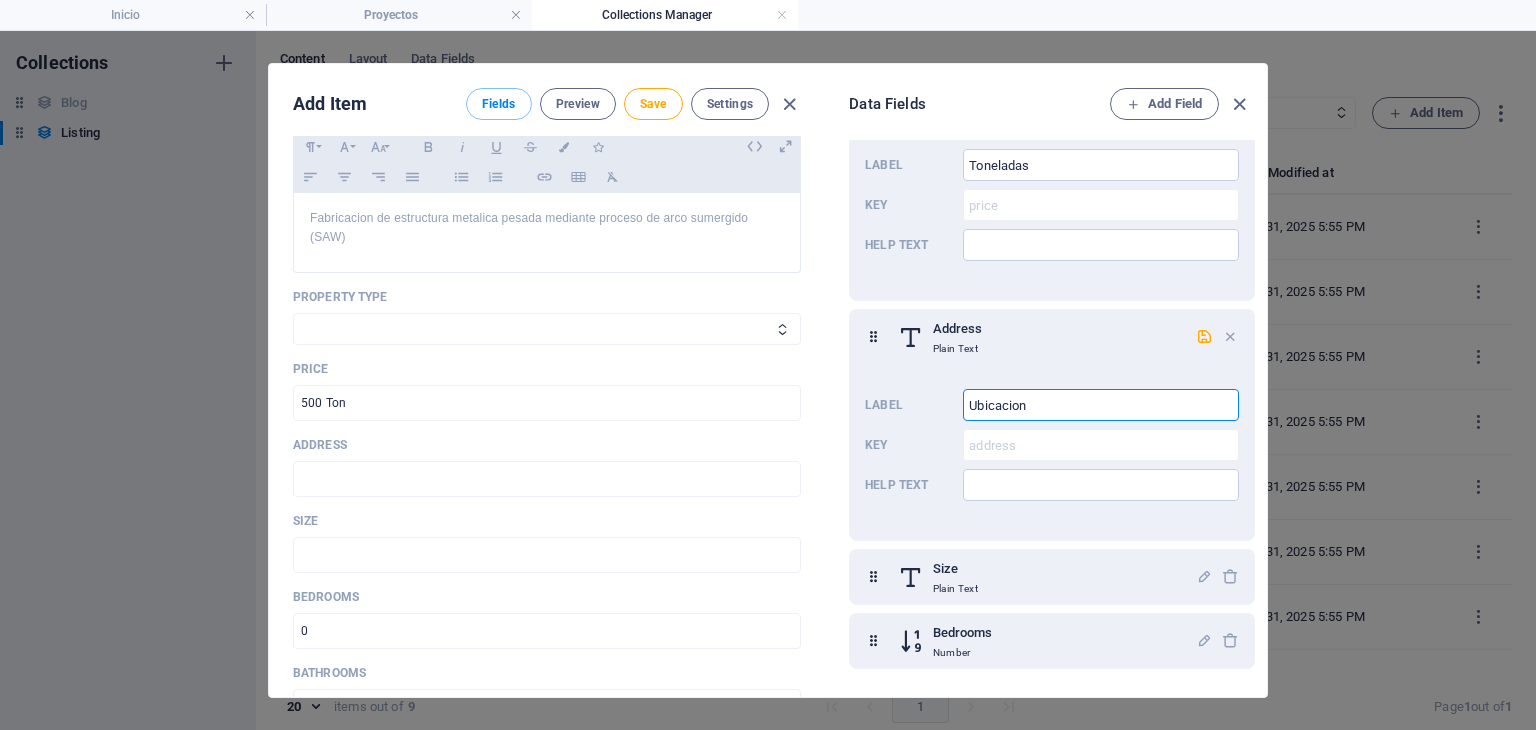 click on "Name Fabricacion de estructura metalica para edificio vertical ​ Slug www.example.com/listing-post/ fabricacion-de-estructura-metalica-para-edificio-vertical ​ Image Drop files here to upload them instantly Short description Paragraph Format Normal Heading 1 Heading 2 Heading 3 Heading 4 Heading 5 Heading 6 Code Font Family Arial Georgia Impact Tahoma Times New Roman Verdana Montserrat Work Sans Font Size 8 9 10 11 12 14 18 24 30 36 48 60 72 96 Bold Italic Underline Strikethrough Colors Icons Align Left Align Center Align Right Align Justify Unordered List Ordered List Insert Link Insert Table Clear Formatting Fabricacion de estructura metalica pesada mediante proceso de arco sumergido (SAW) <p>Fabricacion de estructura metalica pesada mediante proceso de arco sumergido (SAW)</p> Property Type Villa House Apartment Building Price 500 Ton ​ Address ​ Size ​ Bedrooms ​ Bathrooms ​ Listed Listed Description Edit in CMS Please click on Edit in CMS to add content Add Field" at bounding box center [547, 327] 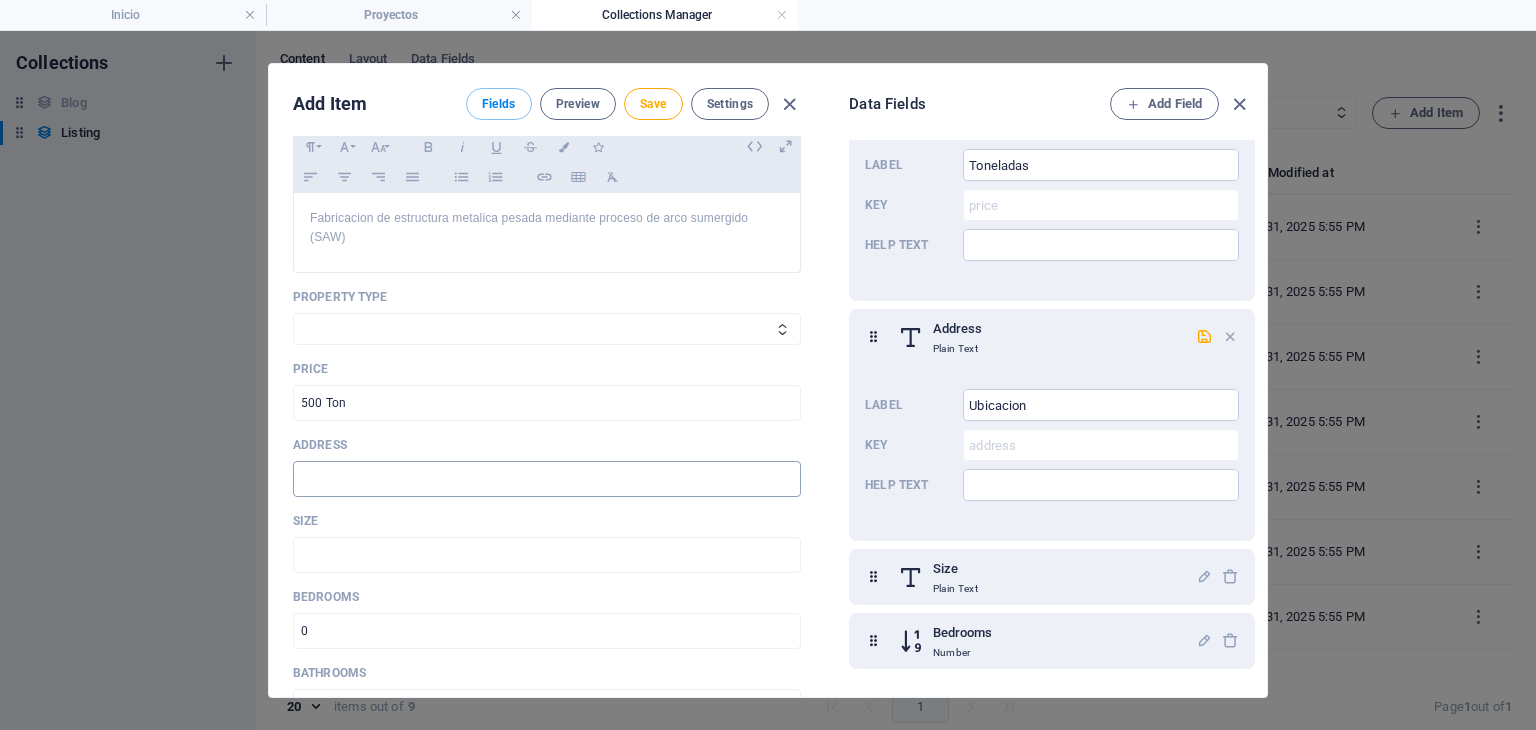 click at bounding box center (547, 479) 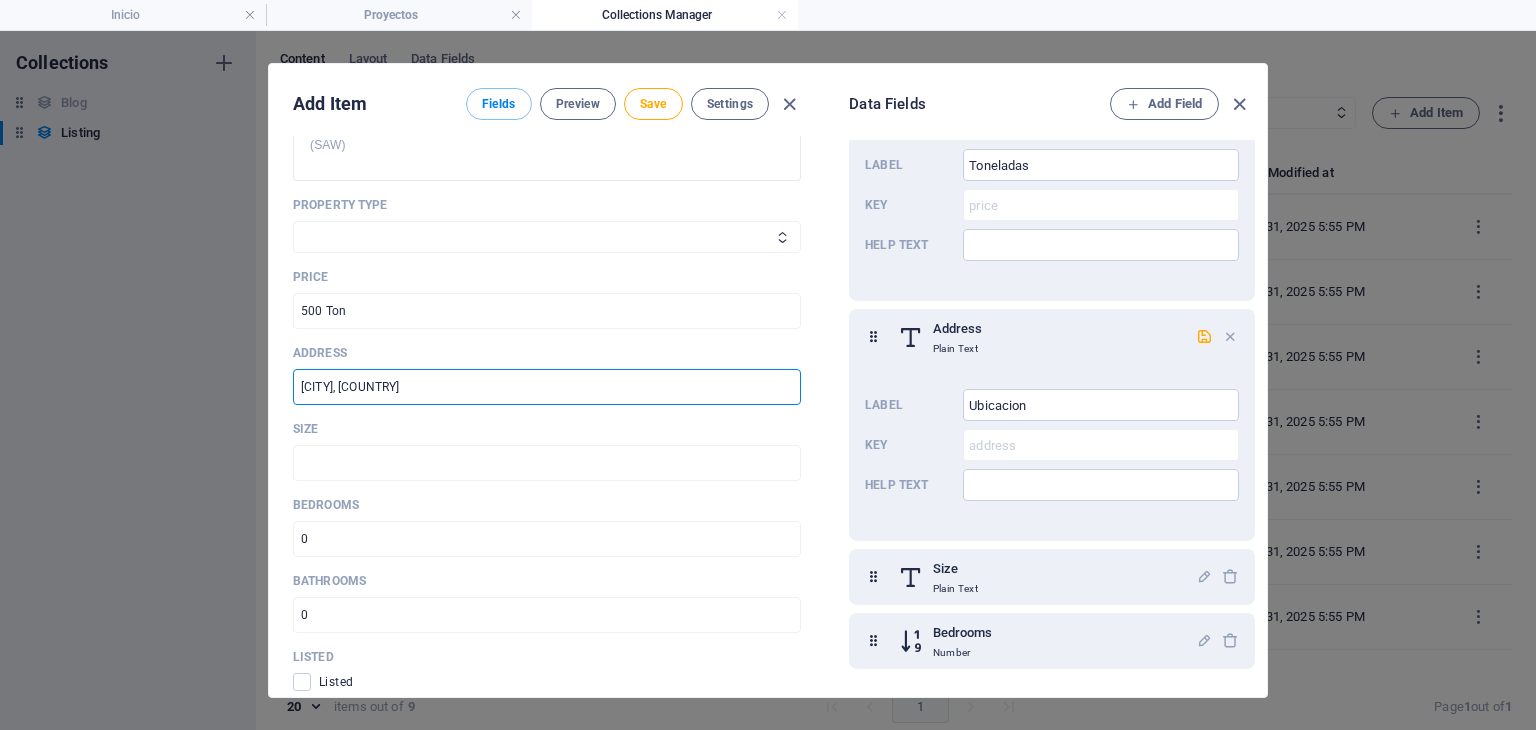 scroll, scrollTop: 666, scrollLeft: 0, axis: vertical 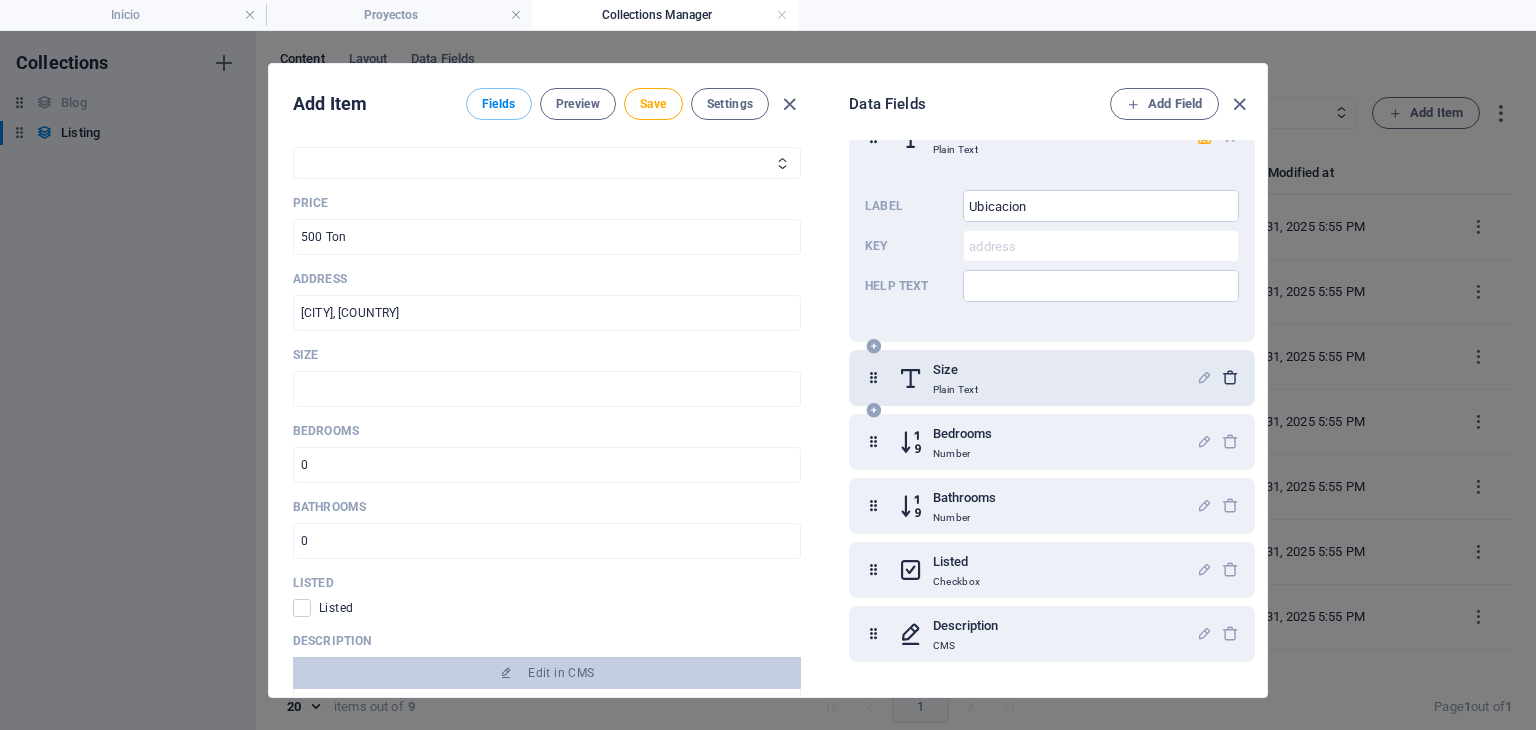 click at bounding box center [1230, 377] 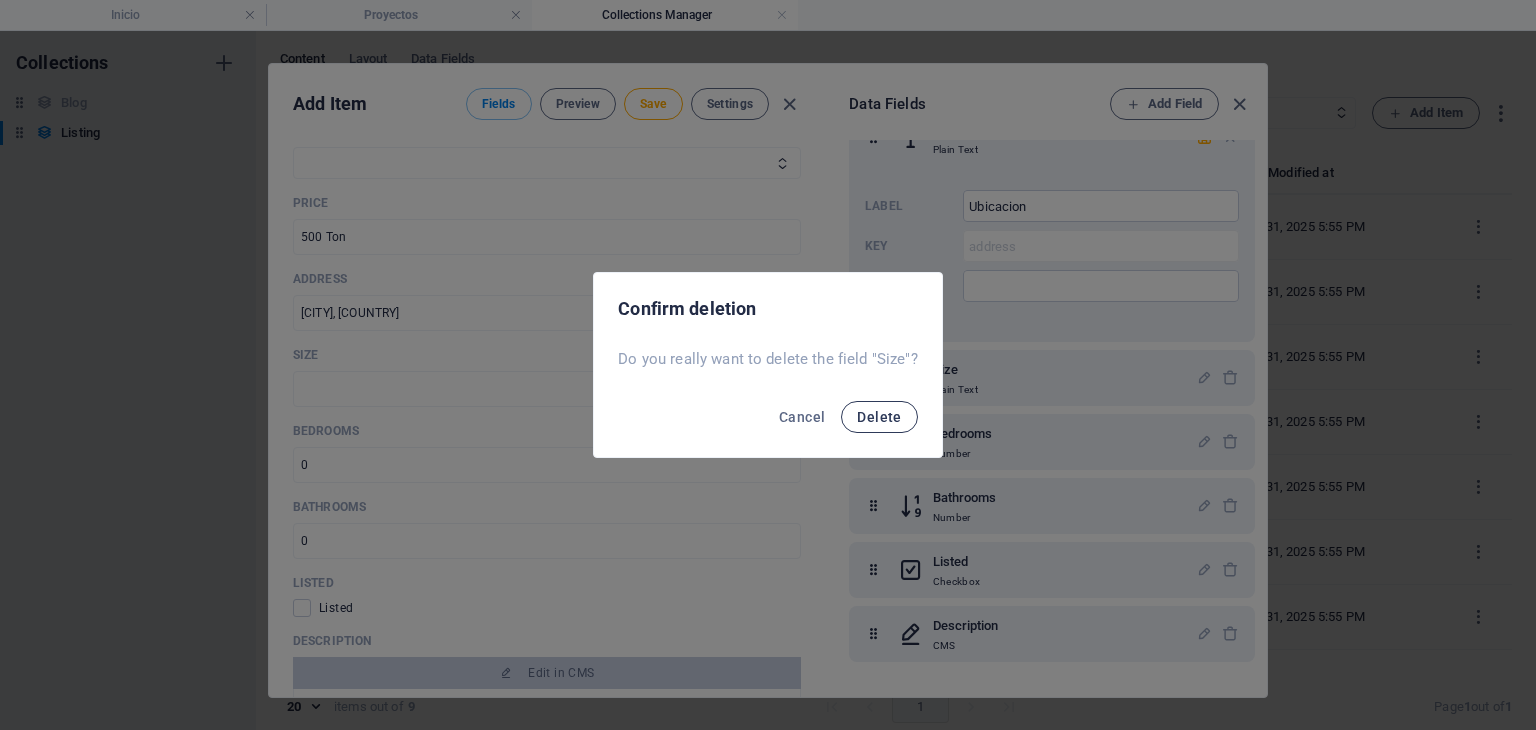 click on "Delete" at bounding box center [879, 417] 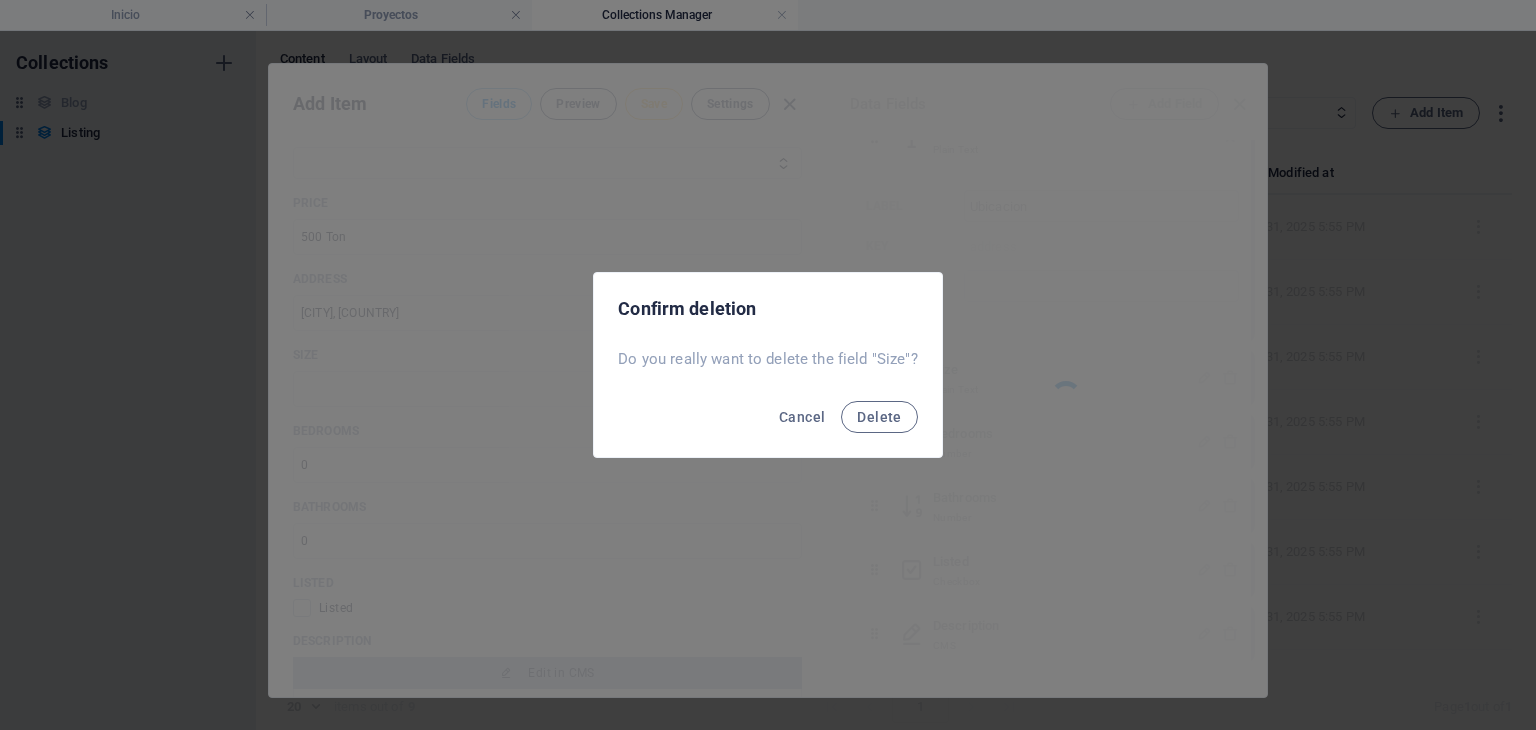 scroll, scrollTop: 1180, scrollLeft: 0, axis: vertical 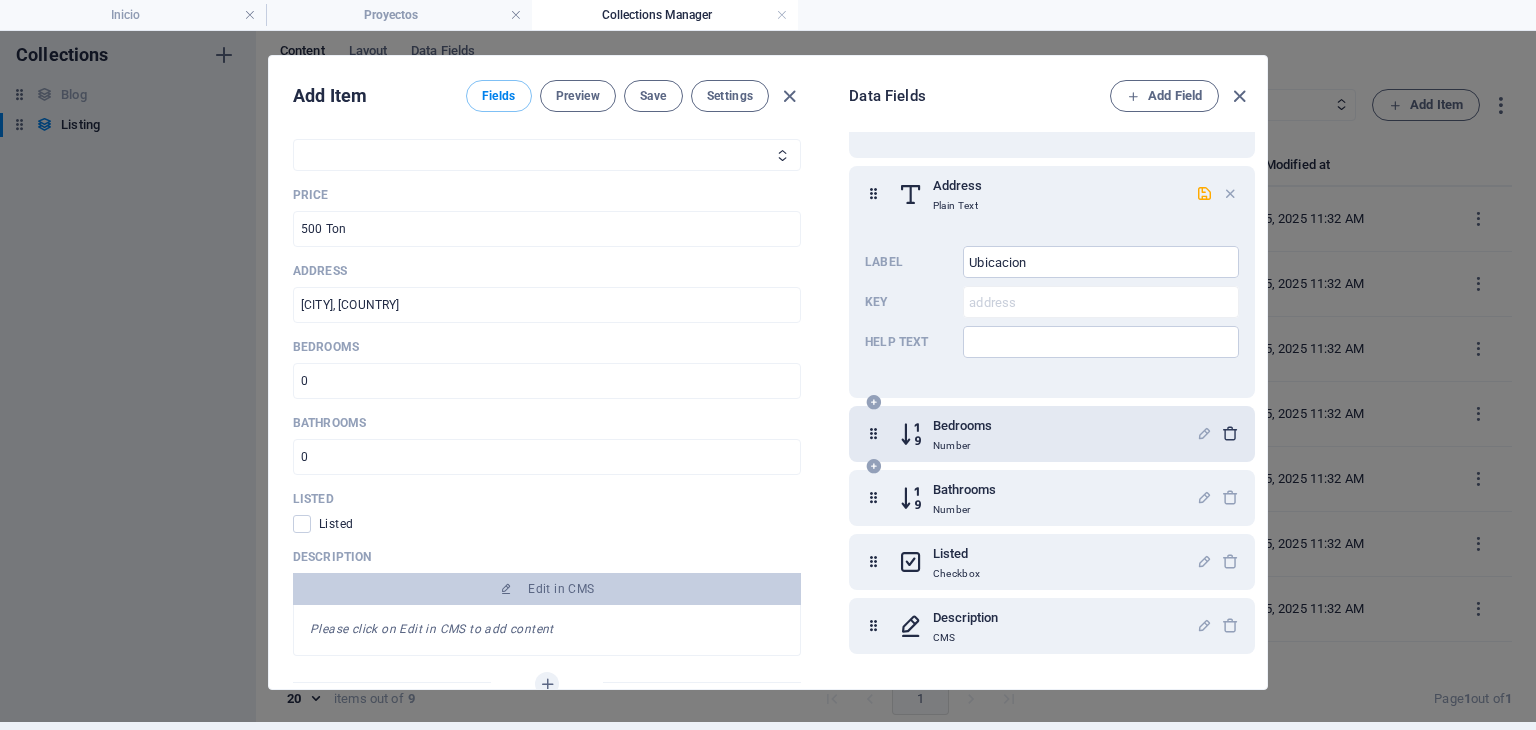click at bounding box center (1230, 433) 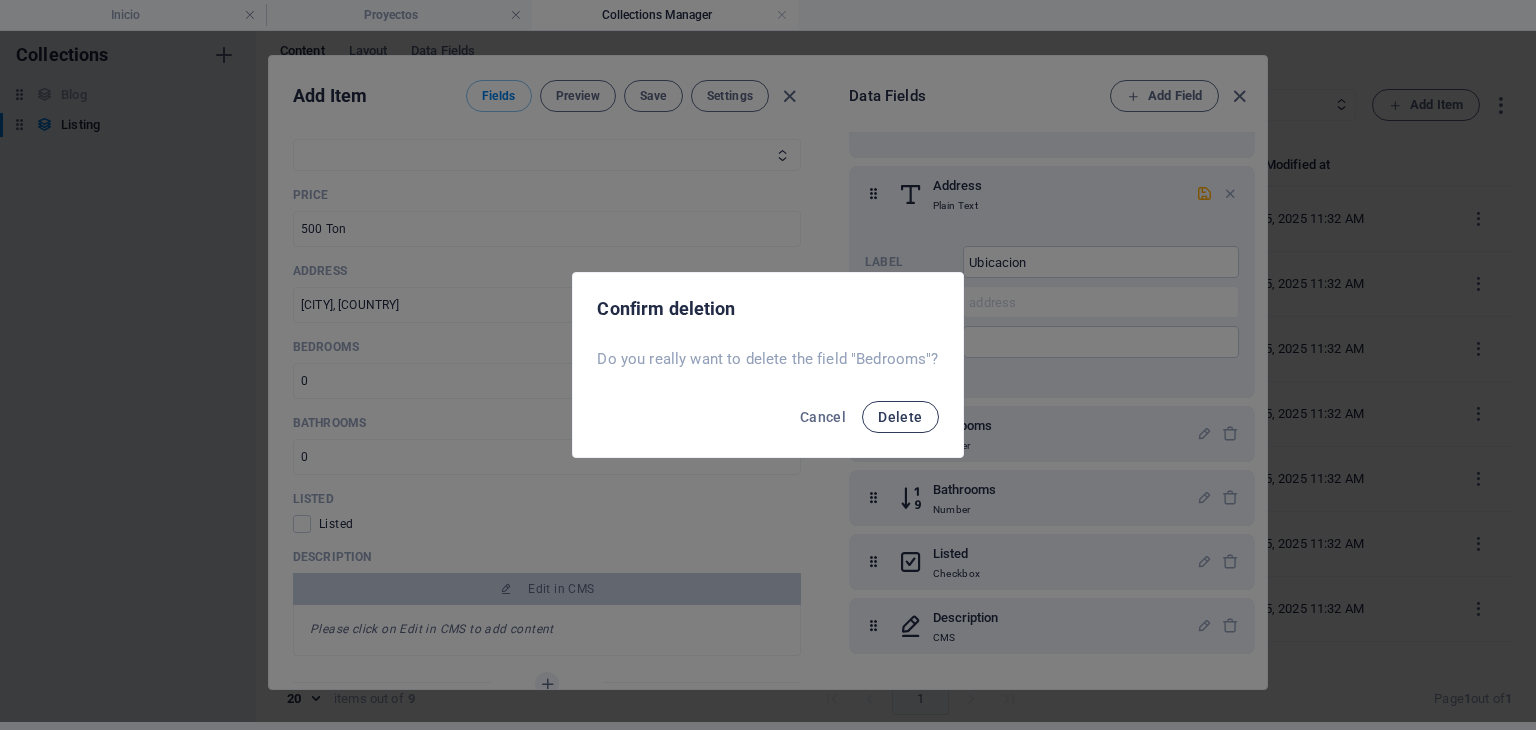 click on "Delete" at bounding box center (900, 417) 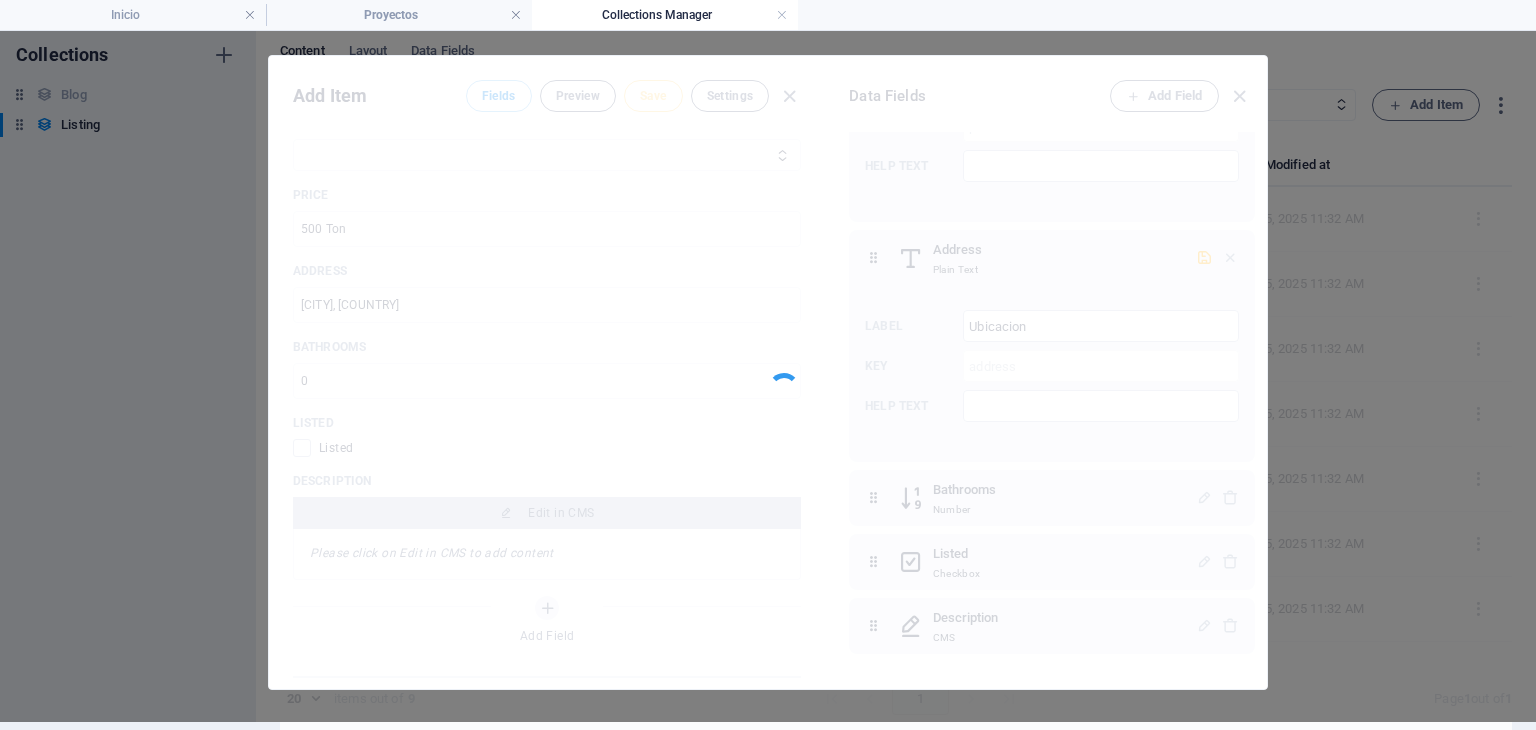 scroll, scrollTop: 1052, scrollLeft: 0, axis: vertical 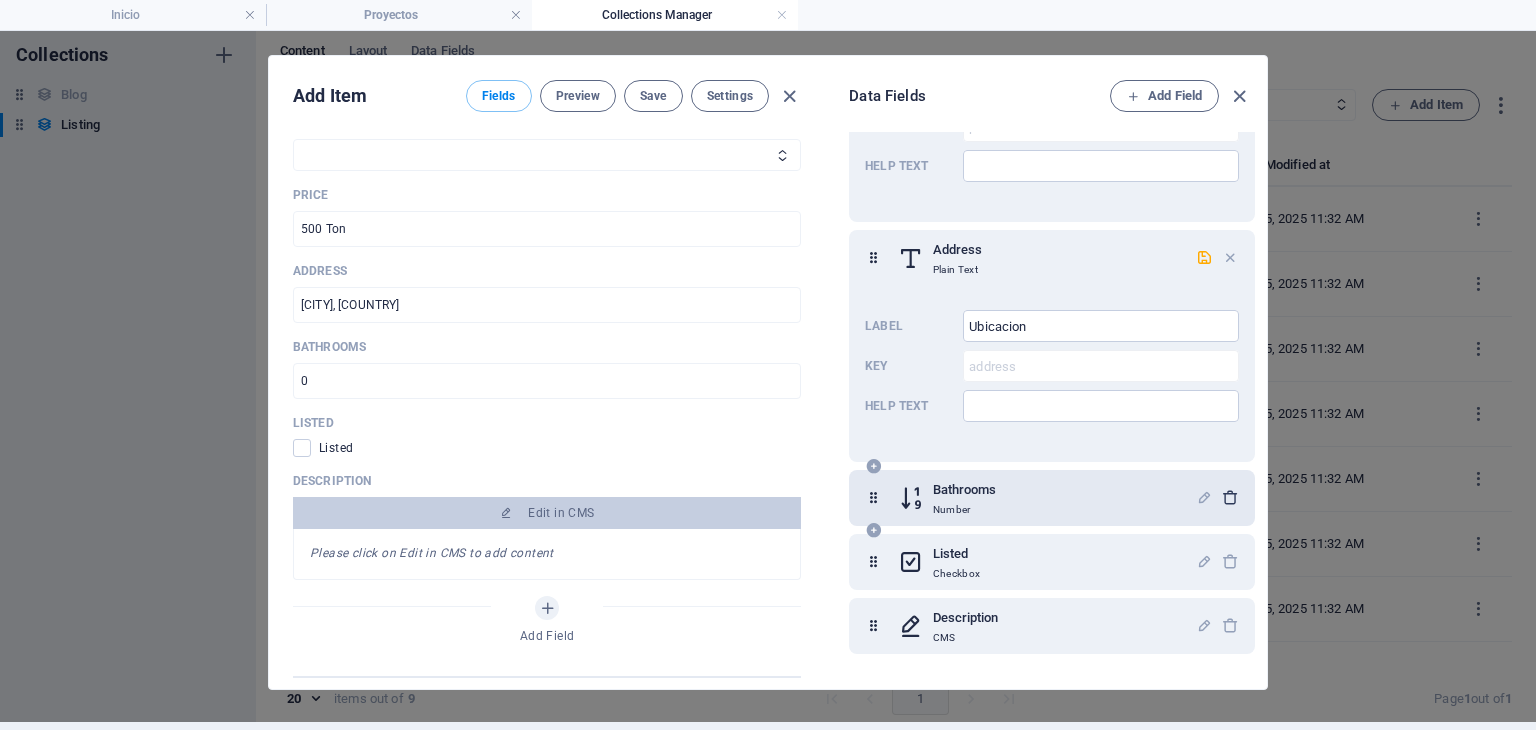 click at bounding box center [1230, 497] 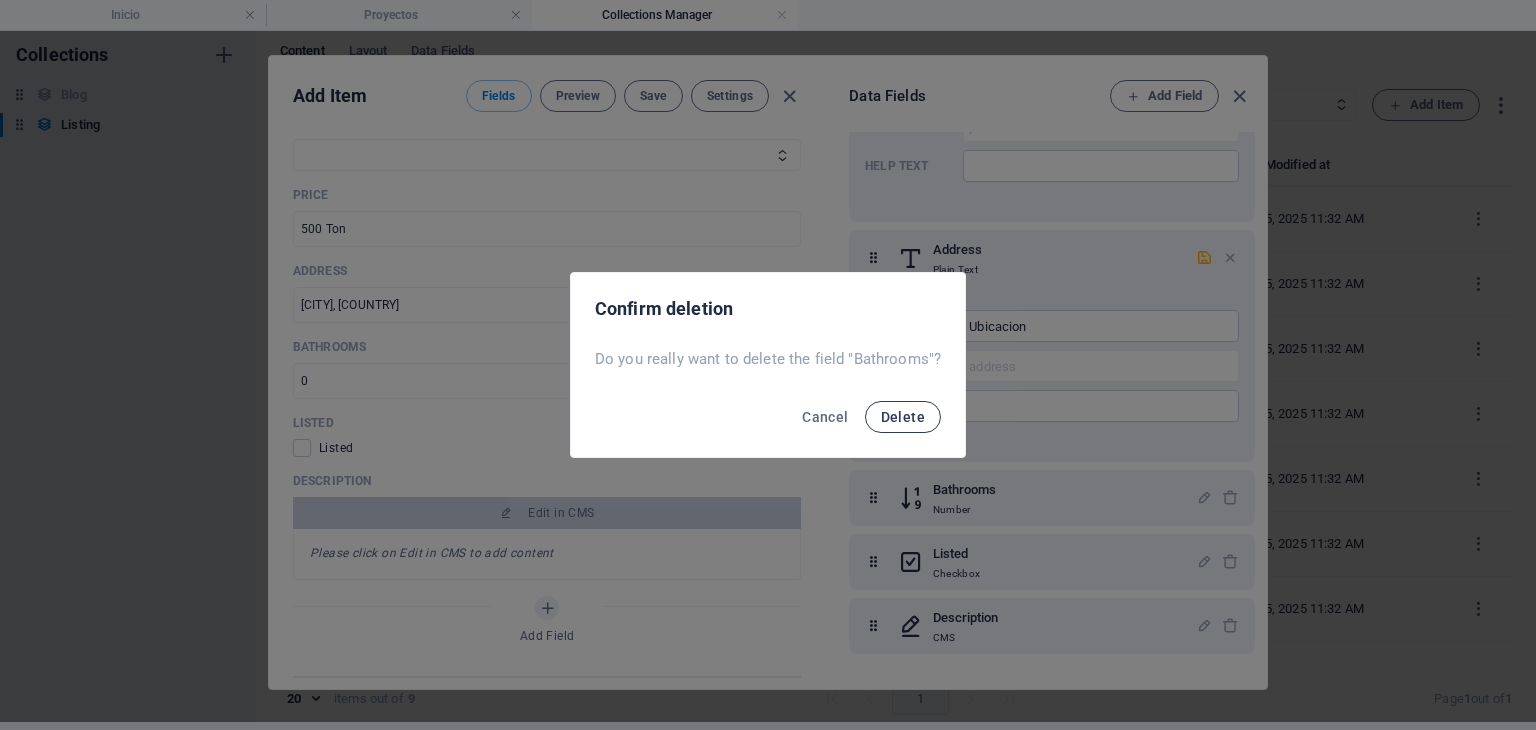 click on "Delete" at bounding box center [903, 417] 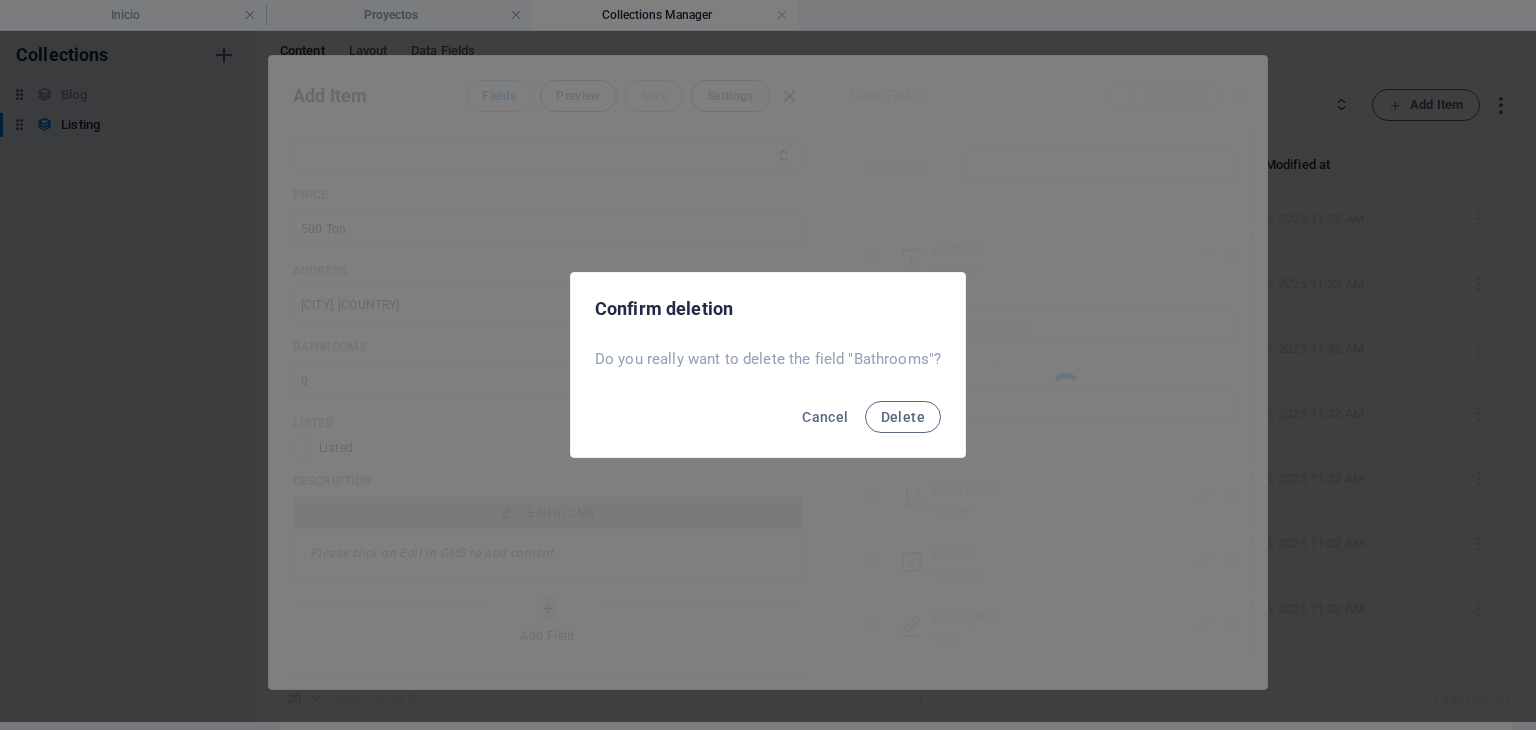 scroll, scrollTop: 988, scrollLeft: 0, axis: vertical 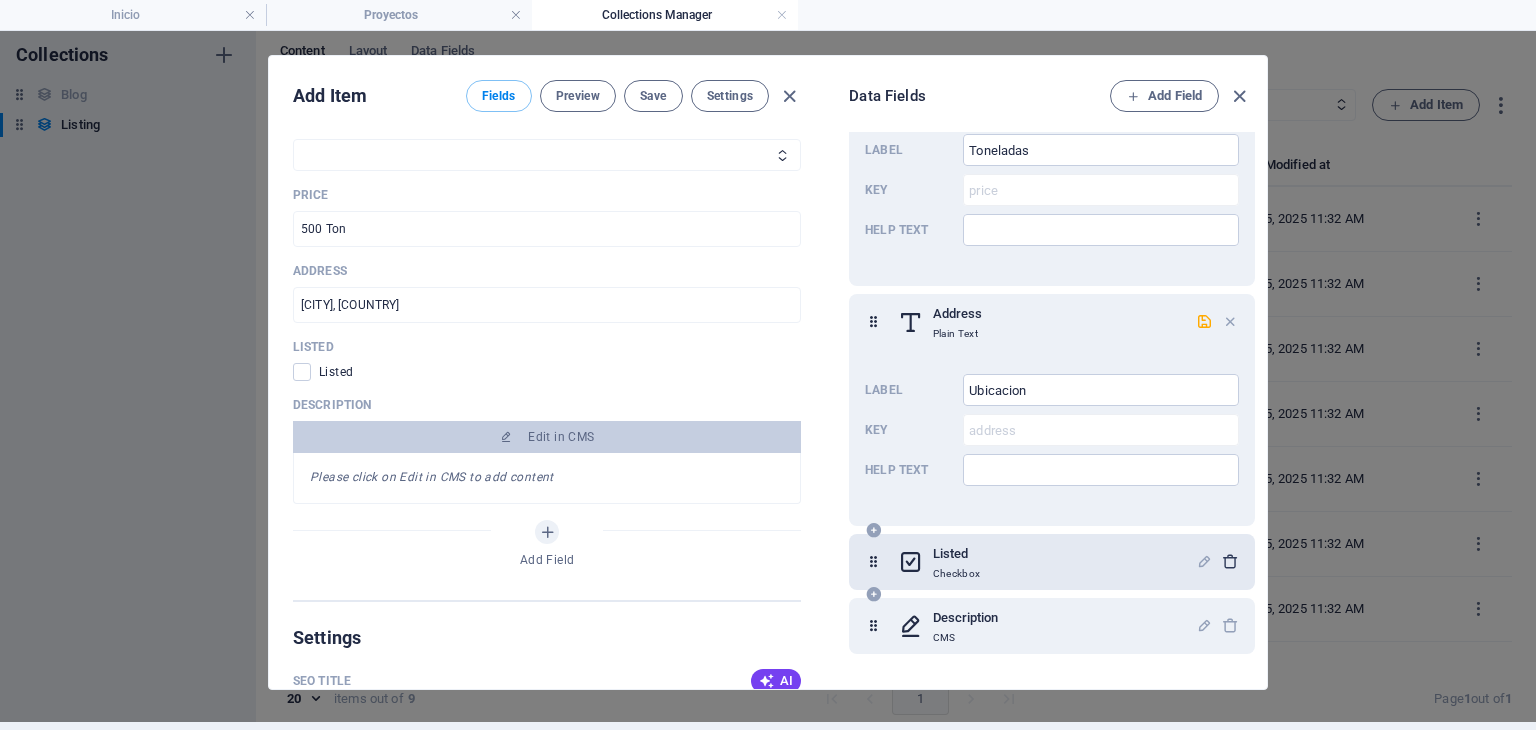 click at bounding box center [1230, 561] 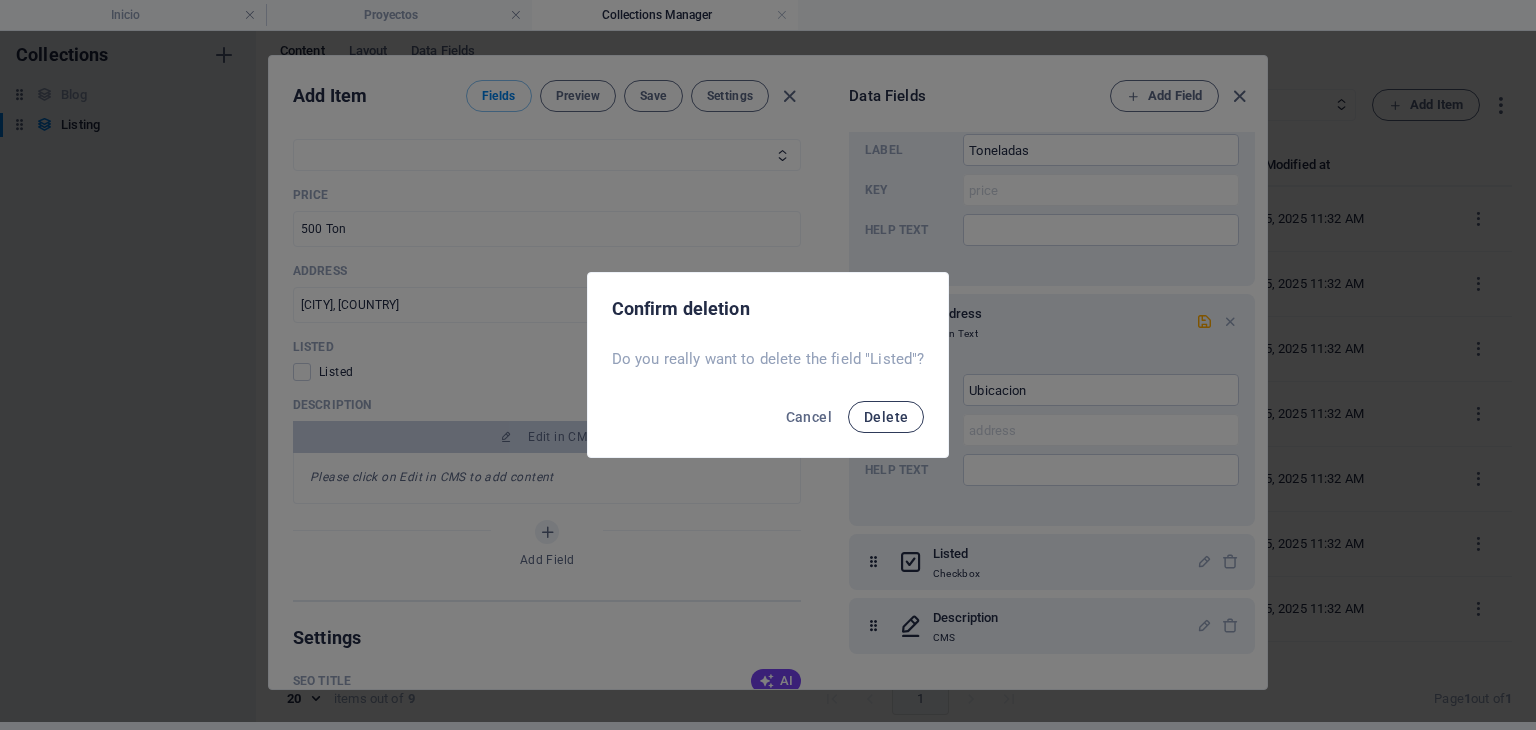 click on "Delete" at bounding box center [886, 417] 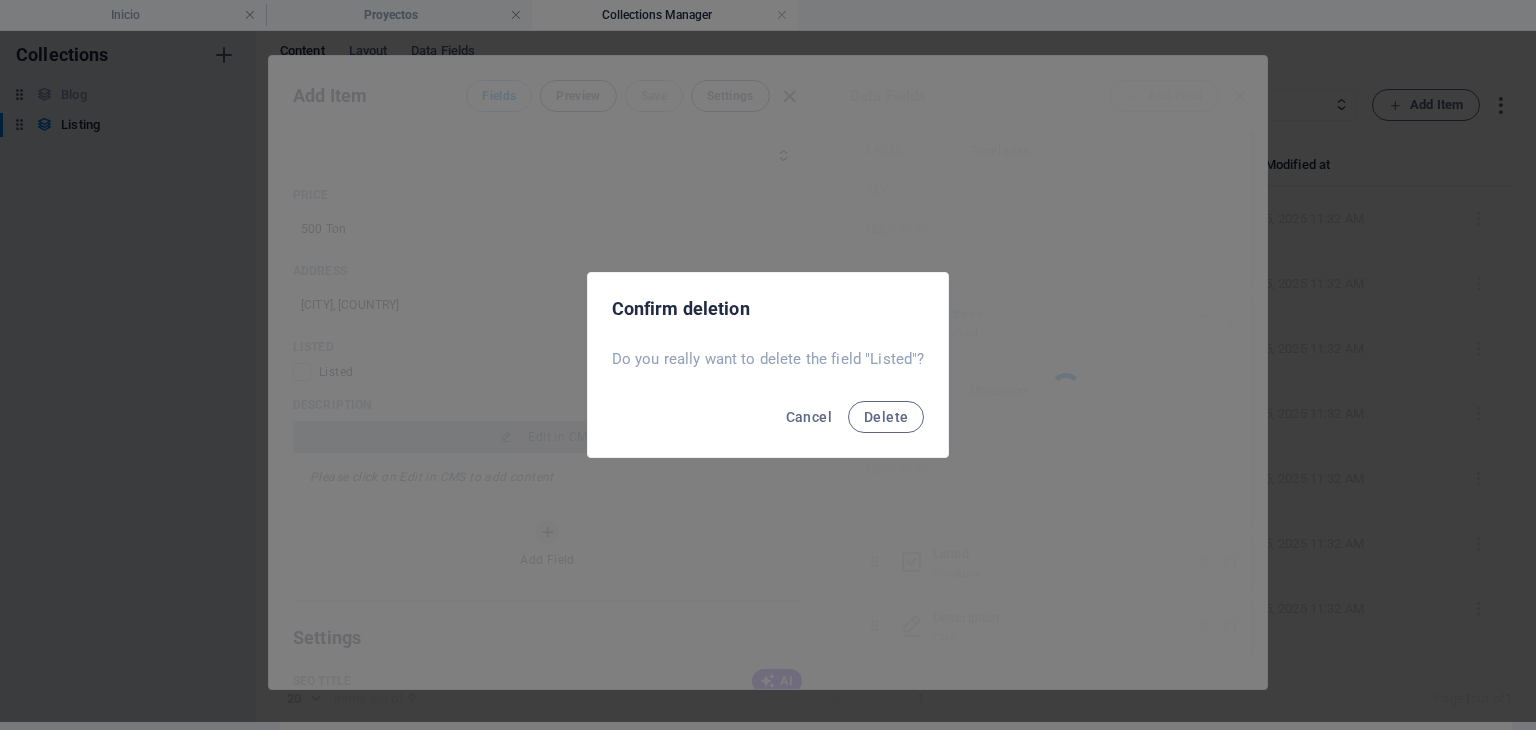 scroll, scrollTop: 924, scrollLeft: 0, axis: vertical 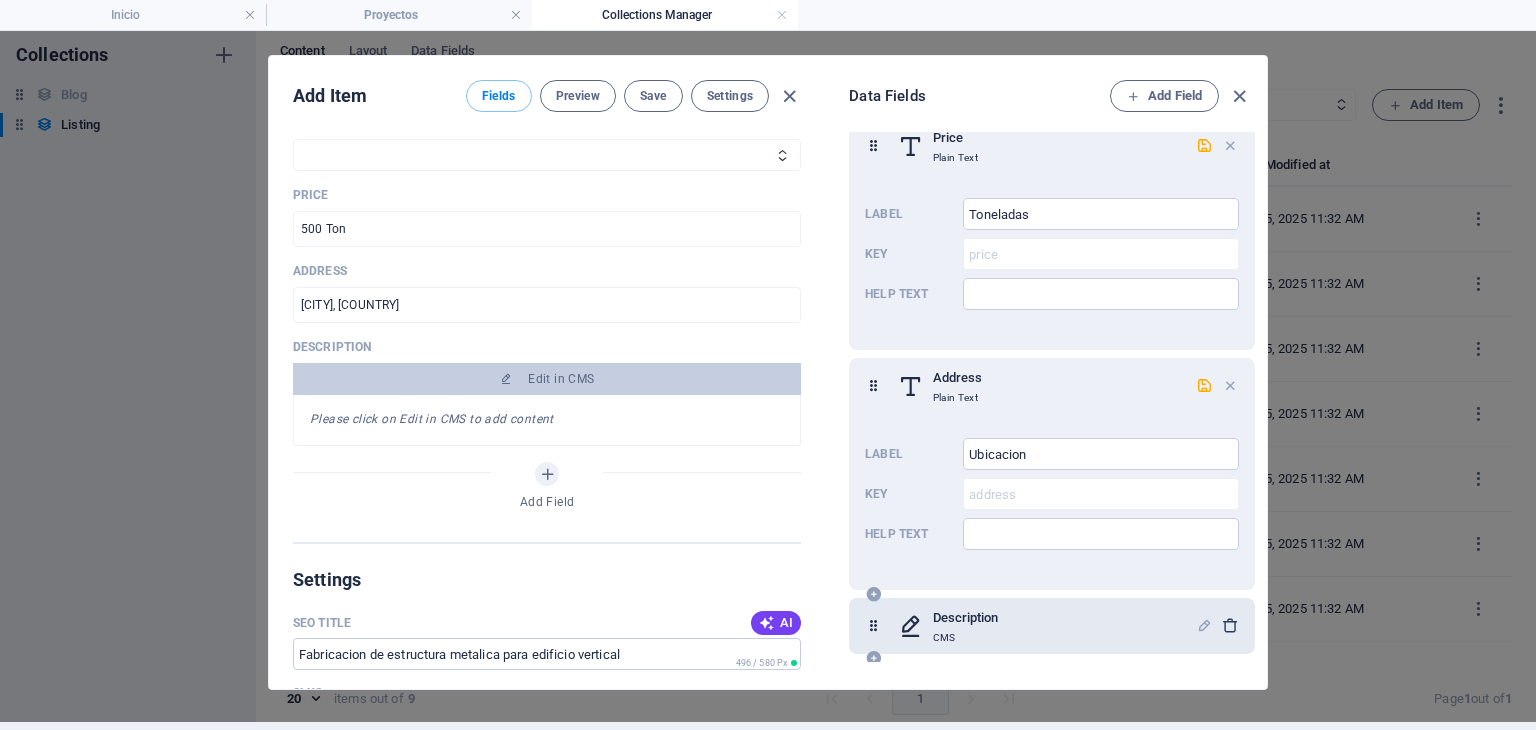click at bounding box center (1230, 625) 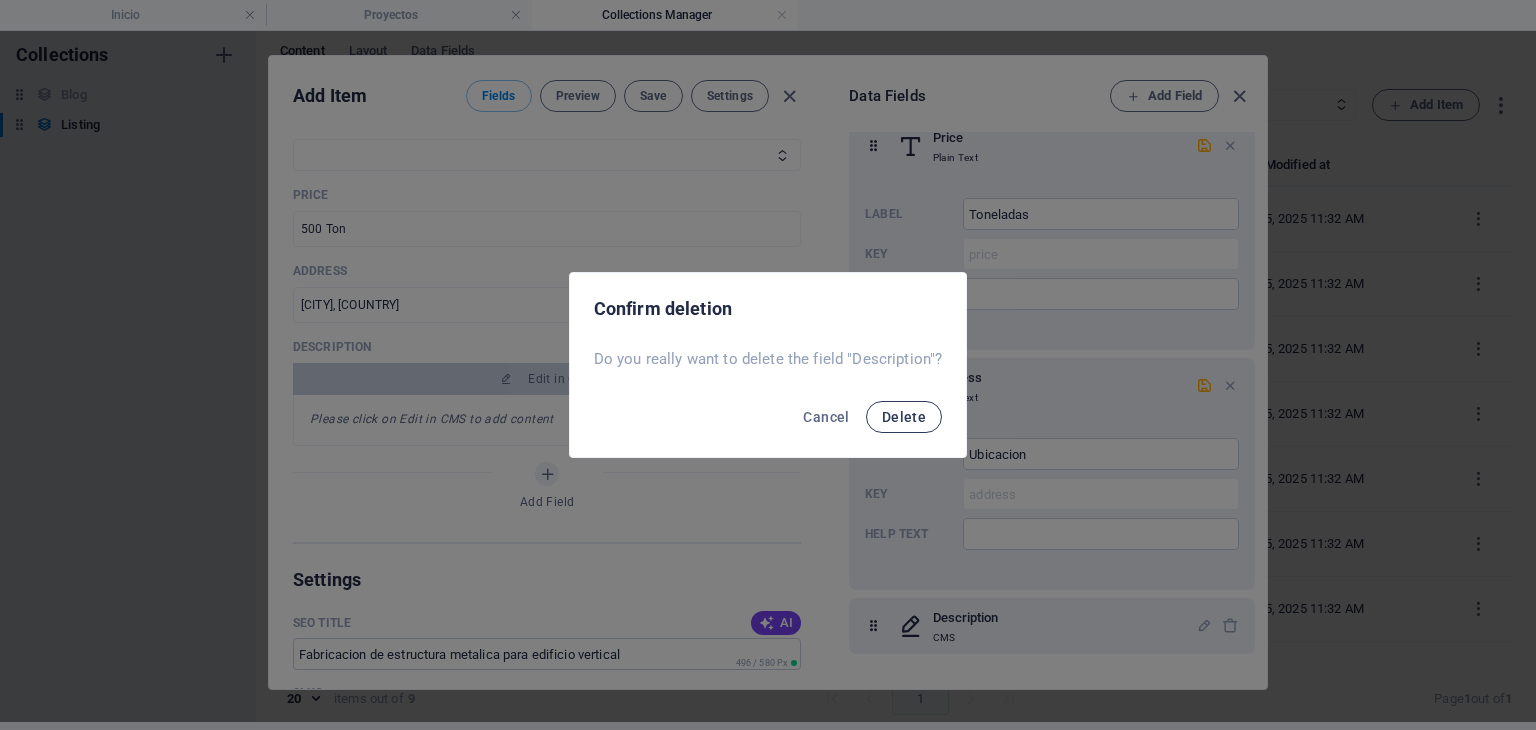 click on "Delete" at bounding box center [904, 417] 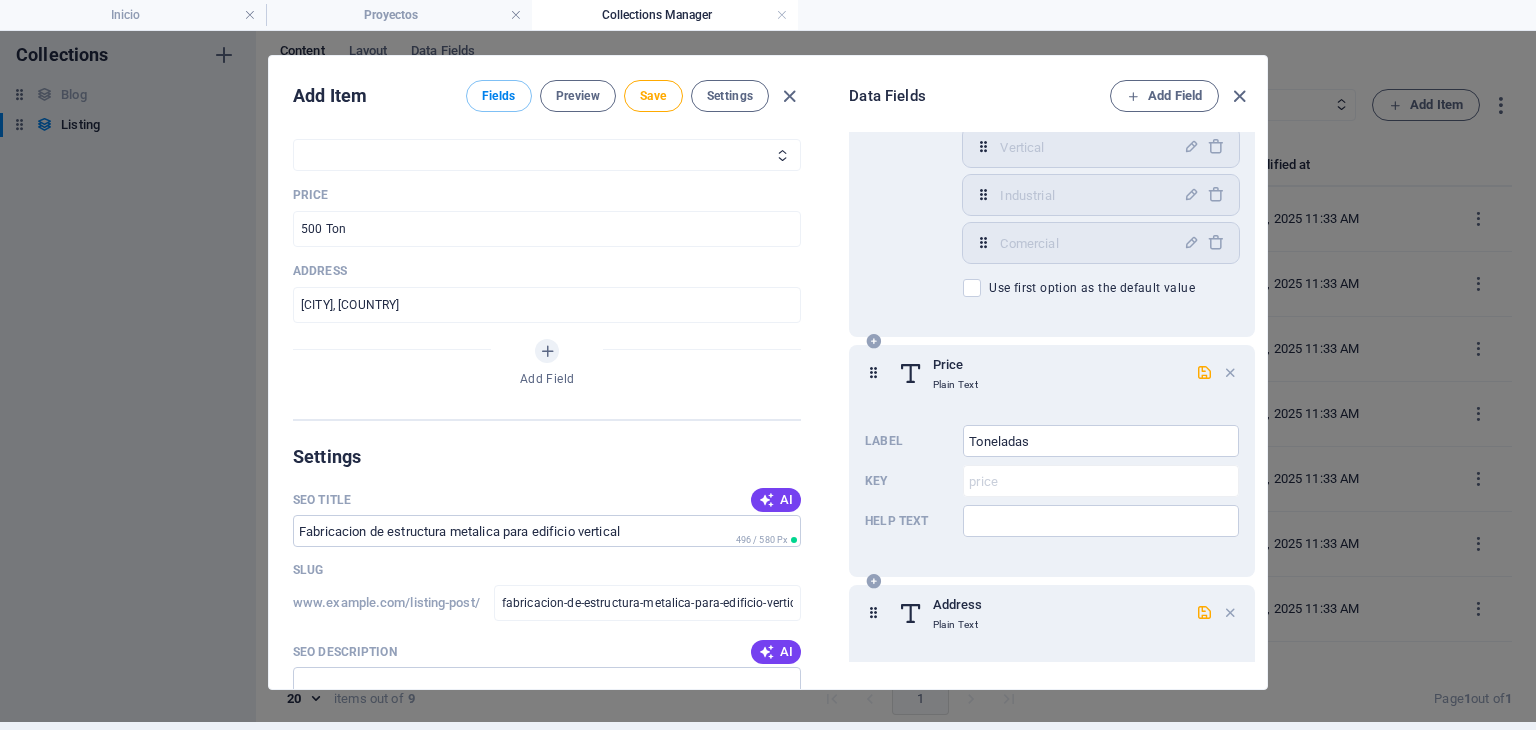 scroll, scrollTop: 693, scrollLeft: 0, axis: vertical 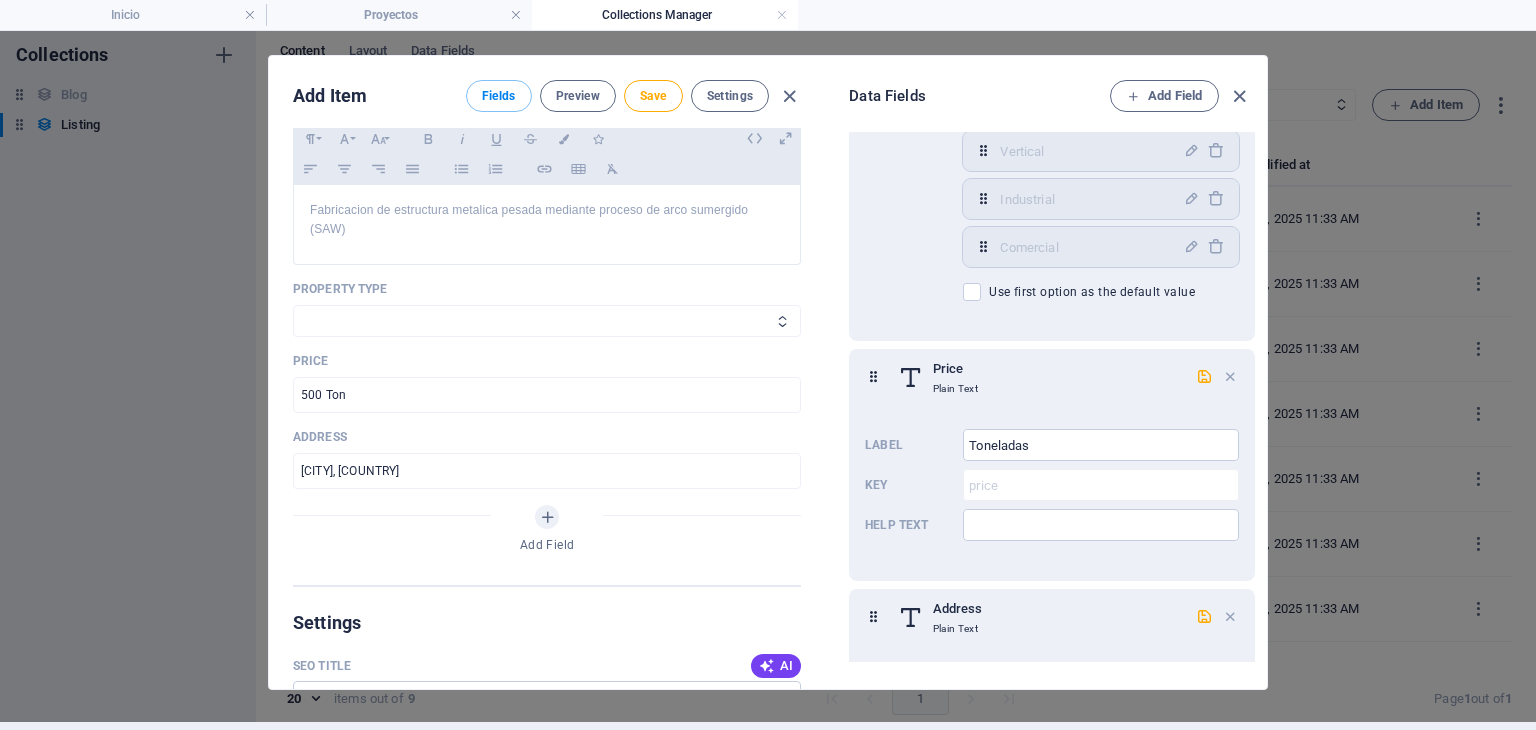 click on "Villa House Apartment Building" at bounding box center [547, 321] 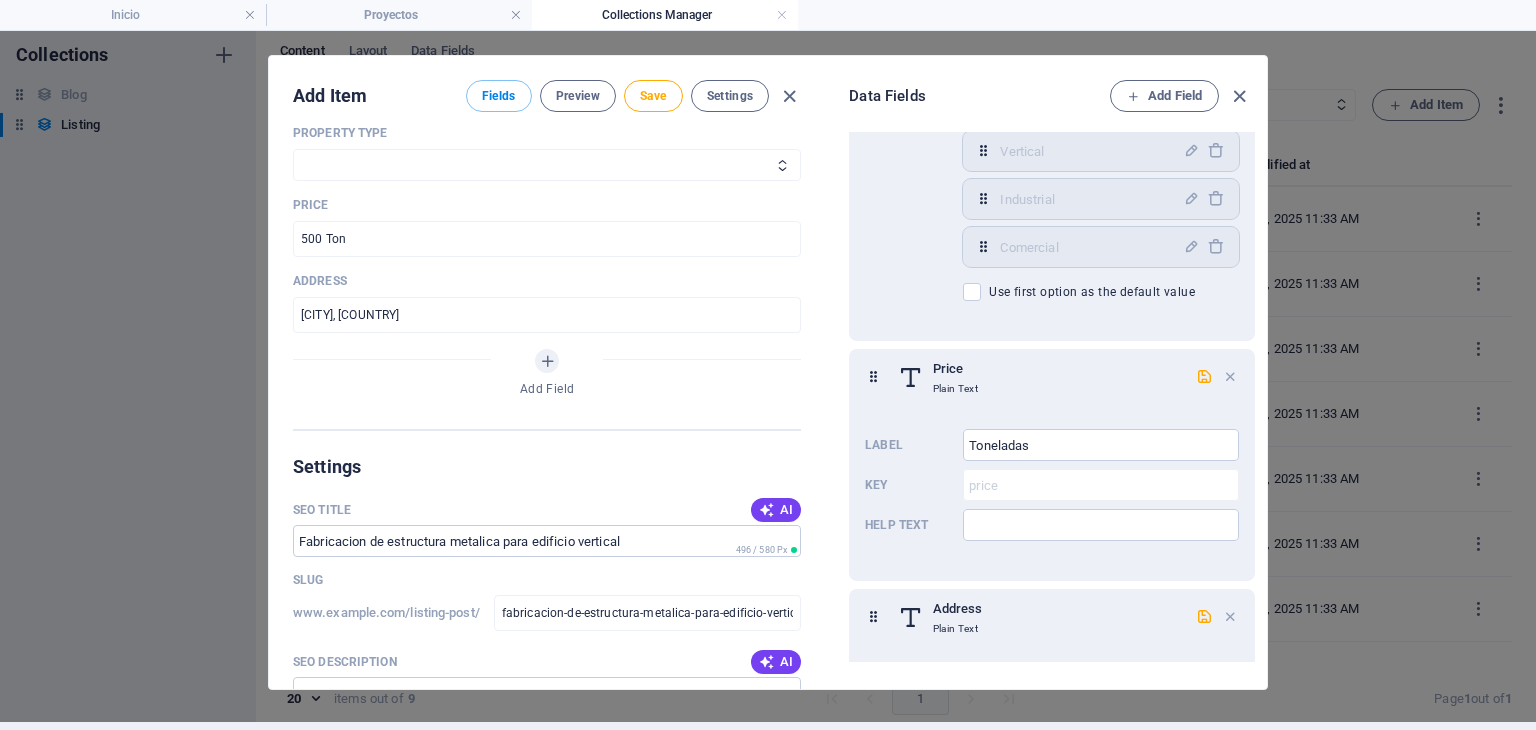 scroll, scrollTop: 666, scrollLeft: 0, axis: vertical 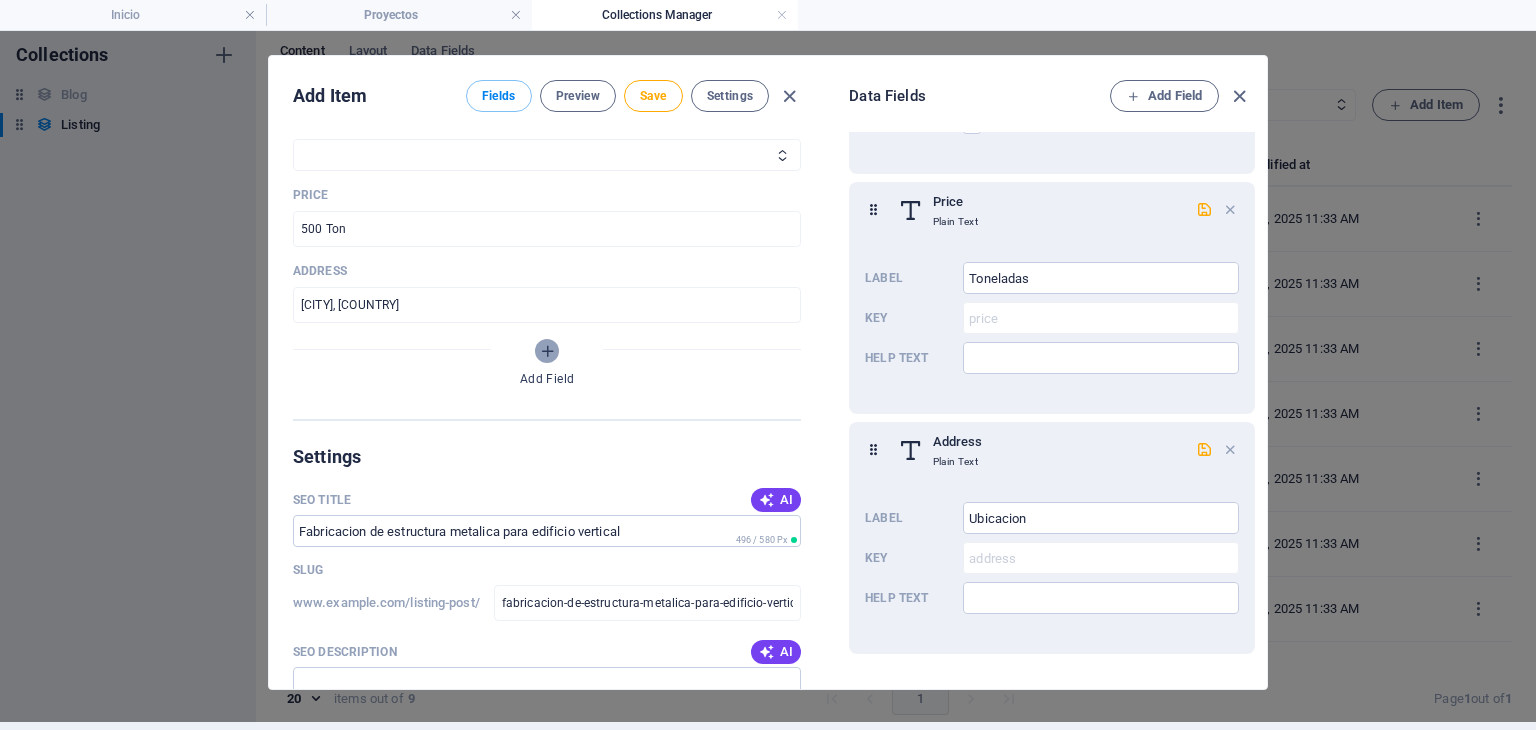click at bounding box center [547, 351] 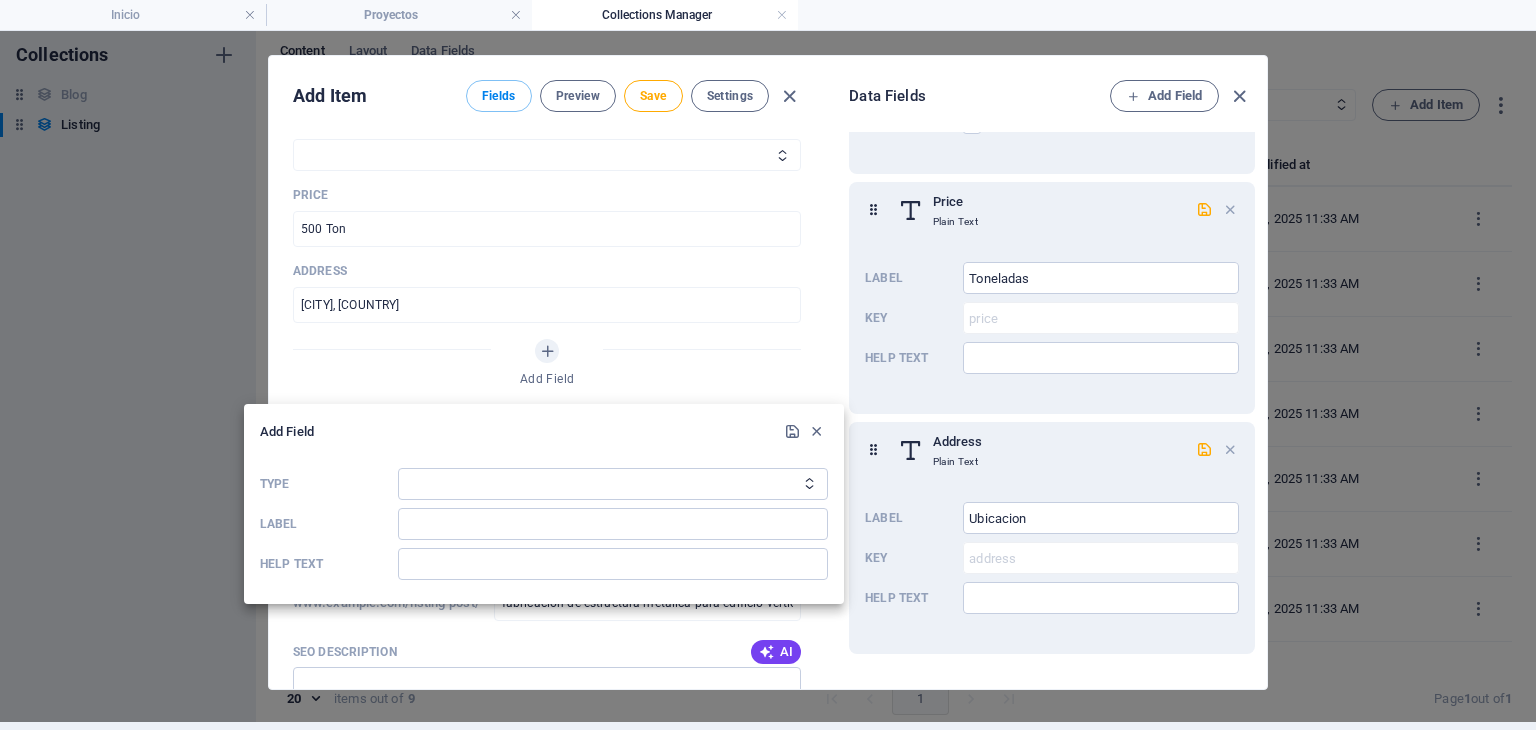 scroll, scrollTop: 624, scrollLeft: 0, axis: vertical 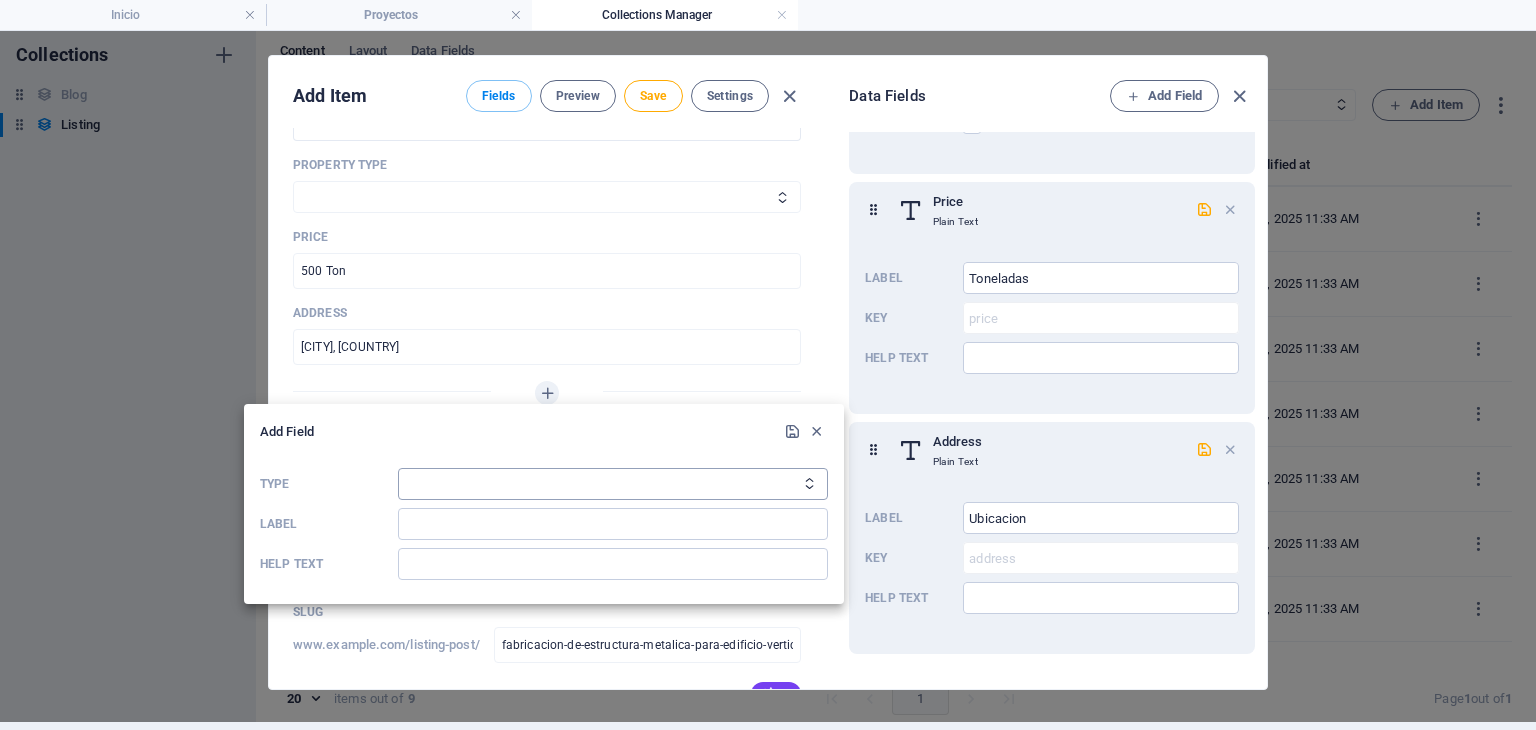 click on "Plain Text Link CMS Rich Text File Multiple Files Checkbox Choice Date Number" at bounding box center [613, 484] 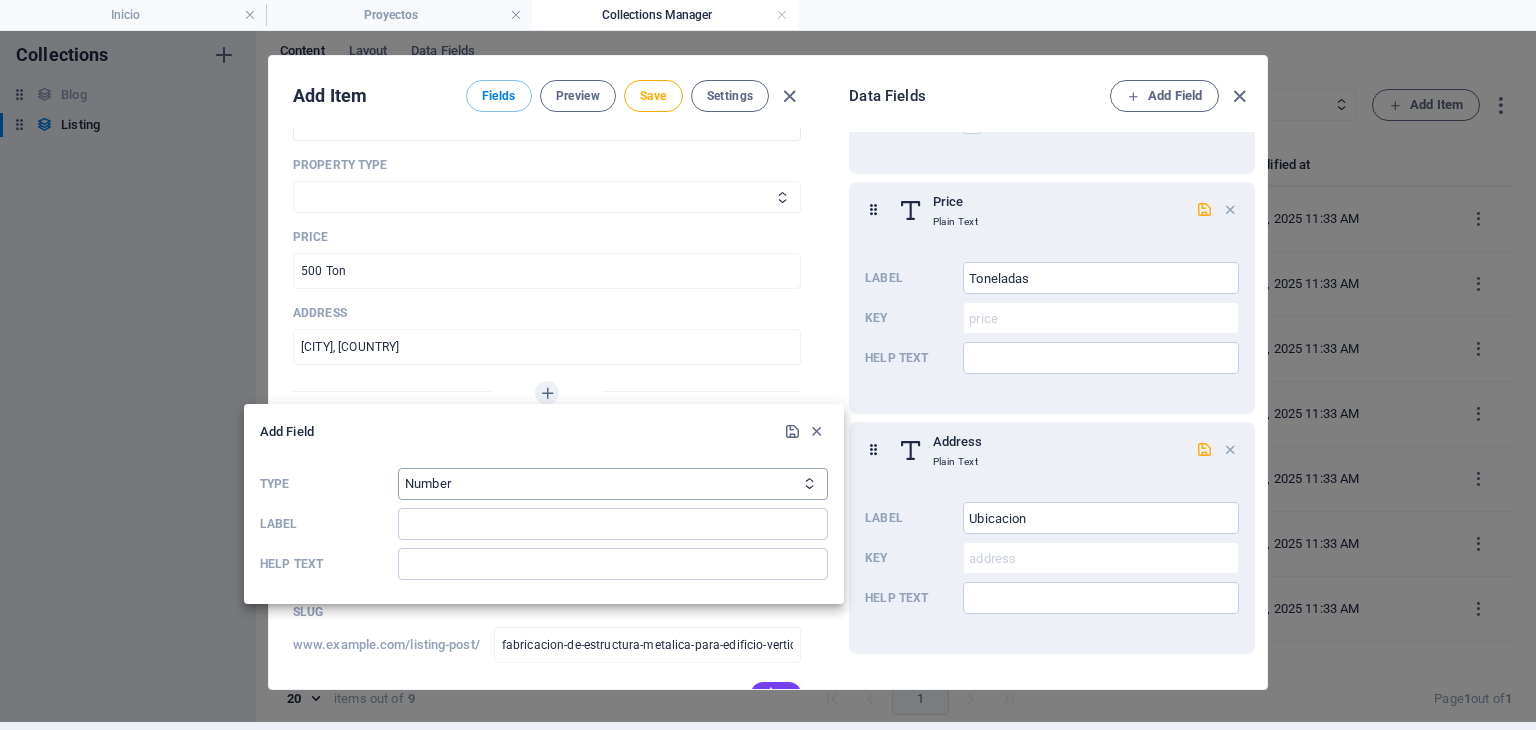 click on "Plain Text Link CMS Rich Text File Multiple Files Checkbox Choice Date Number" at bounding box center [613, 484] 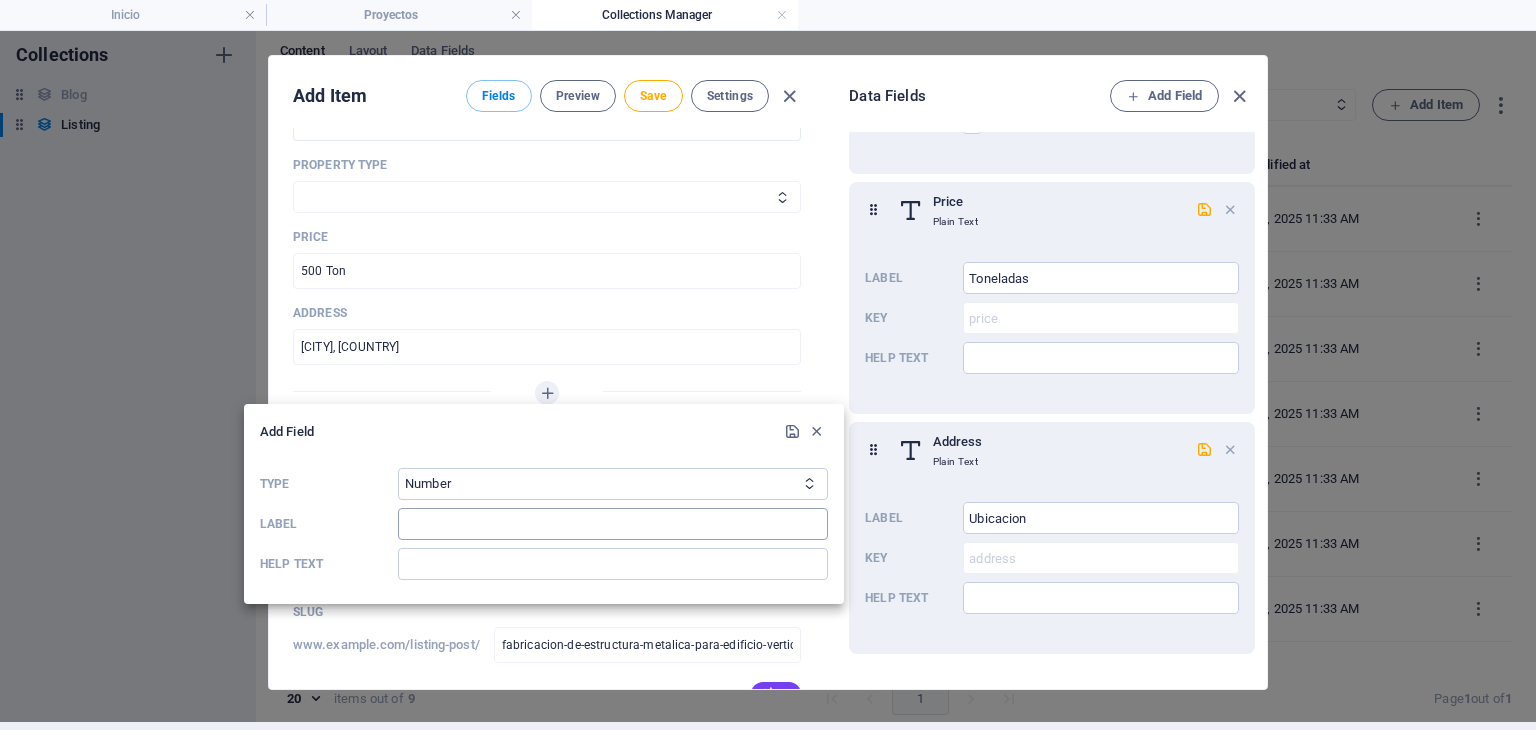 click at bounding box center [613, 524] 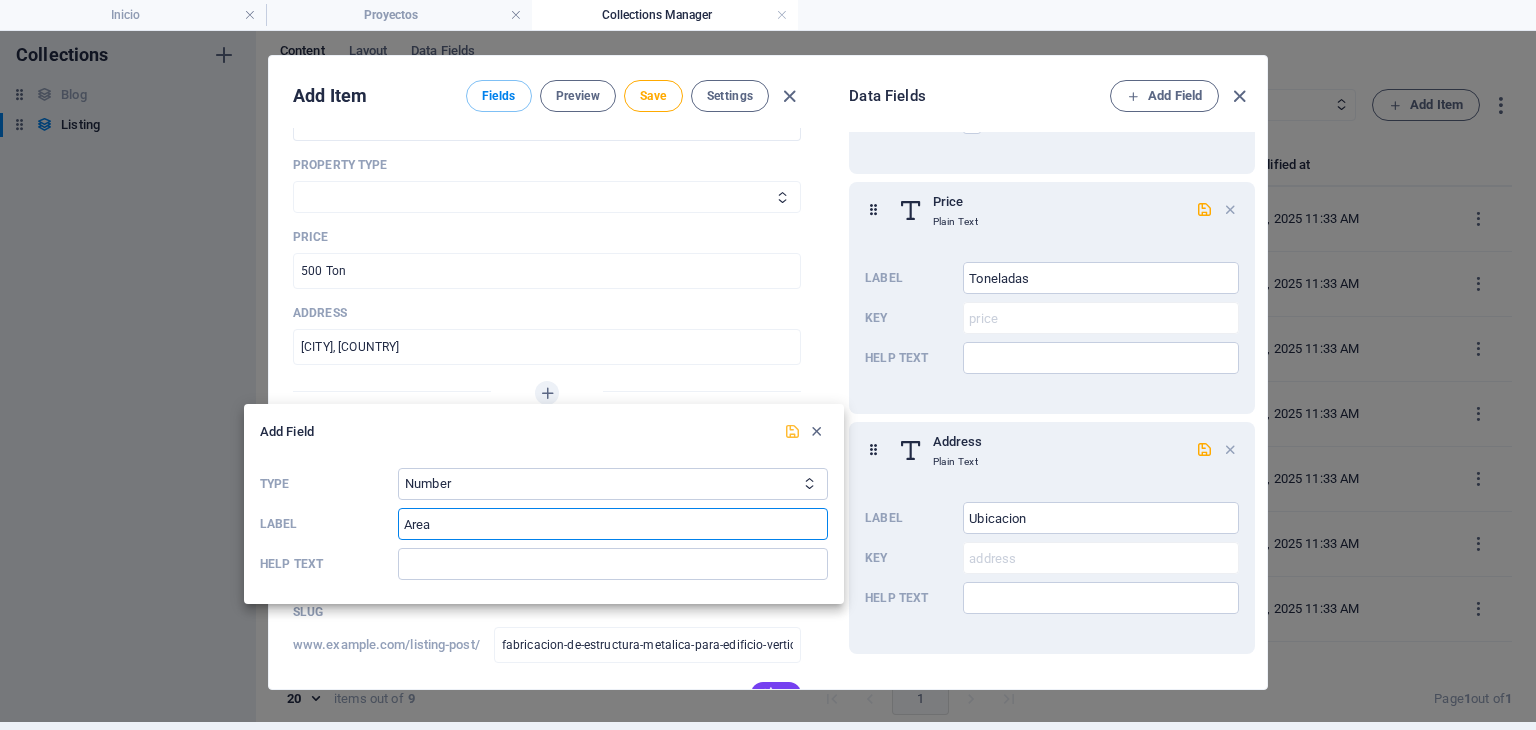 click at bounding box center (792, 431) 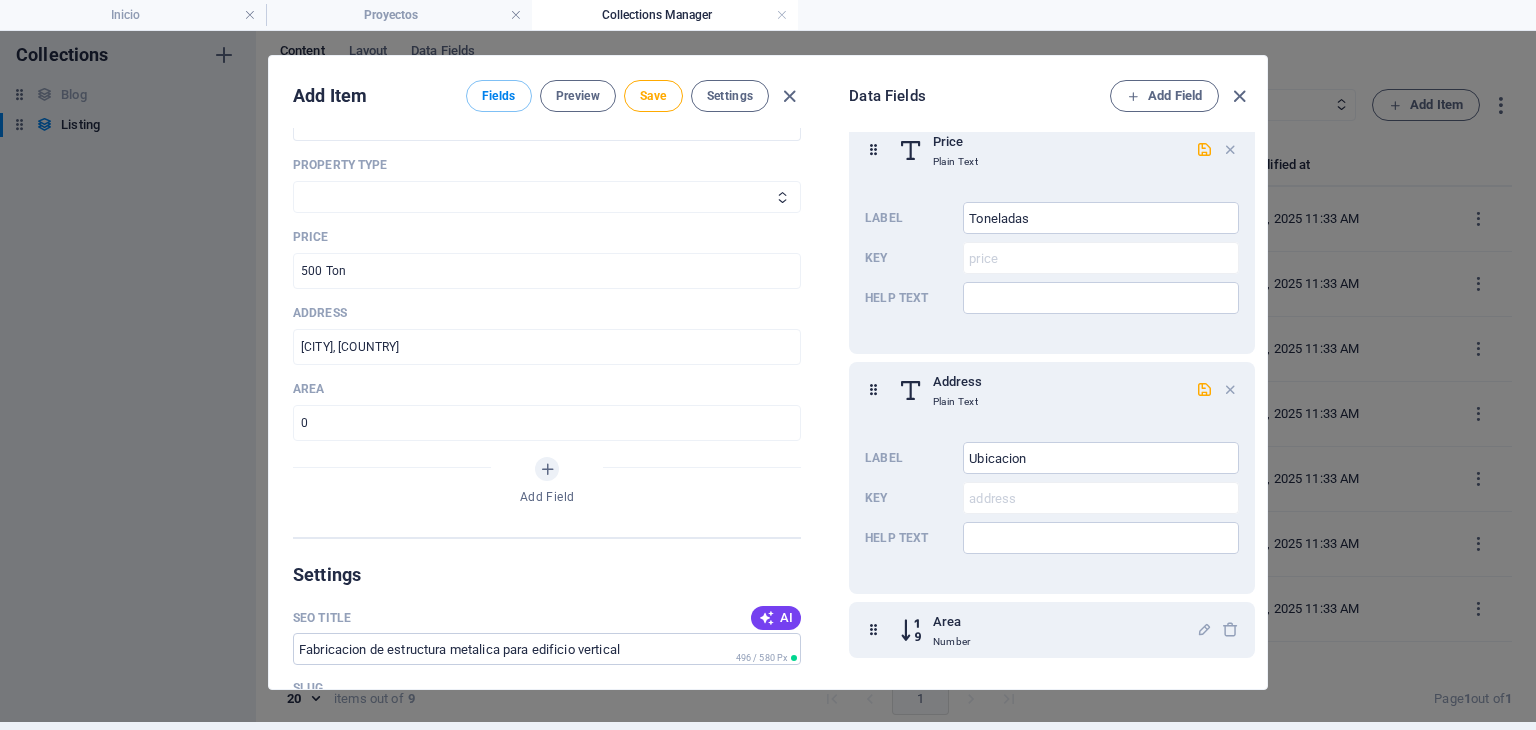 scroll, scrollTop: 924, scrollLeft: 0, axis: vertical 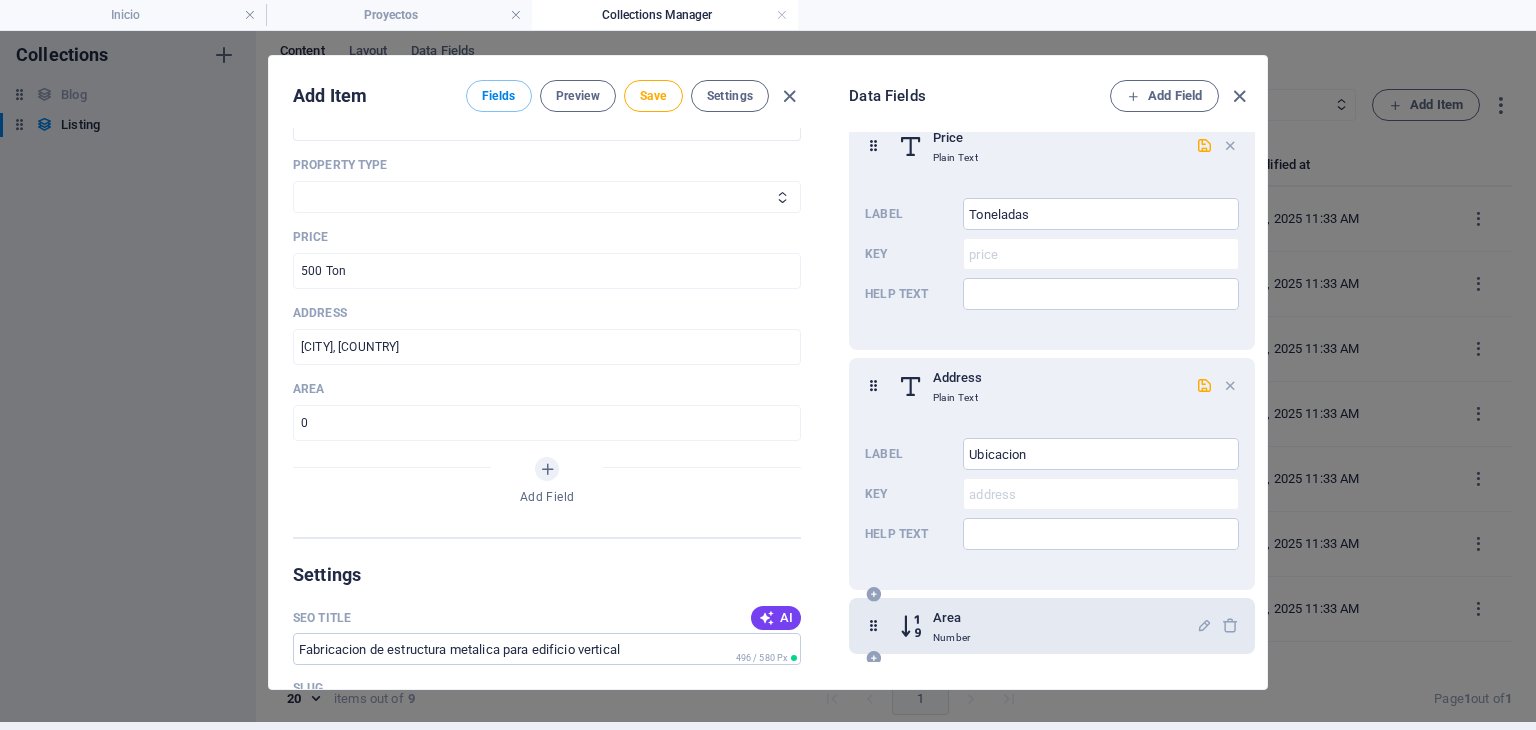 click on "Area Number" at bounding box center [1047, 626] 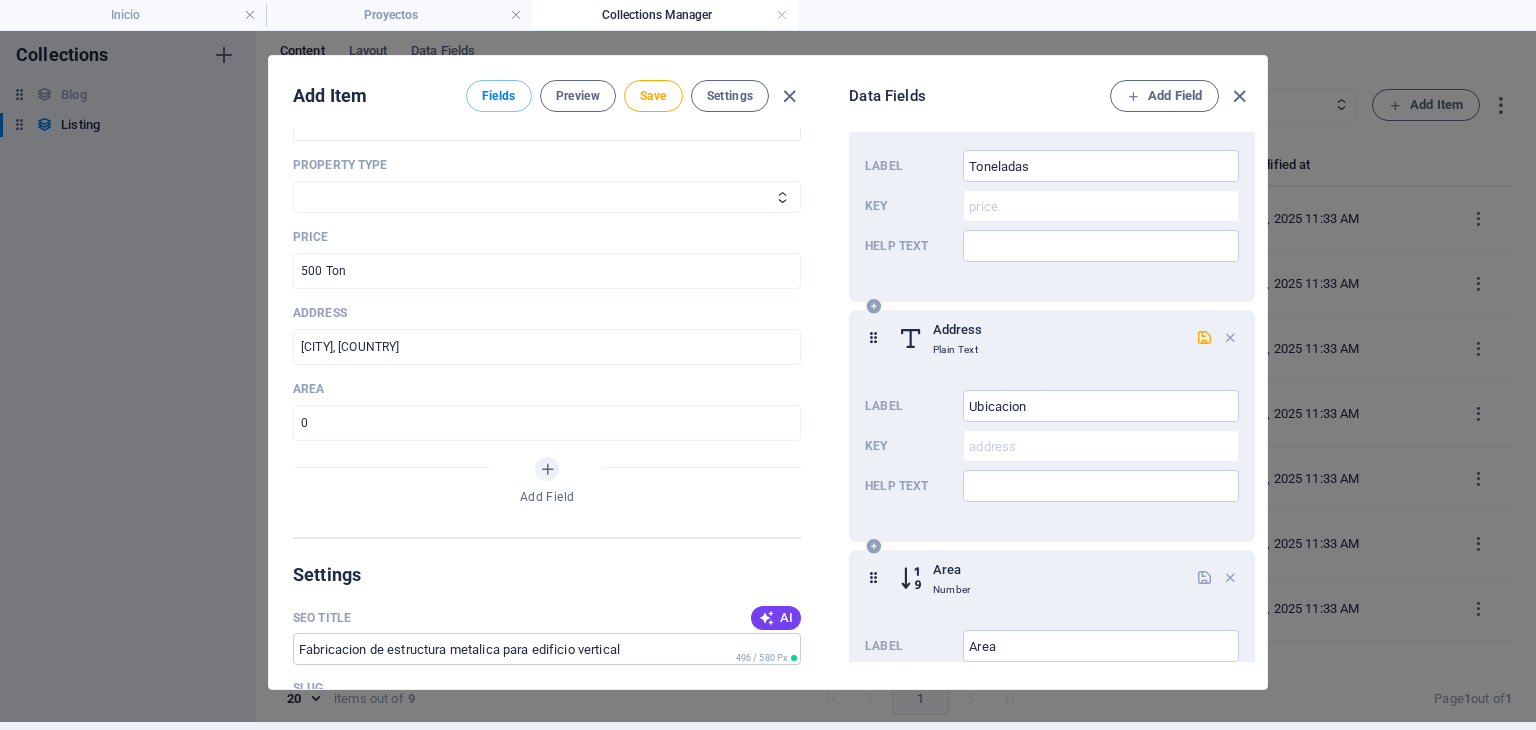 scroll, scrollTop: 1100, scrollLeft: 0, axis: vertical 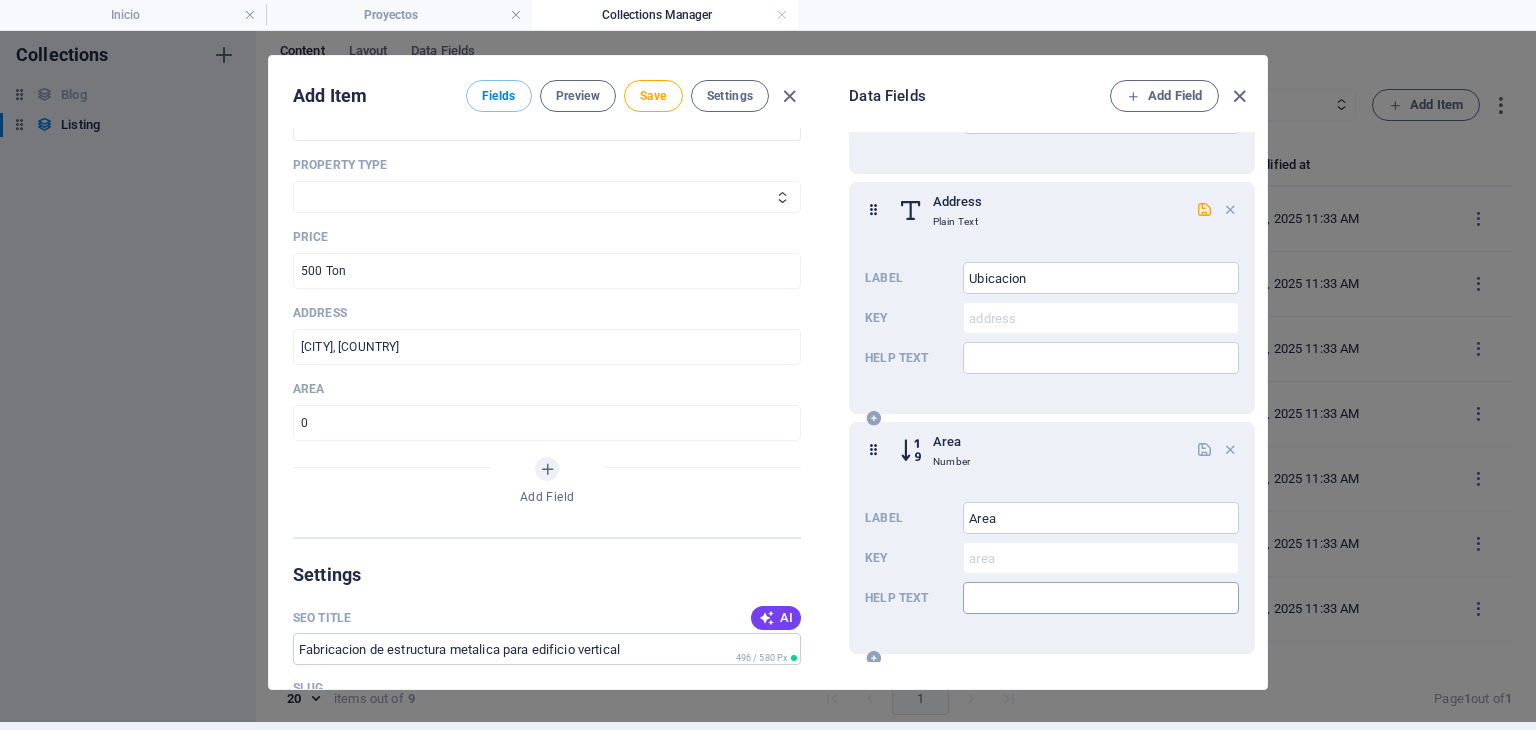 click at bounding box center (1101, 598) 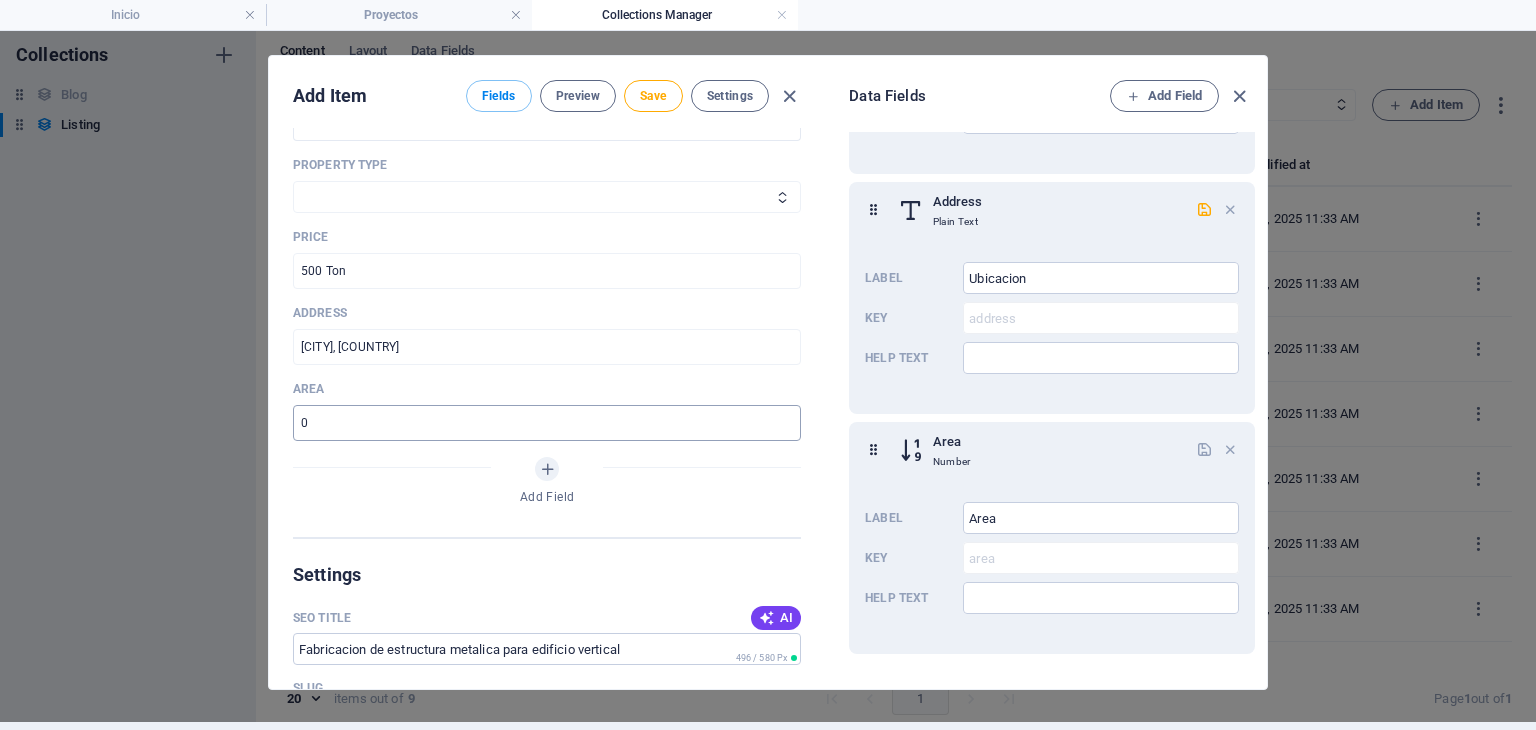click at bounding box center (547, 423) 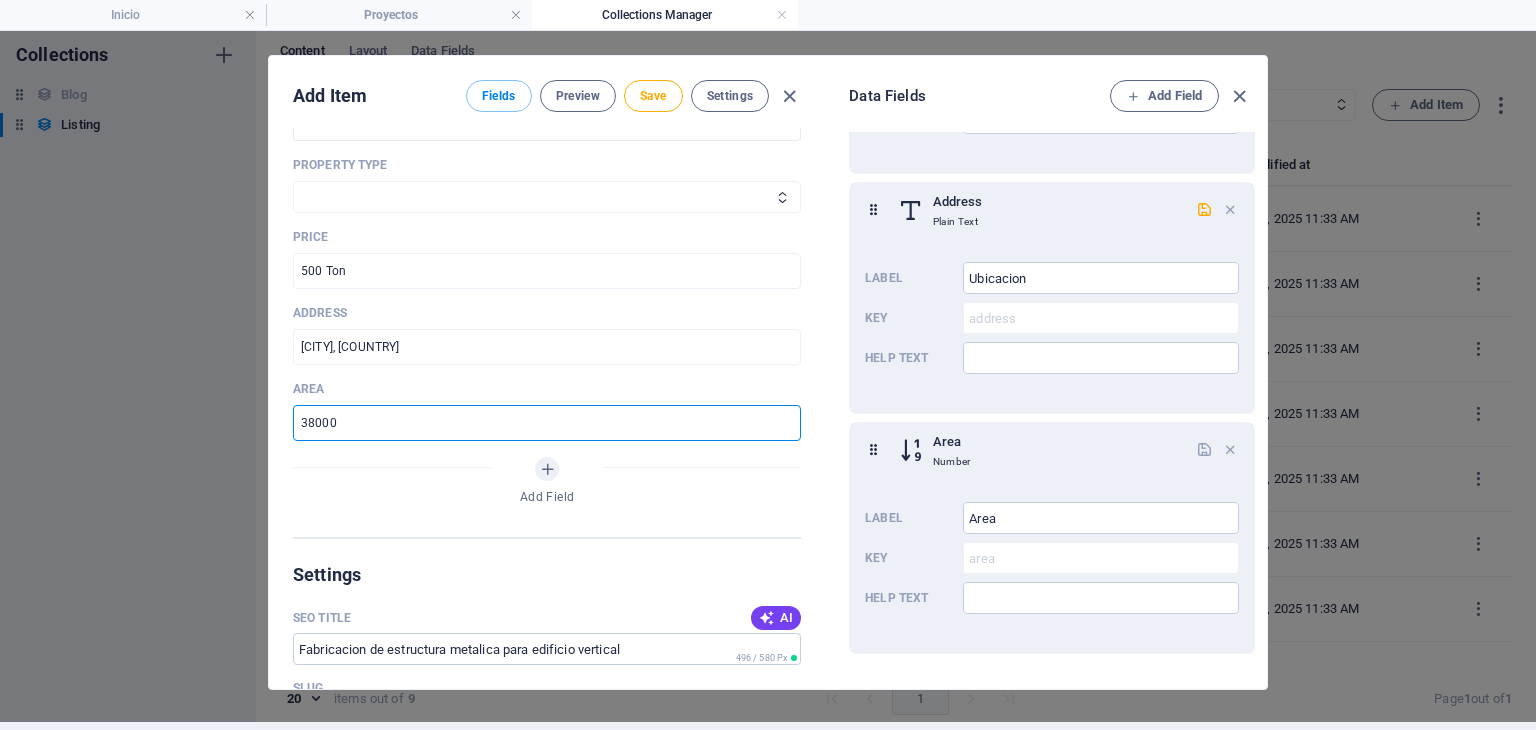 scroll, scrollTop: 957, scrollLeft: 0, axis: vertical 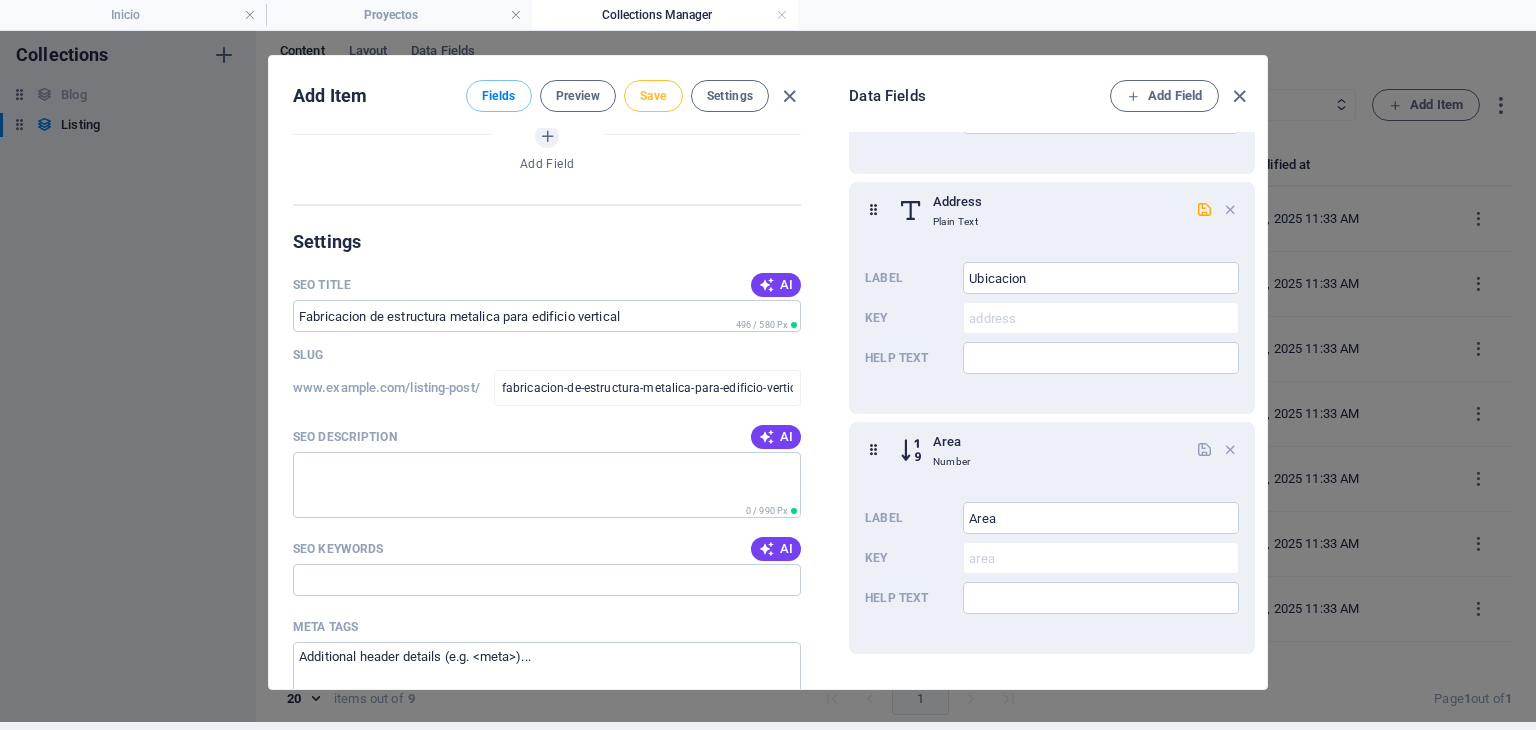 click on "Save" at bounding box center (653, 96) 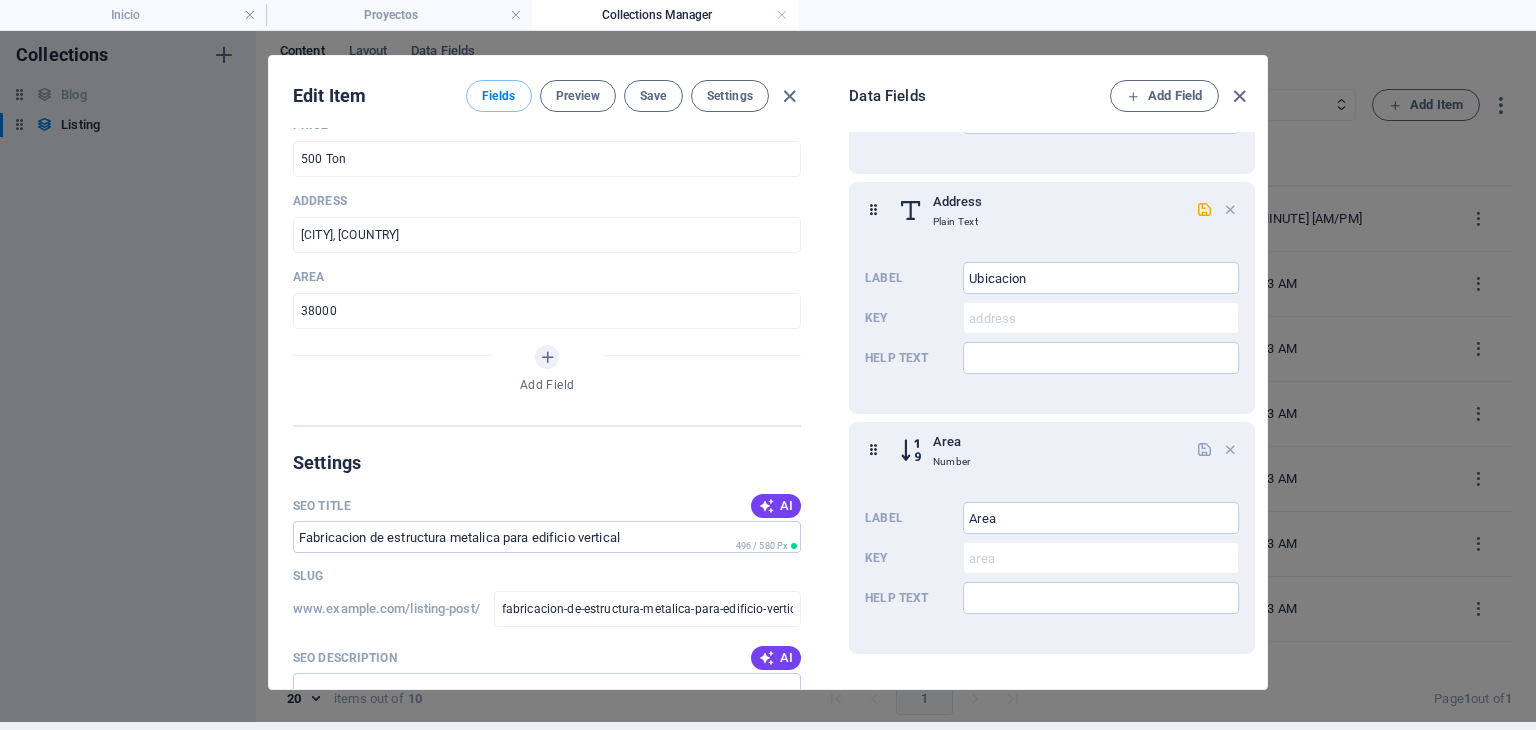 scroll, scrollTop: 624, scrollLeft: 0, axis: vertical 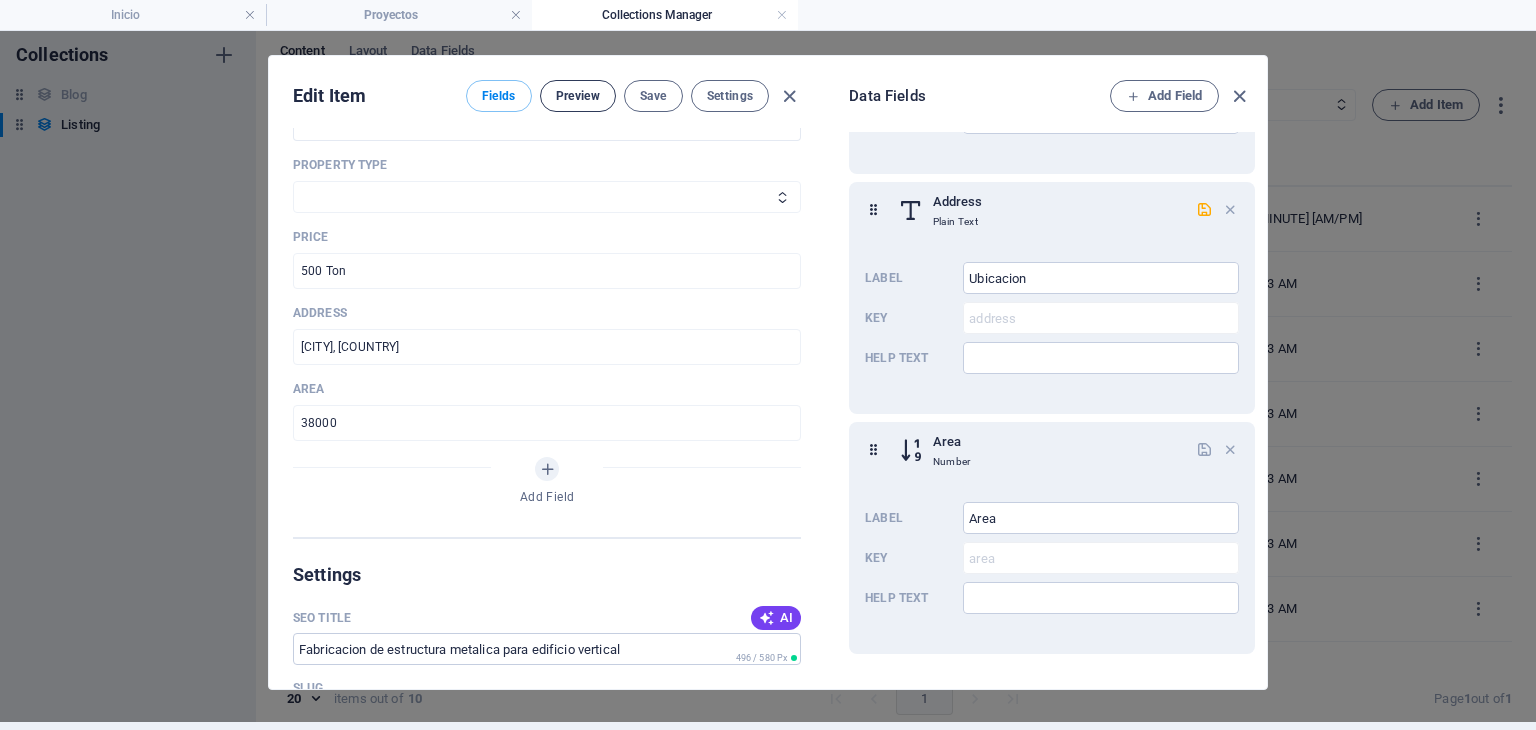 click on "Preview" at bounding box center (578, 96) 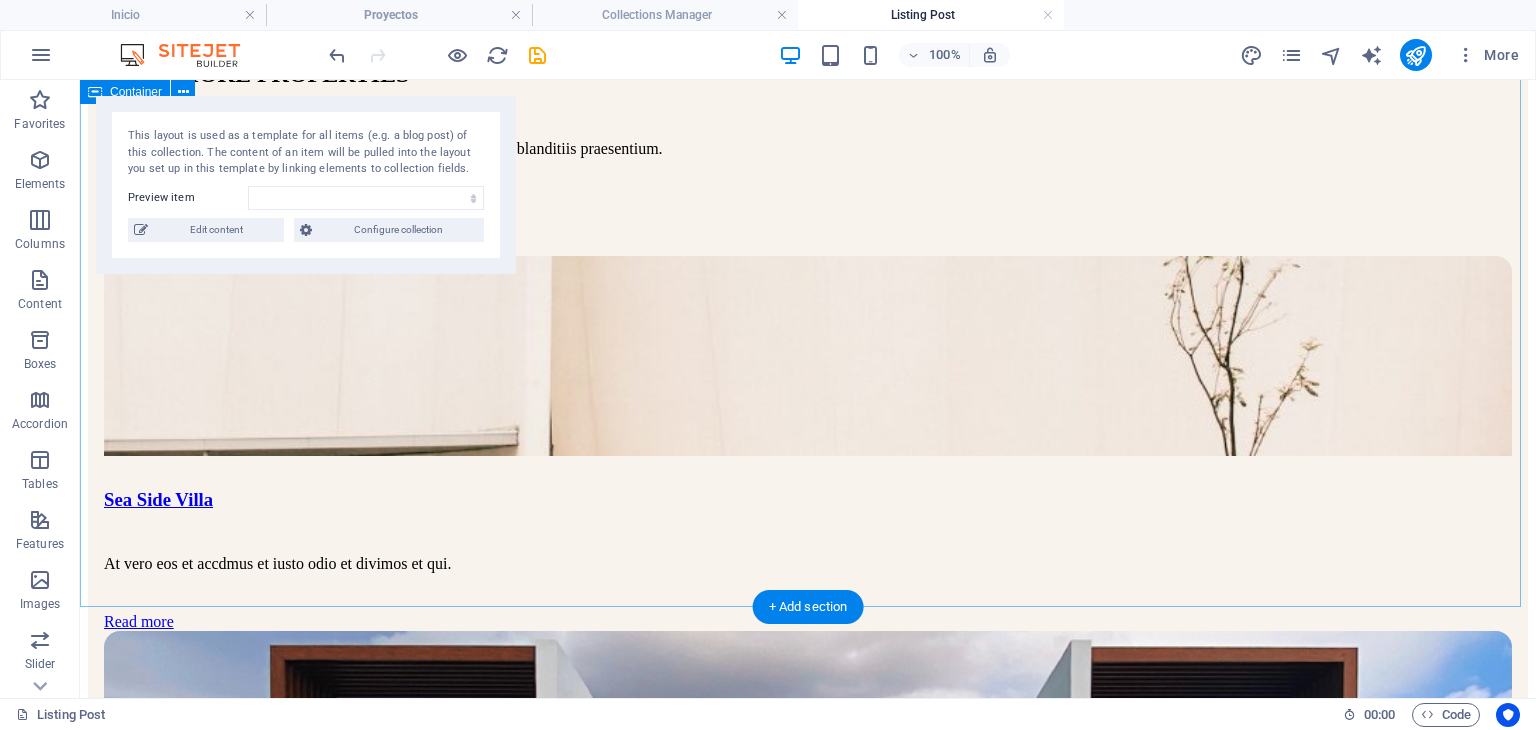 scroll, scrollTop: 0, scrollLeft: 0, axis: both 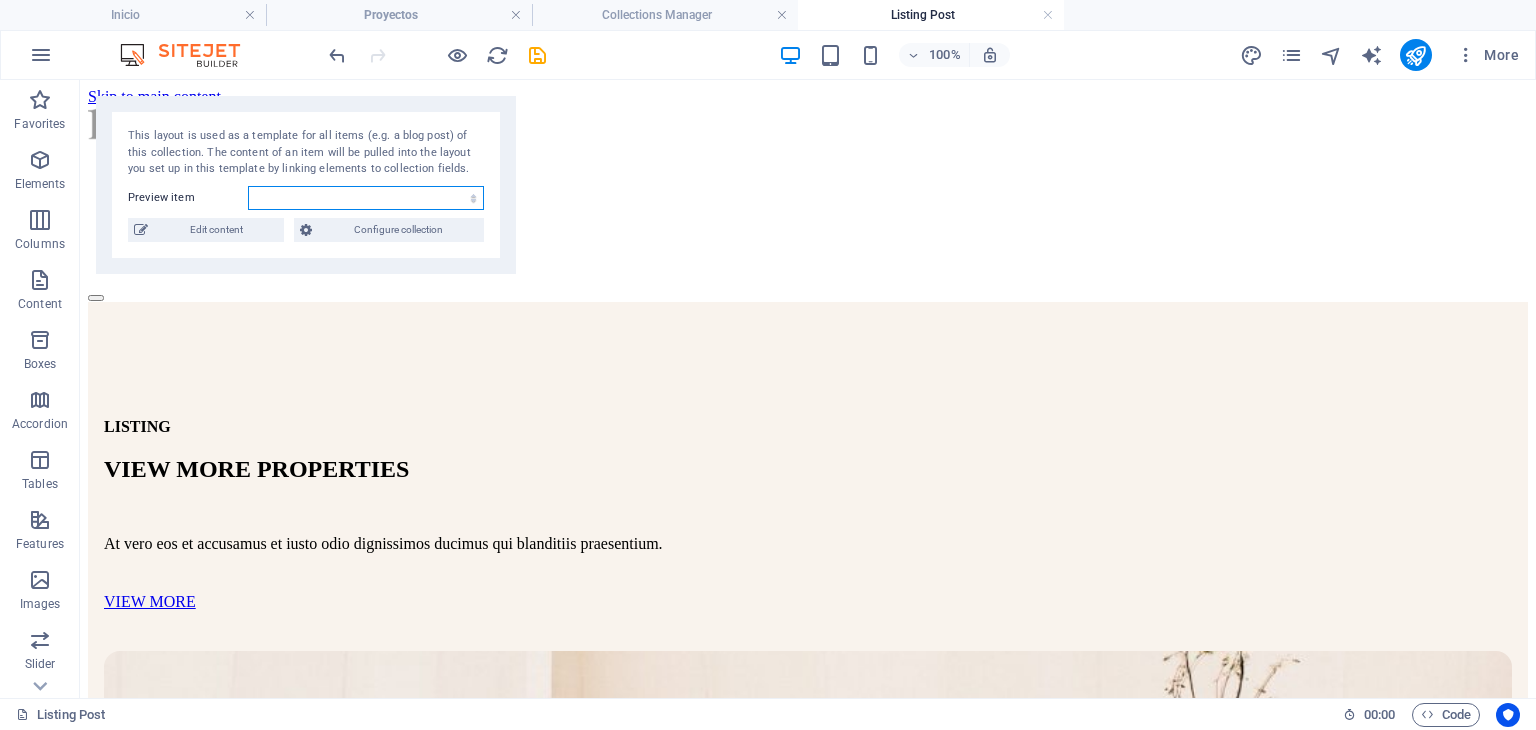 click on "Your first property You want to be an agent Tips To Get Into Real Estate Best Locations in 2022 Sea Side Villa Santa Ana House Orchard St. California Bay" at bounding box center (366, 198) 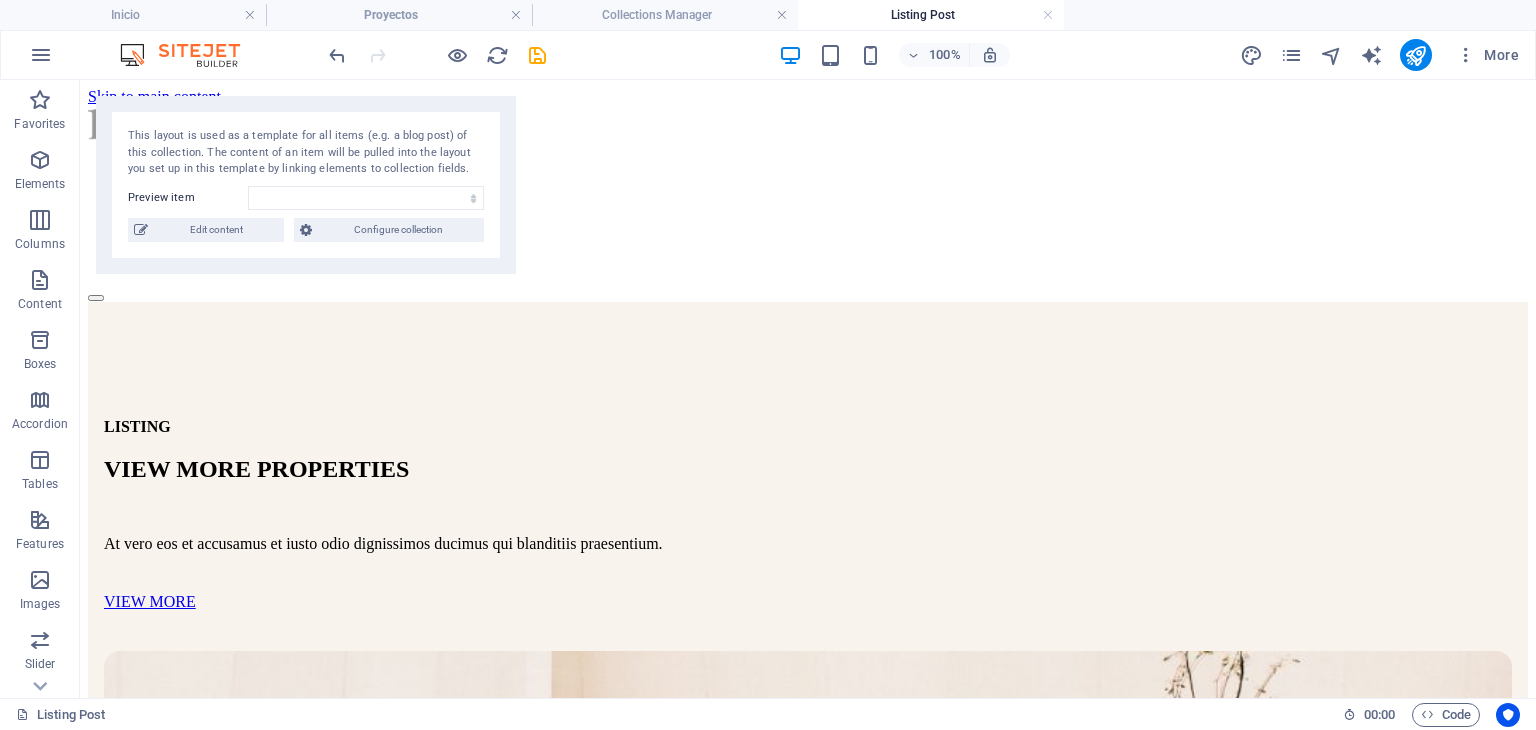 click on "This layout is used as a template for all items (e.g. a blog post) of this collection. The content of an item will be pulled into the layout you set up in this template by linking elements to collection fields." at bounding box center (306, 153) 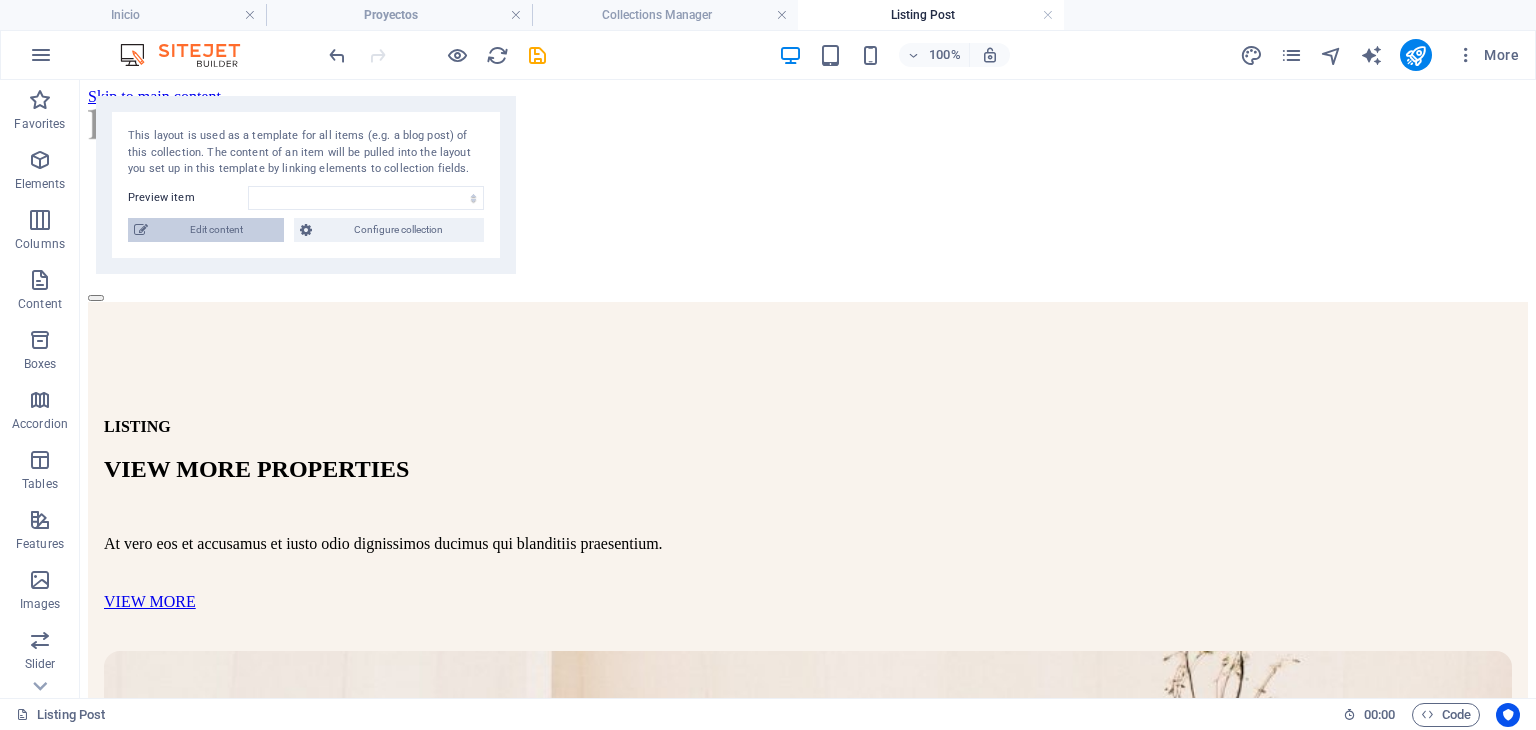 click on "Edit content" at bounding box center (216, 230) 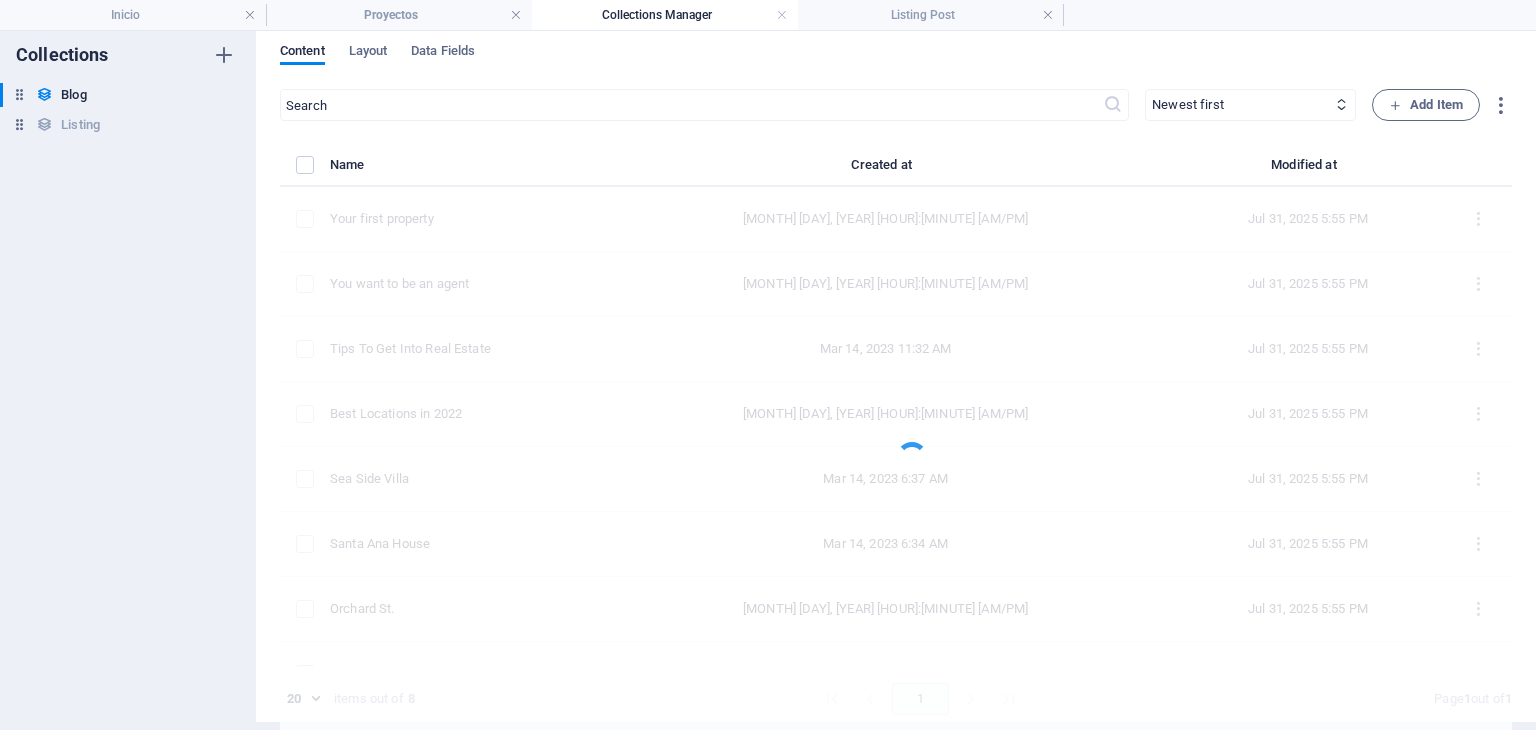 scroll, scrollTop: 0, scrollLeft: 0, axis: both 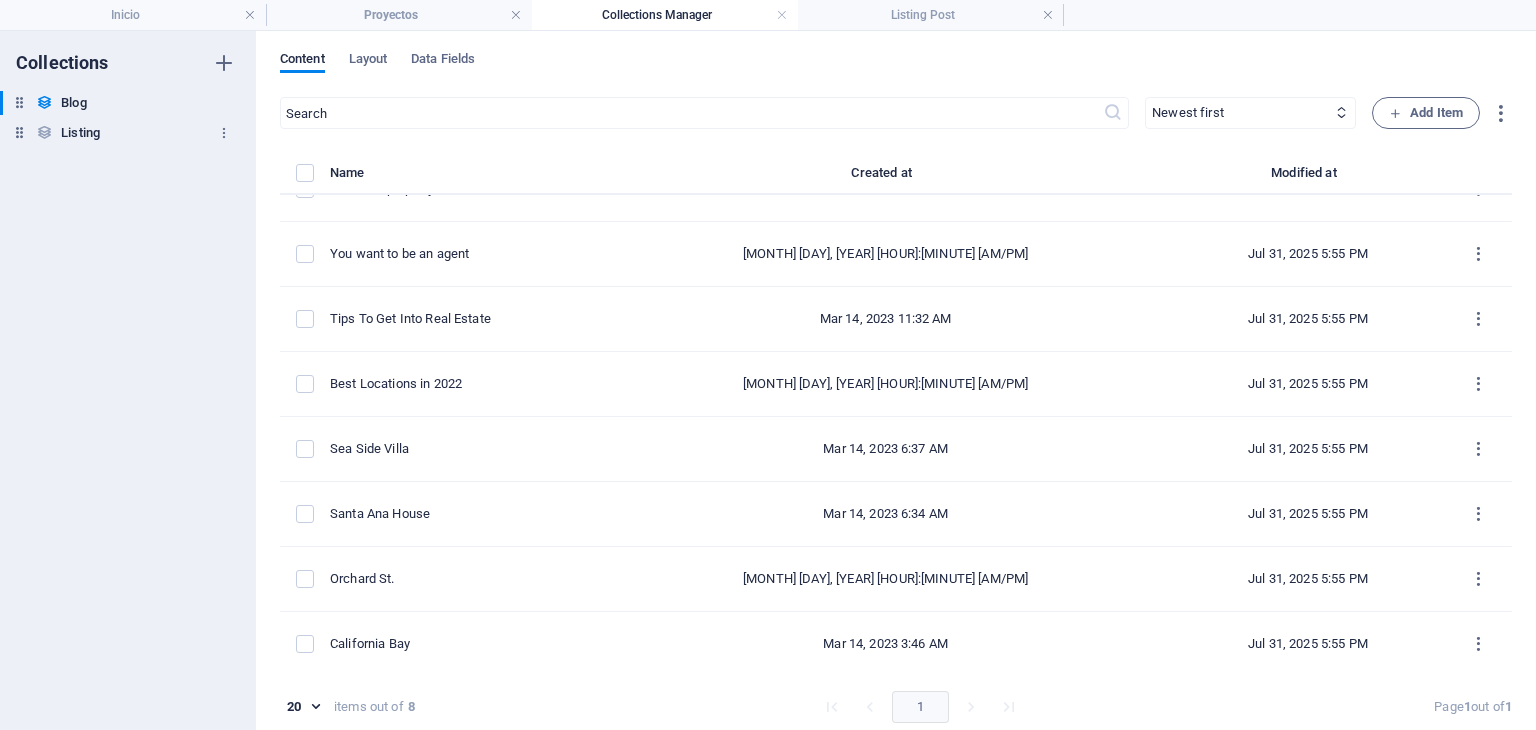click on "Listing" at bounding box center [80, 133] 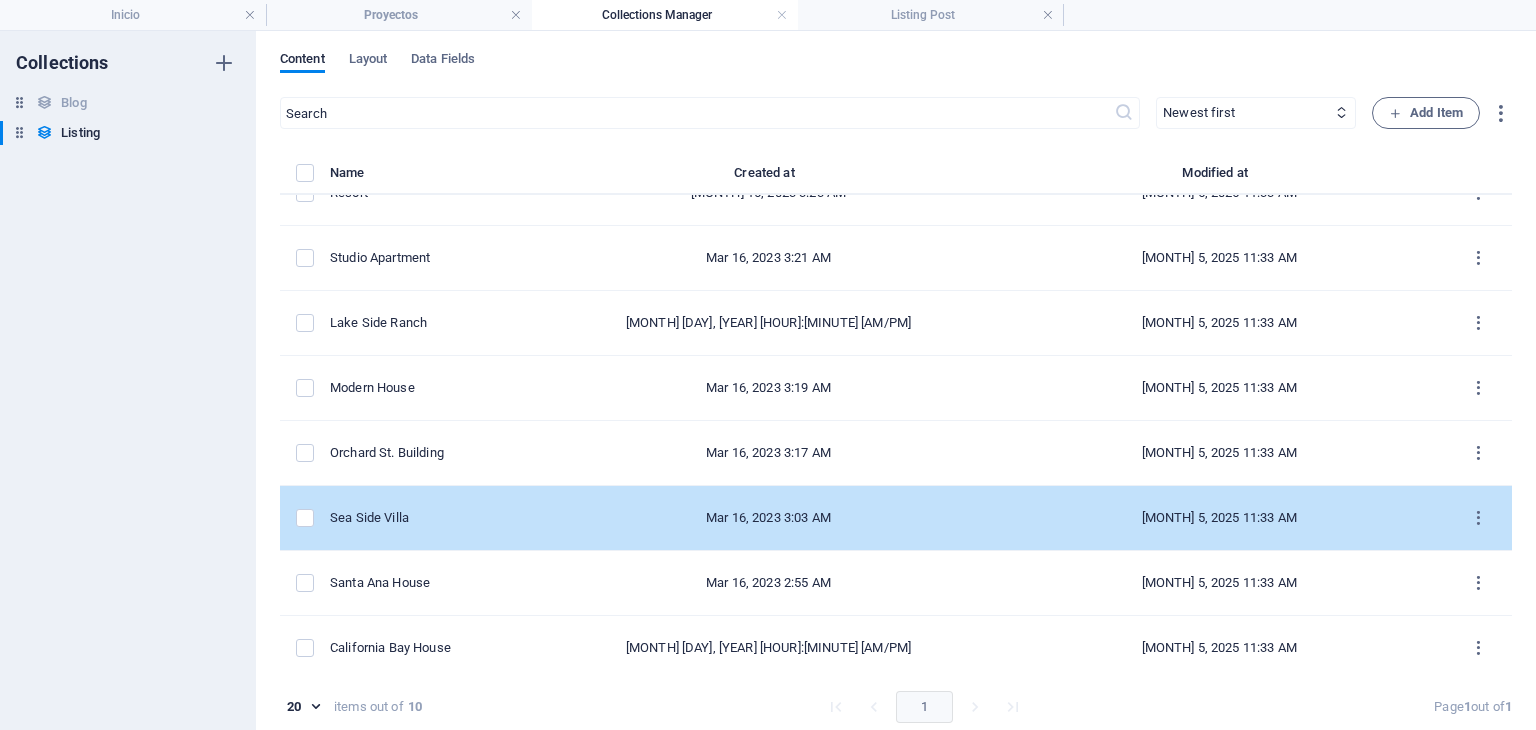 scroll, scrollTop: 168, scrollLeft: 0, axis: vertical 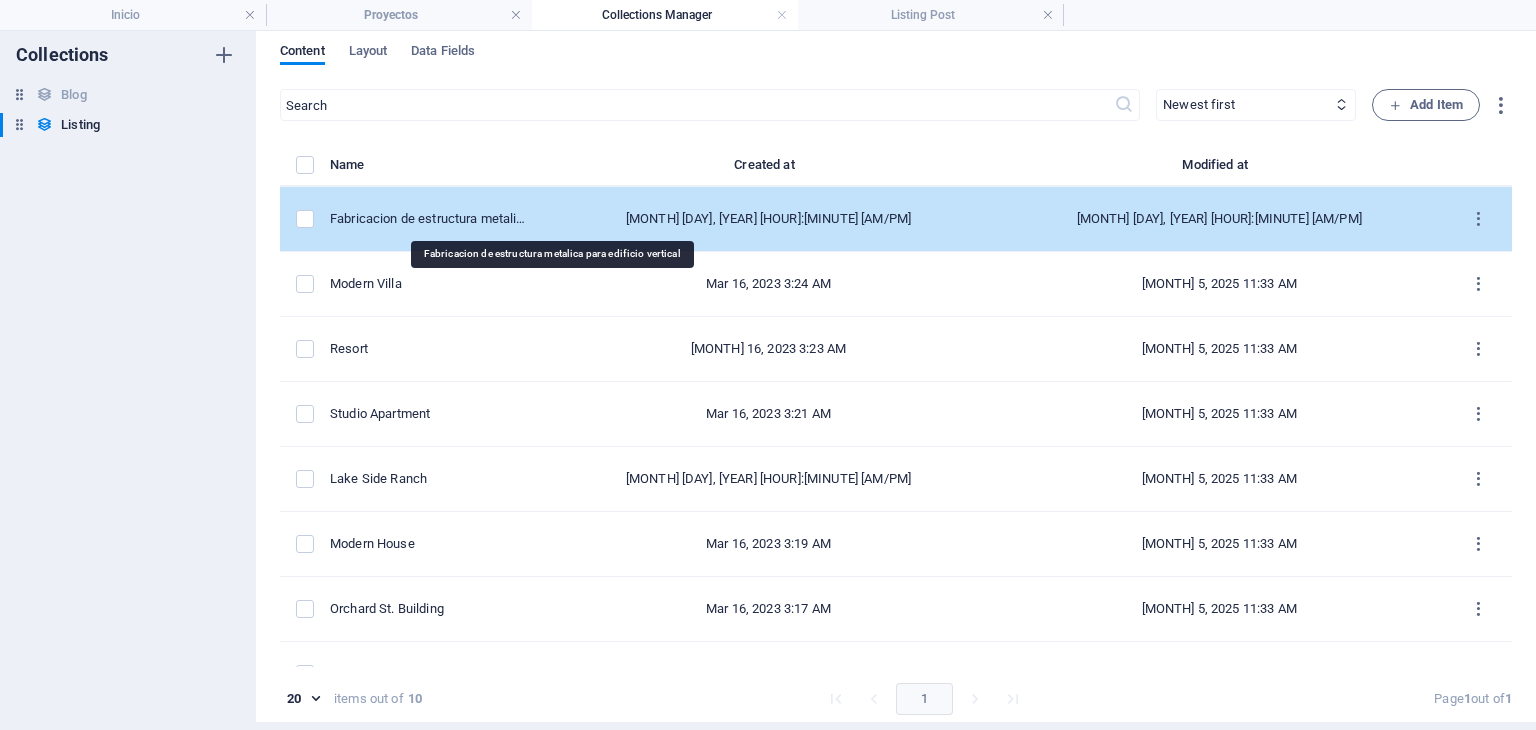click on "Fabricacion de estructura metalica para edificio vertical" at bounding box center (428, 219) 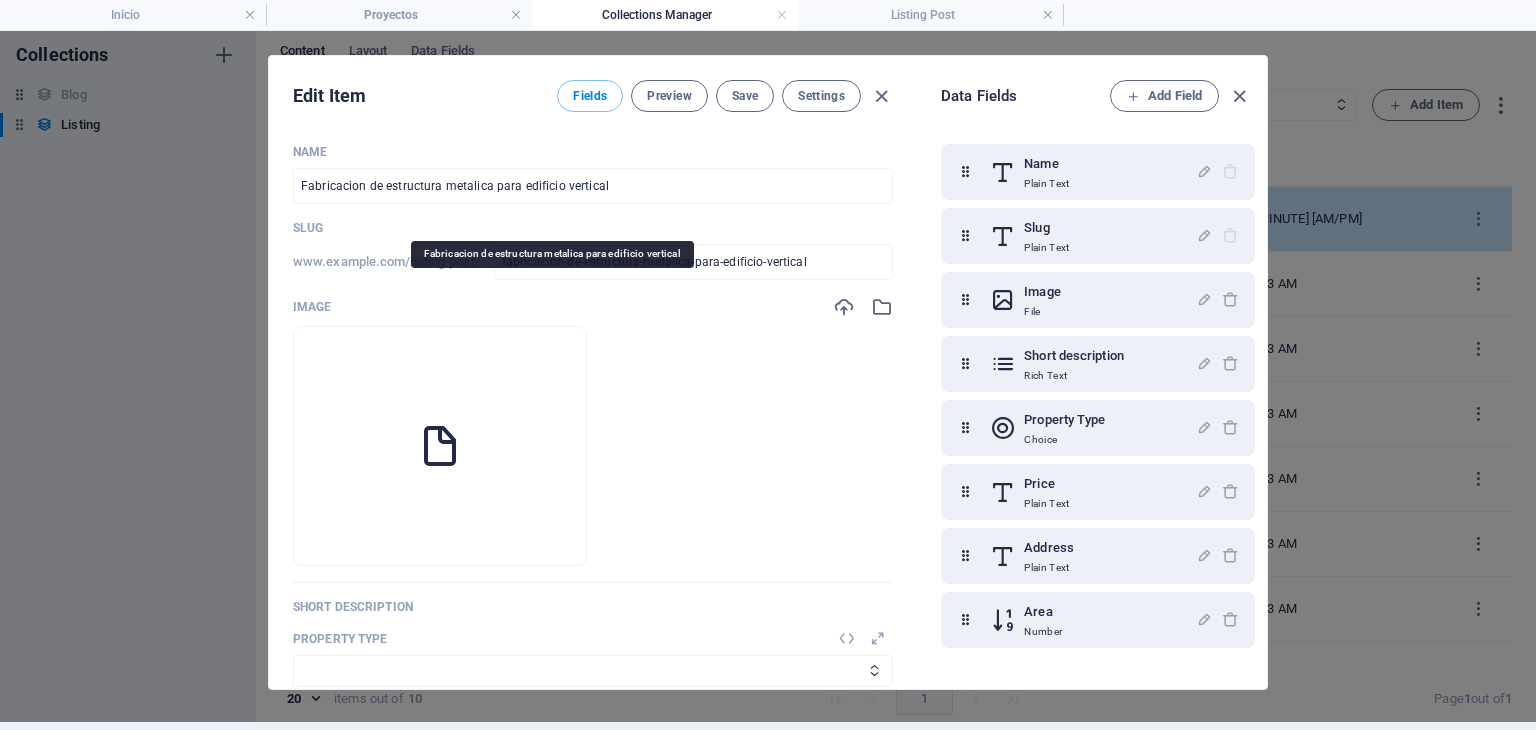 scroll, scrollTop: 0, scrollLeft: 0, axis: both 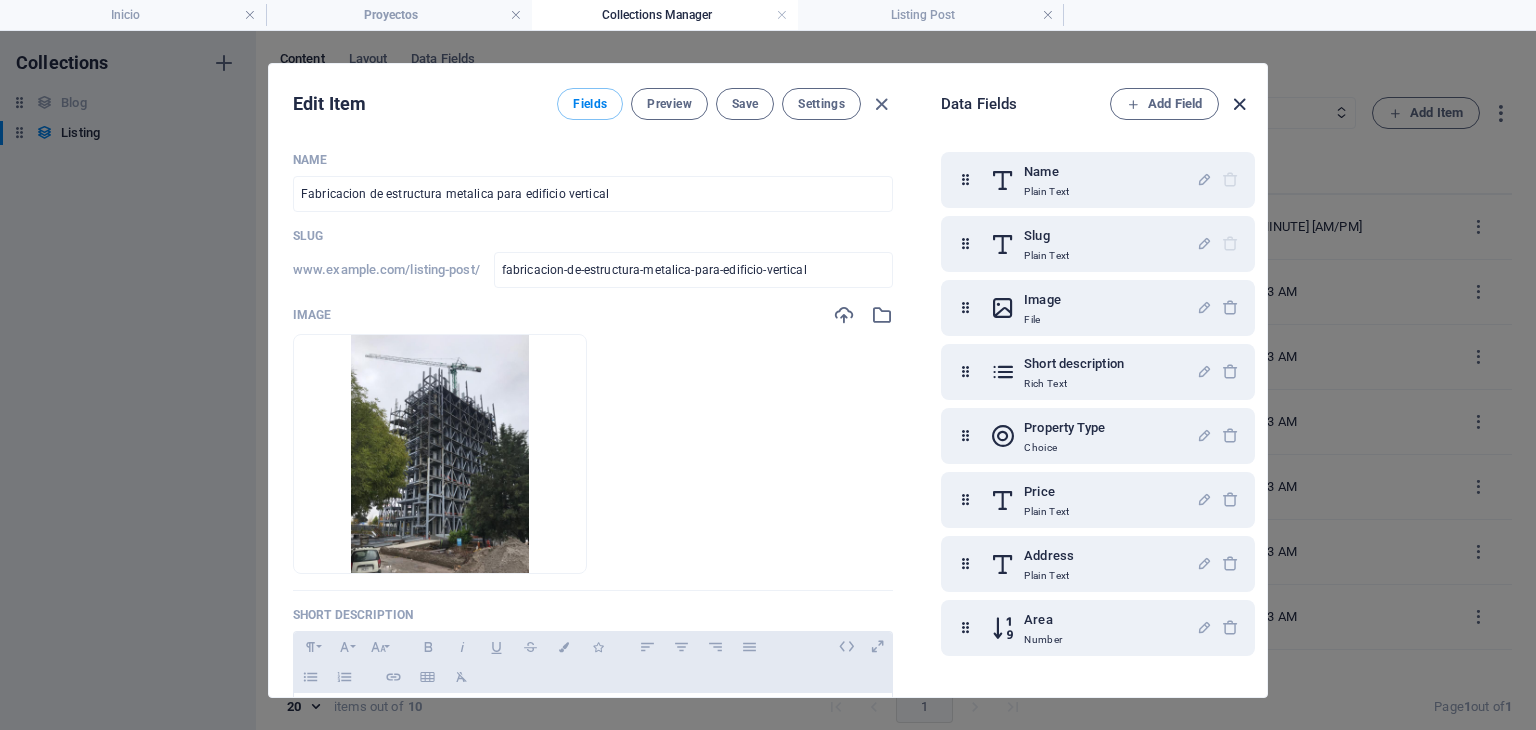 click at bounding box center (1239, 104) 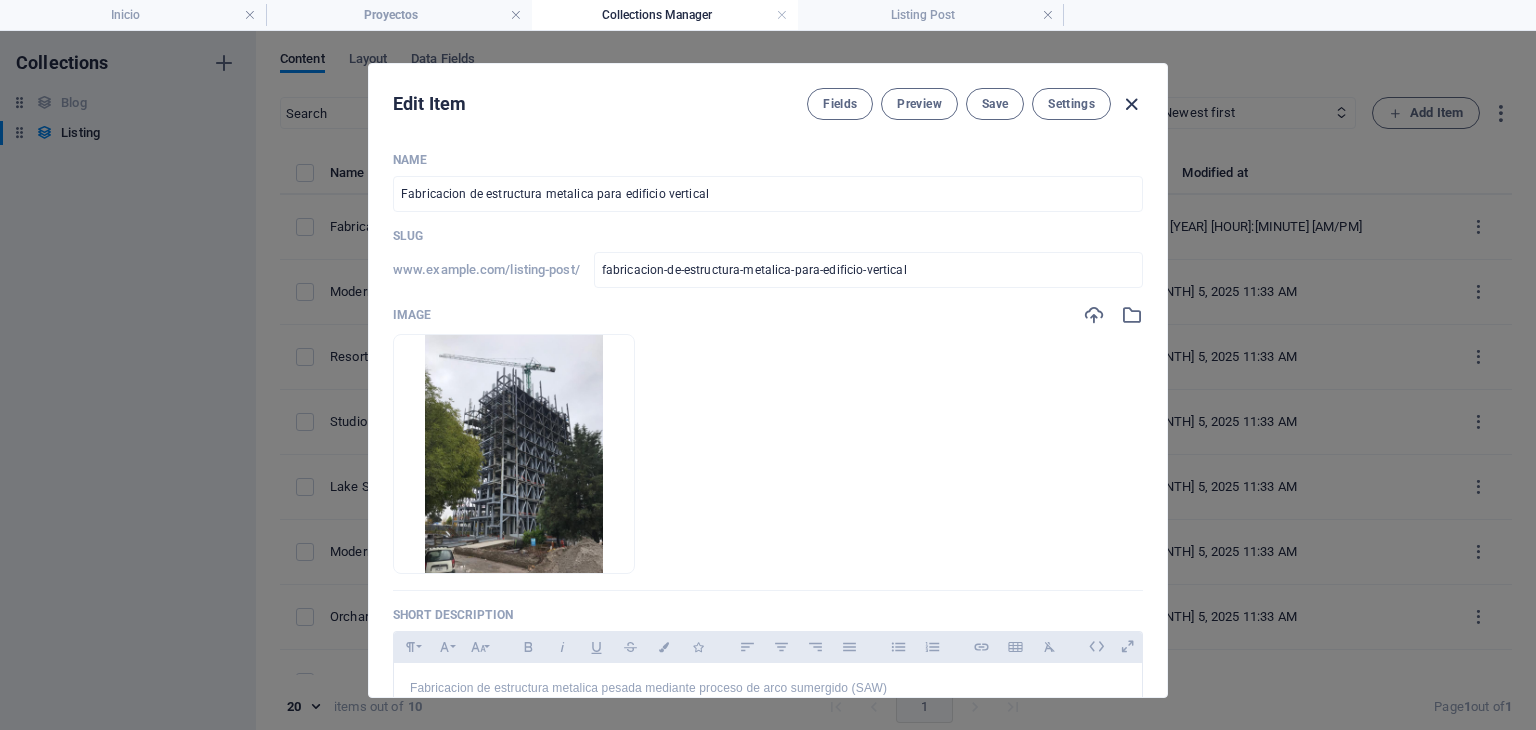 click at bounding box center (1131, 104) 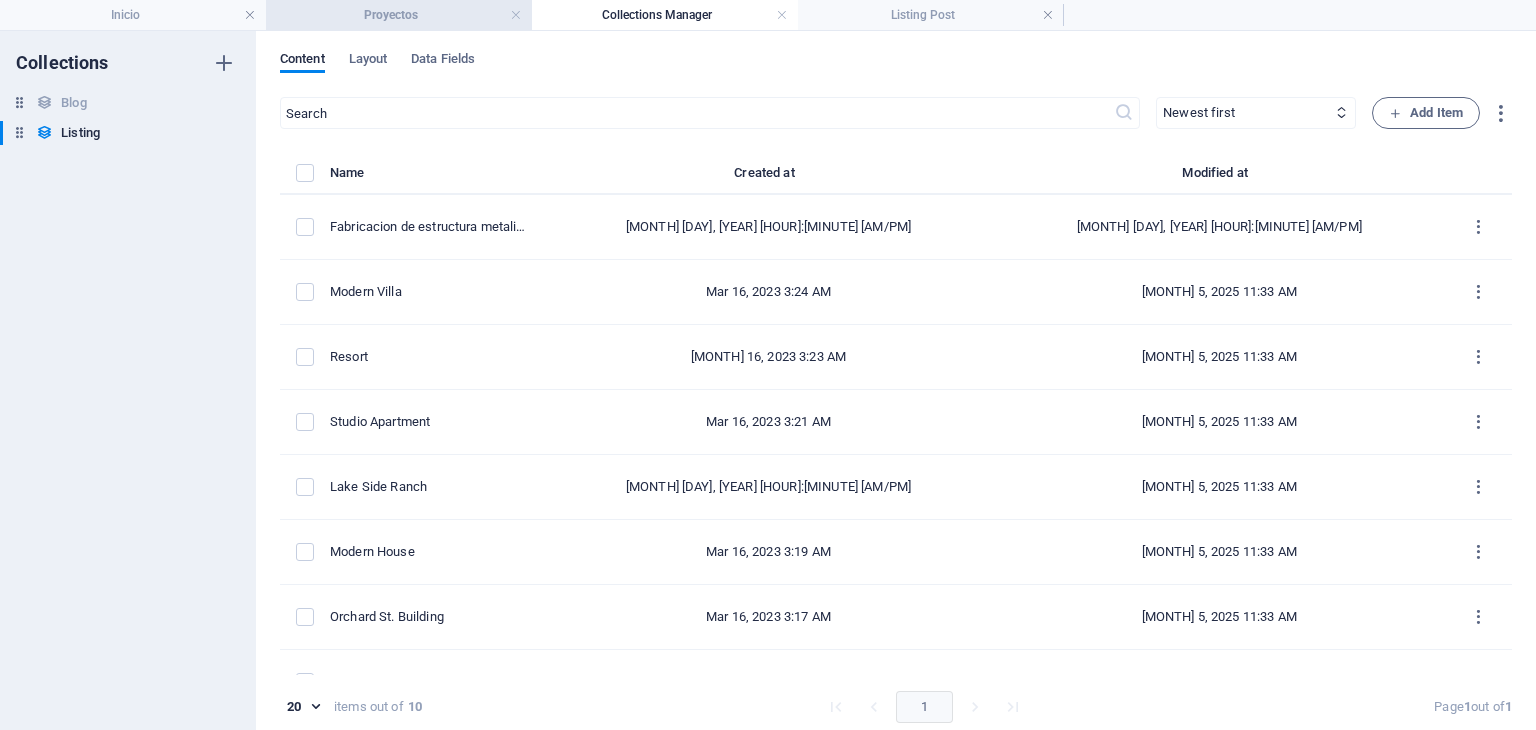 click on "Proyectos" at bounding box center [399, 15] 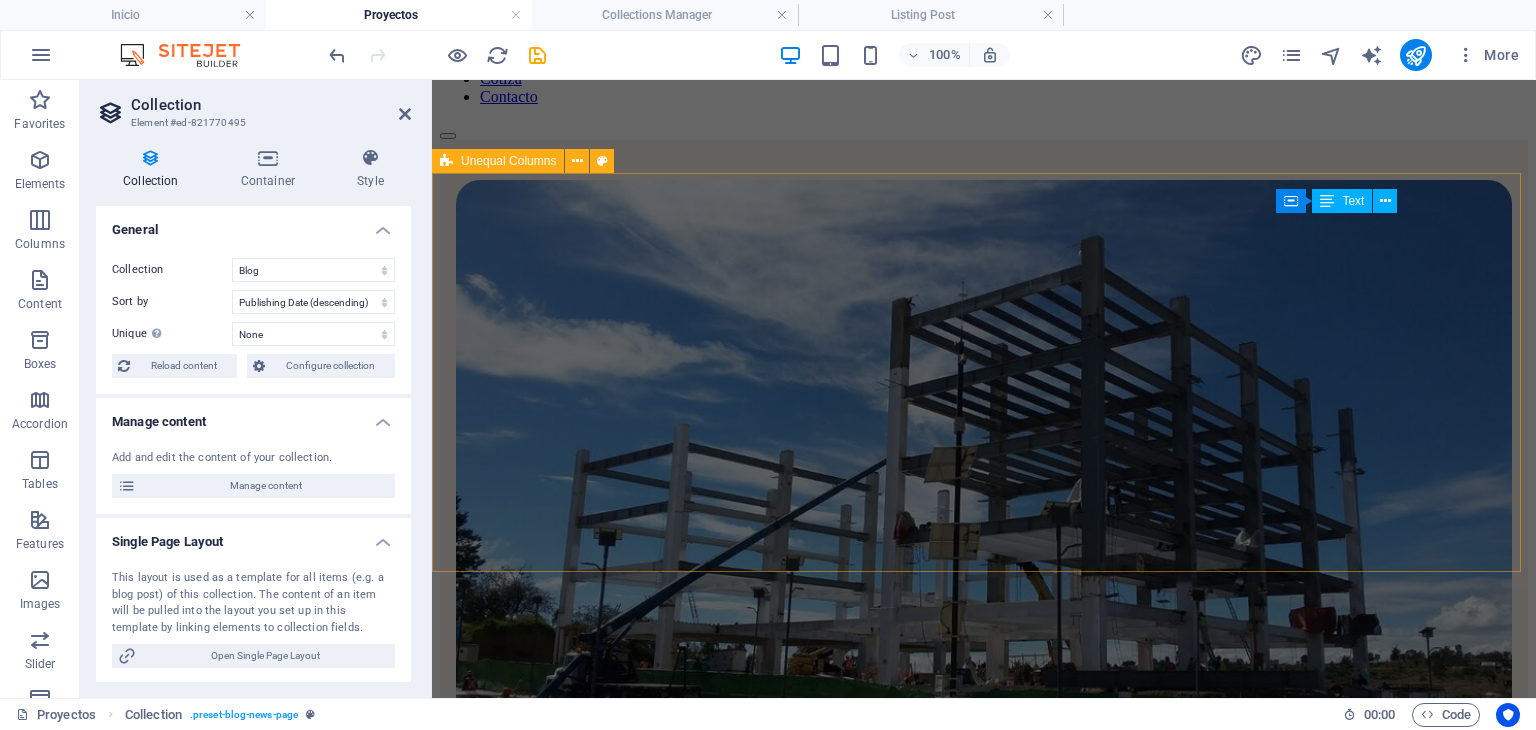 scroll, scrollTop: 166, scrollLeft: 0, axis: vertical 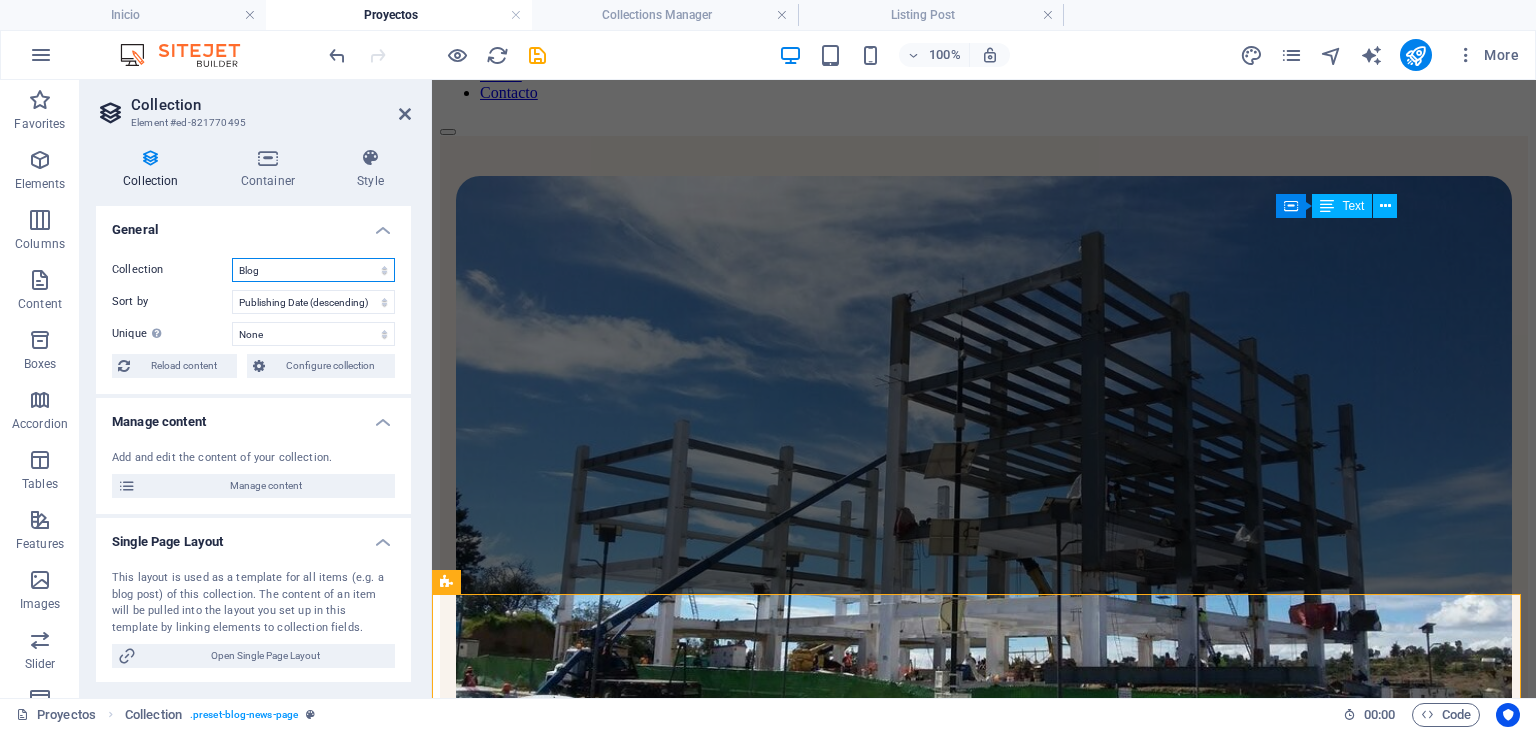 click on "Blog Listing" at bounding box center (313, 270) 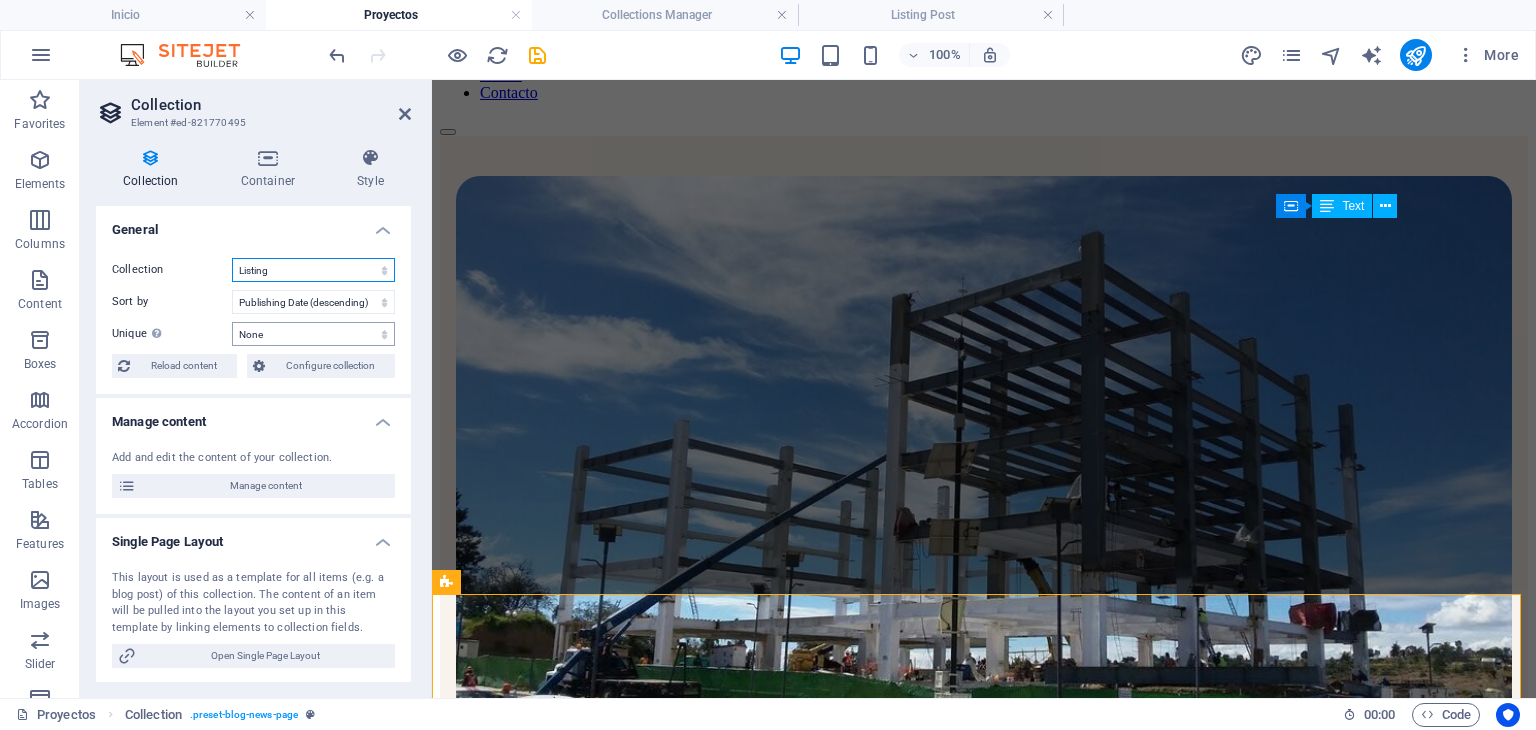 click on "Blog Listing" at bounding box center (313, 270) 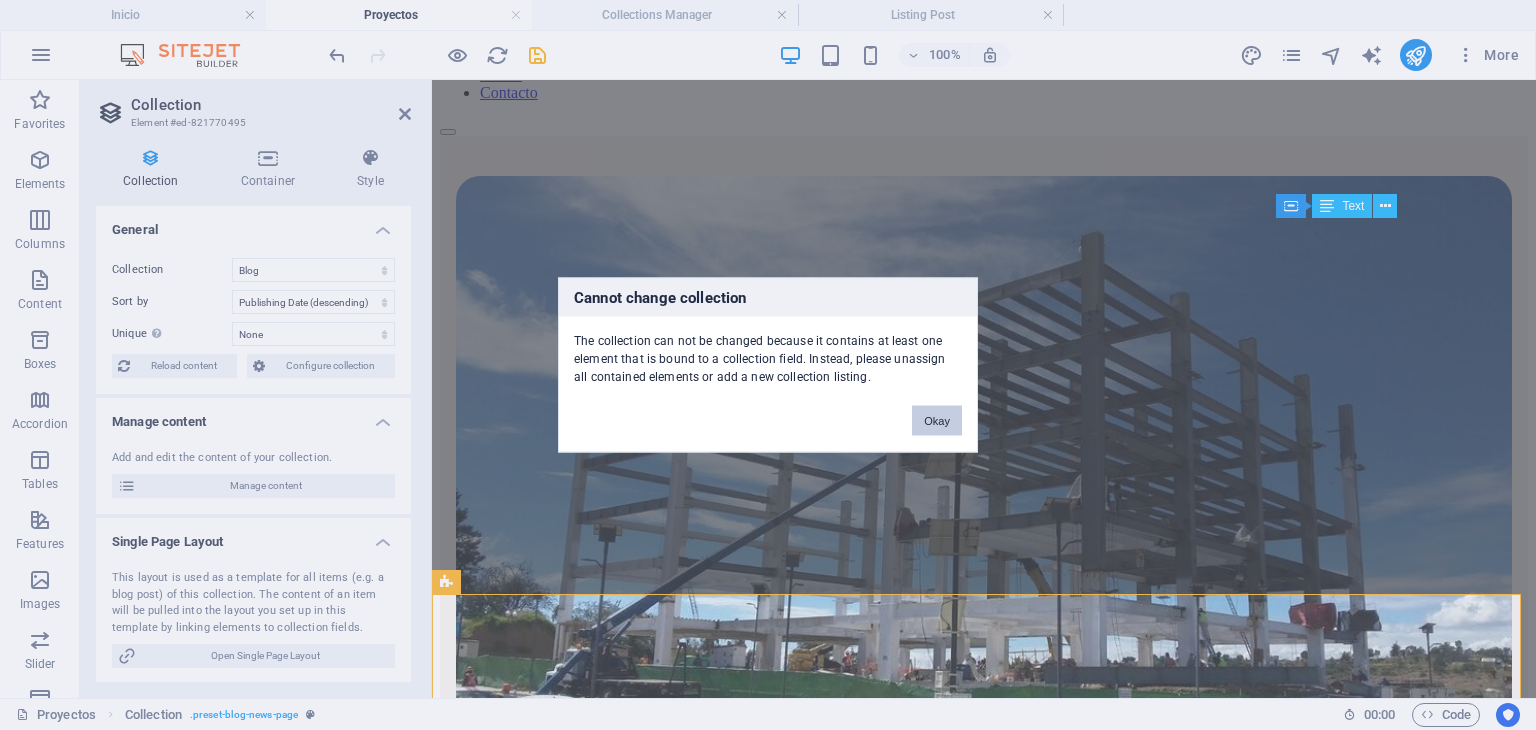 drag, startPoint x: 945, startPoint y: 419, endPoint x: 515, endPoint y: 339, distance: 437.37854 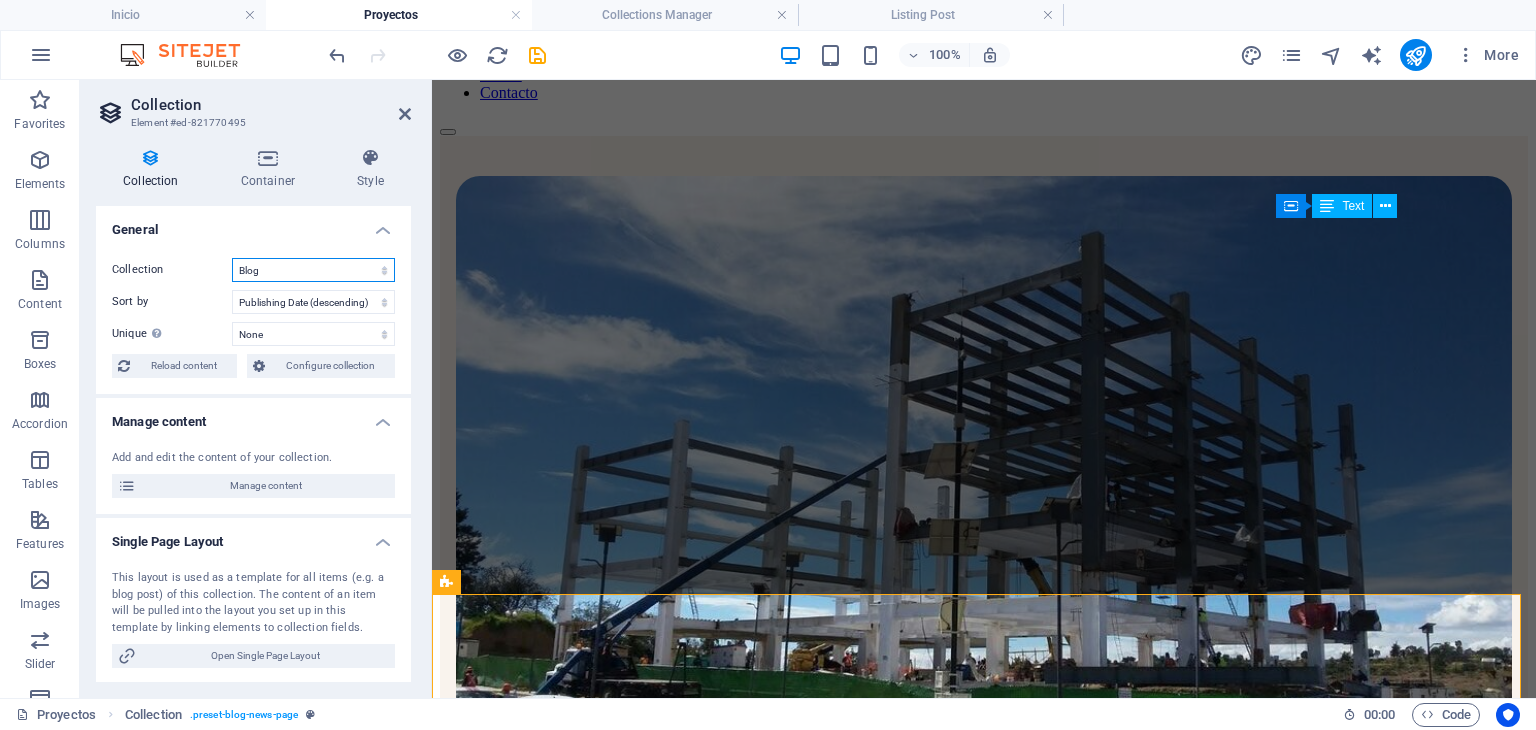 click on "Blog Listing" at bounding box center [313, 270] 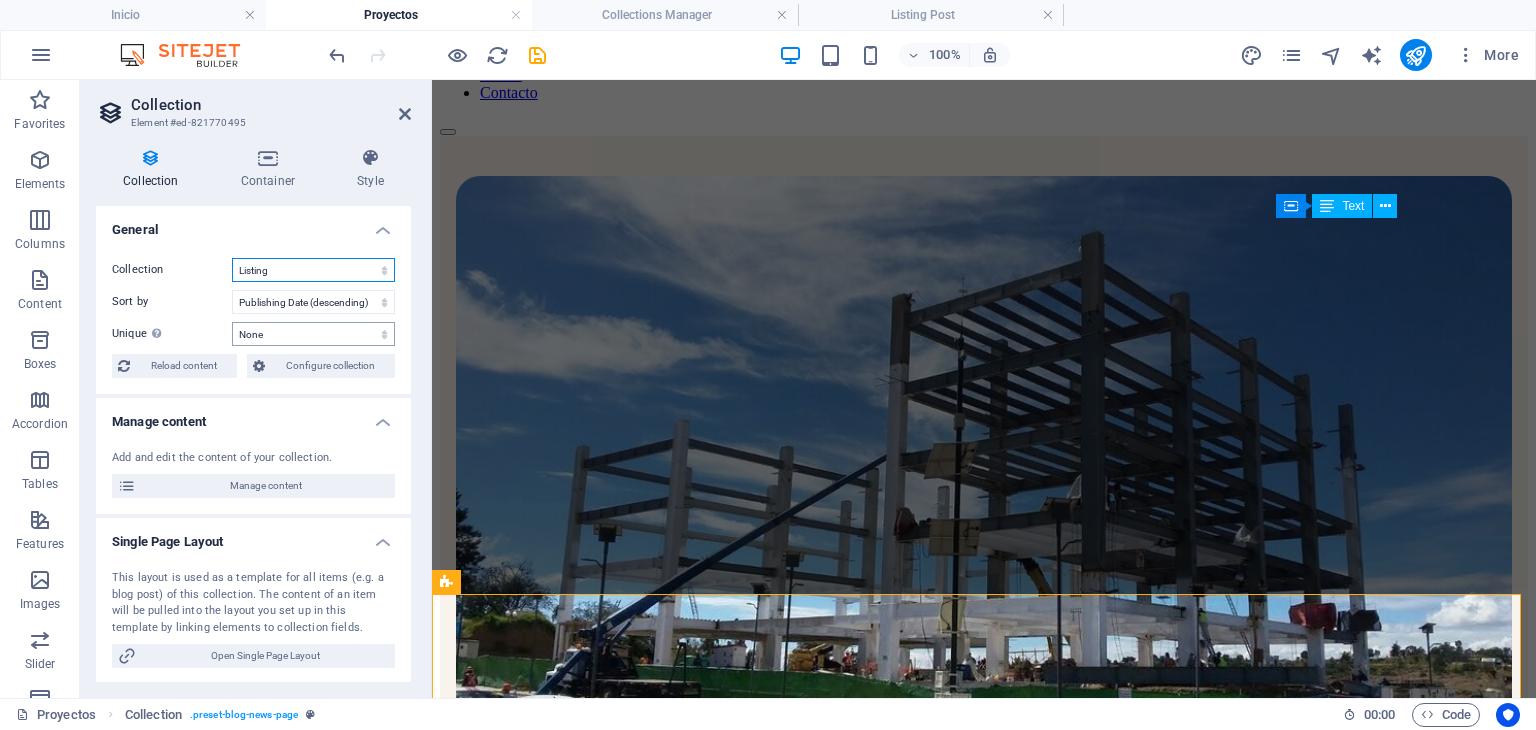 click on "Blog Listing" at bounding box center [313, 270] 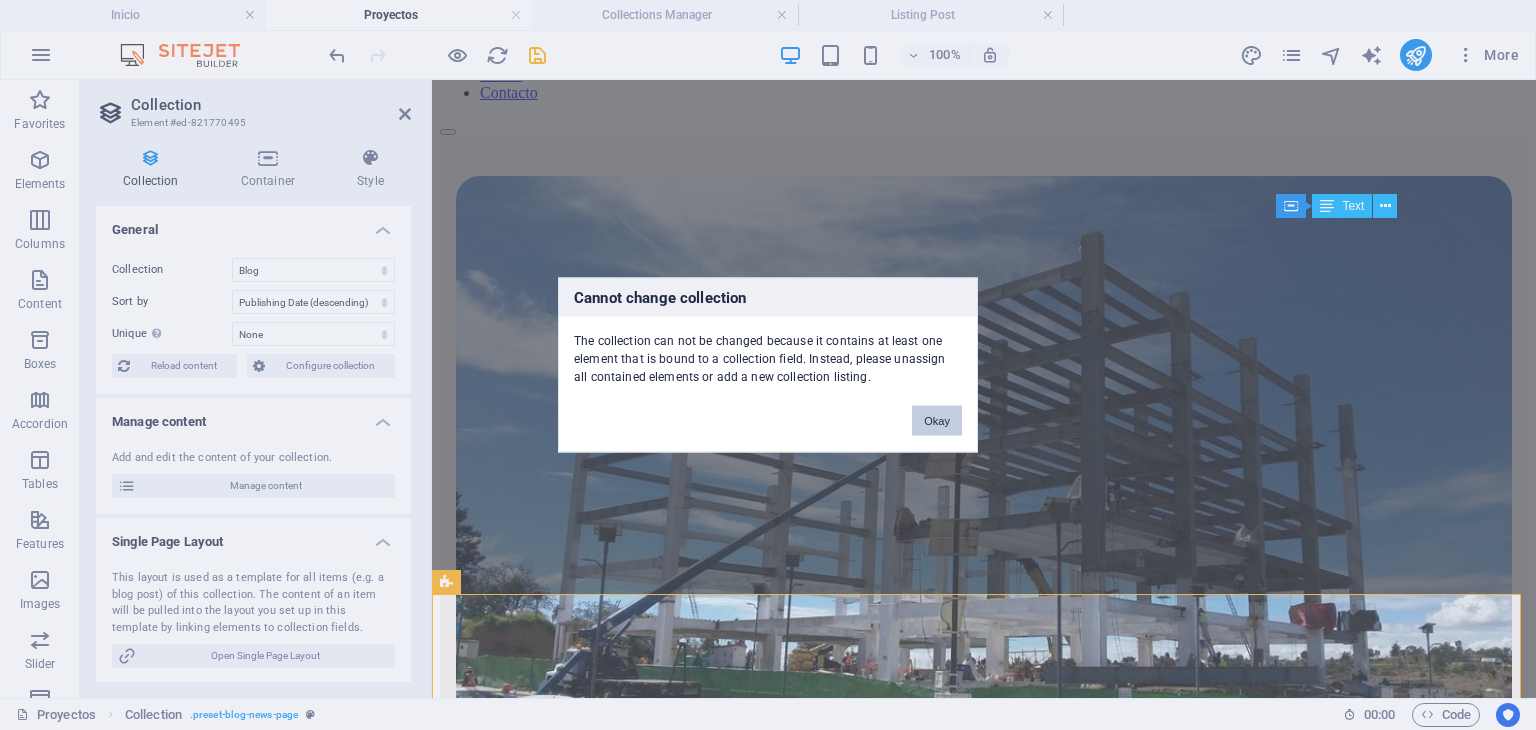 click on "Okay" at bounding box center (937, 421) 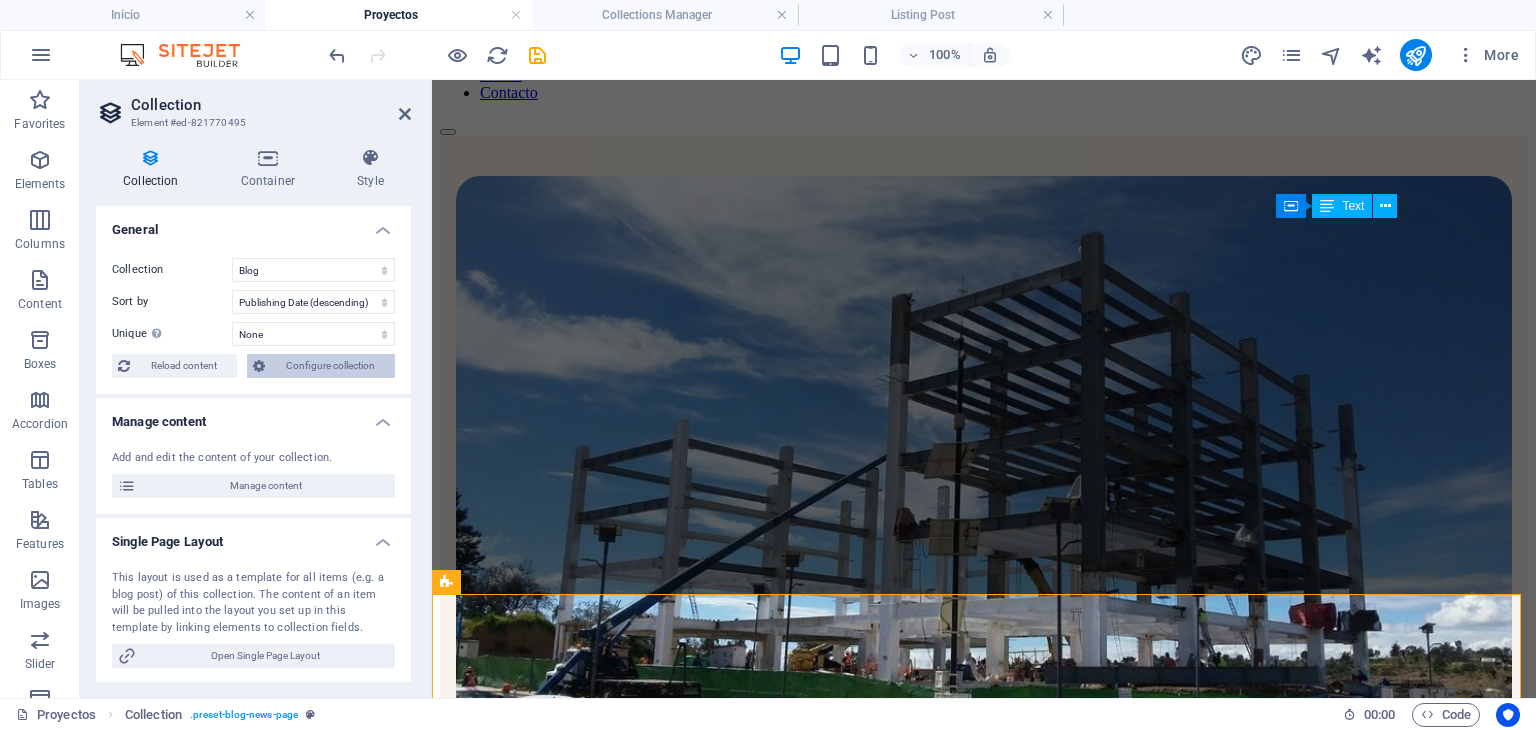 click on "Configure collection" at bounding box center [330, 366] 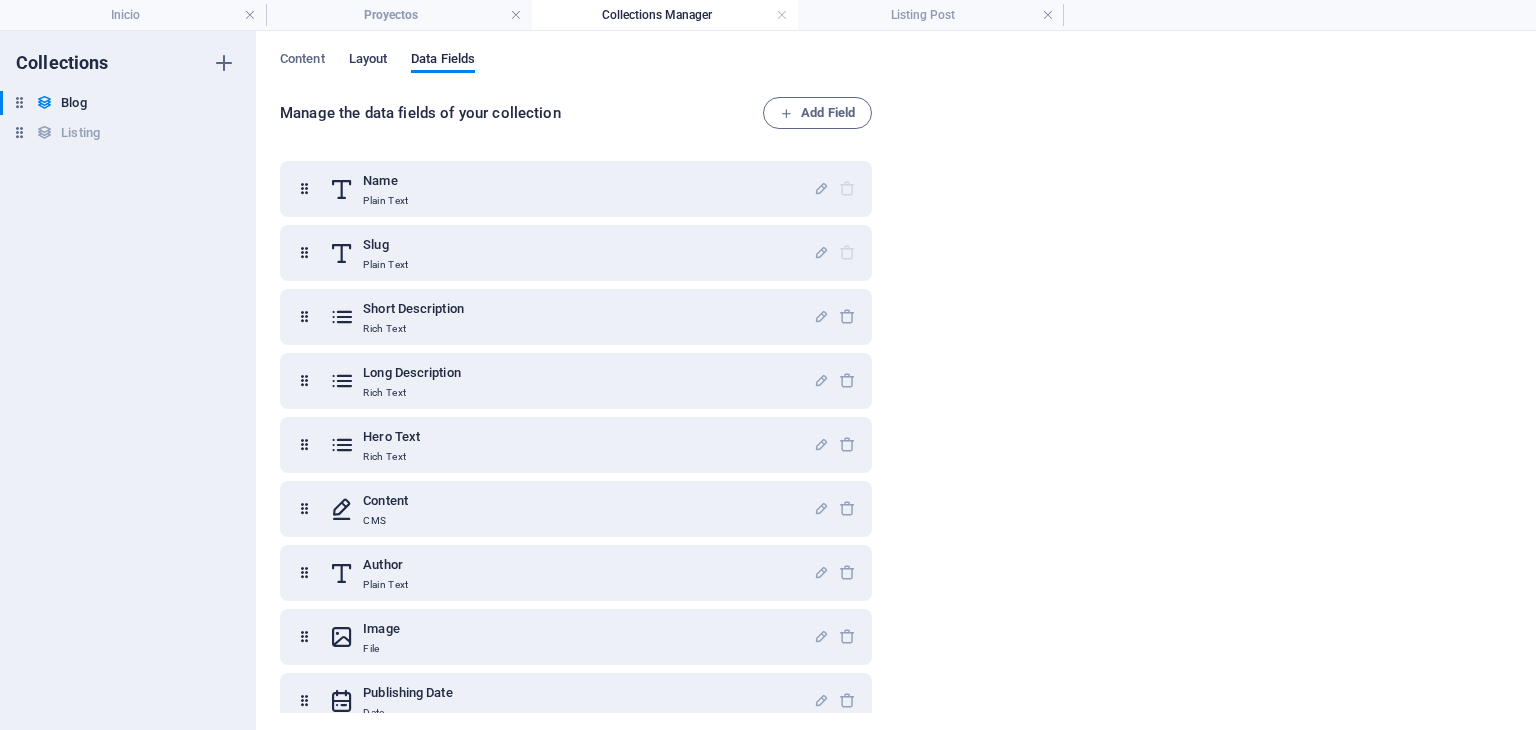 click on "Layout" at bounding box center [368, 61] 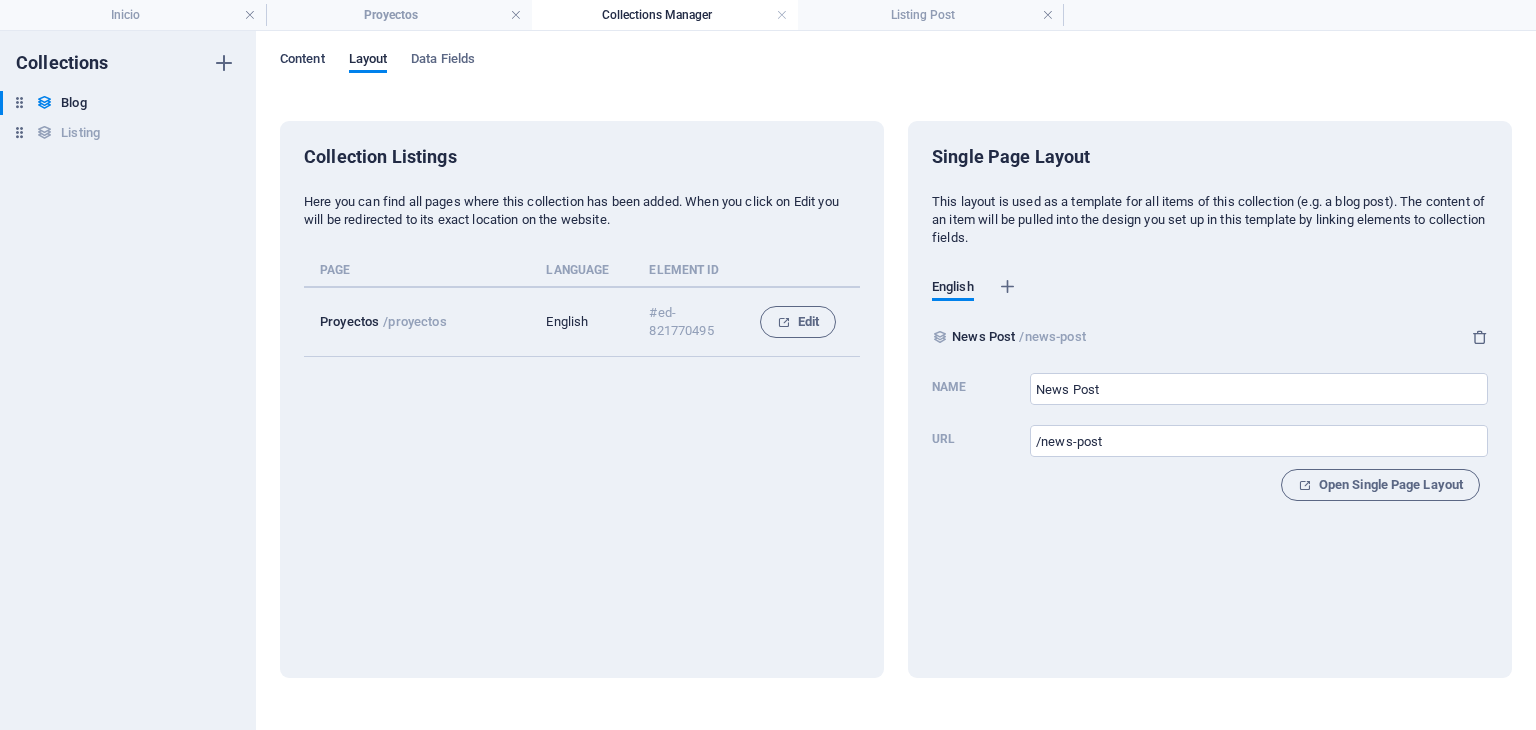 click on "Content" at bounding box center [302, 61] 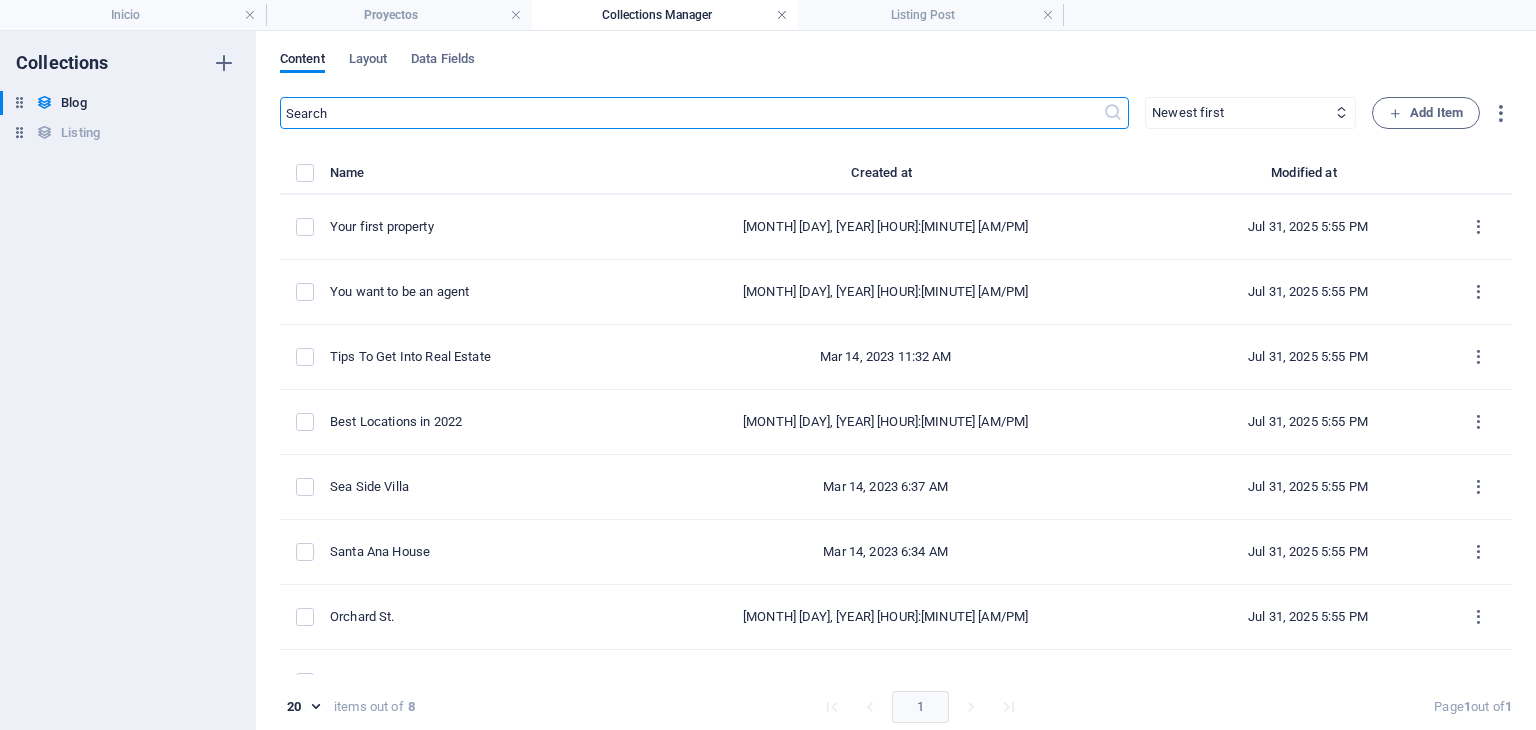 click at bounding box center [782, 15] 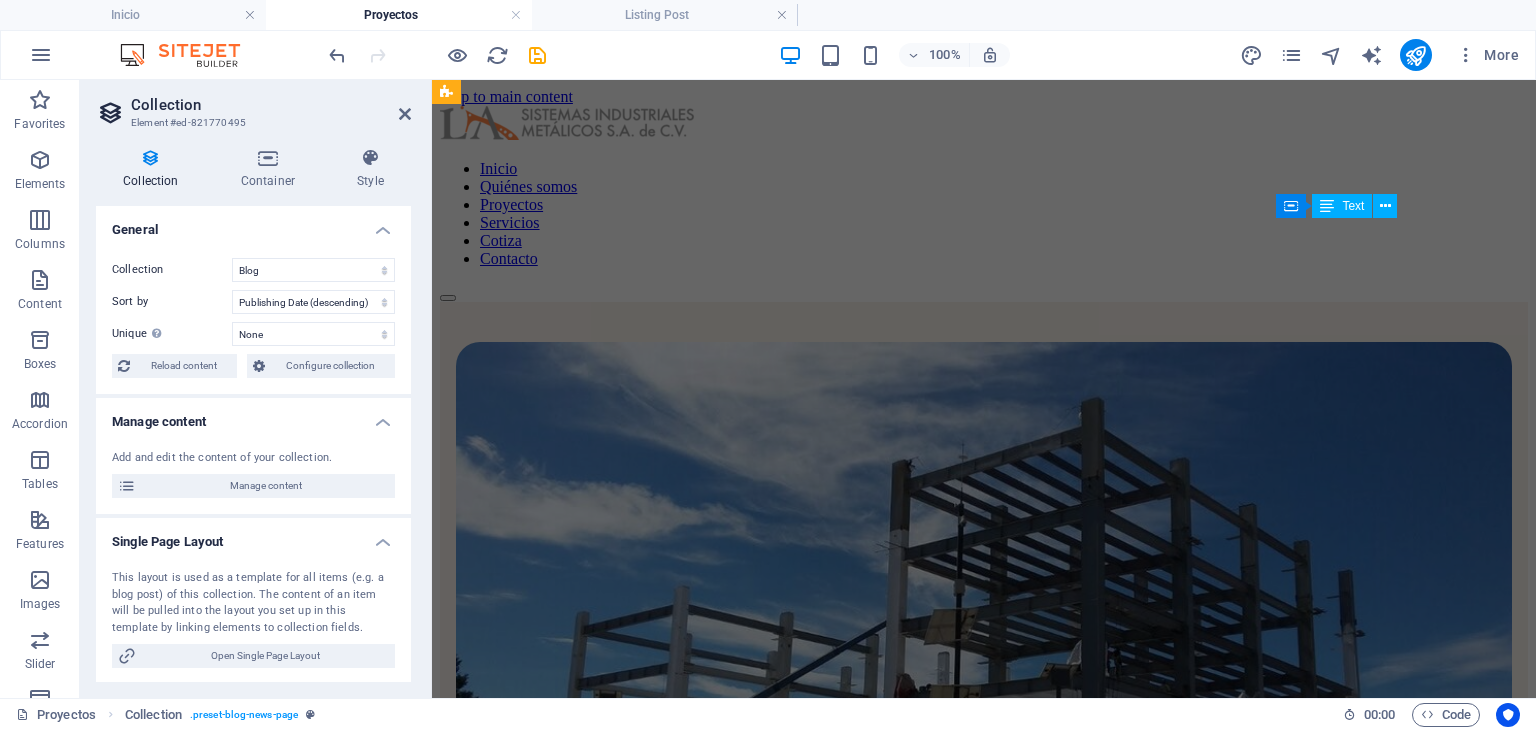 scroll, scrollTop: 166, scrollLeft: 0, axis: vertical 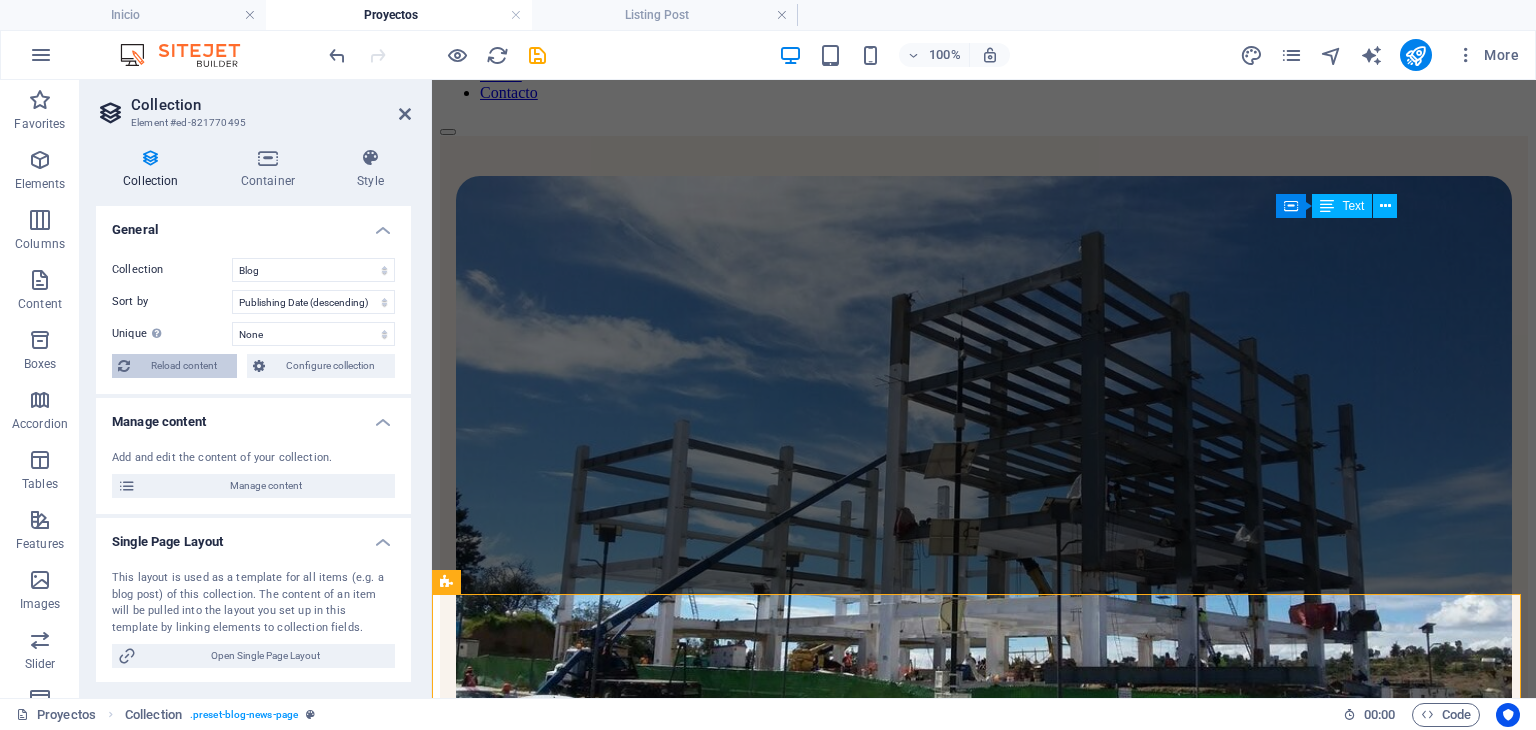 click on "Reload content" at bounding box center (183, 366) 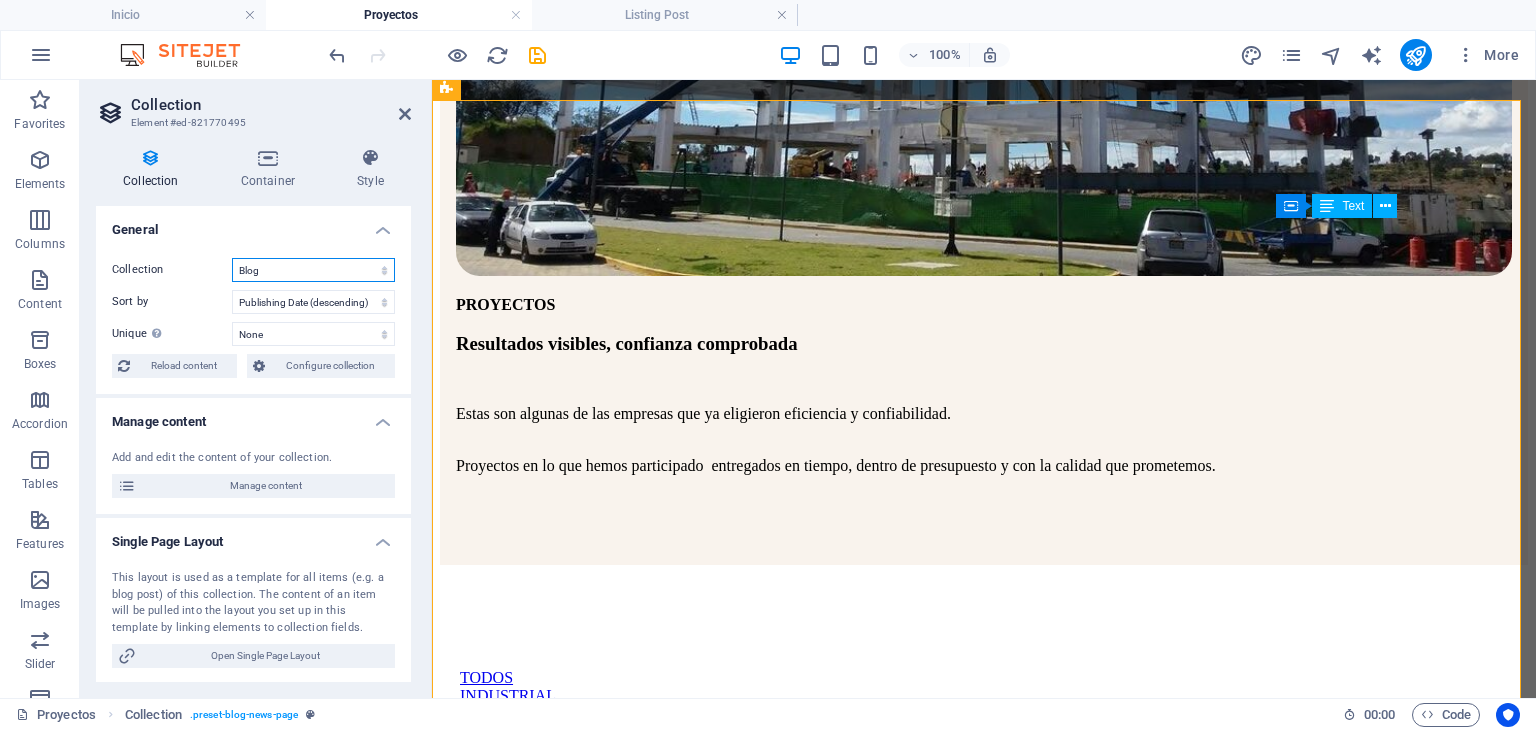 click on "Blog Listing" at bounding box center (313, 270) 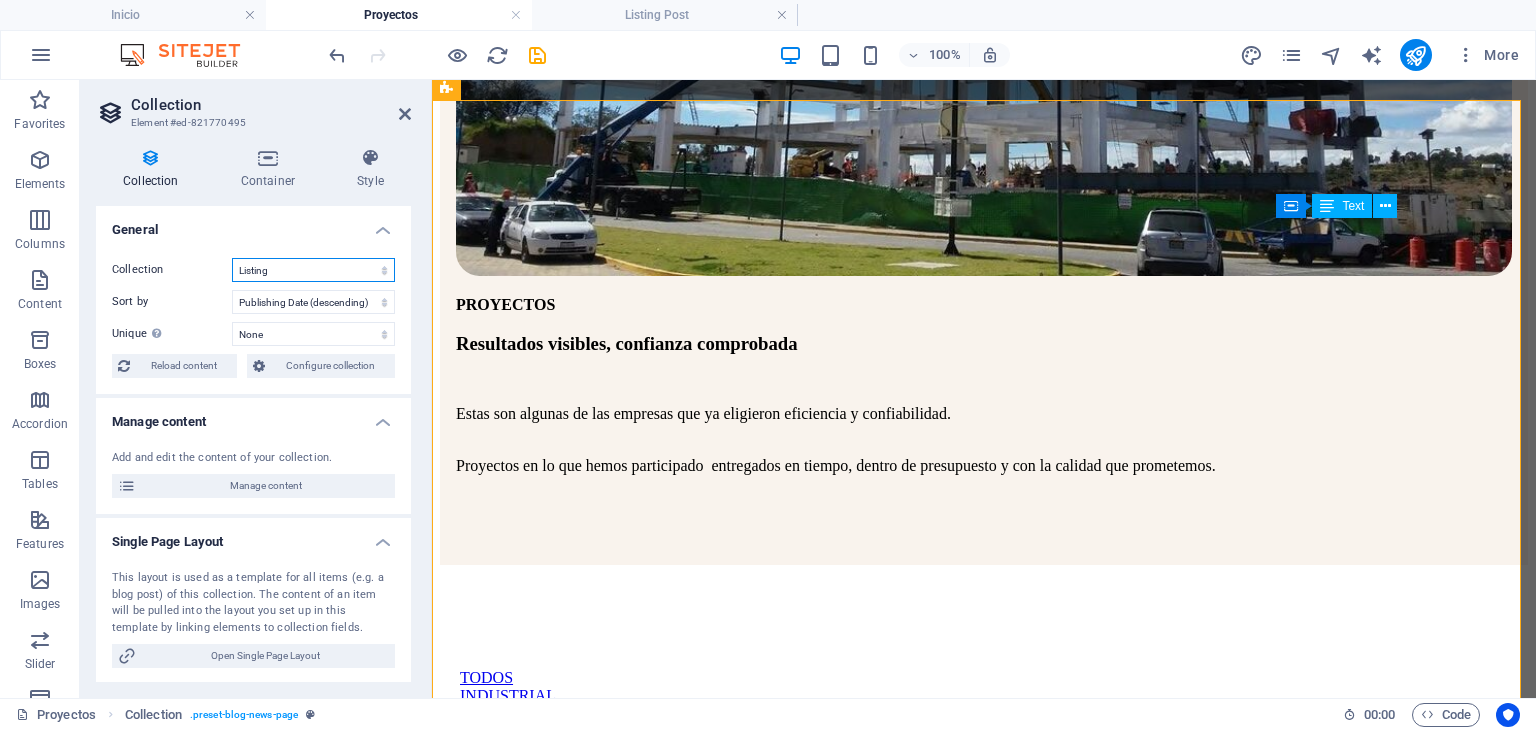 click on "Blog Listing" at bounding box center (313, 270) 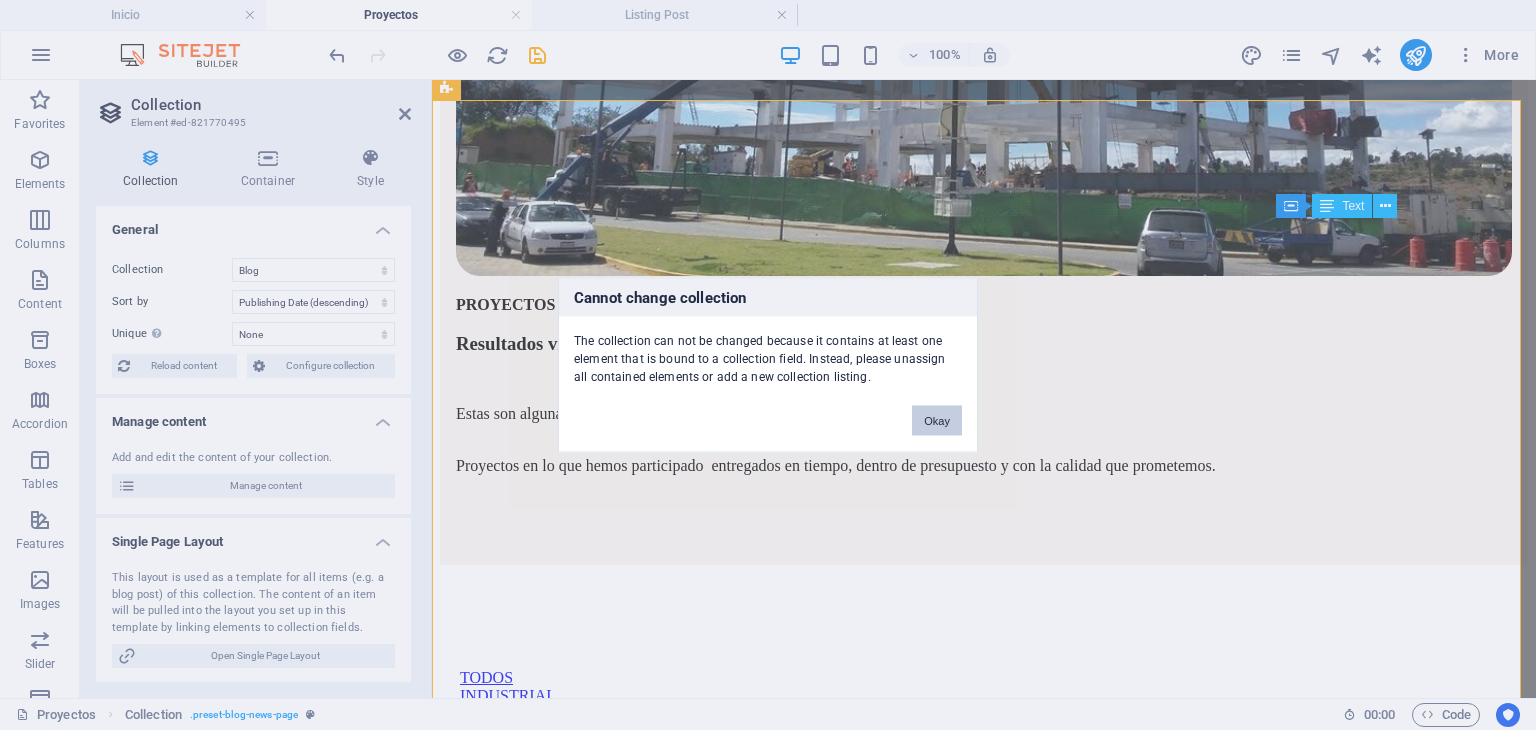 click on "Okay" at bounding box center (937, 421) 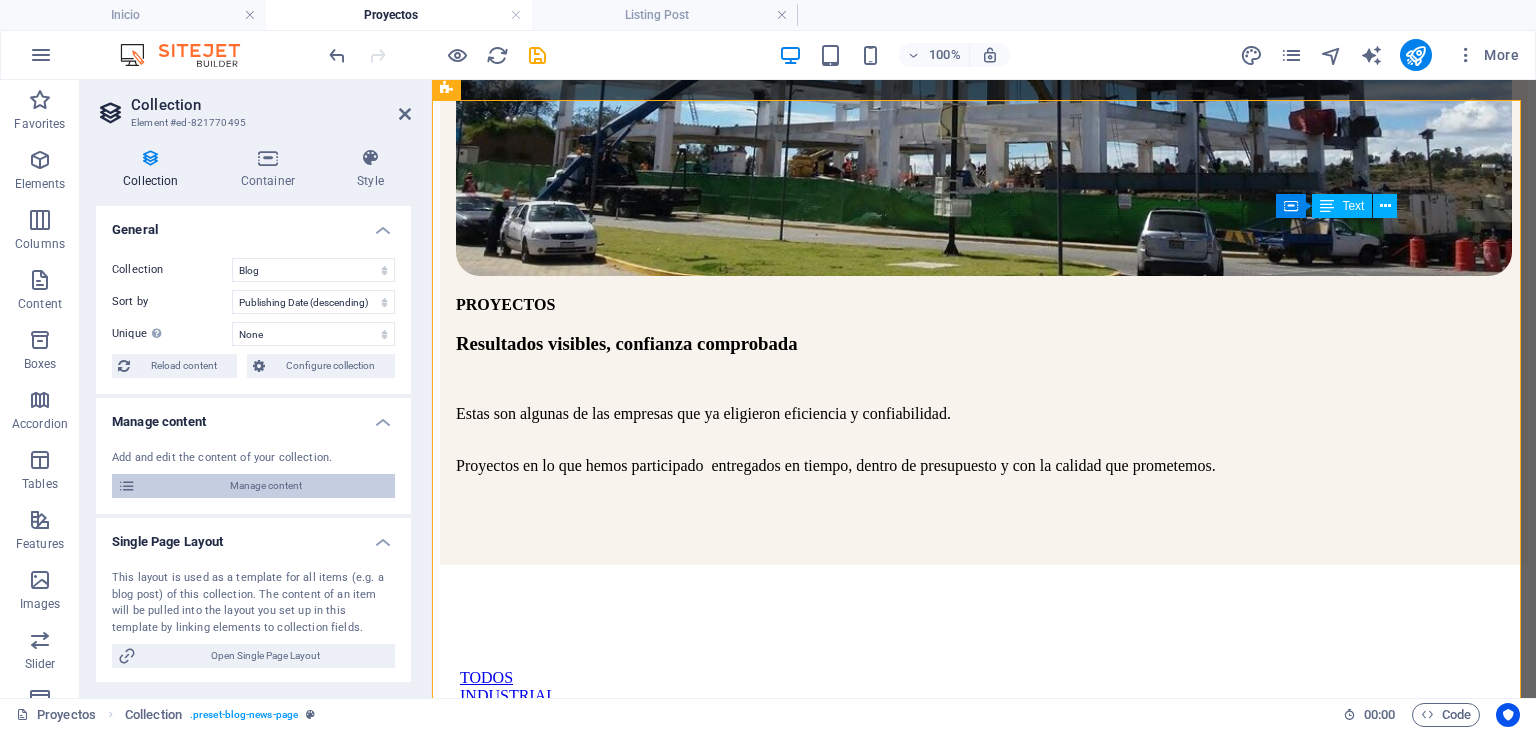 click on "Manage content" at bounding box center [265, 486] 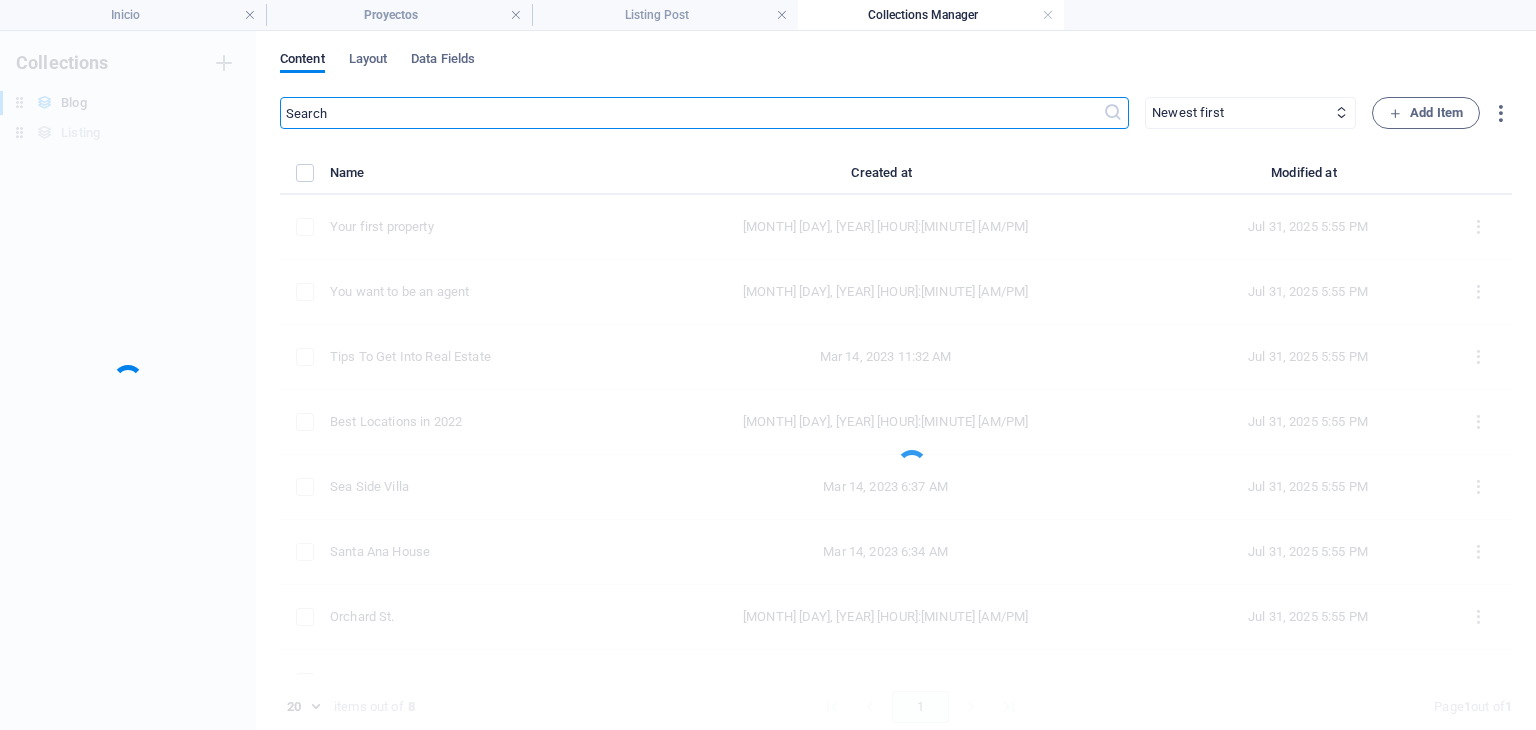 scroll, scrollTop: 0, scrollLeft: 0, axis: both 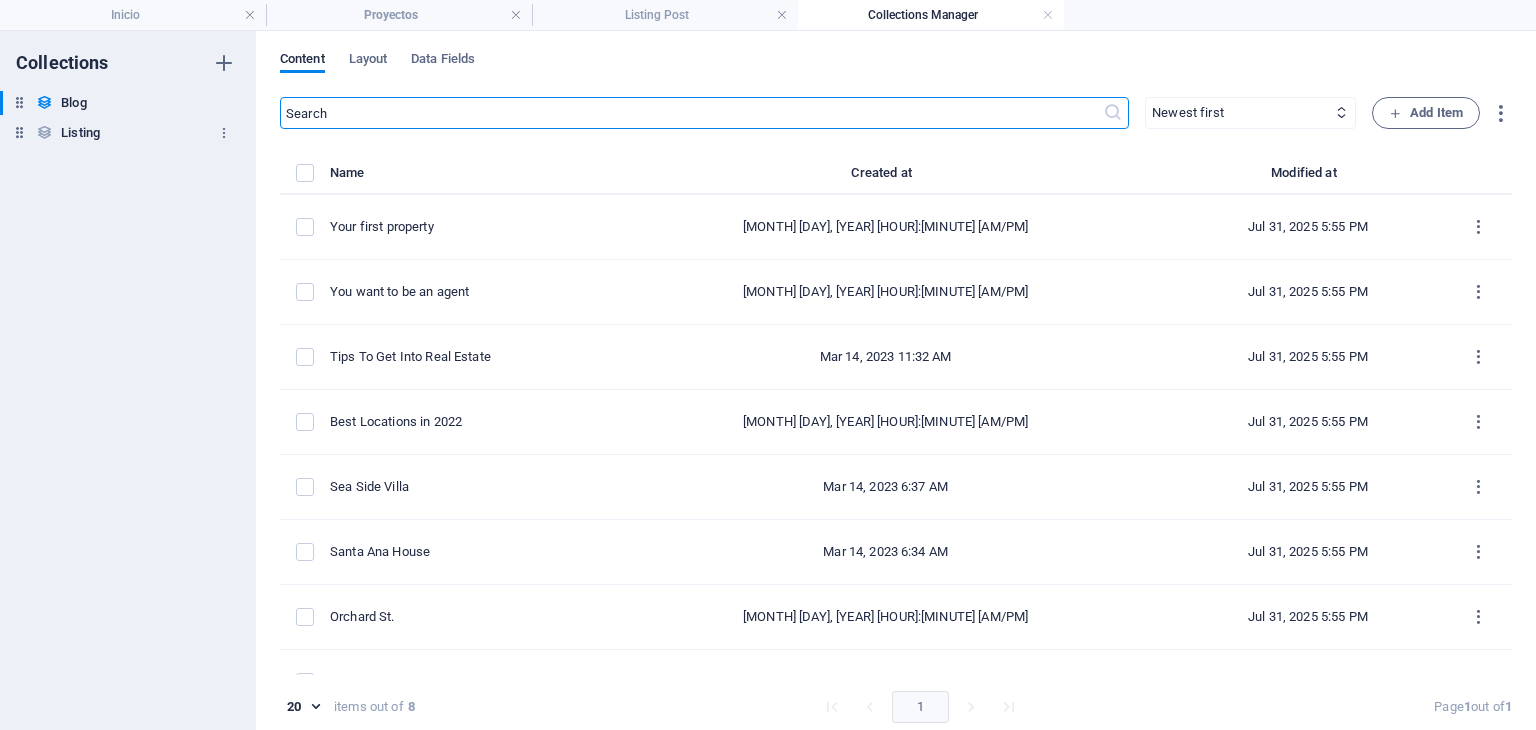 click on "Listing" at bounding box center (80, 133) 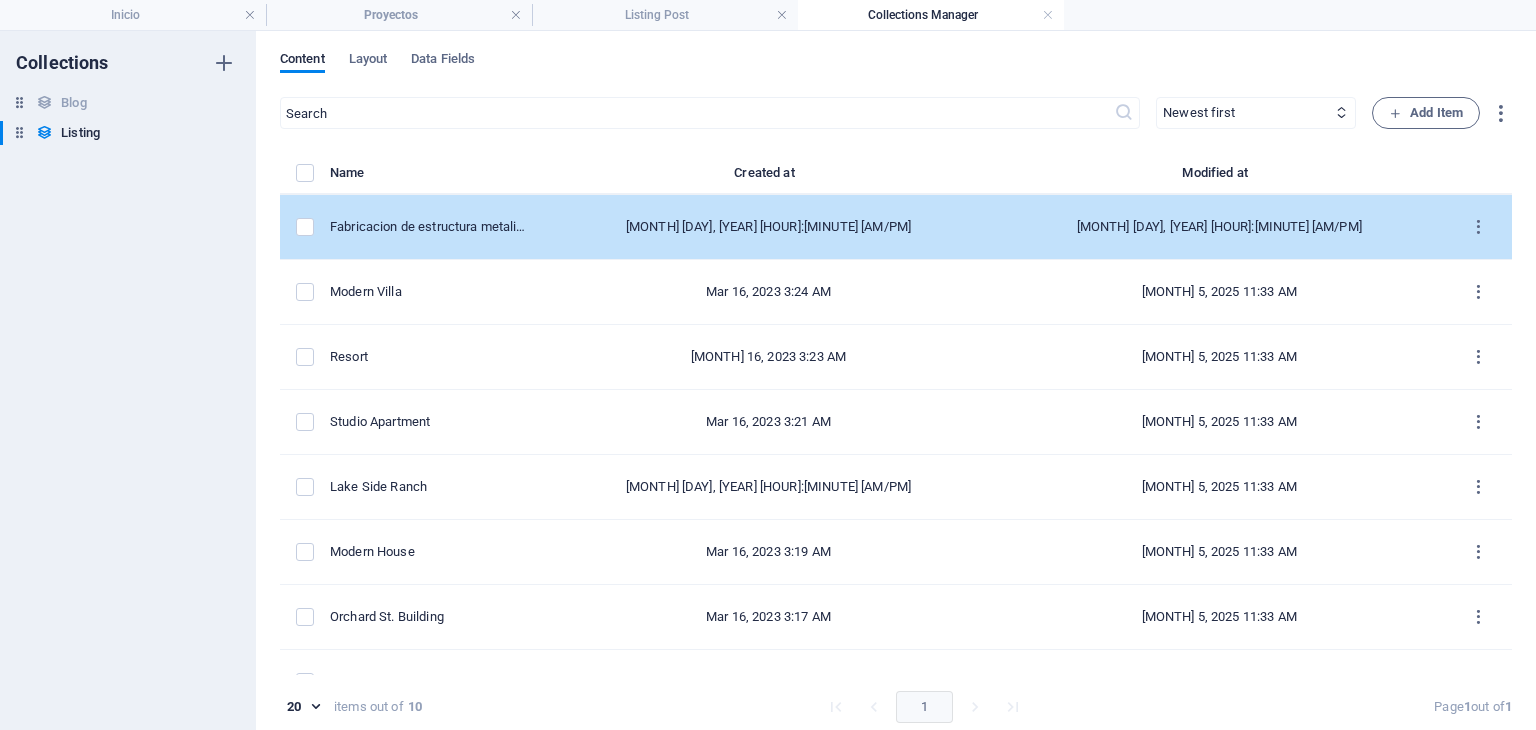 click at bounding box center (305, 227) 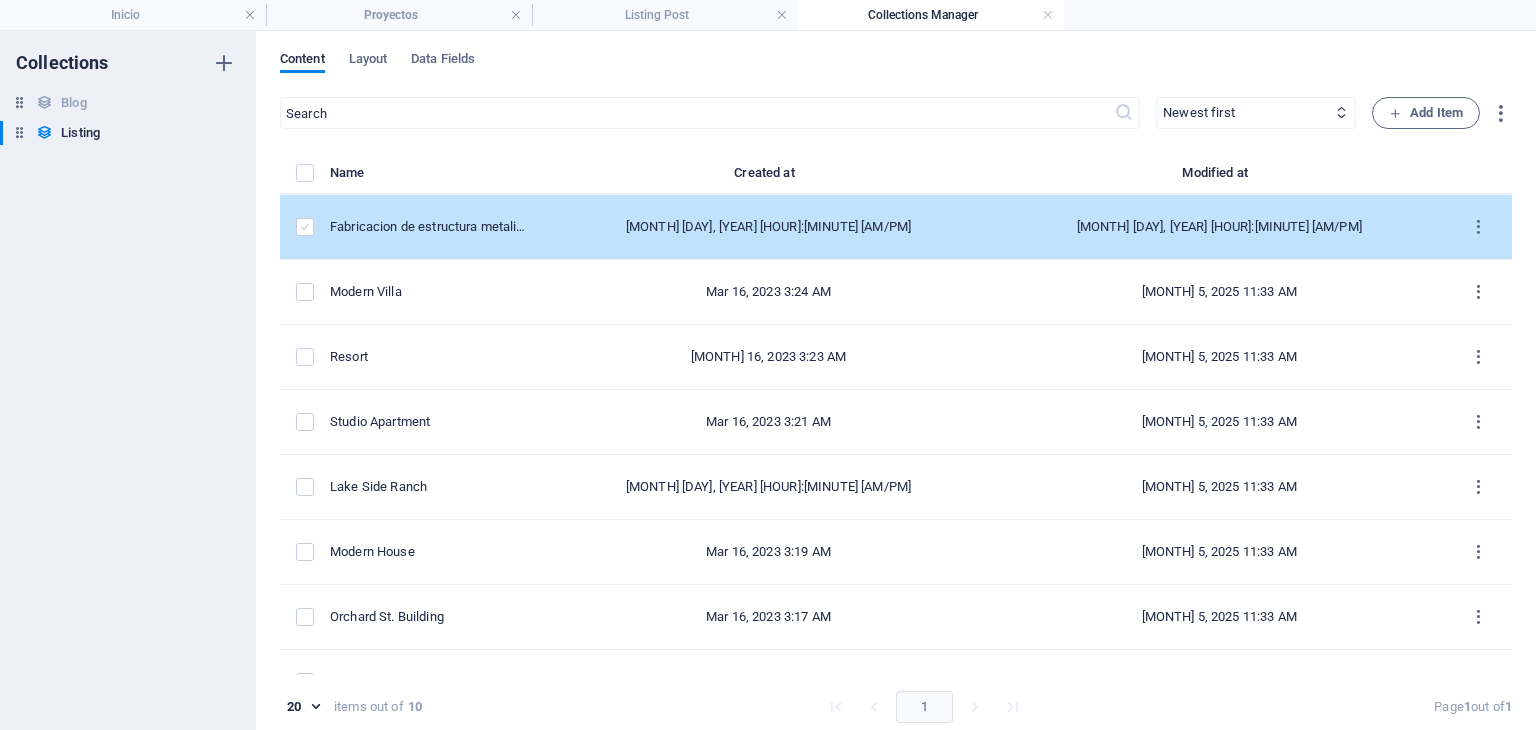click at bounding box center [305, 227] 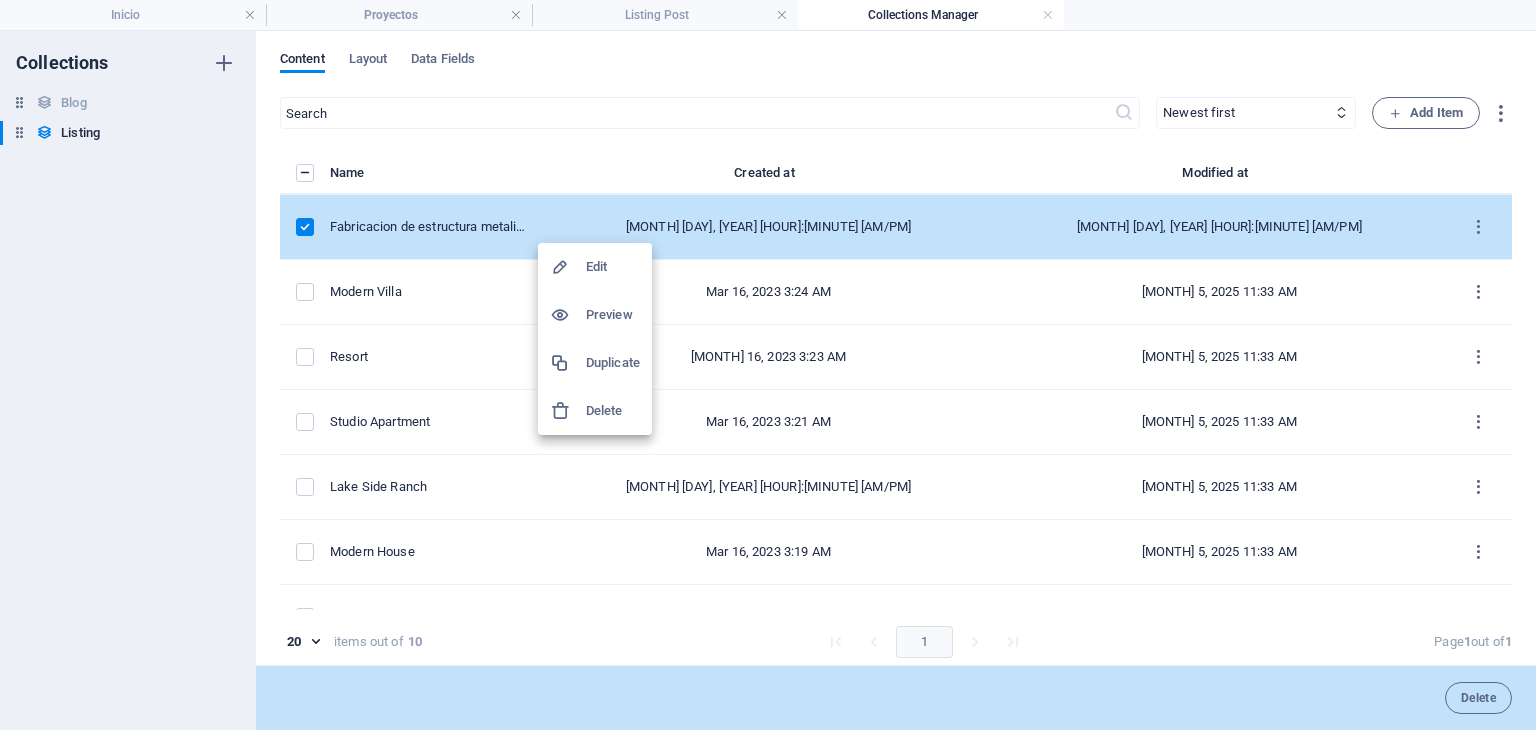 click on "Duplicate" at bounding box center [613, 363] 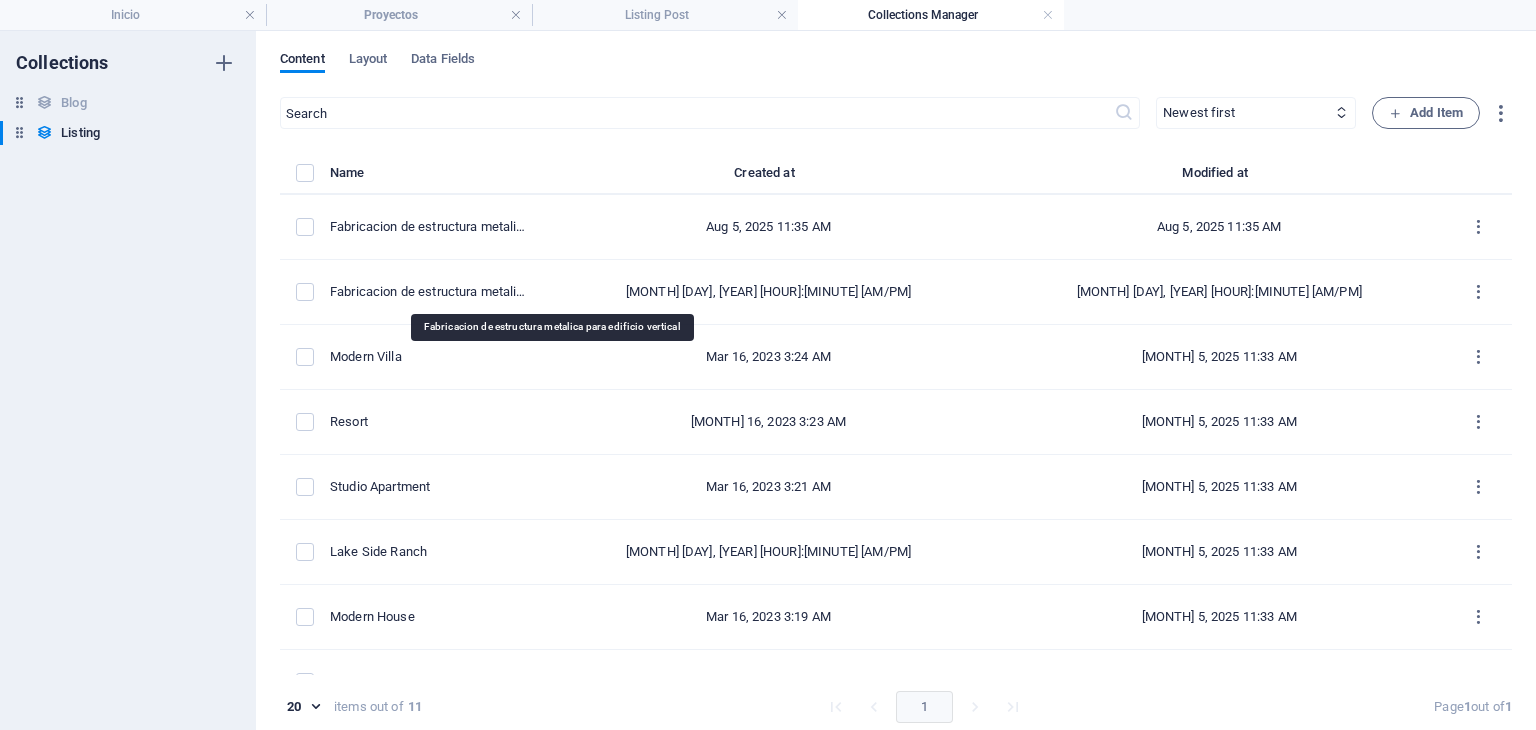 drag, startPoint x: 595, startPoint y: 284, endPoint x: 199, endPoint y: 261, distance: 396.66736 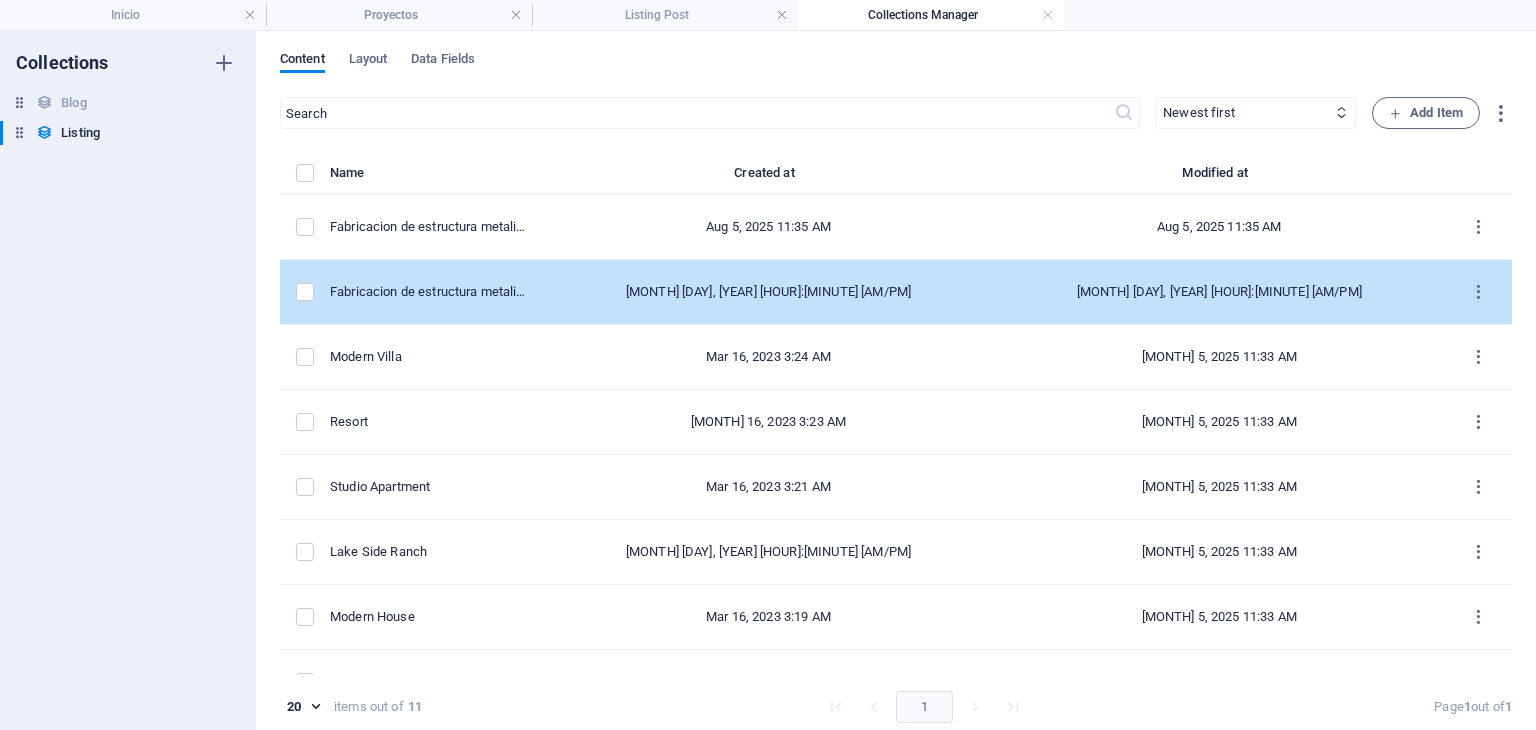 click at bounding box center [305, 292] 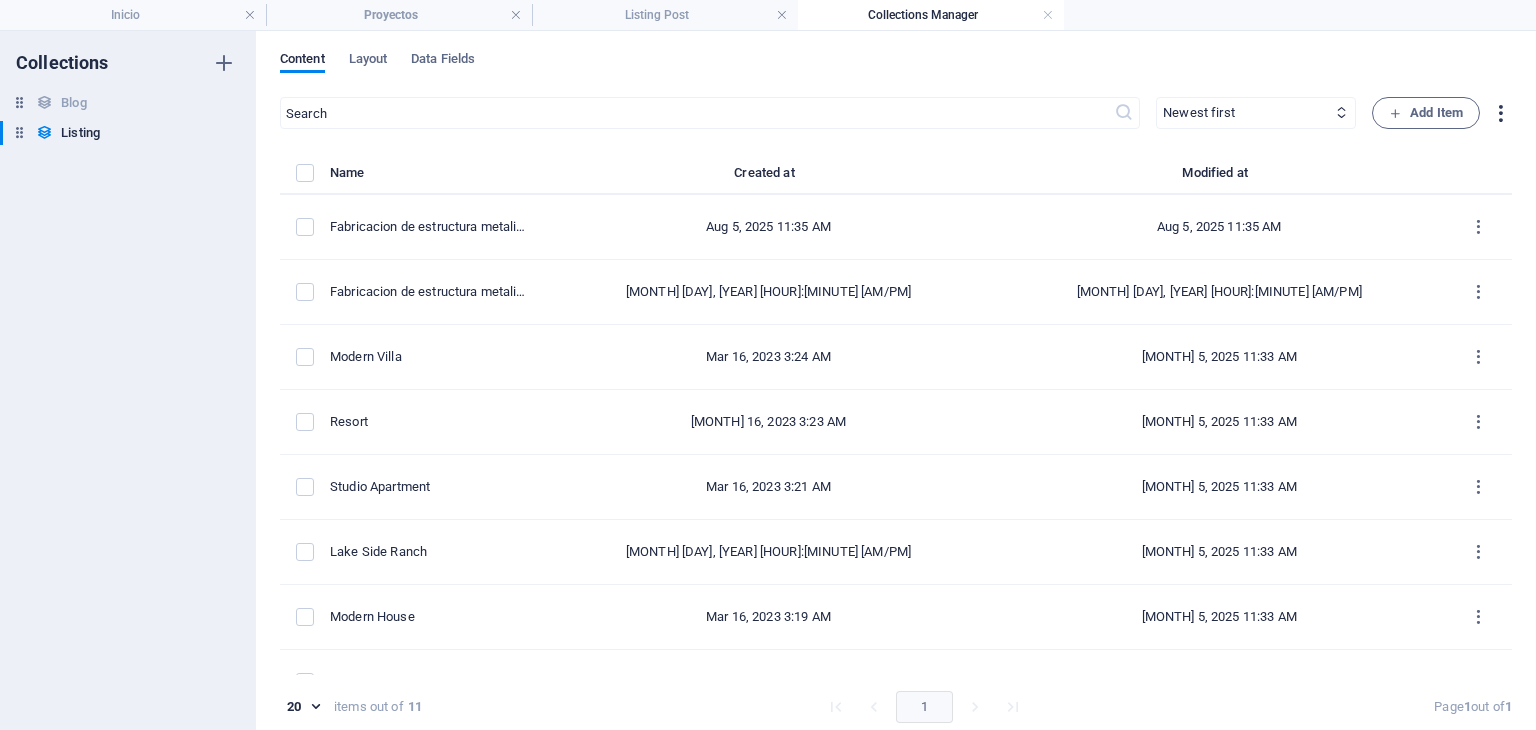 click at bounding box center (1500, 113) 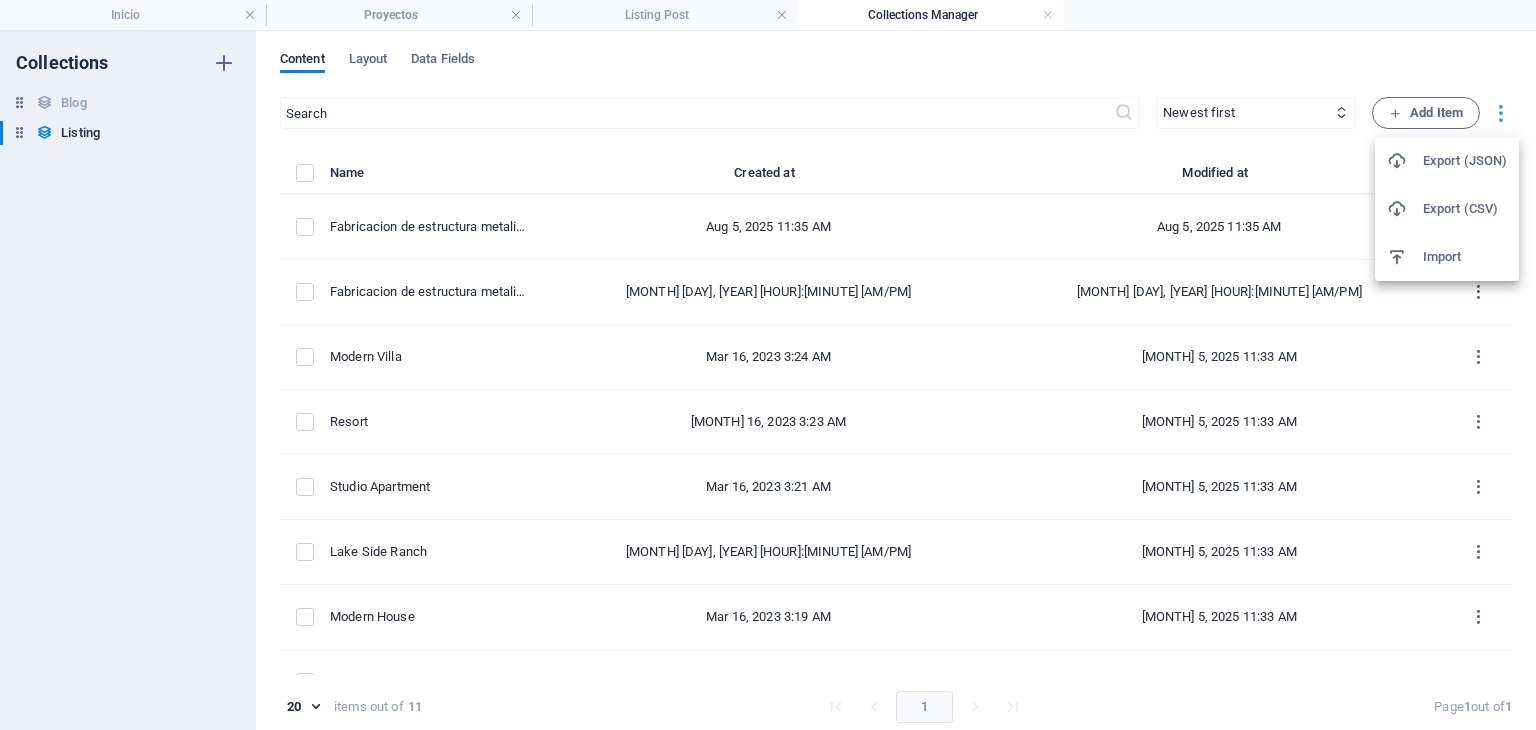 click at bounding box center (768, 365) 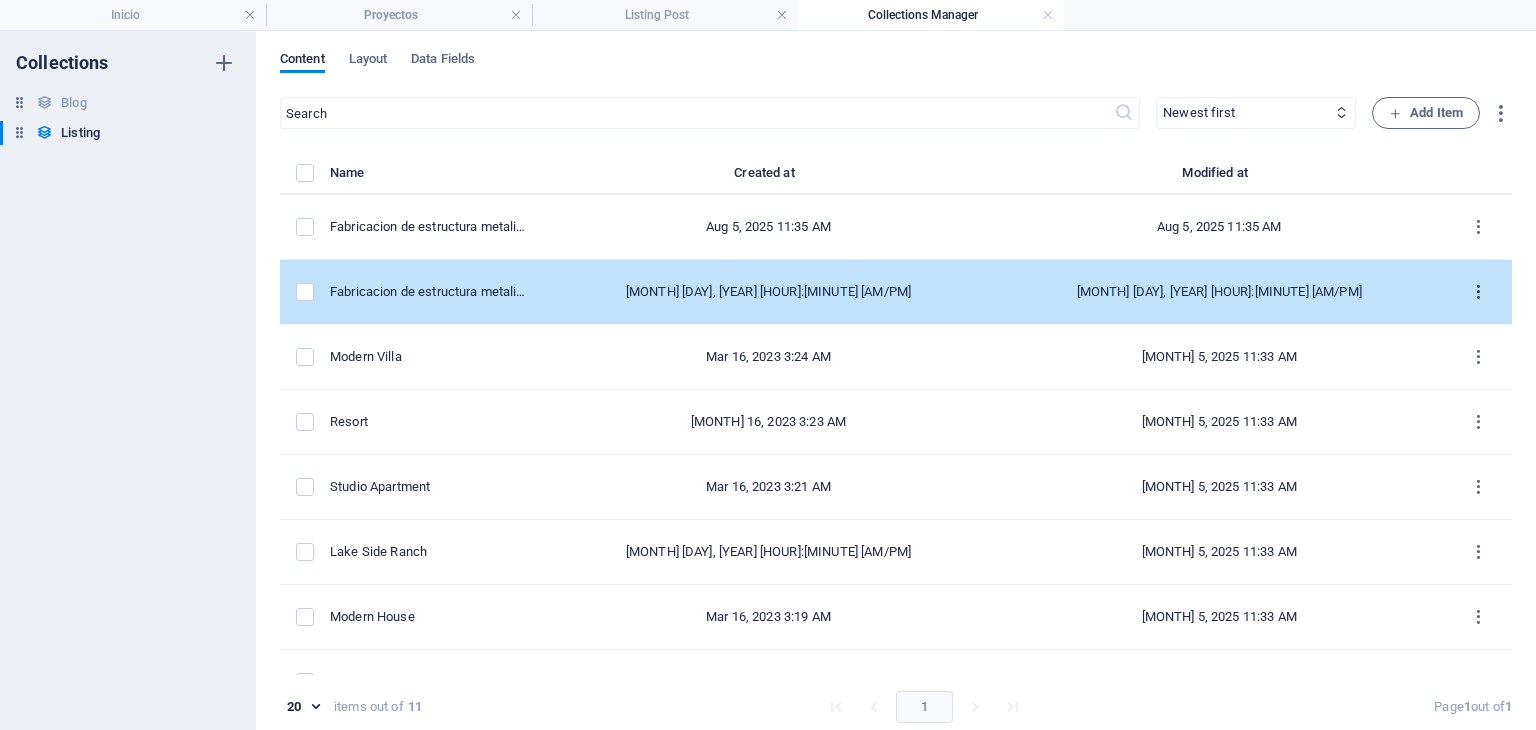 click at bounding box center [1478, 292] 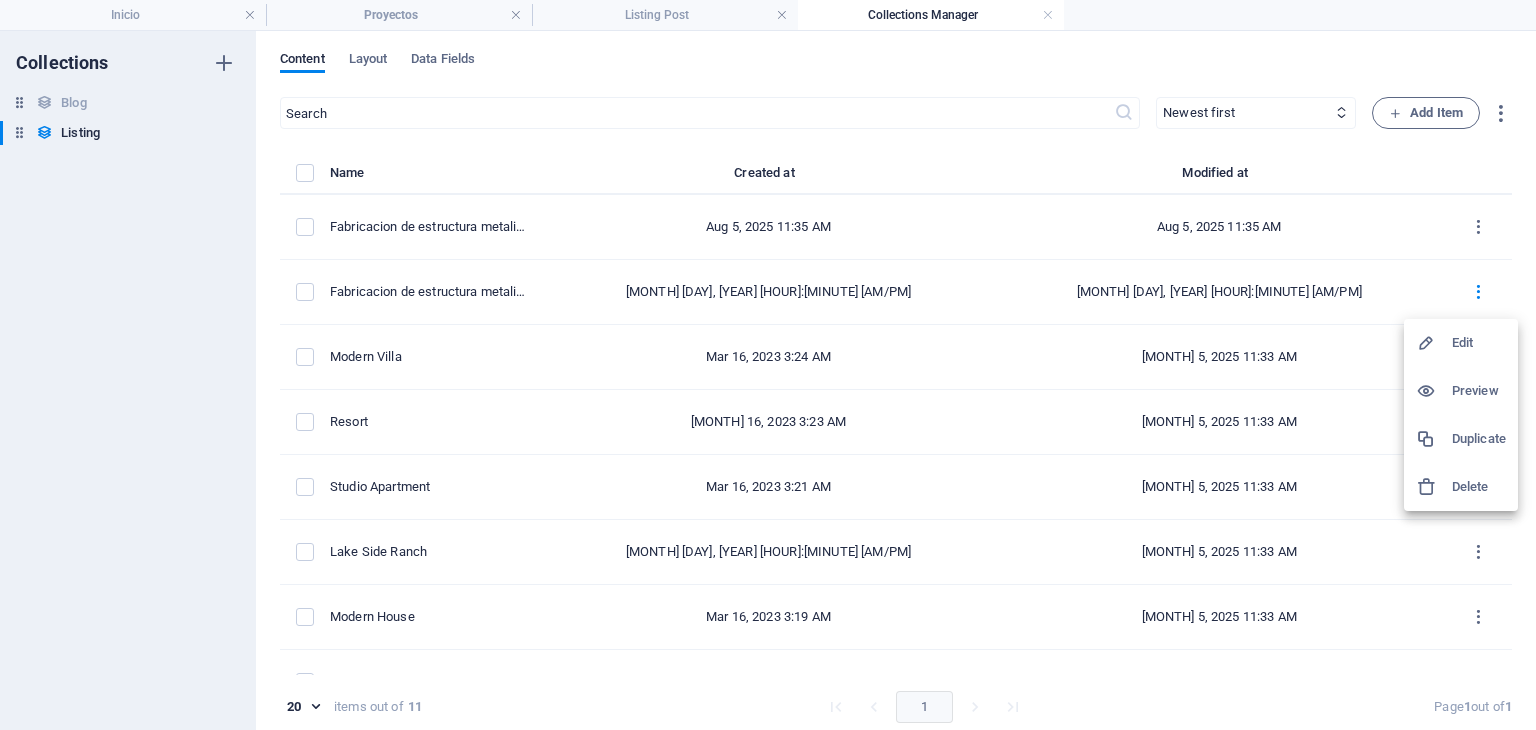 click at bounding box center [768, 365] 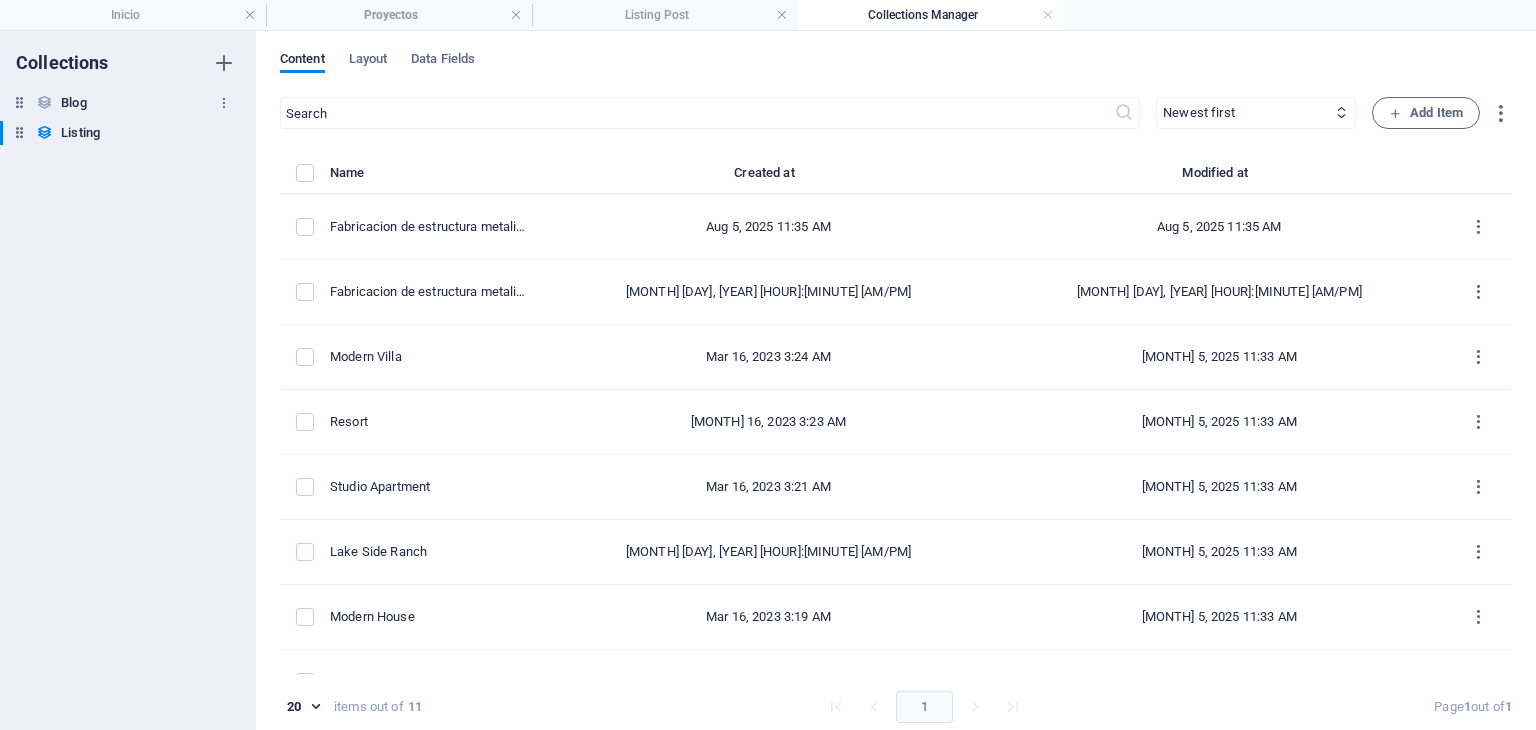 click on "Blog Blog" at bounding box center (118, 103) 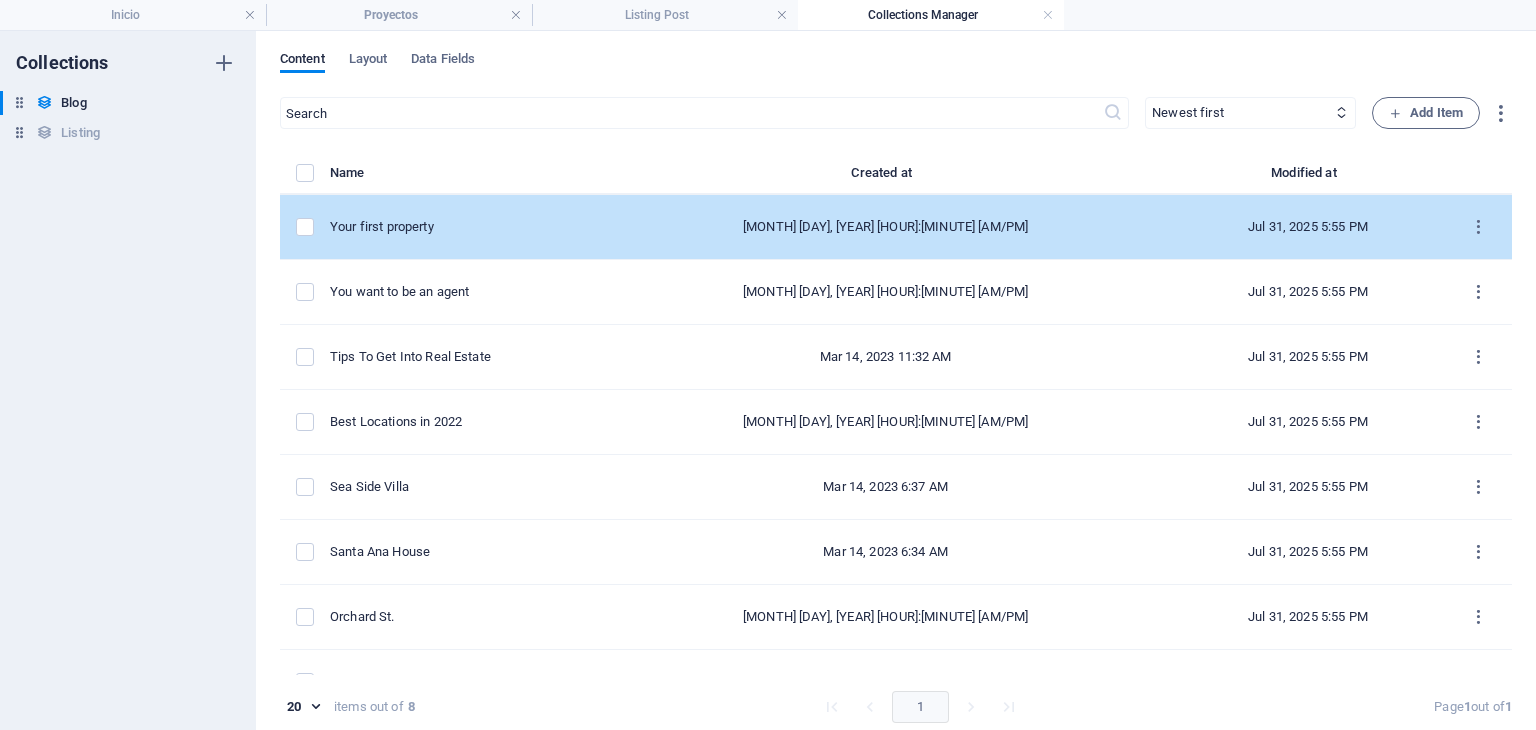 click at bounding box center [305, 227] 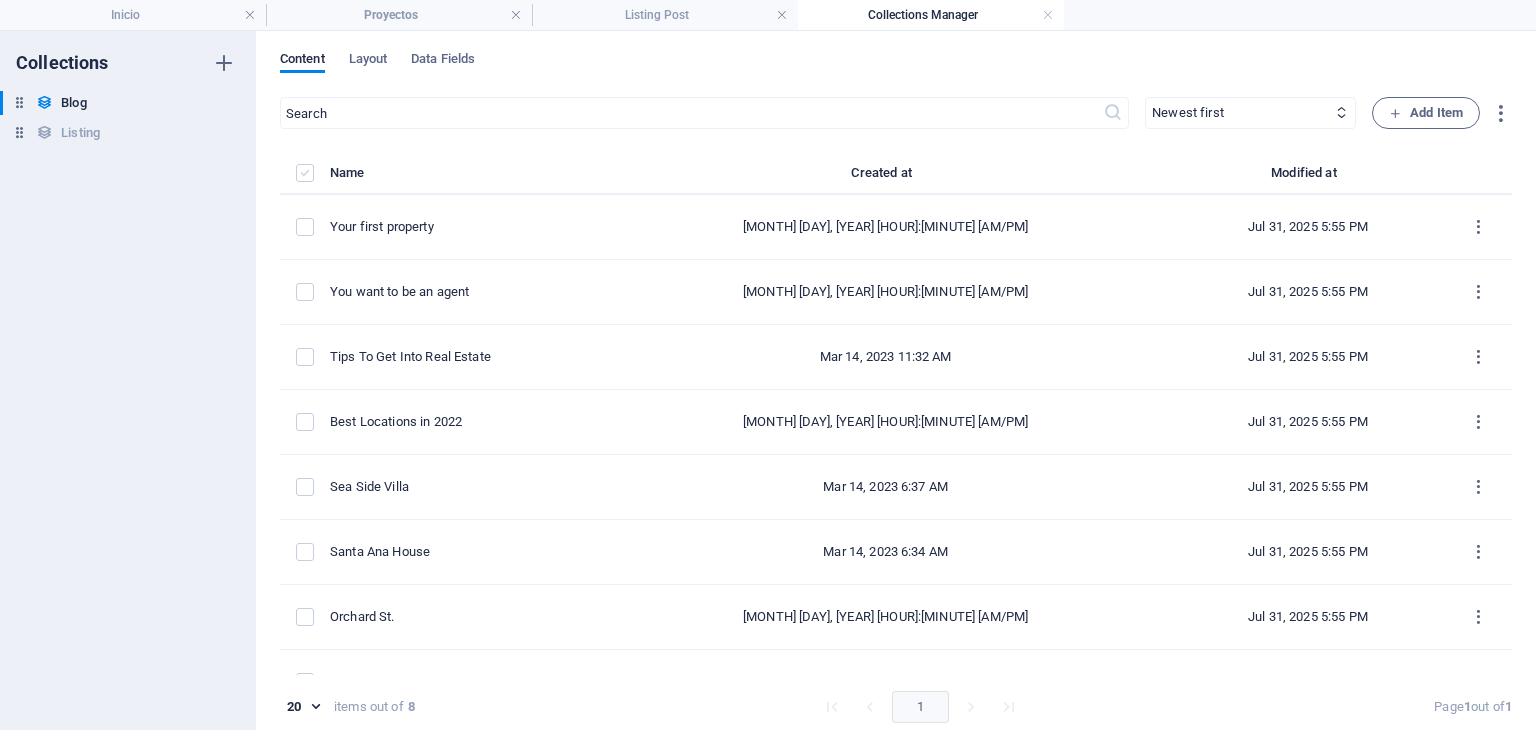 click at bounding box center (305, 173) 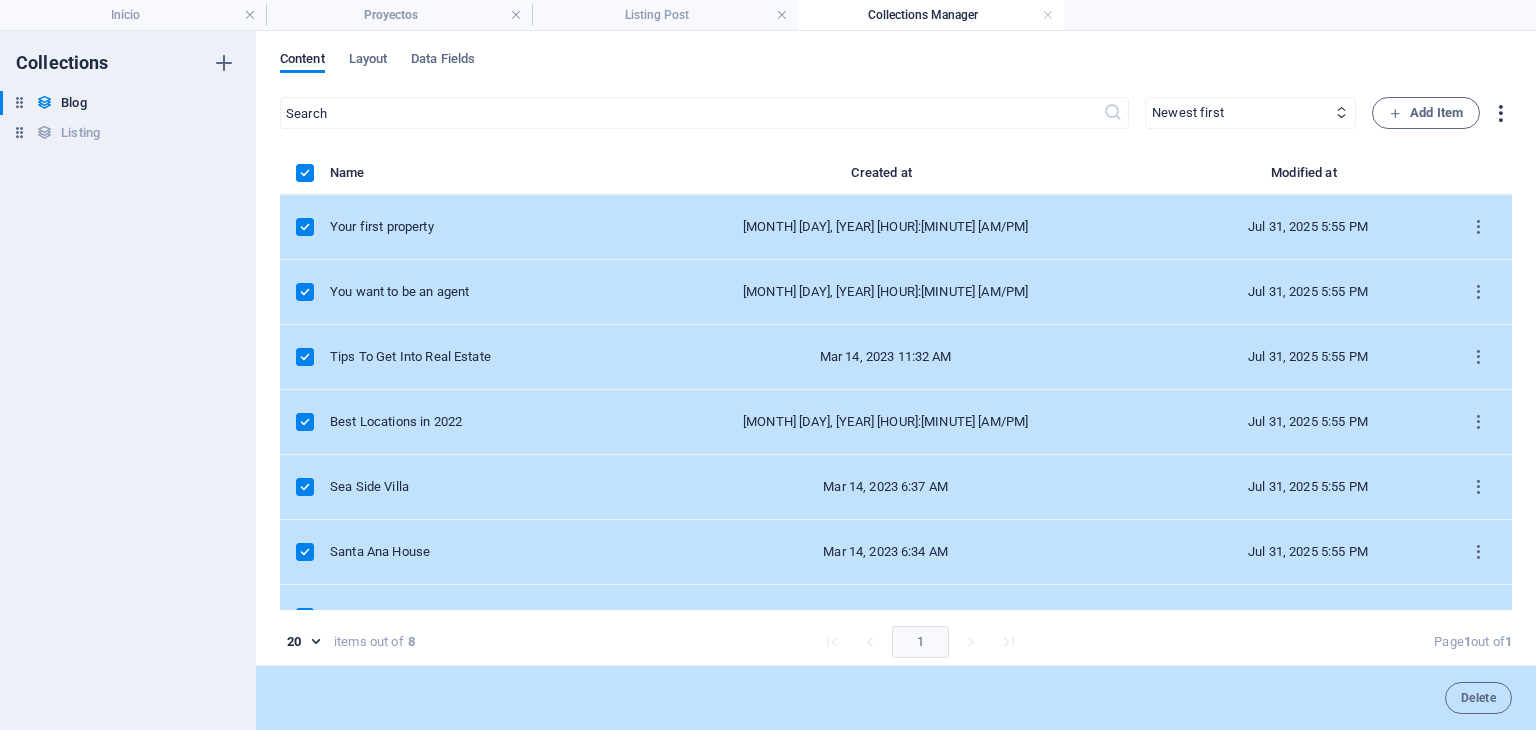click at bounding box center [1500, 113] 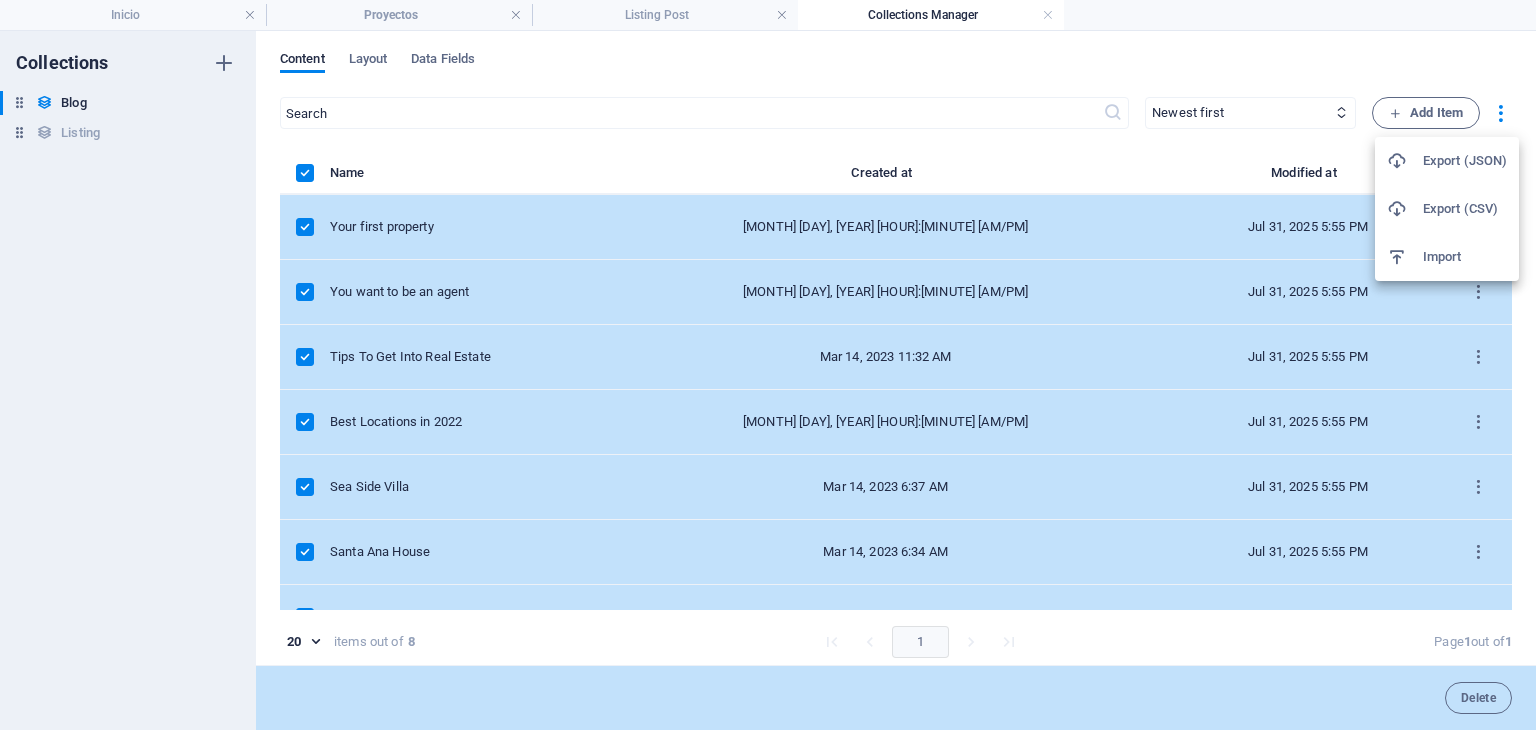 click at bounding box center [768, 365] 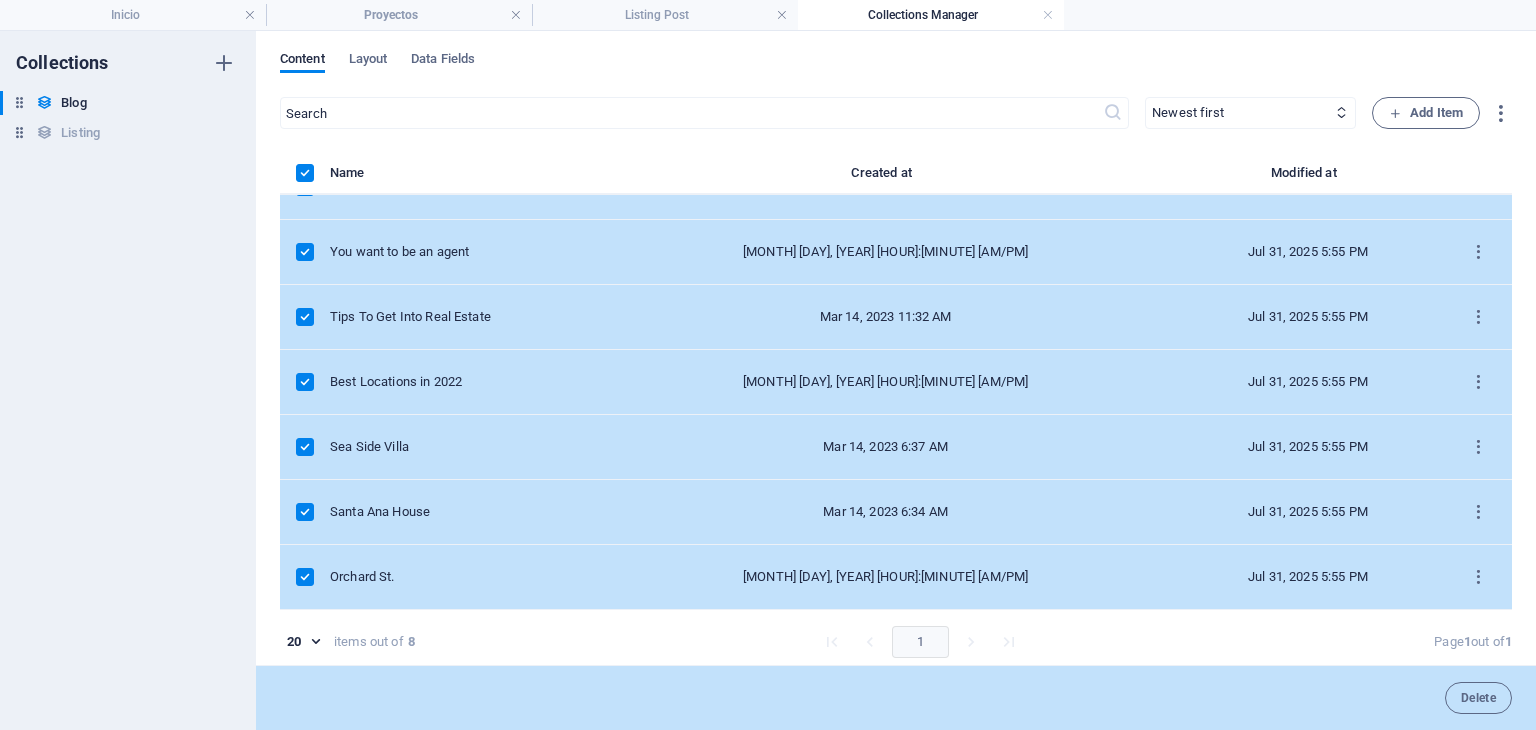 scroll, scrollTop: 103, scrollLeft: 0, axis: vertical 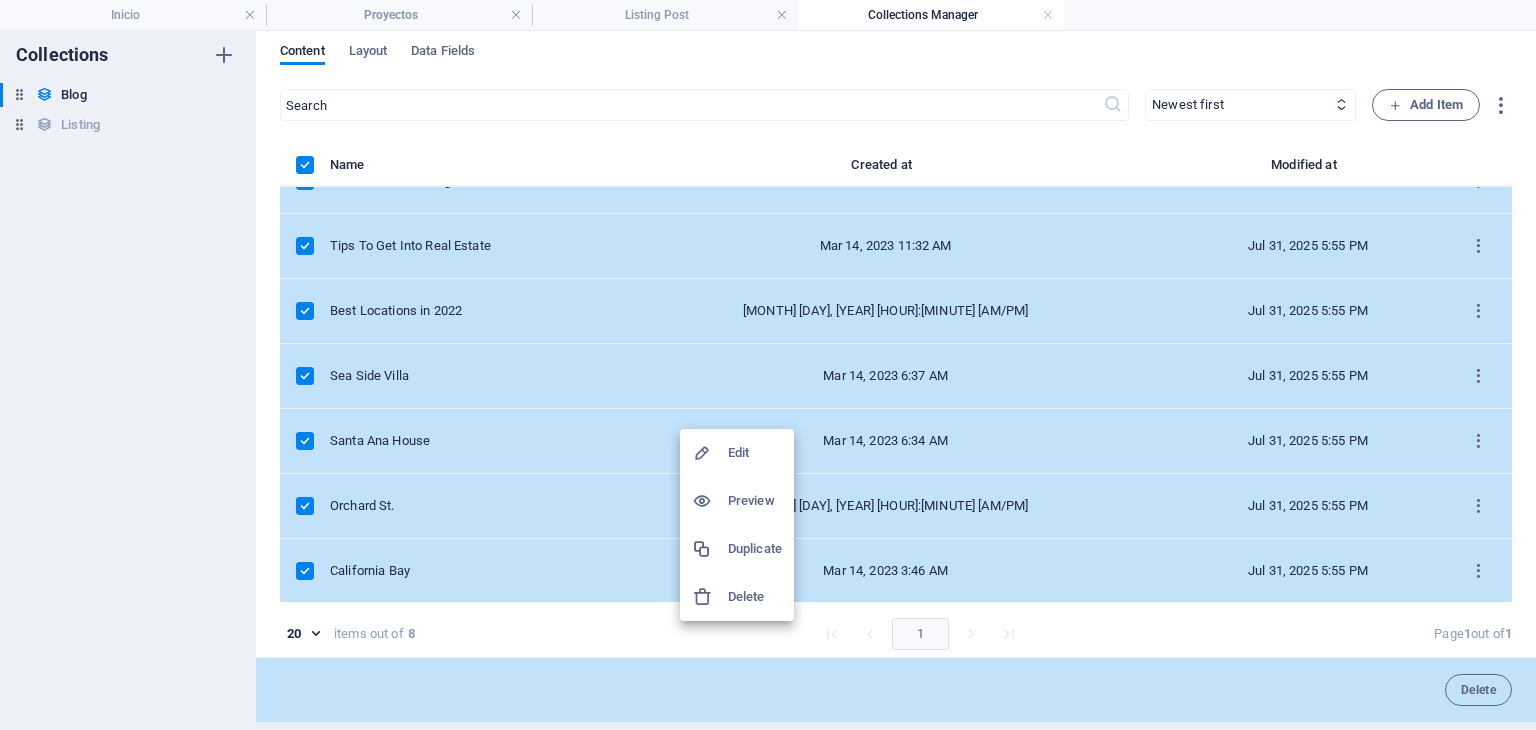 click on "Edit" at bounding box center (755, 453) 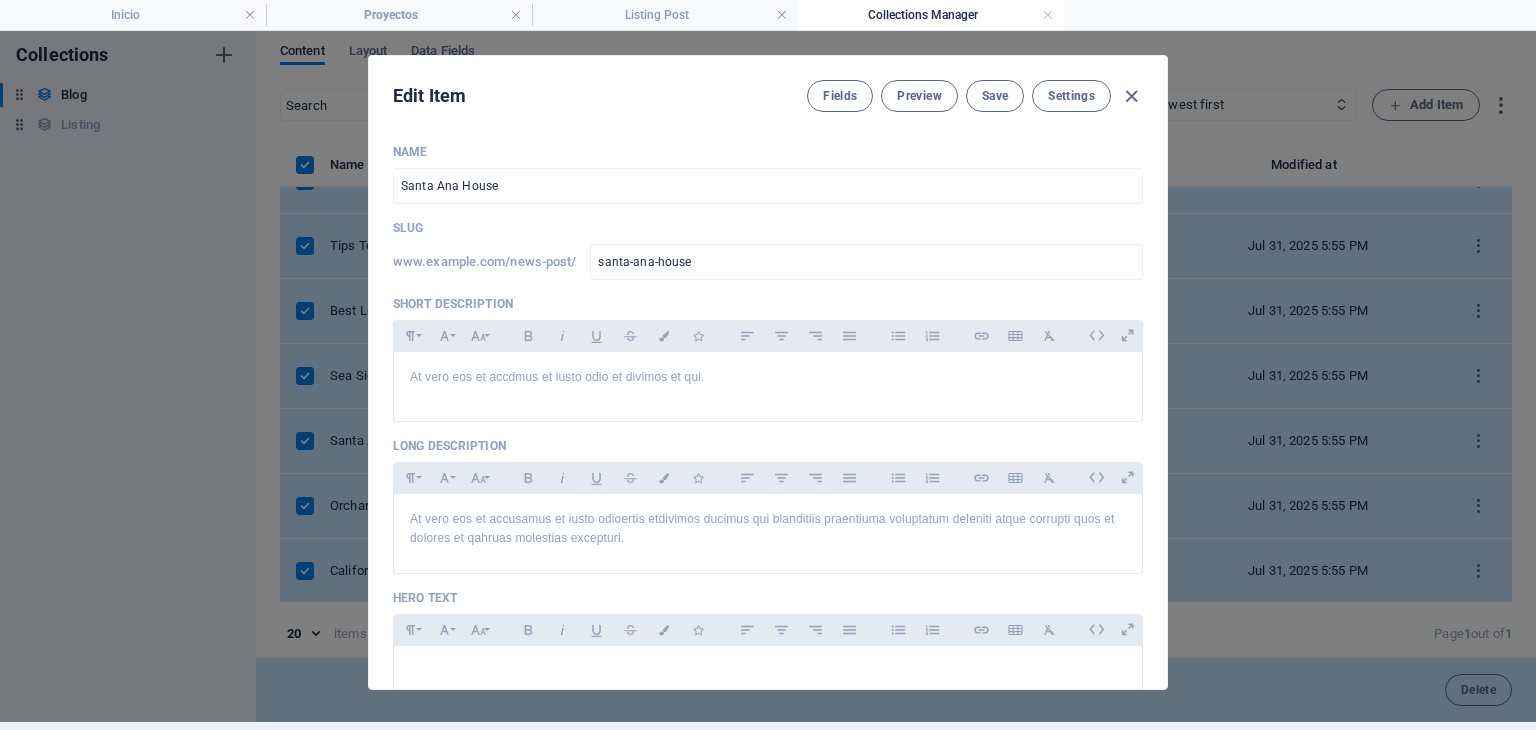 scroll, scrollTop: 0, scrollLeft: 0, axis: both 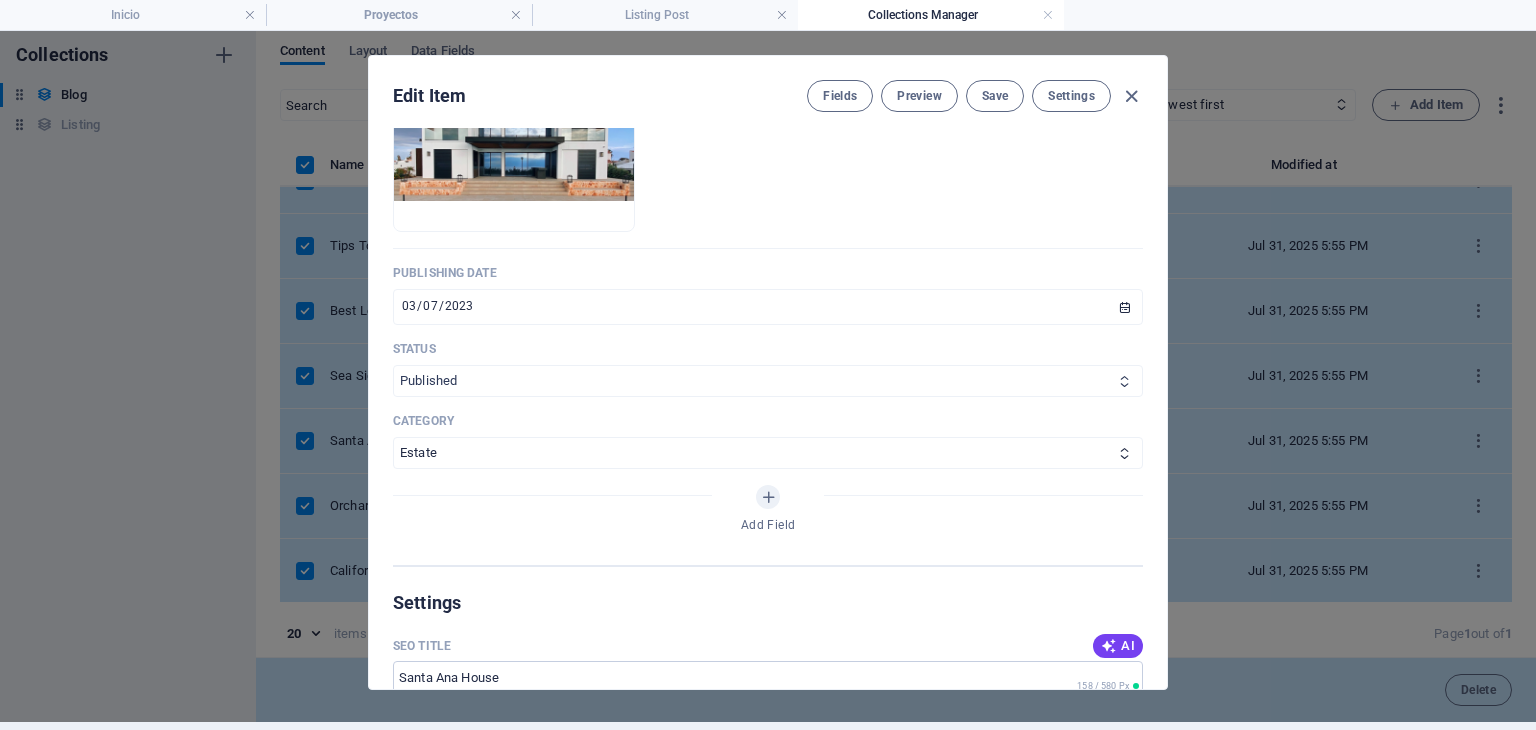 click on "Published Draft" at bounding box center [768, 381] 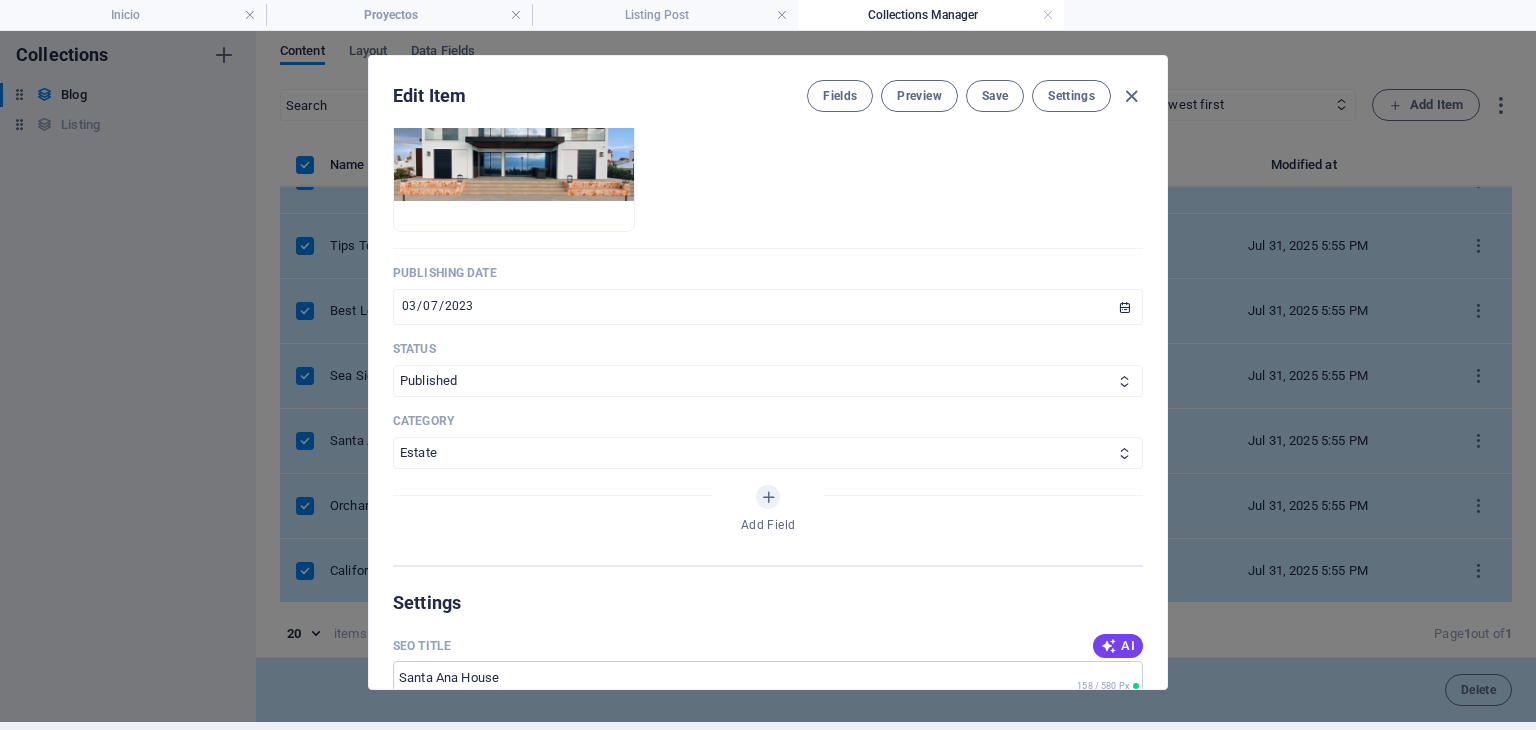 click on "Category" at bounding box center (768, 421) 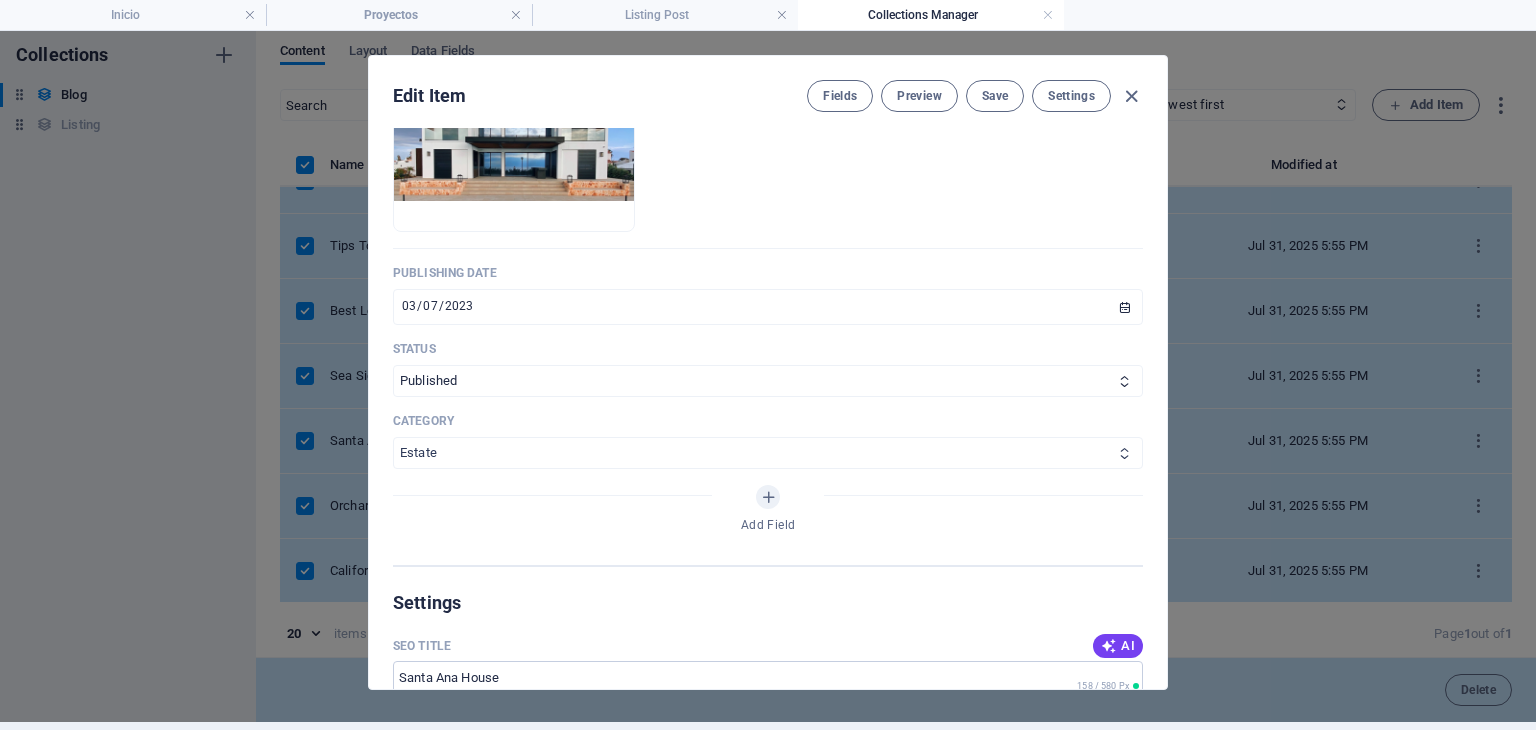 click on "Estate Trends Investment" at bounding box center (768, 453) 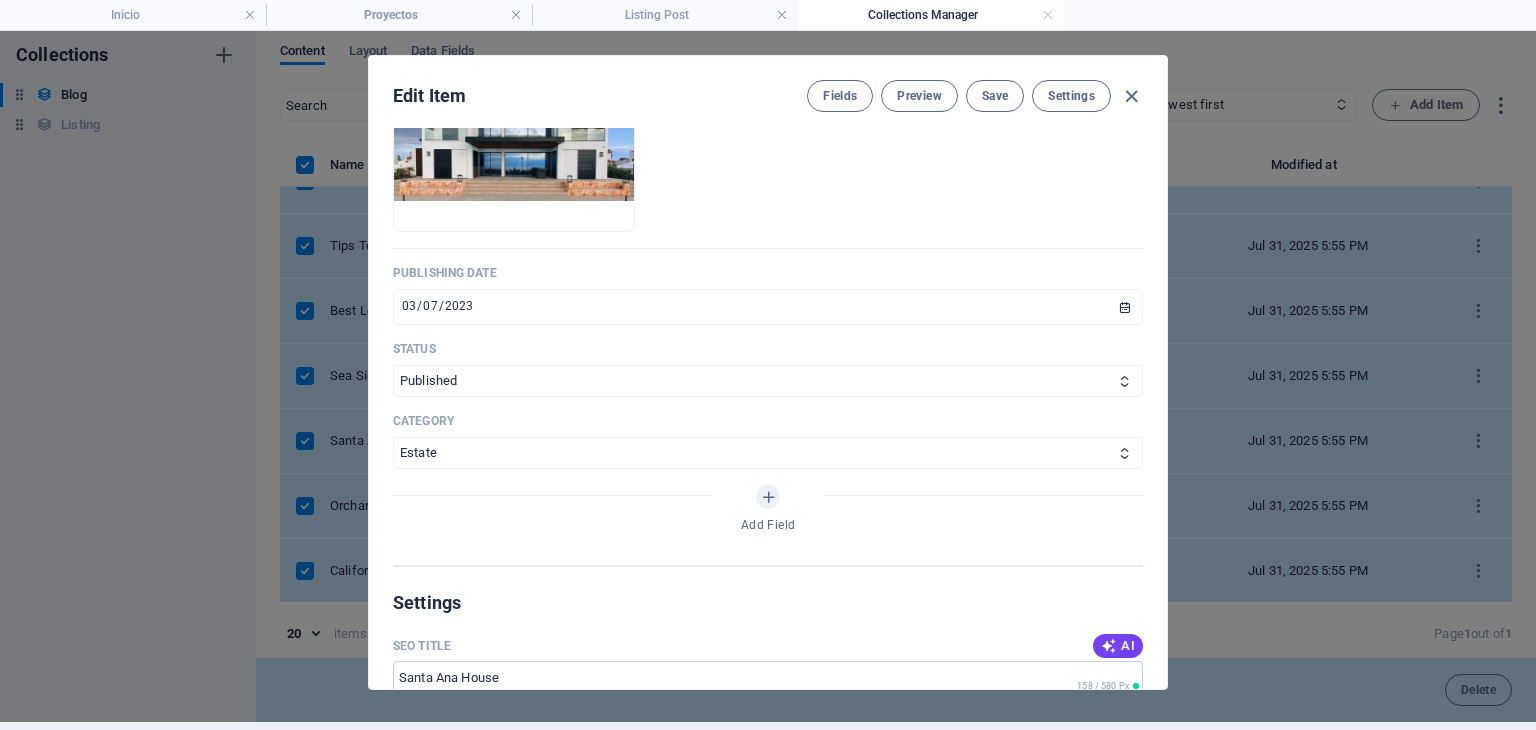 click on "Edit Item Fields Preview Save Settings" at bounding box center (768, 92) 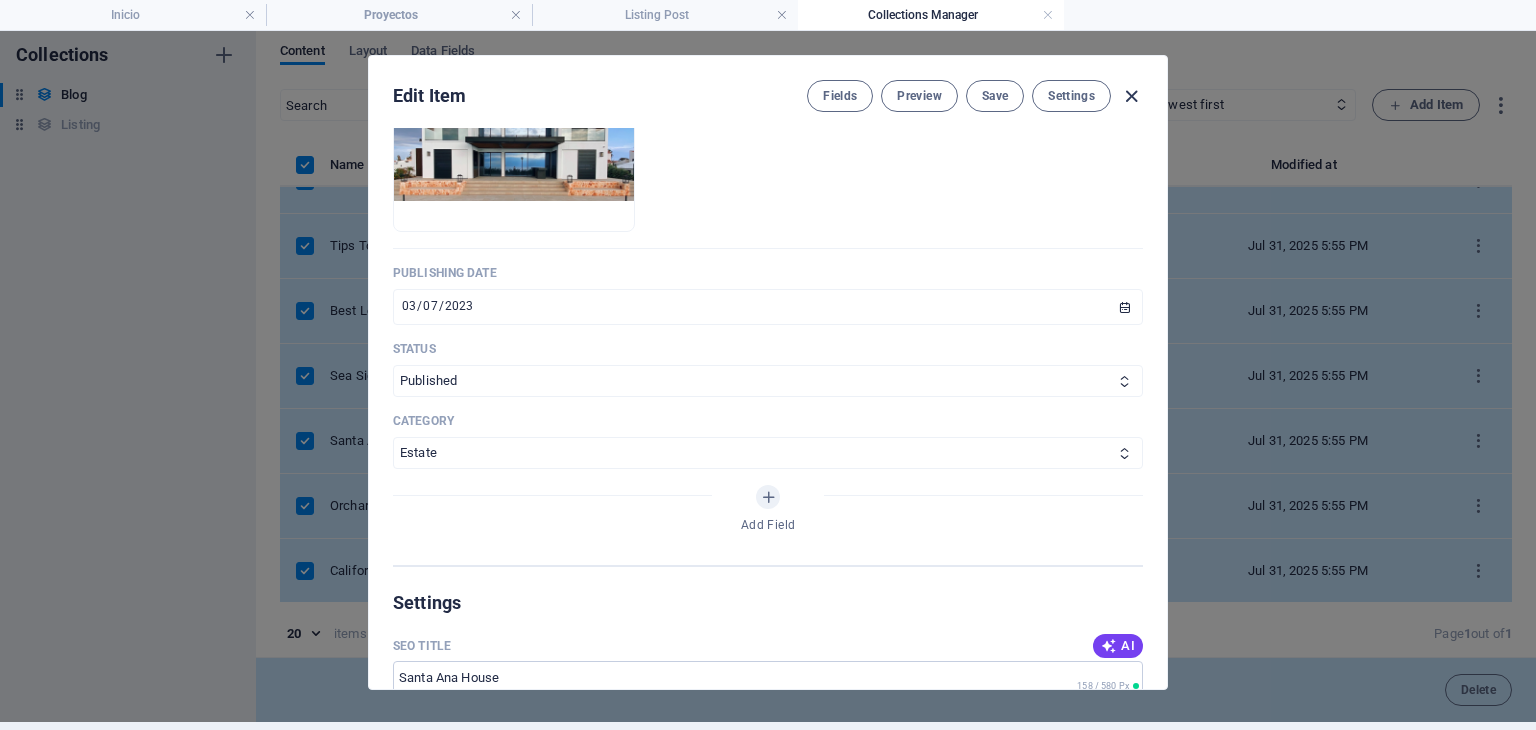 click at bounding box center [1131, 96] 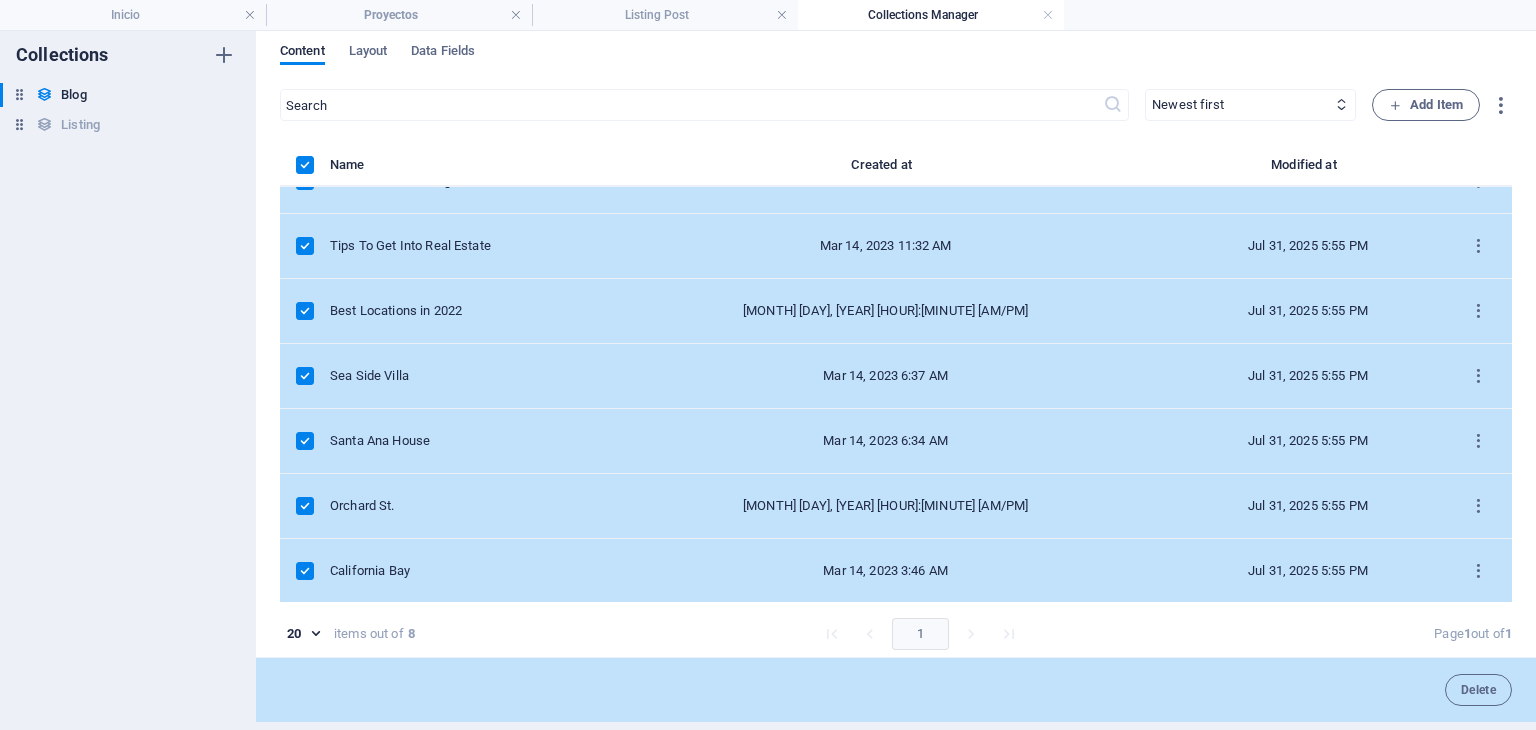 scroll, scrollTop: 969, scrollLeft: 0, axis: vertical 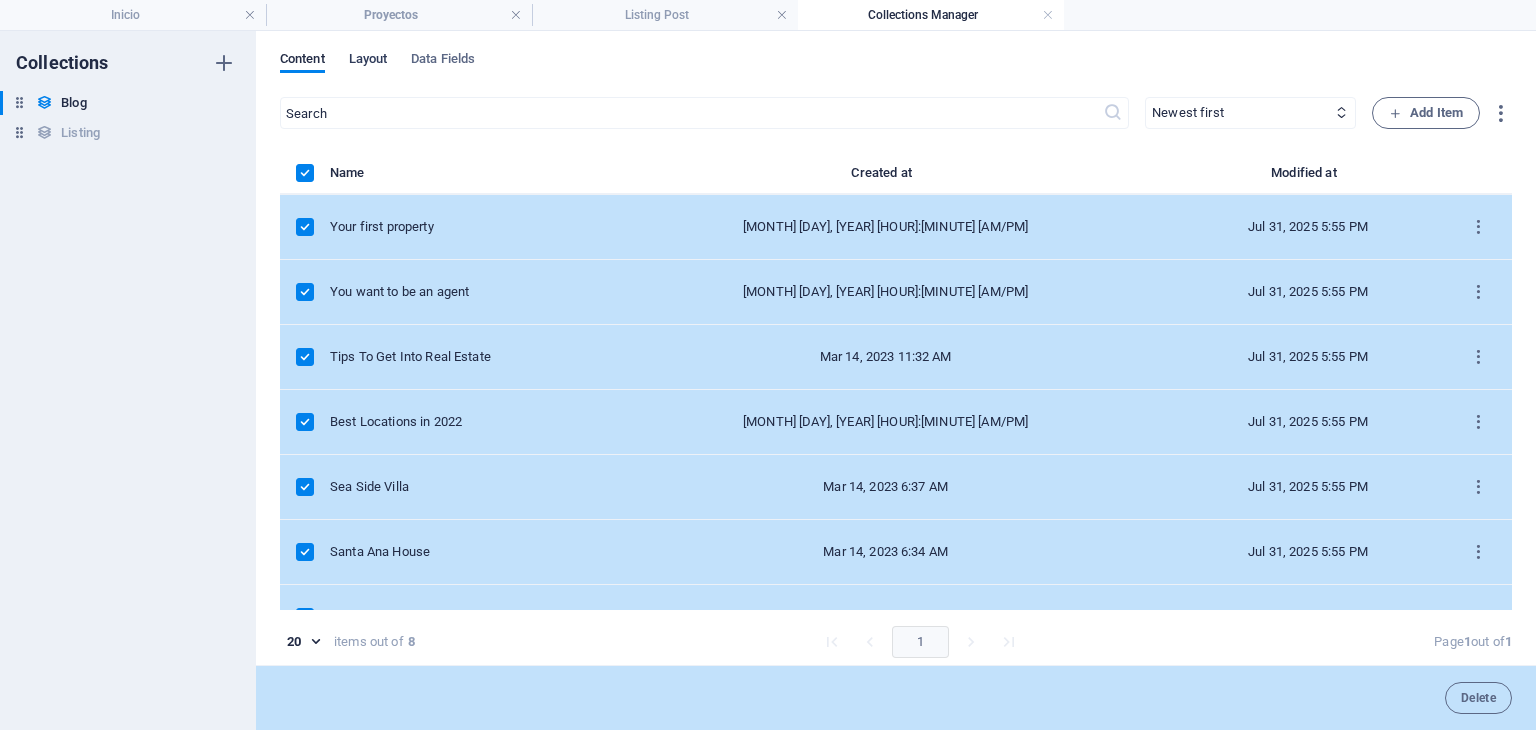 click on "Layout" at bounding box center [368, 61] 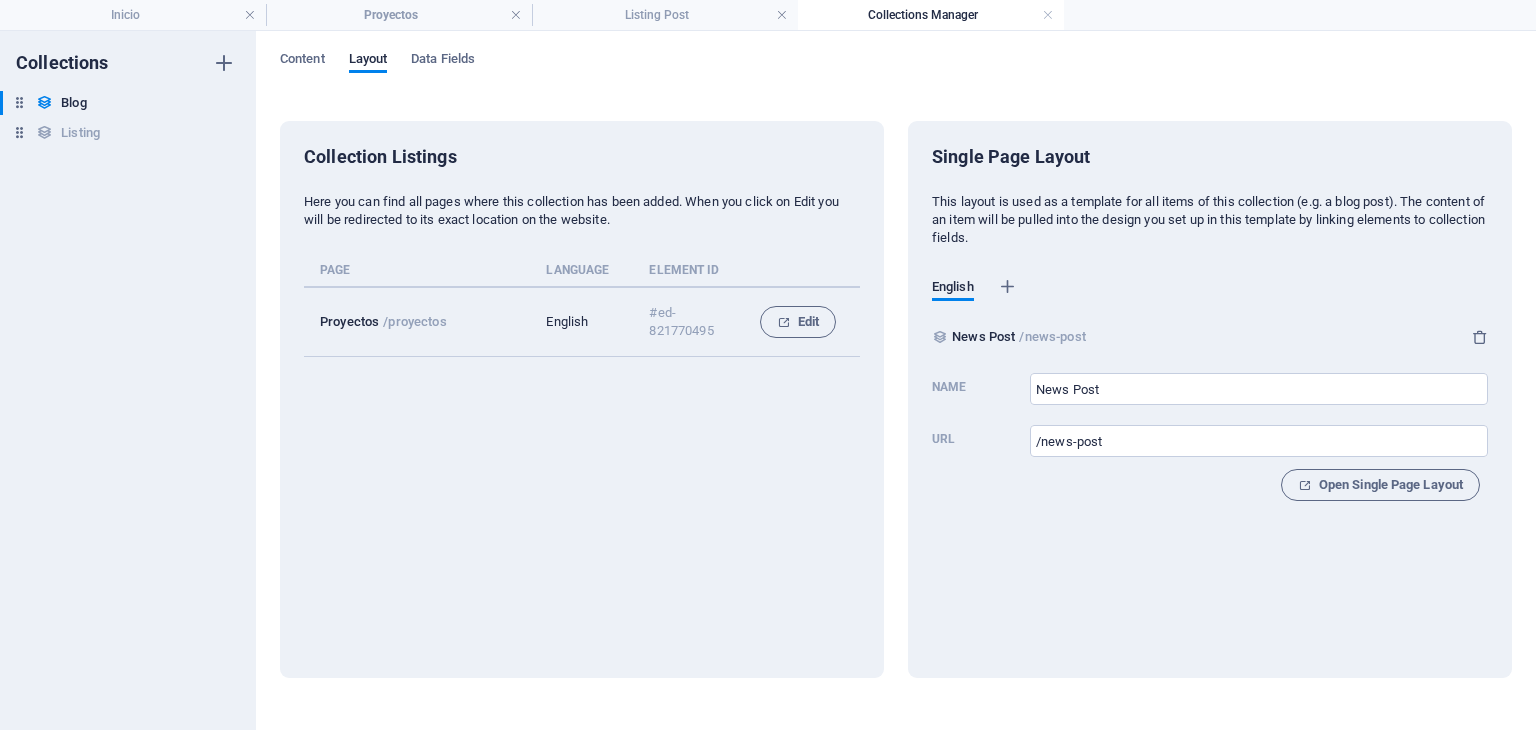 click on "English" at bounding box center [581, 322] 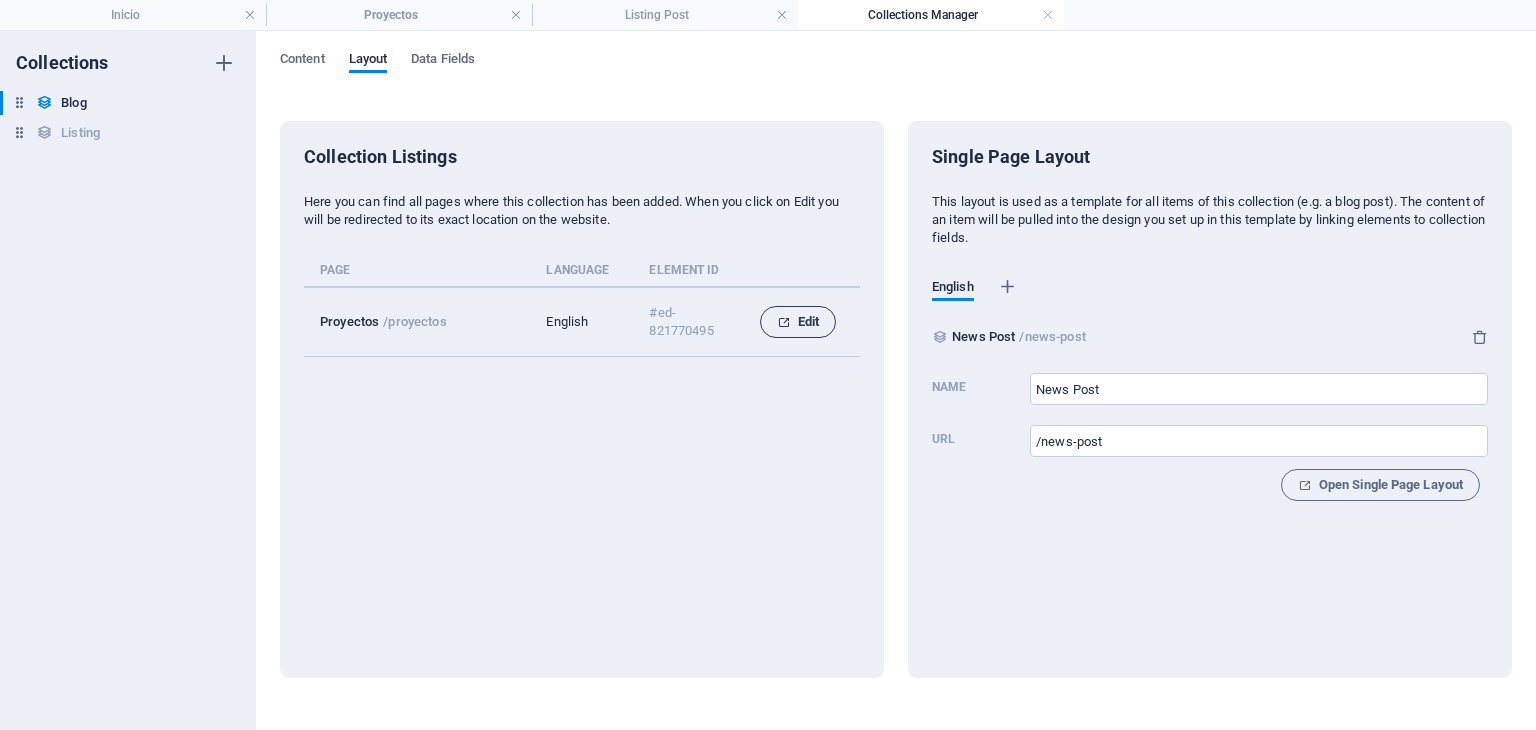 click on "Edit" at bounding box center (798, 322) 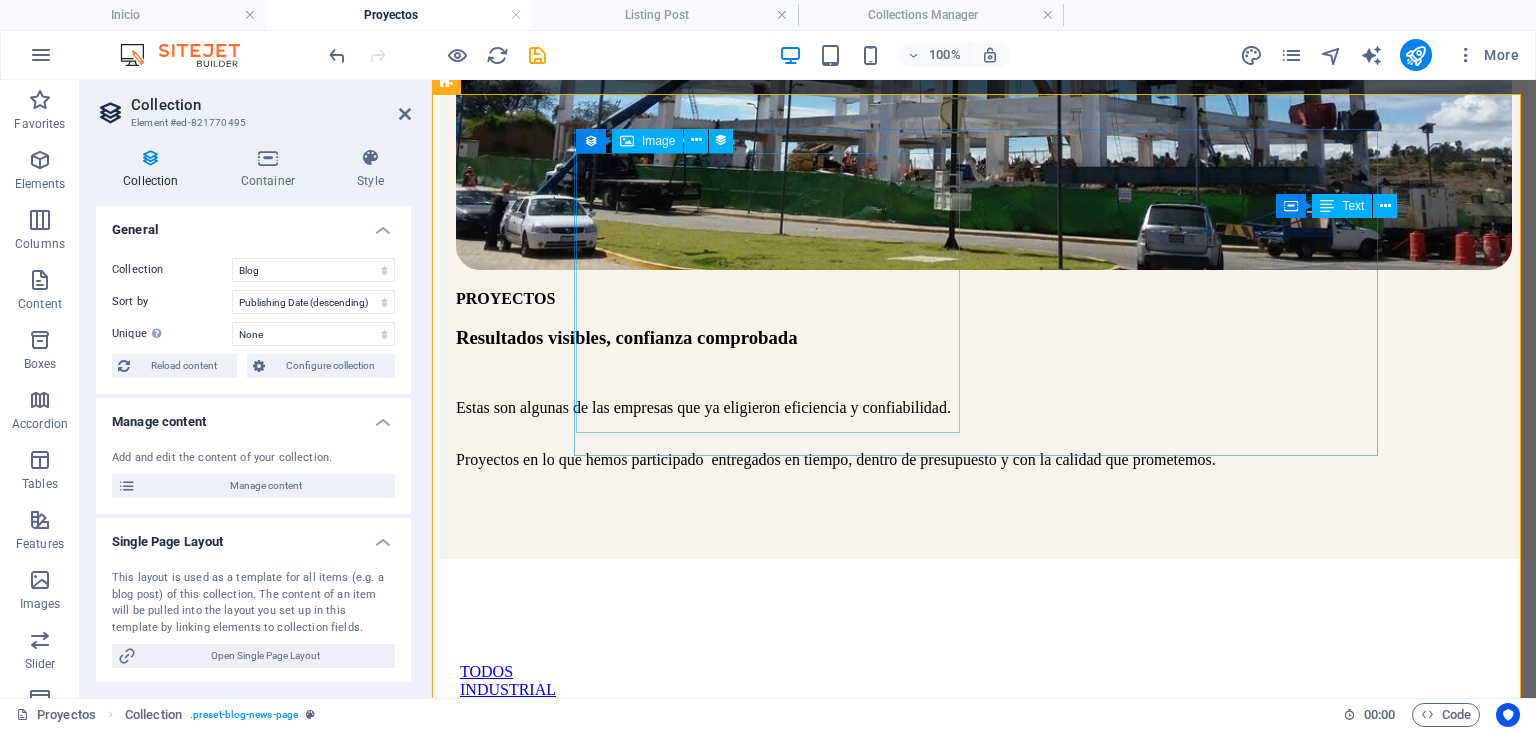 scroll, scrollTop: 1000, scrollLeft: 0, axis: vertical 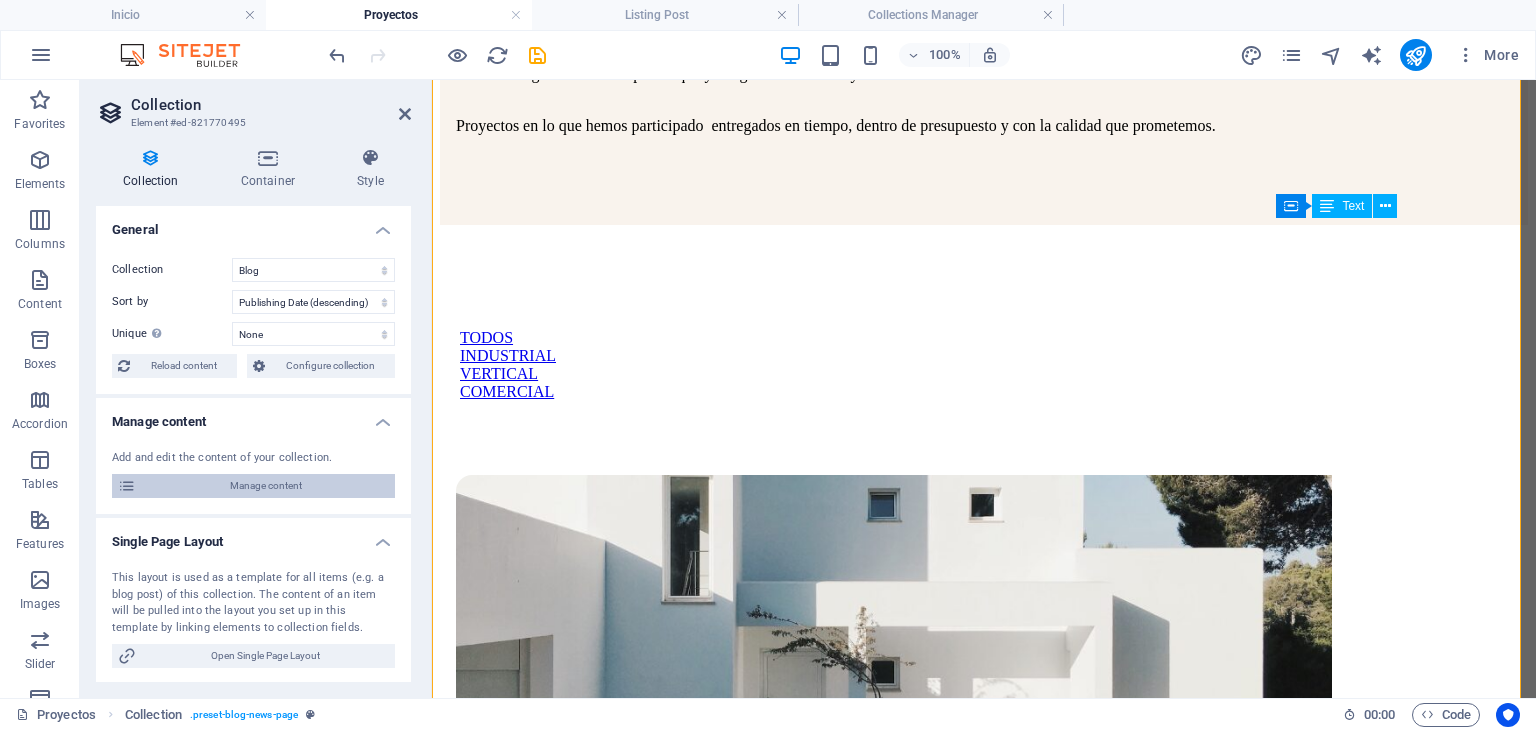 click on "Manage content" at bounding box center (265, 486) 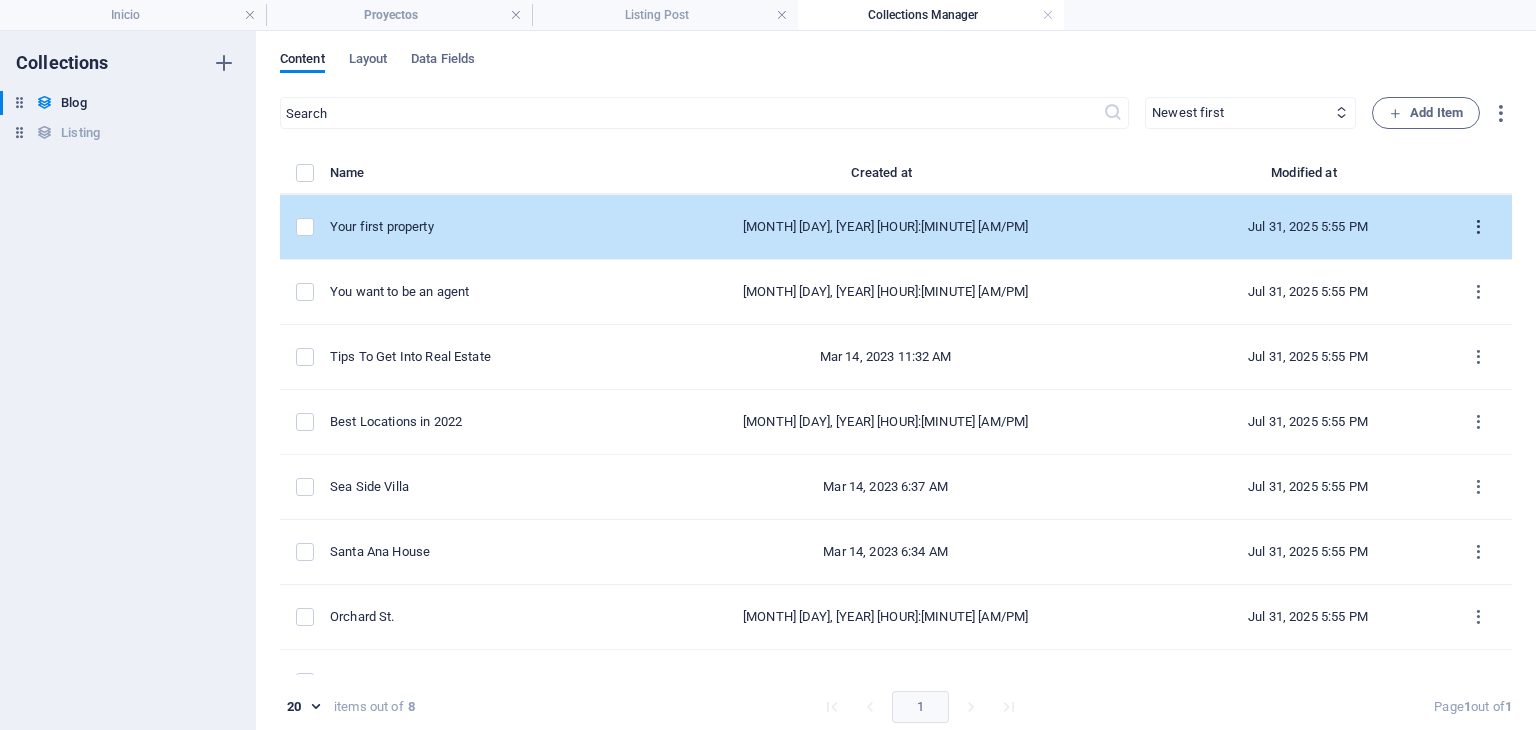 click at bounding box center (1478, 227) 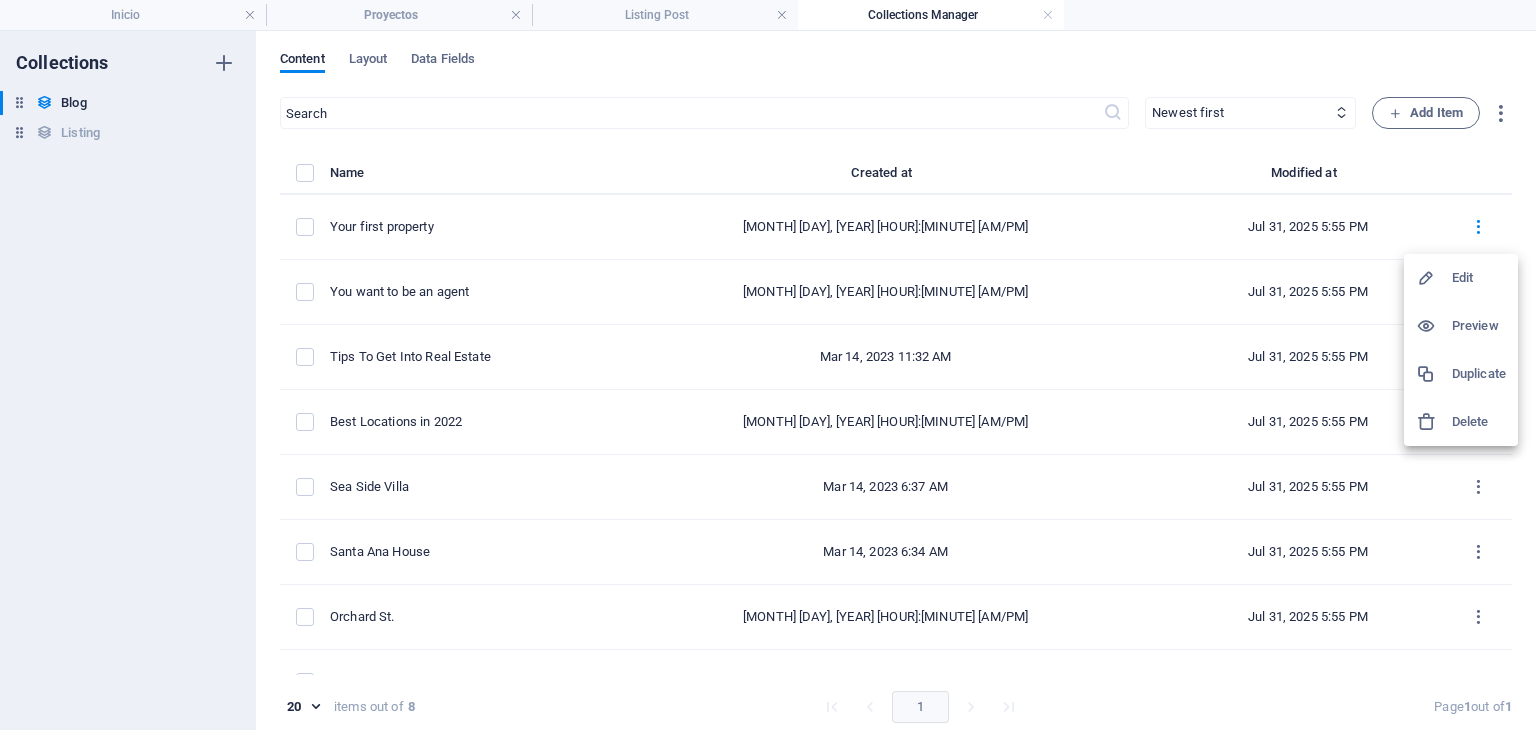 click at bounding box center [768, 365] 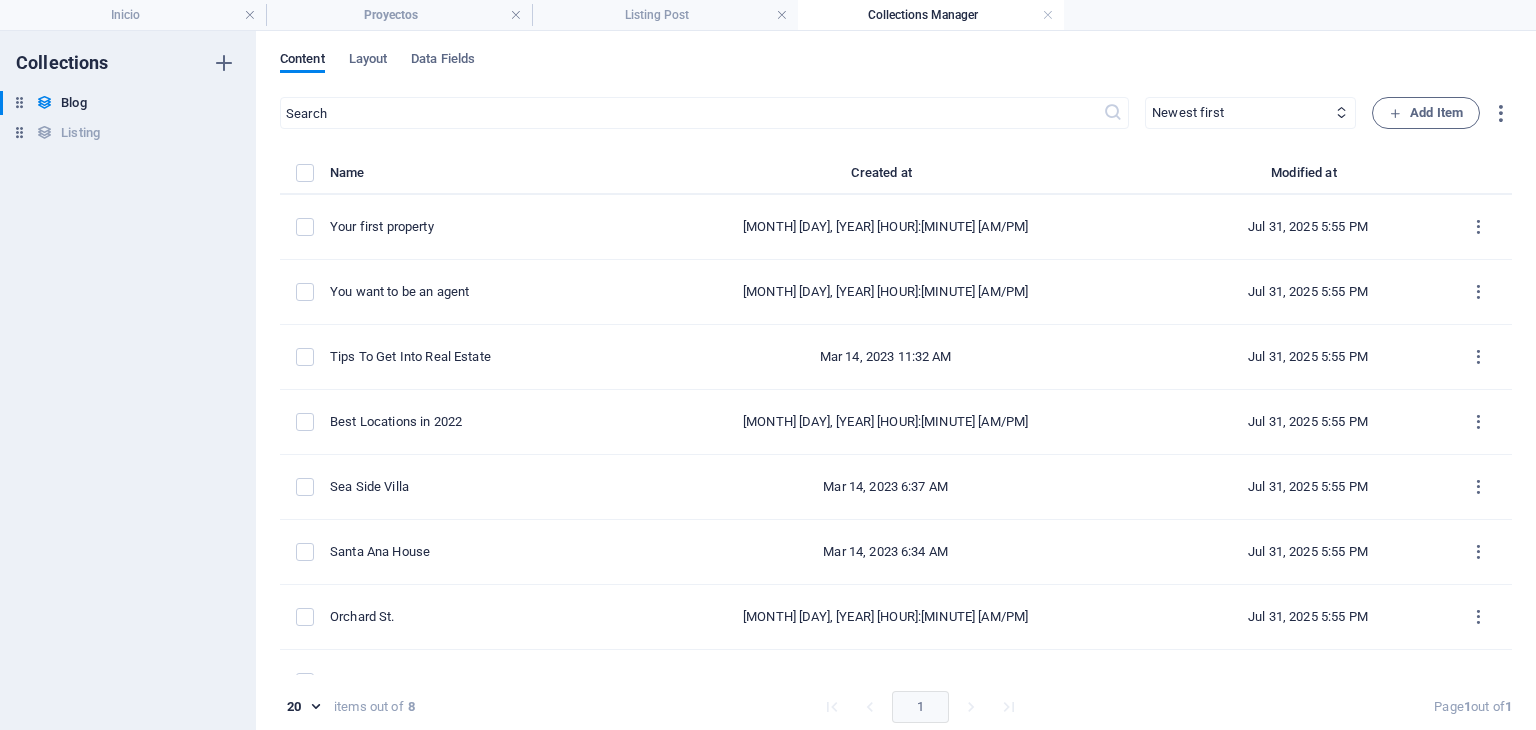 click on "Add Item" at bounding box center [1426, 113] 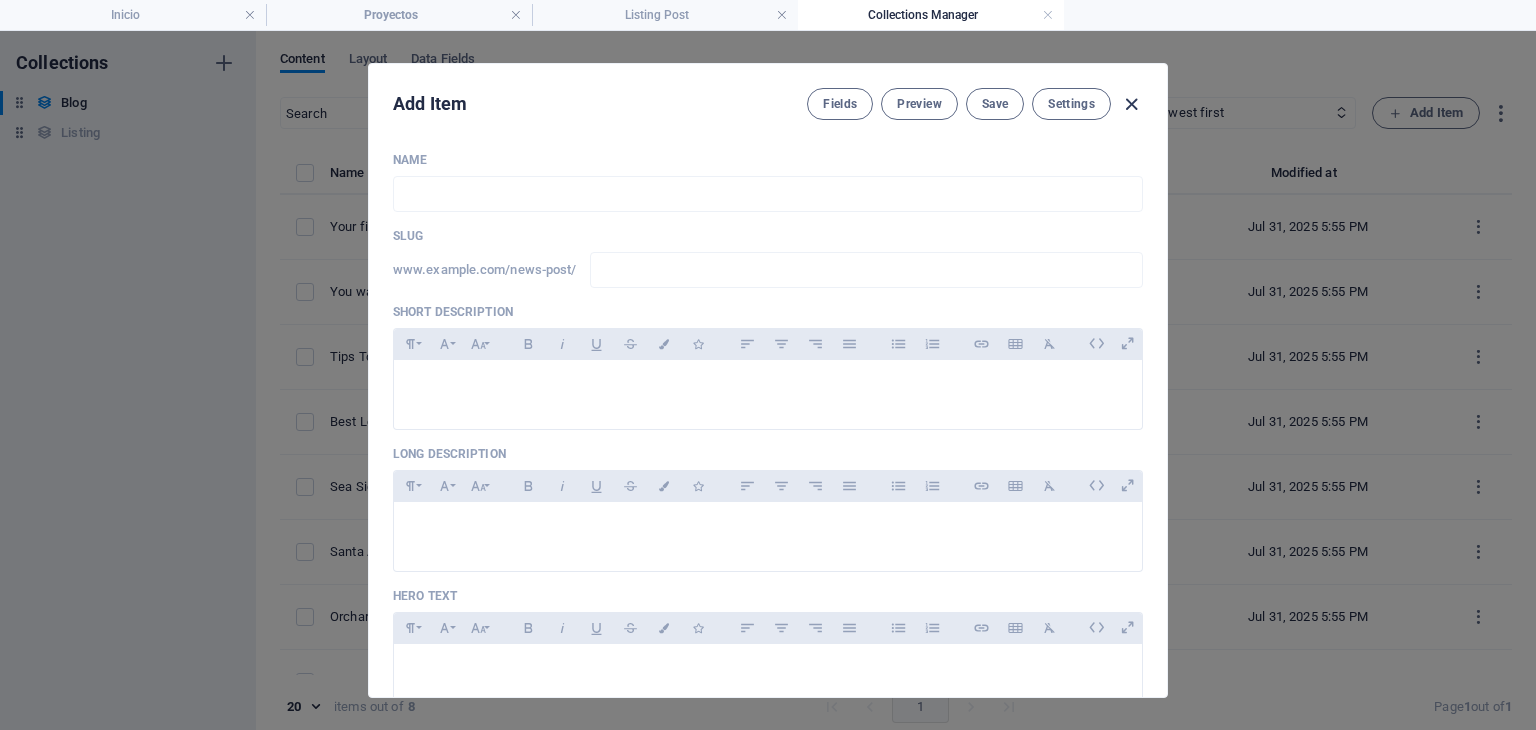 click at bounding box center [1131, 104] 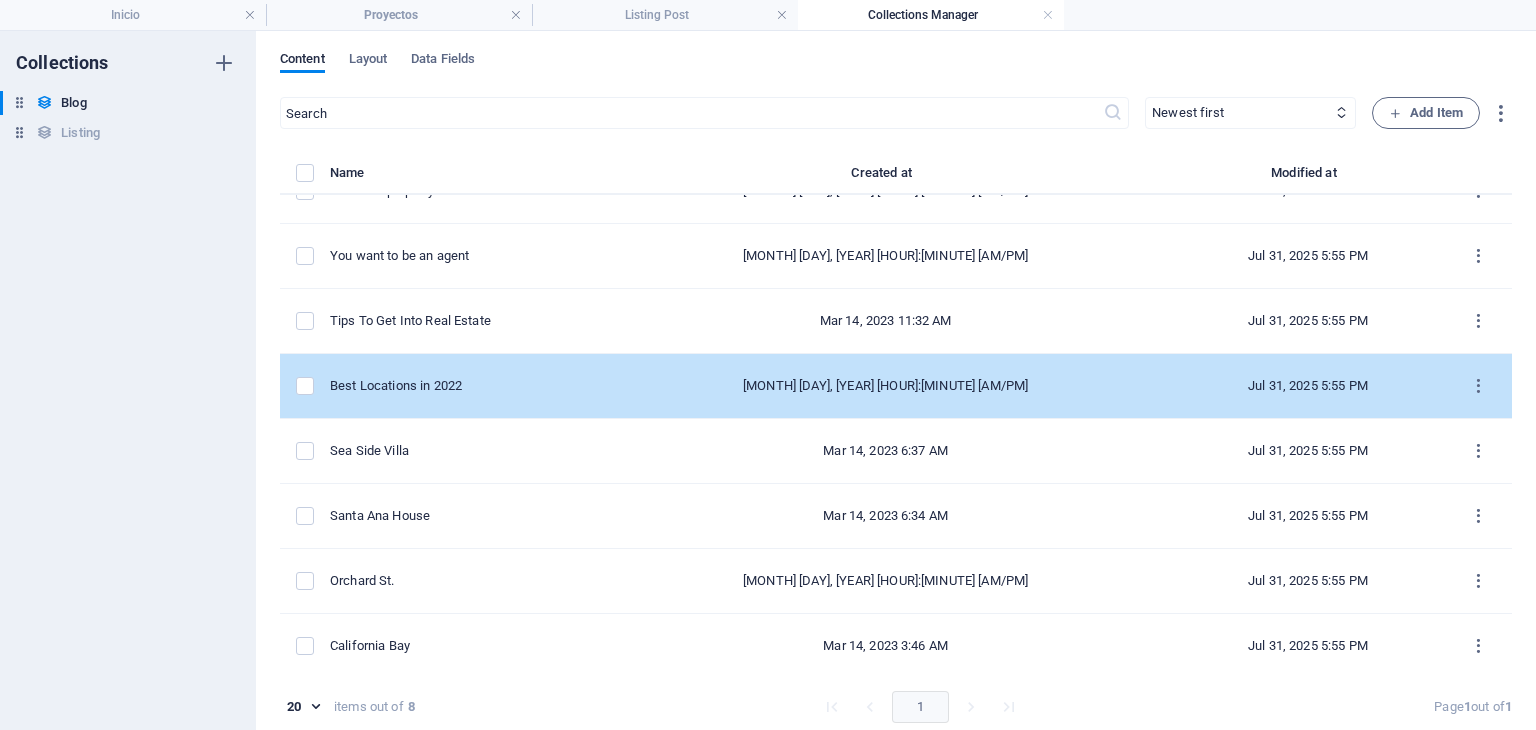 scroll, scrollTop: 38, scrollLeft: 0, axis: vertical 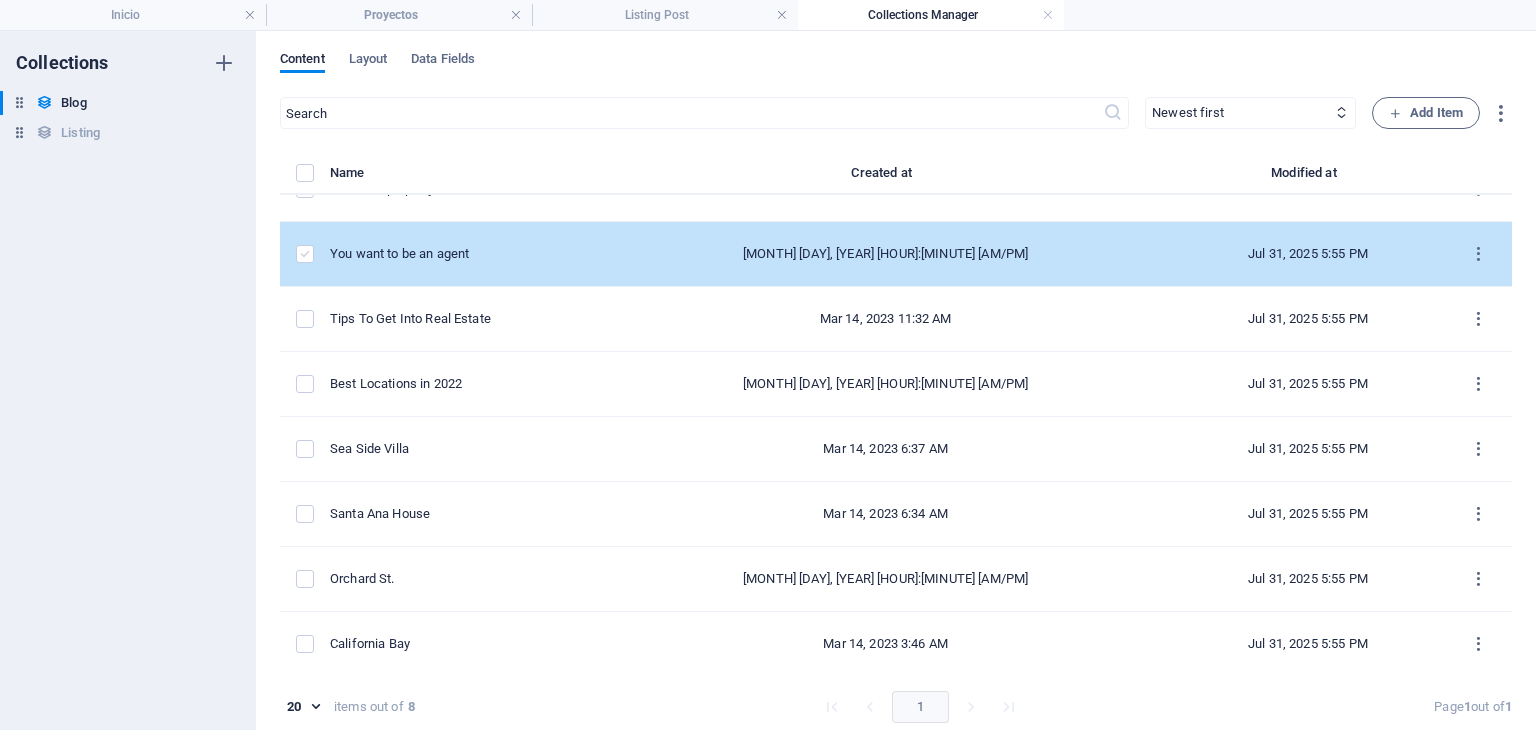 click at bounding box center (305, 254) 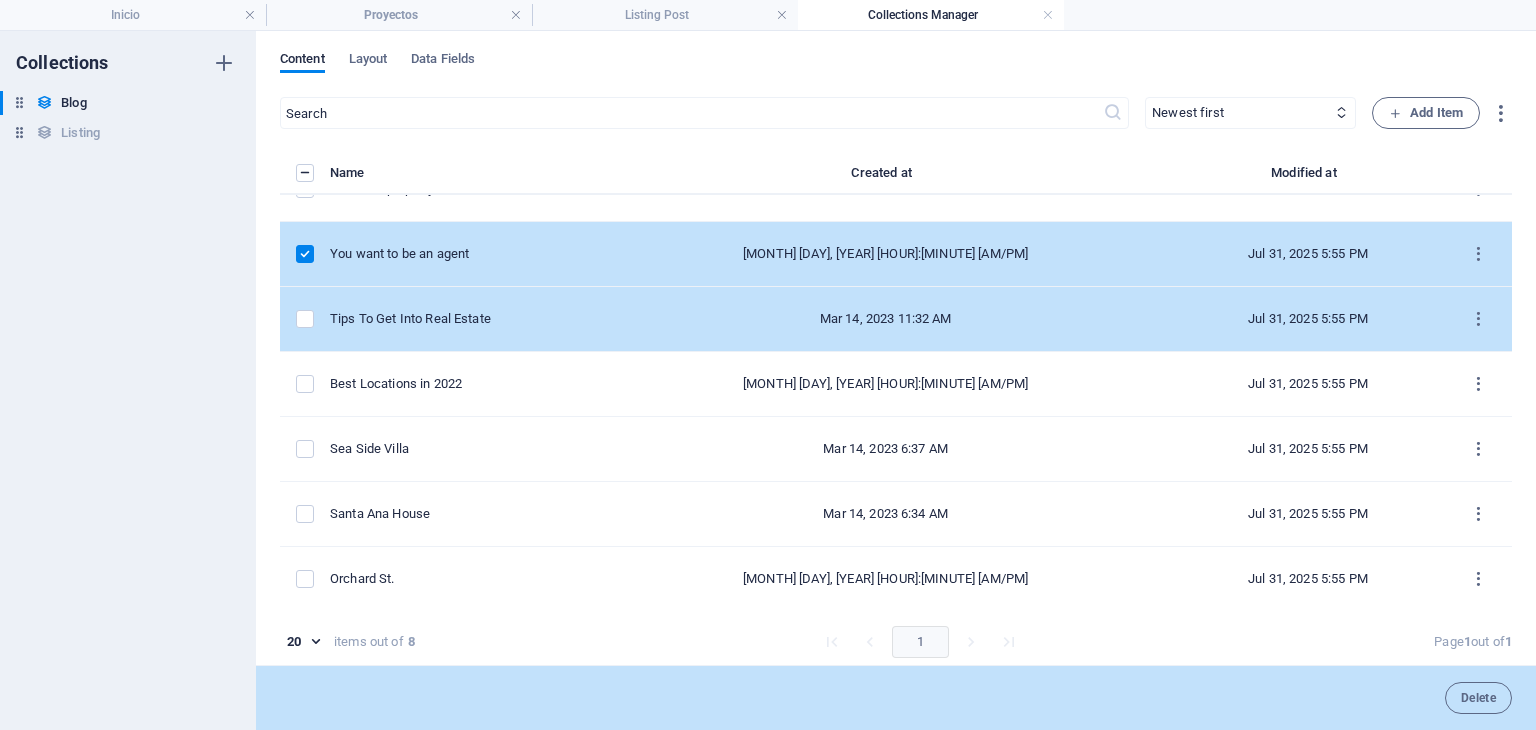 click at bounding box center [305, 319] 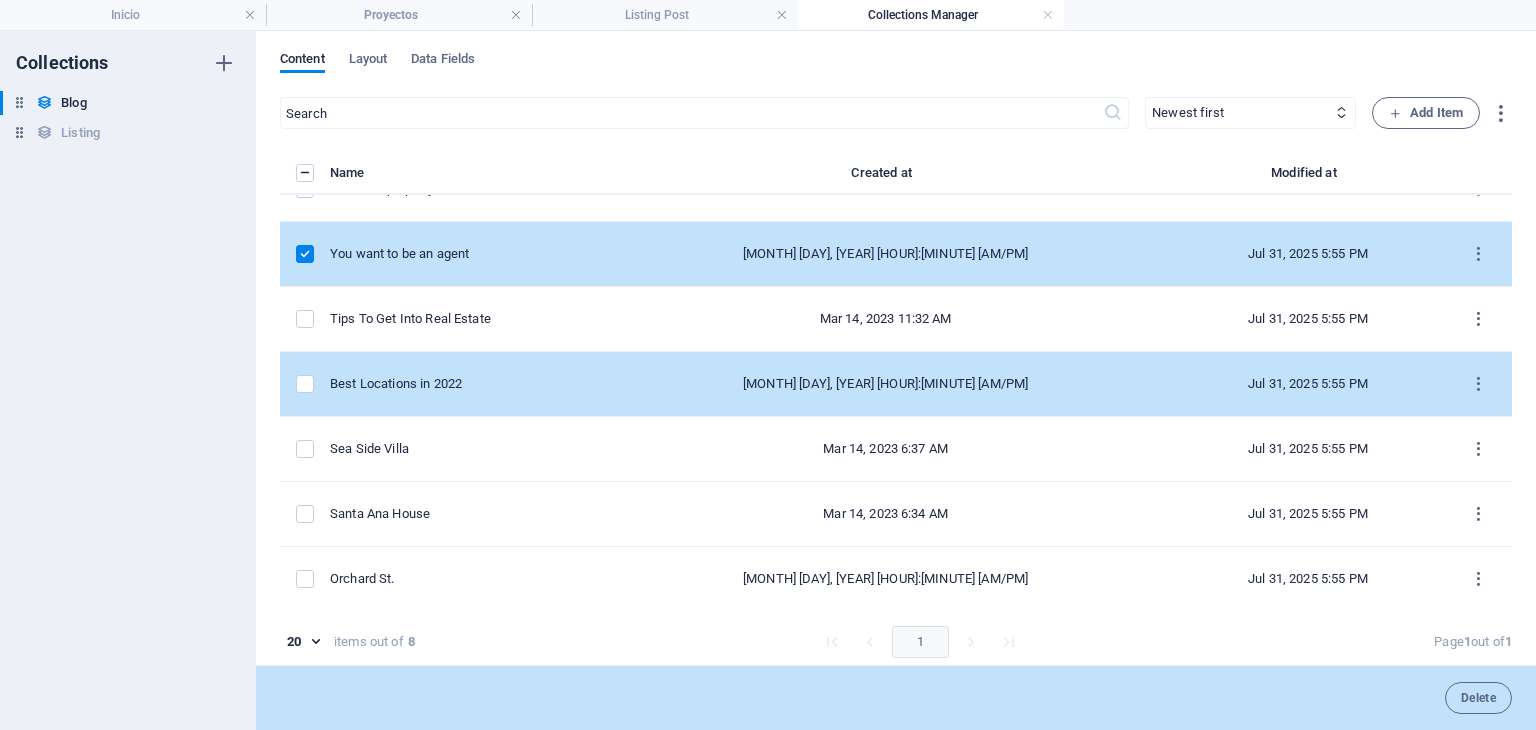 click at bounding box center [305, 384] 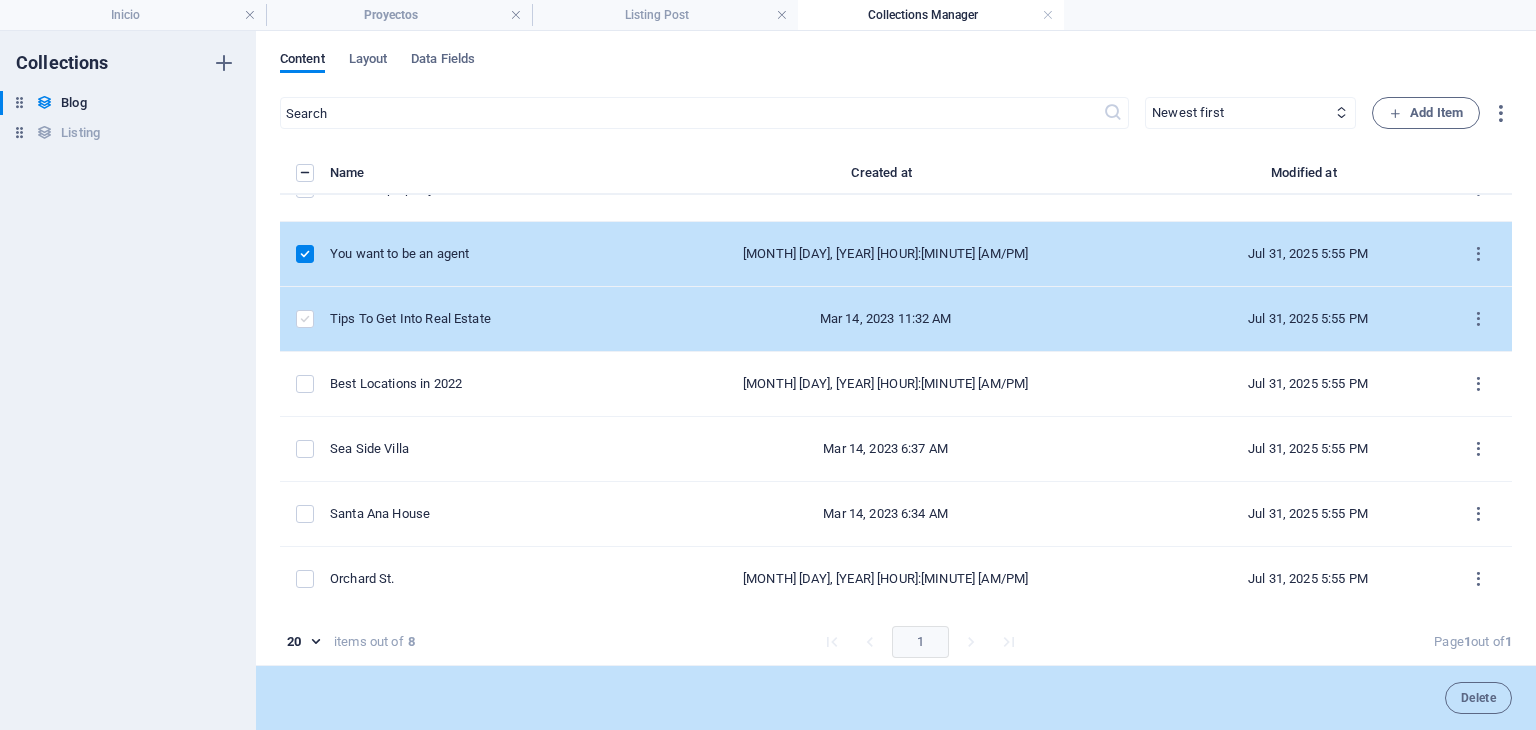 click at bounding box center [305, 319] 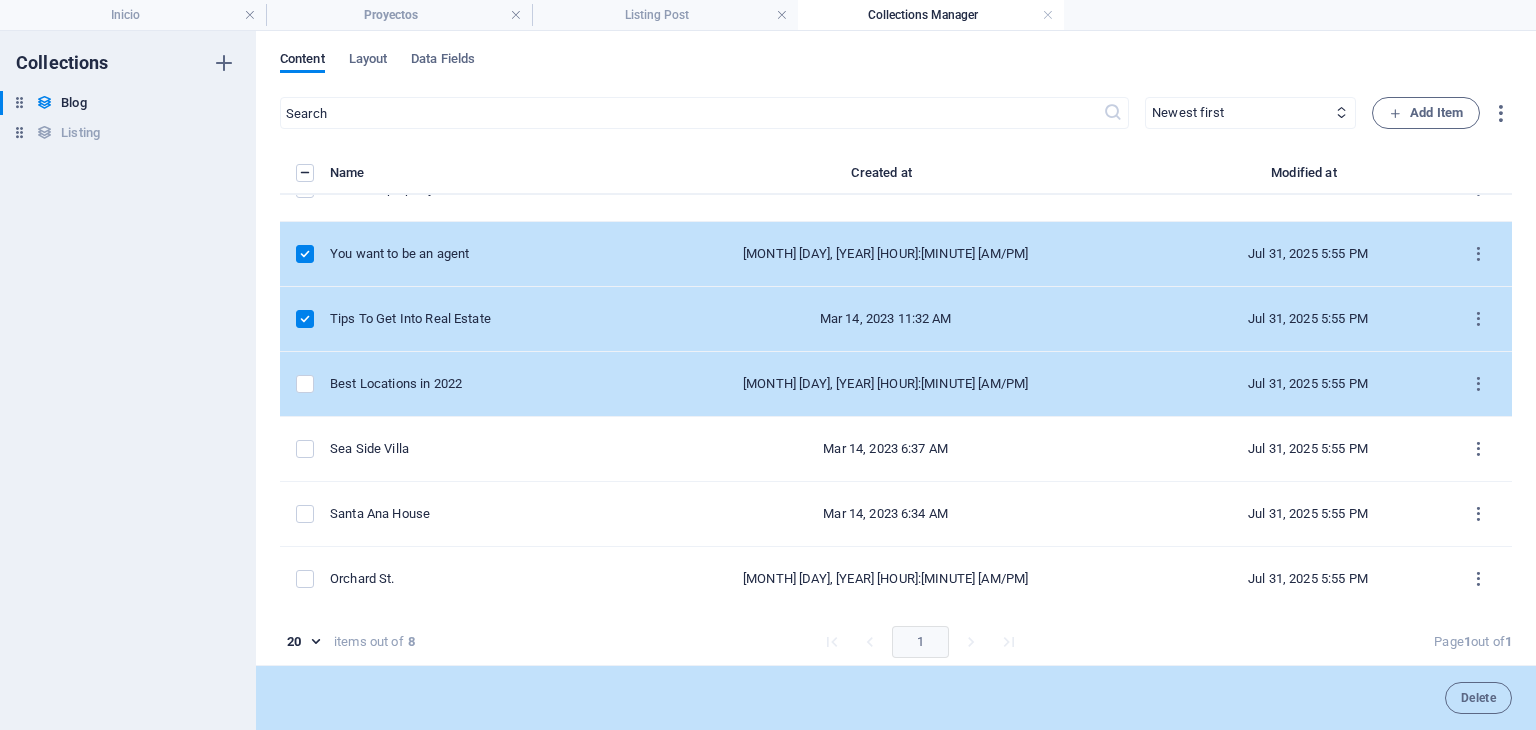 click at bounding box center (305, 384) 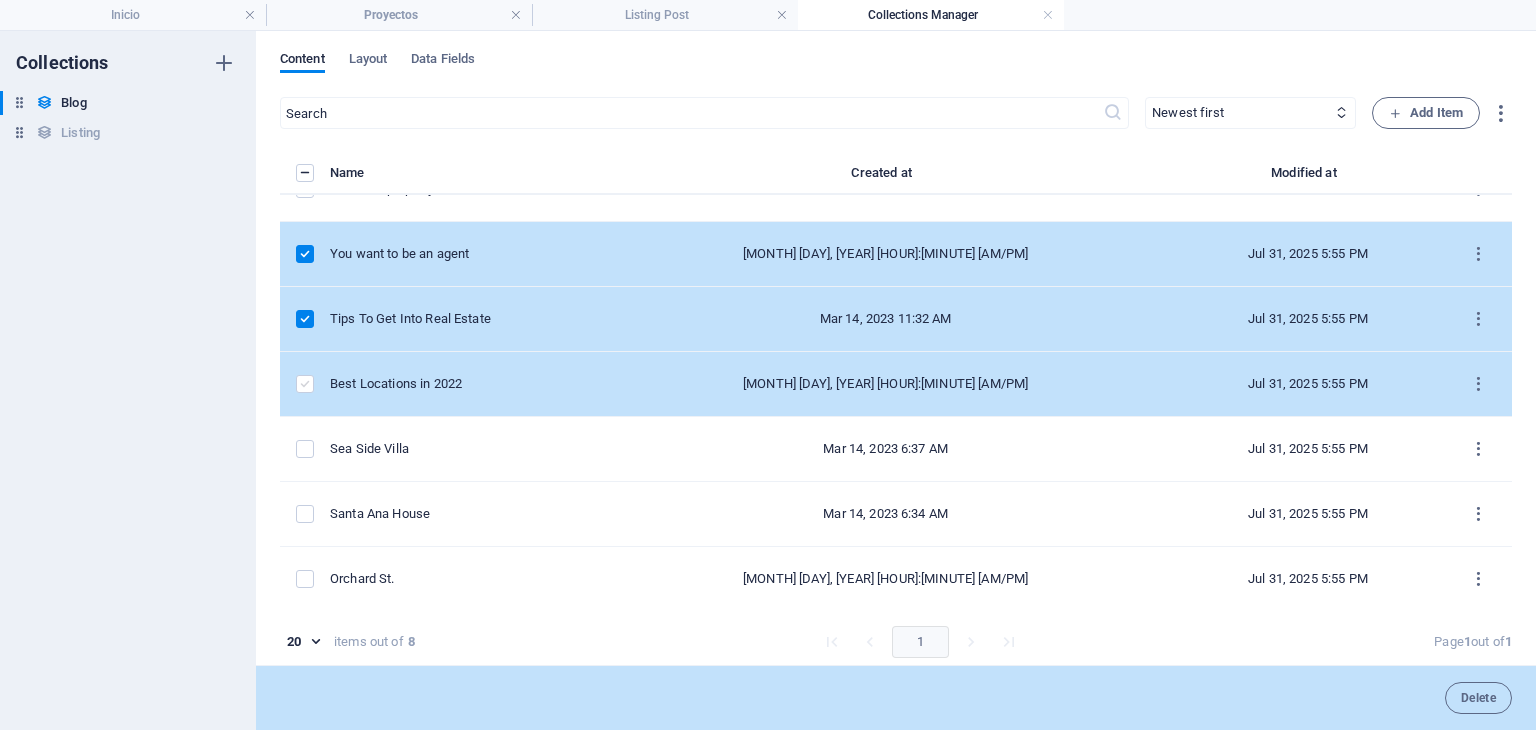 click at bounding box center (305, 384) 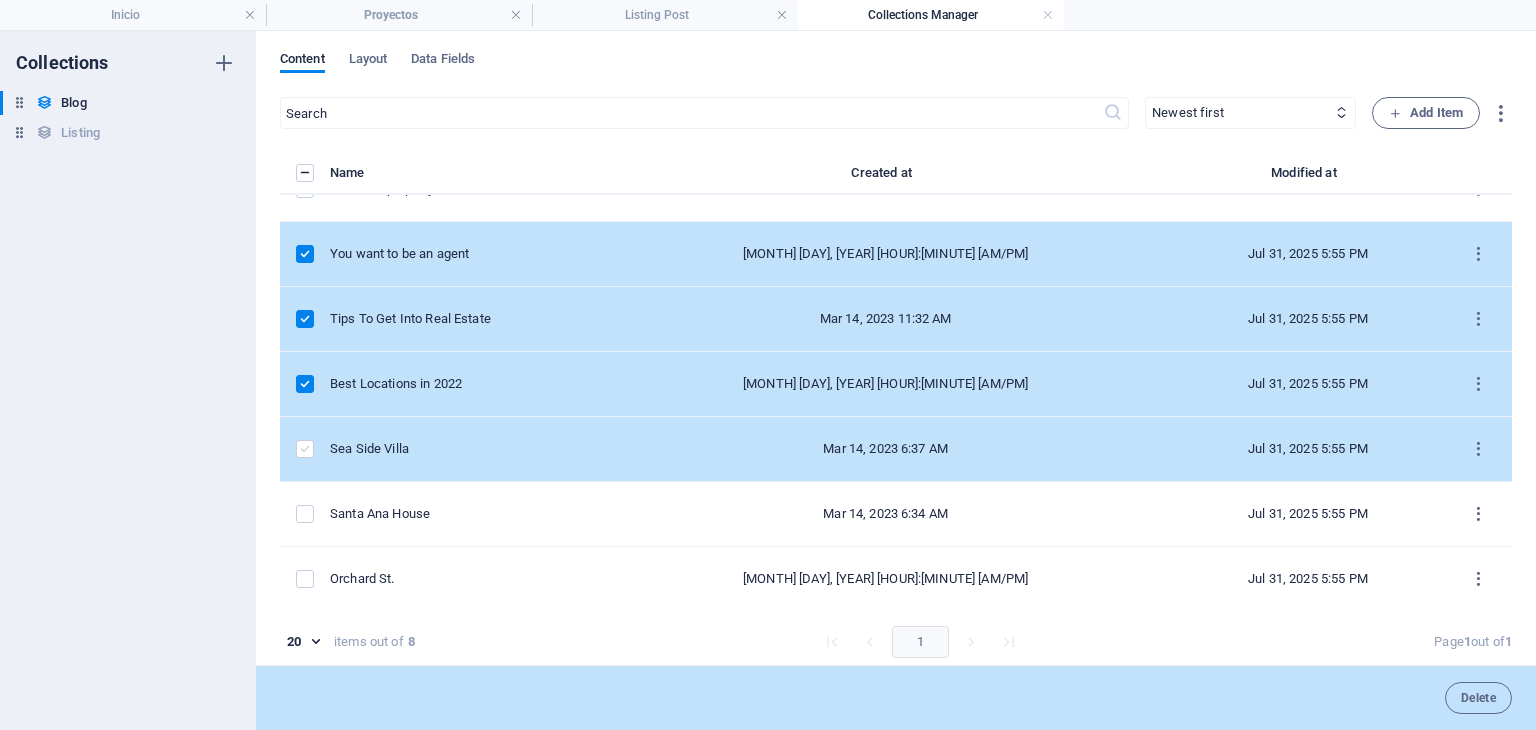 click at bounding box center (305, 449) 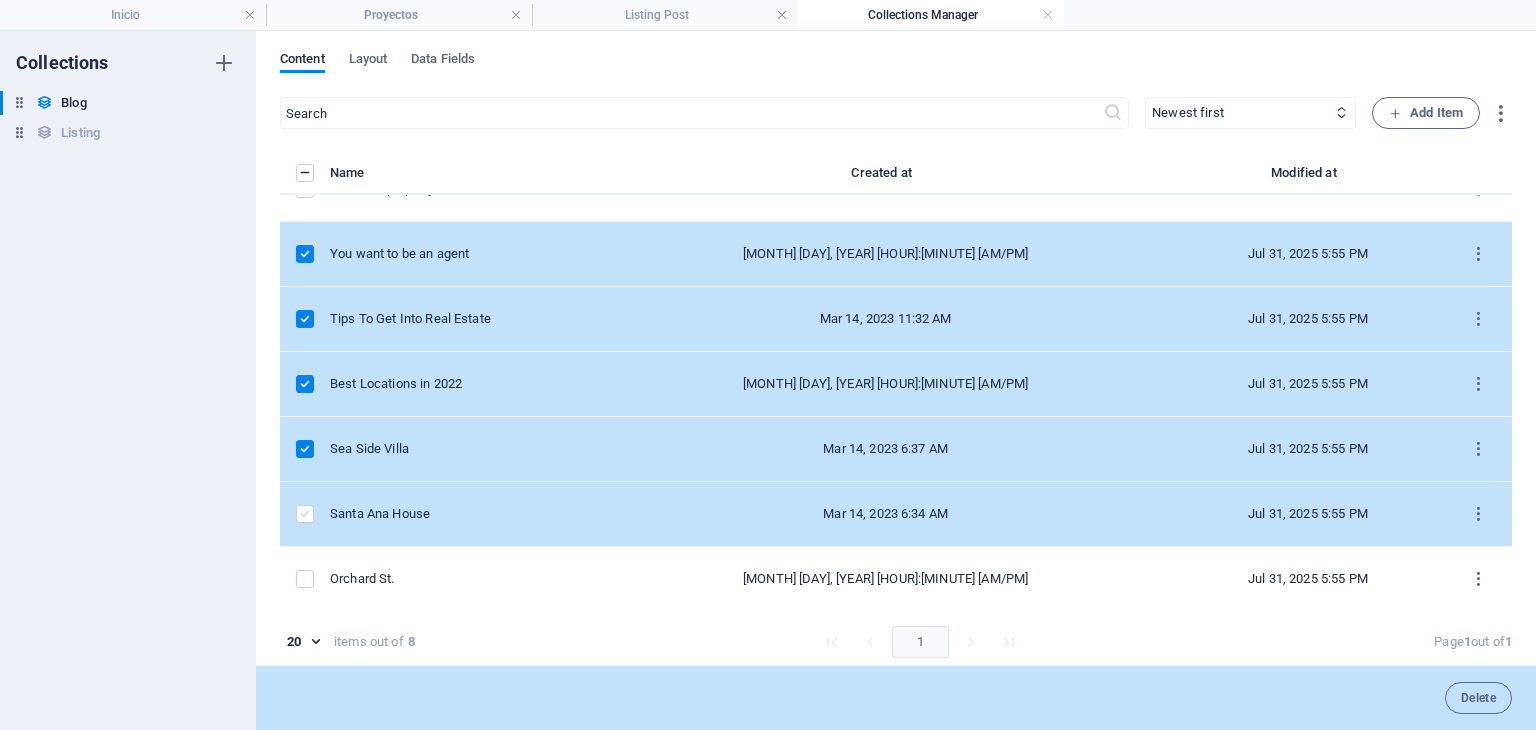 click at bounding box center (305, 514) 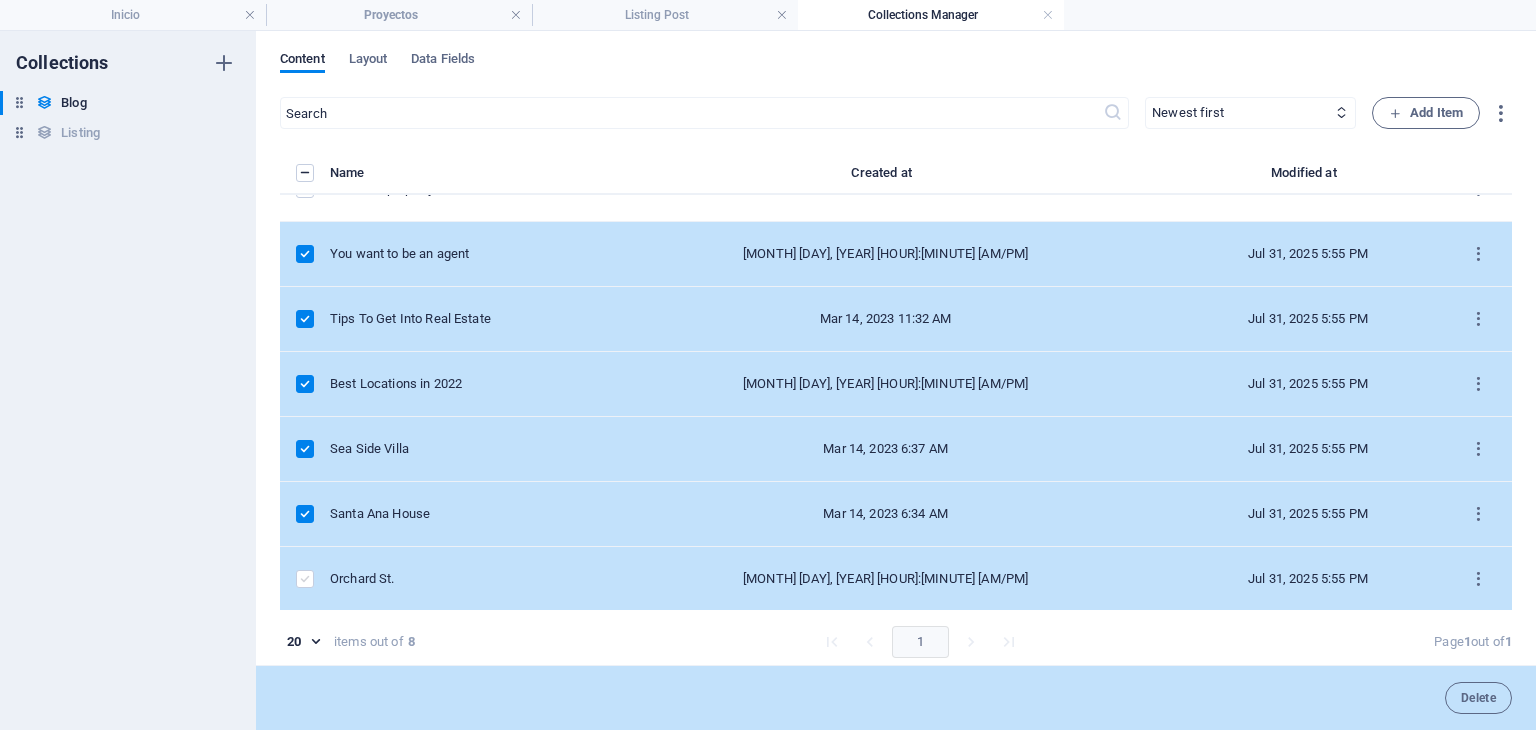 click at bounding box center [305, 579] 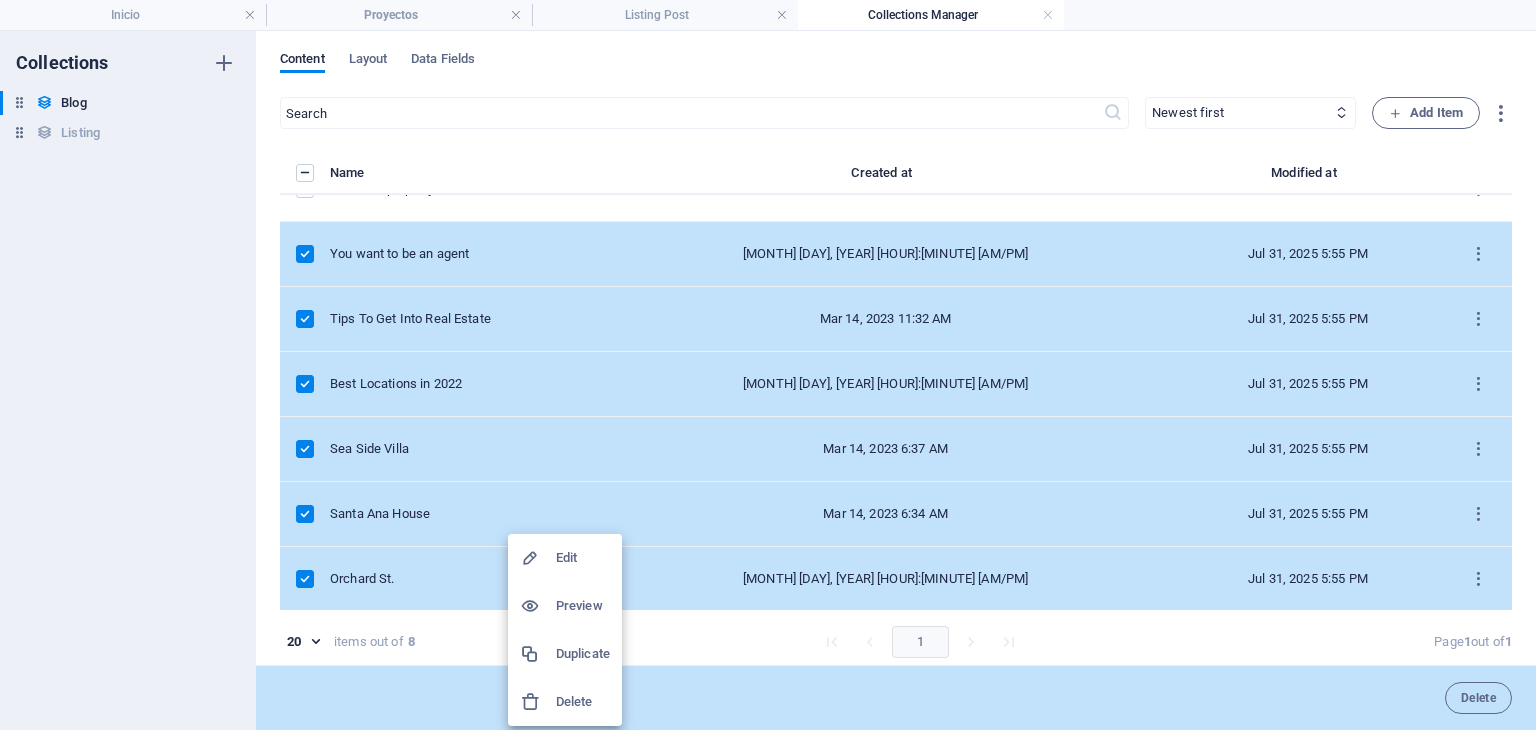 click on "Delete" at bounding box center [583, 702] 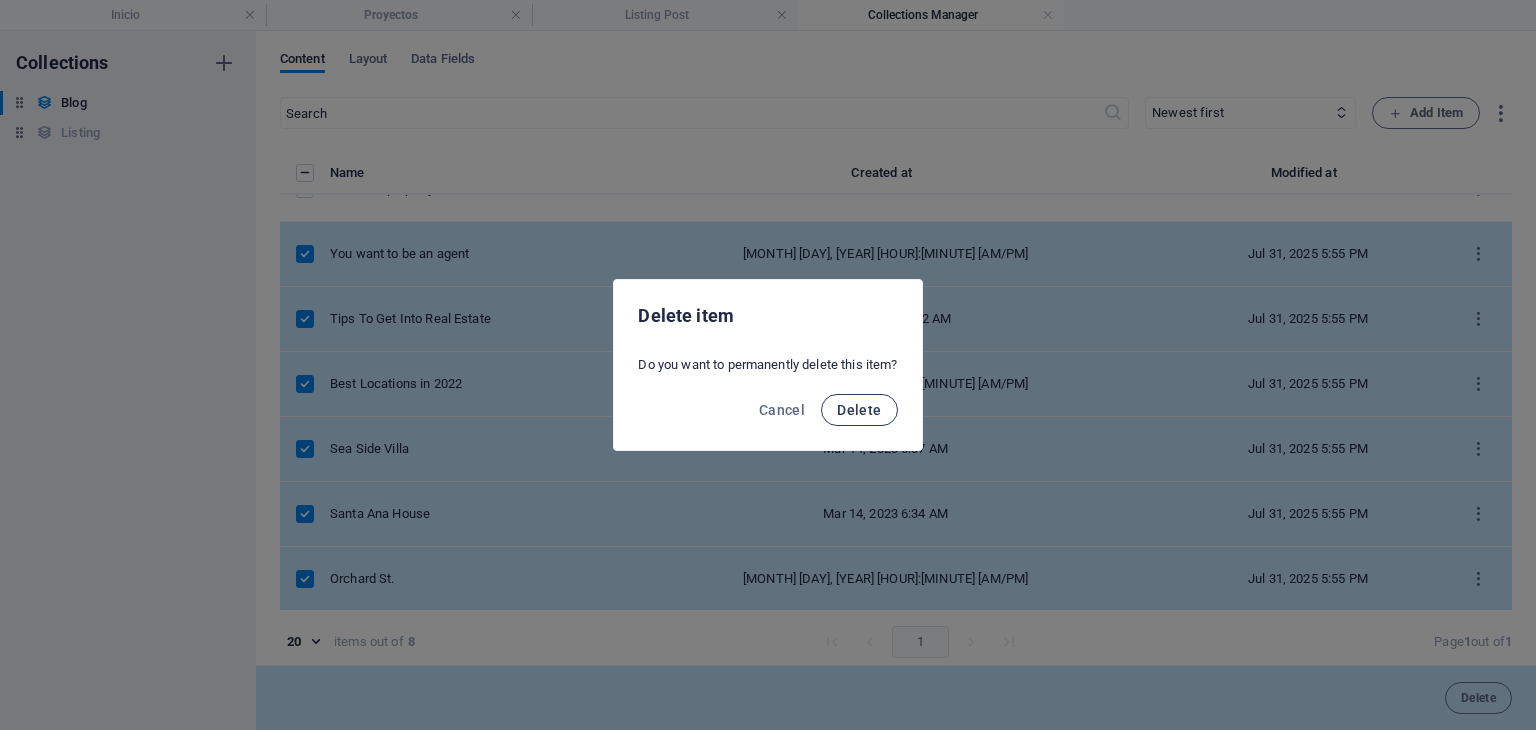click on "Delete" at bounding box center [859, 410] 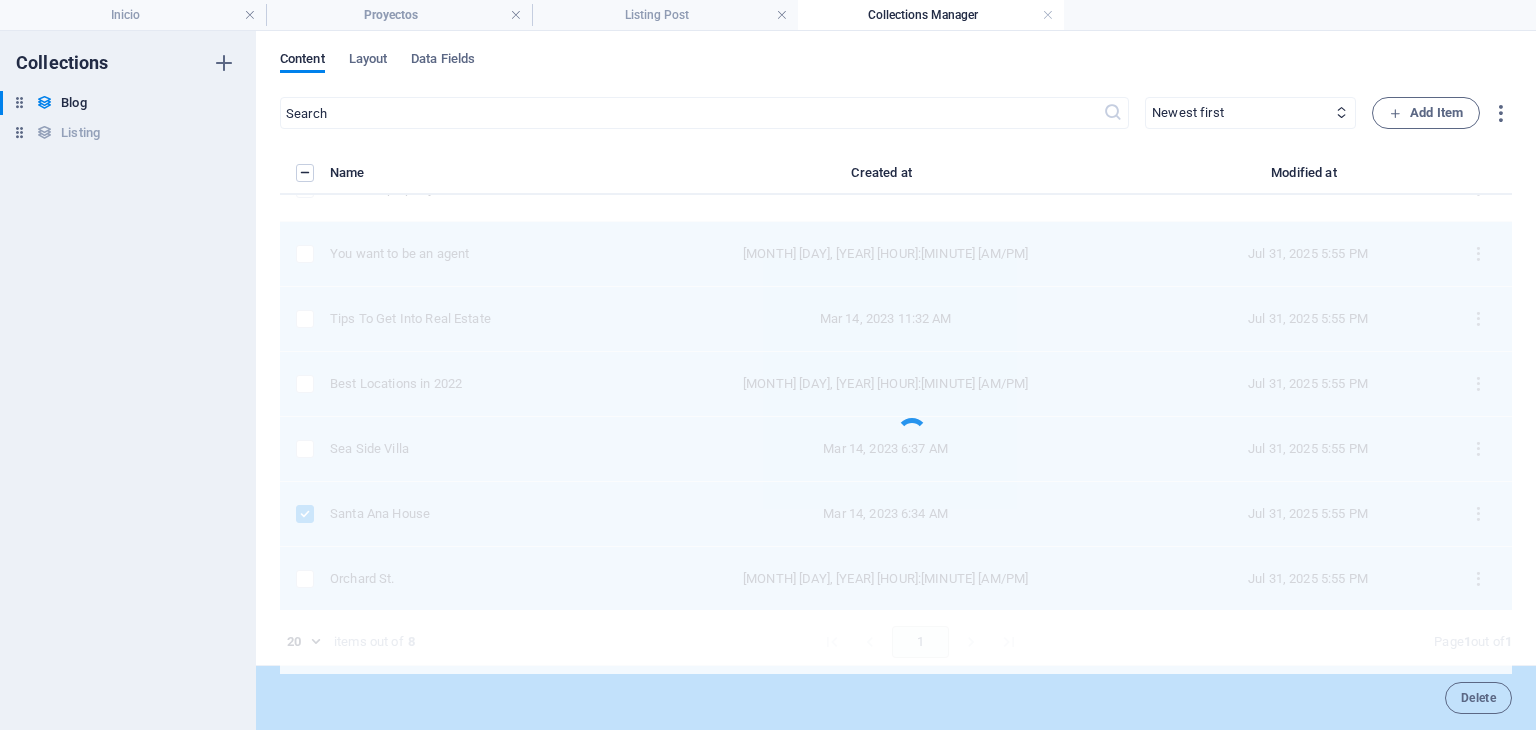 scroll, scrollTop: 0, scrollLeft: 0, axis: both 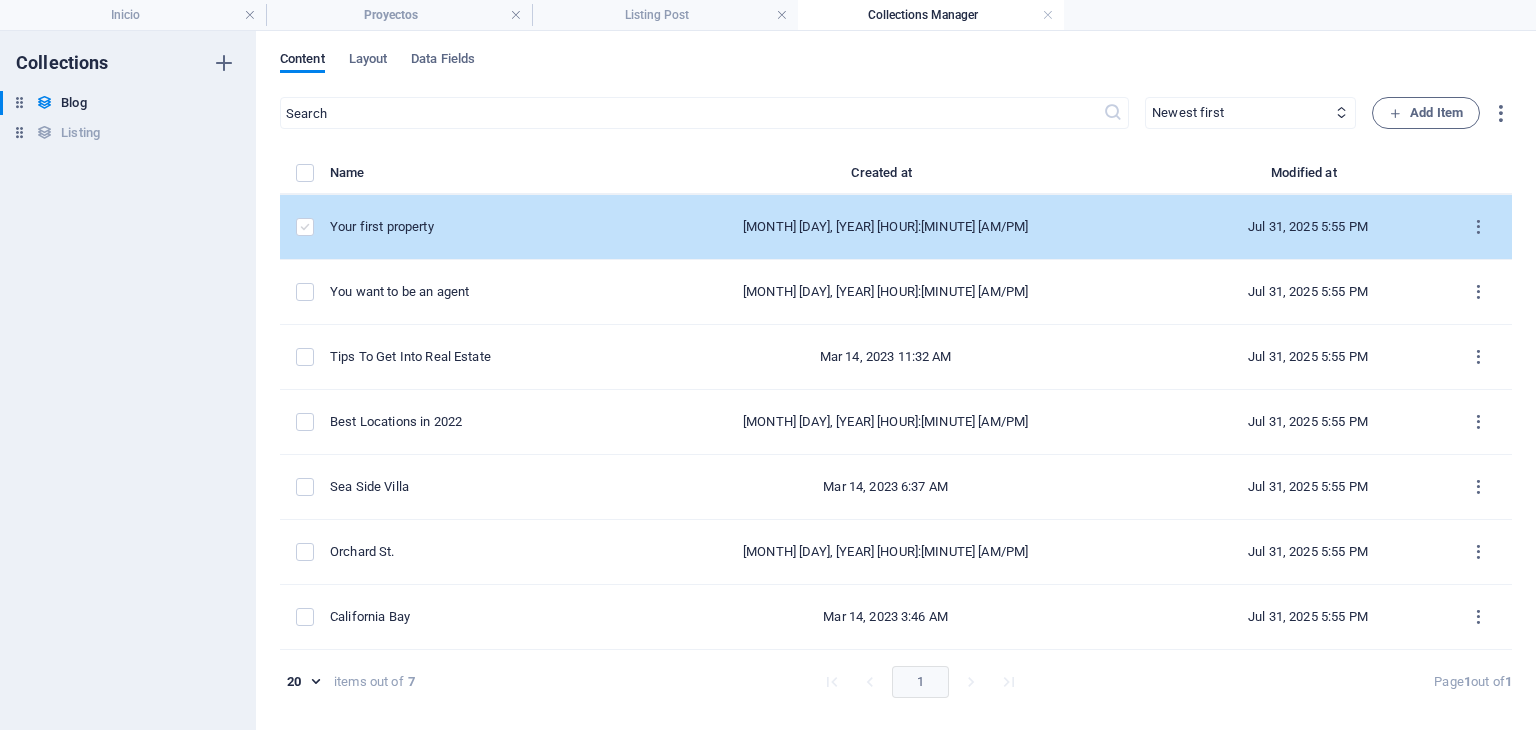 click at bounding box center [305, 227] 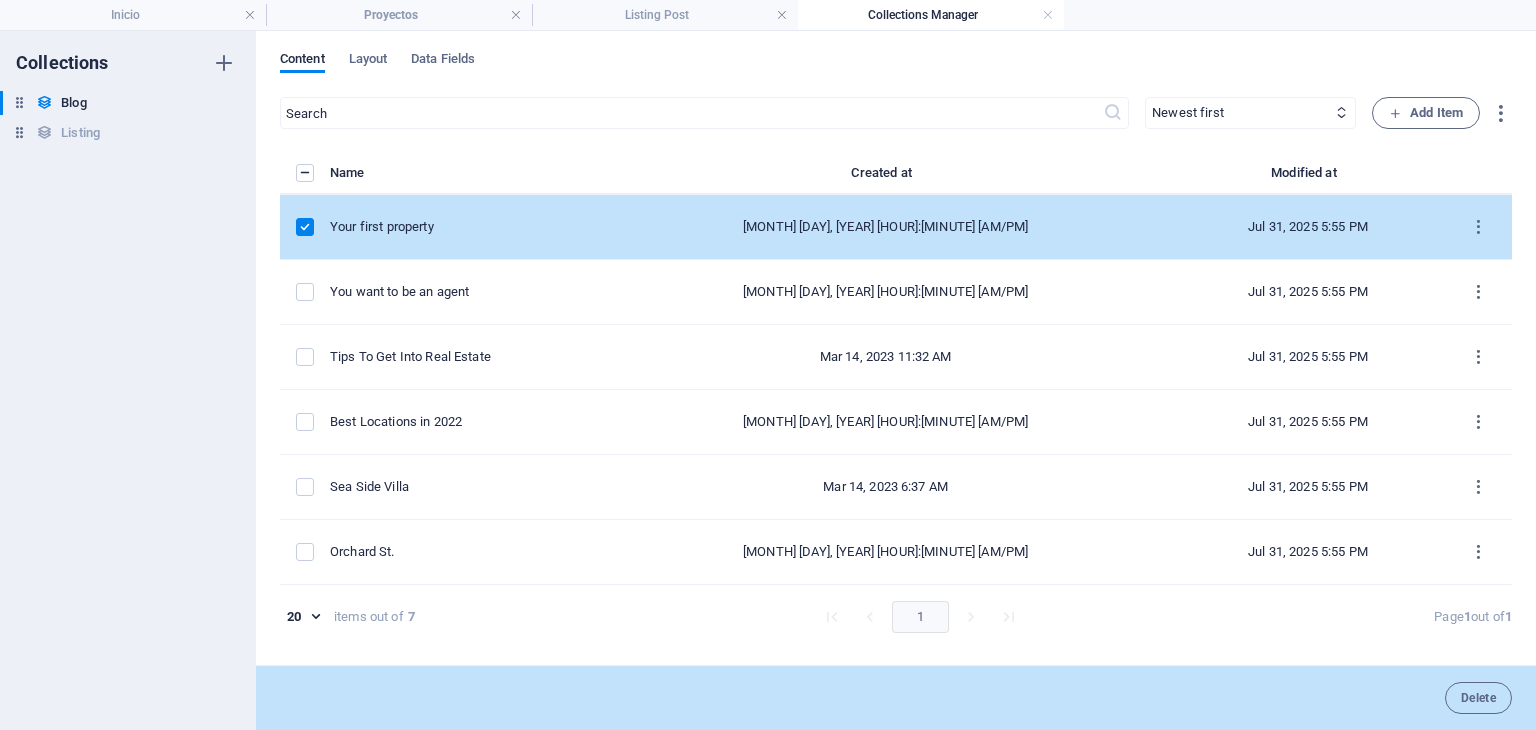 click at bounding box center [305, 173] 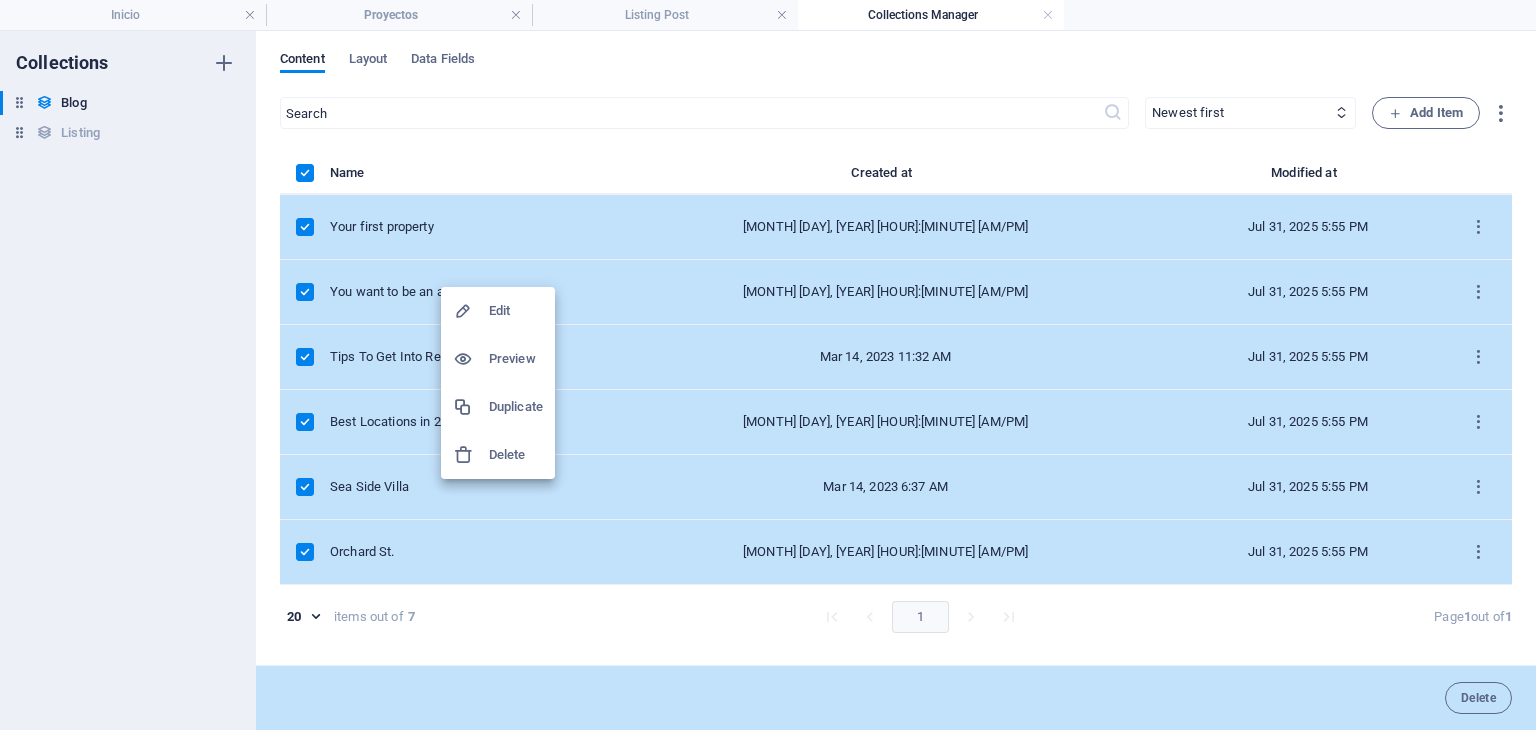 click on "Delete" at bounding box center [516, 455] 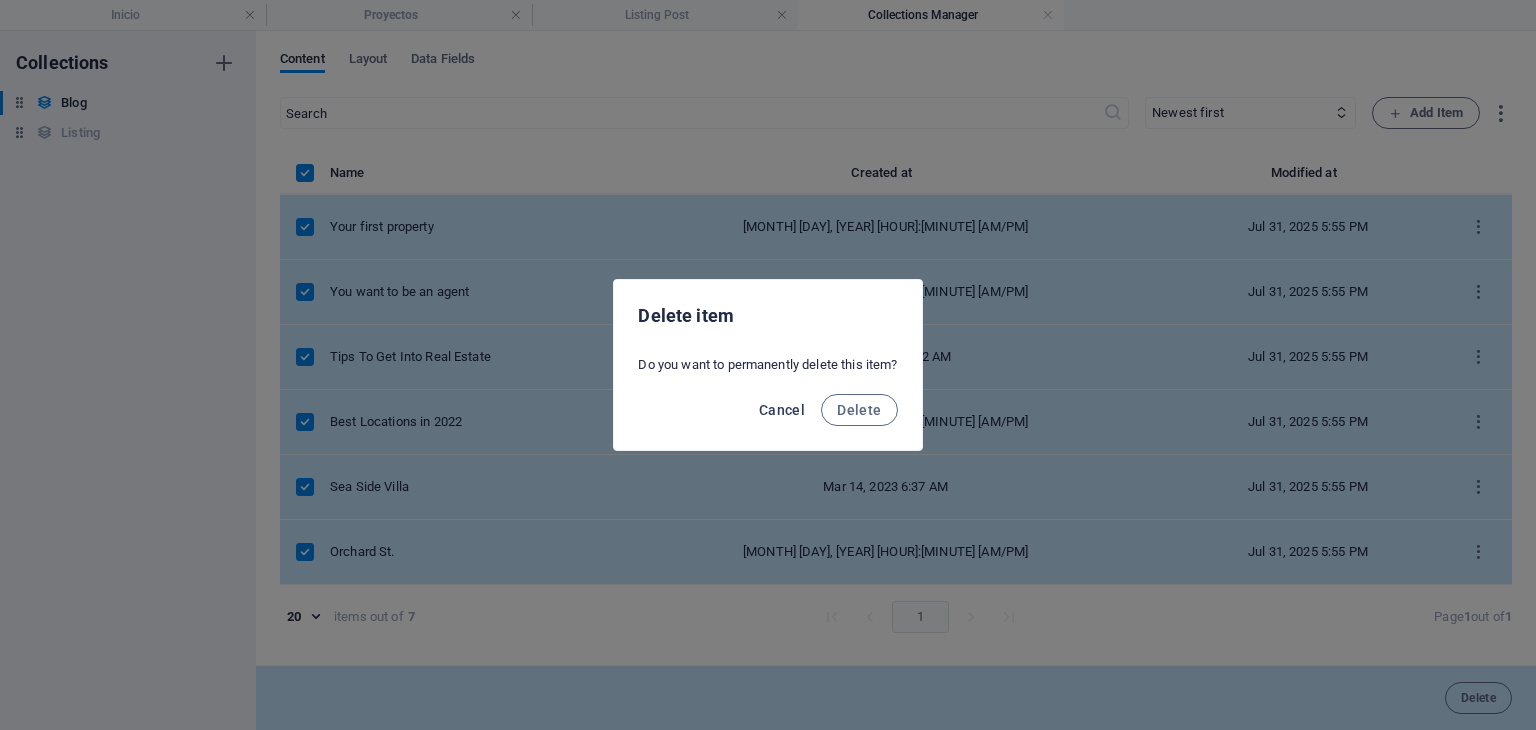 click on "Cancel" at bounding box center (782, 410) 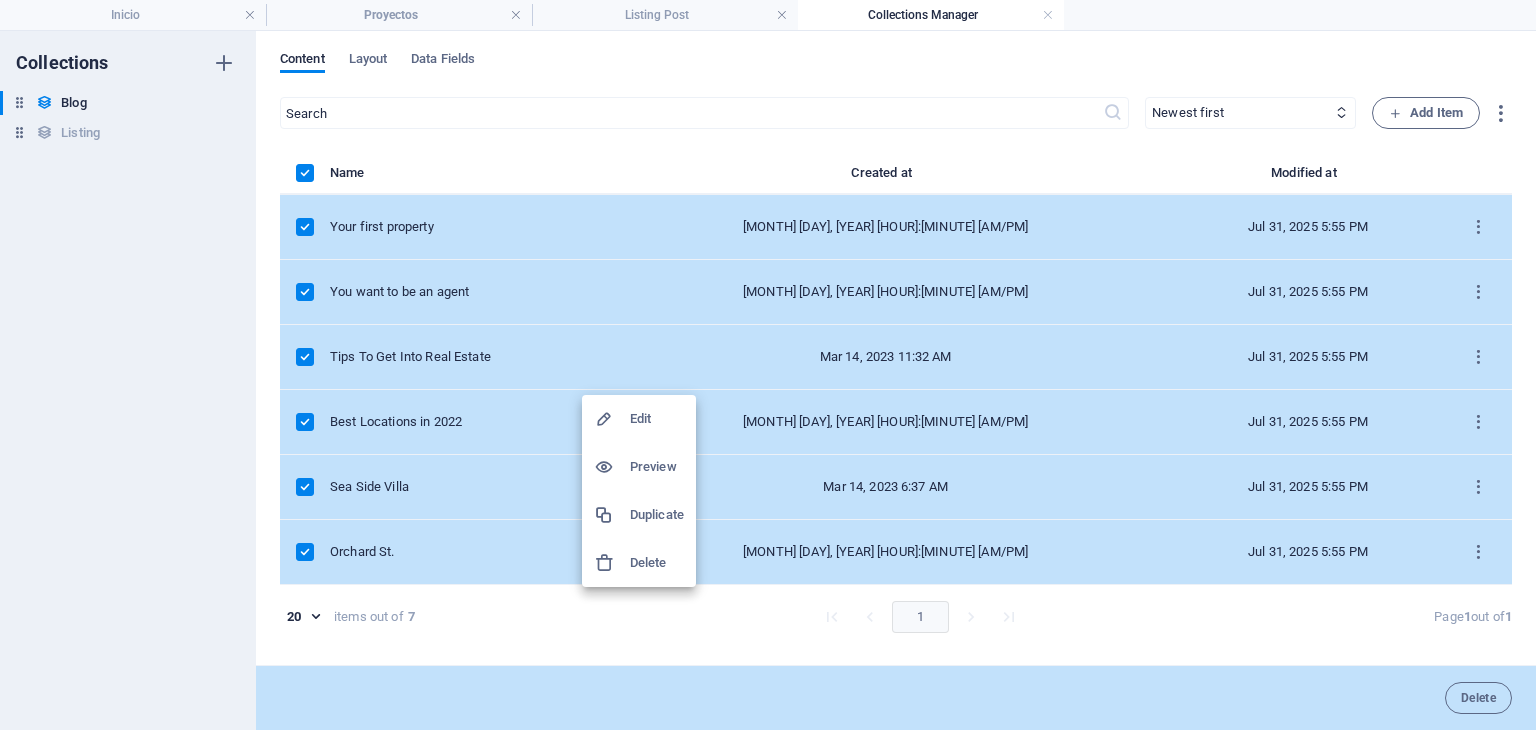 click on "Delete" at bounding box center [657, 563] 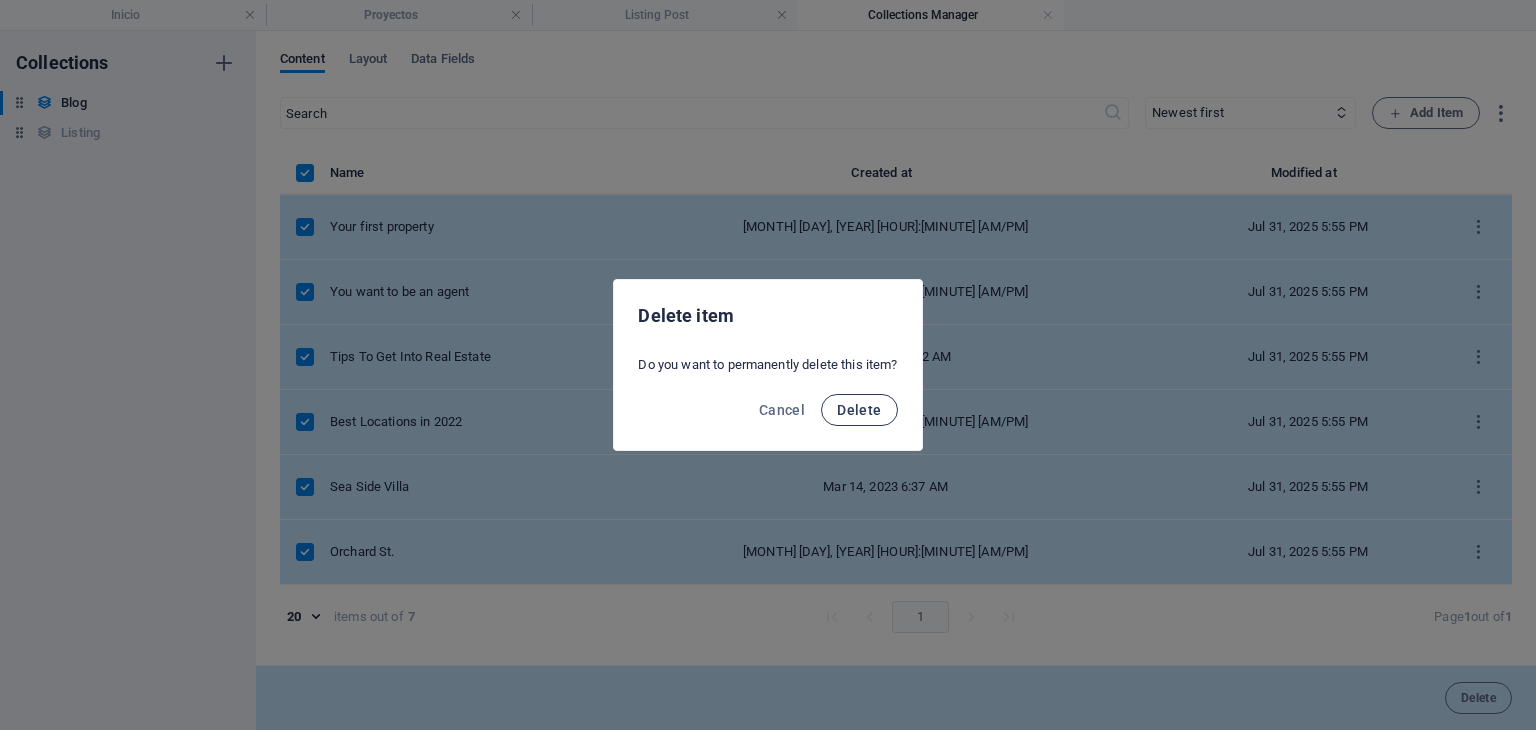 click on "Delete" at bounding box center (859, 410) 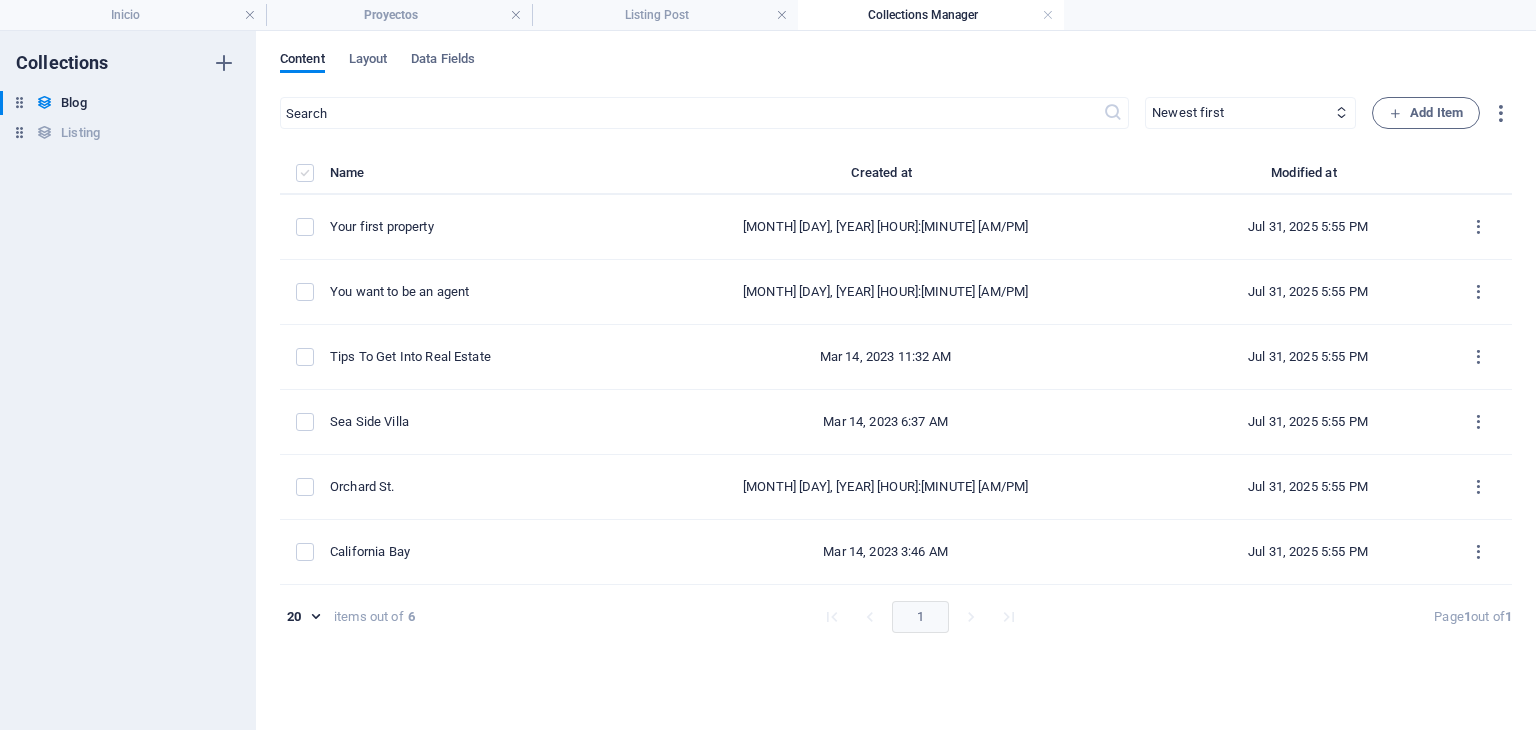 click at bounding box center (305, 173) 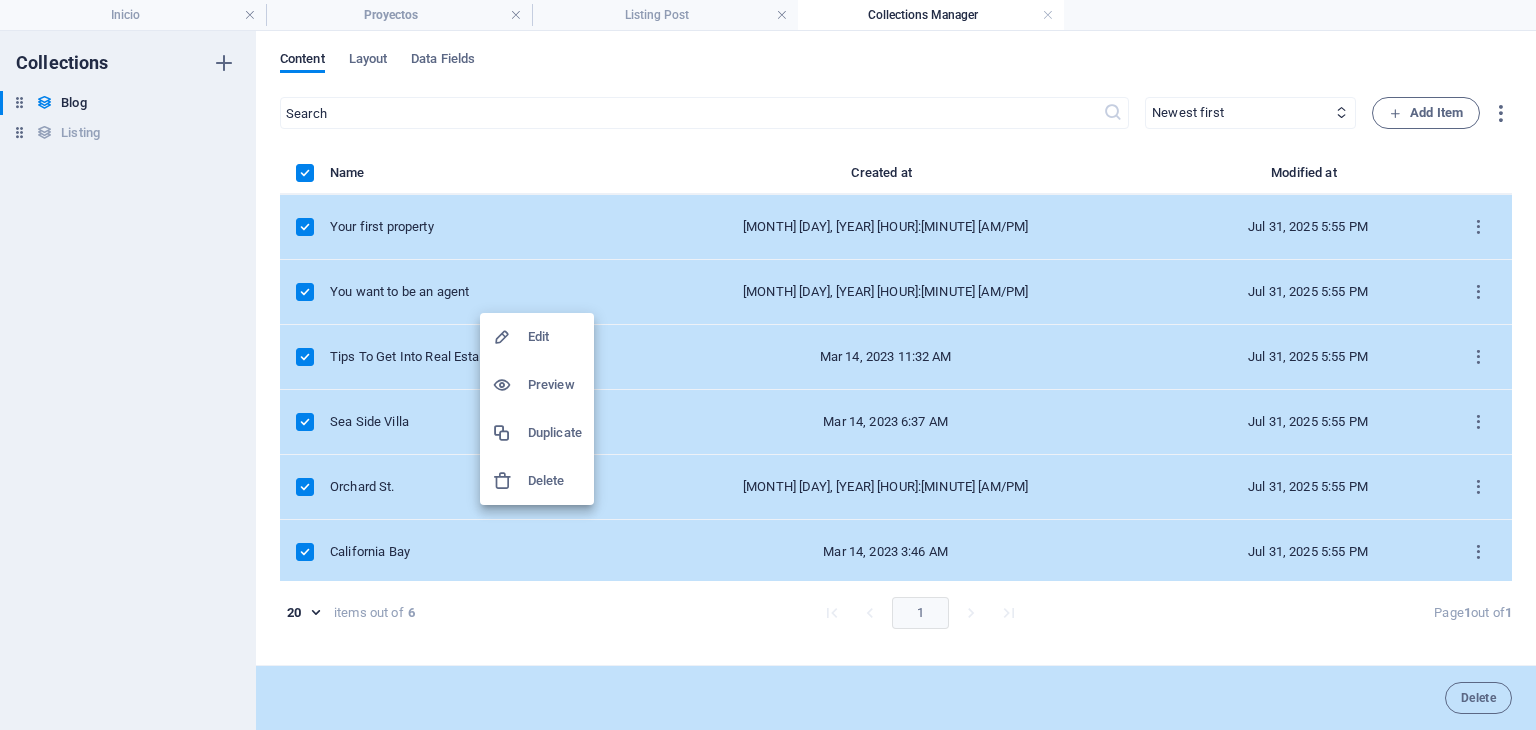 click on "Delete" at bounding box center [555, 481] 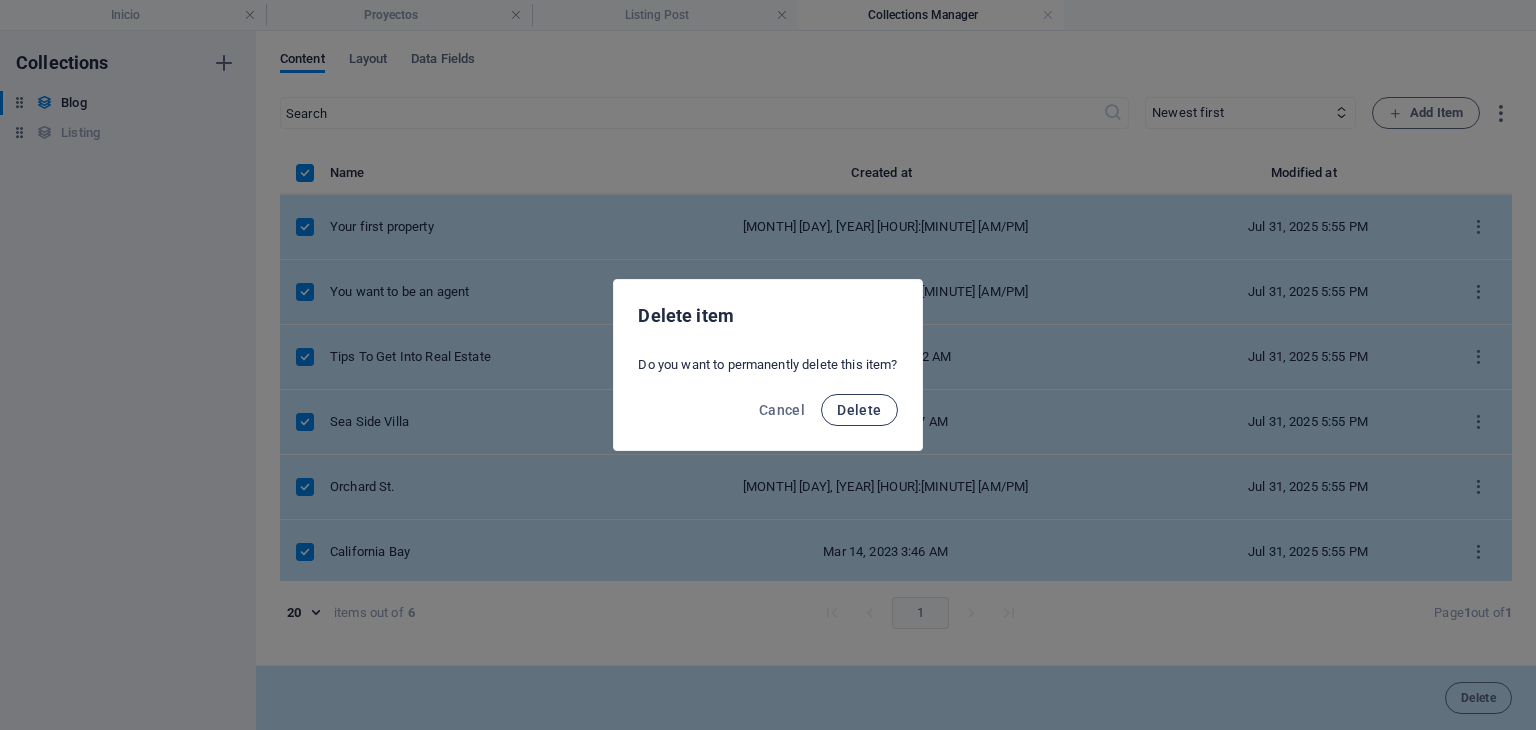 click on "Delete" at bounding box center (859, 410) 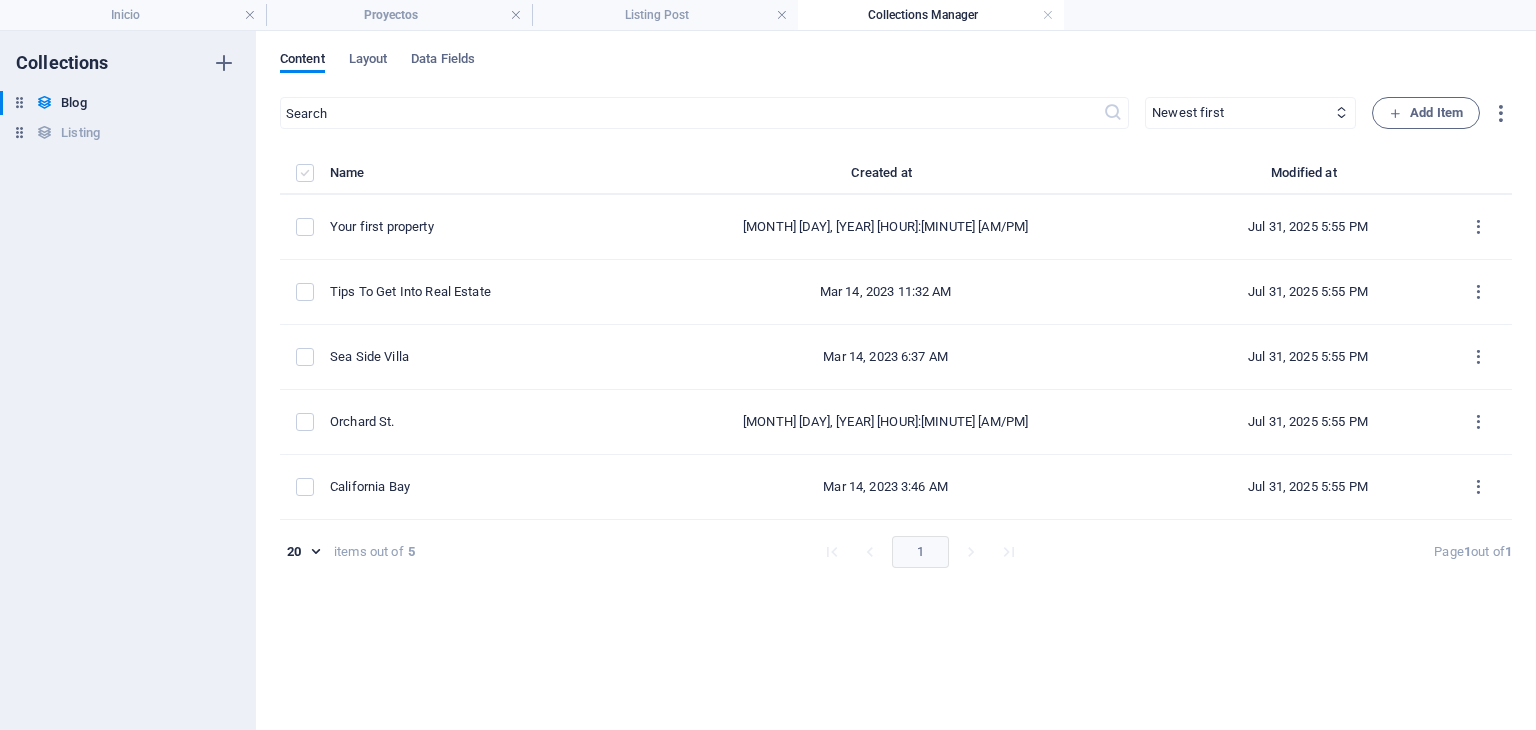 click at bounding box center [305, 173] 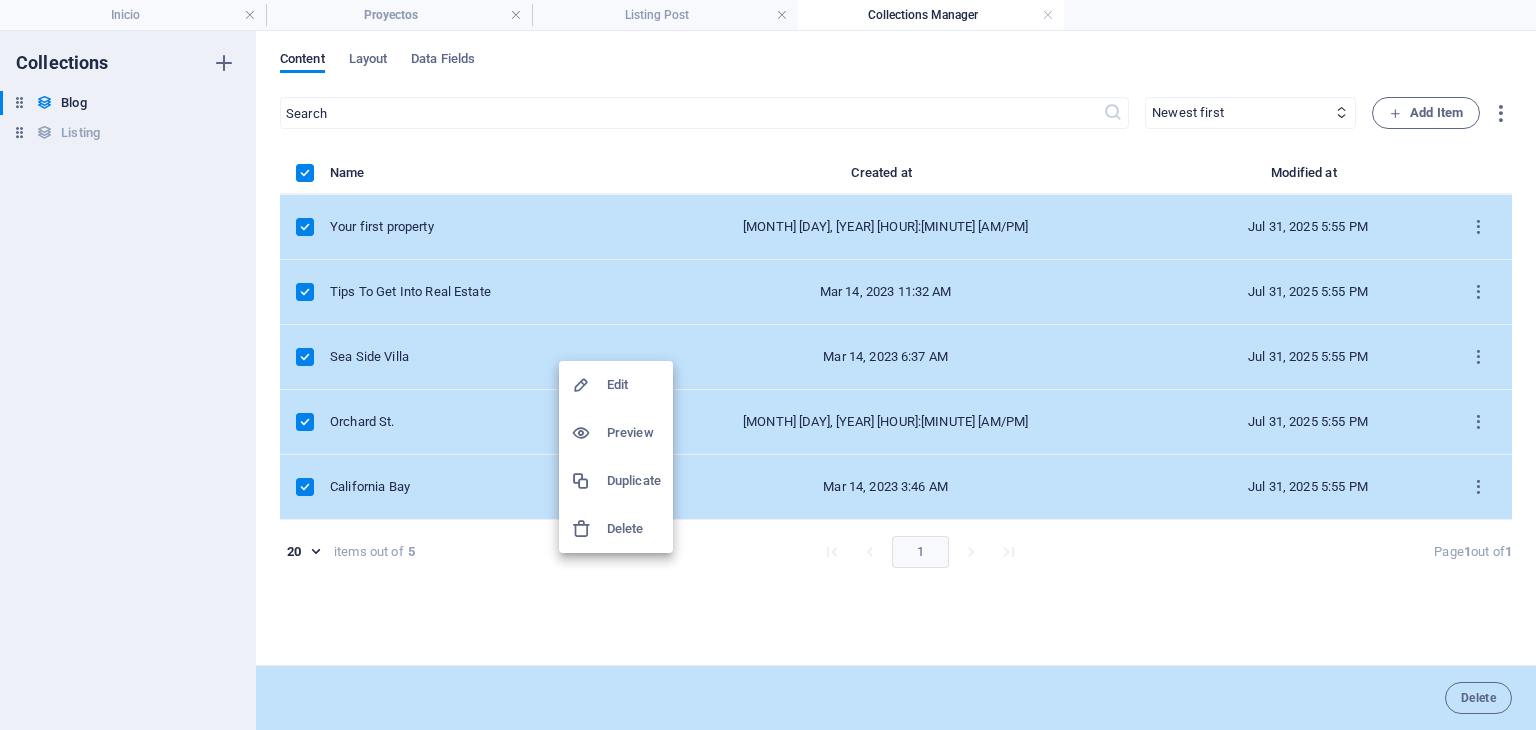 click on "Delete" at bounding box center [634, 529] 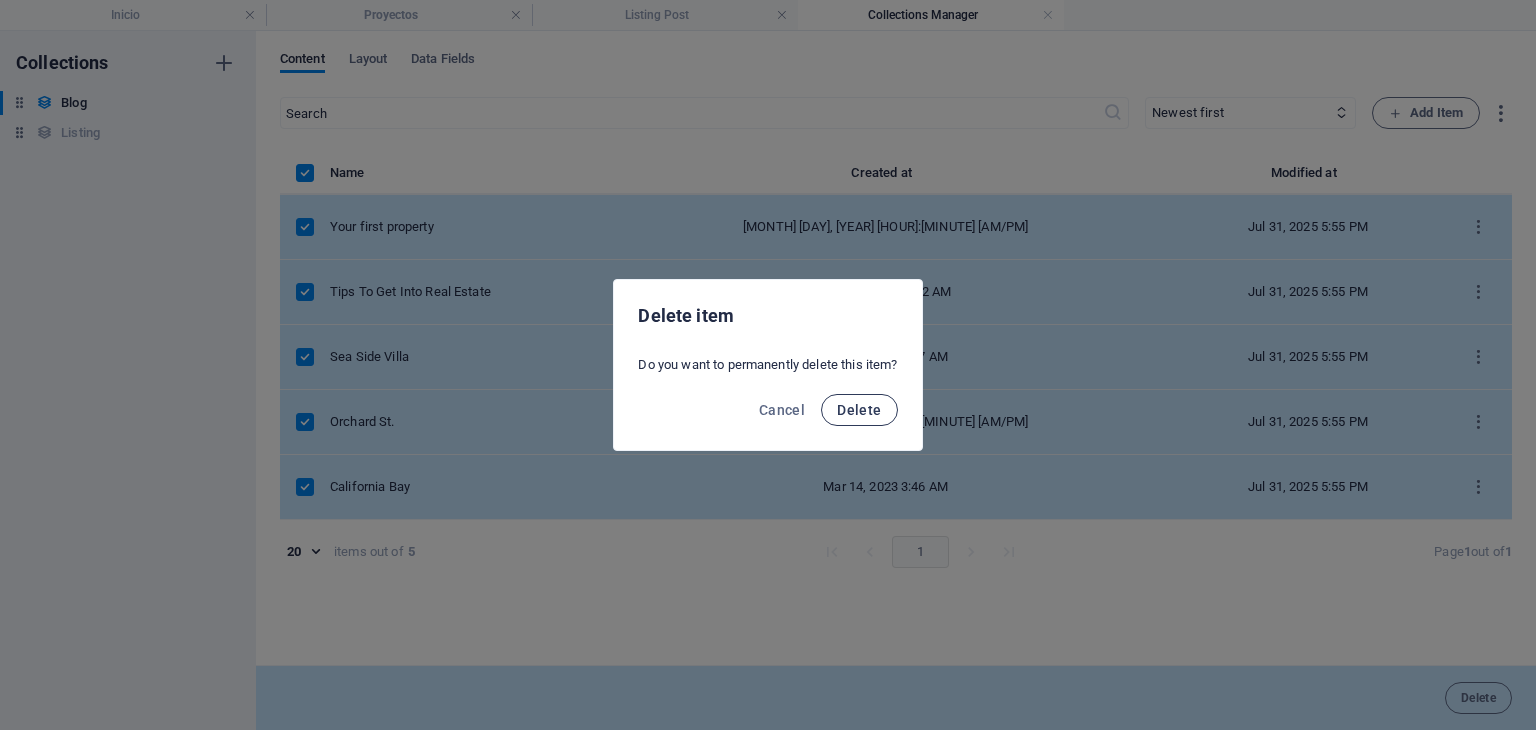 click on "Delete" at bounding box center [859, 410] 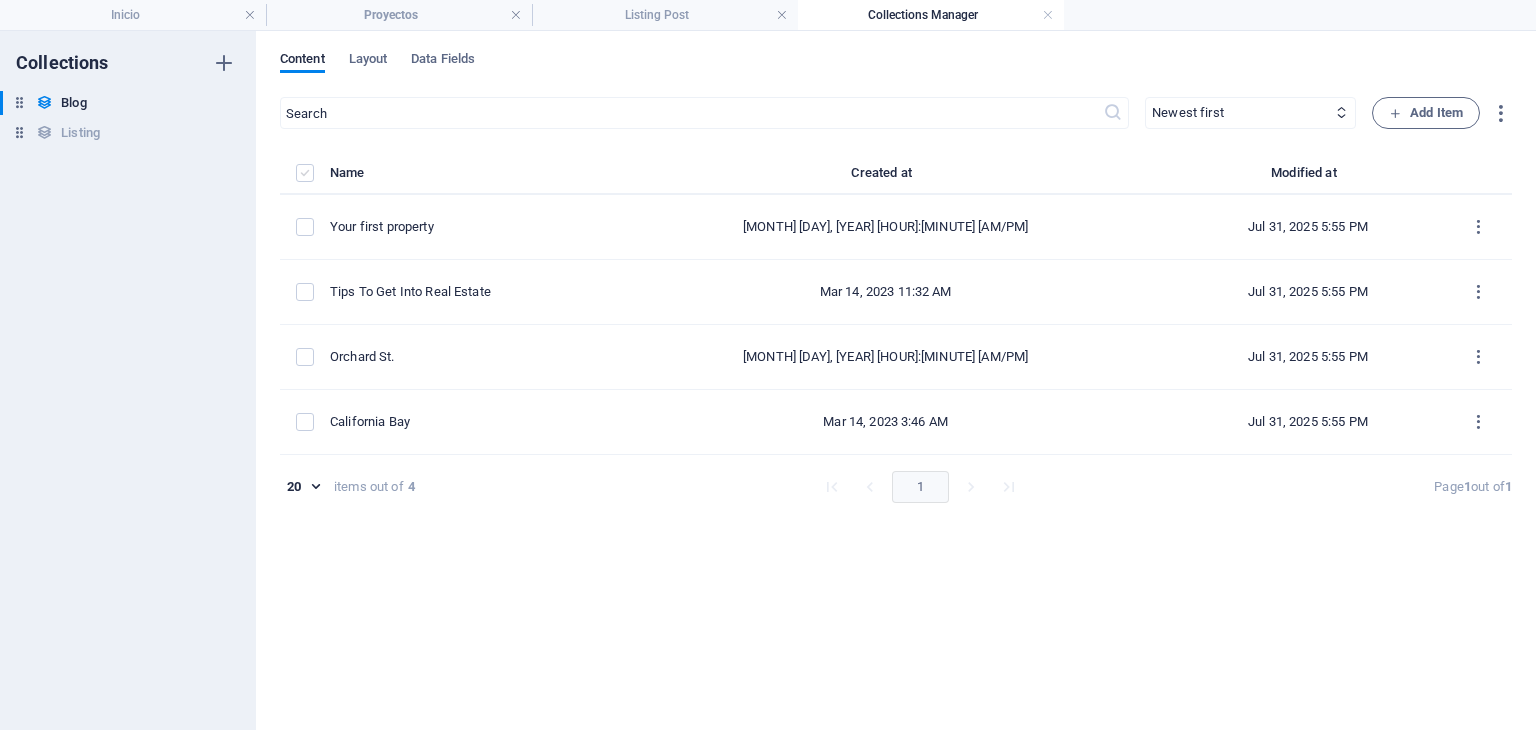 click at bounding box center [305, 173] 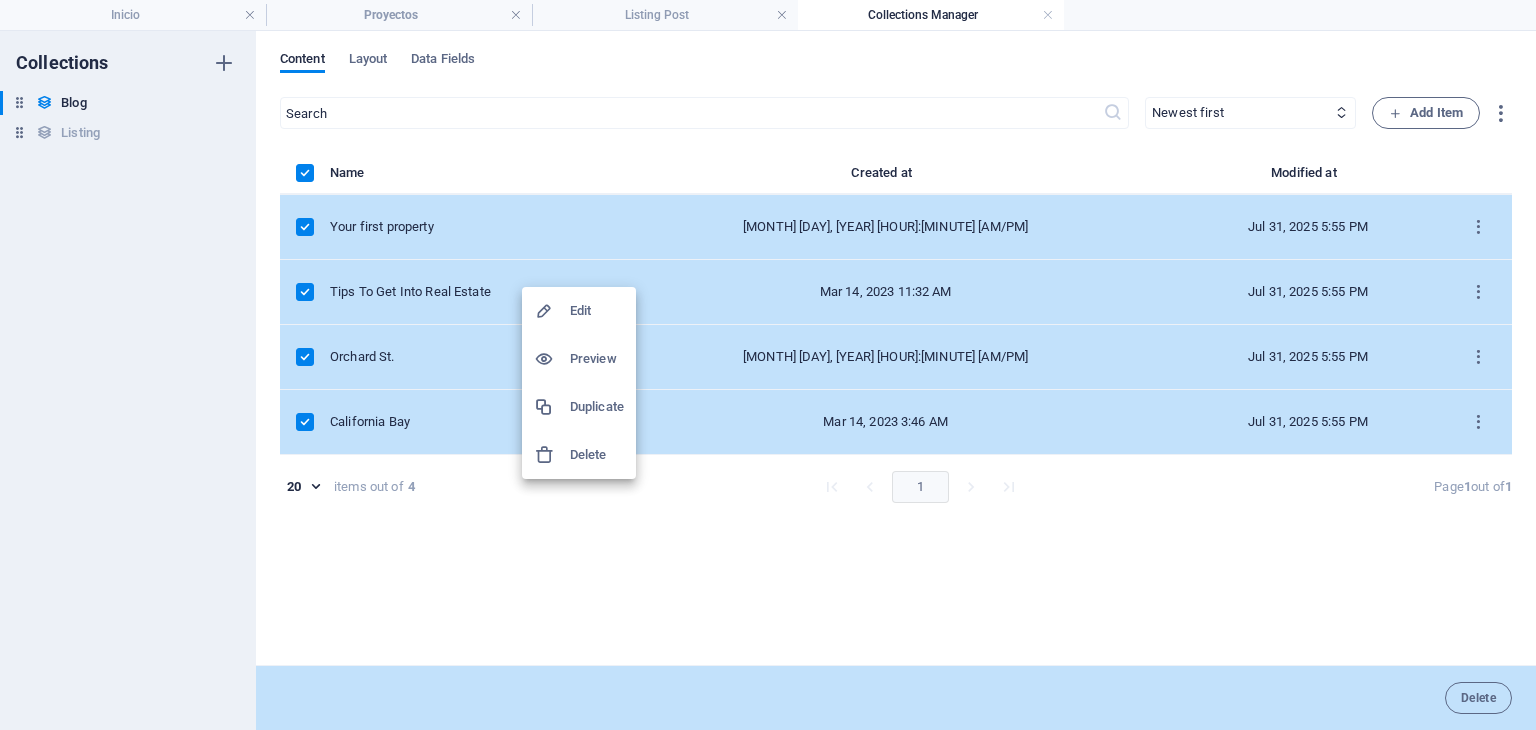 click on "Delete" at bounding box center [597, 455] 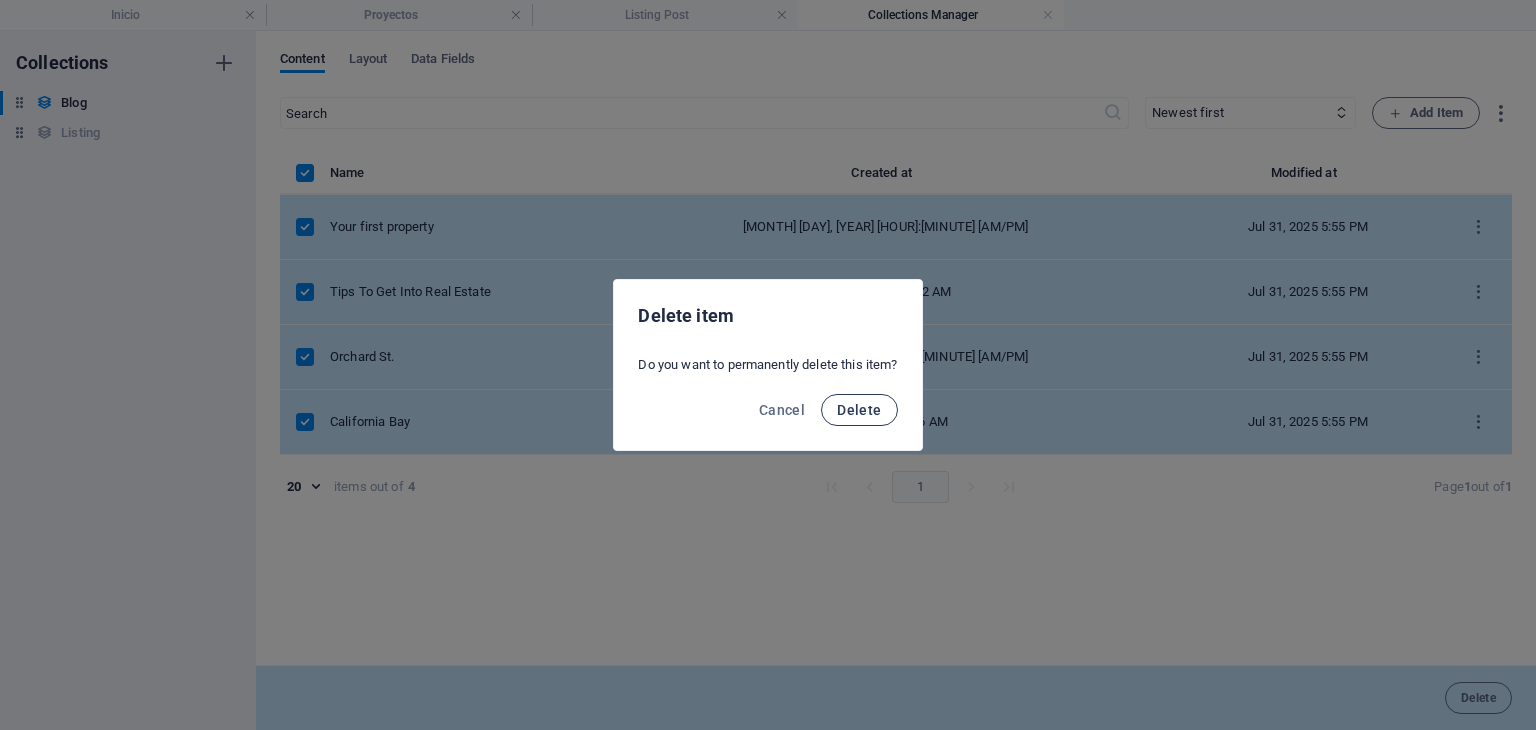 click on "Delete" at bounding box center (859, 410) 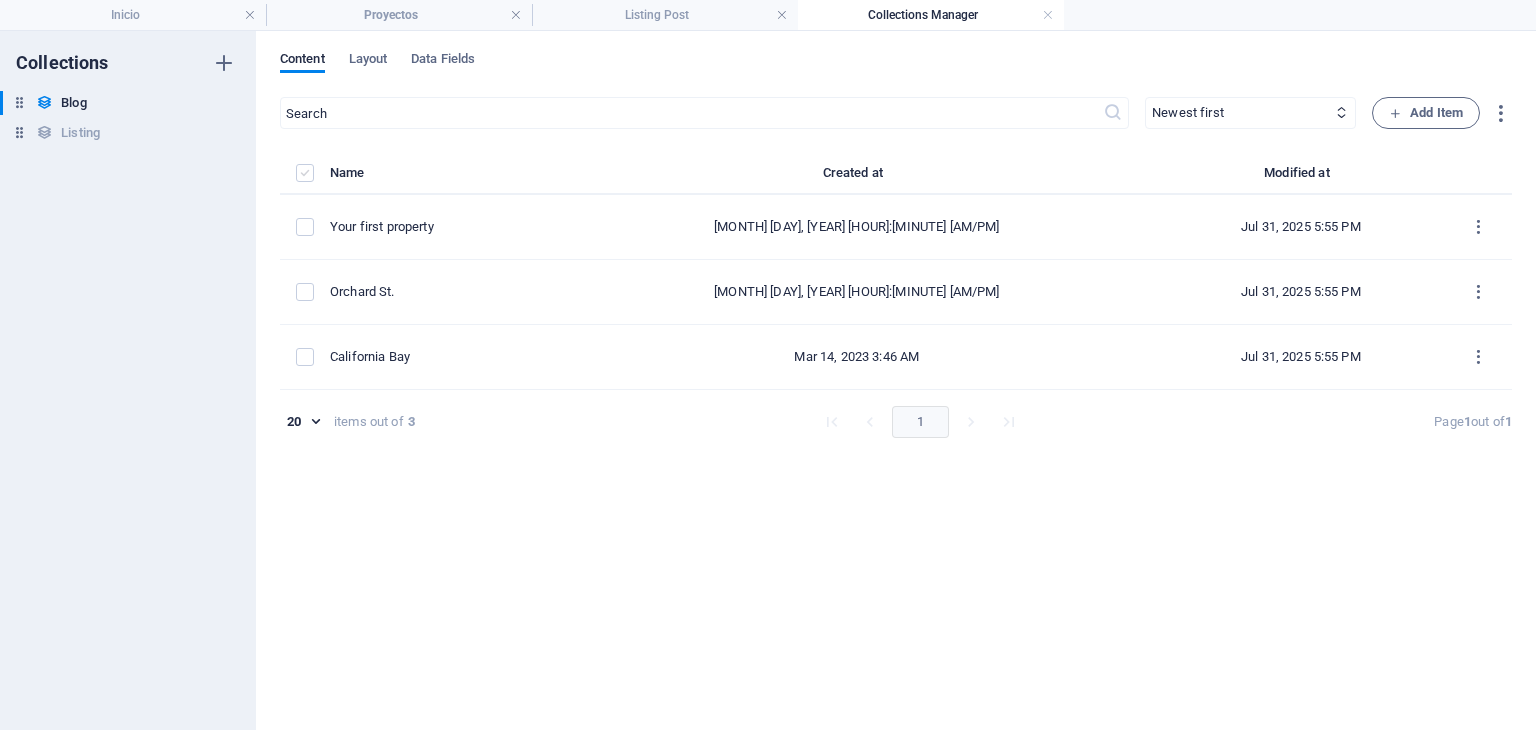 click at bounding box center (305, 173) 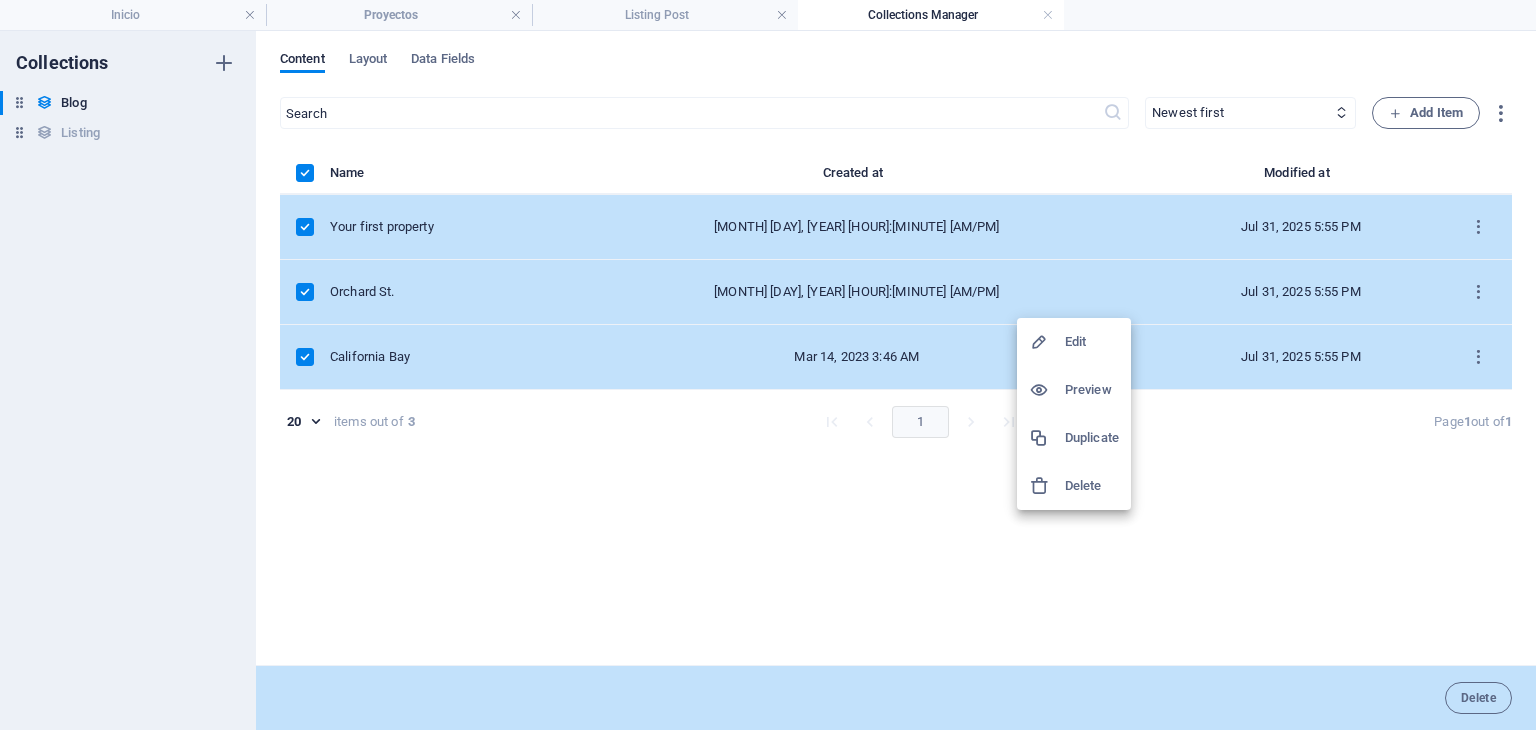 click on "Delete" at bounding box center (1092, 486) 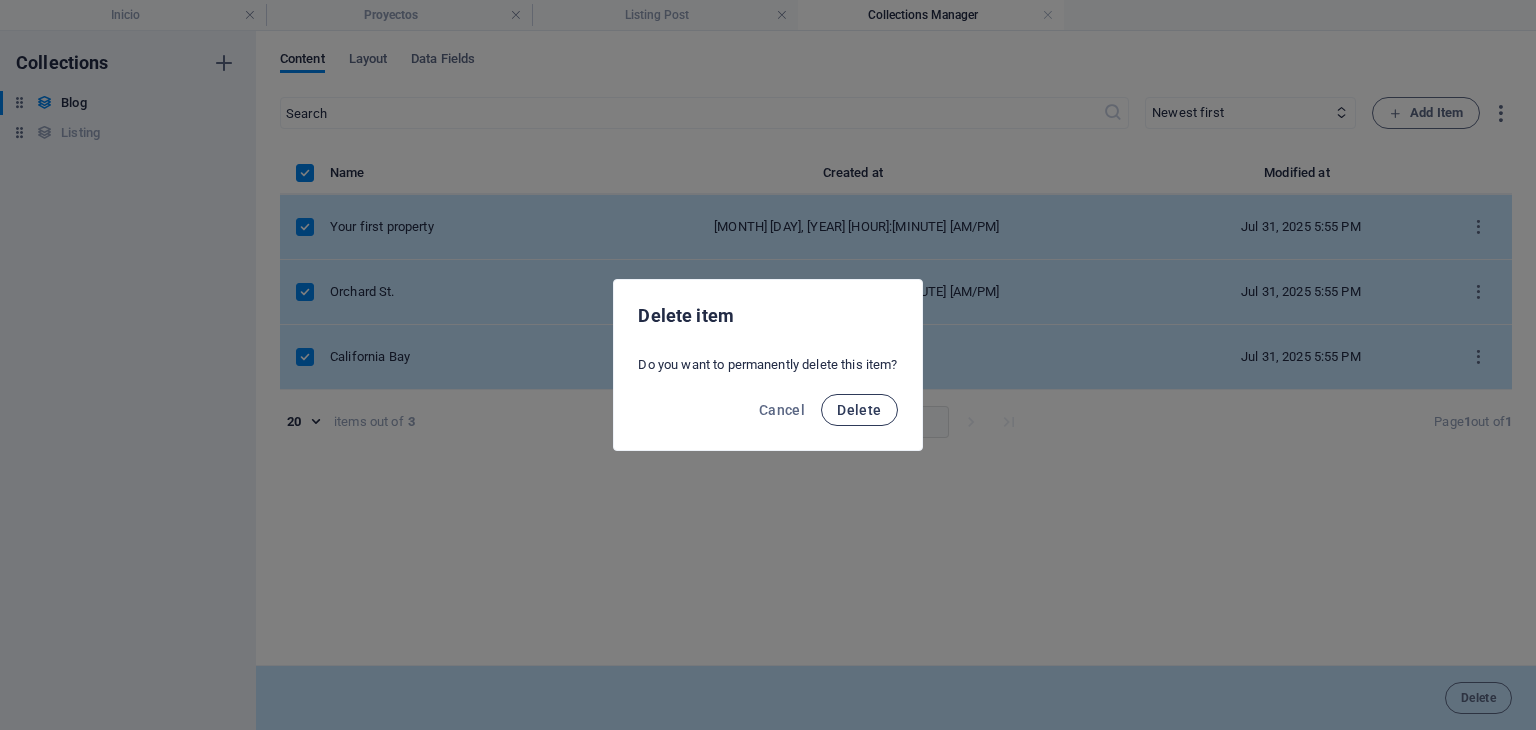 click on "Delete" at bounding box center [859, 410] 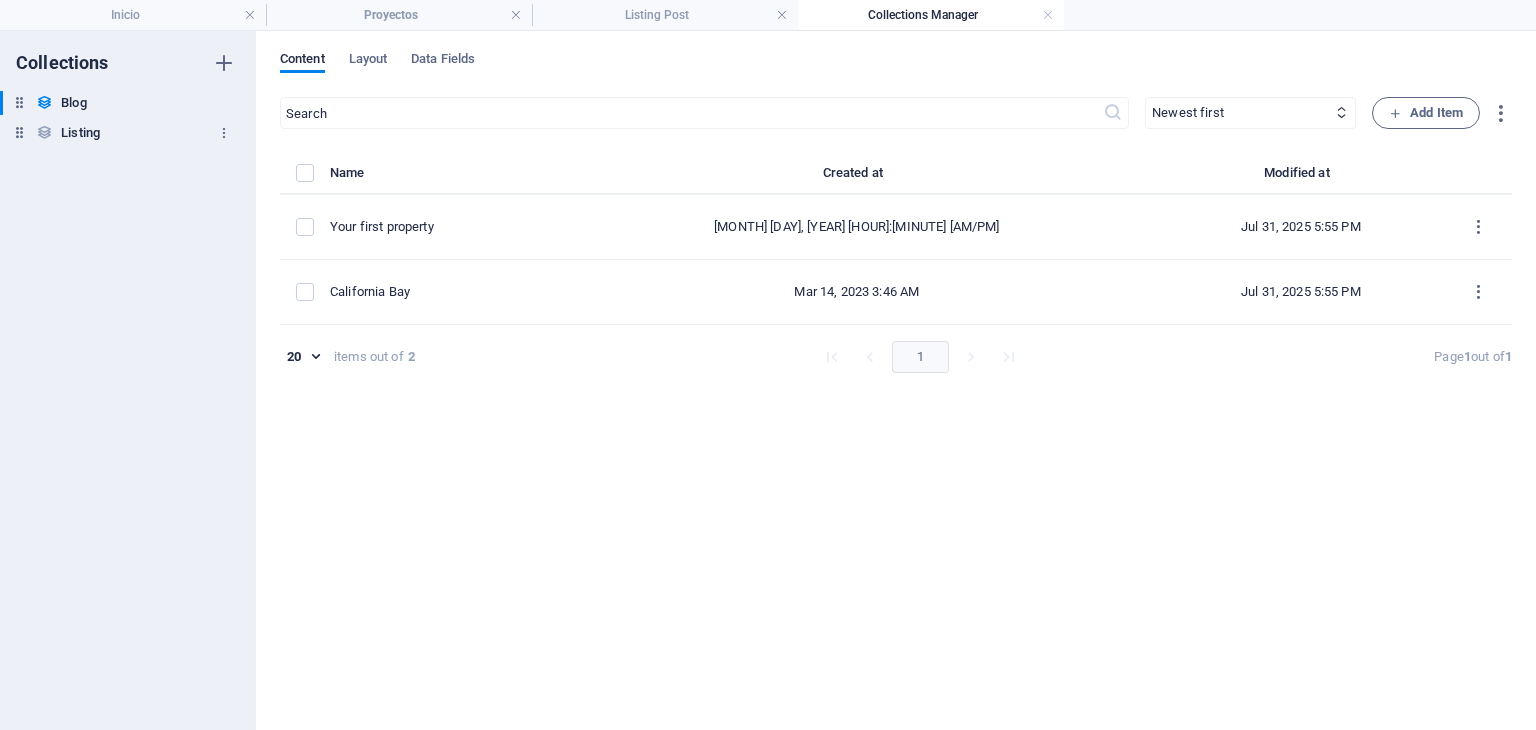 click on "Listing" at bounding box center (80, 133) 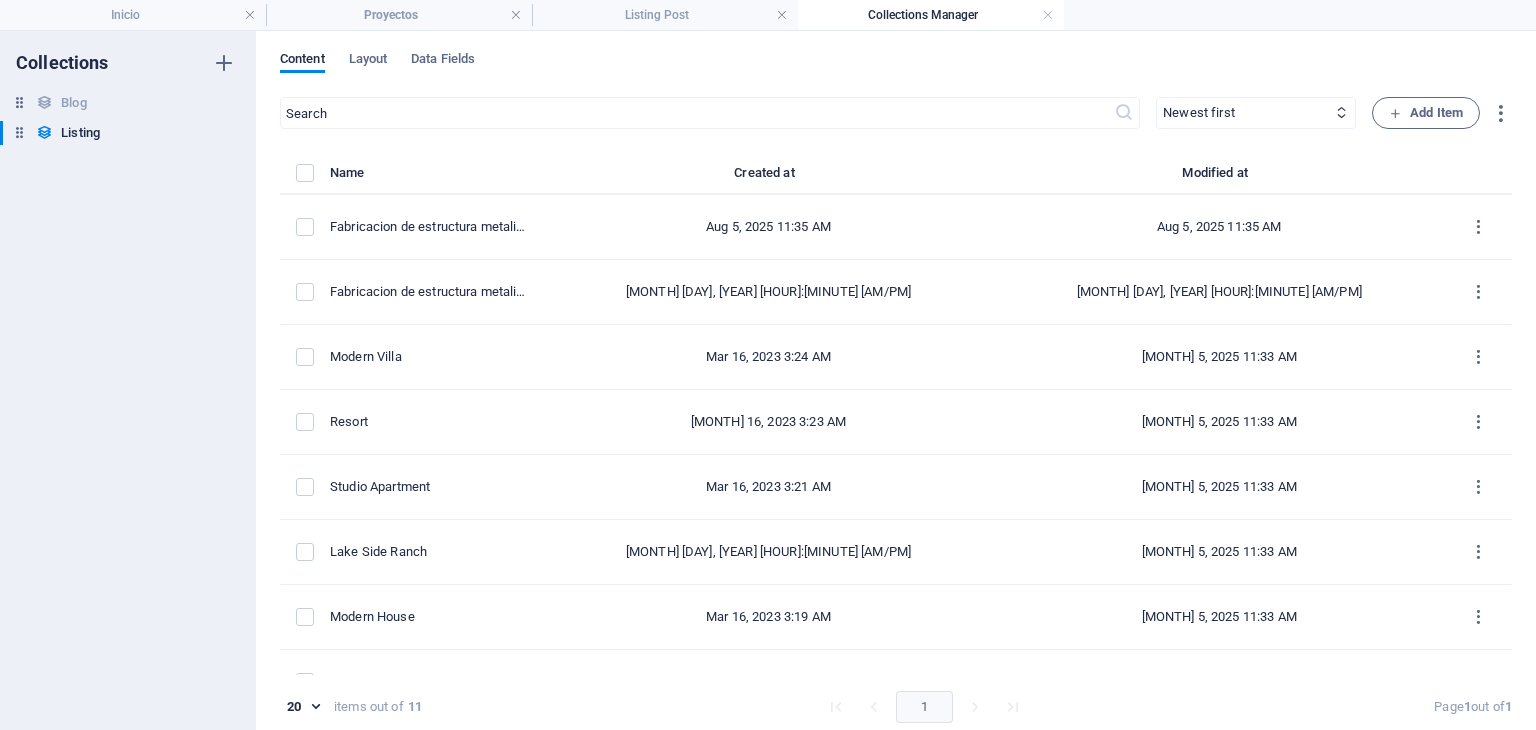 click at bounding box center [305, 178] 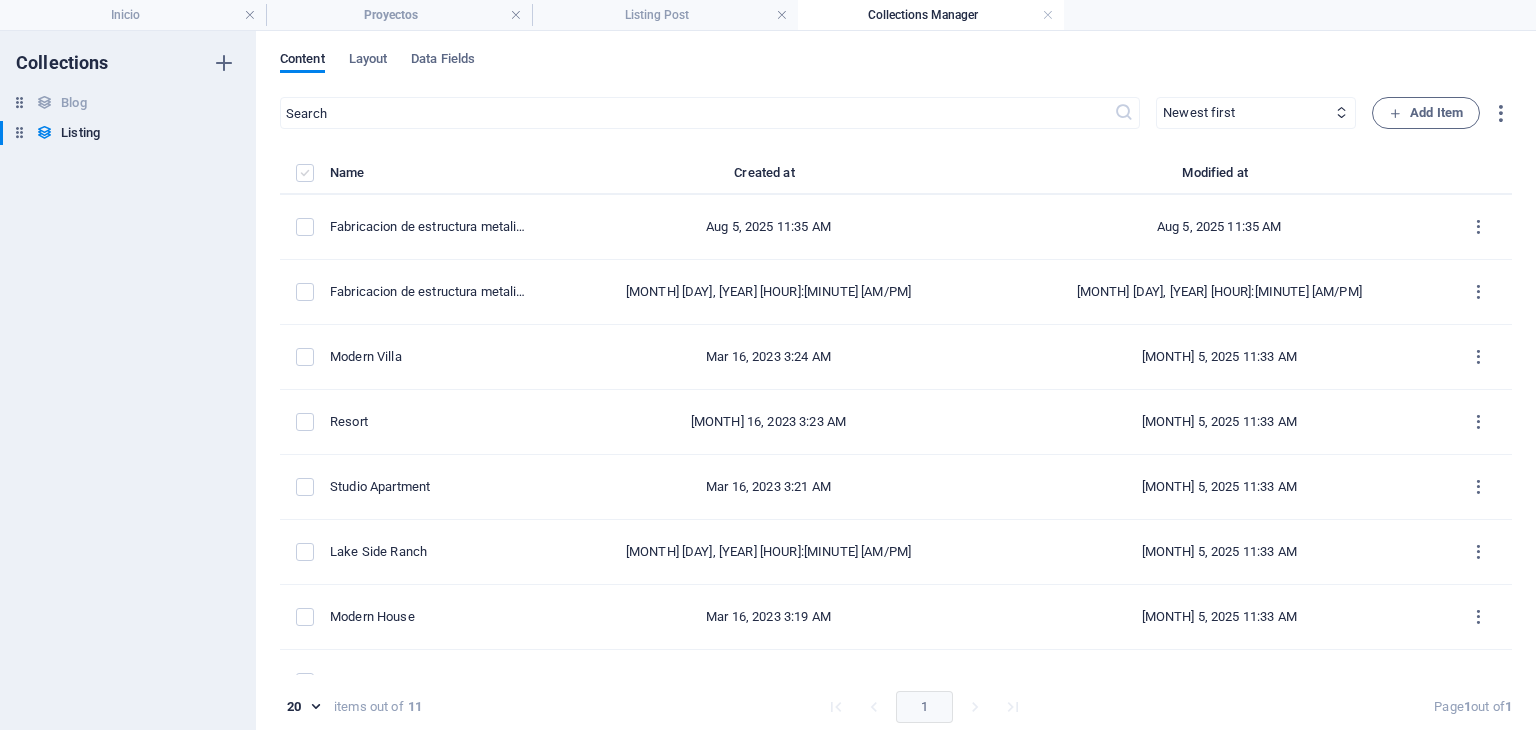 click at bounding box center (305, 173) 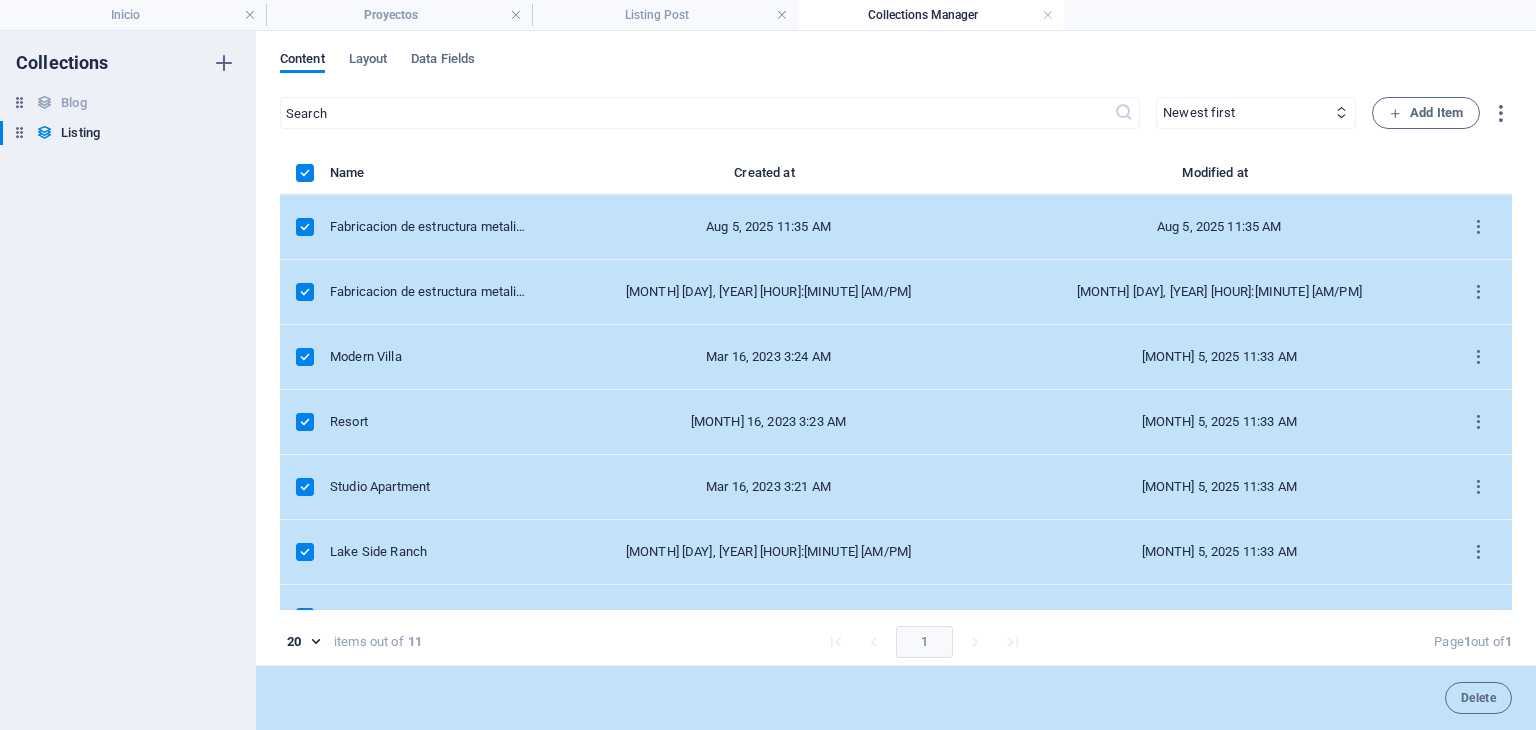 click at bounding box center [305, 173] 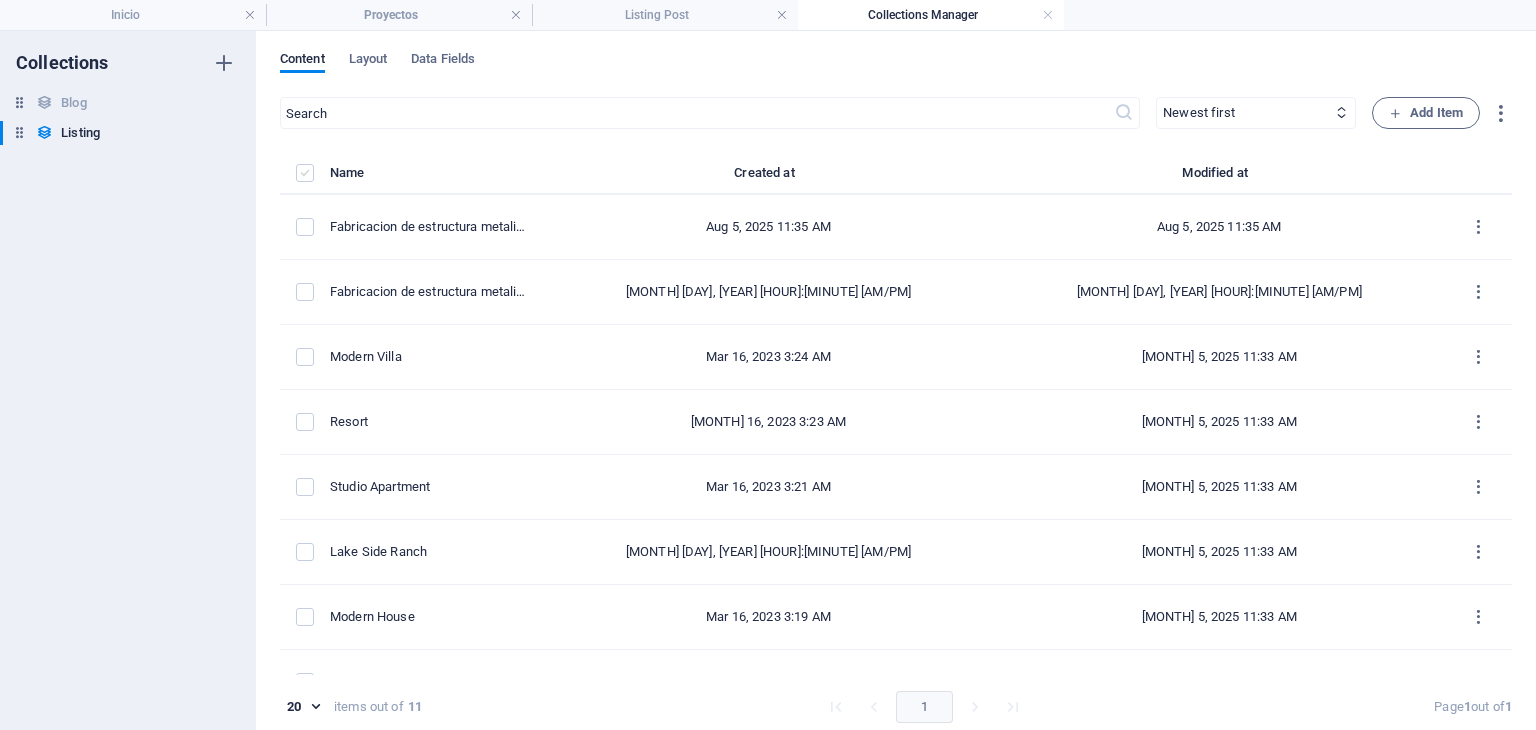 click at bounding box center (305, 173) 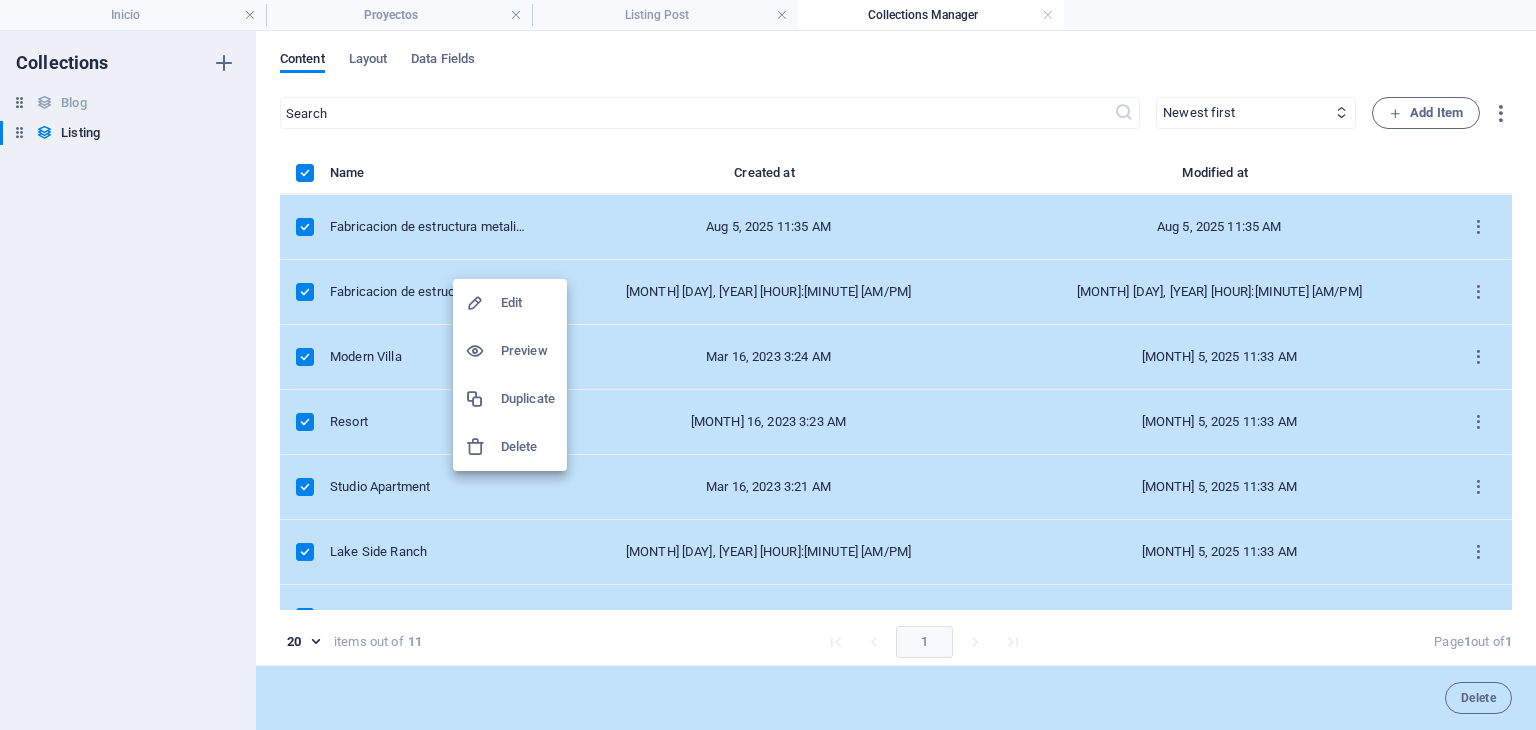 click on "Delete" at bounding box center (528, 447) 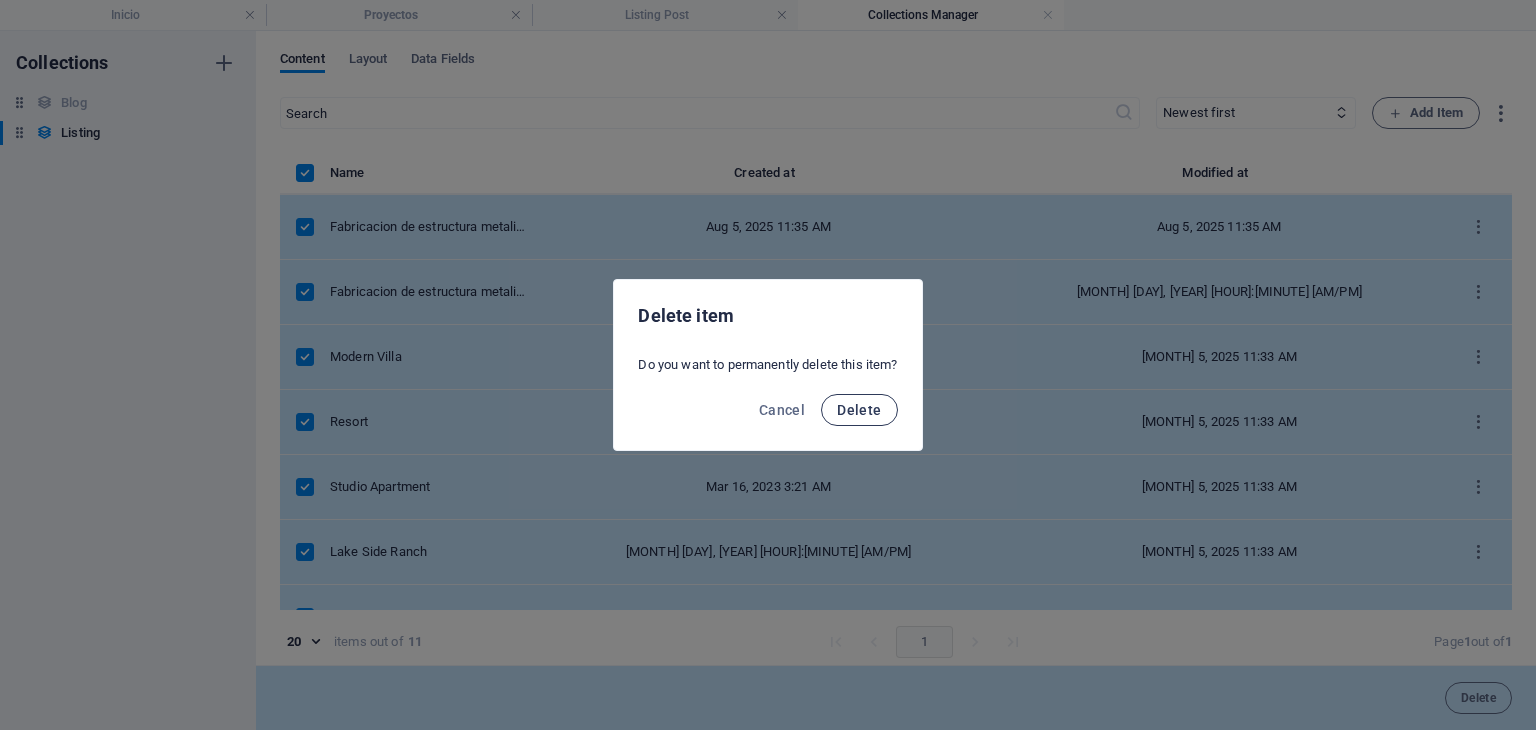 click on "Delete" at bounding box center (859, 410) 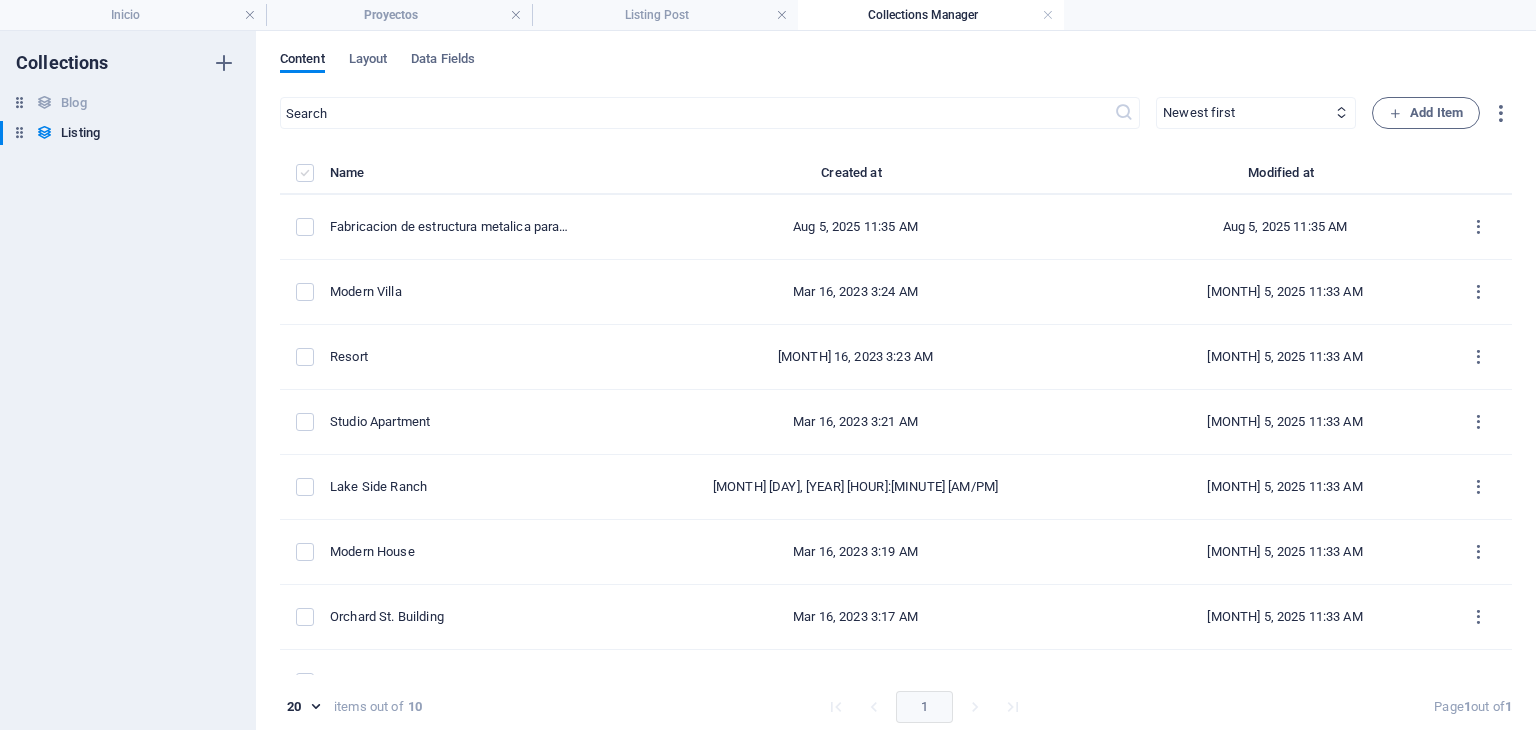 click at bounding box center (305, 173) 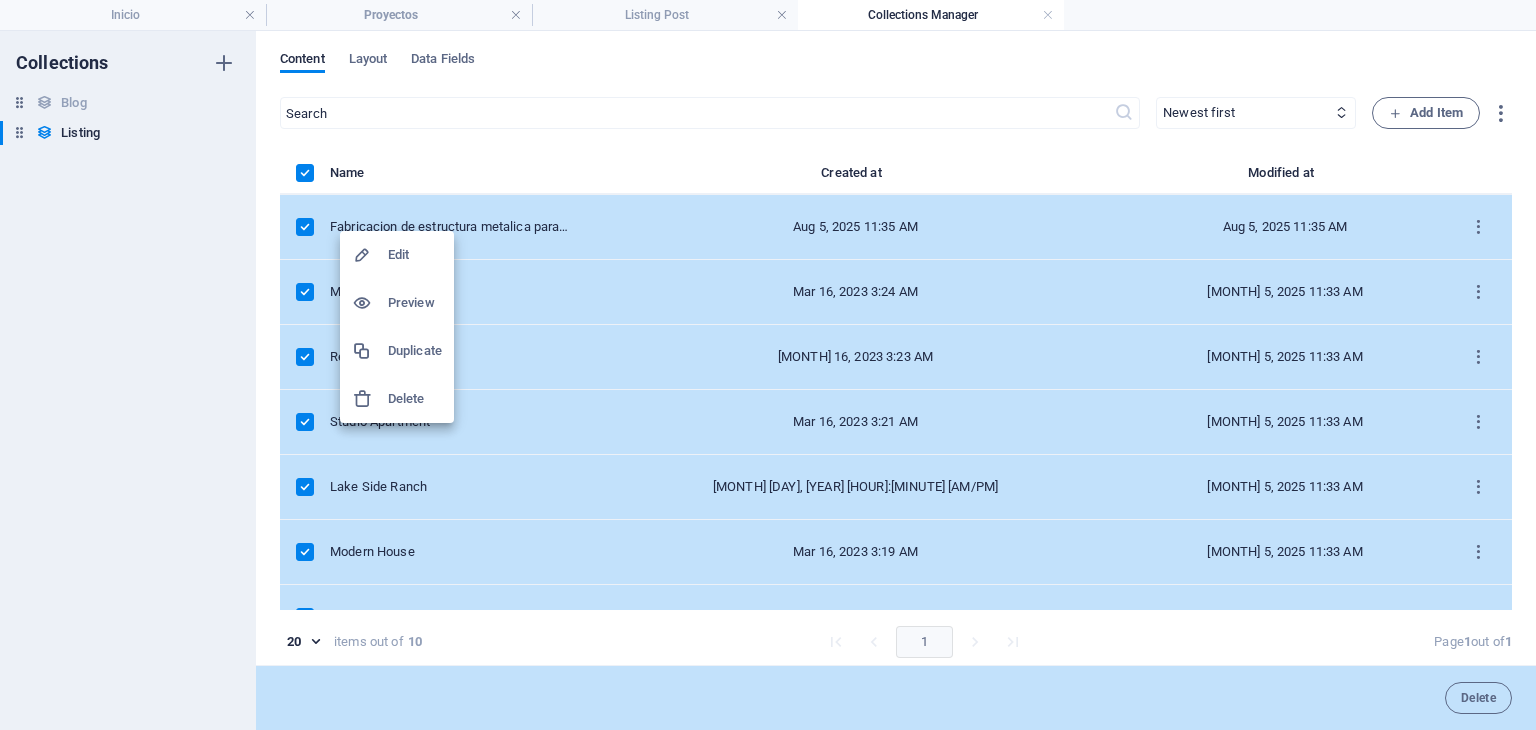 click at bounding box center [370, 399] 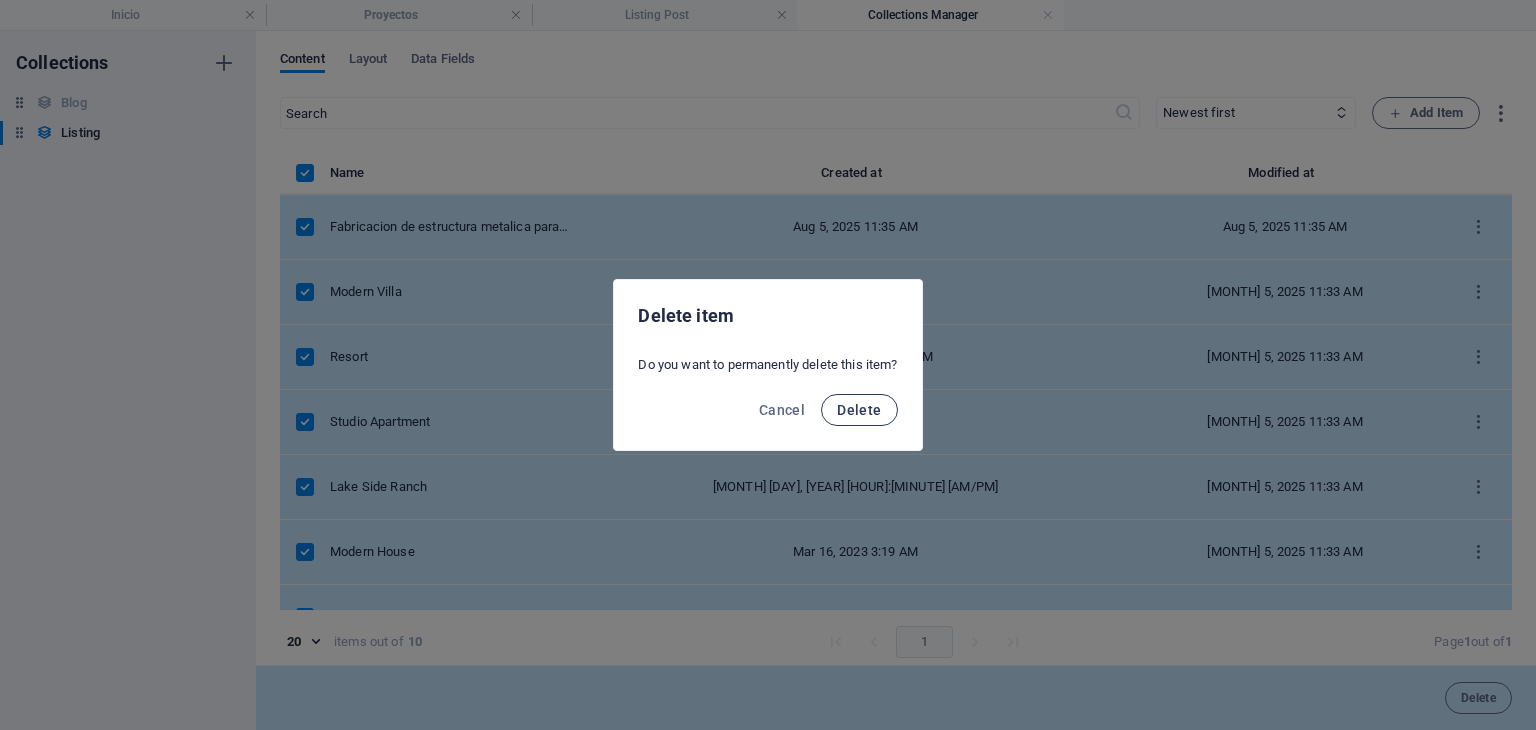 click on "Delete" at bounding box center (859, 410) 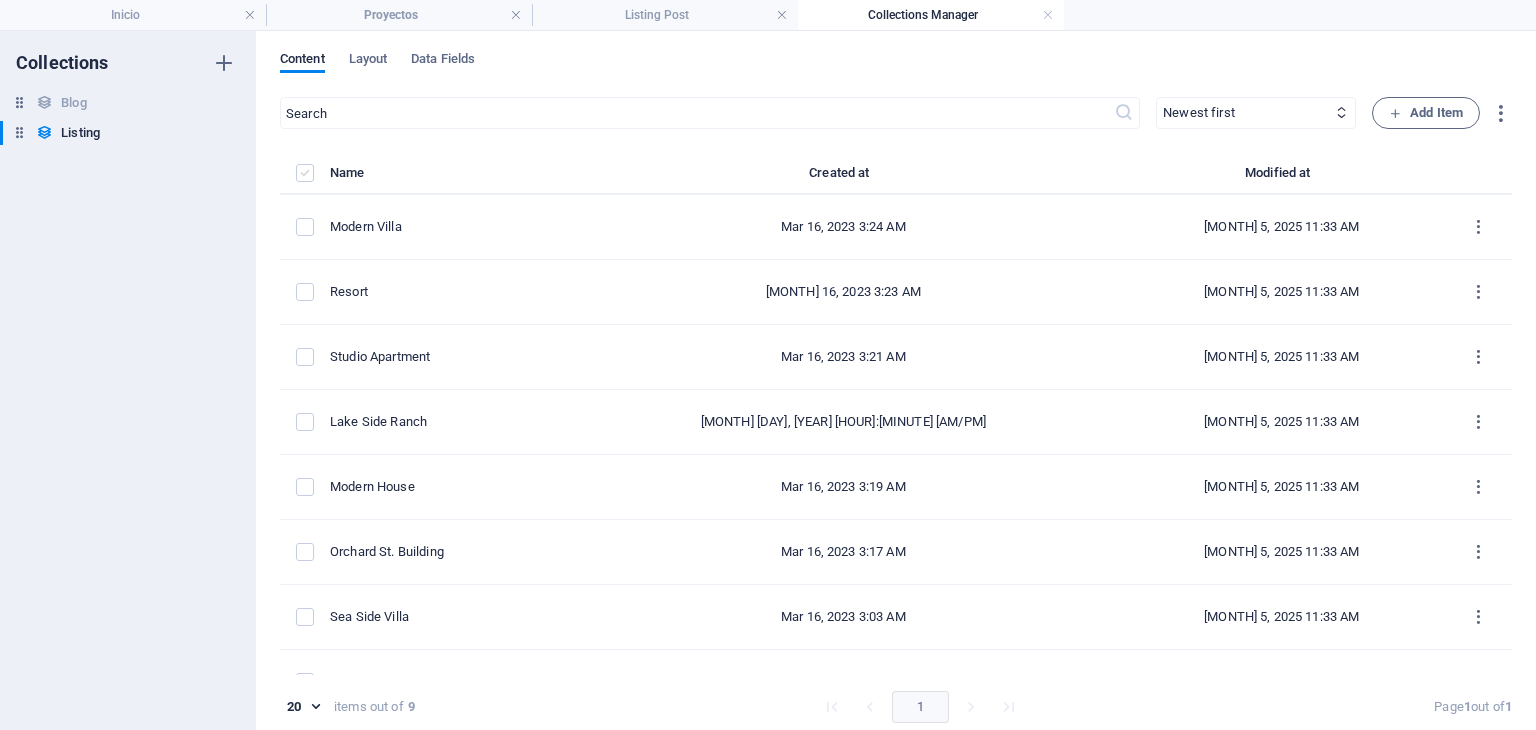 click at bounding box center [305, 173] 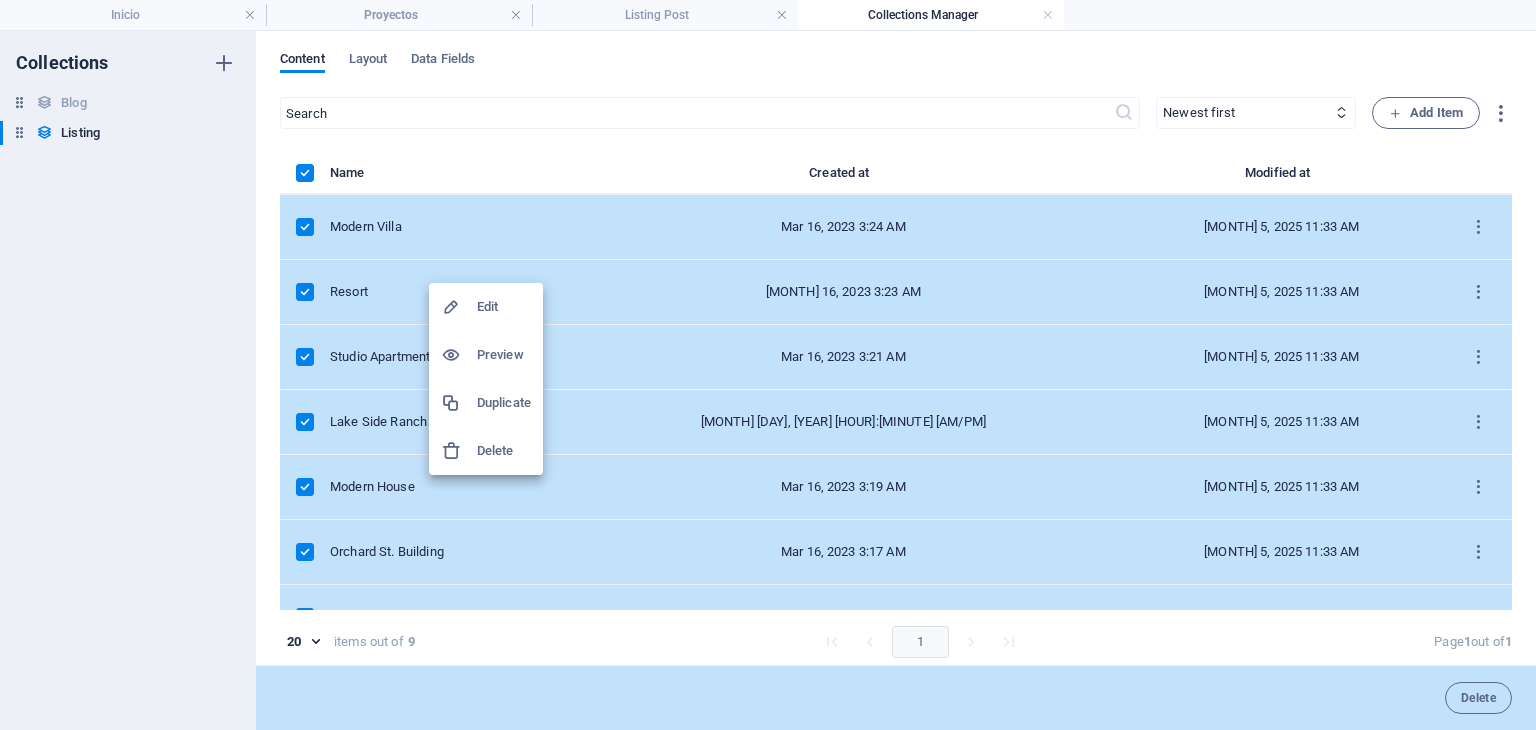 click on "Delete" at bounding box center [504, 451] 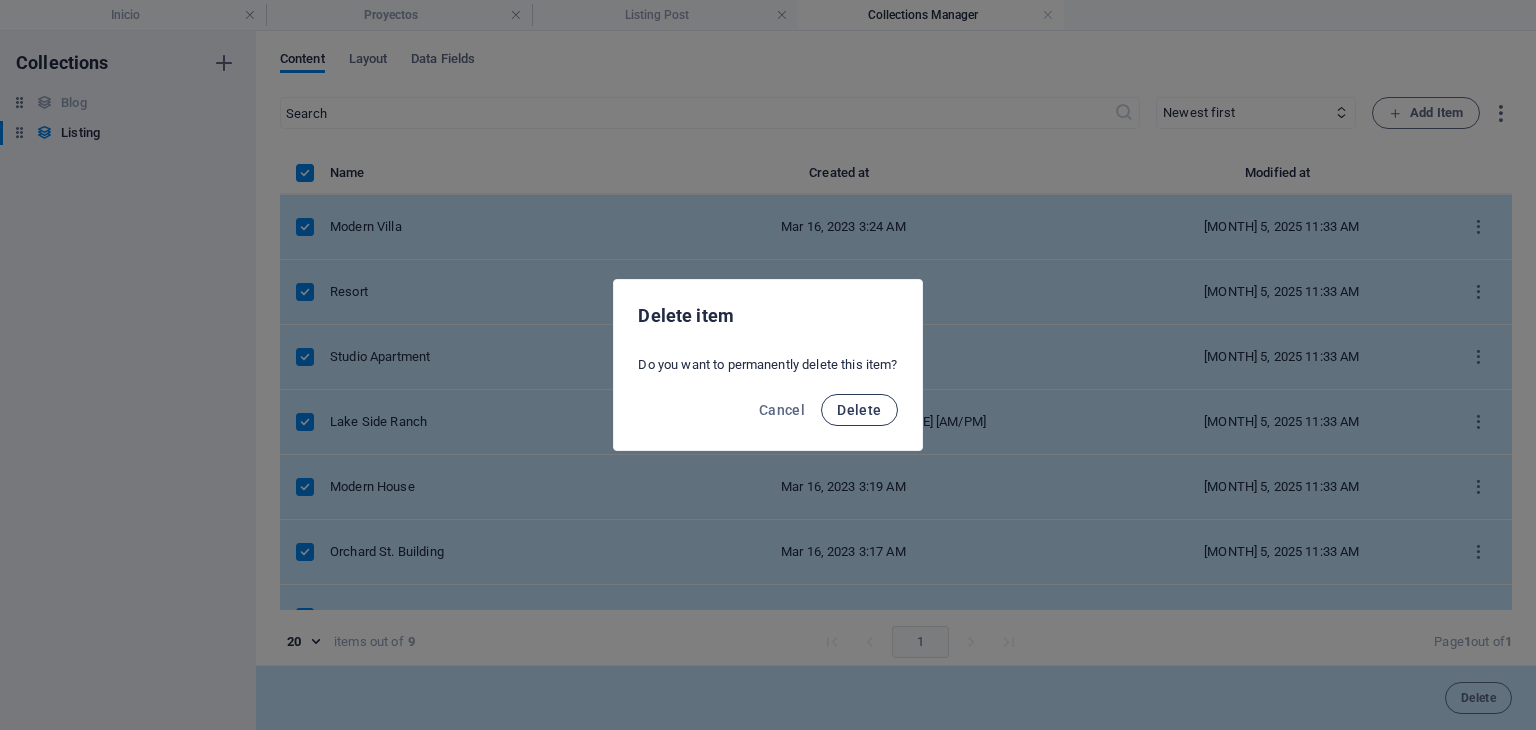 click on "Delete" at bounding box center (859, 410) 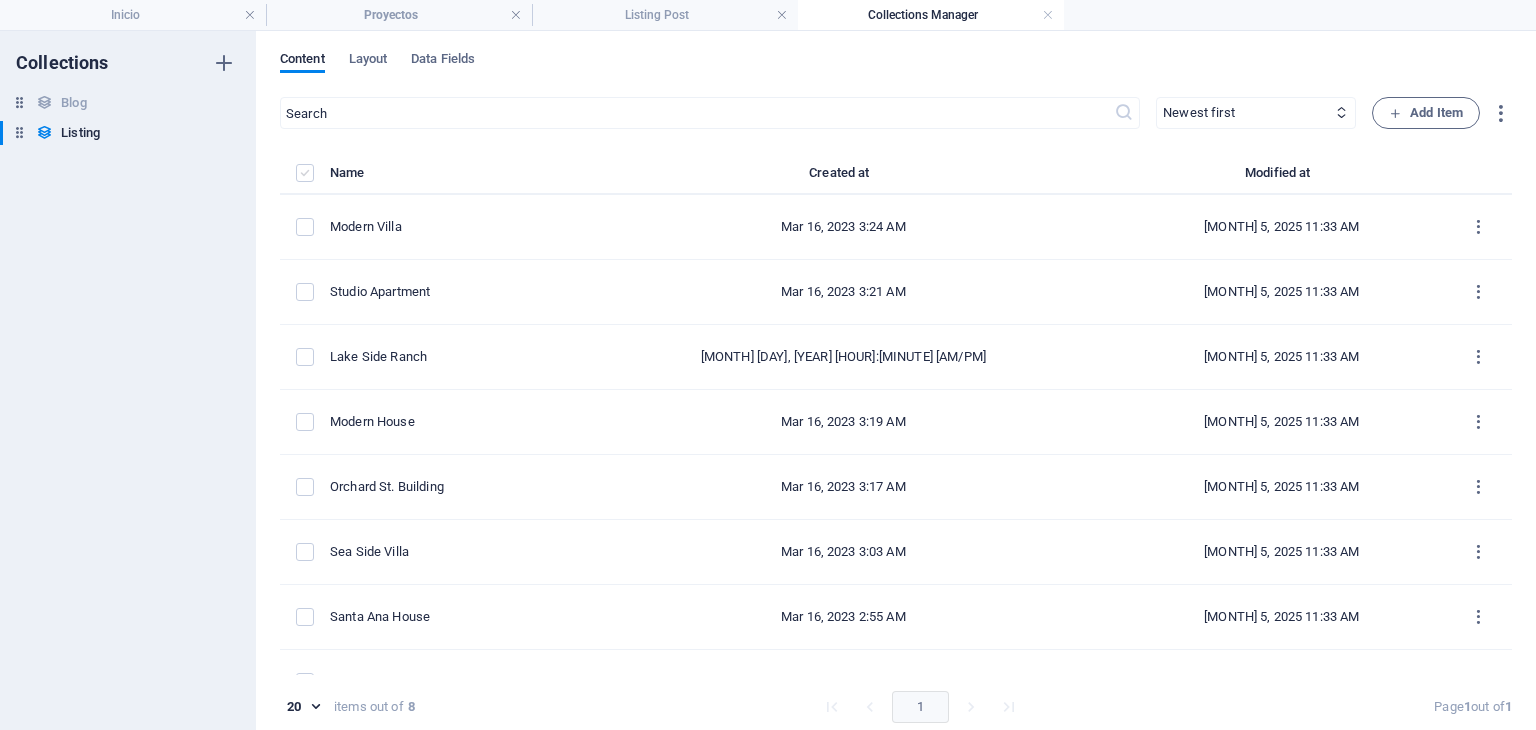 click at bounding box center [305, 173] 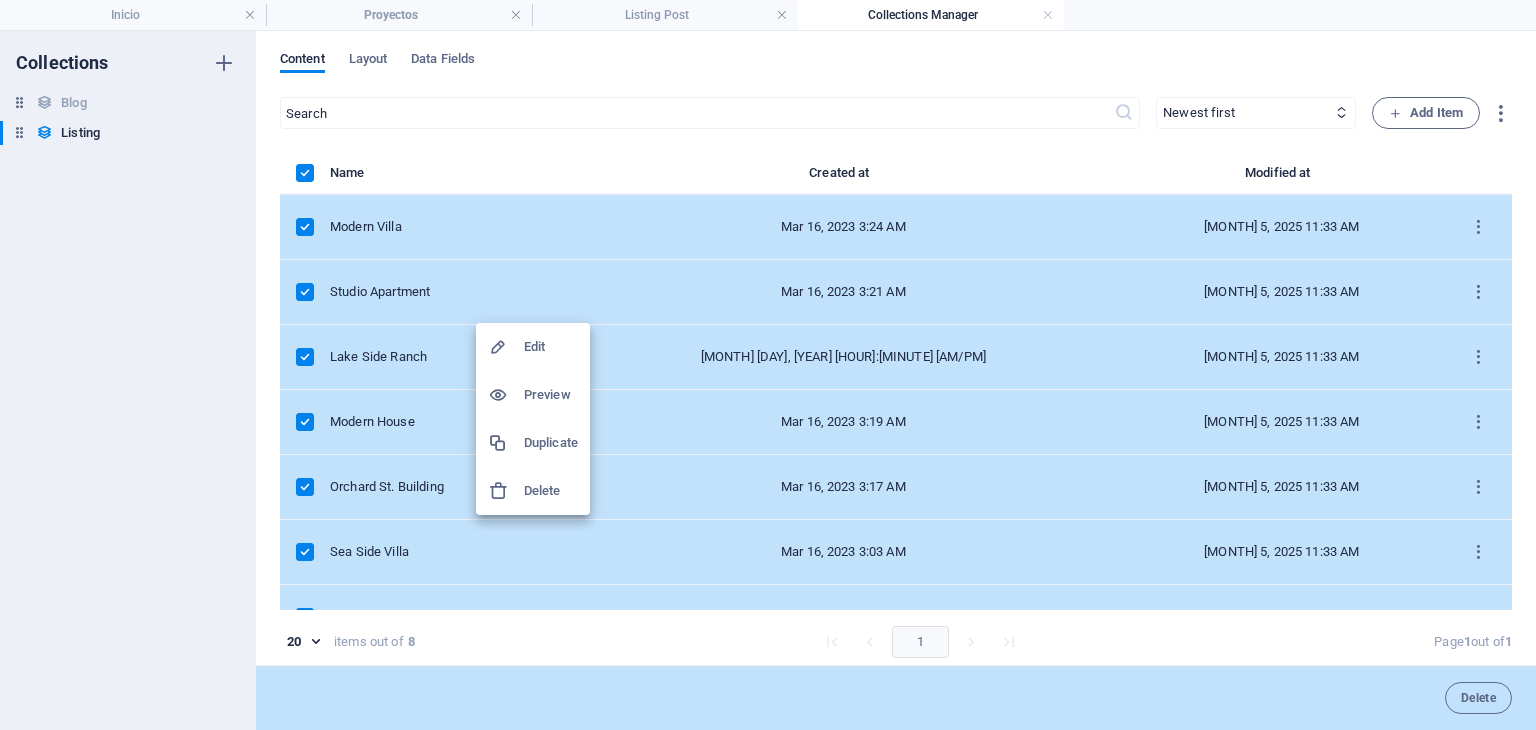 click on "Delete" at bounding box center [551, 491] 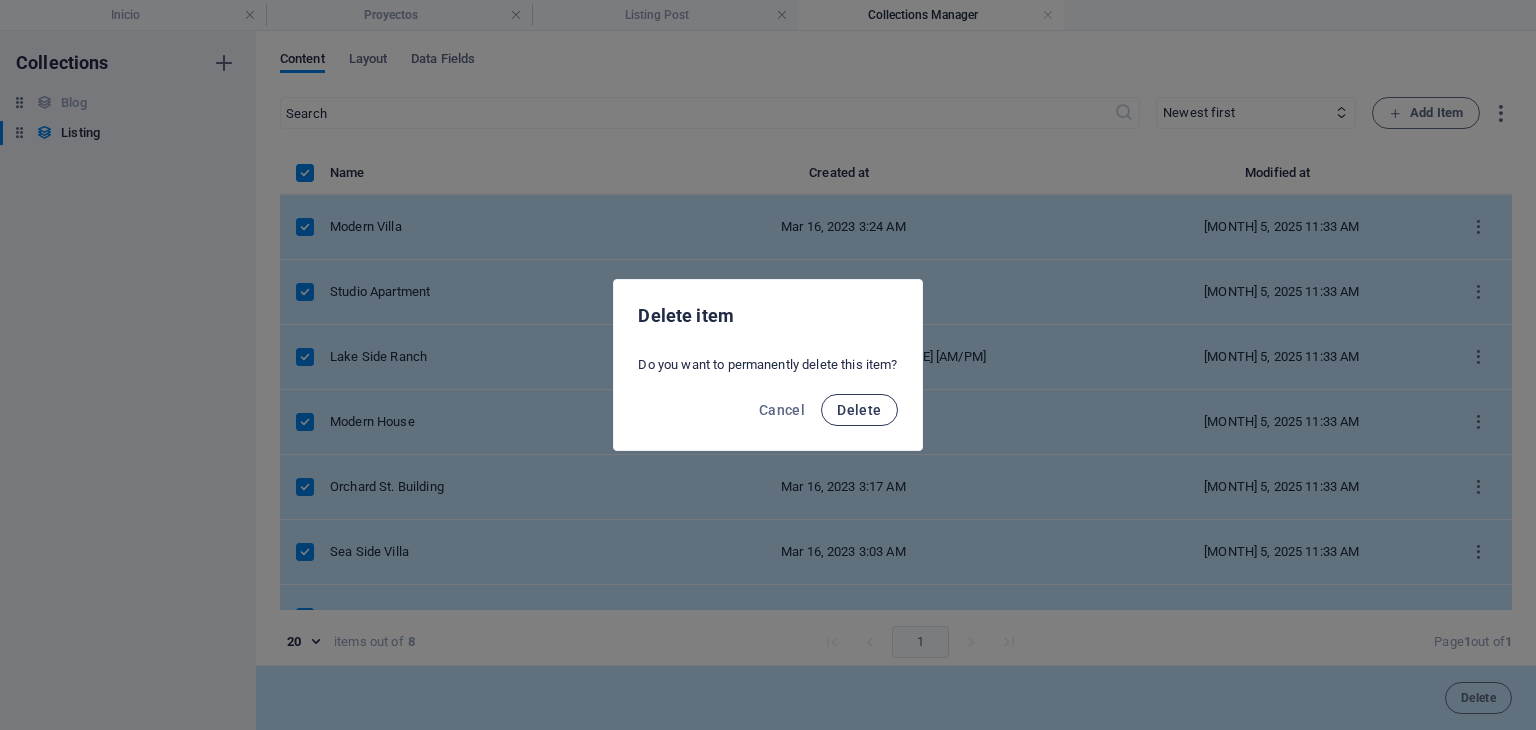 click on "Delete" at bounding box center [859, 410] 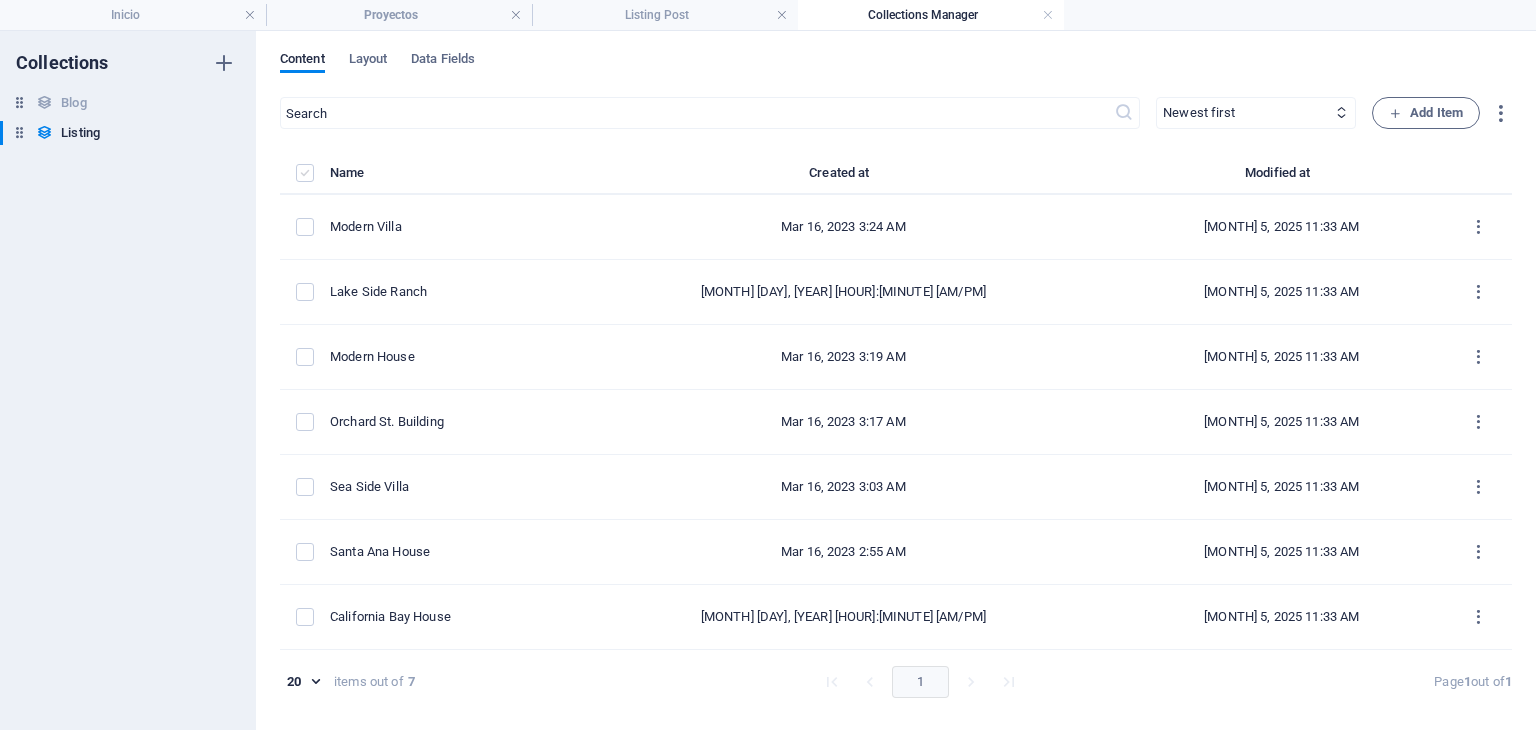 click at bounding box center [305, 173] 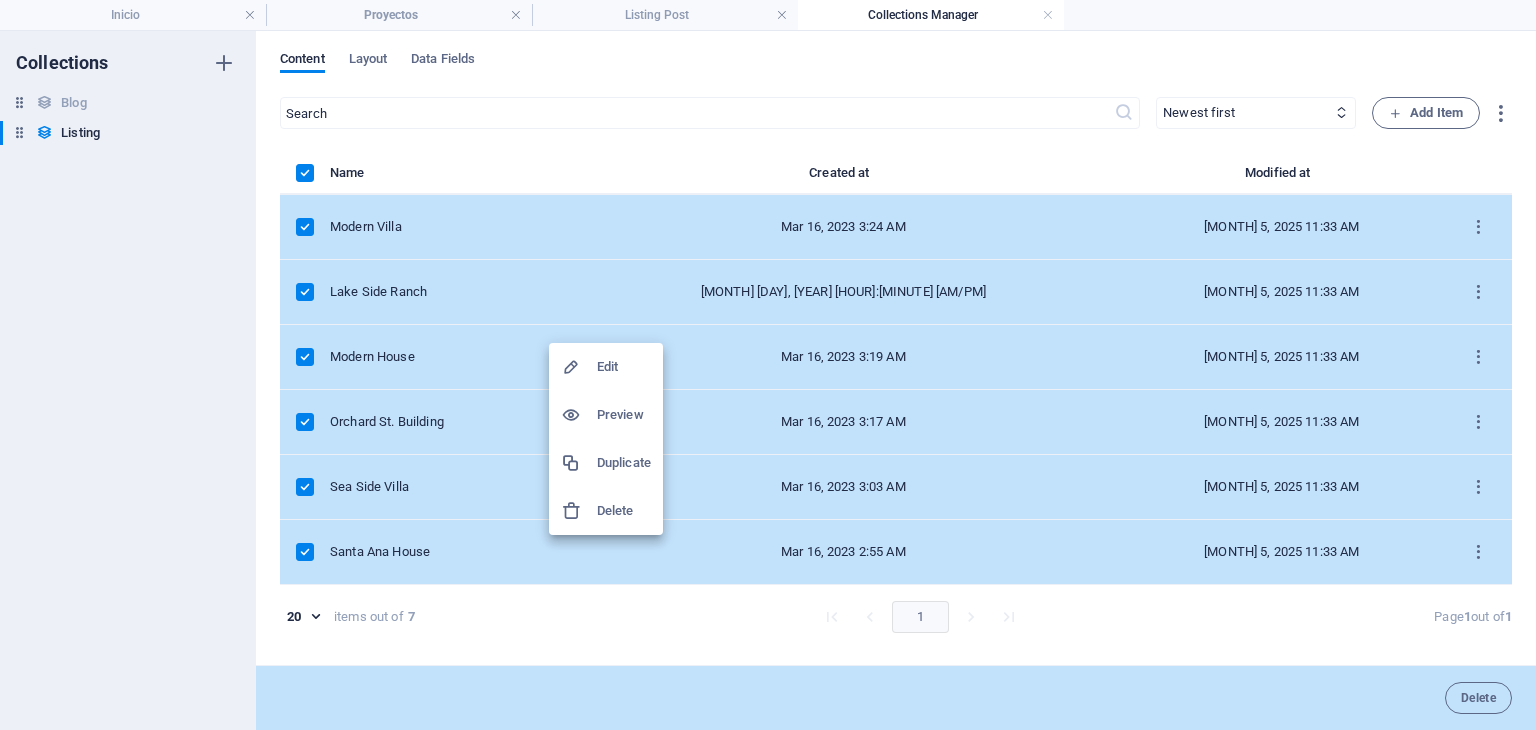 click on "Delete" at bounding box center (606, 511) 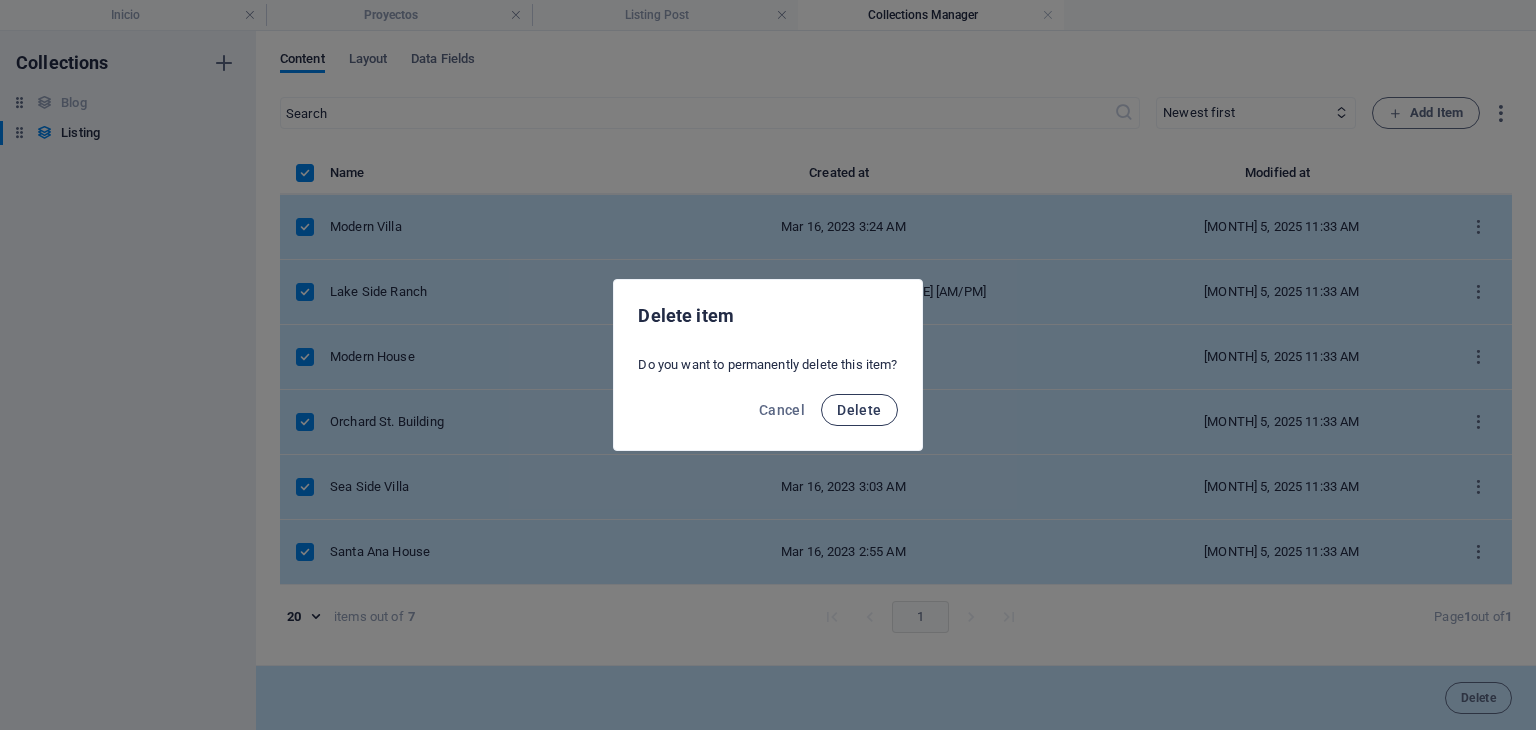 click on "Delete" at bounding box center [859, 410] 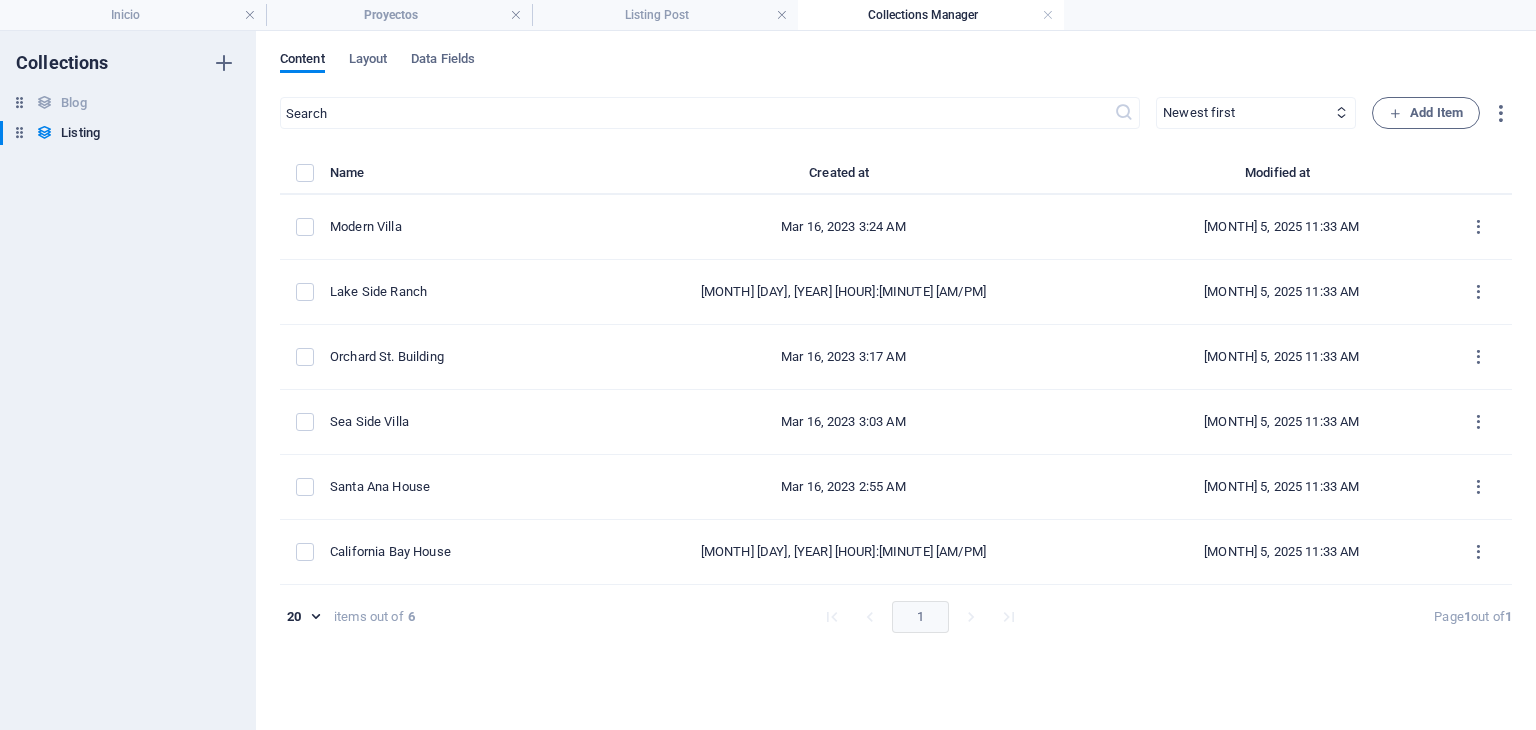 click at bounding box center (305, 178) 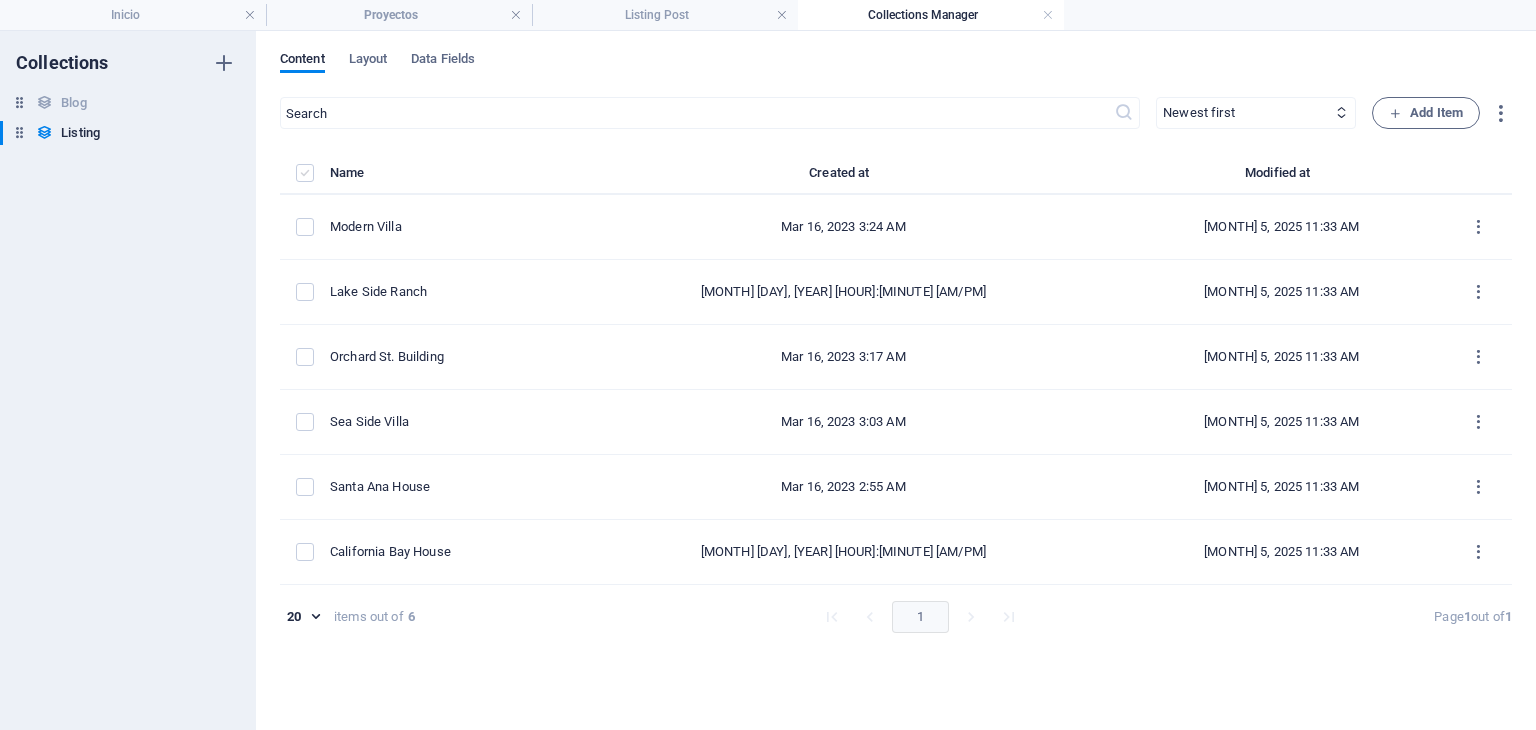 click at bounding box center [305, 173] 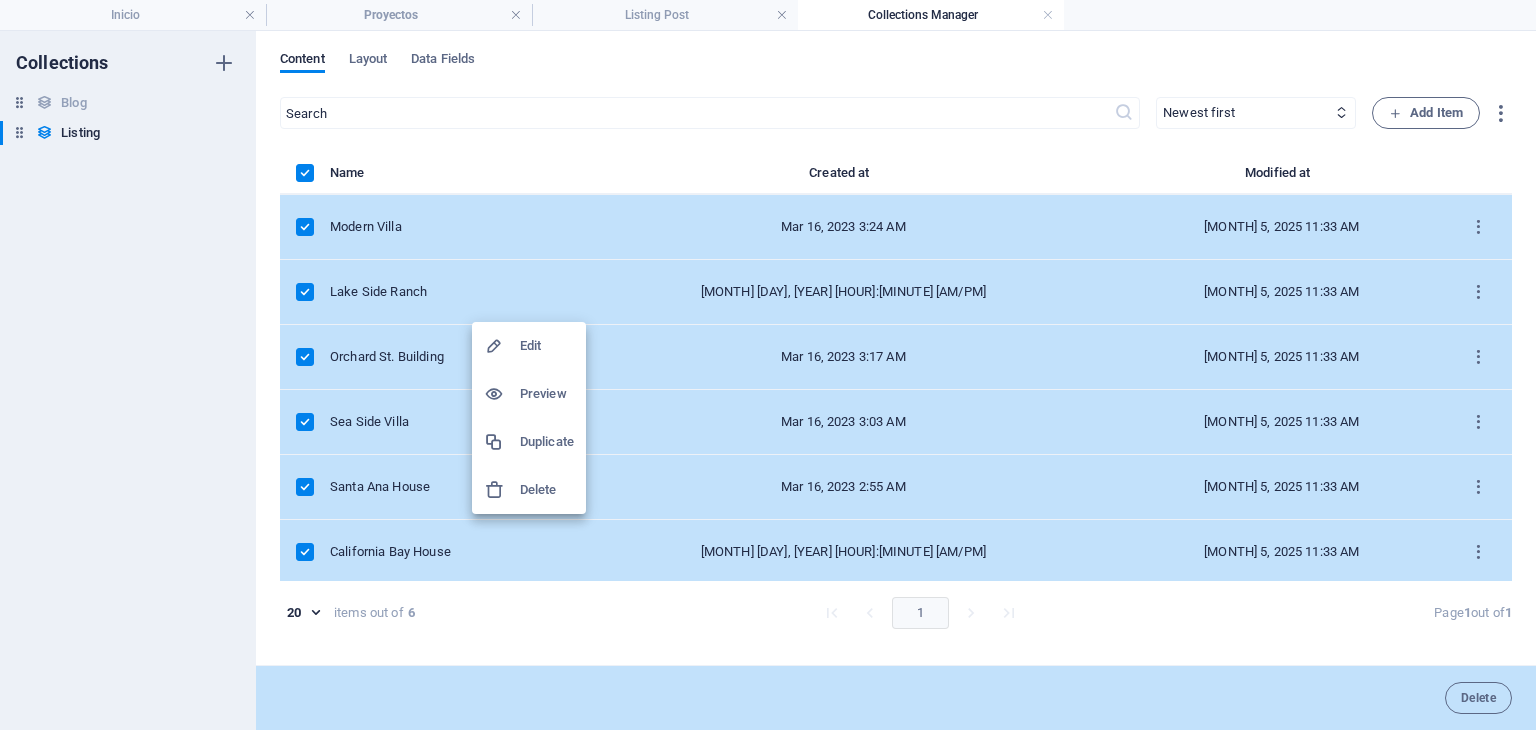 click on "Delete" at bounding box center (547, 490) 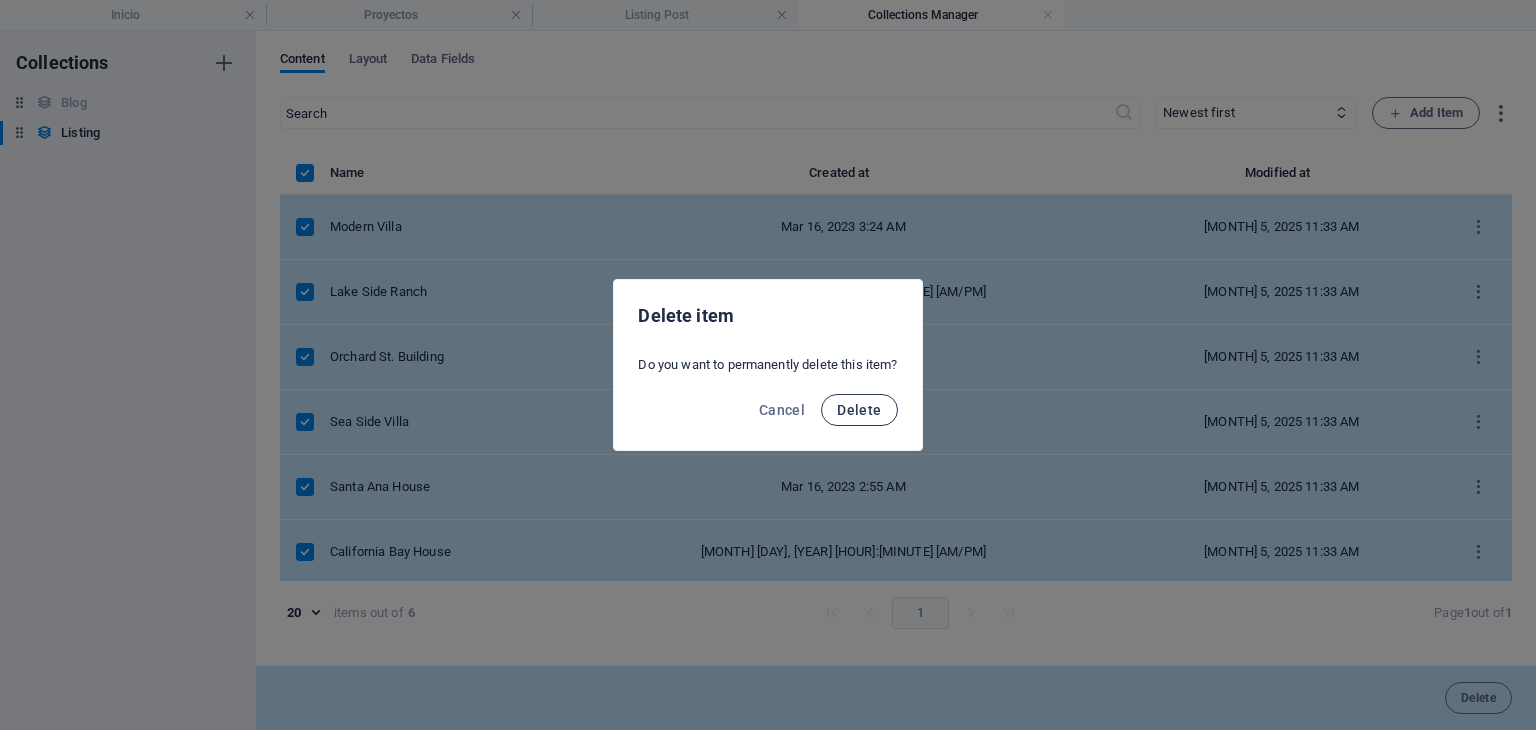 click on "Delete" at bounding box center [859, 410] 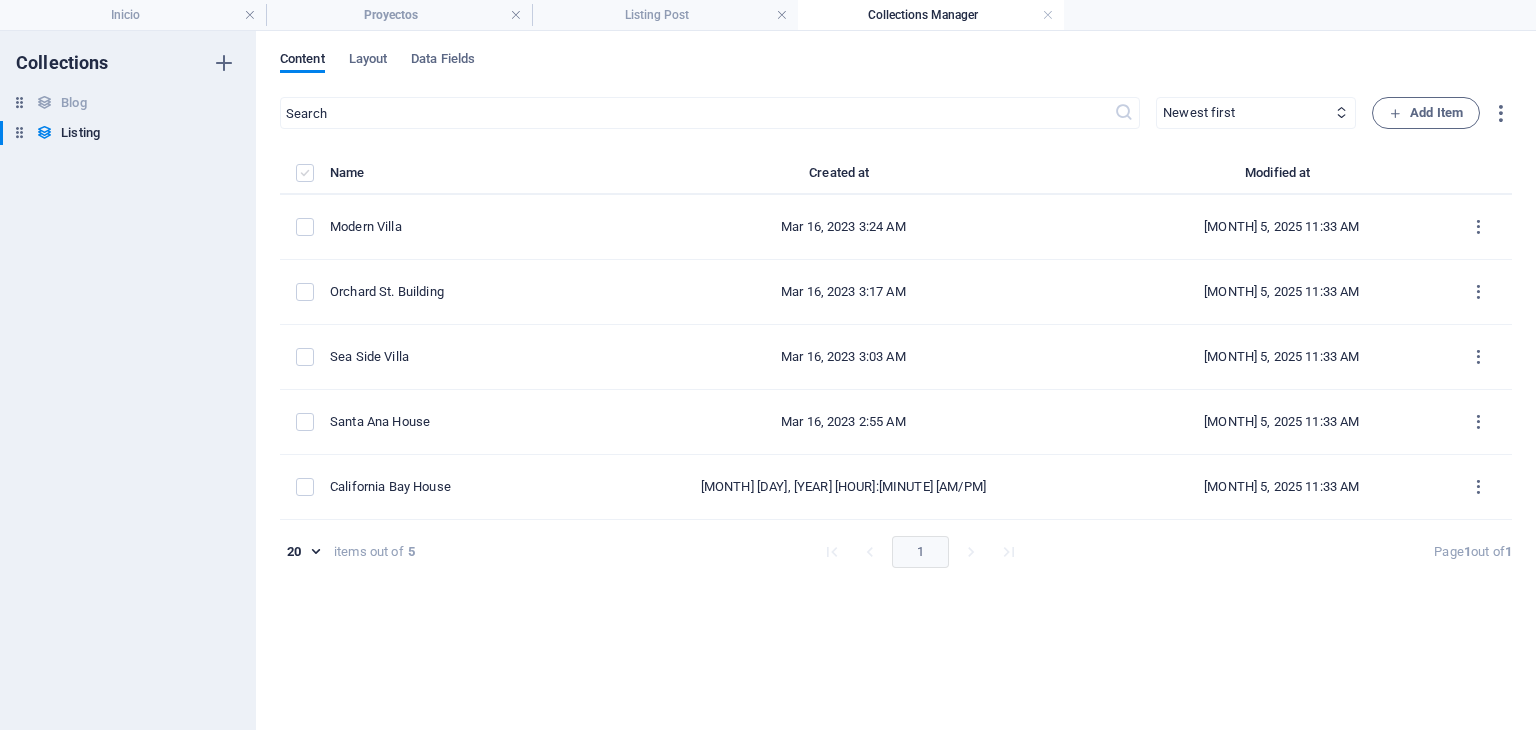 click at bounding box center [305, 173] 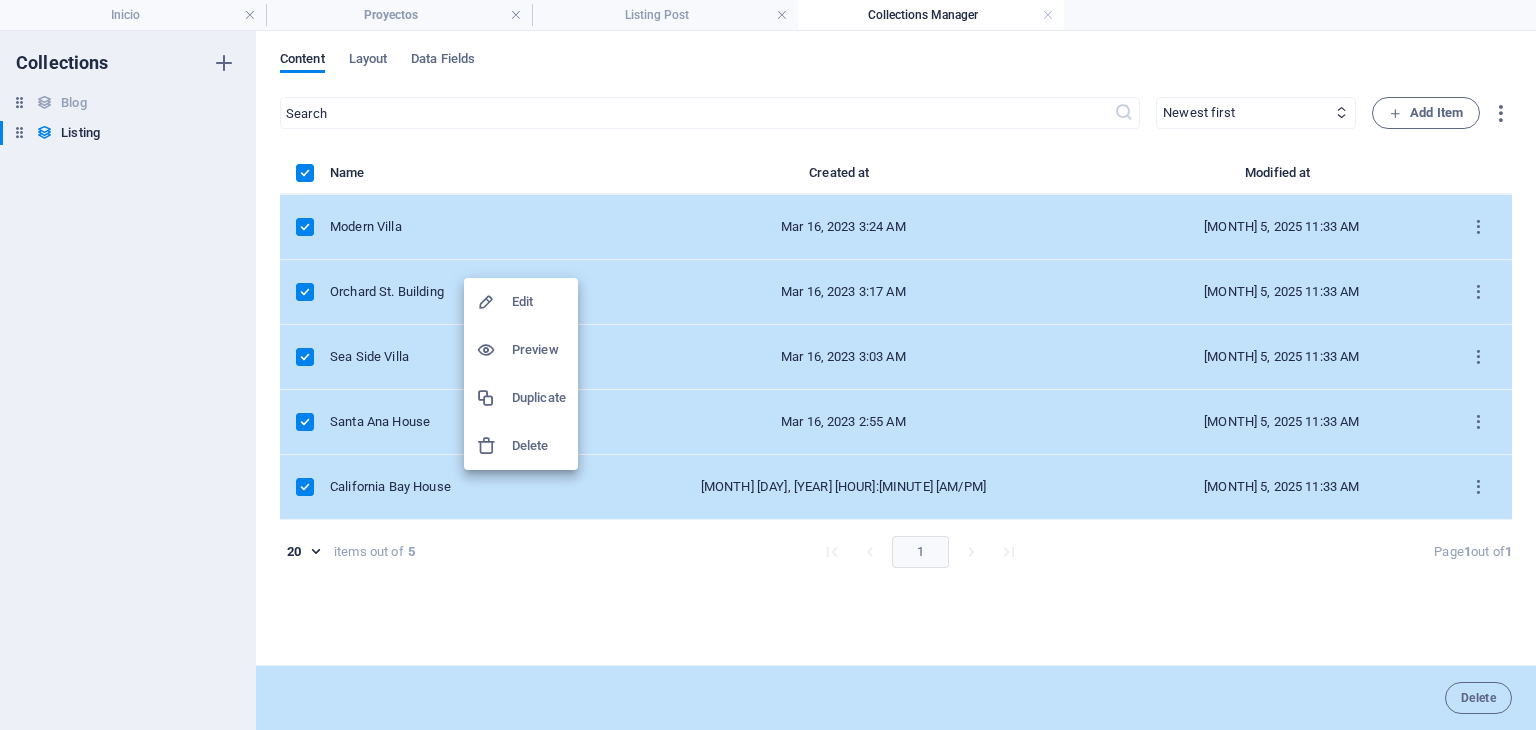 click on "Delete" at bounding box center [539, 446] 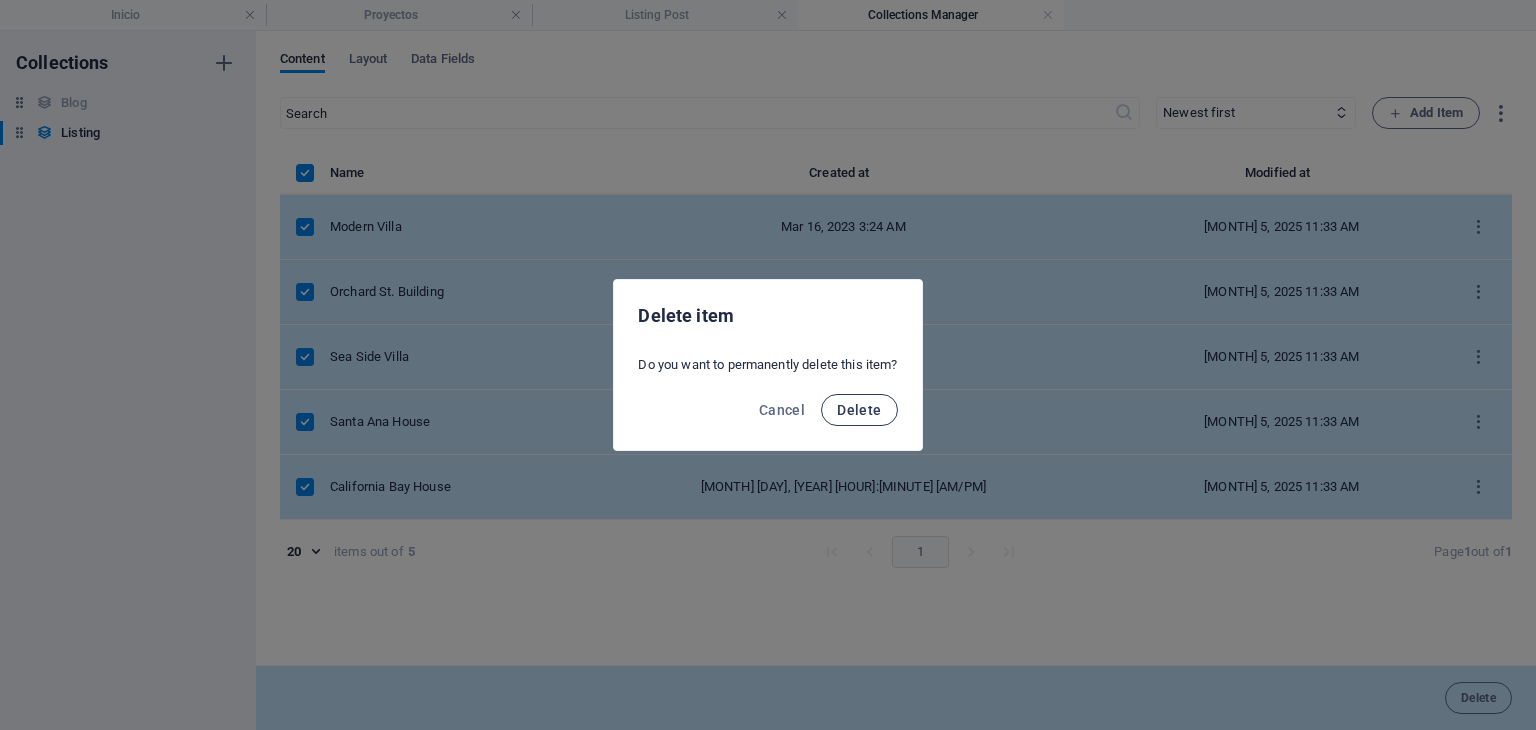 click on "Delete" at bounding box center [859, 410] 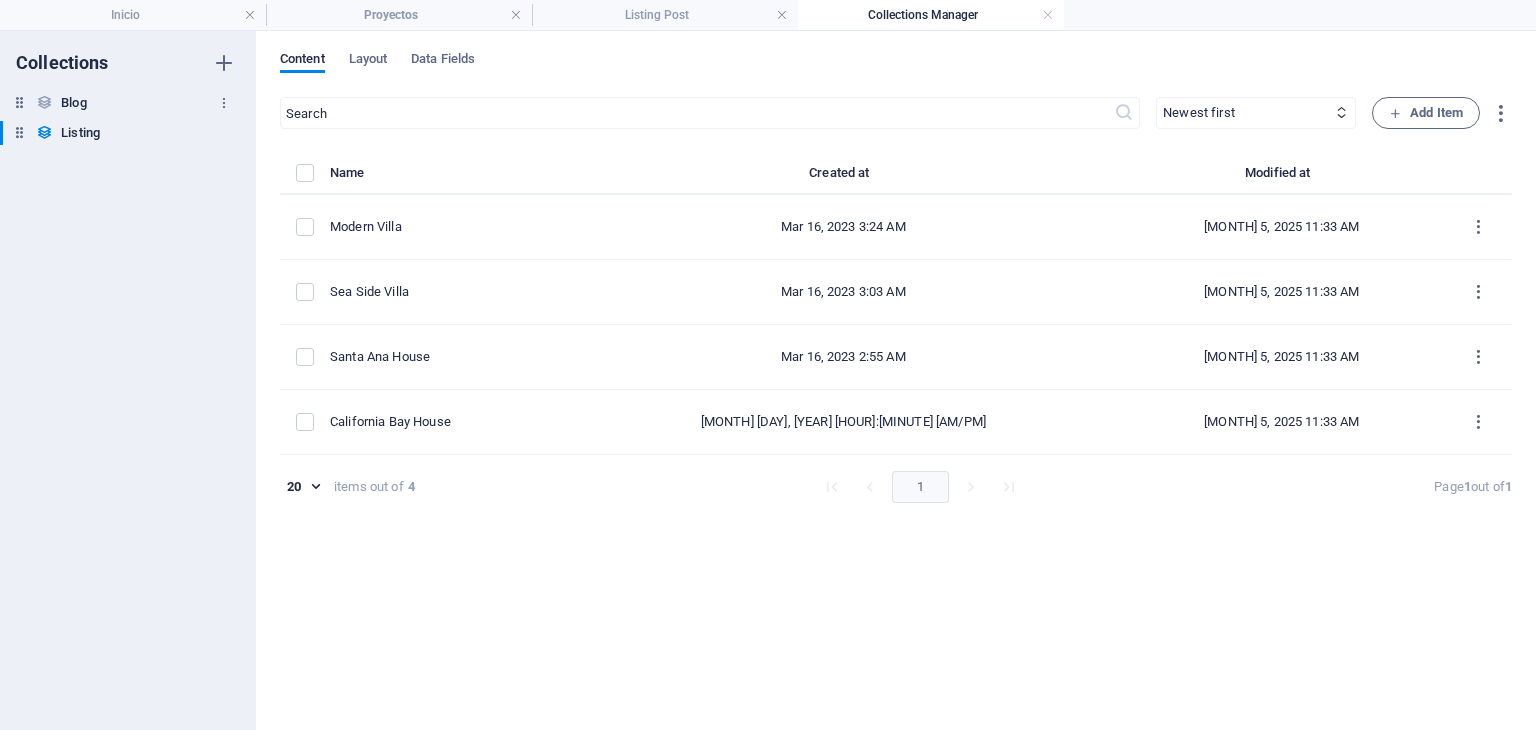 click on "Blog" at bounding box center [73, 103] 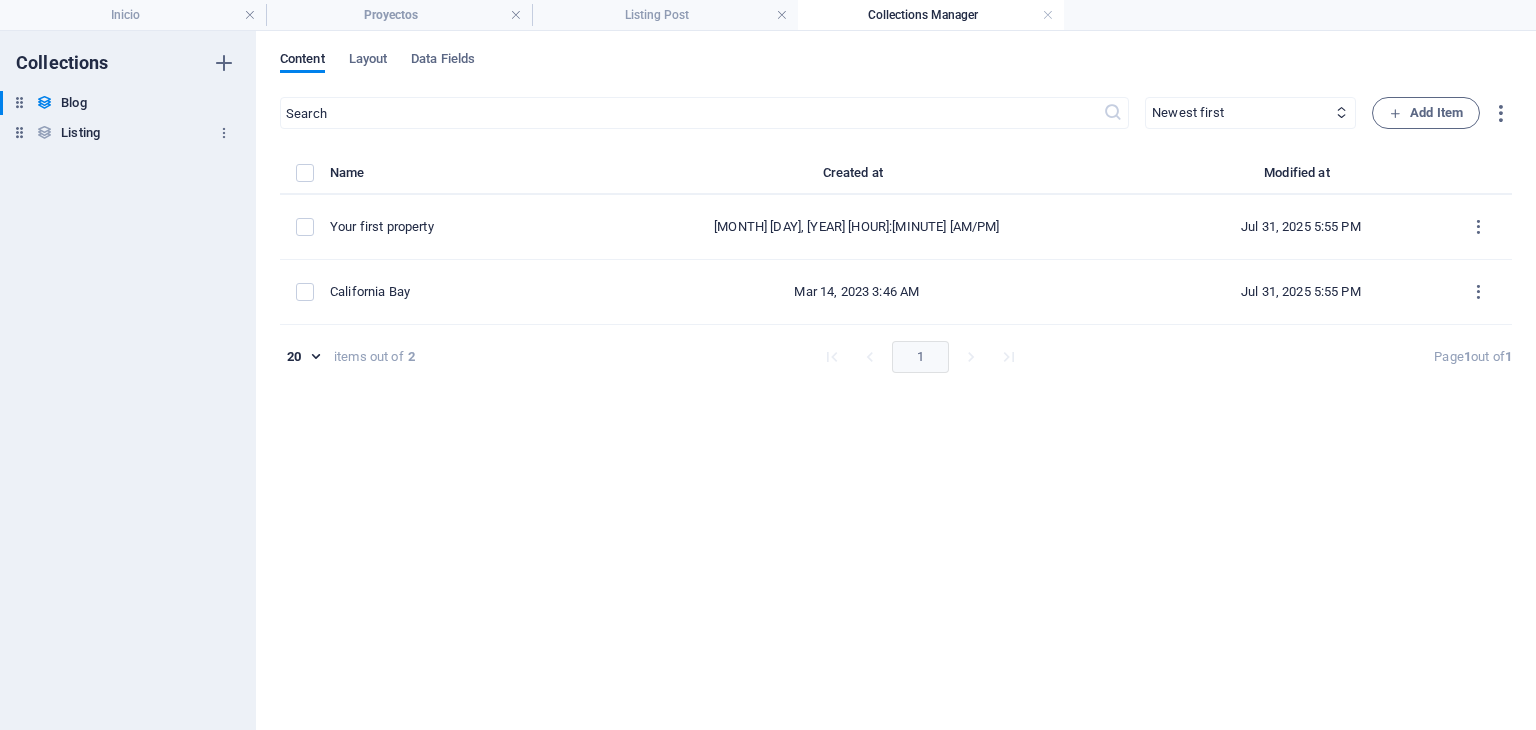 click on "Listing" at bounding box center (80, 133) 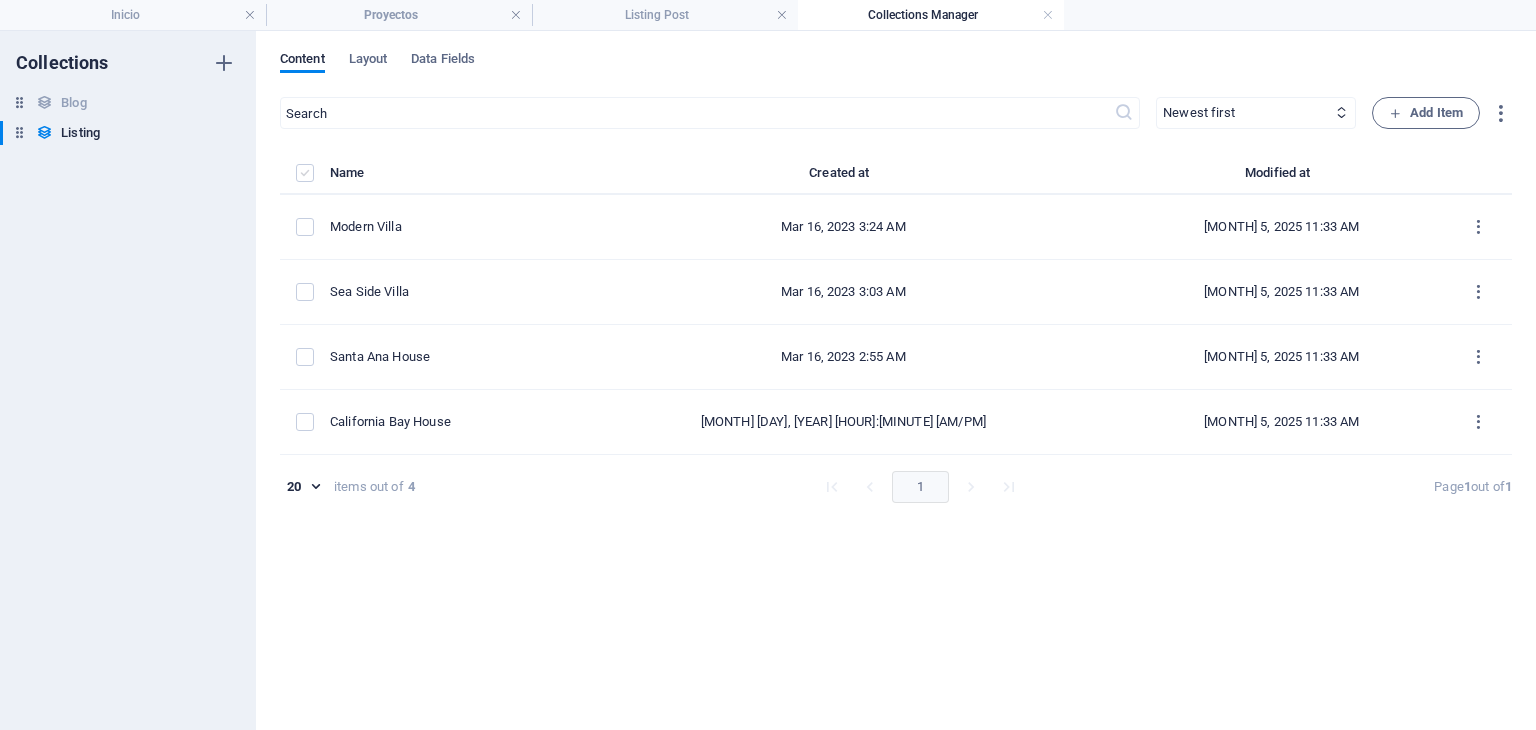 drag, startPoint x: 321, startPoint y: 171, endPoint x: 309, endPoint y: 176, distance: 13 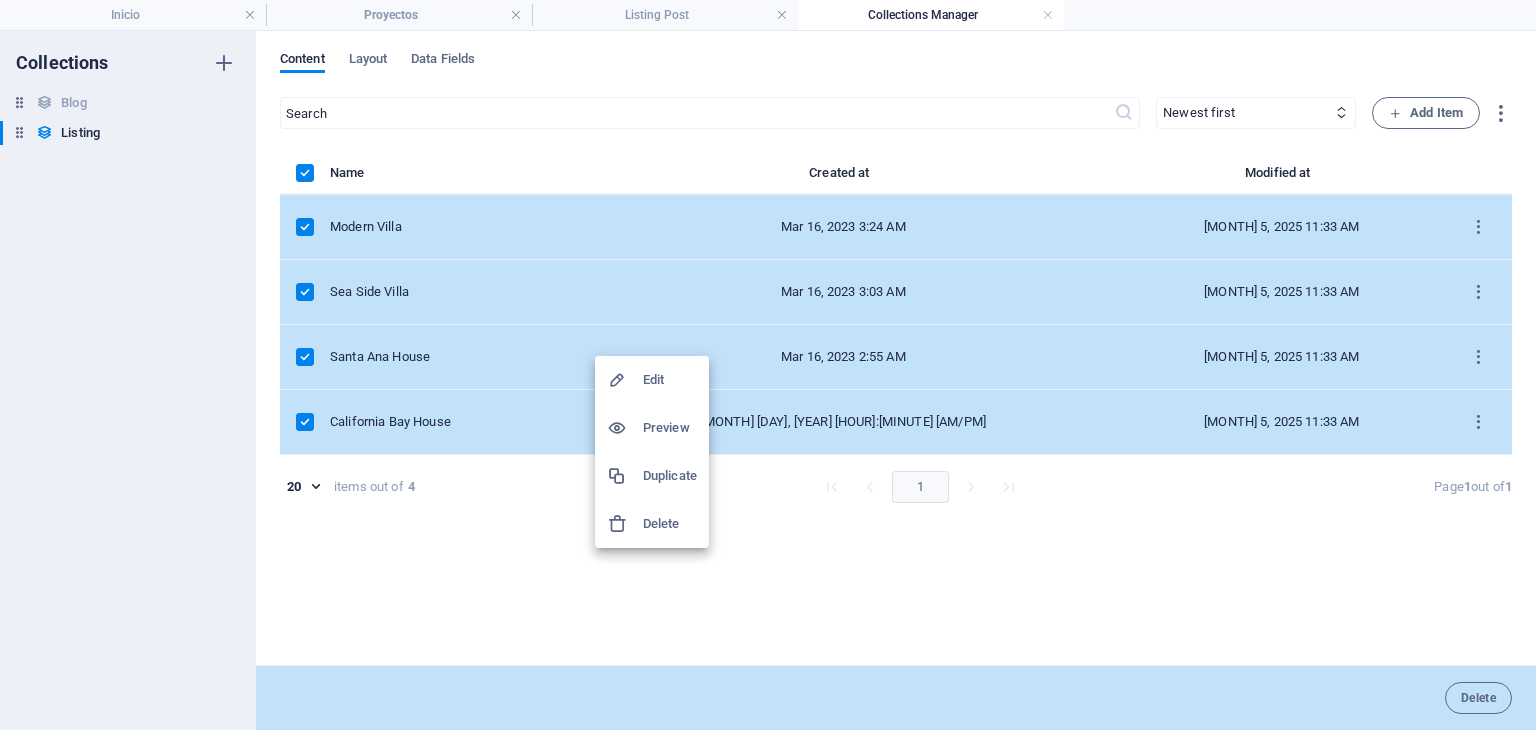 click on "Delete" at bounding box center [670, 524] 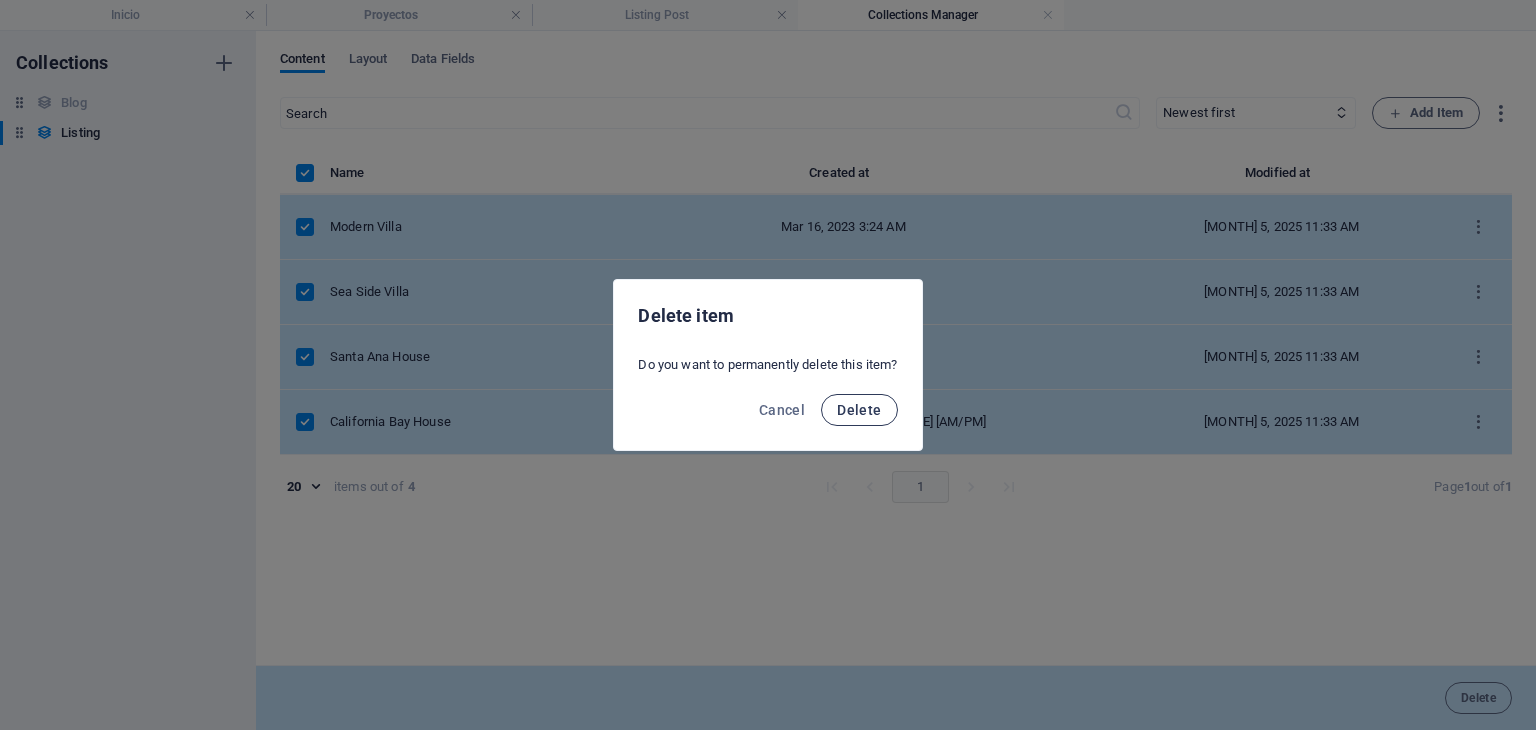 click on "Delete" at bounding box center (859, 410) 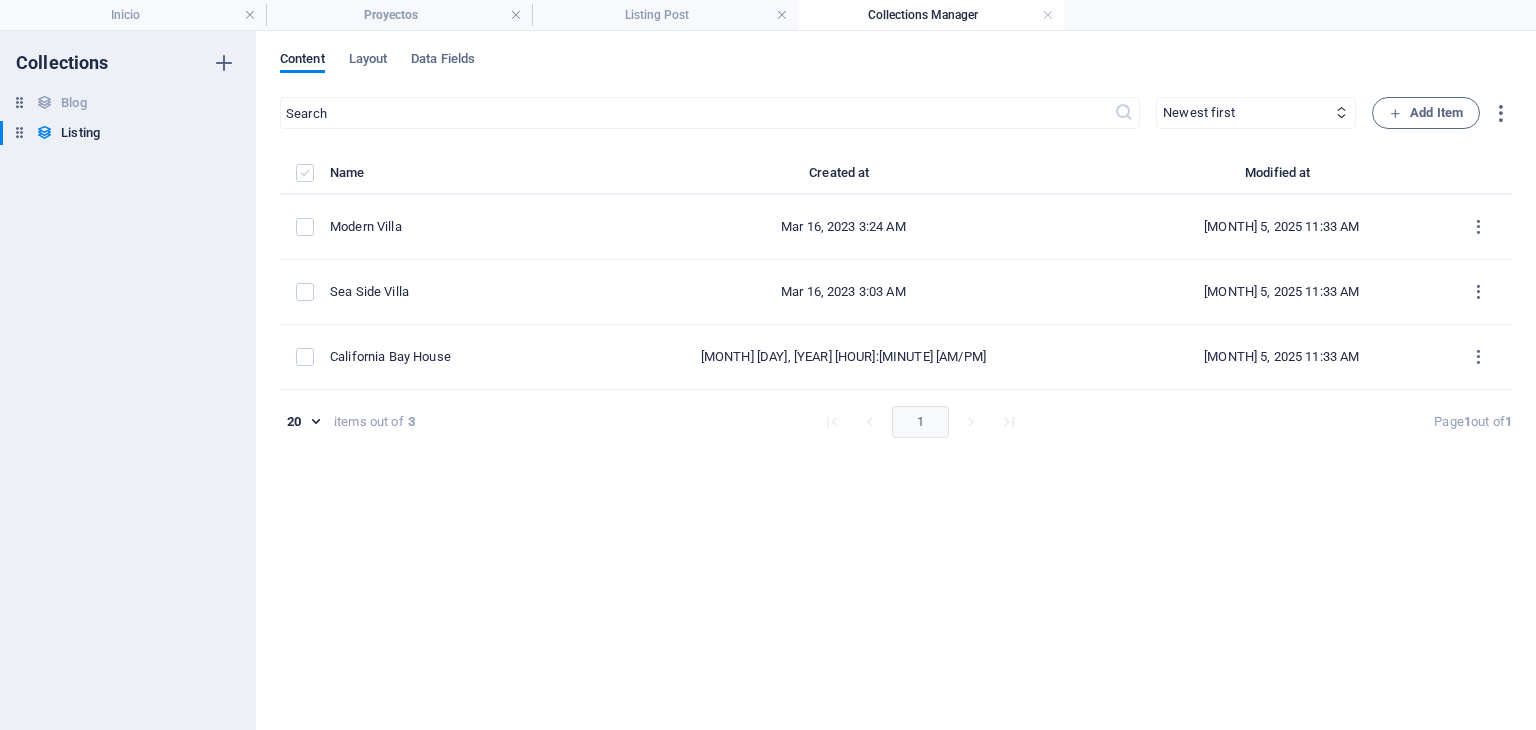 click at bounding box center [305, 173] 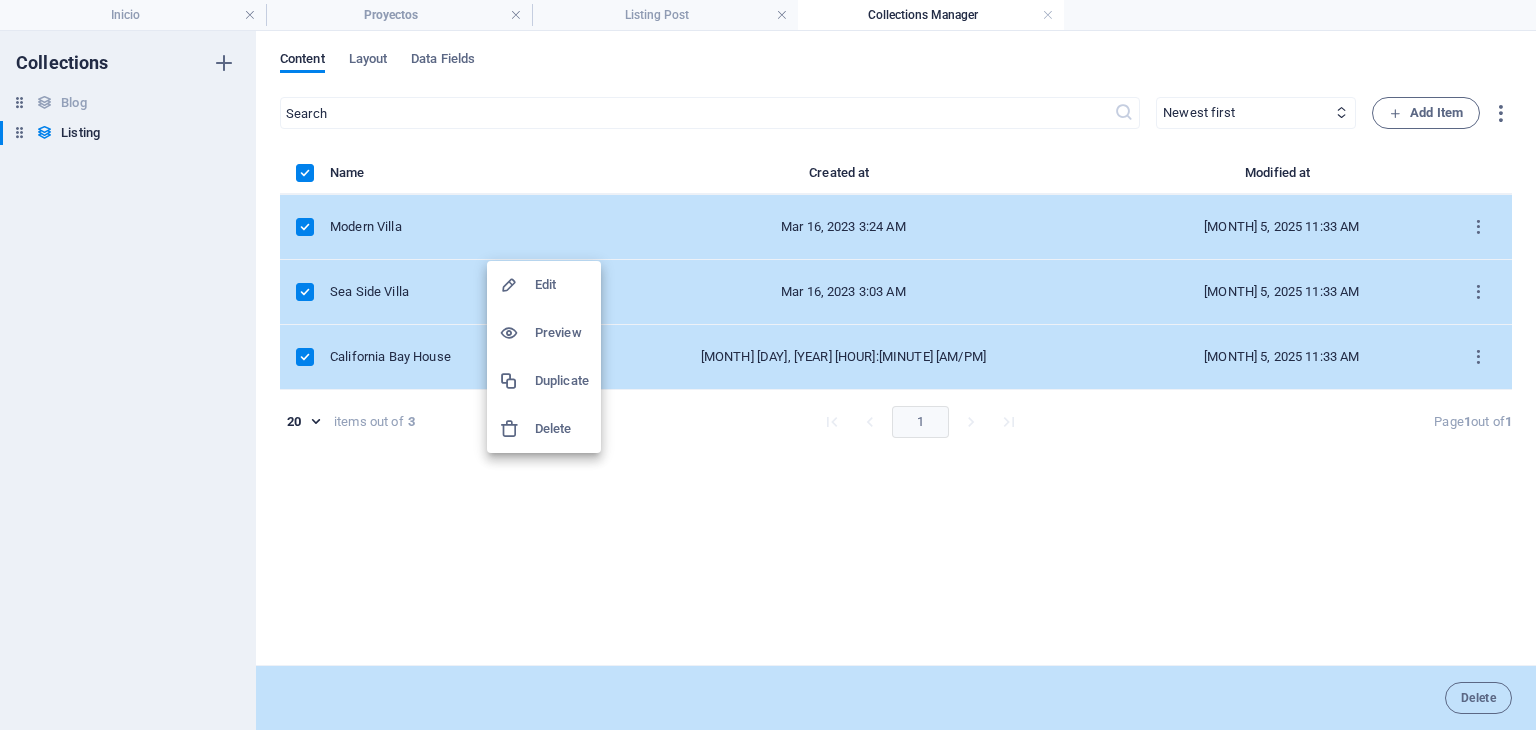 click on "Delete" at bounding box center [562, 429] 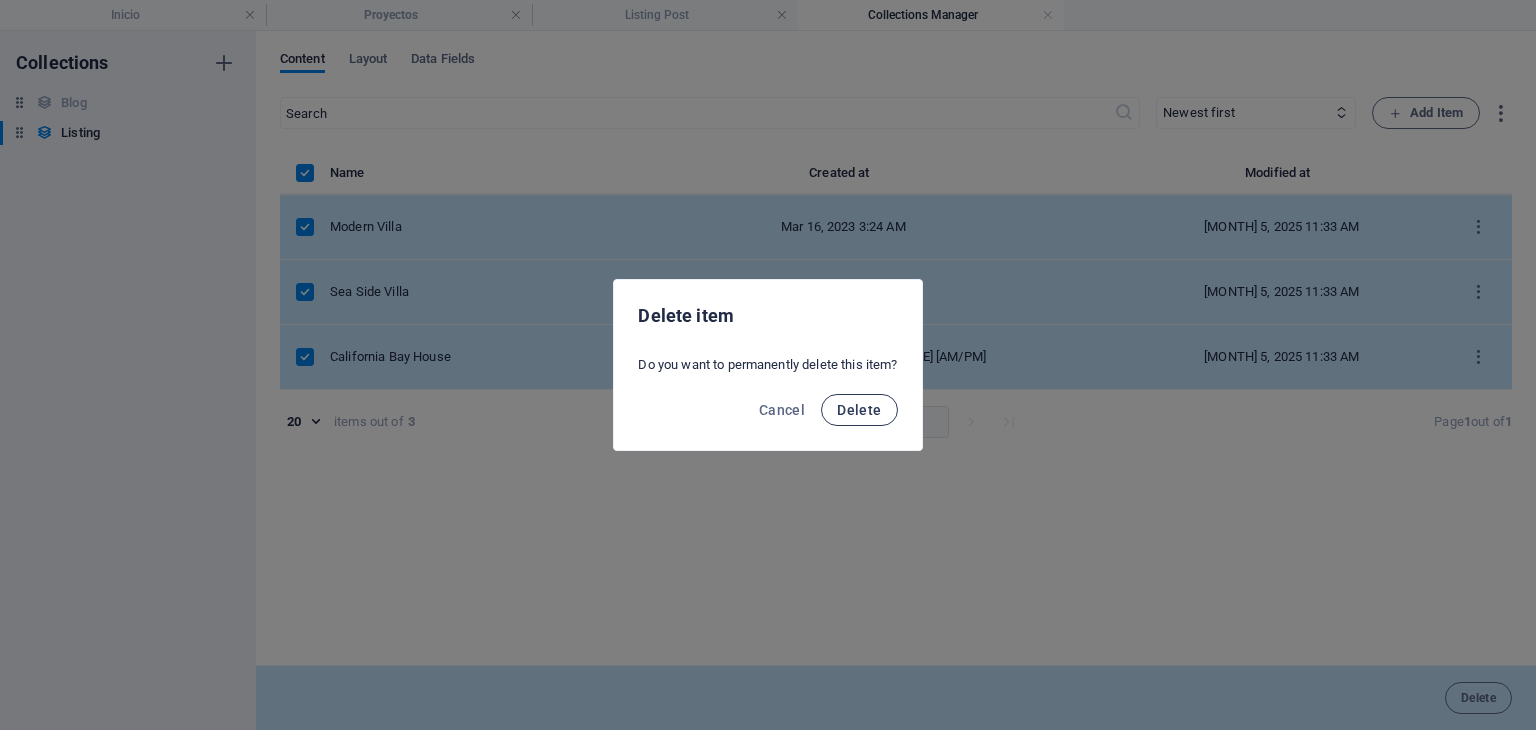 click on "Delete" at bounding box center (859, 410) 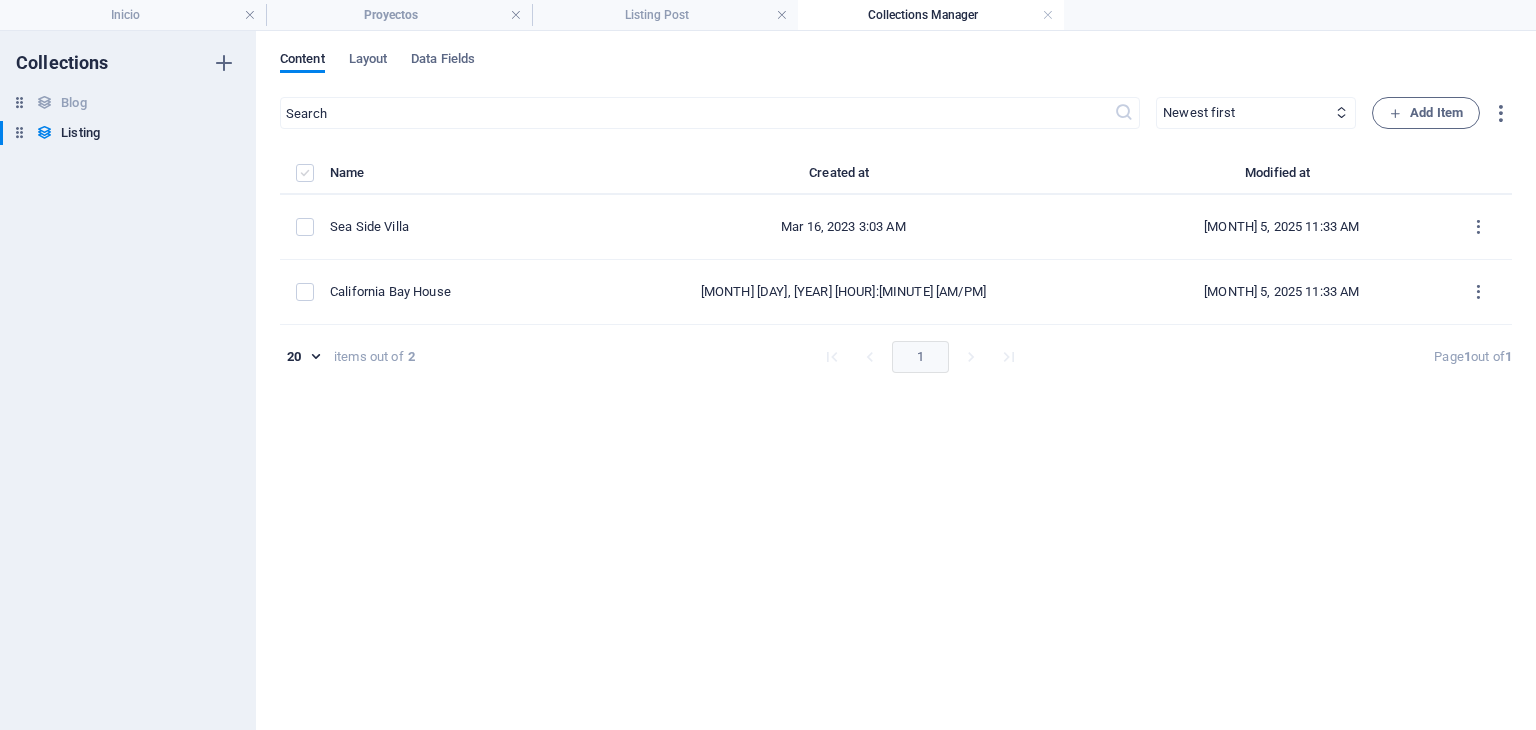 click at bounding box center (305, 173) 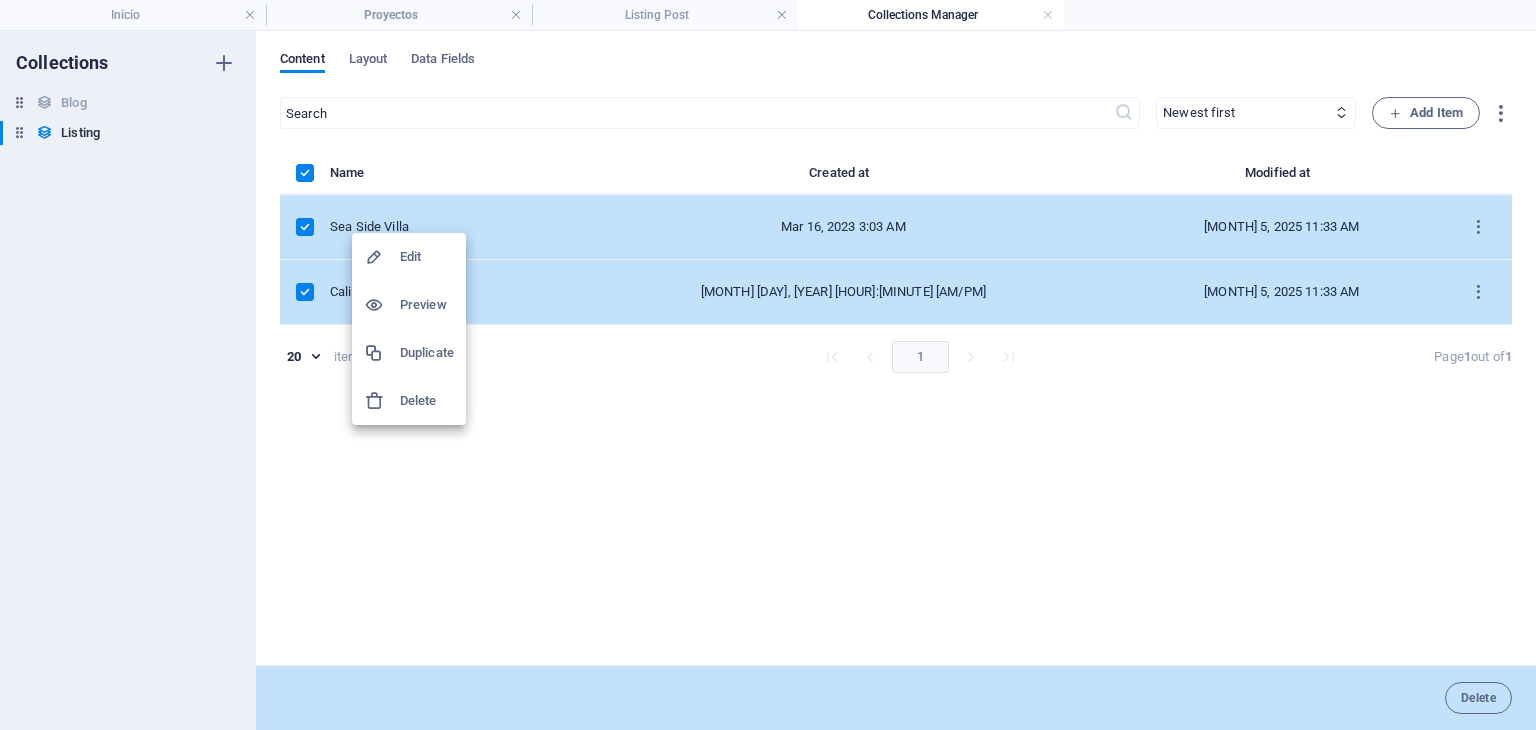 click on "Delete" at bounding box center (409, 401) 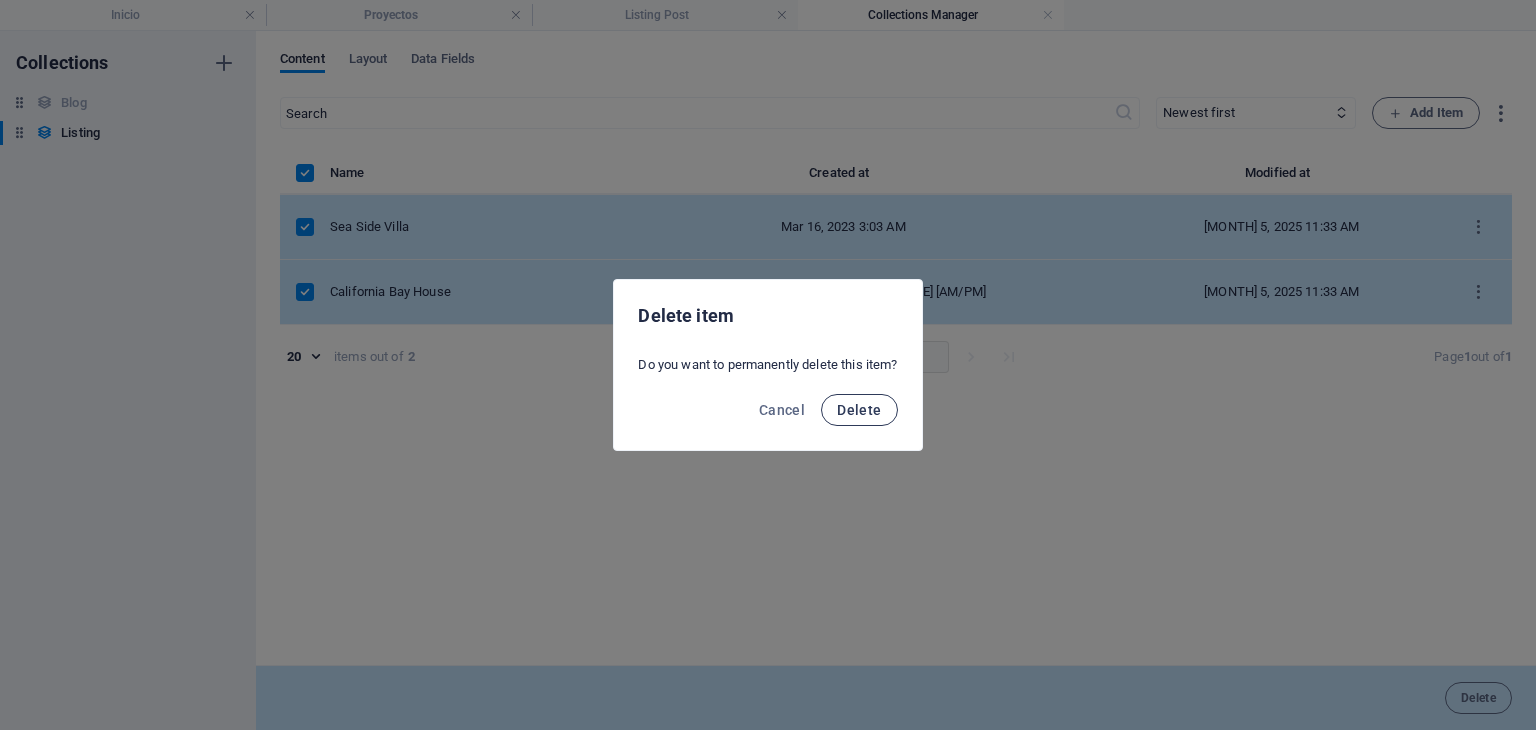 click on "Delete" at bounding box center (859, 410) 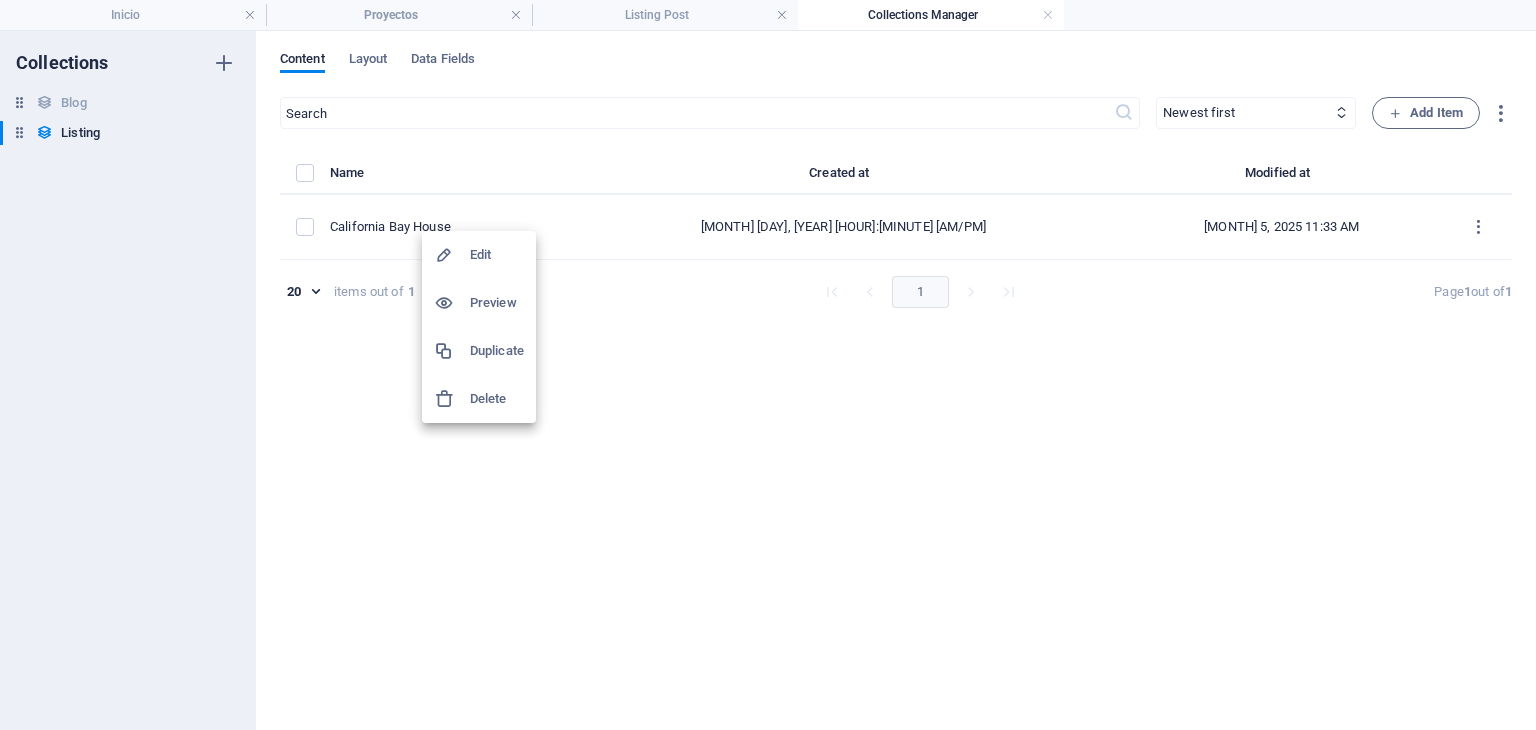 click on "Delete" at bounding box center [497, 399] 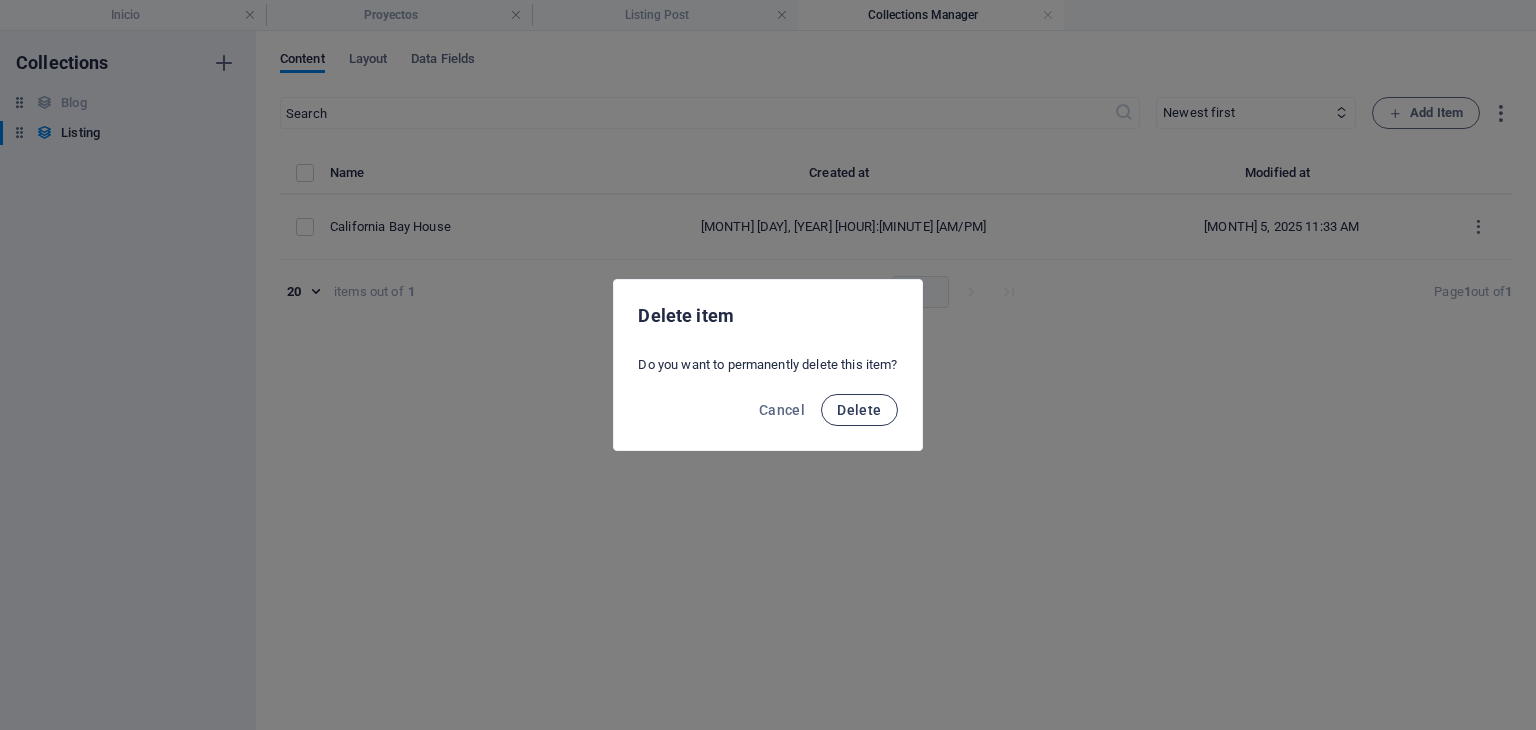 drag, startPoint x: 889, startPoint y: 393, endPoint x: 883, endPoint y: 410, distance: 18.027756 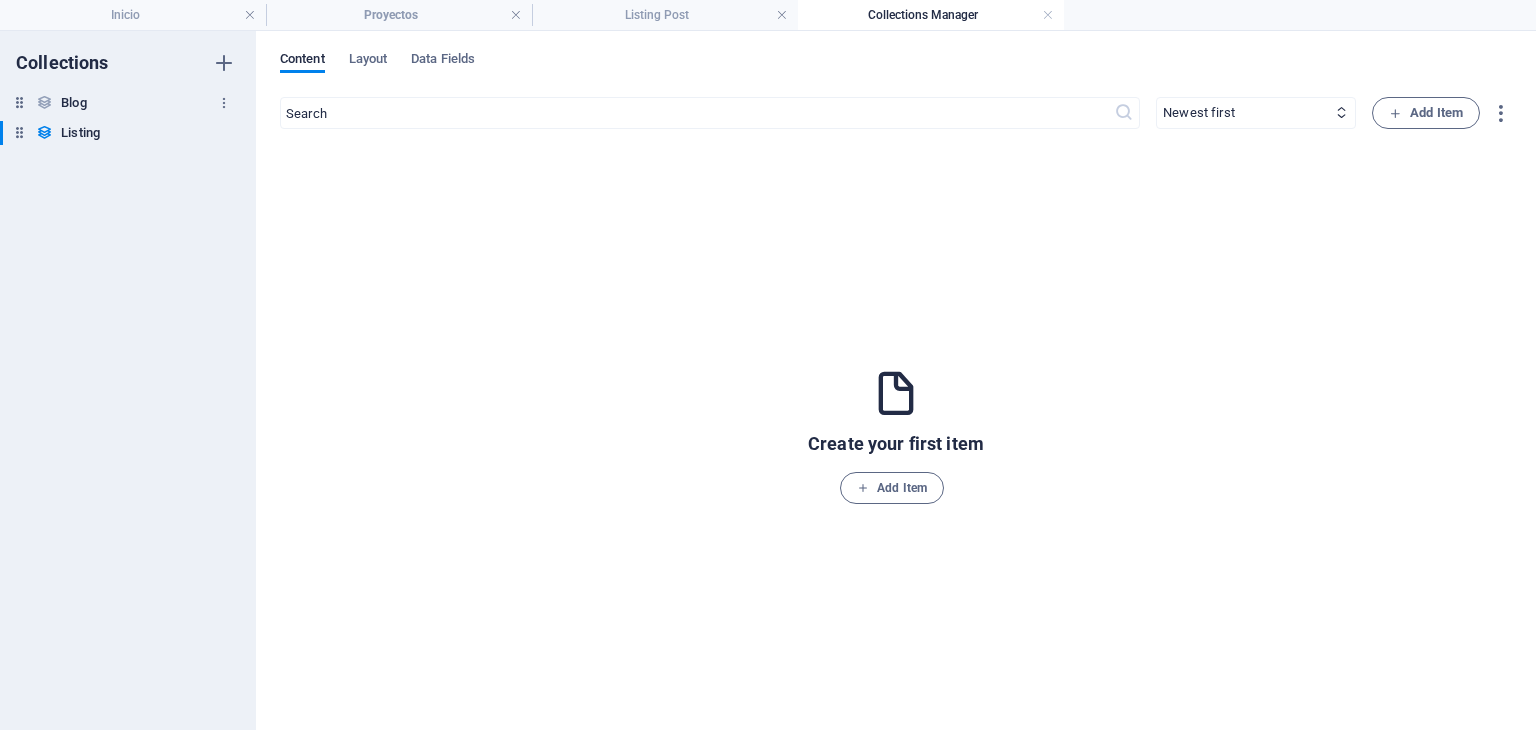 click on "Blog" at bounding box center [73, 103] 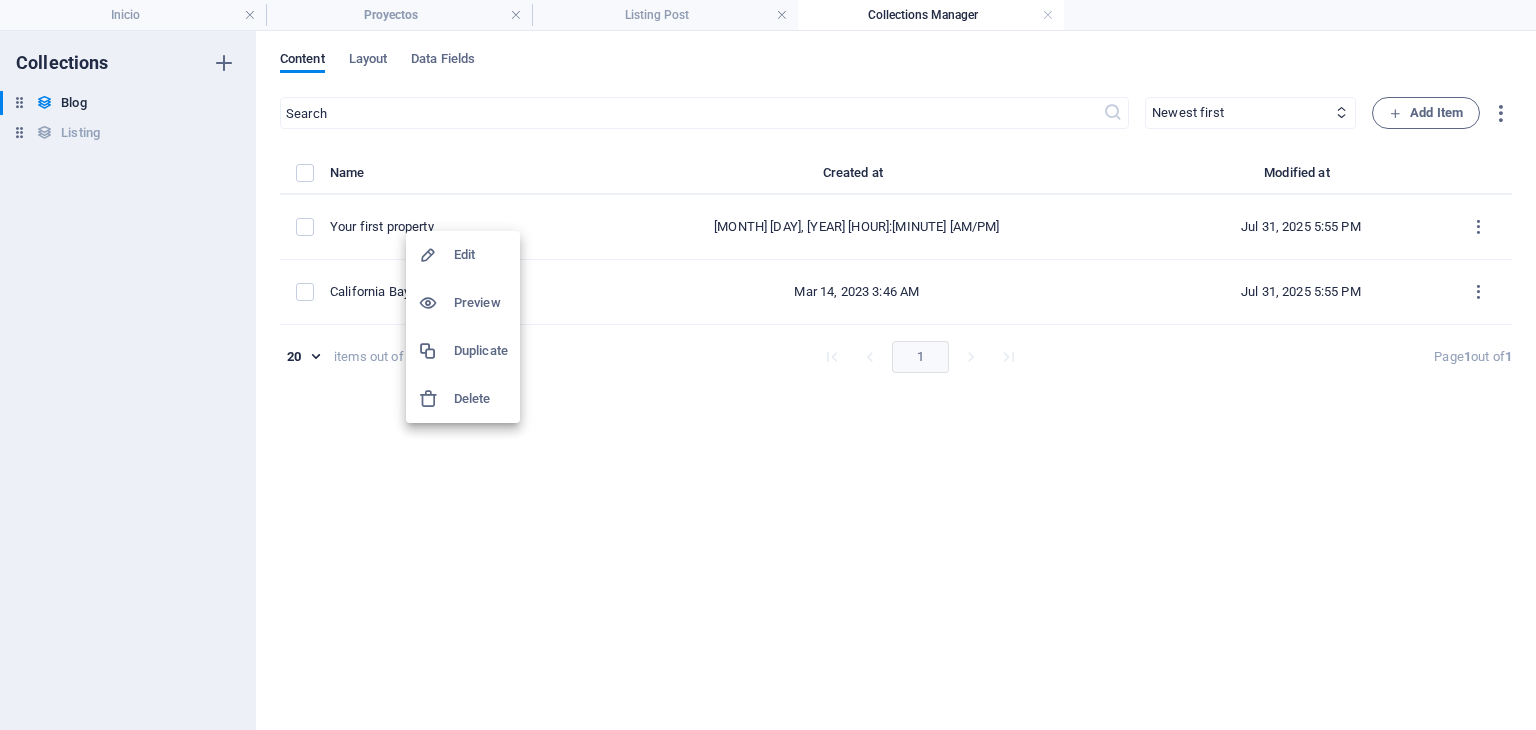 click on "Delete" at bounding box center [481, 399] 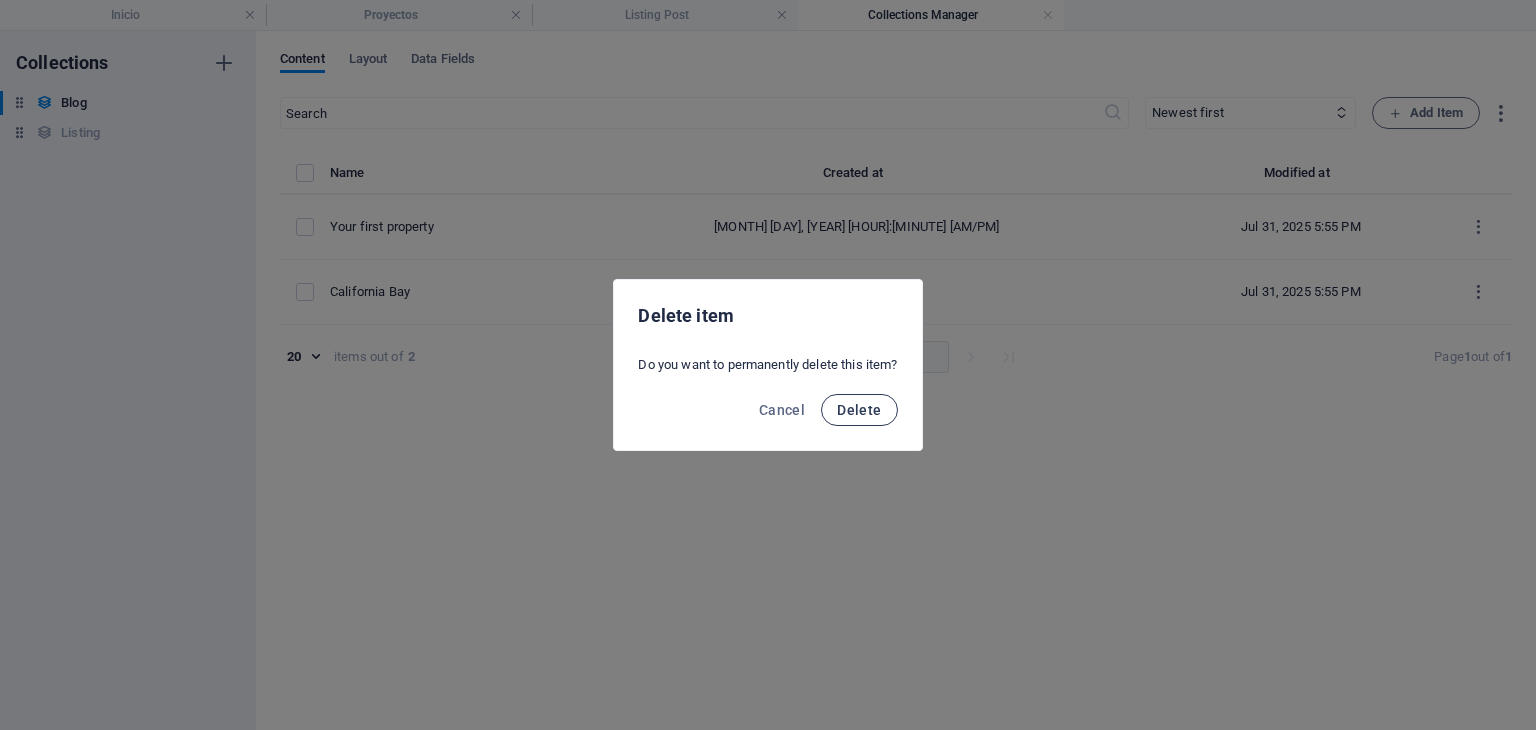 click on "Delete" at bounding box center [859, 410] 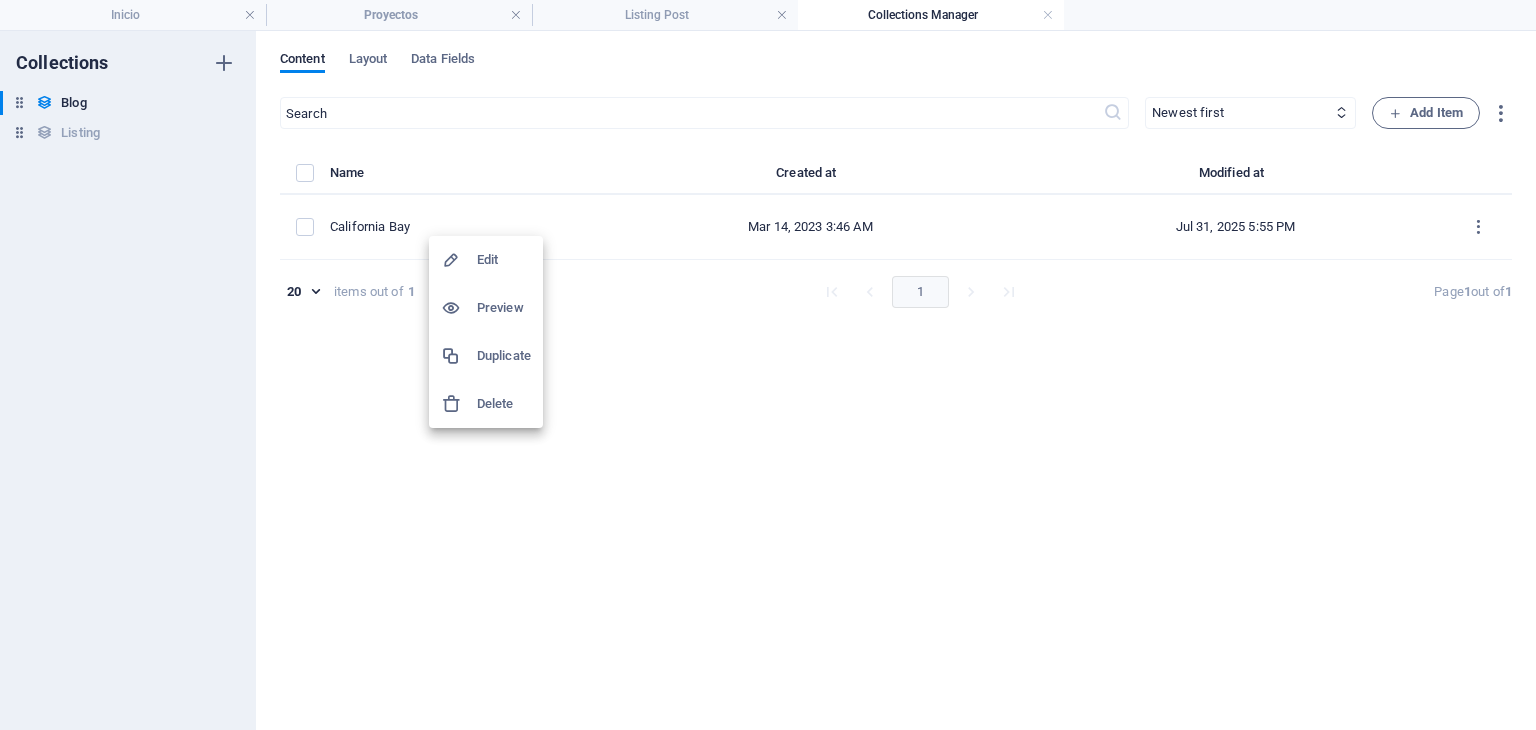 click on "Delete" at bounding box center (504, 404) 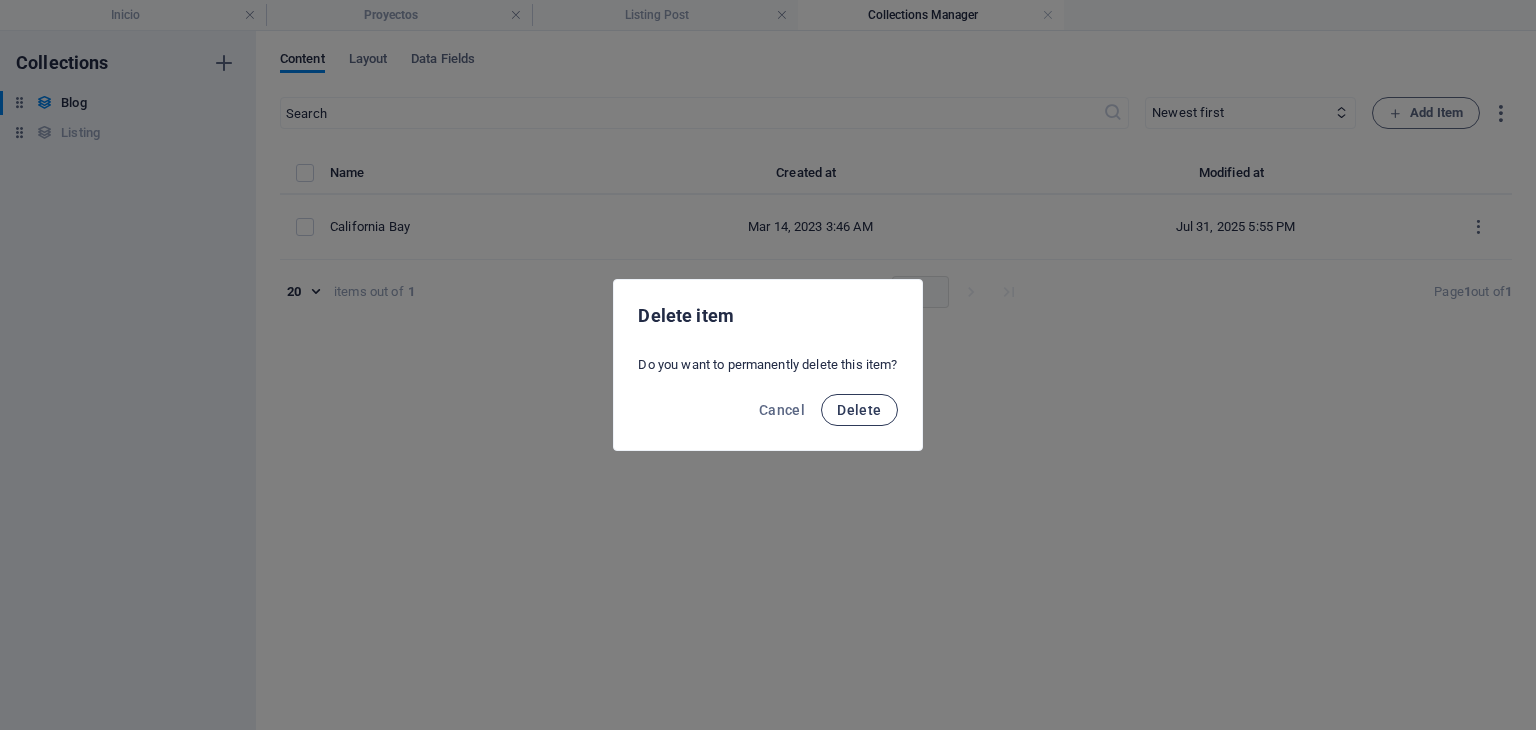 click on "Delete" at bounding box center (859, 410) 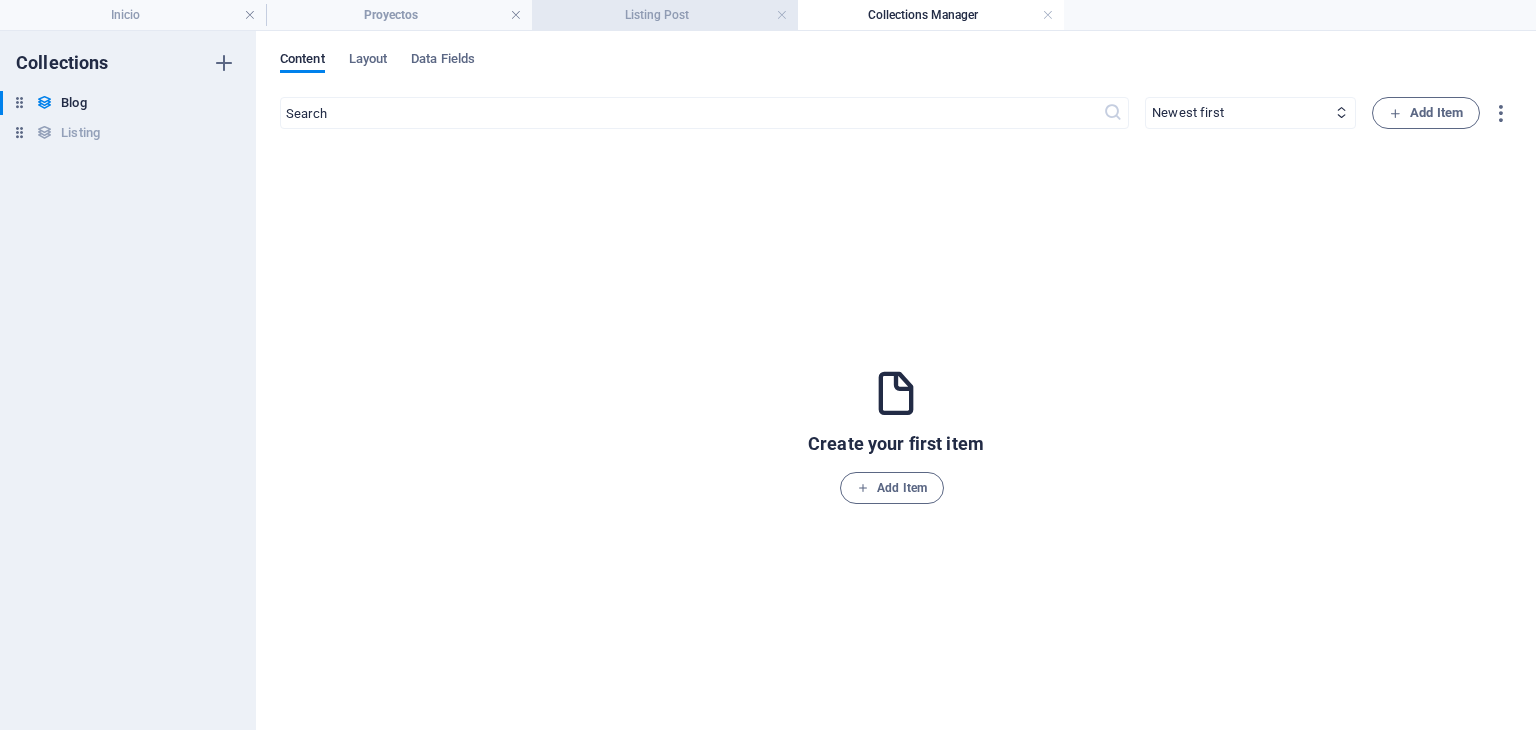 click on "Listing Post" at bounding box center (665, 15) 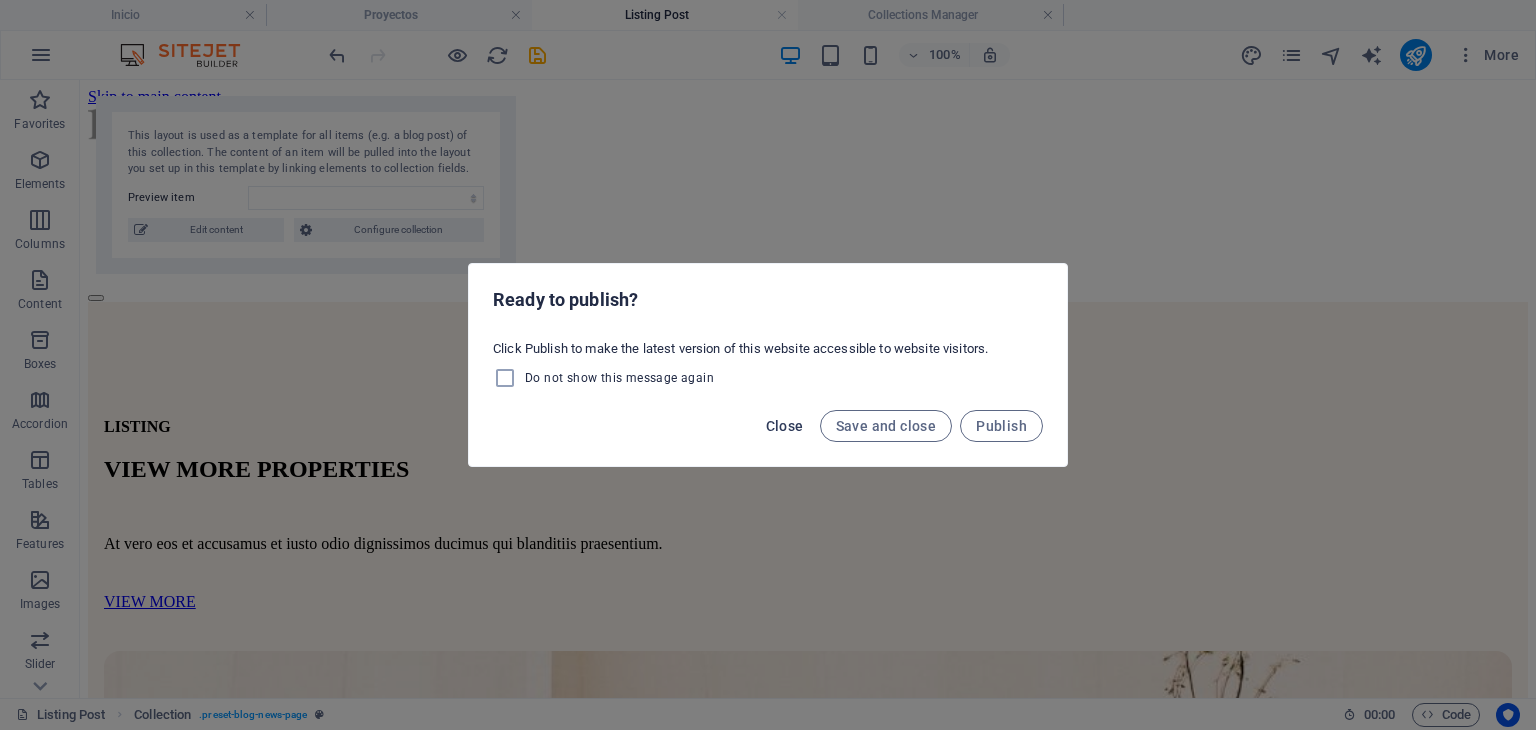 click on "Close" at bounding box center [785, 426] 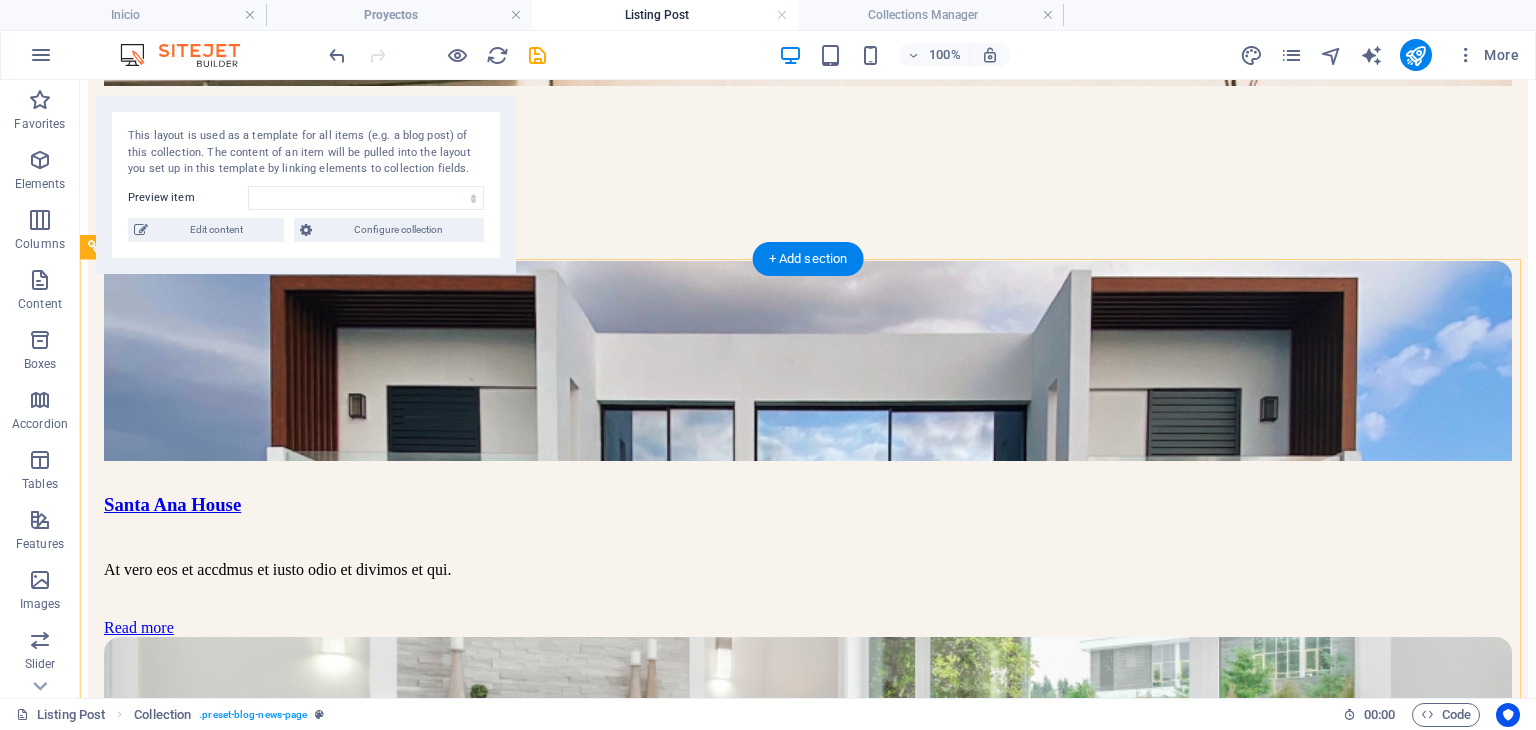 scroll, scrollTop: 0, scrollLeft: 0, axis: both 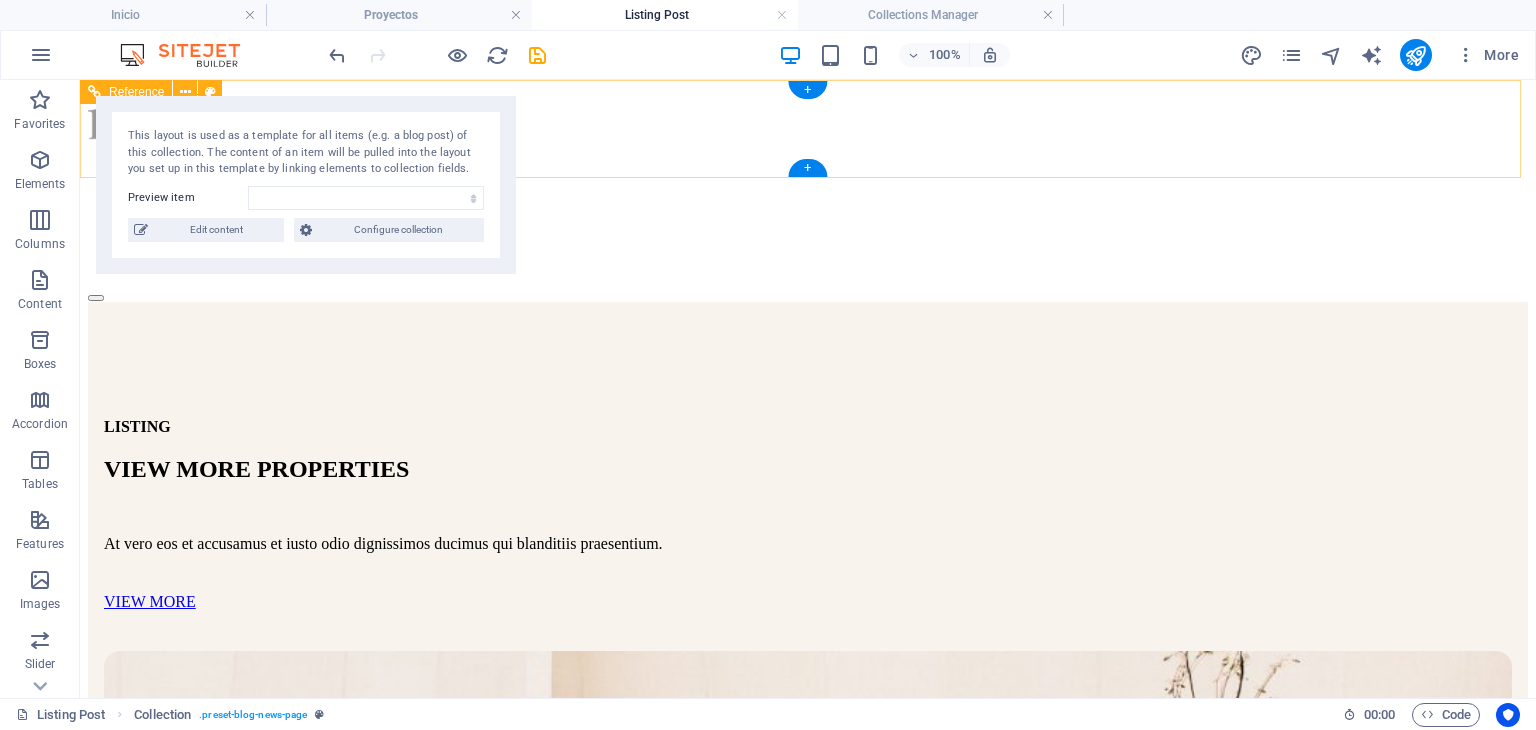 click on "Inicio Quiénes somos Proyectos Servicios Cotiza Contacto" at bounding box center (808, 214) 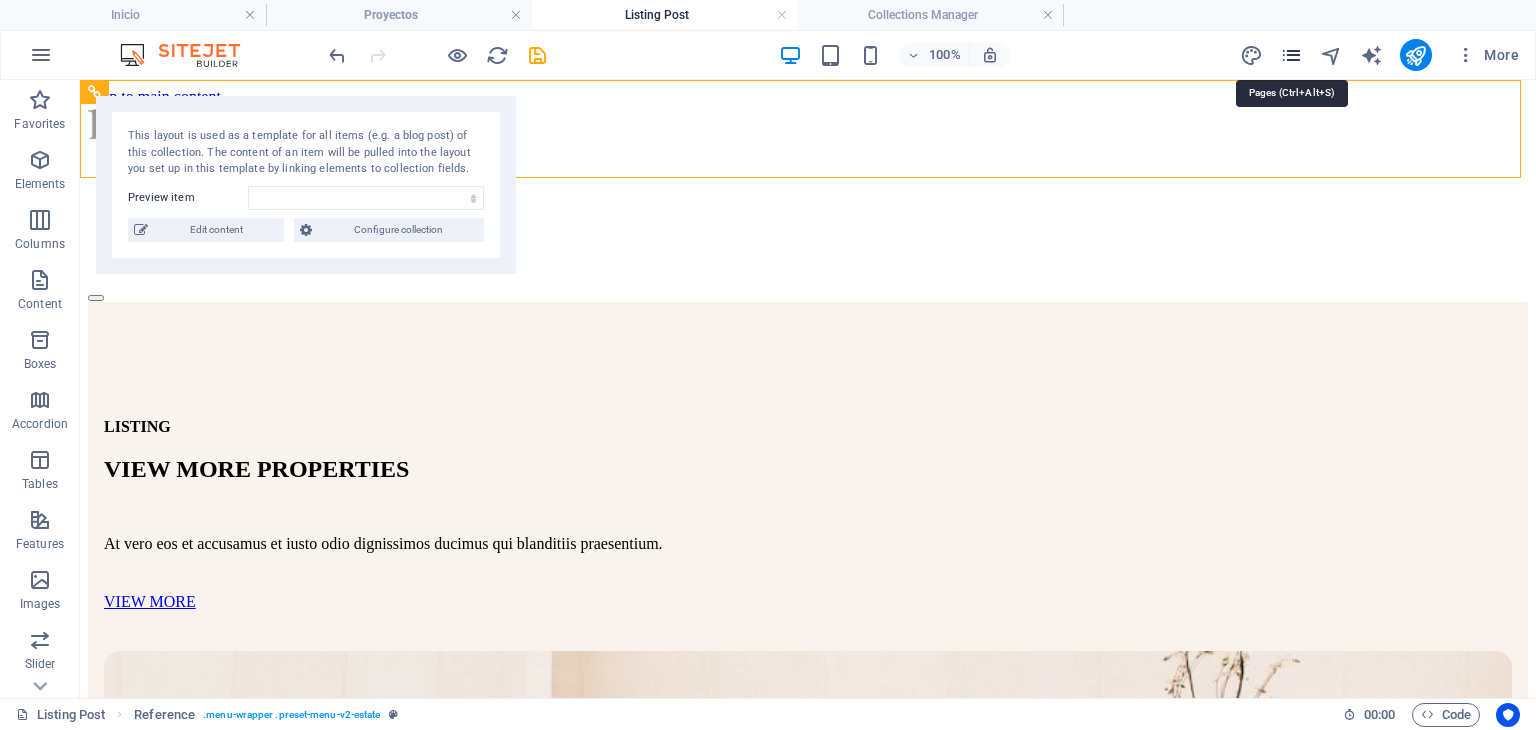 click at bounding box center (1291, 55) 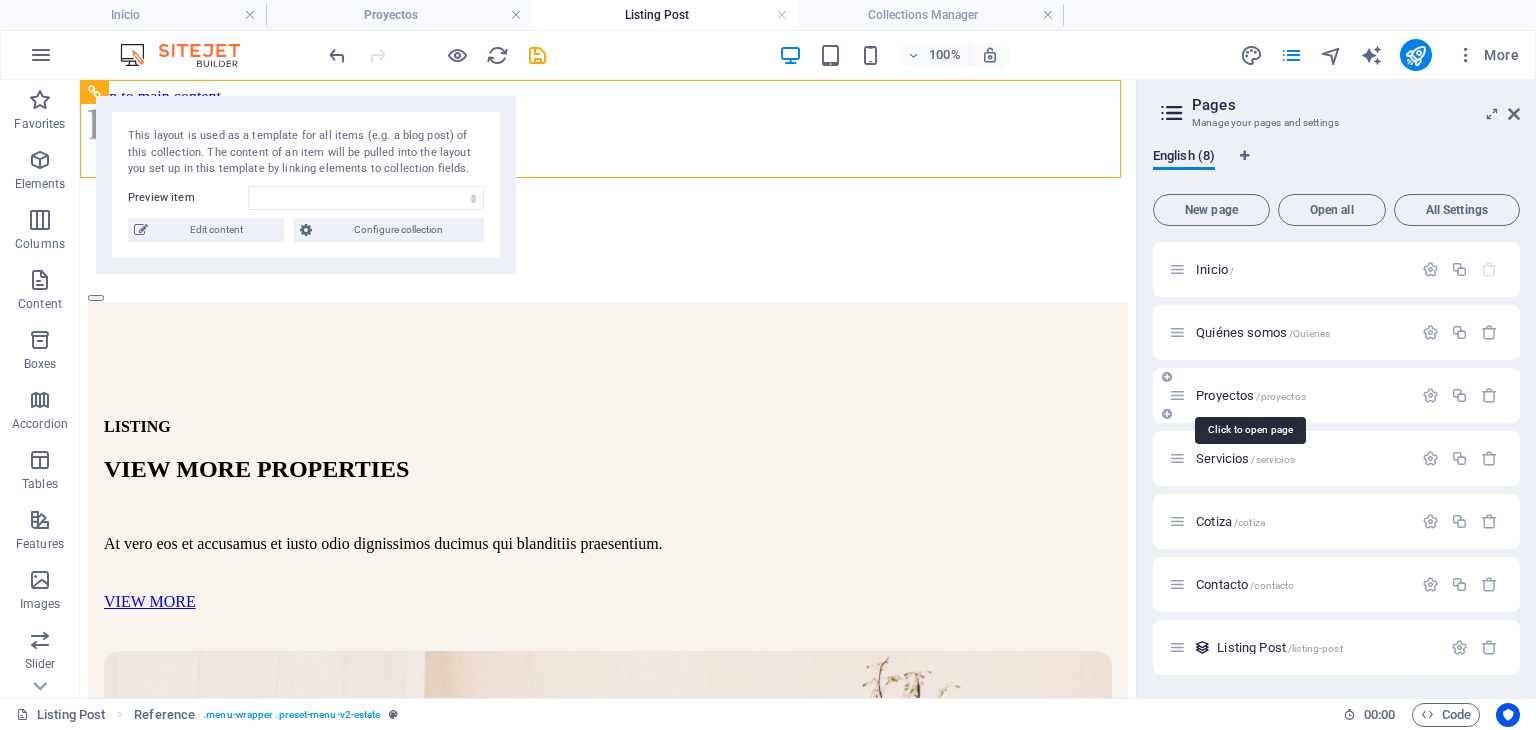 click on "Proyectos /proyectos" at bounding box center (1251, 395) 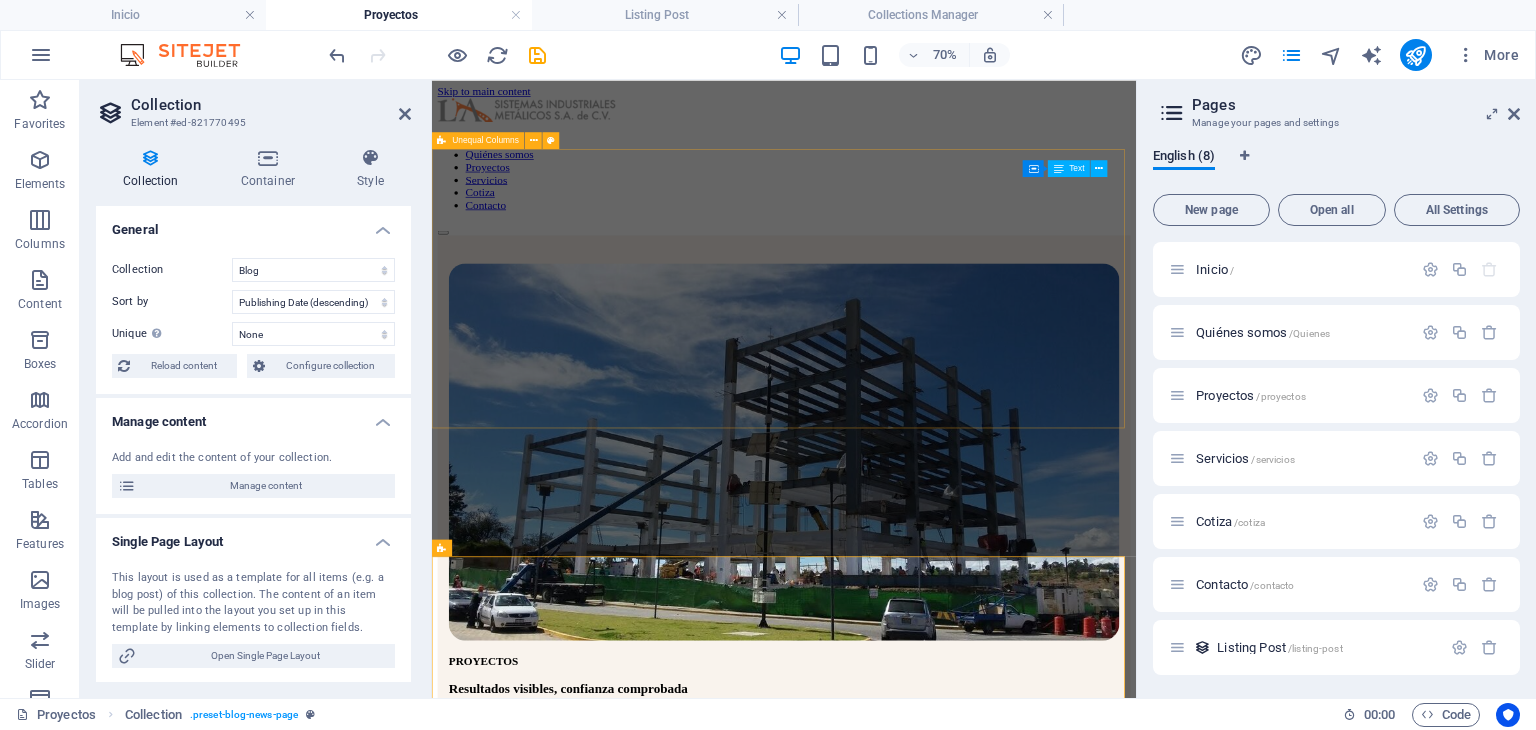 scroll, scrollTop: 333, scrollLeft: 0, axis: vertical 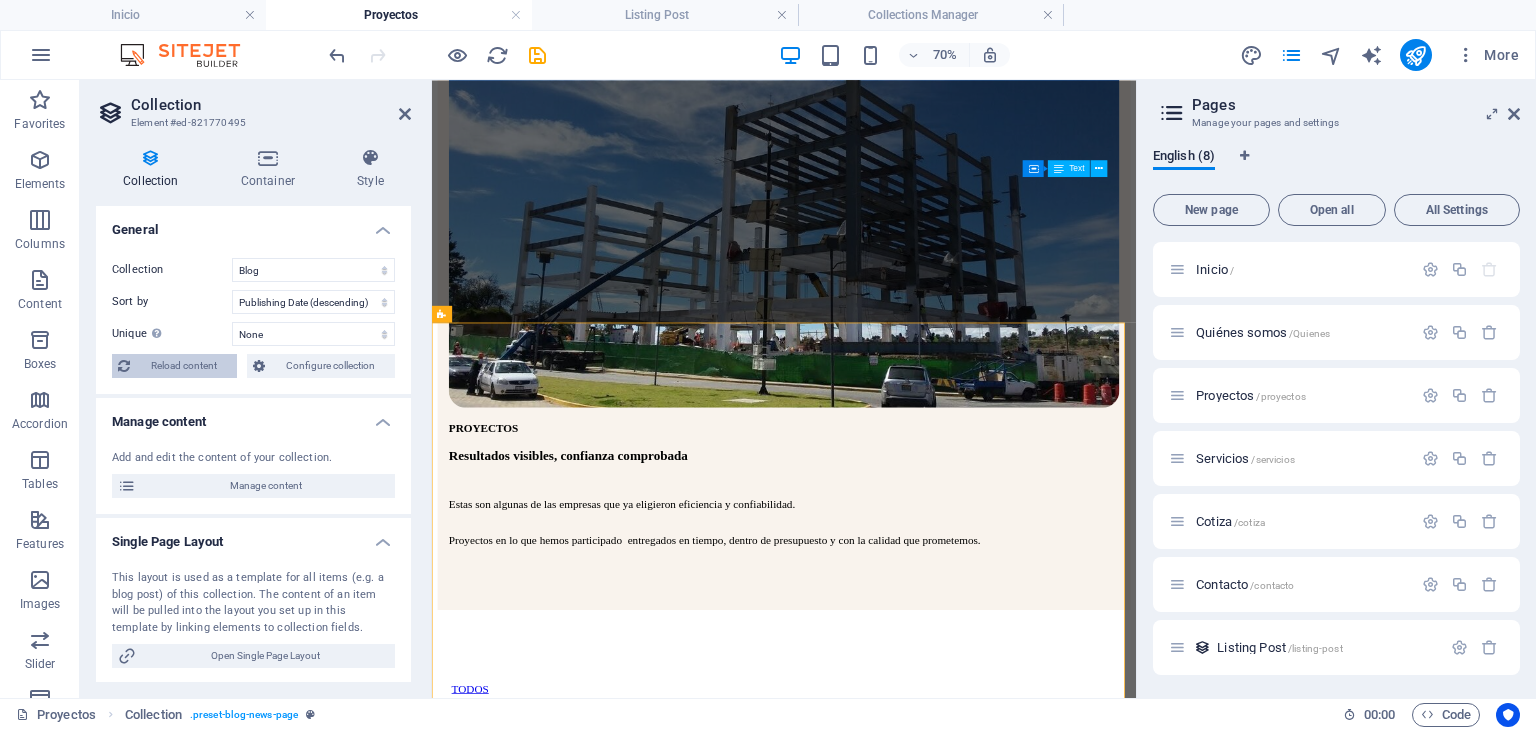 click on "Reload content" at bounding box center [183, 366] 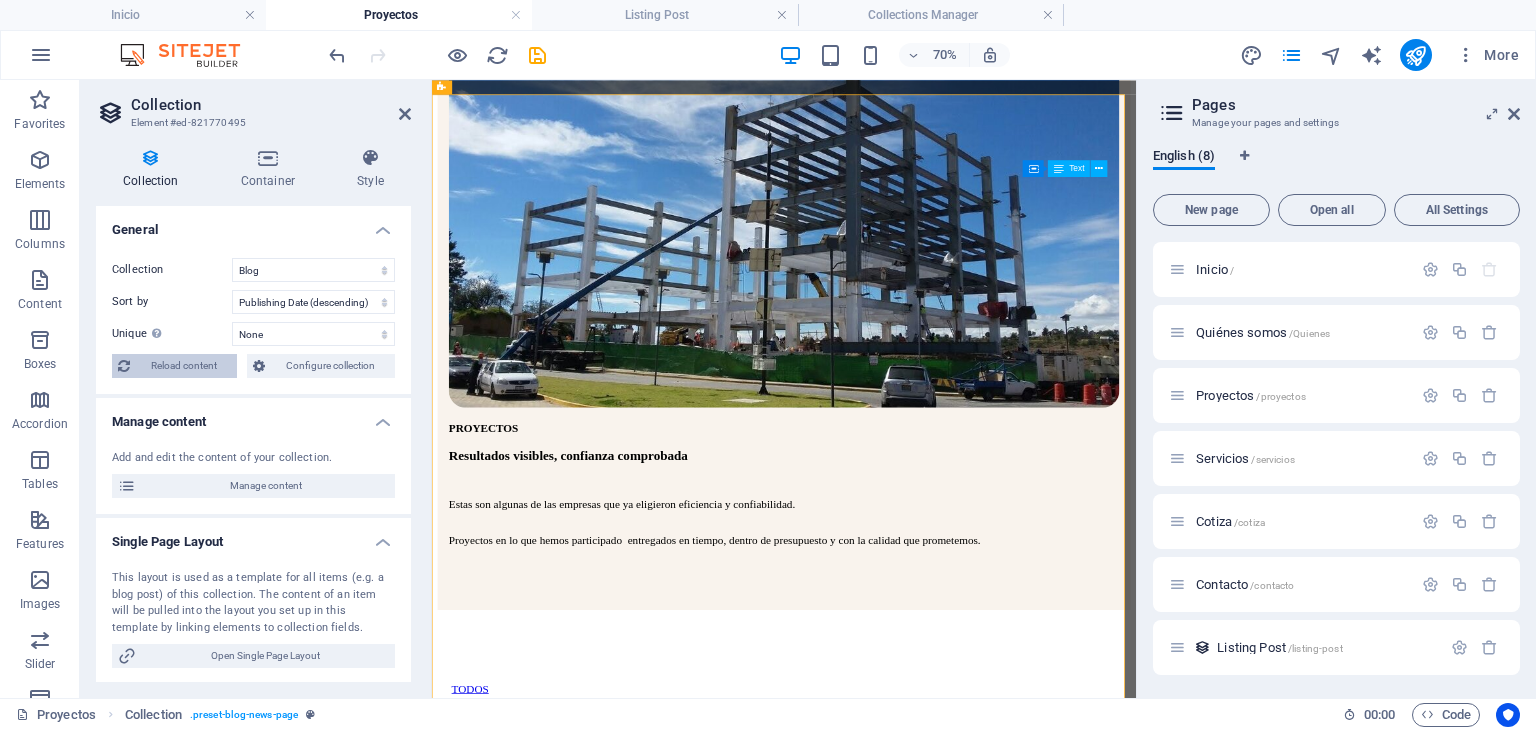 scroll, scrollTop: 660, scrollLeft: 0, axis: vertical 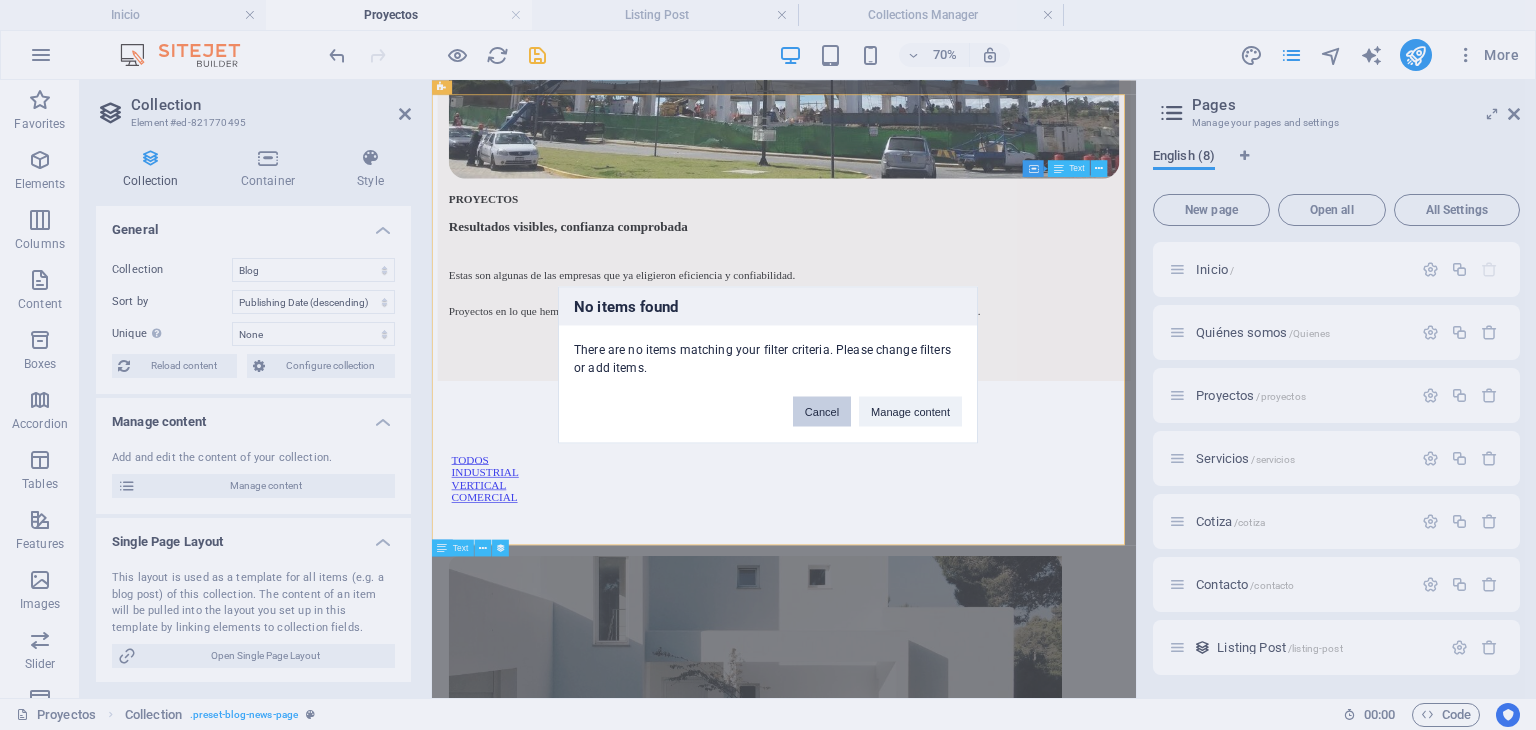 click on "Cancel" at bounding box center [822, 412] 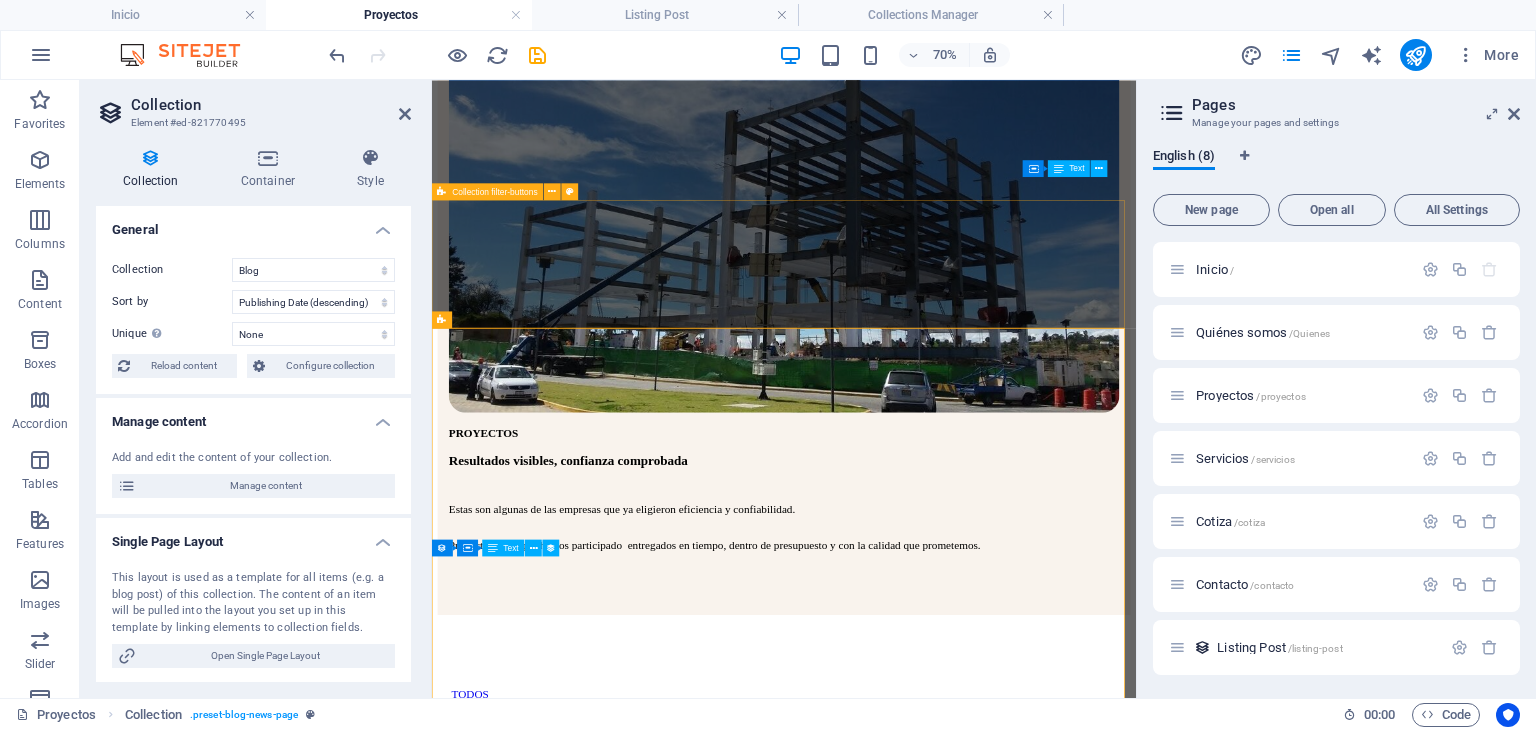 scroll, scrollTop: 0, scrollLeft: 0, axis: both 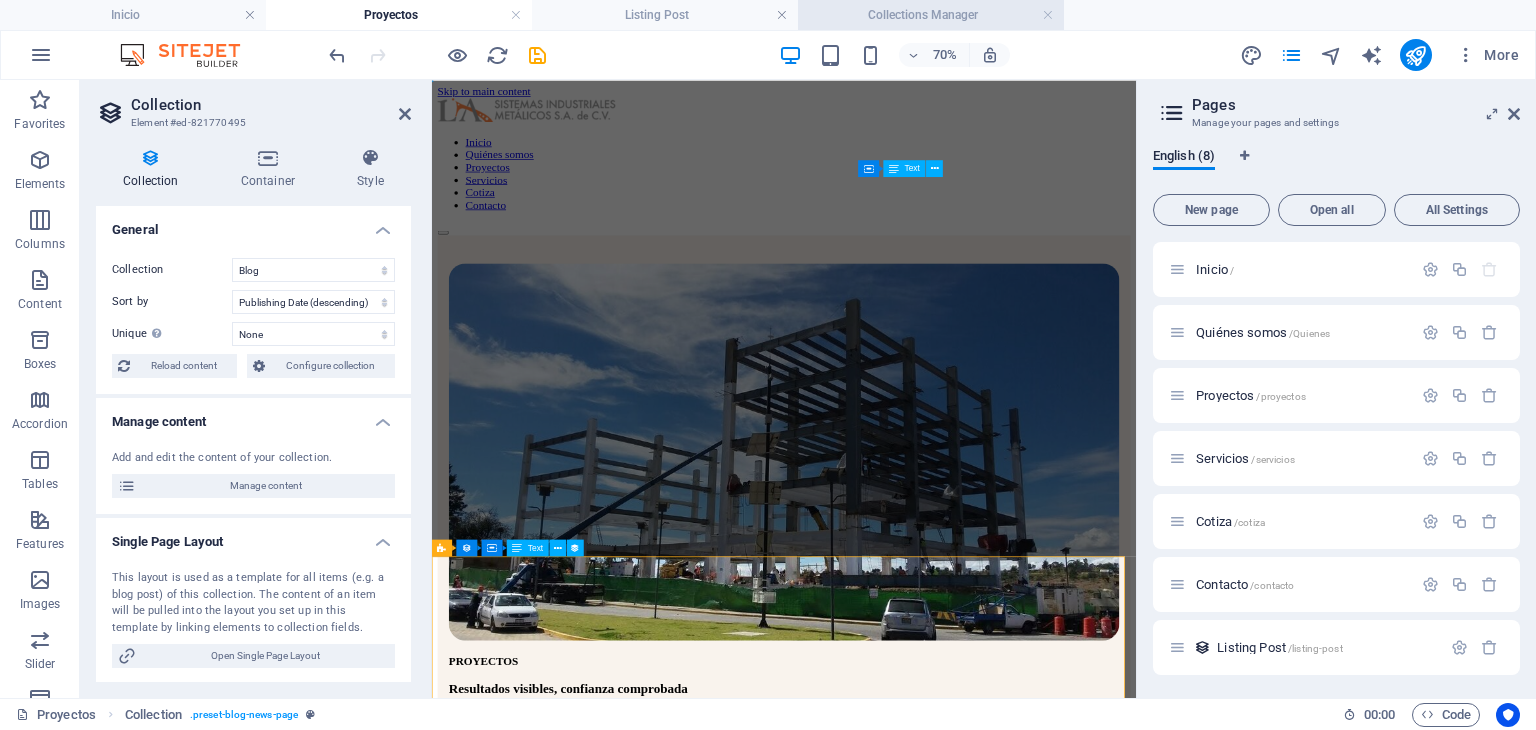 click on "Collections Manager" at bounding box center [931, 15] 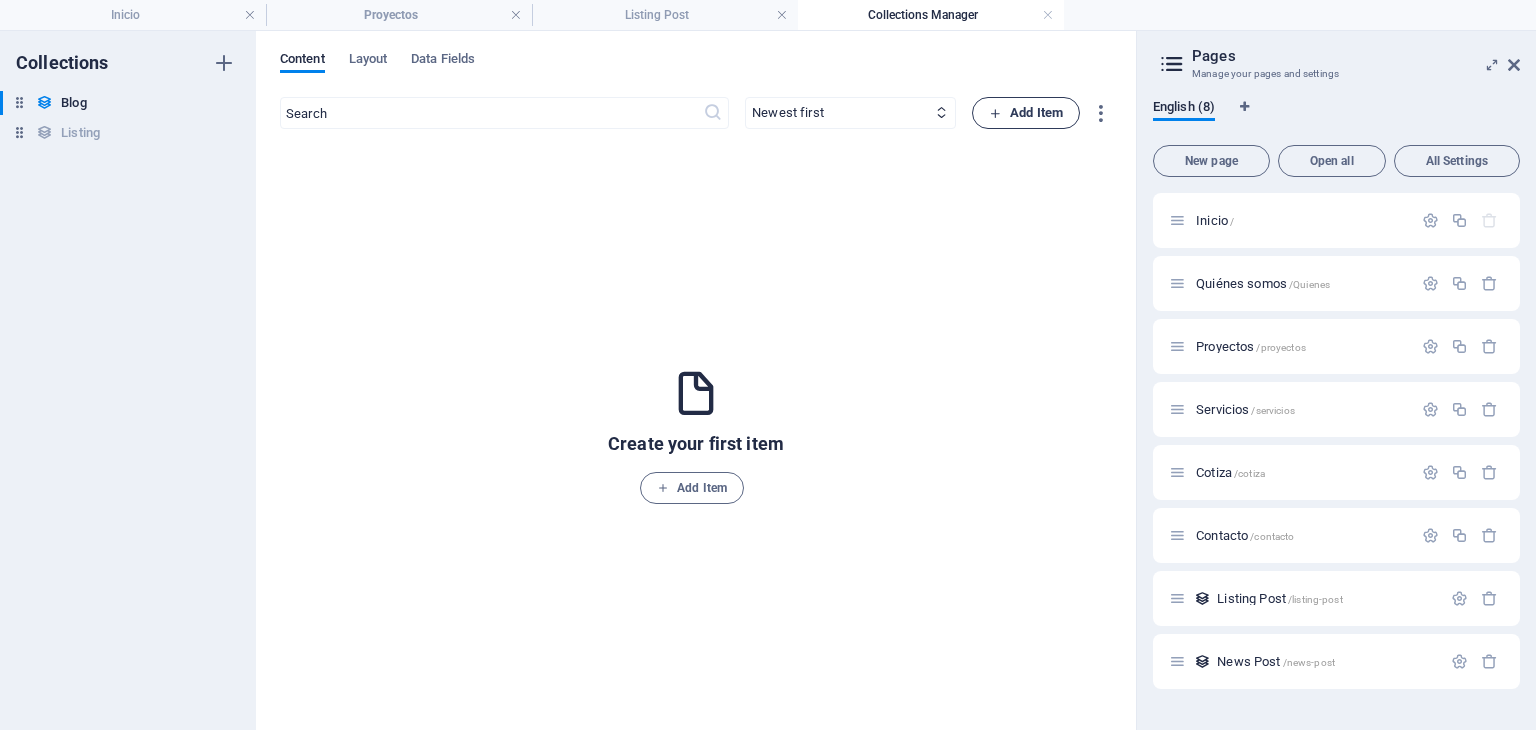 click on "Add Item" at bounding box center (1026, 113) 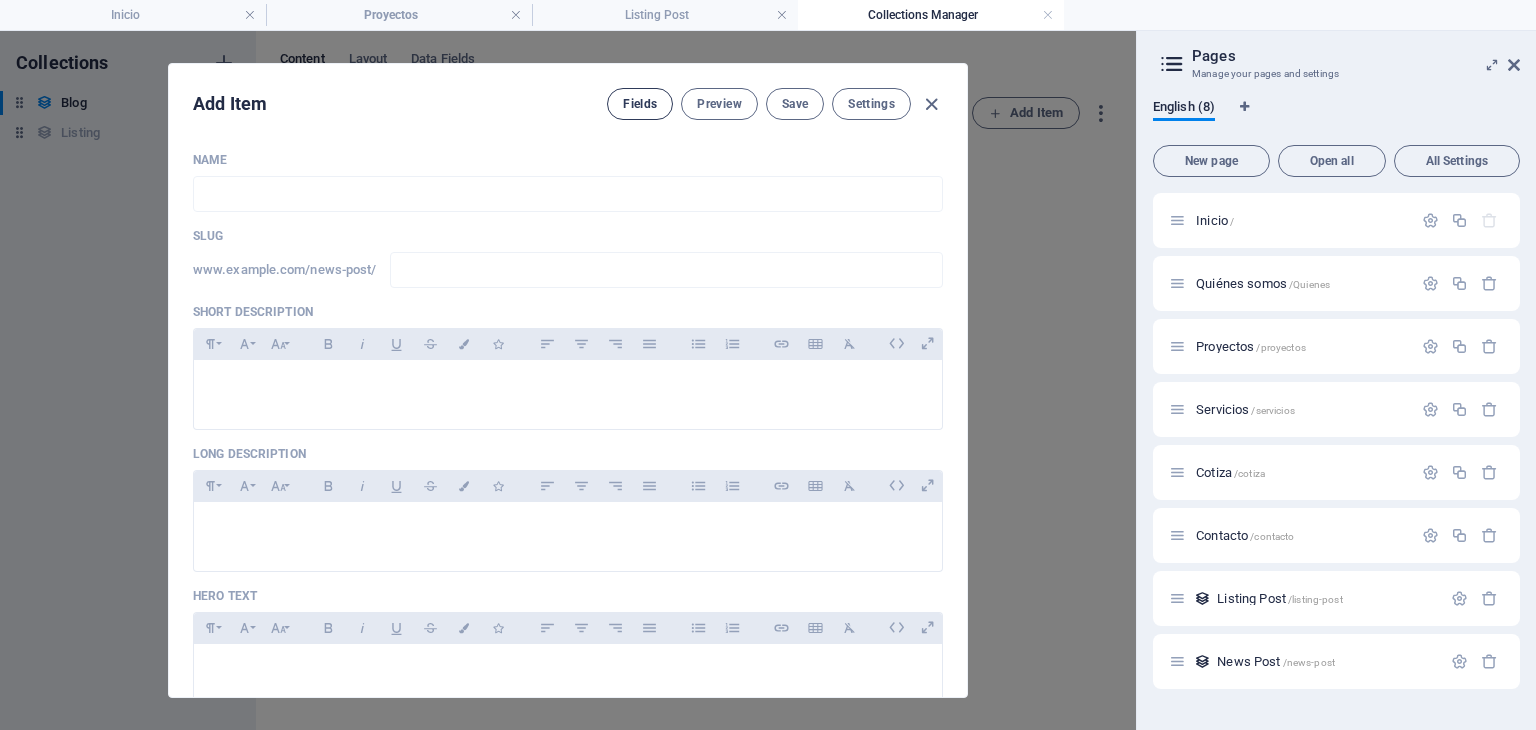 click on "Fields" at bounding box center (640, 104) 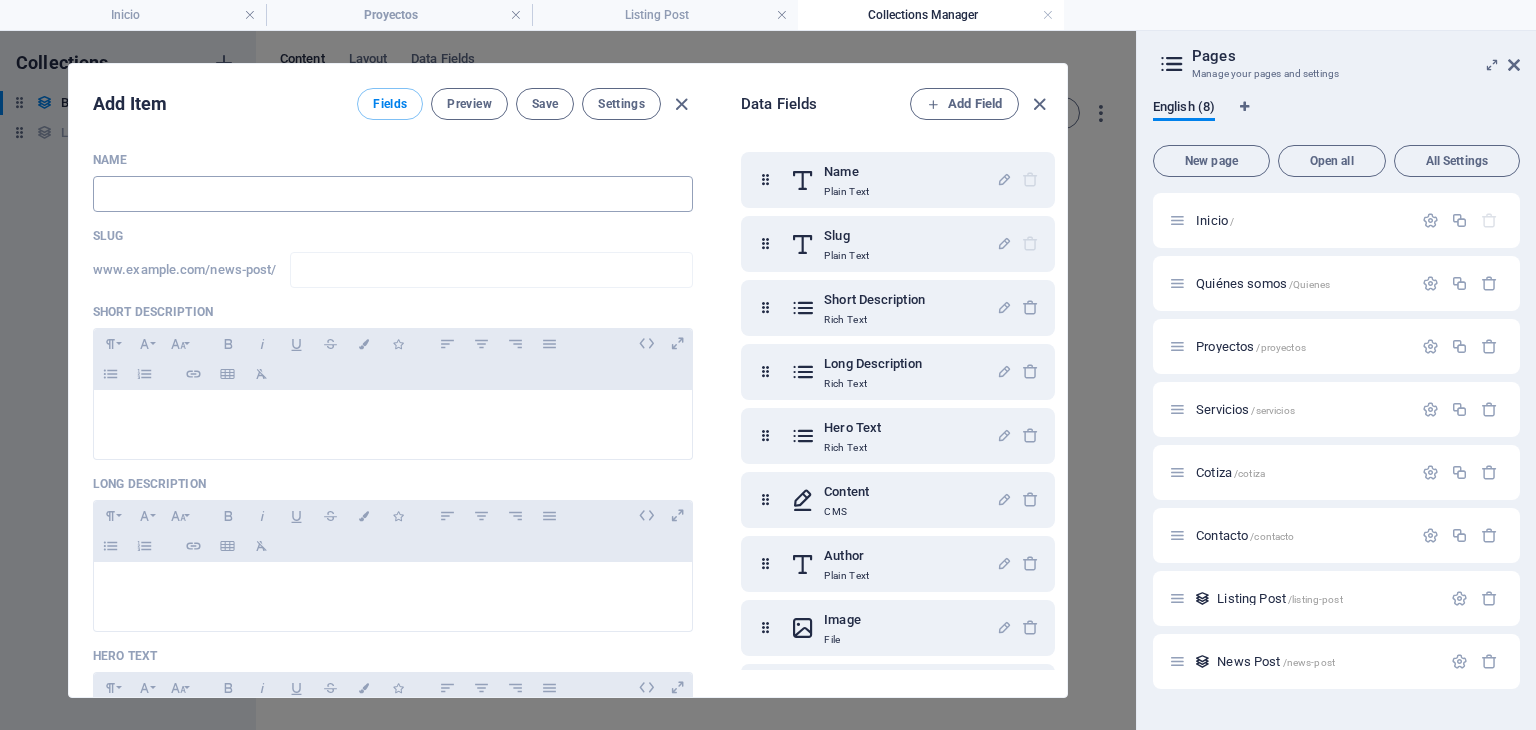 click at bounding box center [393, 194] 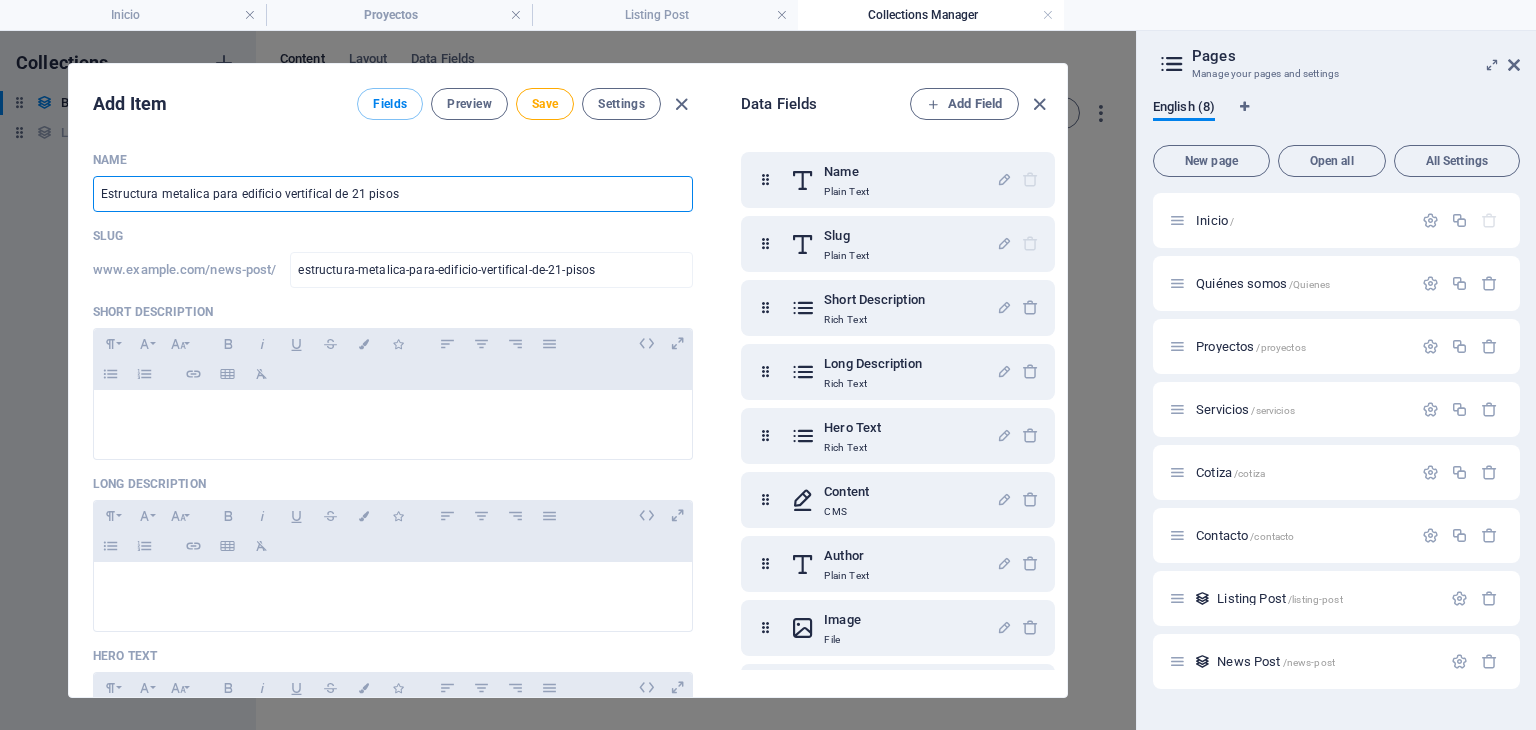 drag, startPoint x: 515, startPoint y: 201, endPoint x: 343, endPoint y: 194, distance: 172.14238 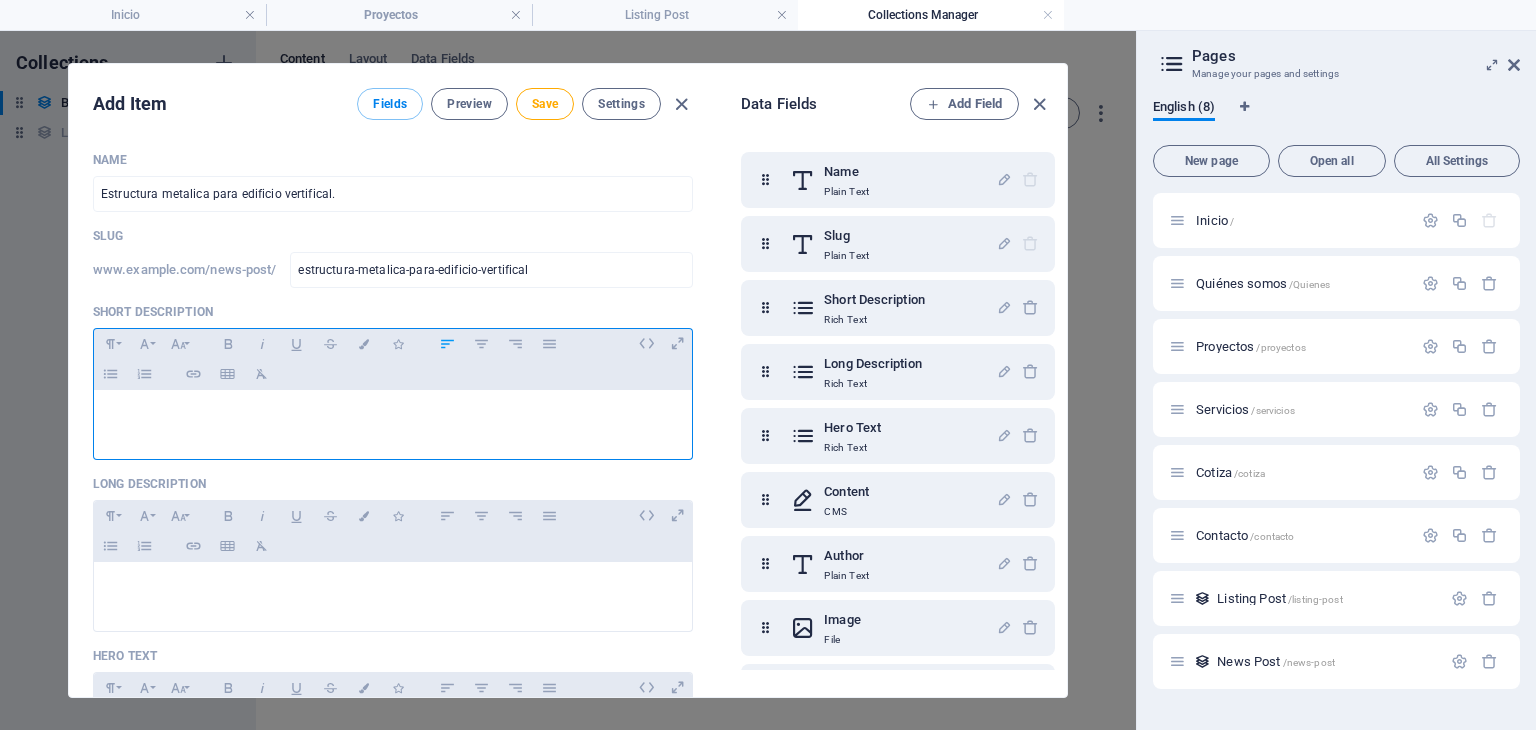 click at bounding box center [393, 420] 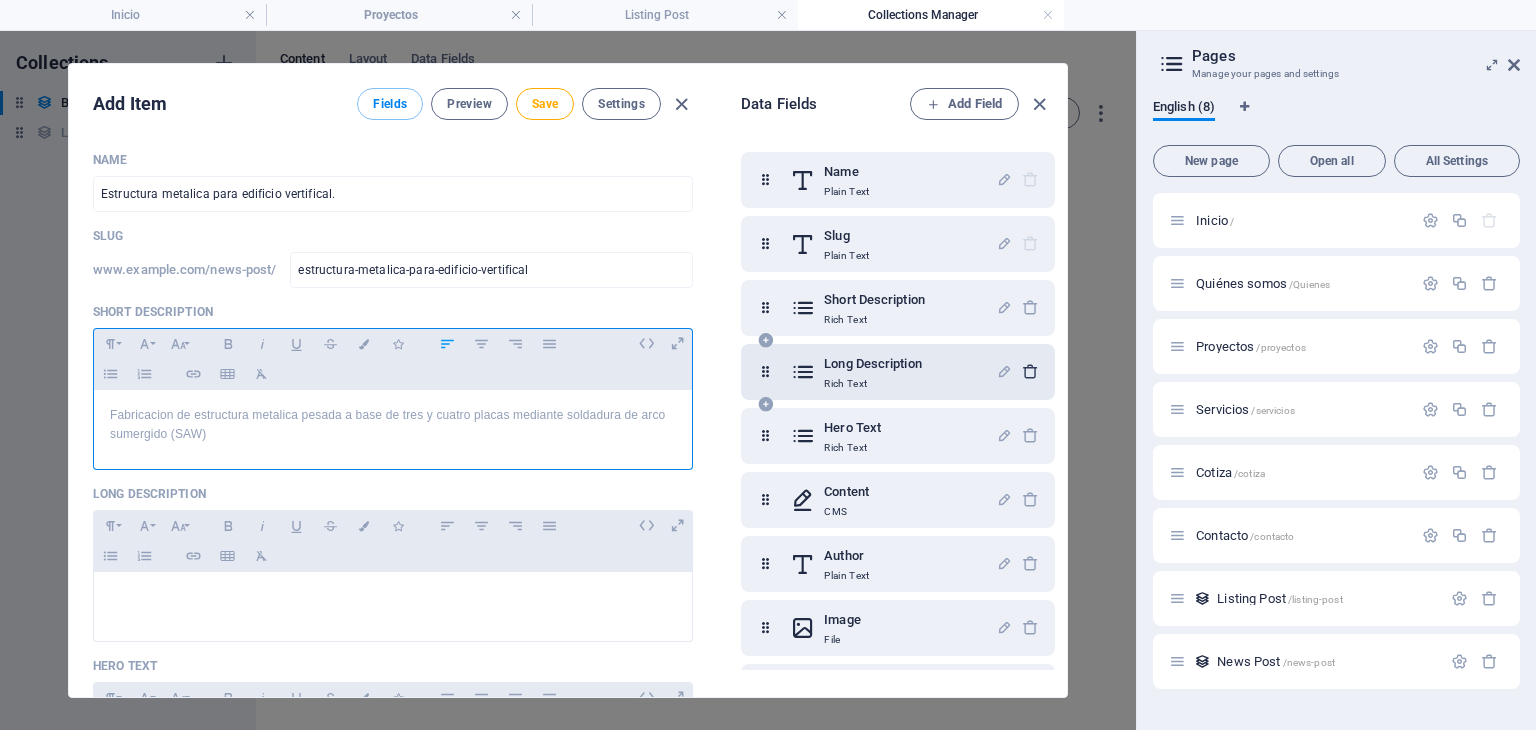 click at bounding box center [1030, 371] 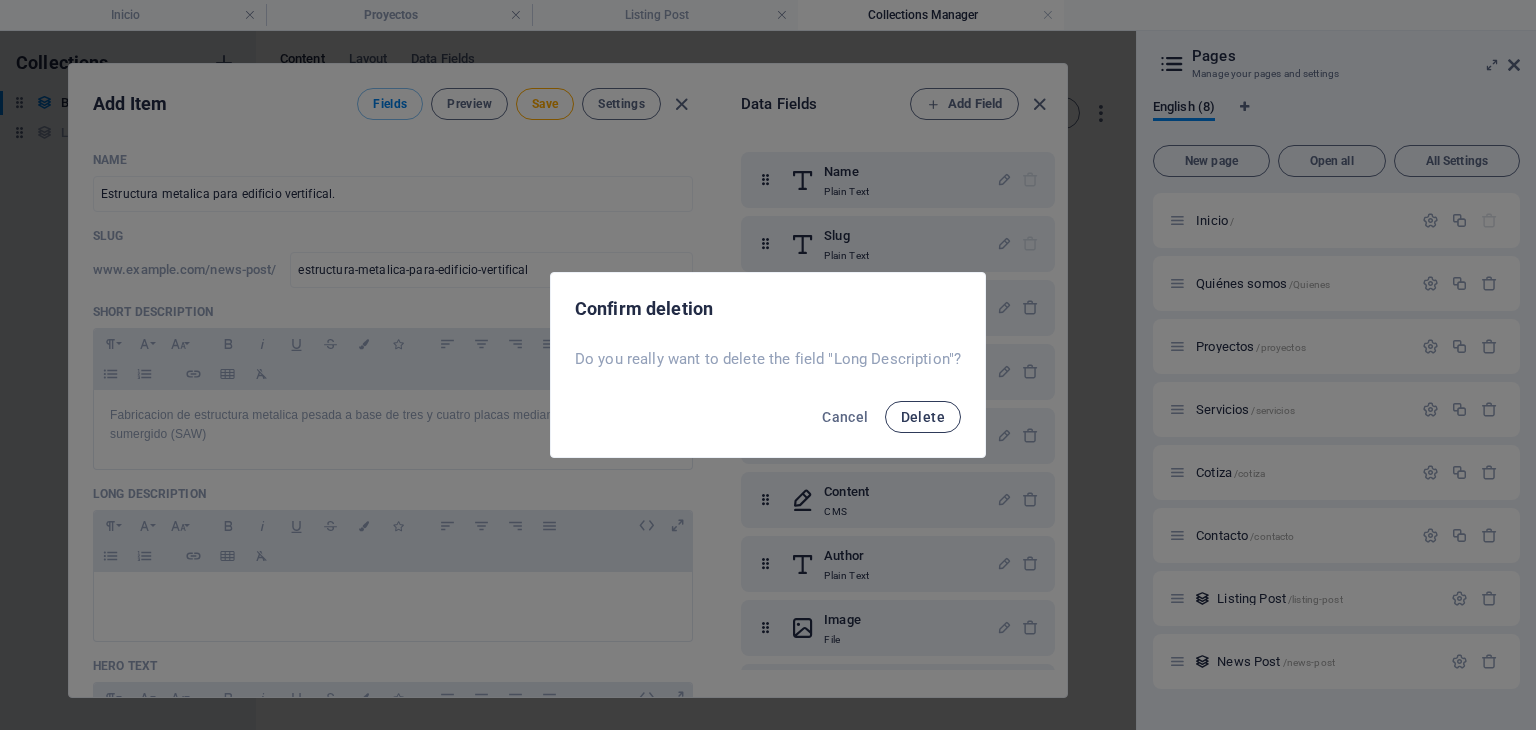 click on "Delete" at bounding box center (923, 417) 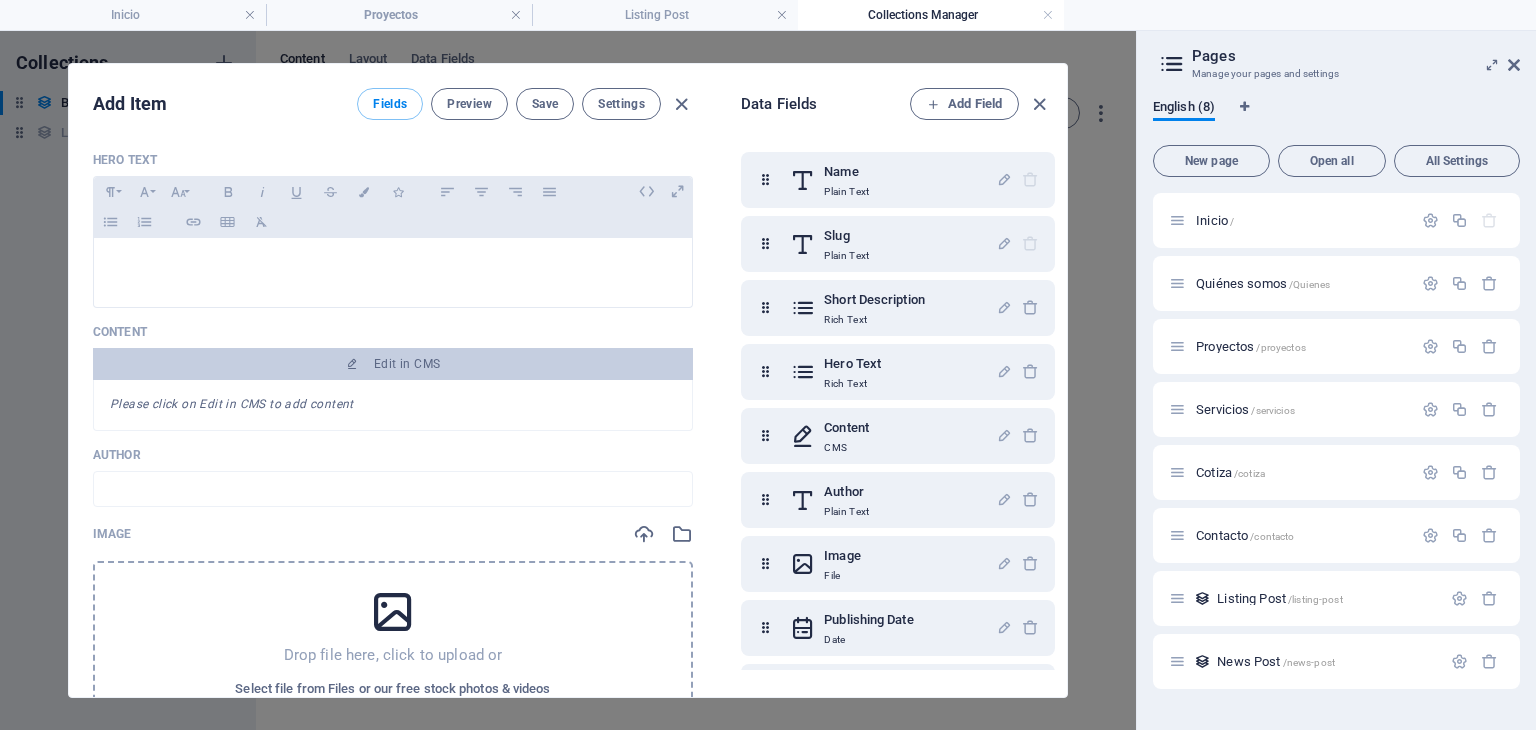 scroll, scrollTop: 333, scrollLeft: 0, axis: vertical 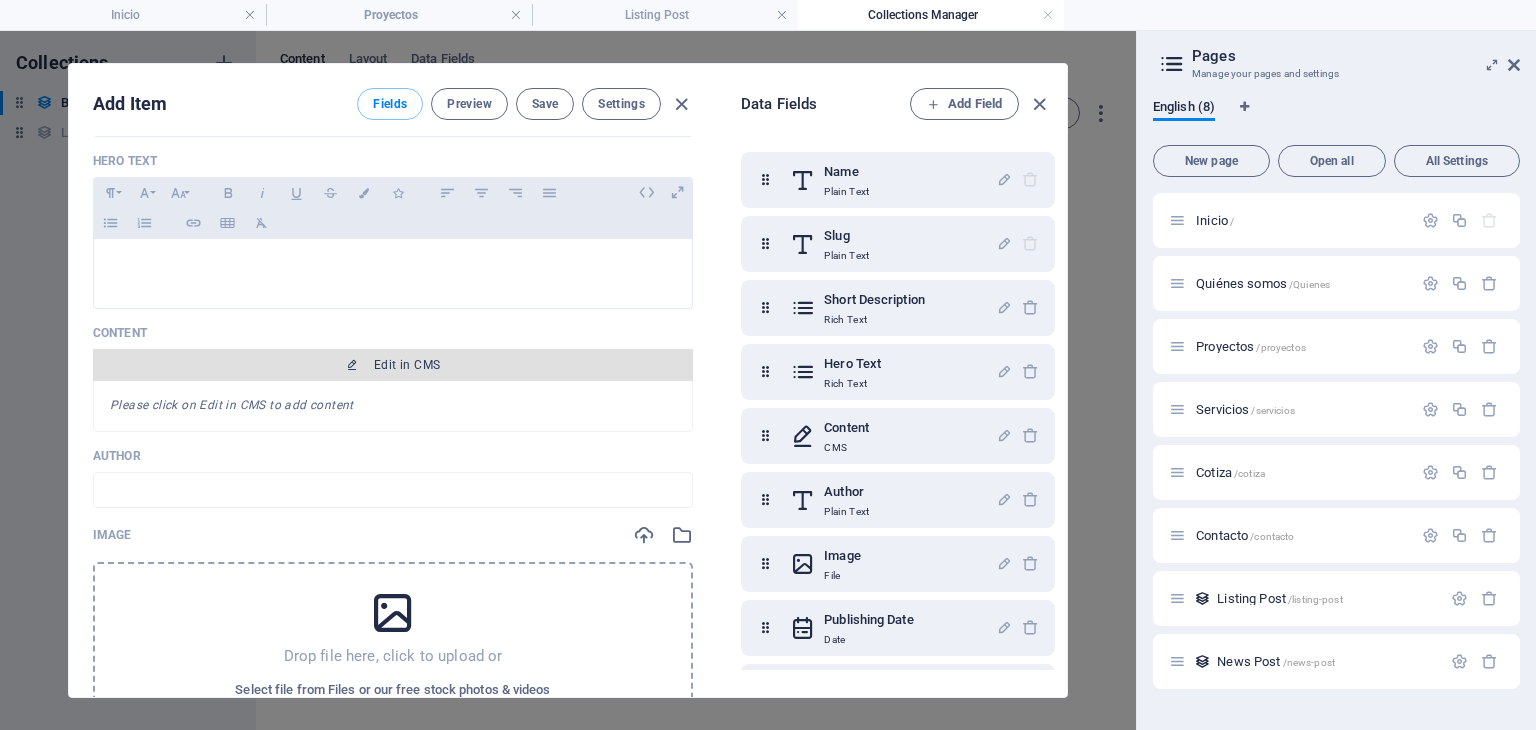 click on "Edit in CMS" at bounding box center (407, 365) 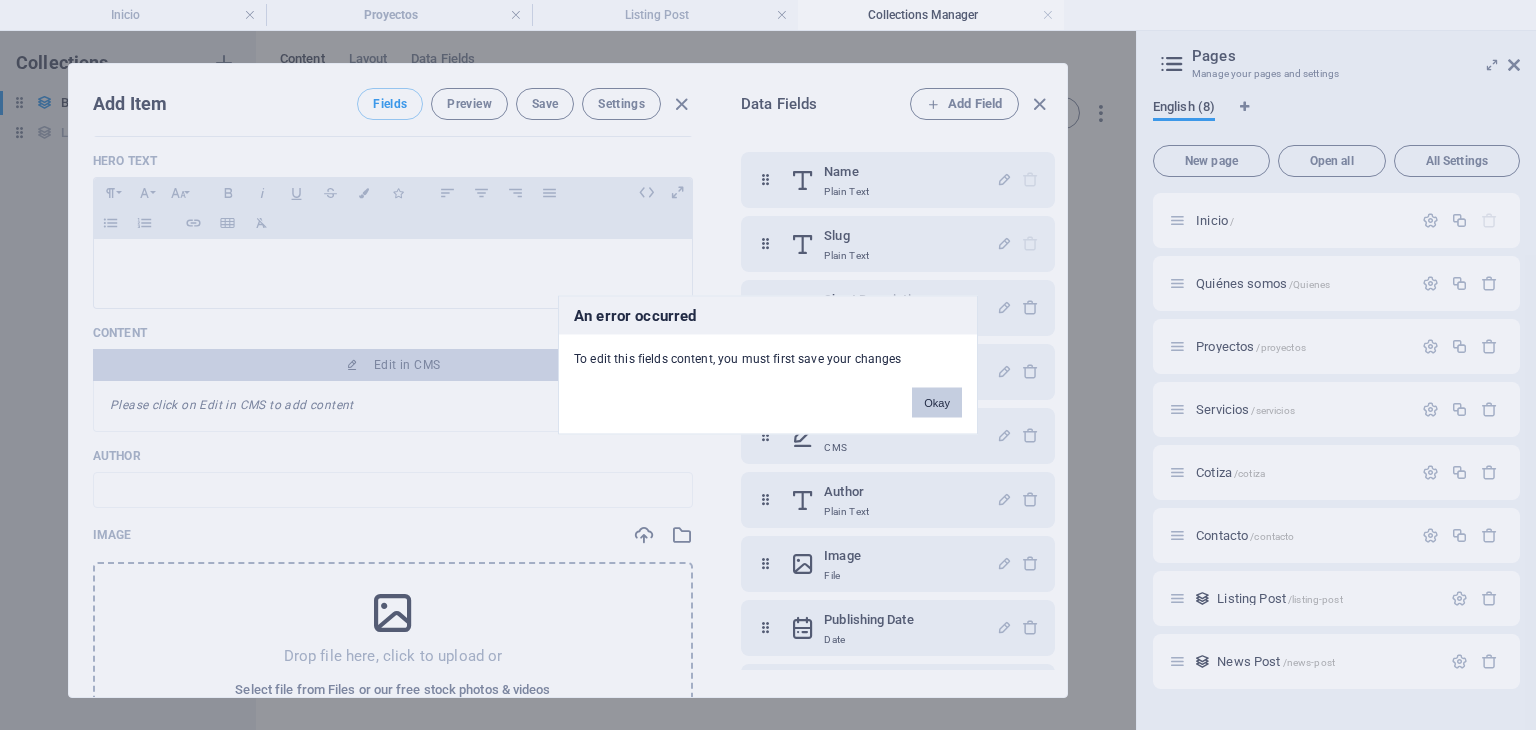 click on "Okay" at bounding box center [937, 403] 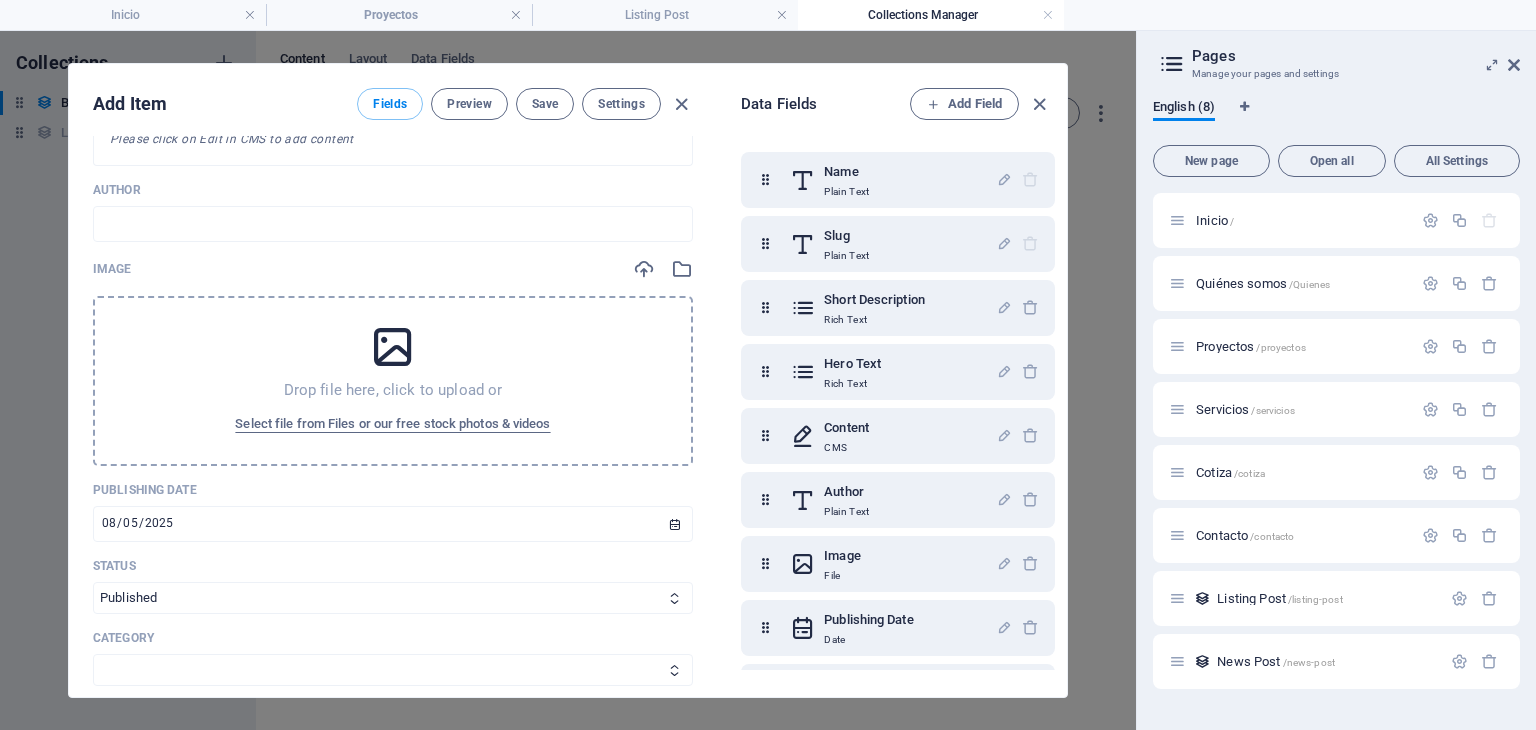 scroll, scrollTop: 595, scrollLeft: 0, axis: vertical 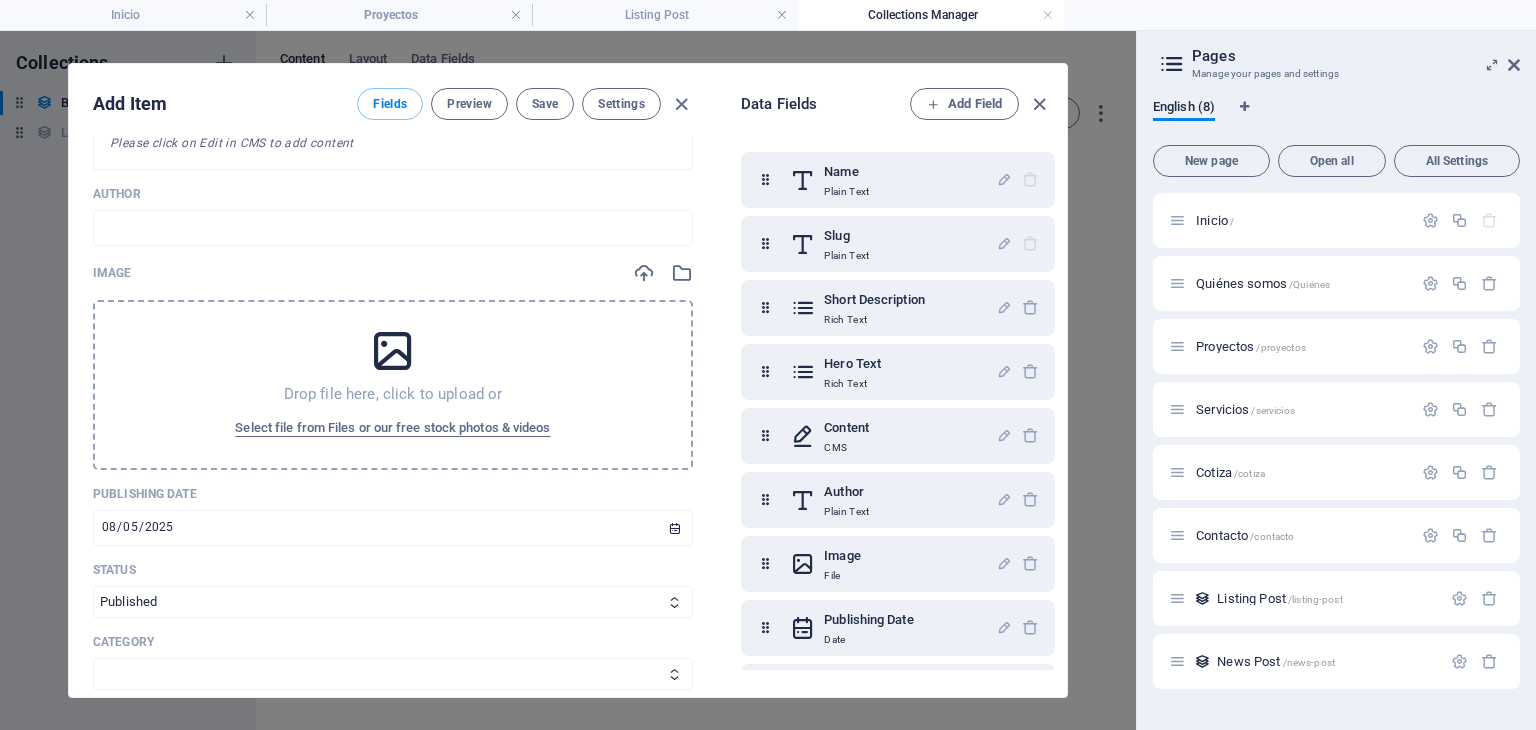 click on "Drop file here, click to upload or Select file from Files or our free stock photos & videos" at bounding box center (393, 385) 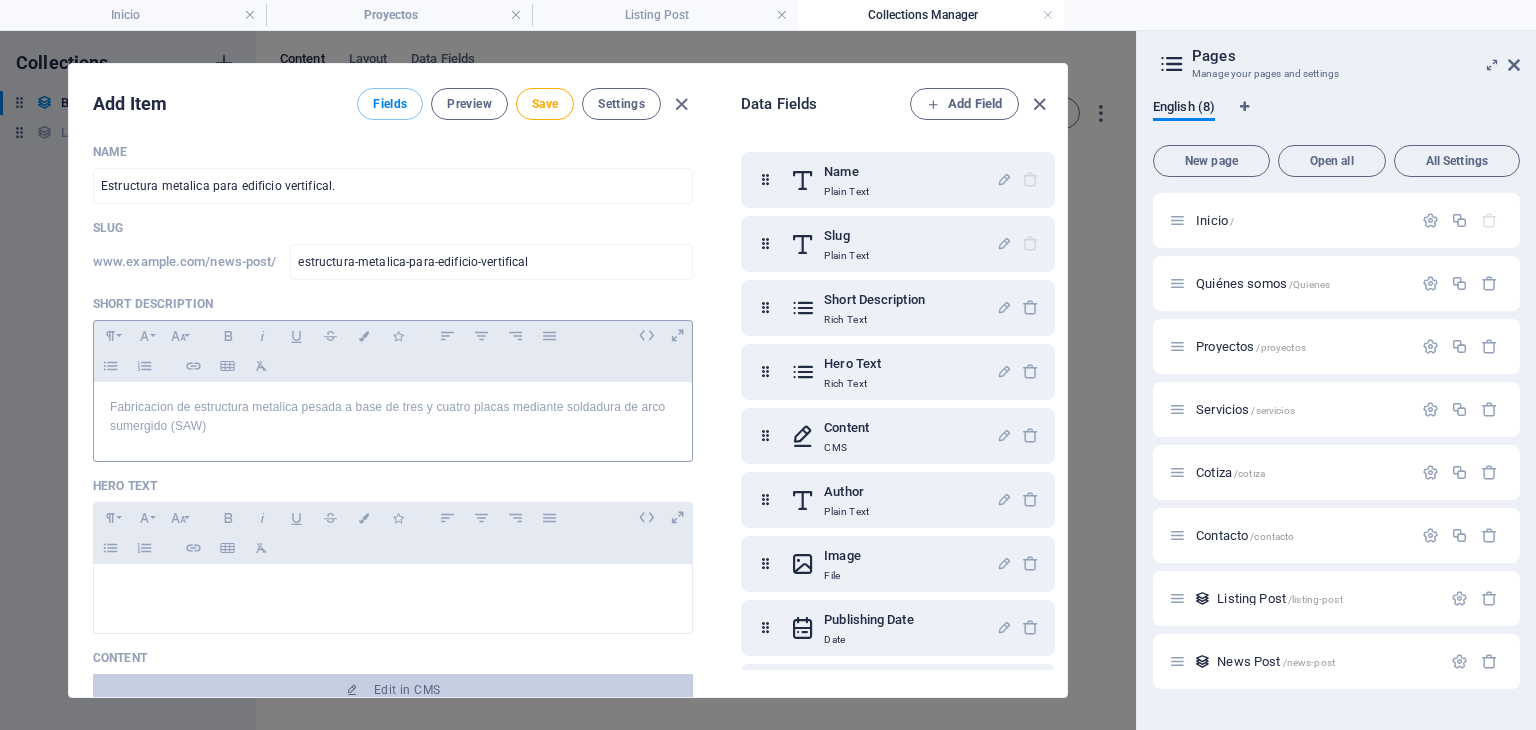scroll, scrollTop: 0, scrollLeft: 0, axis: both 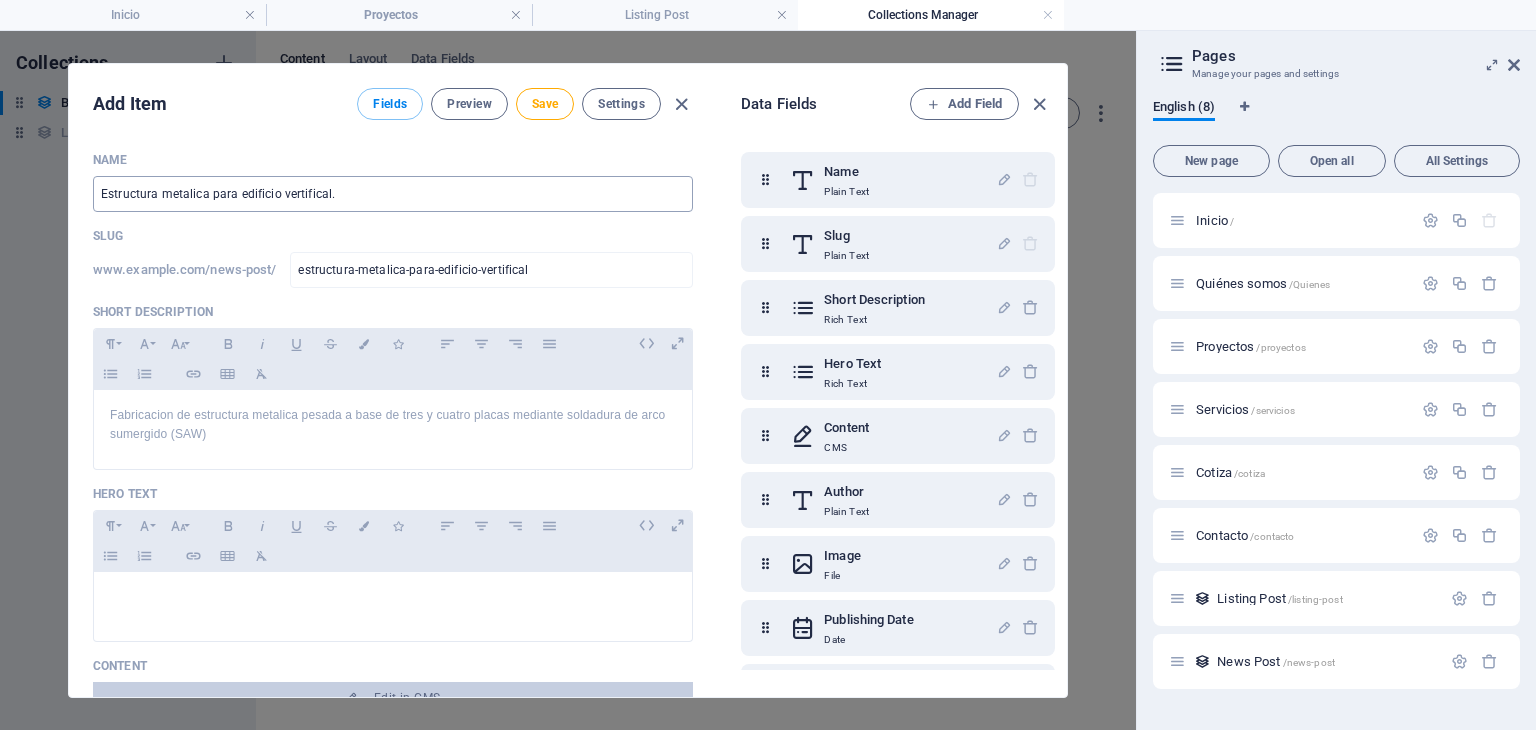 click on "Estructura metalica para edificio vertifical." at bounding box center (393, 194) 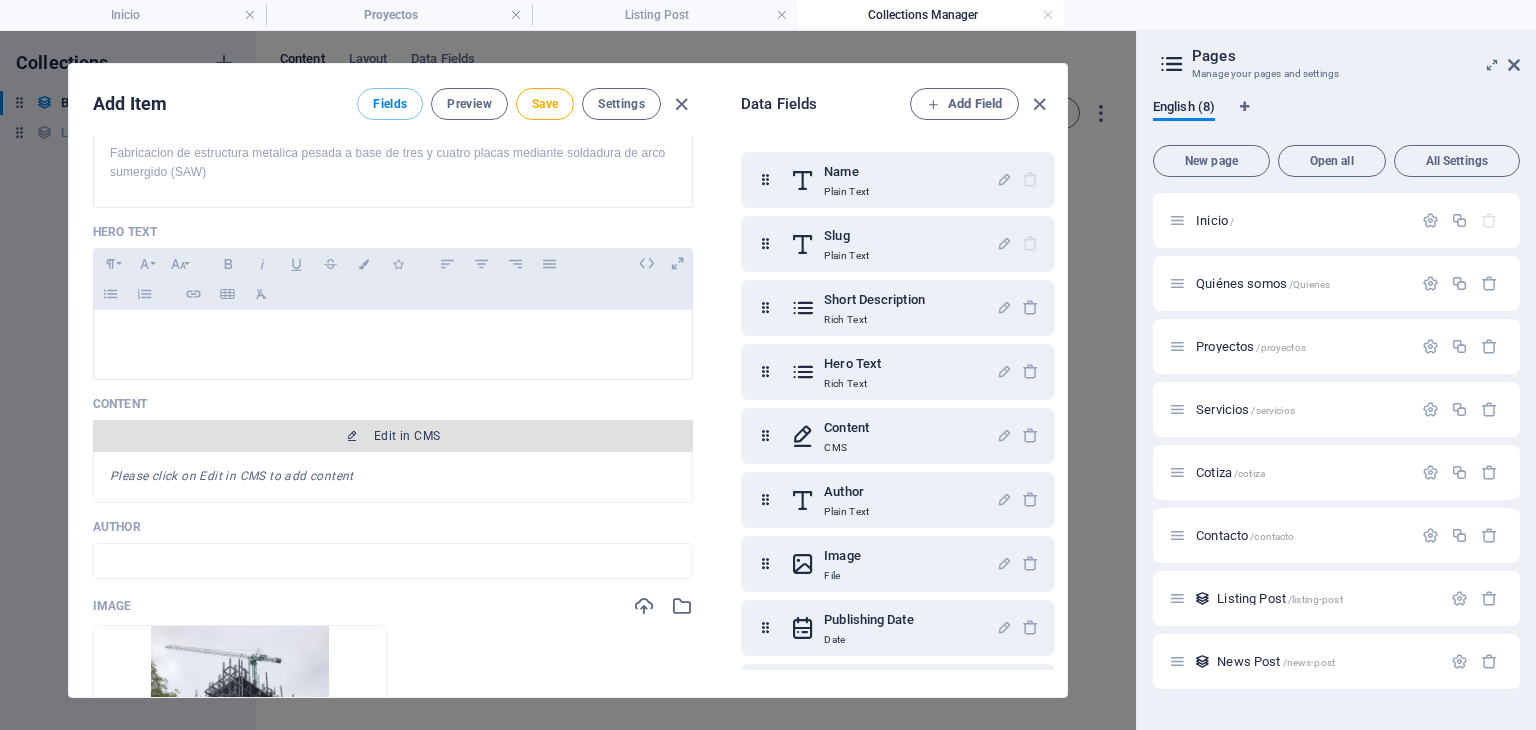 scroll, scrollTop: 166, scrollLeft: 0, axis: vertical 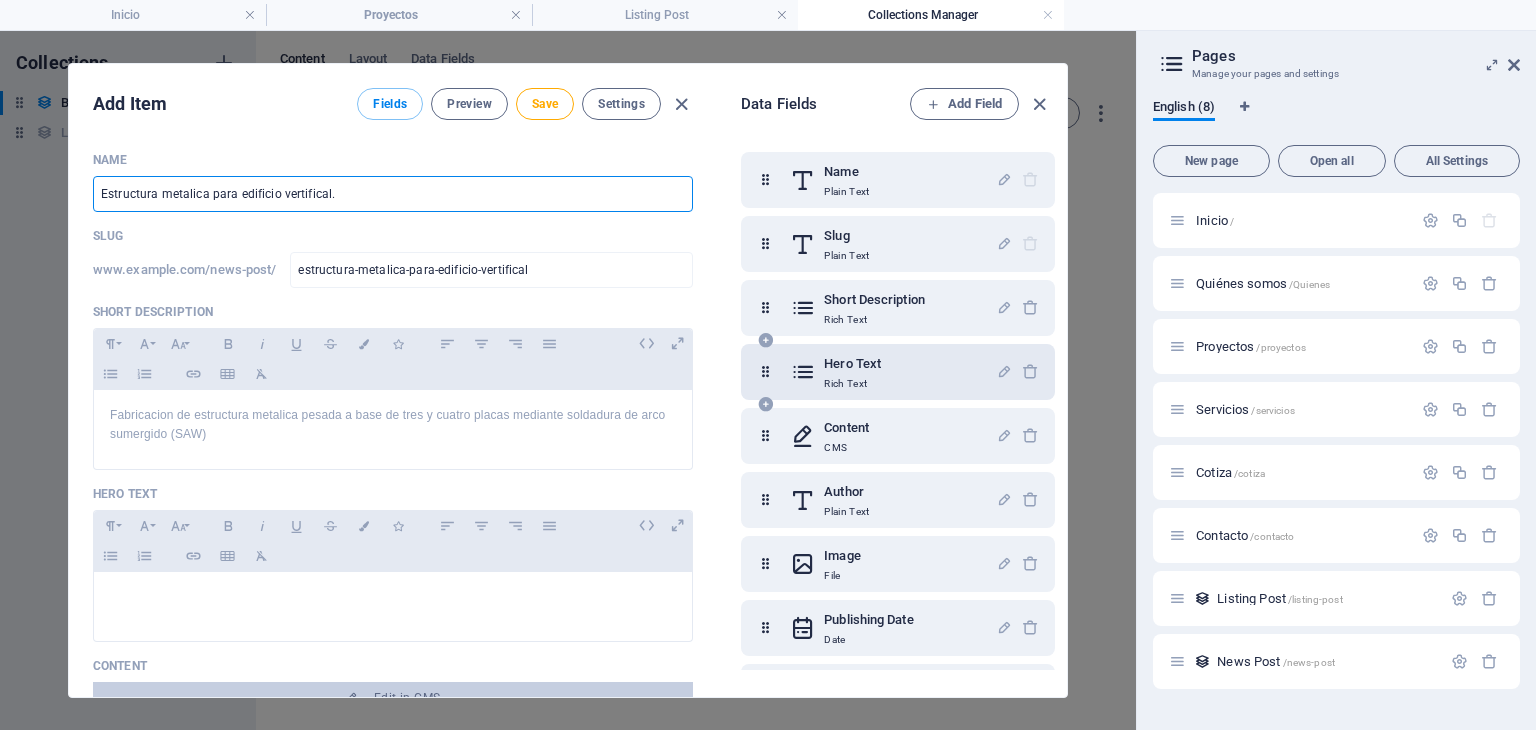 click at bounding box center (765, 340) 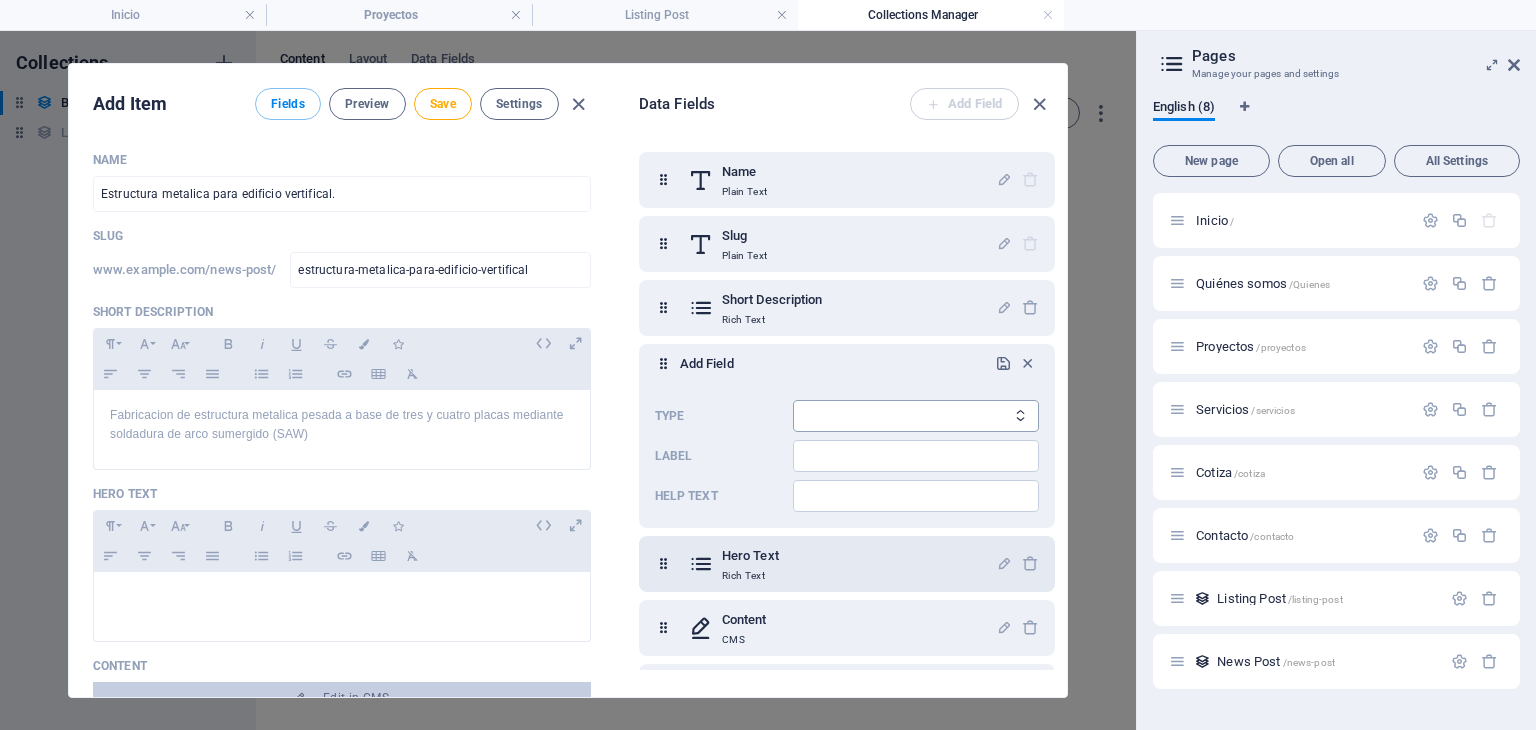 click on "Plain Text Link CMS Rich Text File Multiple Files Checkbox Choice Date Number" at bounding box center [916, 416] 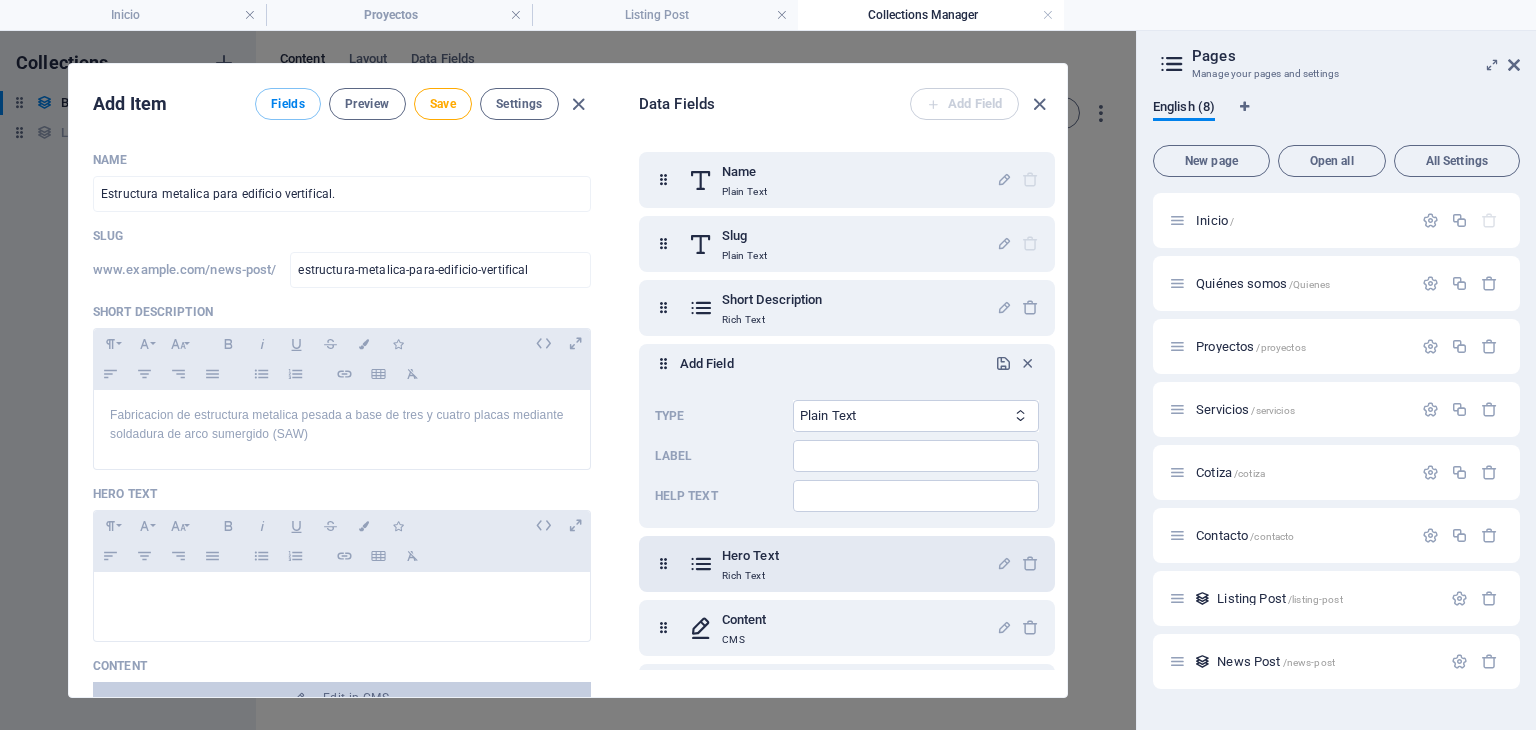 click on "Plain Text Link CMS Rich Text File Multiple Files Checkbox Choice Date Number" at bounding box center (916, 416) 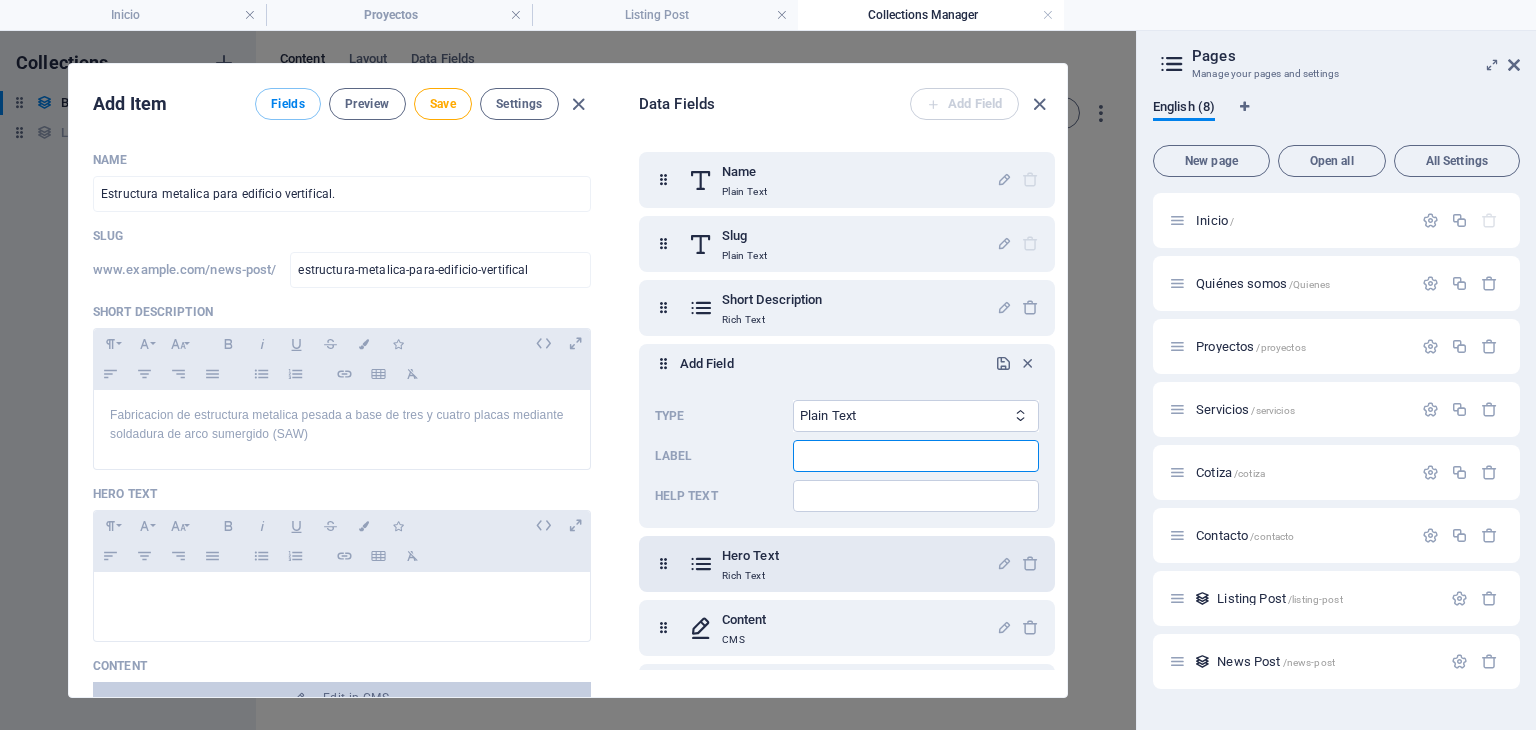 click at bounding box center [916, 456] 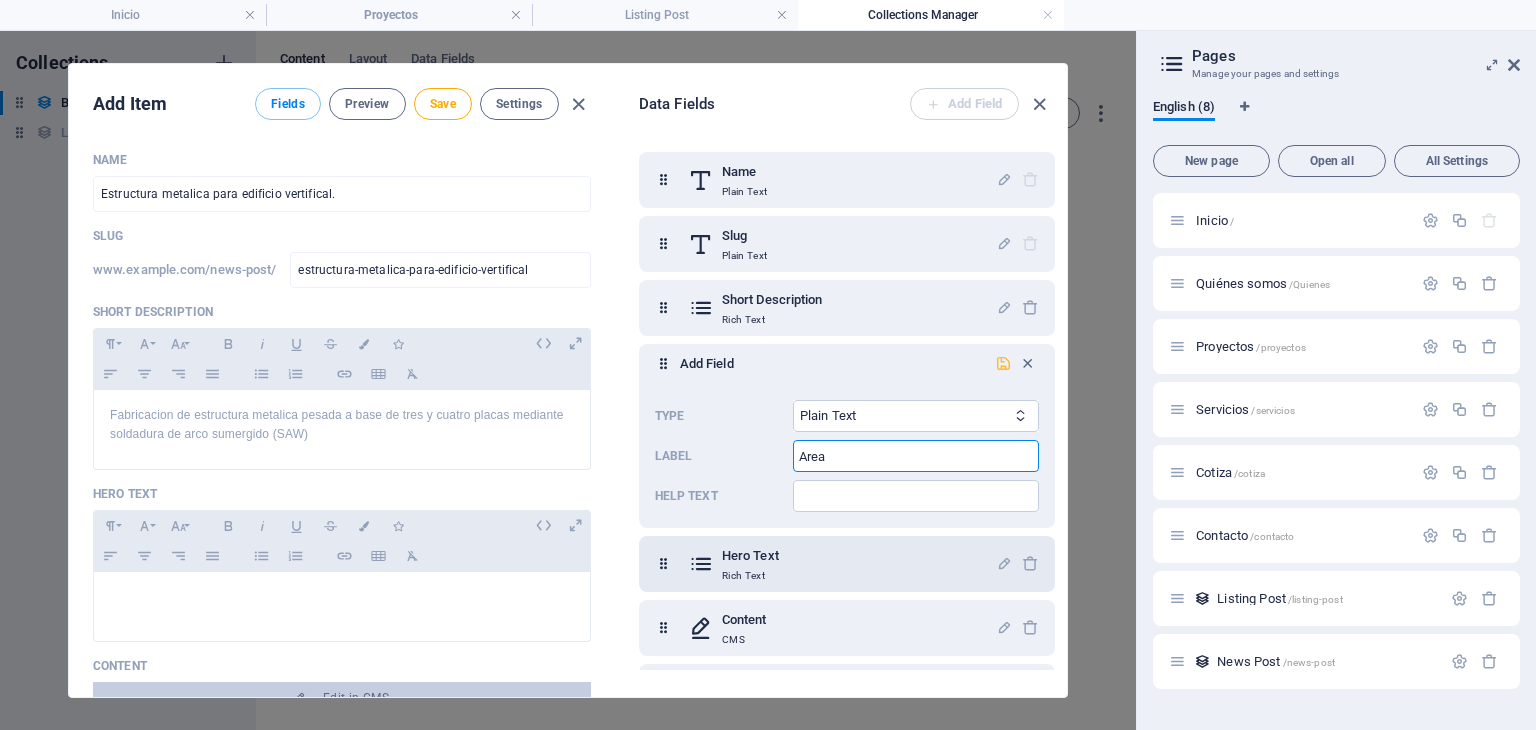 click at bounding box center [1003, 363] 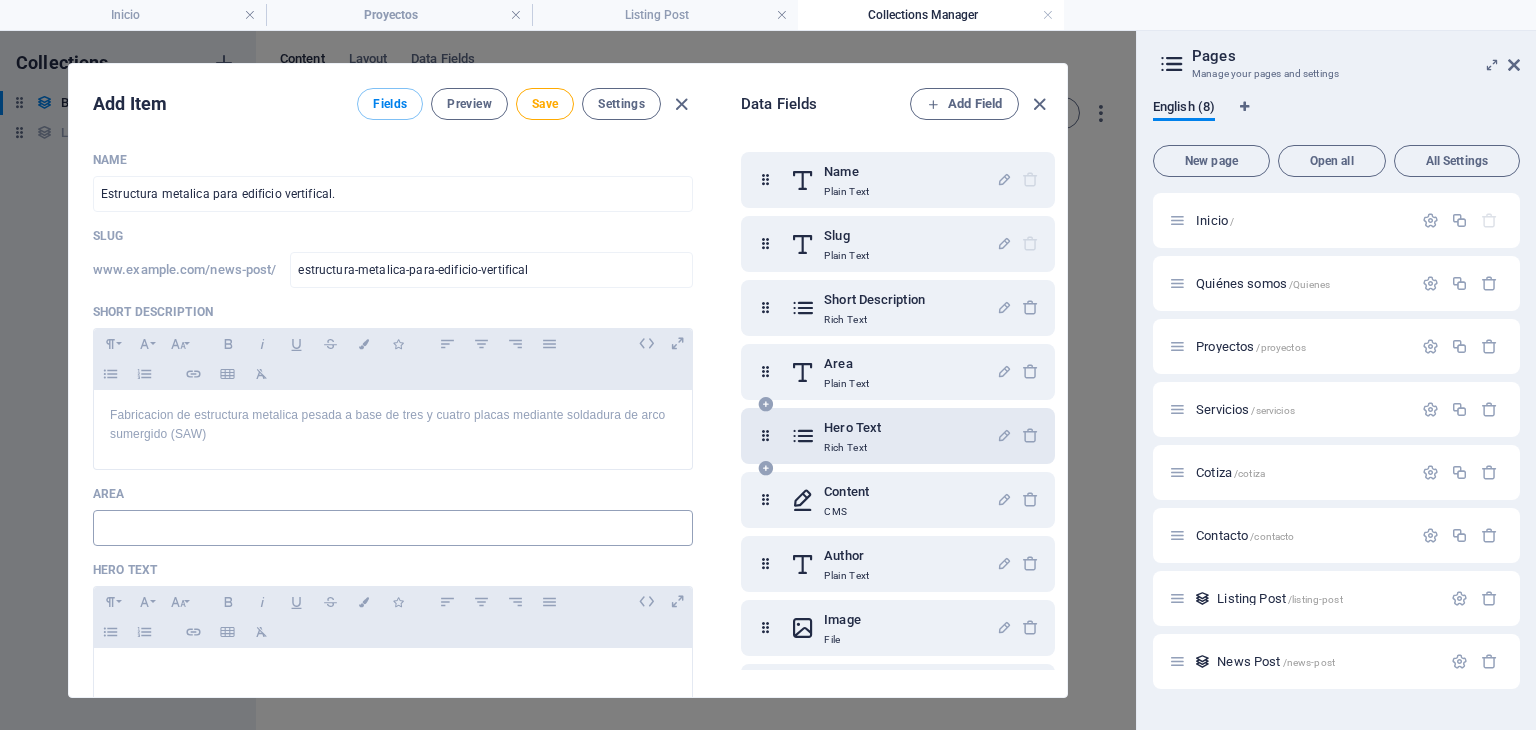 click at bounding box center [393, 528] 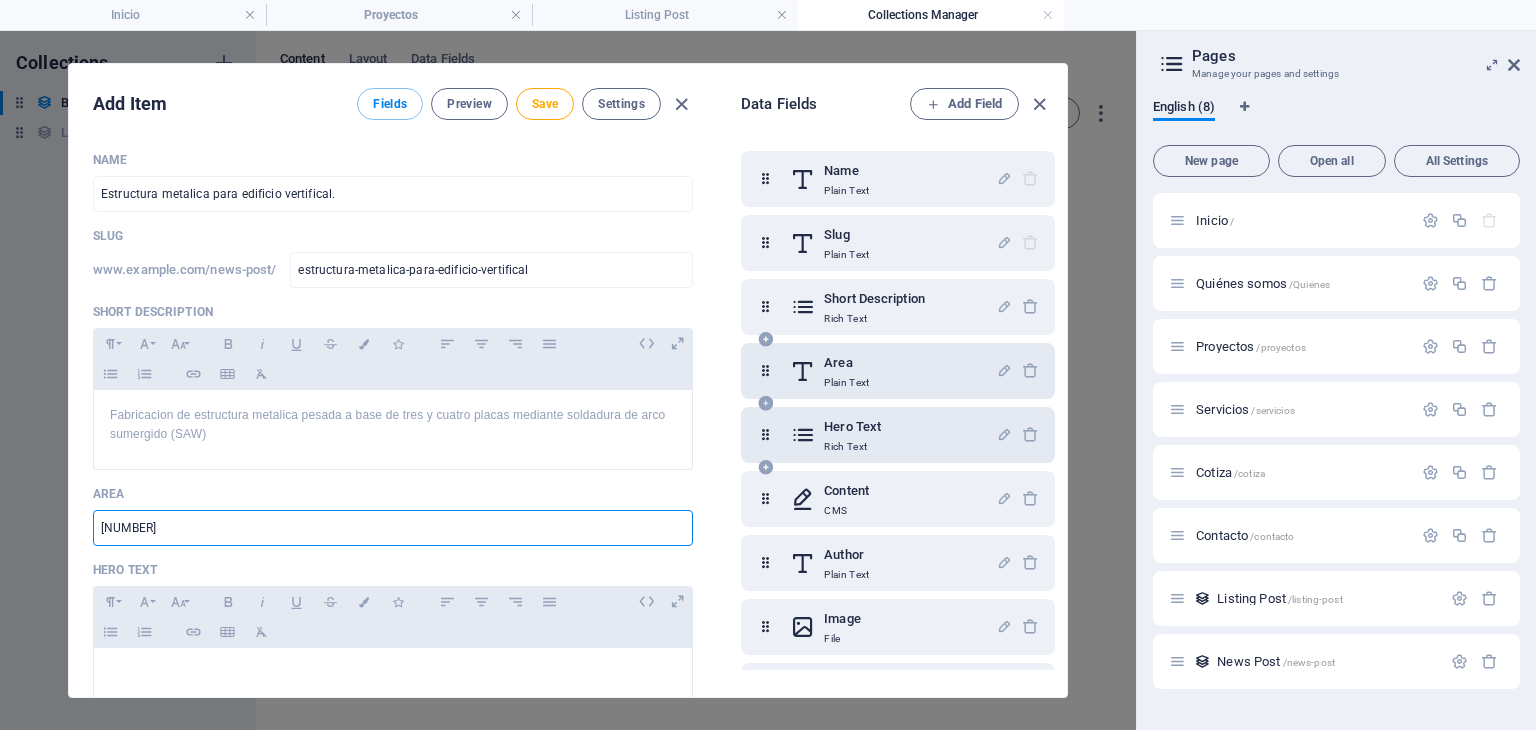 scroll, scrollTop: 0, scrollLeft: 0, axis: both 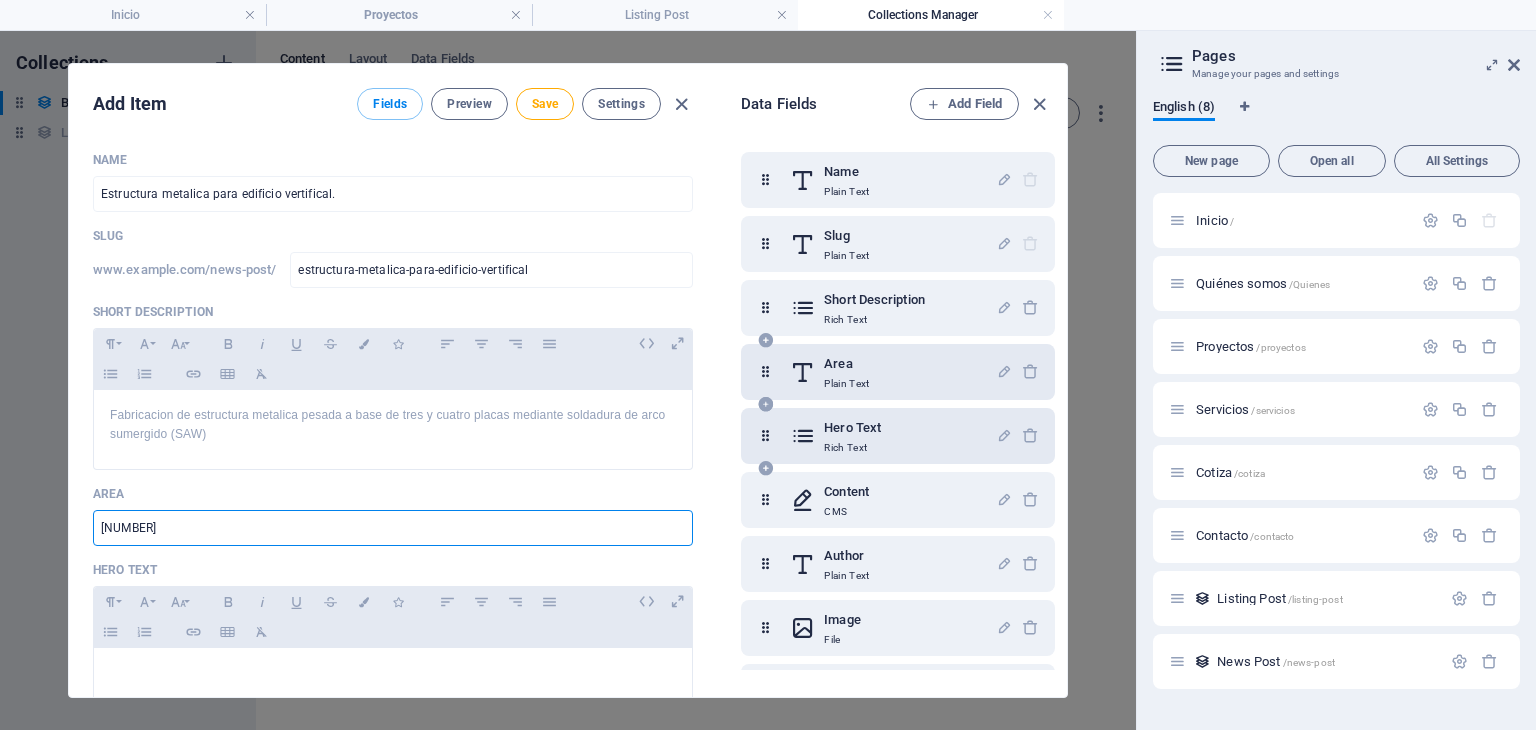 click at bounding box center [765, 404] 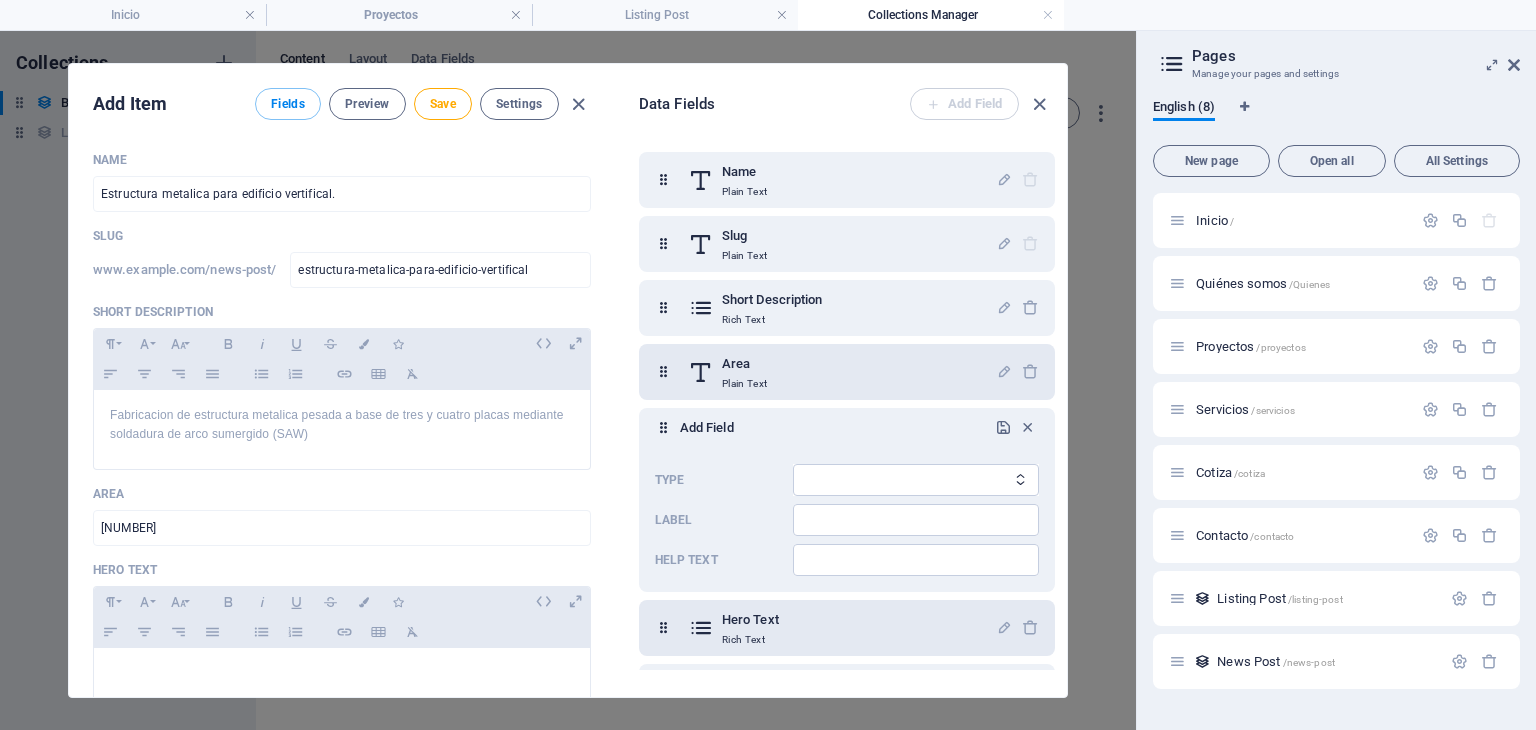 click at bounding box center [1020, 479] 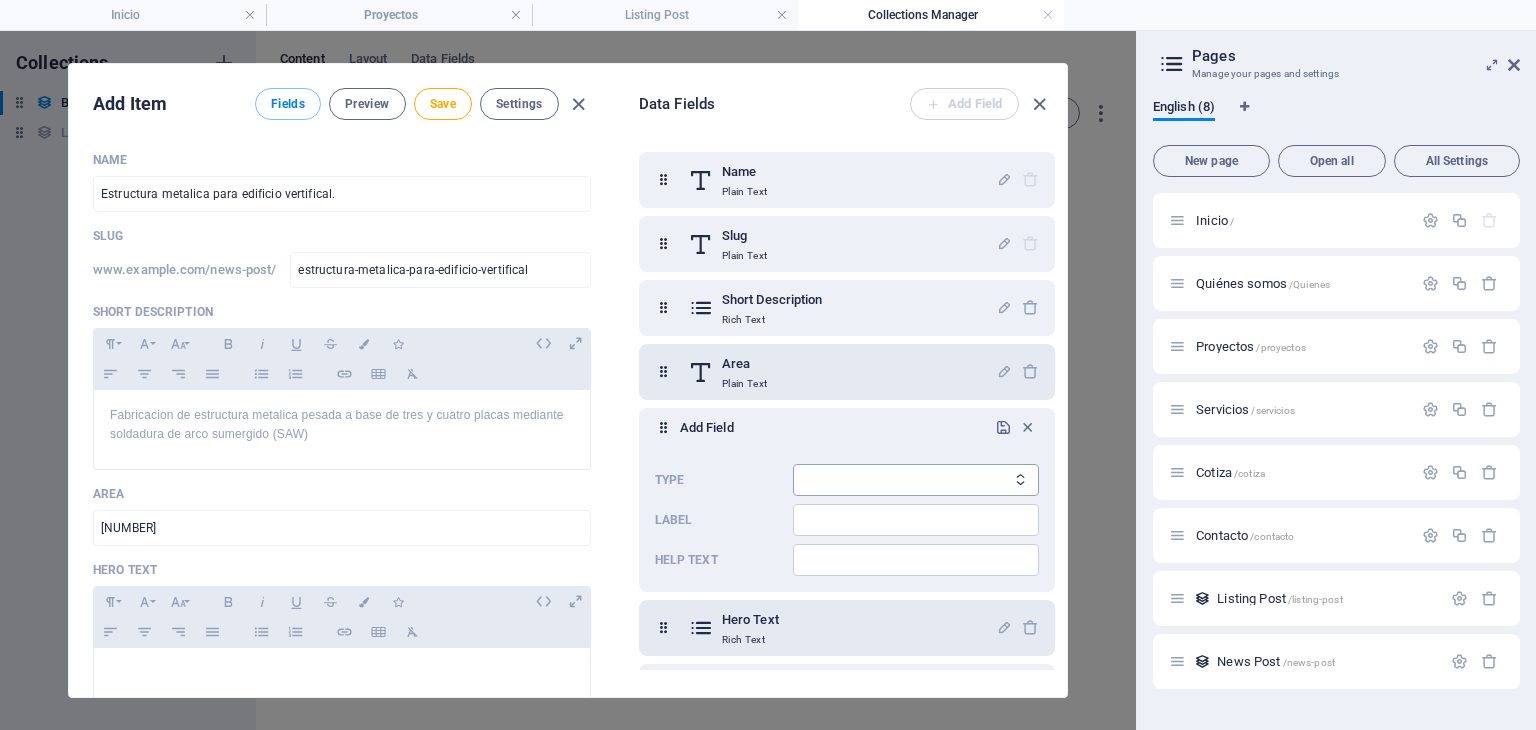 click on "Plain Text Link CMS Rich Text File Multiple Files Checkbox Choice Date Number" at bounding box center (916, 480) 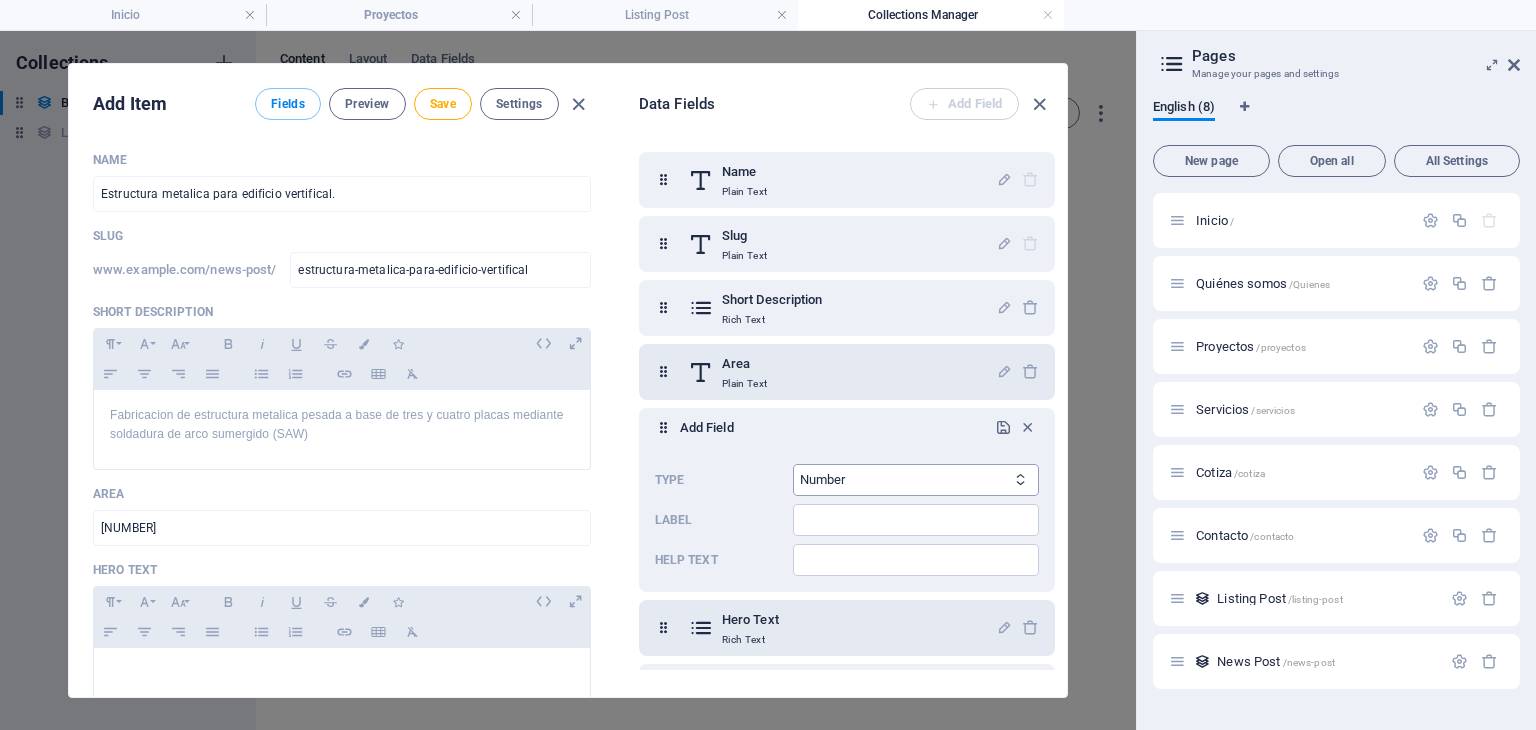 click on "Plain Text Link CMS Rich Text File Multiple Files Checkbox Choice Date Number" at bounding box center (916, 480) 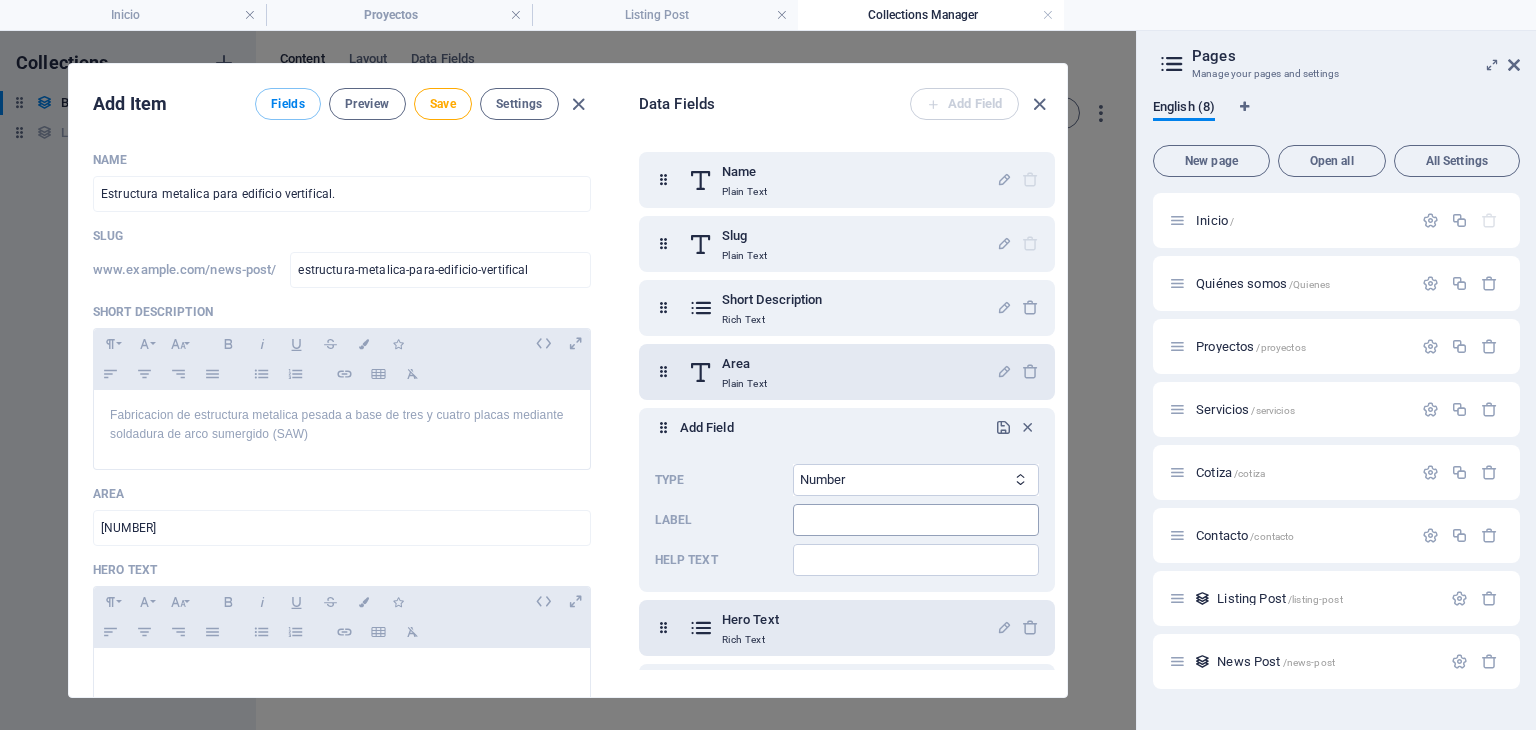 click at bounding box center (916, 520) 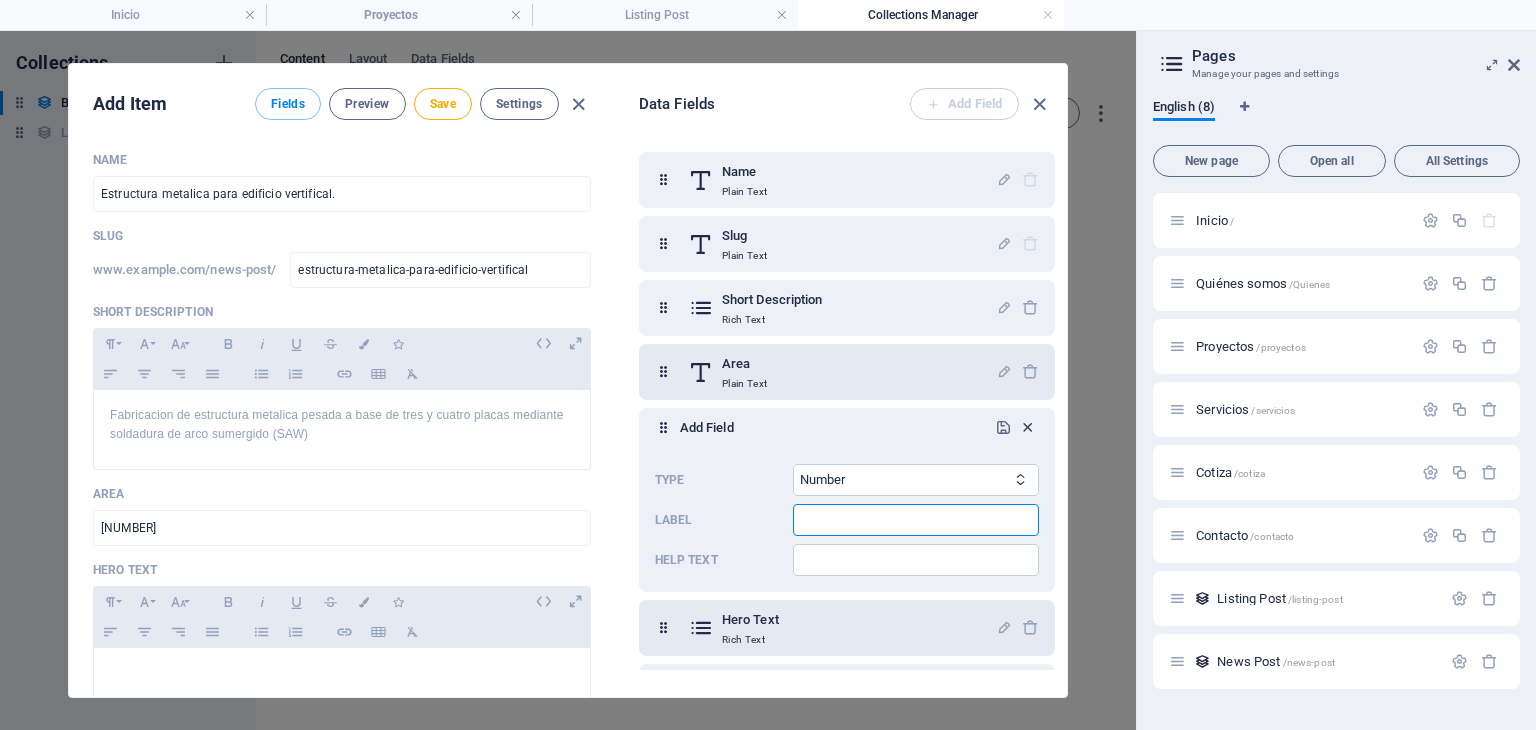 click at bounding box center [1027, 427] 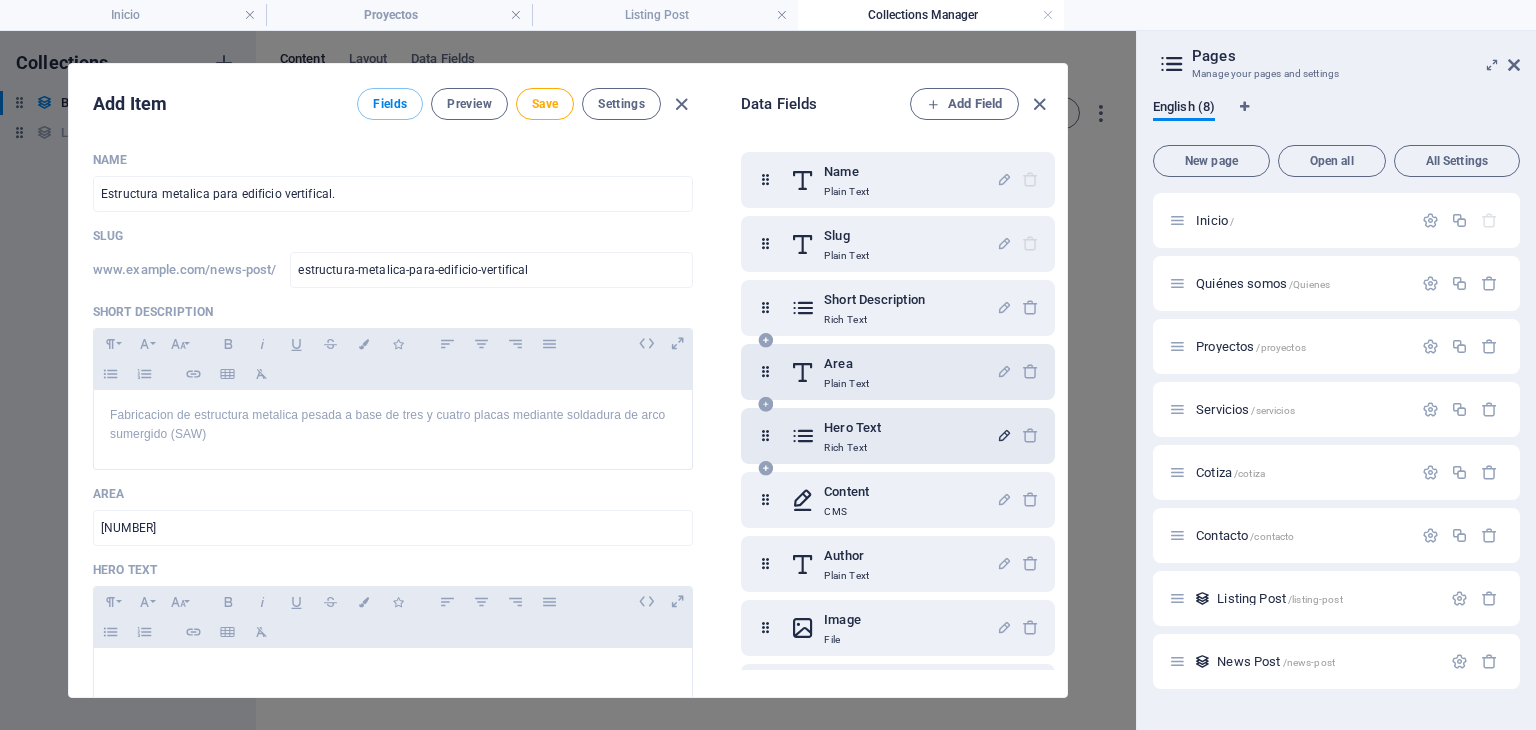 click at bounding box center [1004, 435] 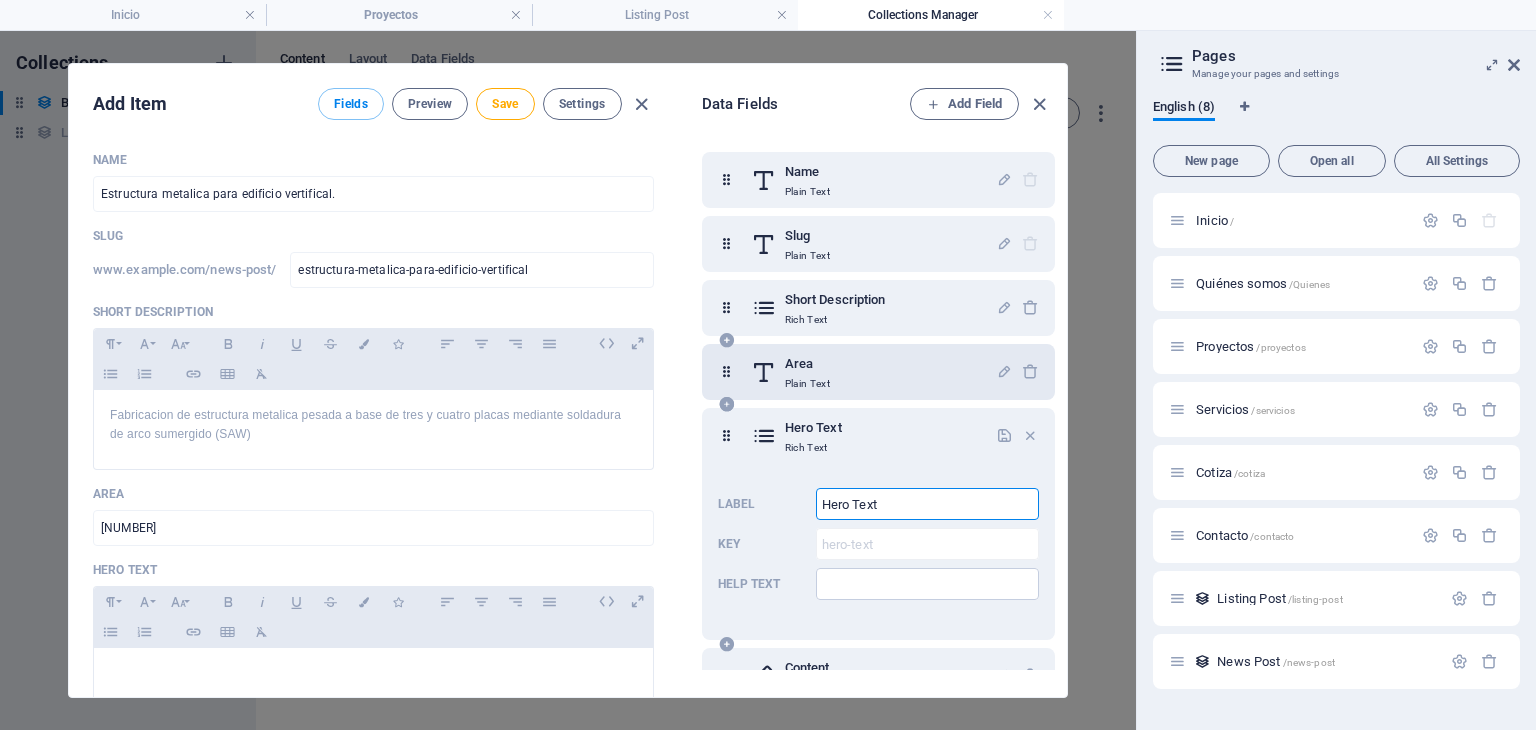 drag, startPoint x: 968, startPoint y: 499, endPoint x: 748, endPoint y: 483, distance: 220.58105 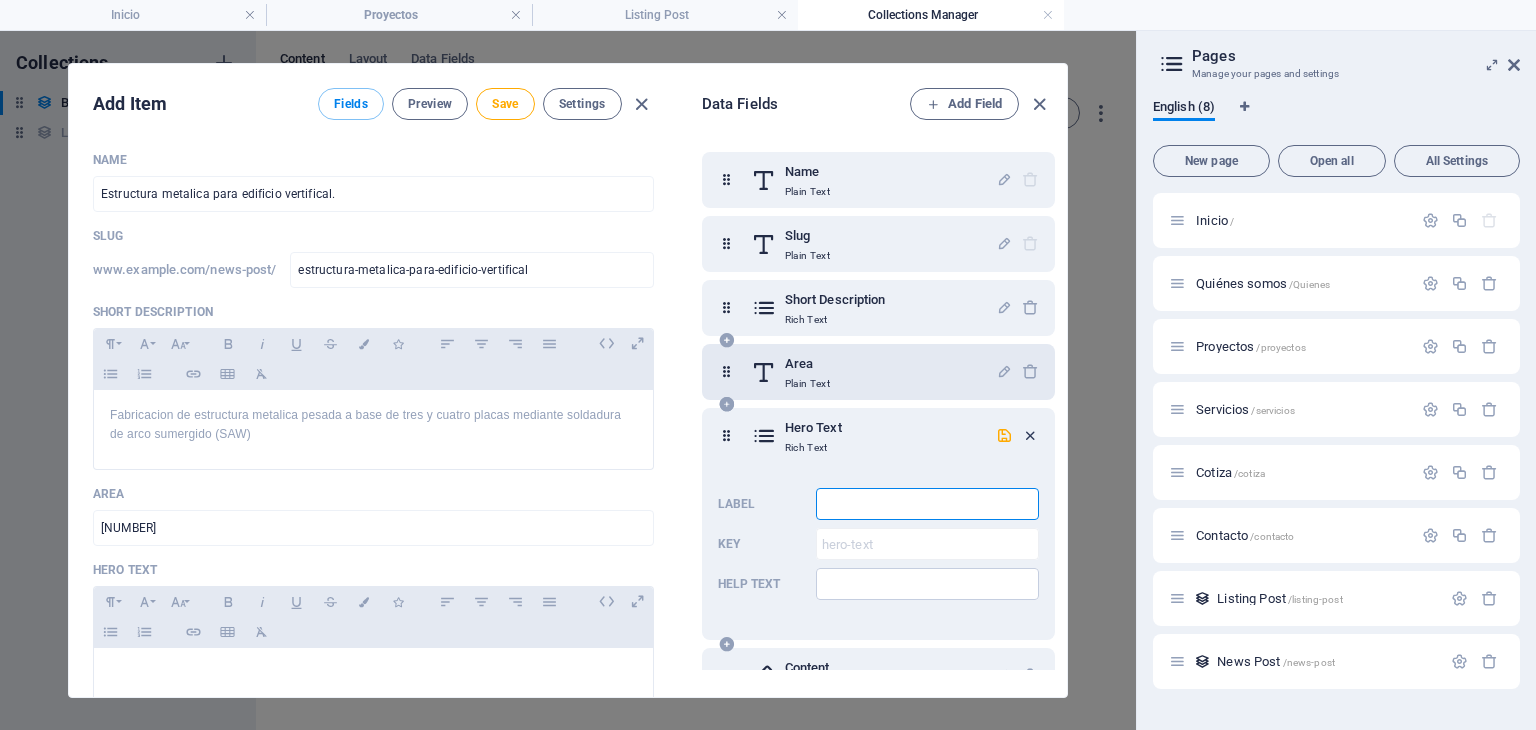 click at bounding box center [1030, 435] 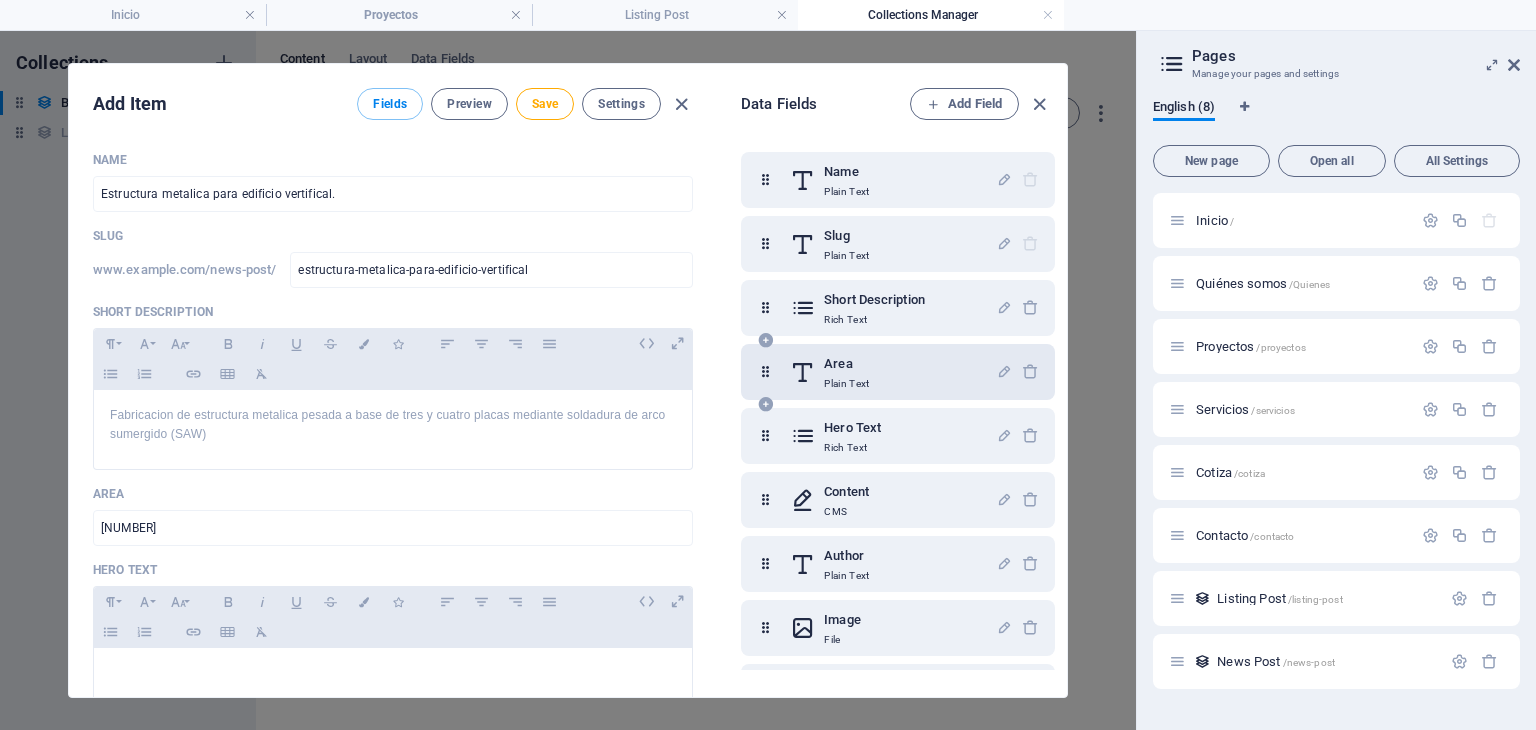 click on "Area Plain Text" at bounding box center (893, 372) 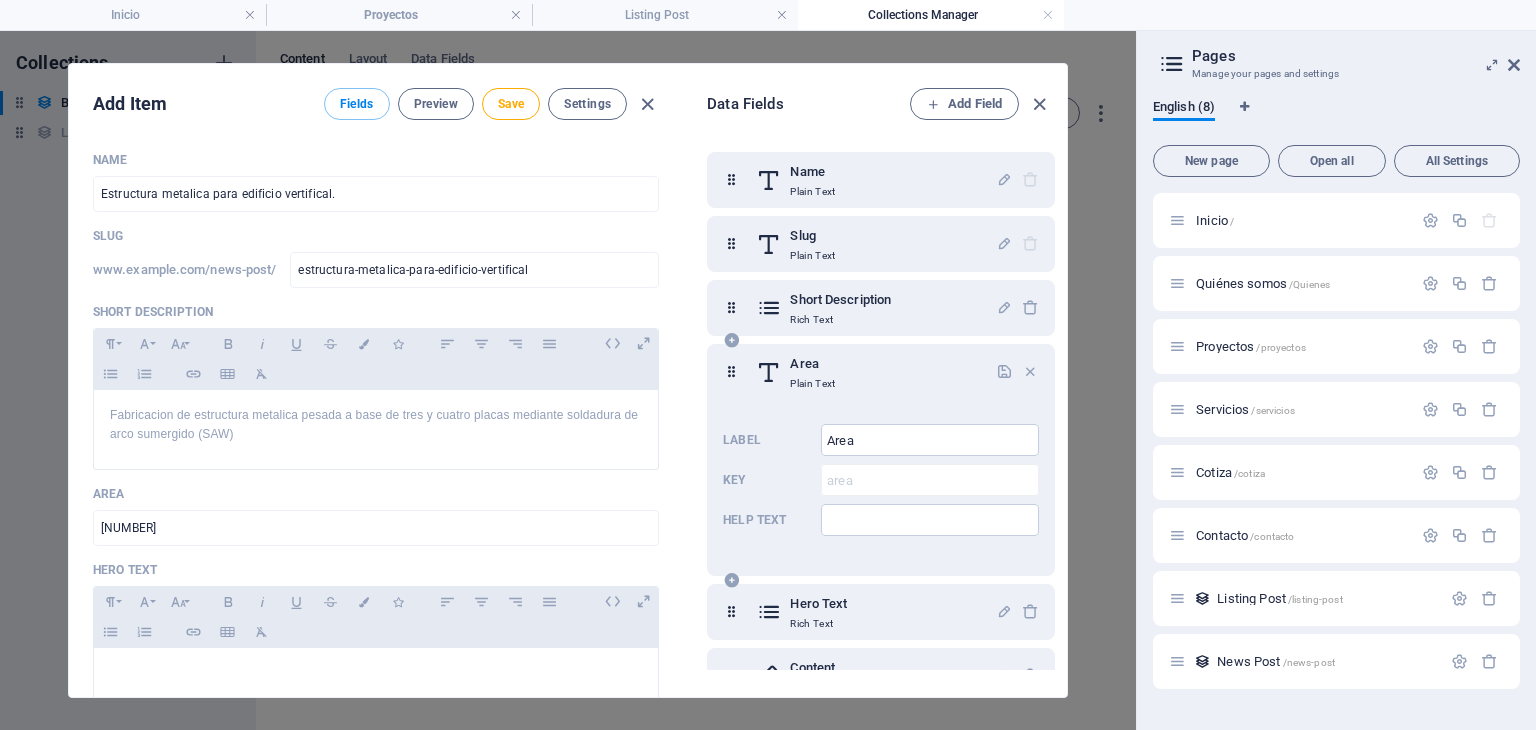 click at bounding box center (731, 580) 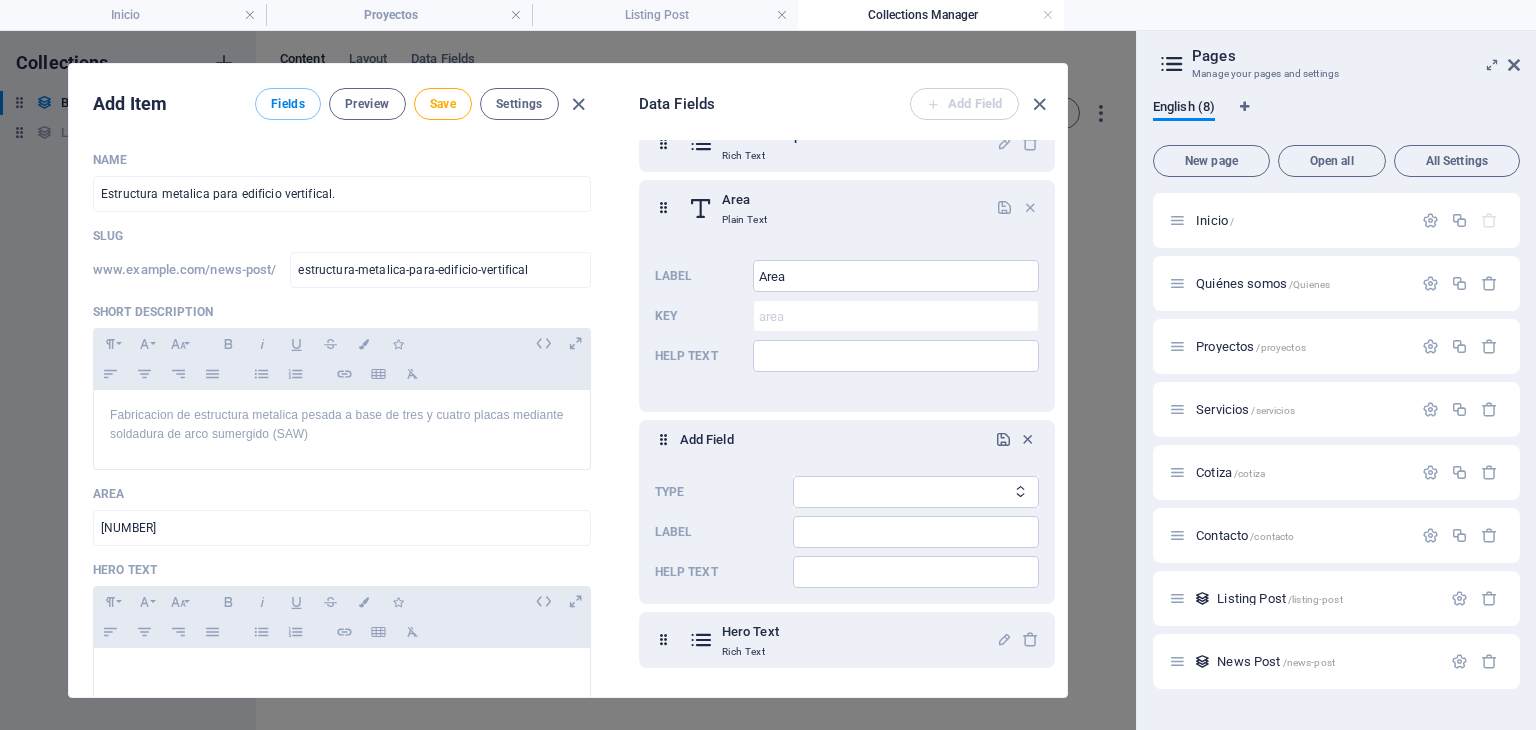 scroll, scrollTop: 166, scrollLeft: 0, axis: vertical 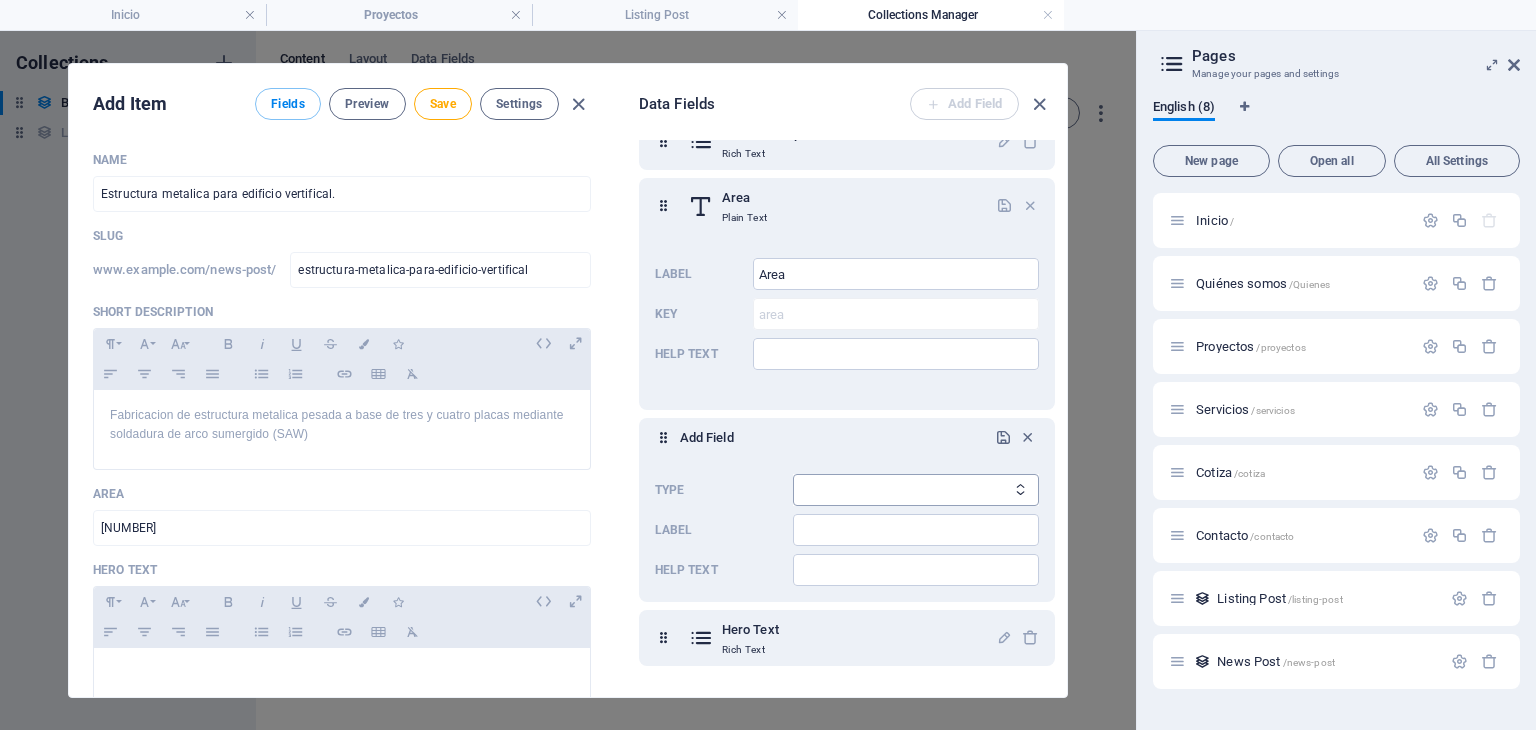 click on "Plain Text Link CMS Rich Text File Multiple Files Checkbox Choice Date Number" at bounding box center [916, 490] 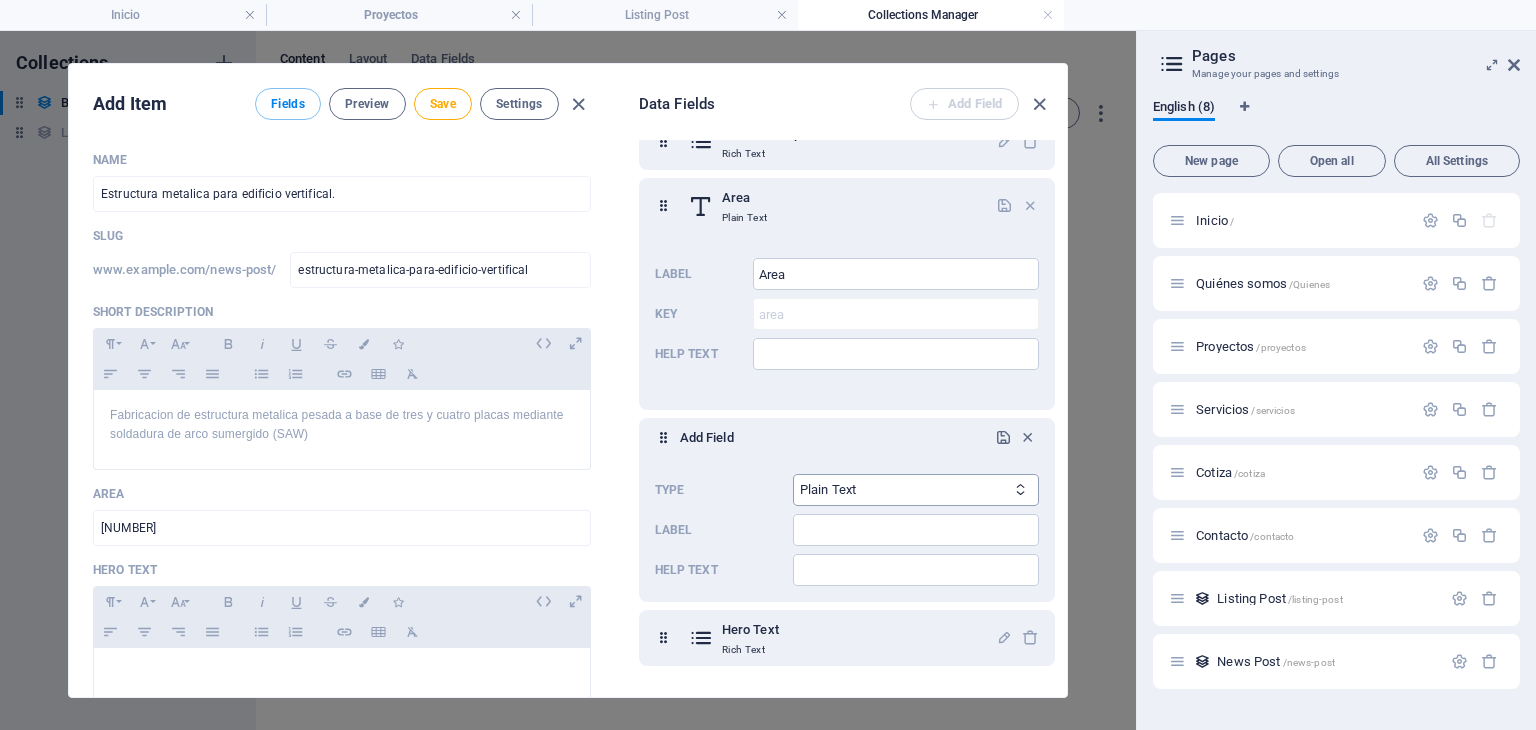 click on "Plain Text Link CMS Rich Text File Multiple Files Checkbox Choice Date Number" at bounding box center (916, 490) 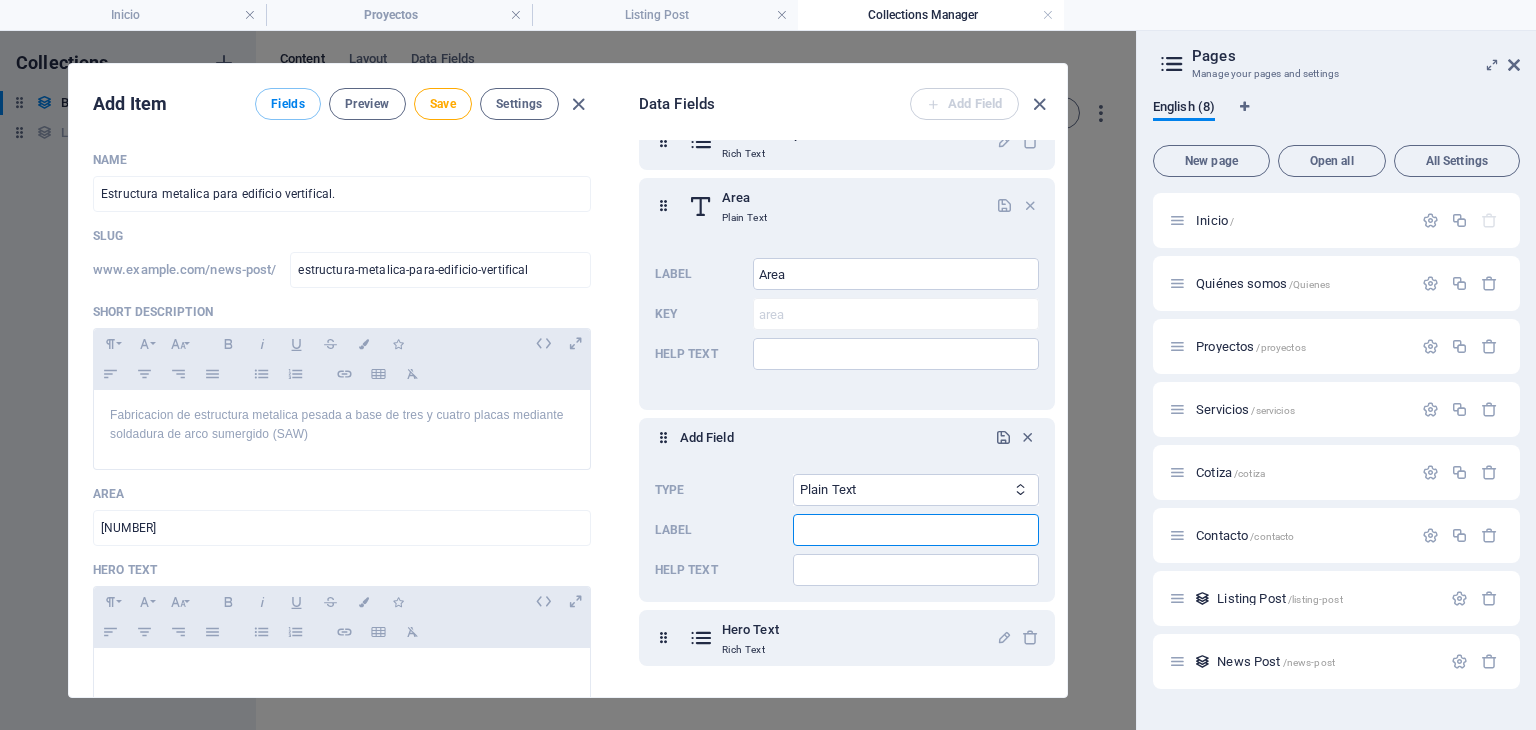 click at bounding box center (916, 530) 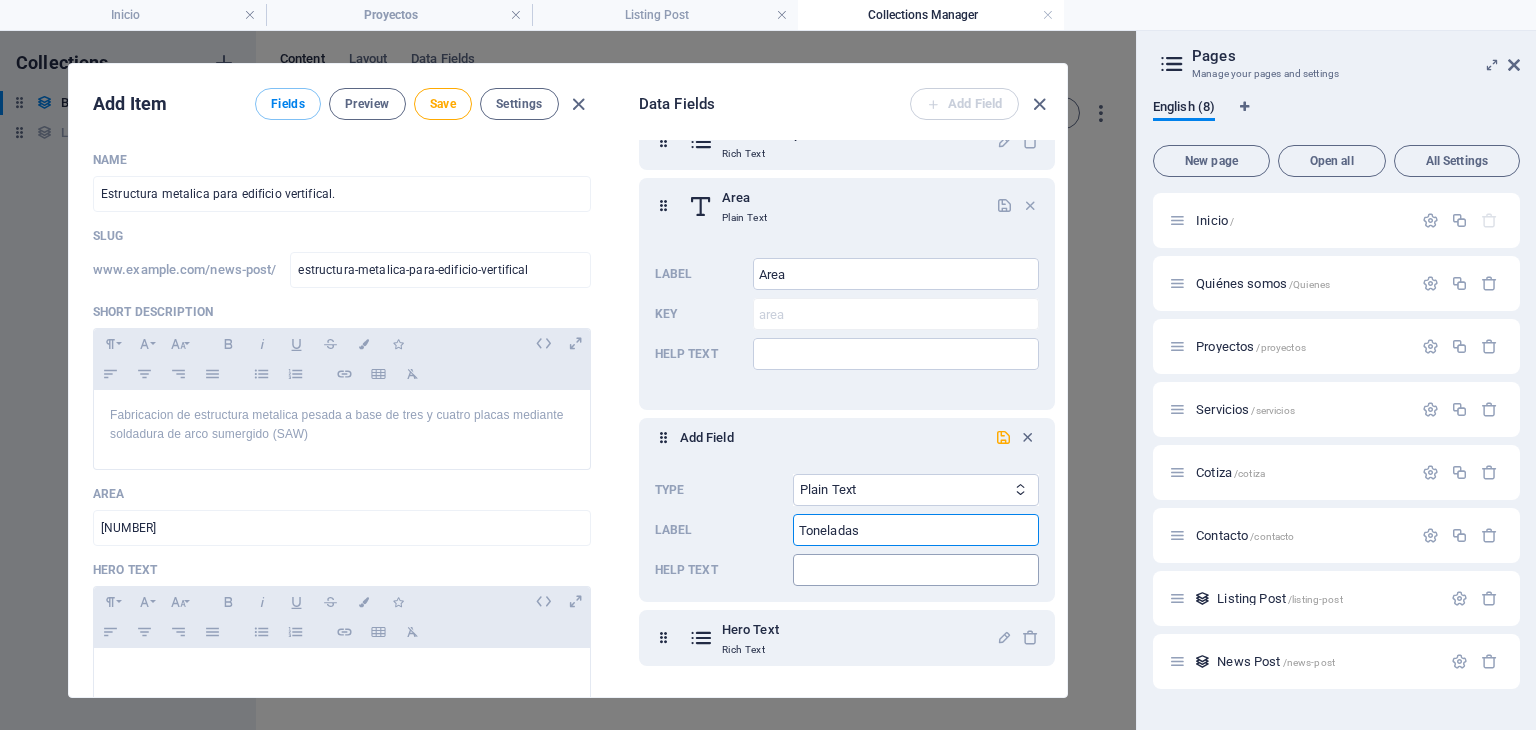 click at bounding box center [916, 570] 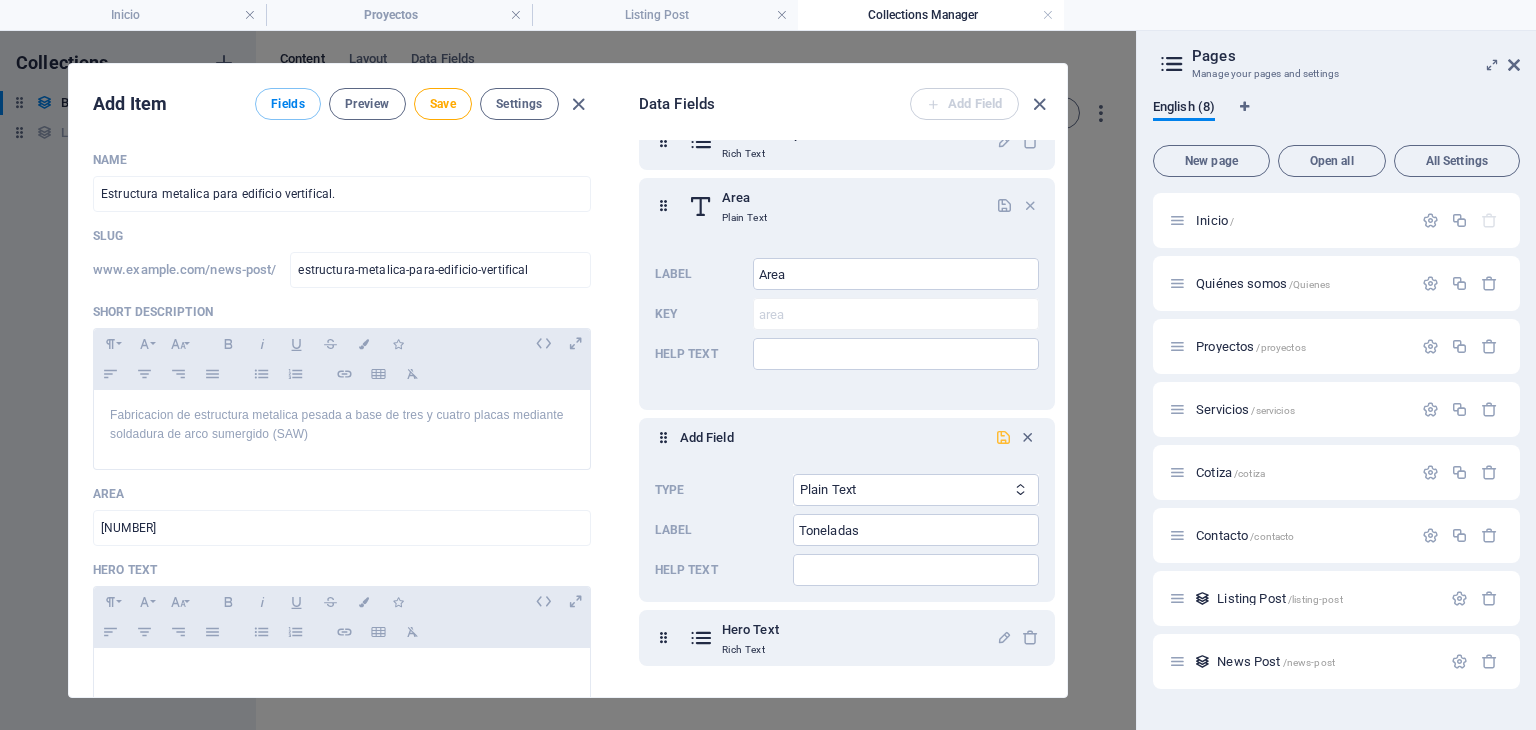 click at bounding box center (1003, 437) 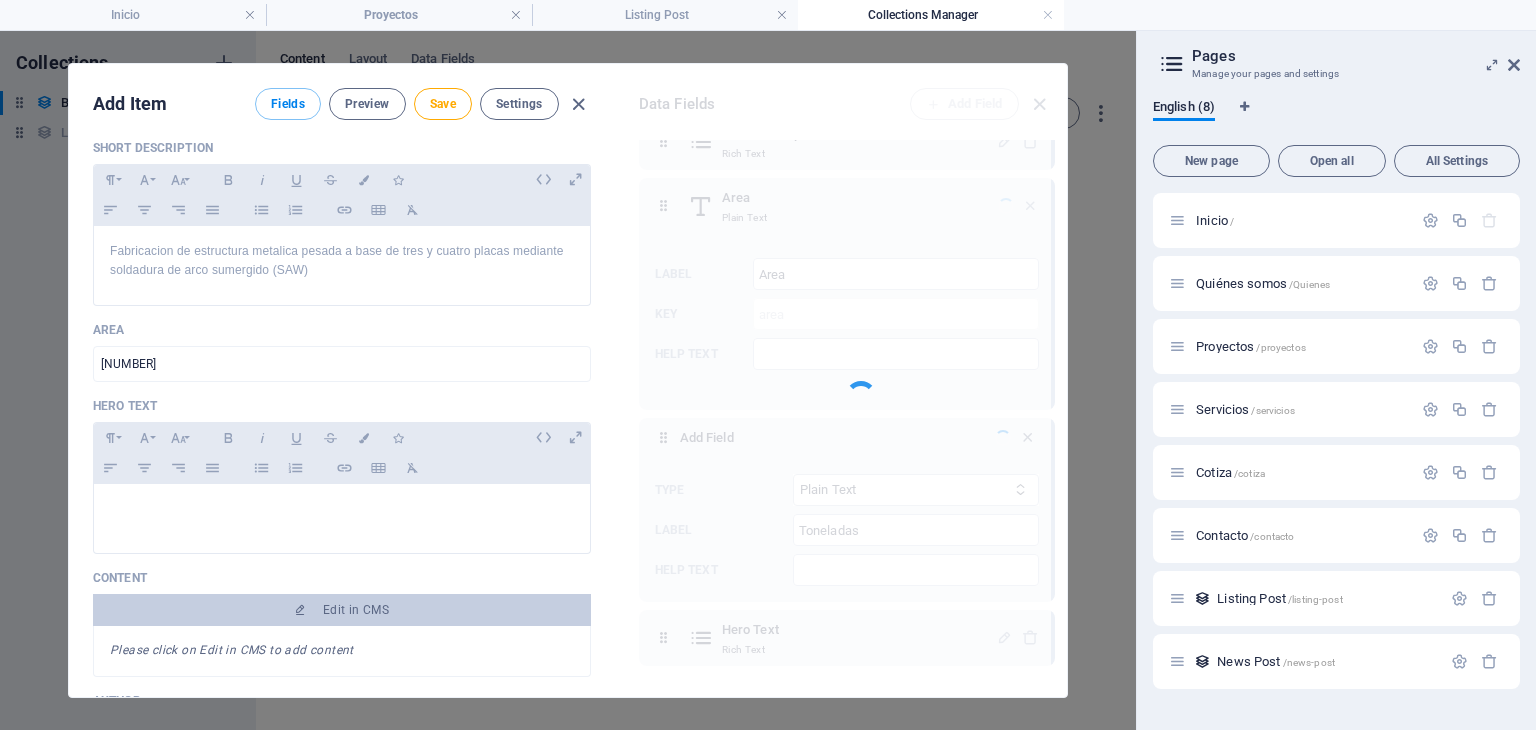 scroll, scrollTop: 166, scrollLeft: 0, axis: vertical 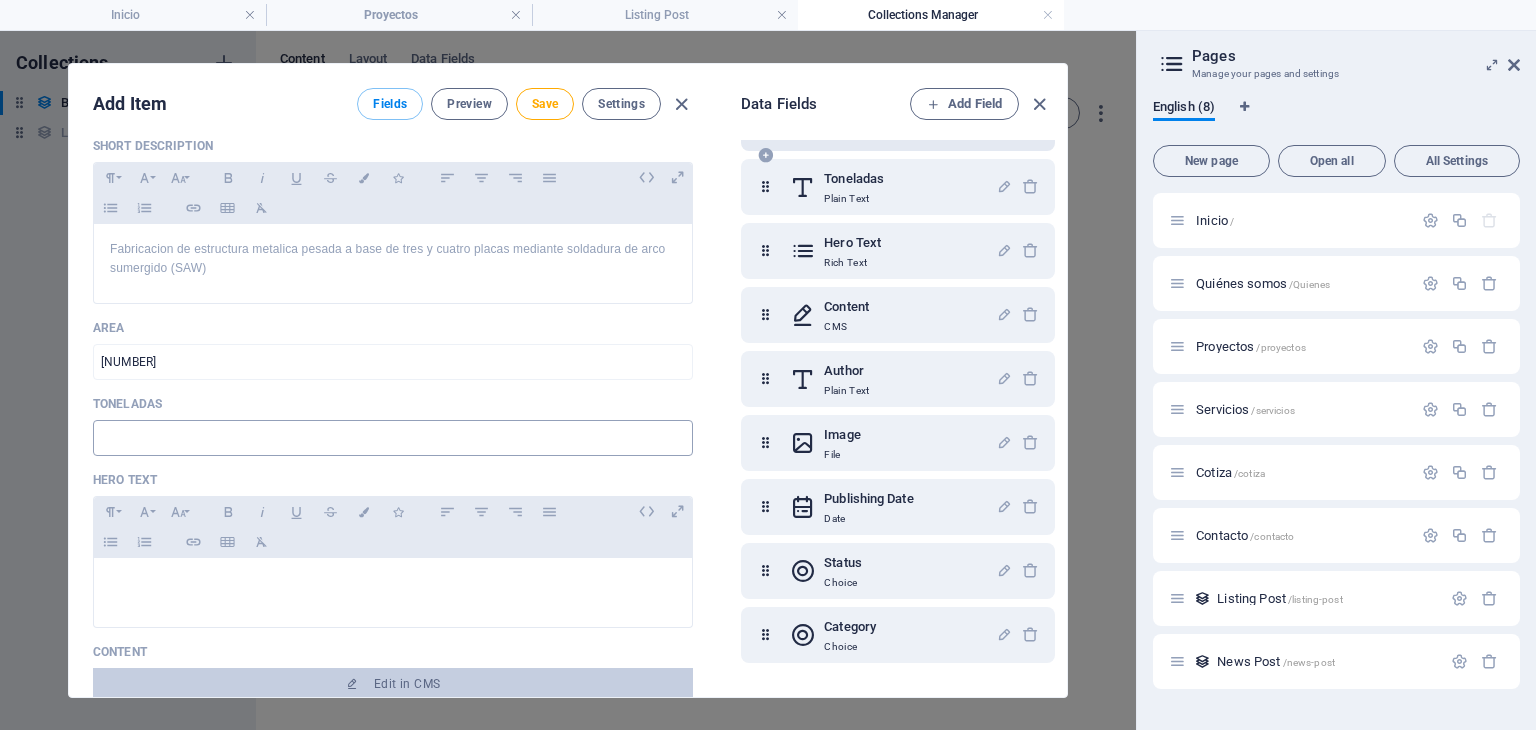 drag, startPoint x: 215, startPoint y: 419, endPoint x: 223, endPoint y: 429, distance: 12.806249 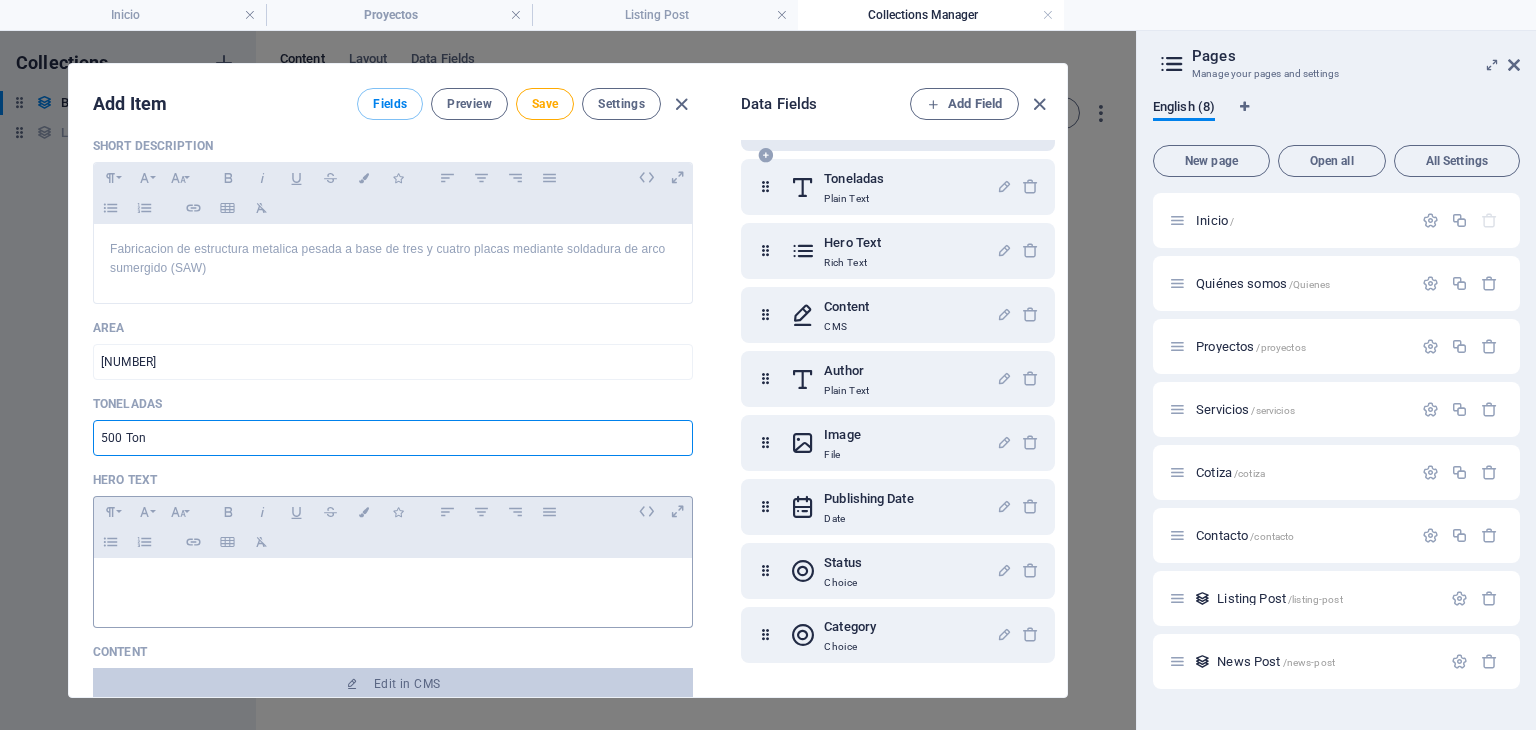 click at bounding box center (393, 588) 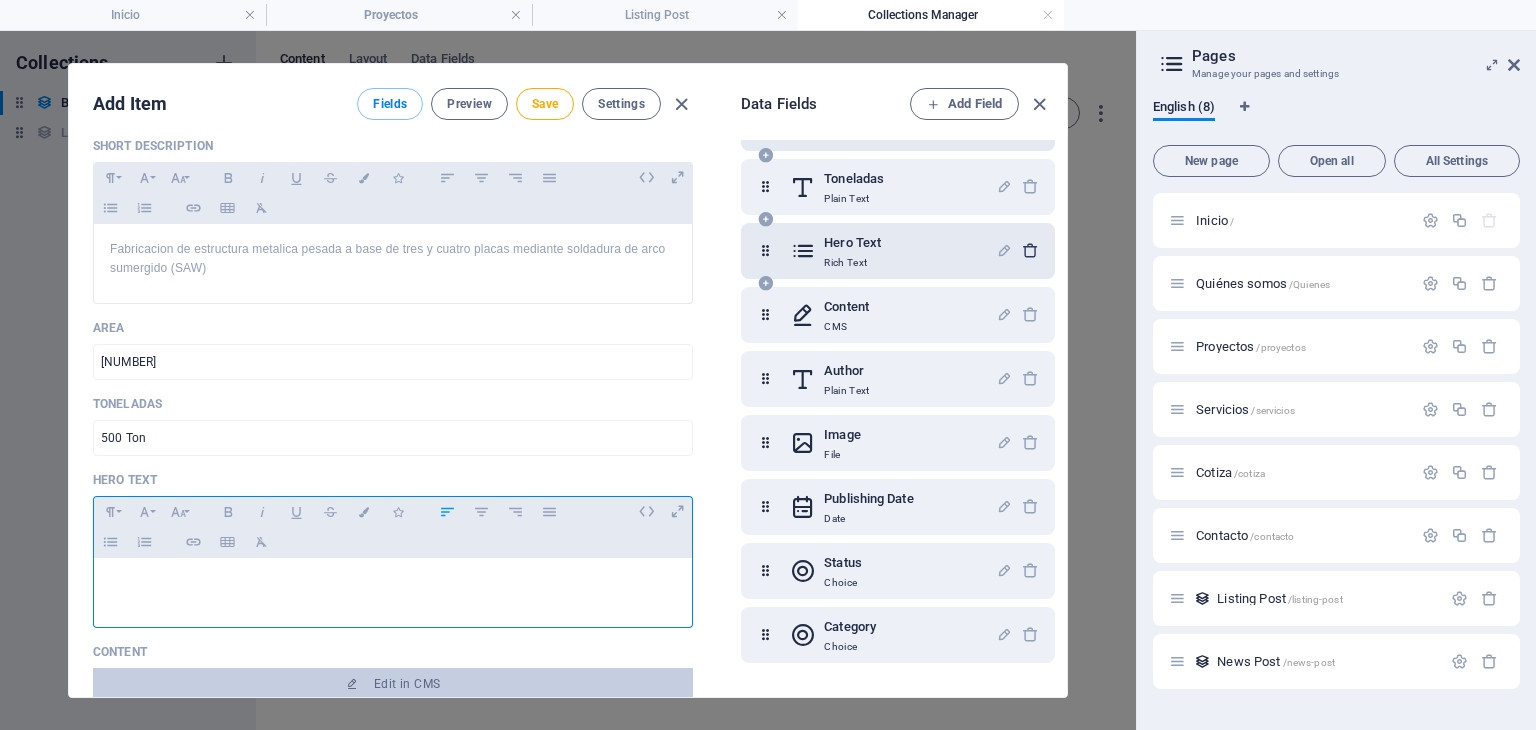click at bounding box center (1030, 250) 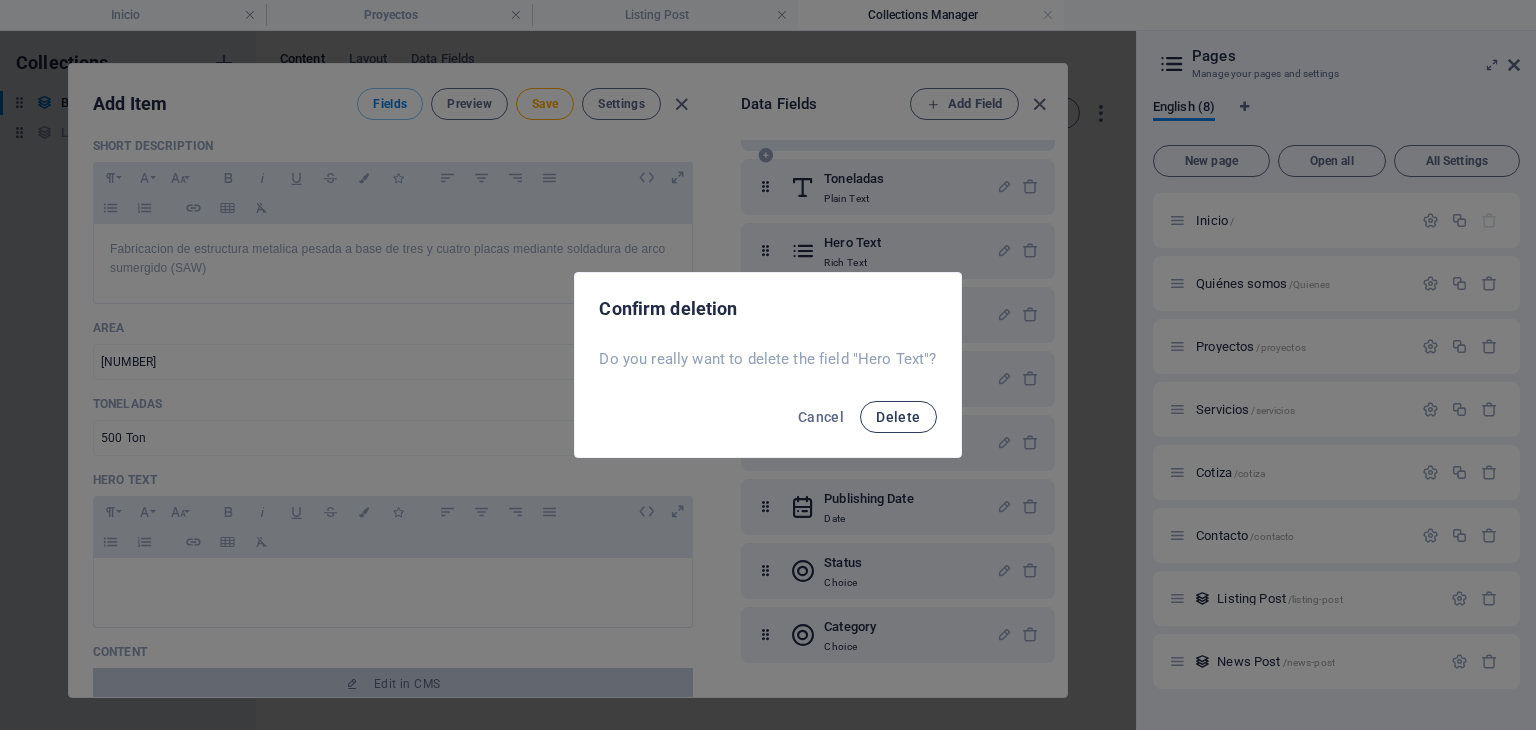 click on "Delete" at bounding box center [898, 417] 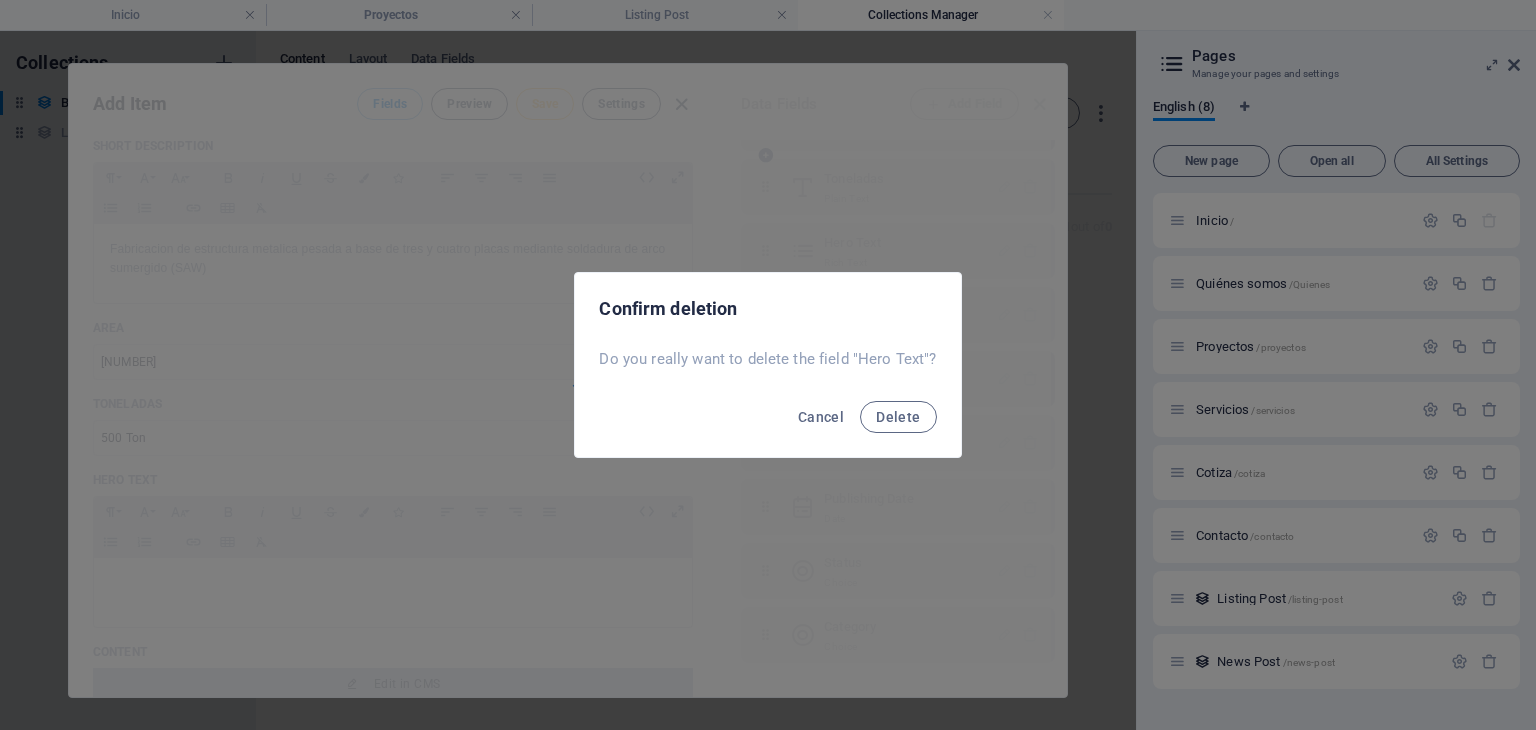 scroll, scrollTop: 185, scrollLeft: 0, axis: vertical 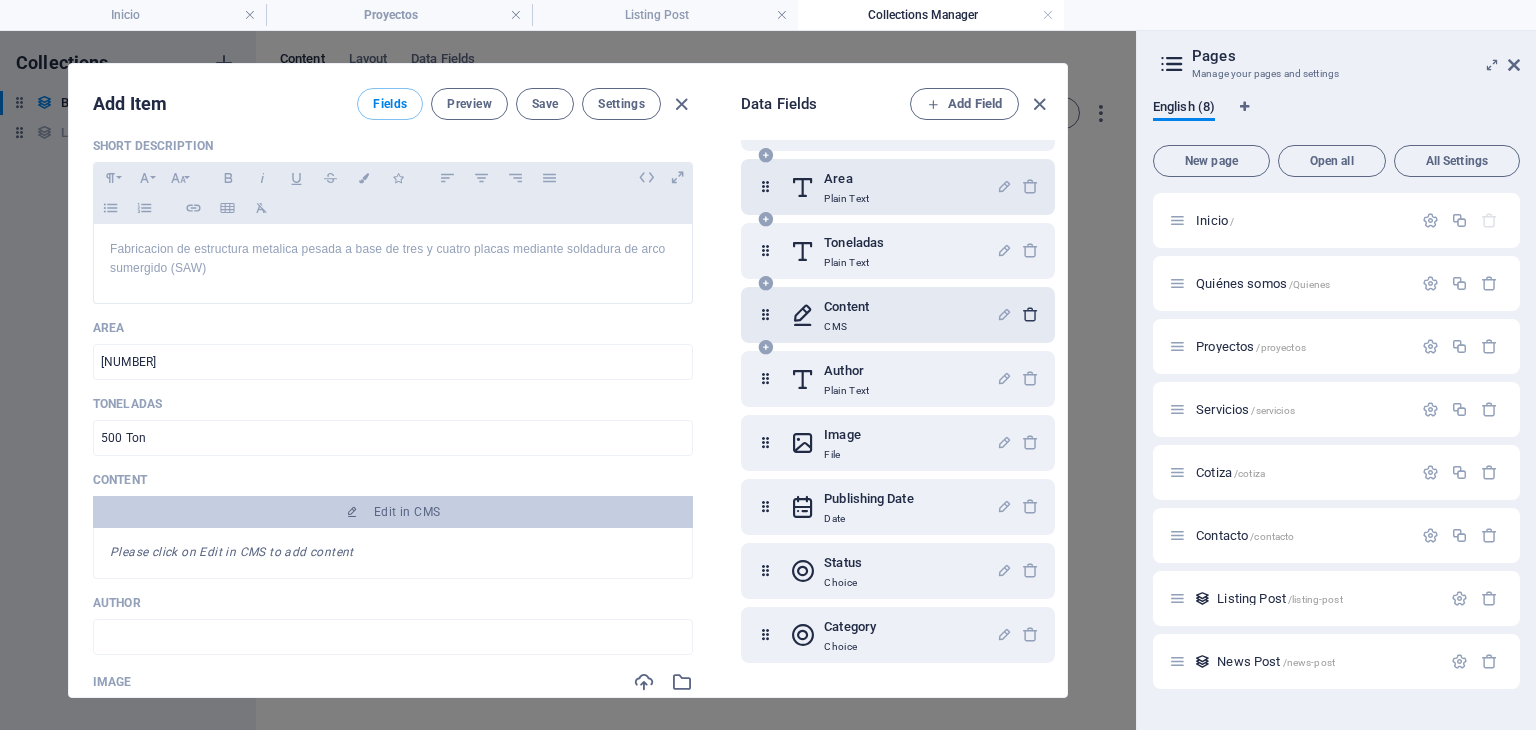 click at bounding box center [1030, 314] 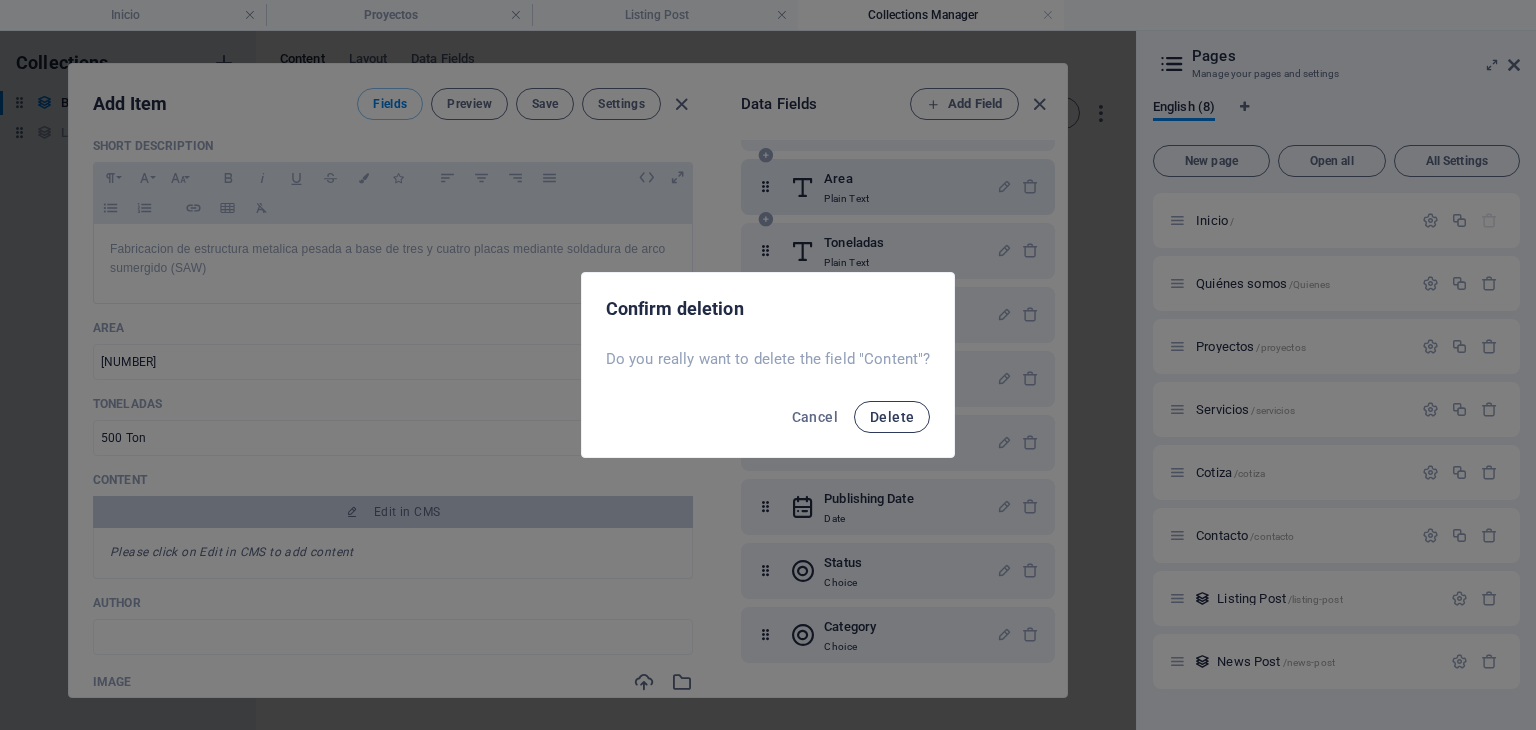 click on "Delete" at bounding box center (892, 417) 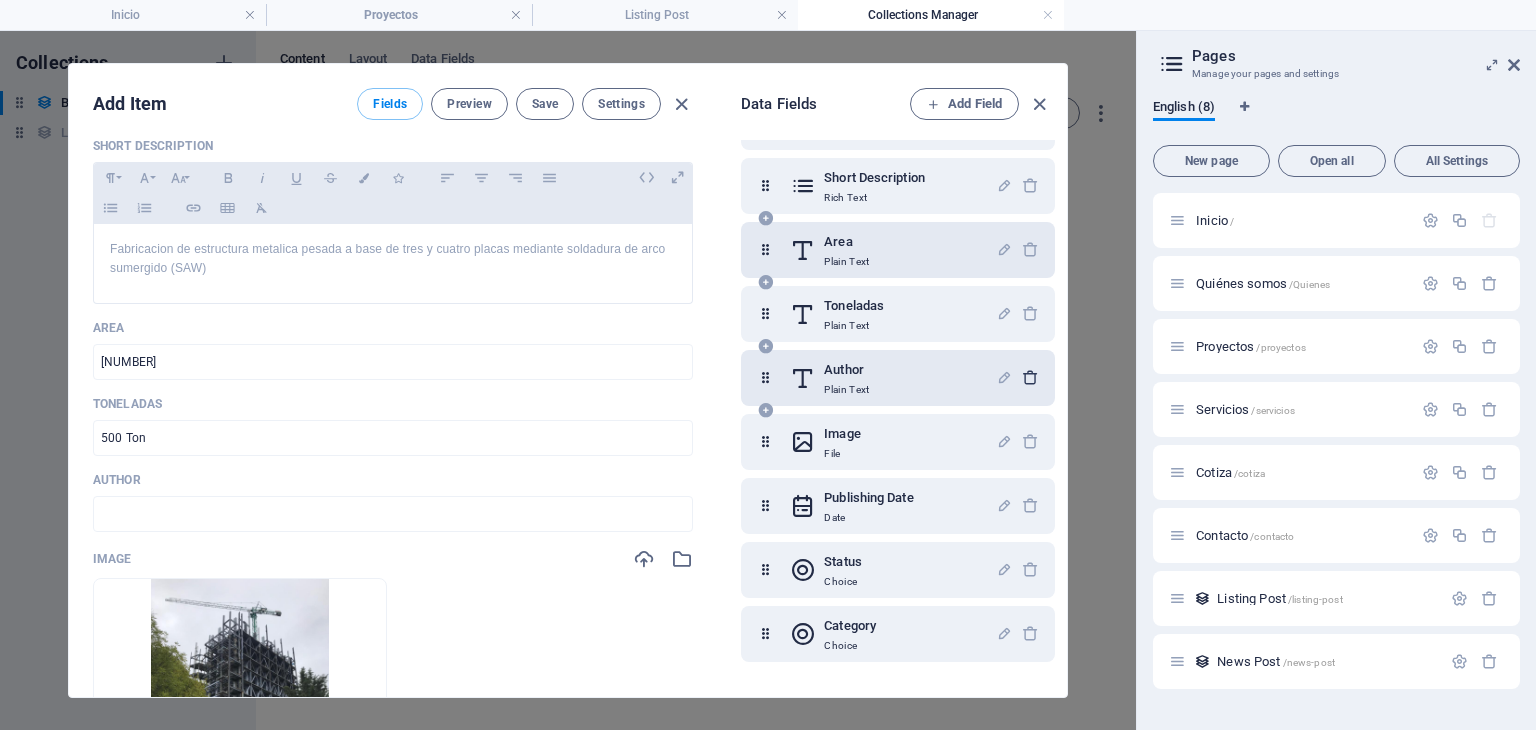 scroll, scrollTop: 121, scrollLeft: 0, axis: vertical 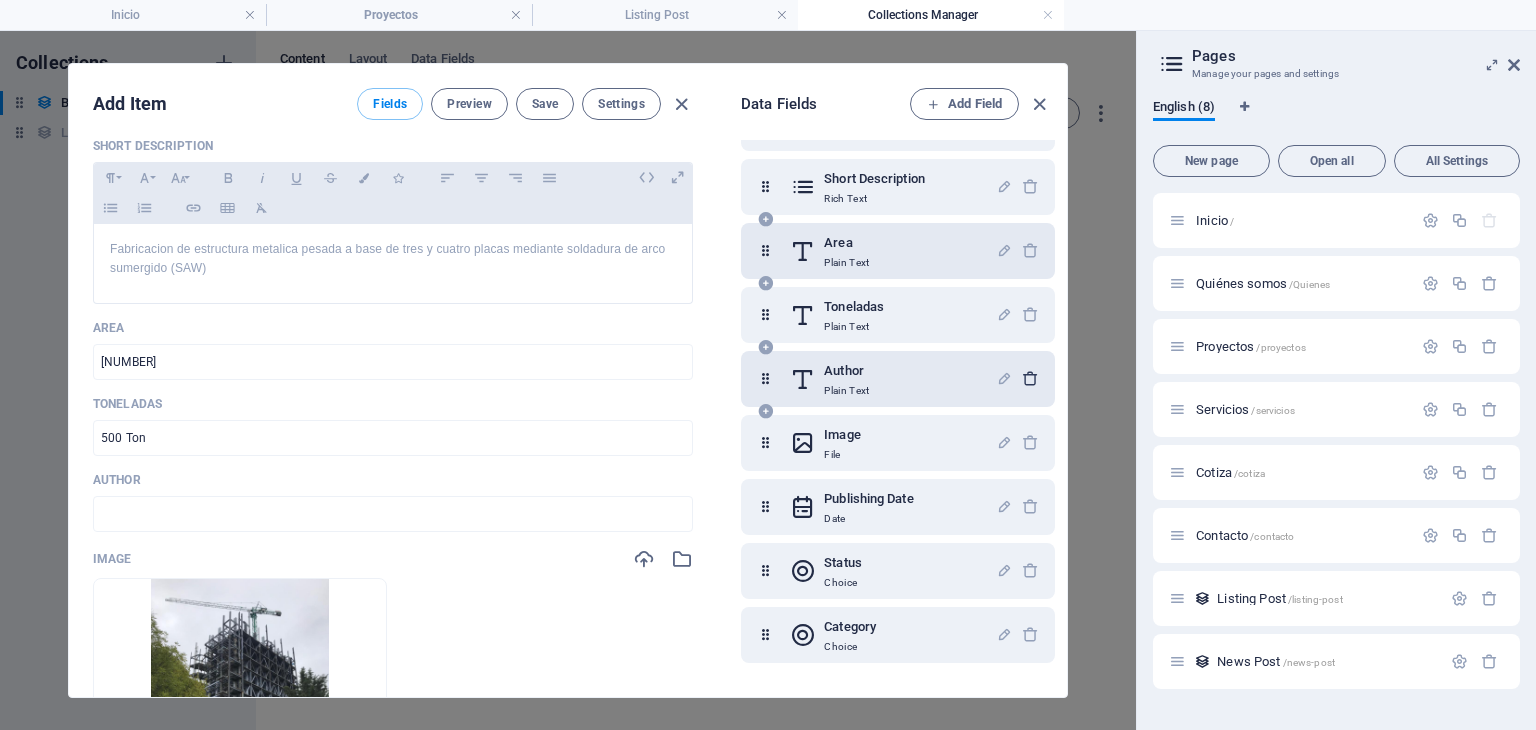 click at bounding box center (1030, 378) 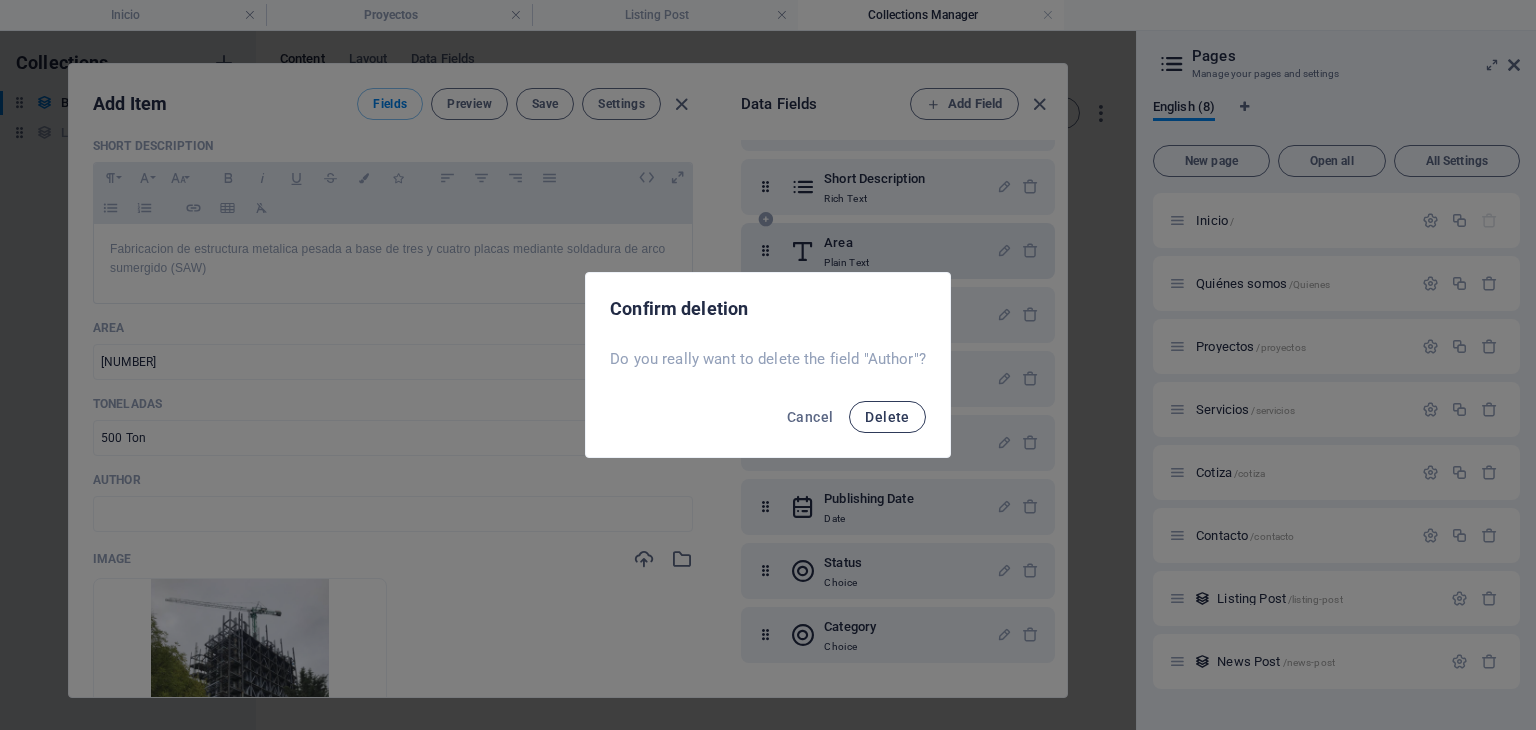click on "Delete" at bounding box center [887, 417] 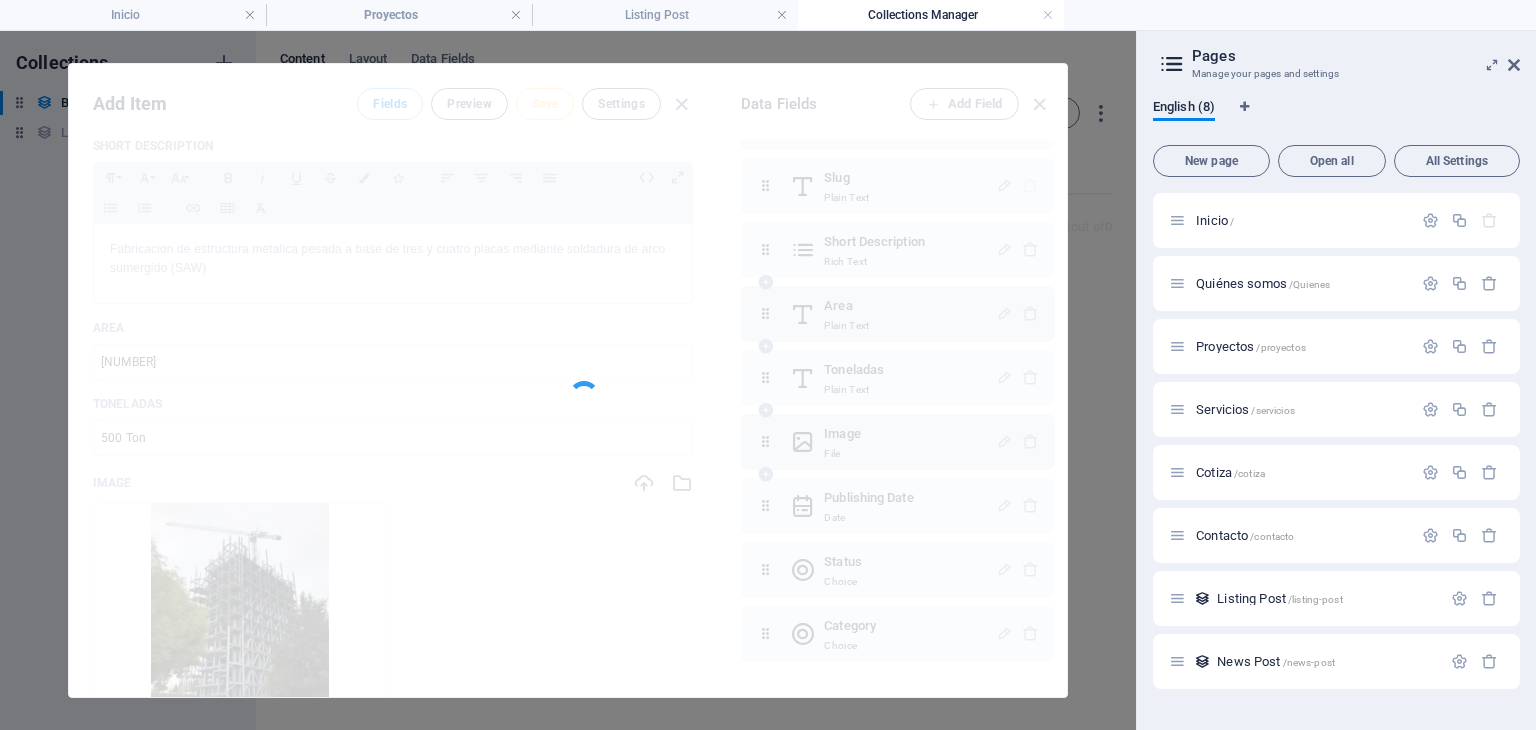 scroll, scrollTop: 57, scrollLeft: 0, axis: vertical 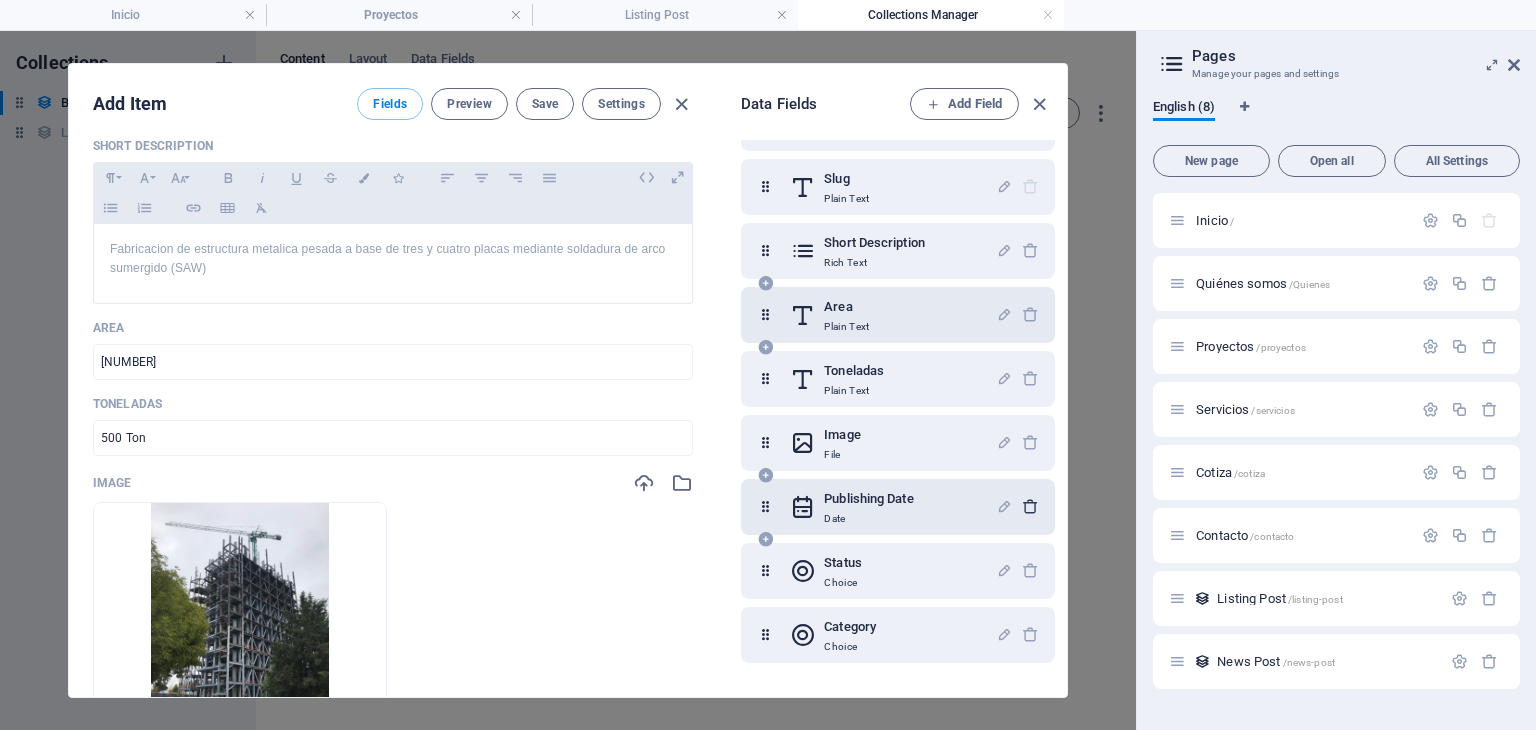 click at bounding box center [1030, 506] 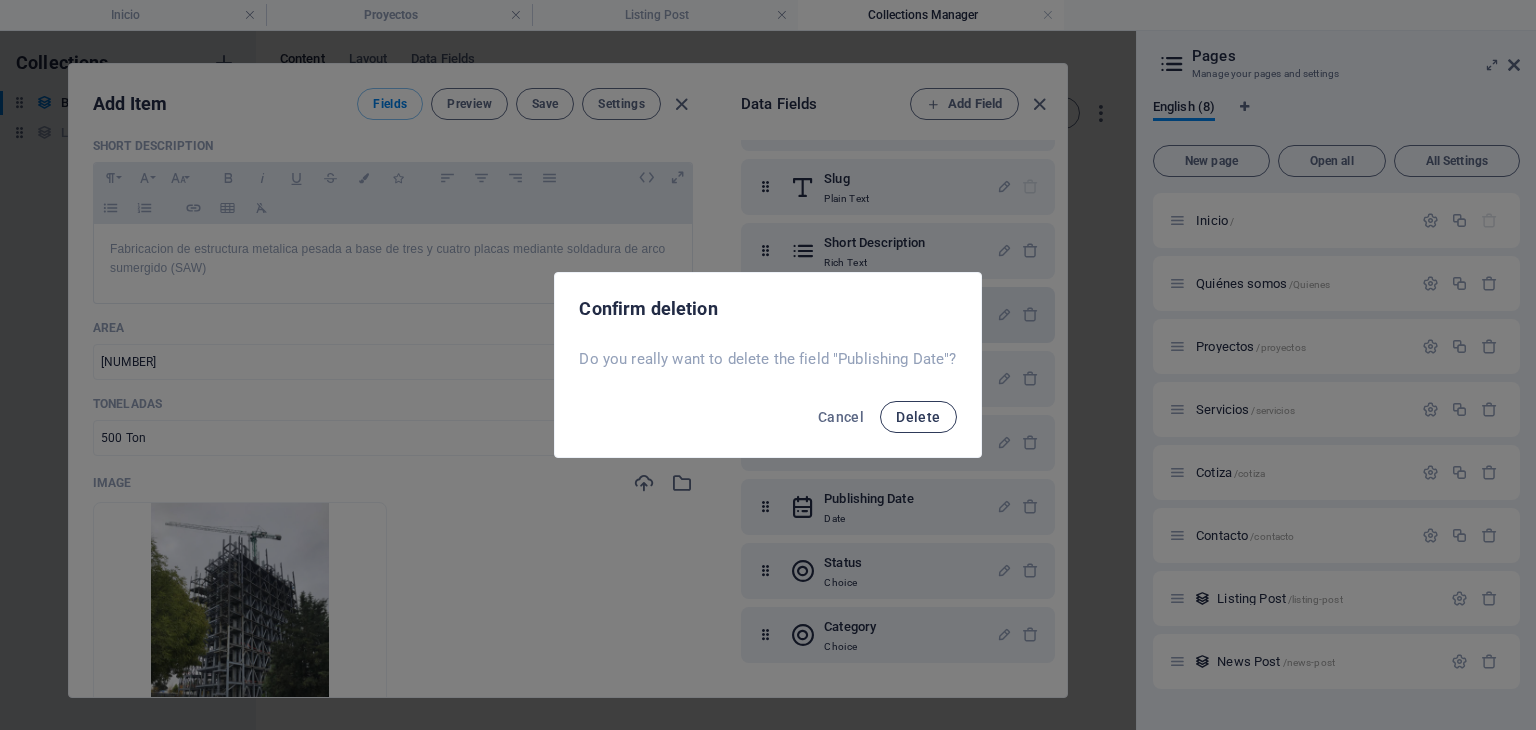 click on "Delete" at bounding box center [918, 417] 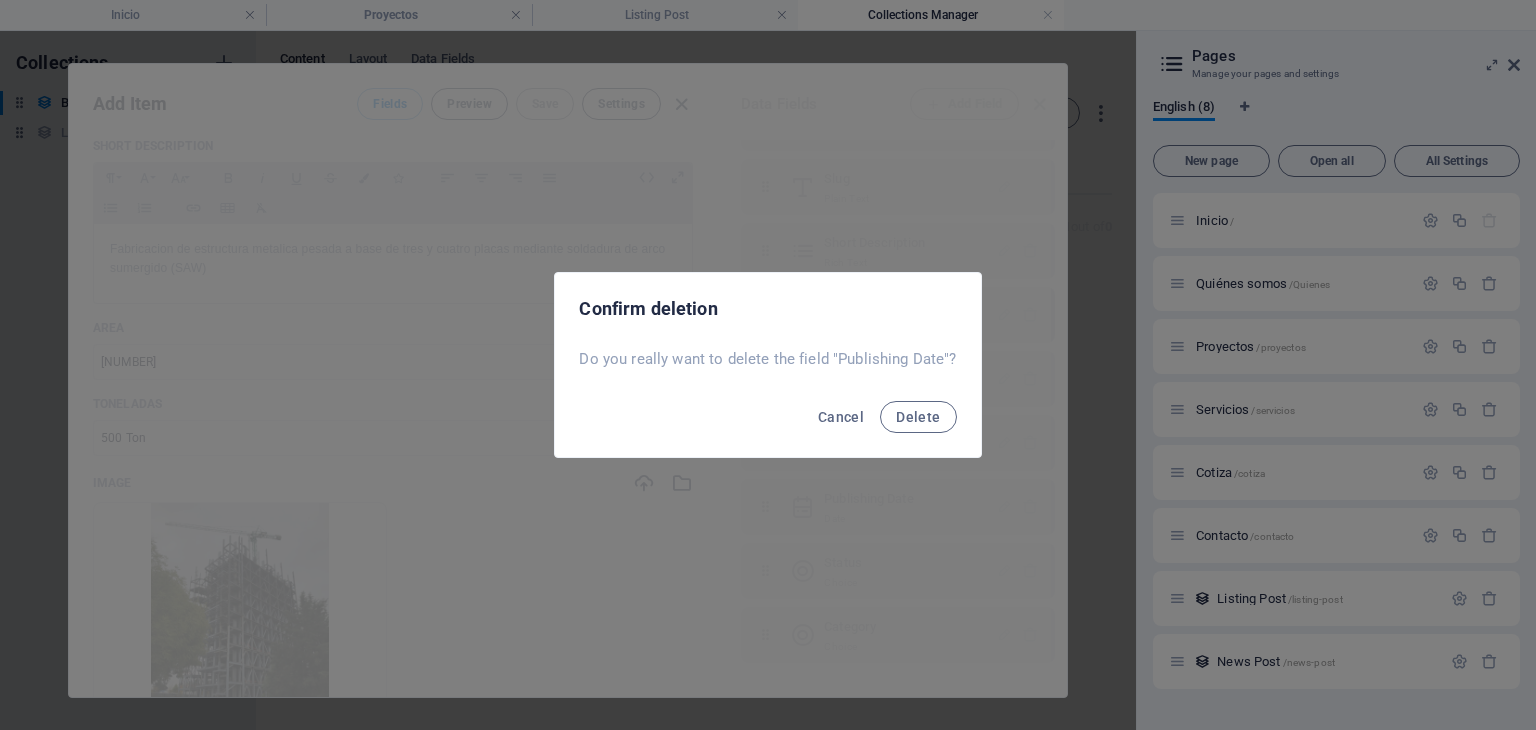 scroll, scrollTop: 0, scrollLeft: 0, axis: both 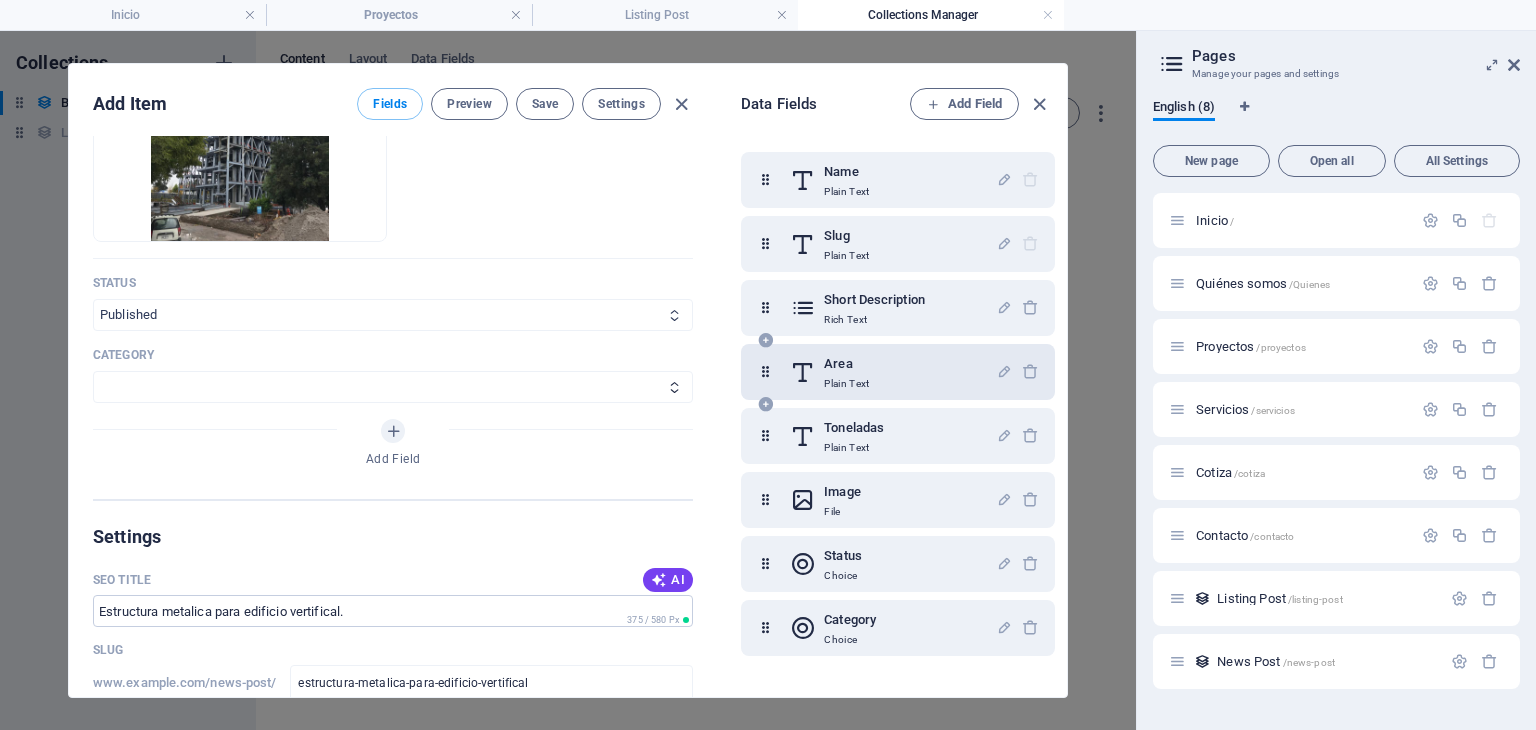 click on "Published Draft" at bounding box center (393, 315) 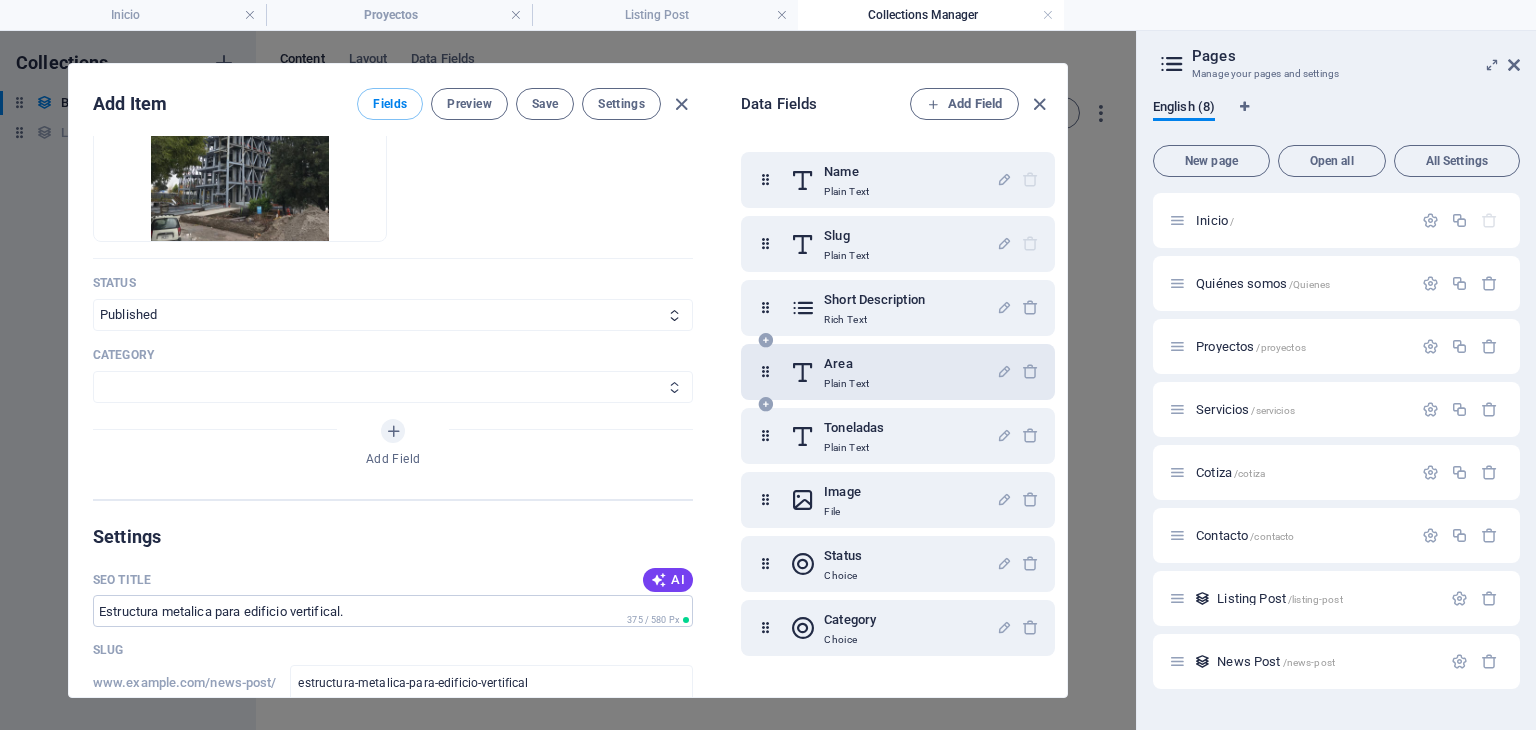 drag, startPoint x: 314, startPoint y: 314, endPoint x: 572, endPoint y: 369, distance: 263.79727 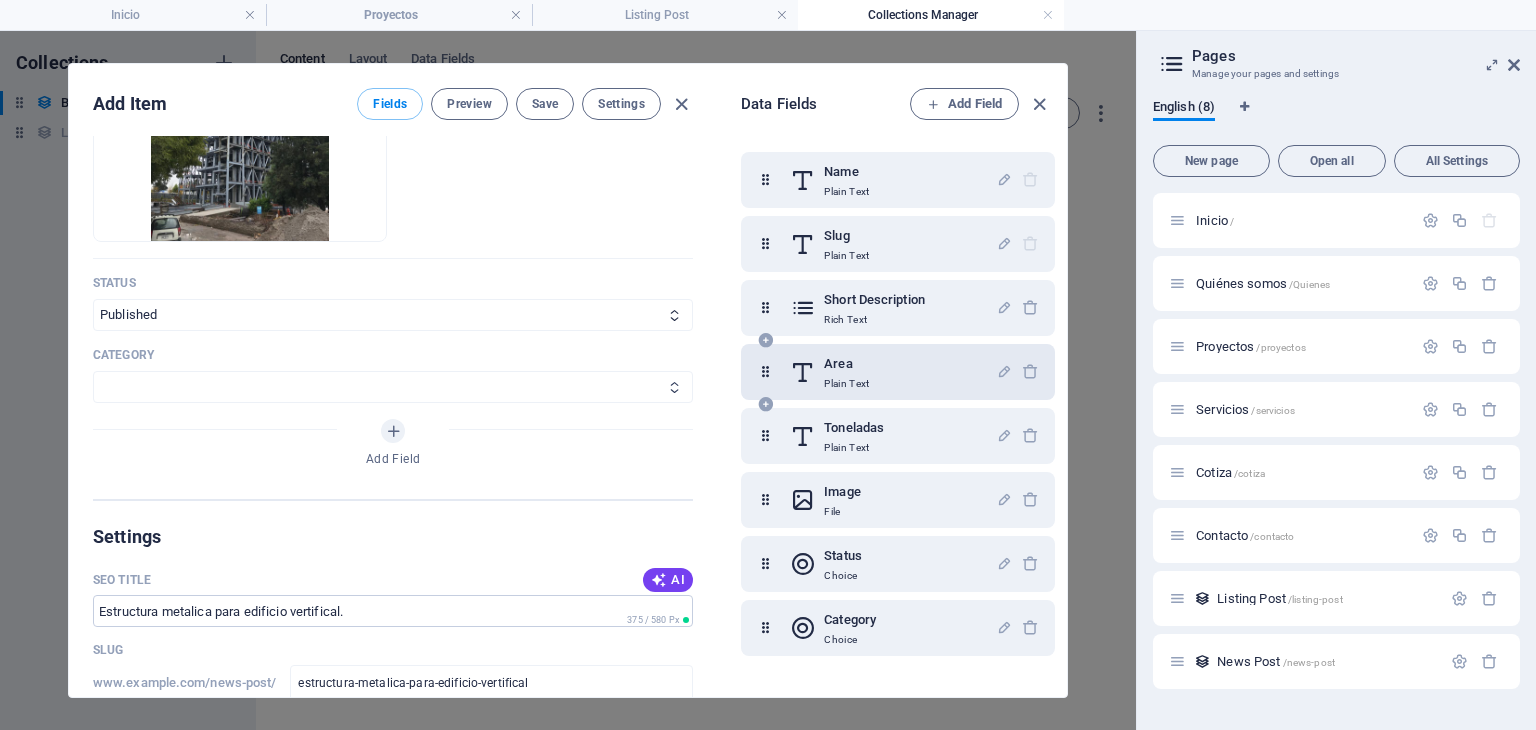 click on "Estate Trends Investment" at bounding box center (393, 387) 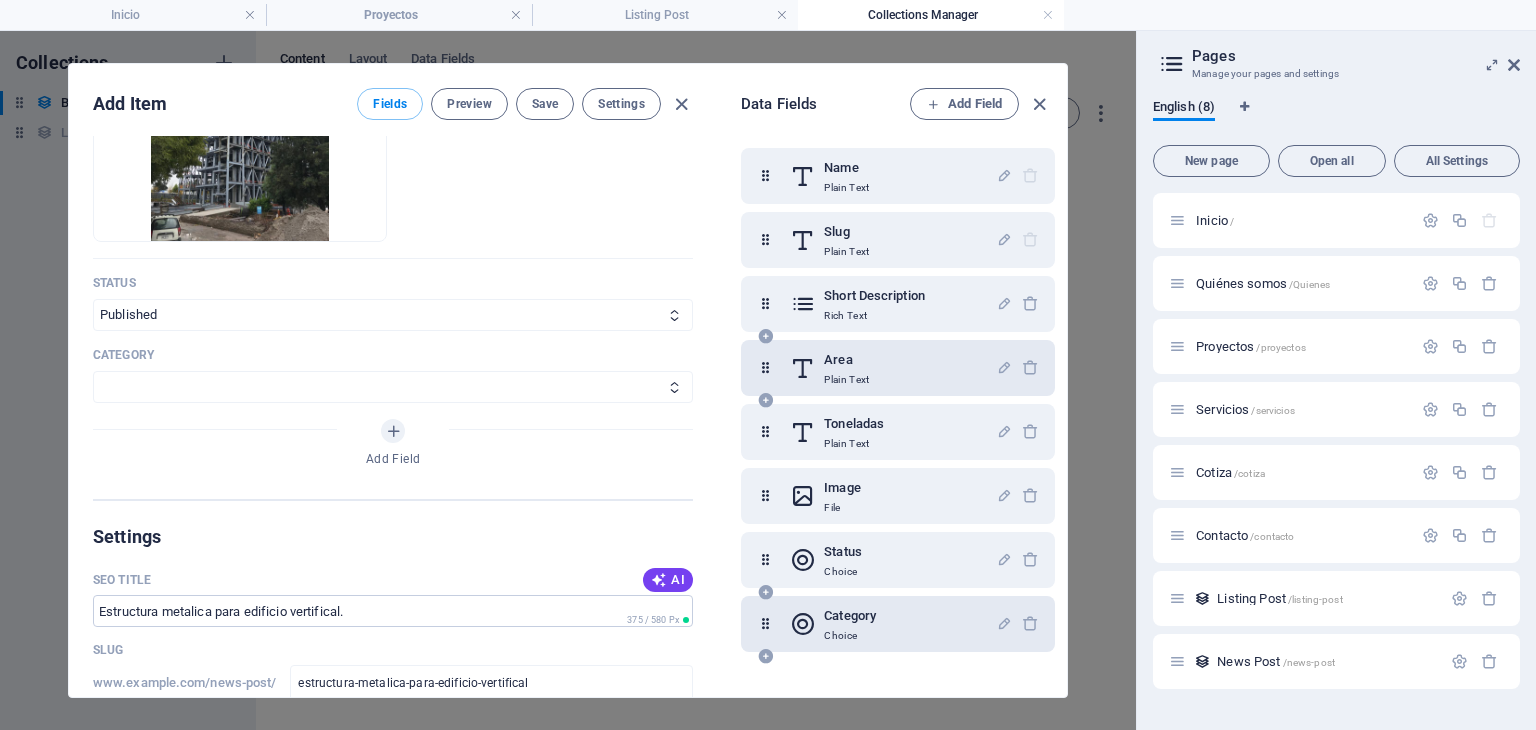click on "Category Choice" at bounding box center [893, 624] 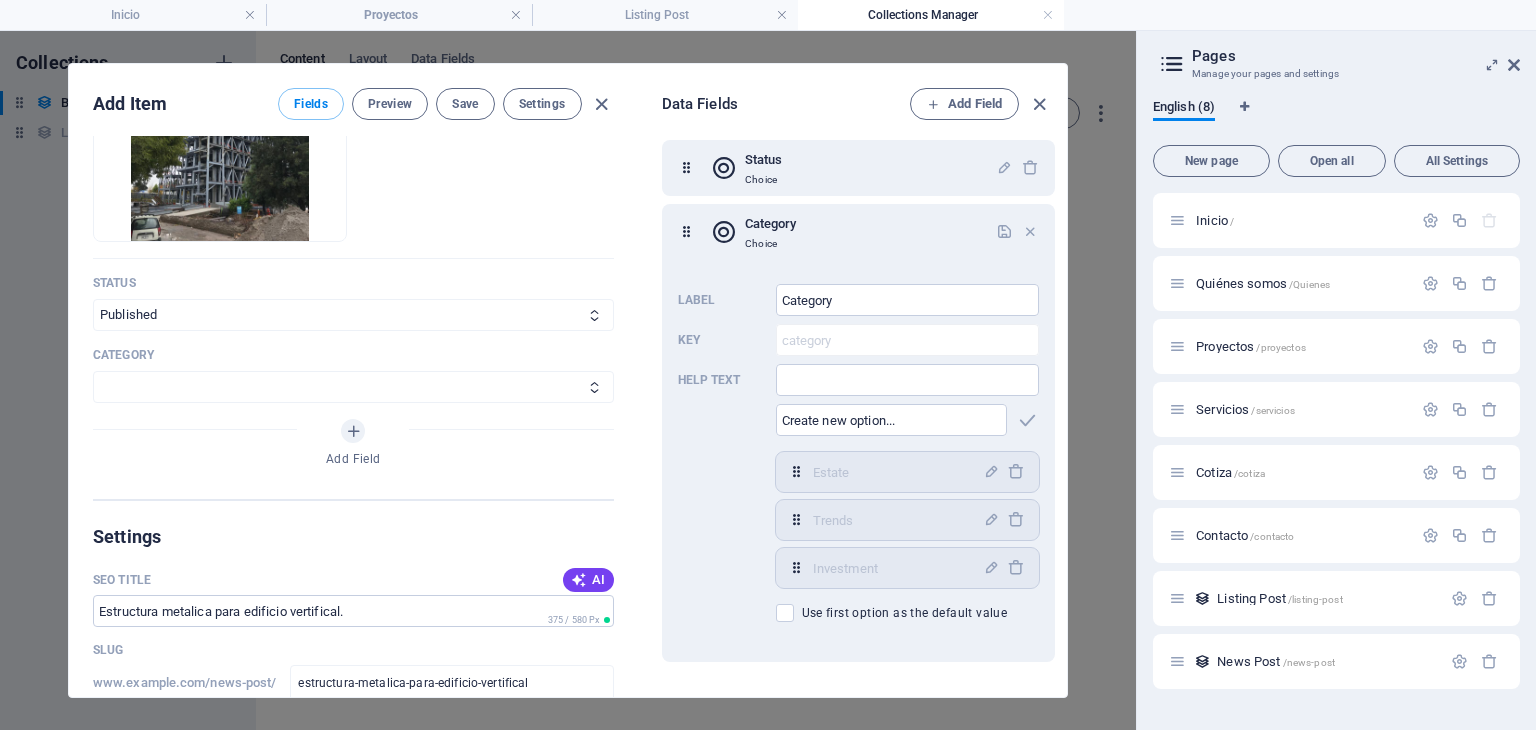 scroll, scrollTop: 396, scrollLeft: 0, axis: vertical 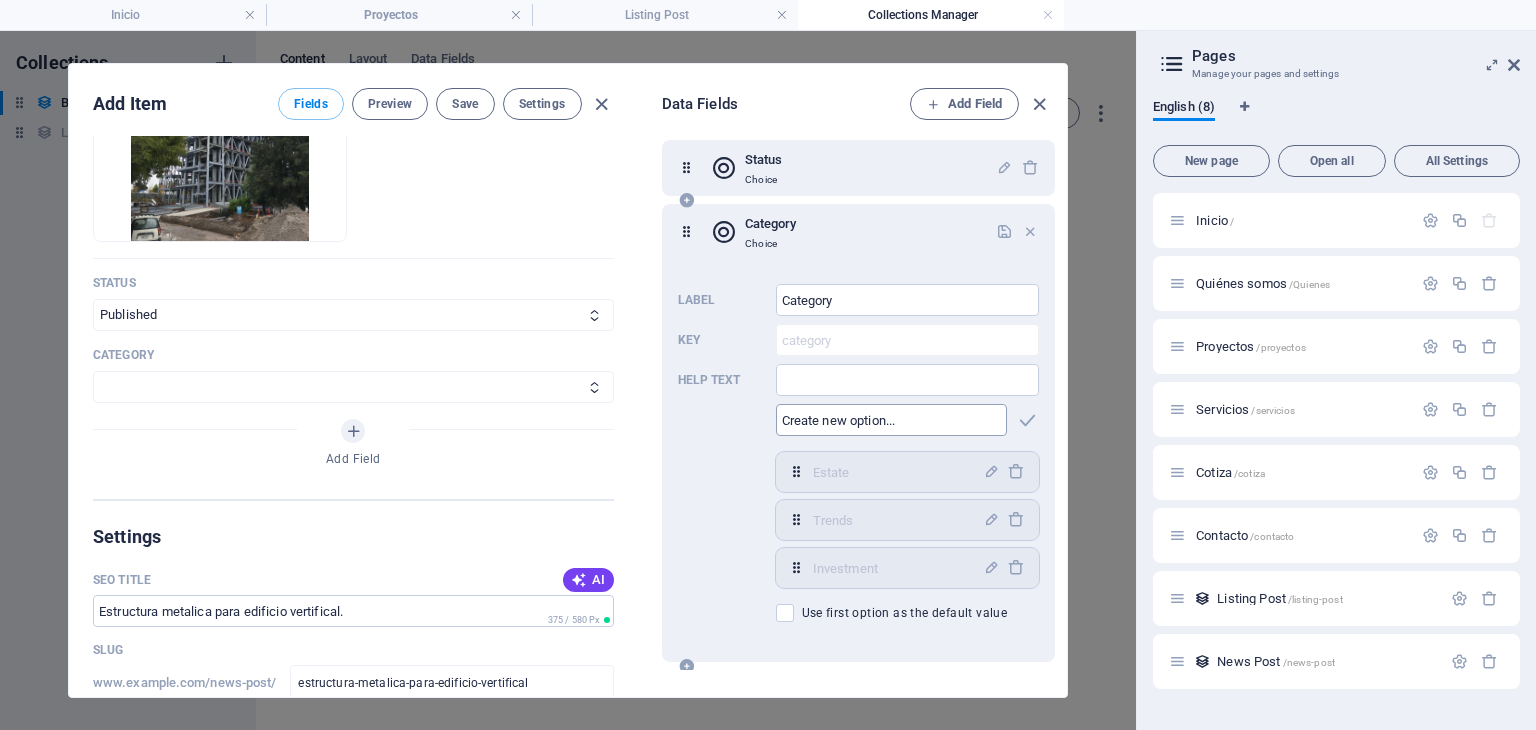 click at bounding box center [892, 420] 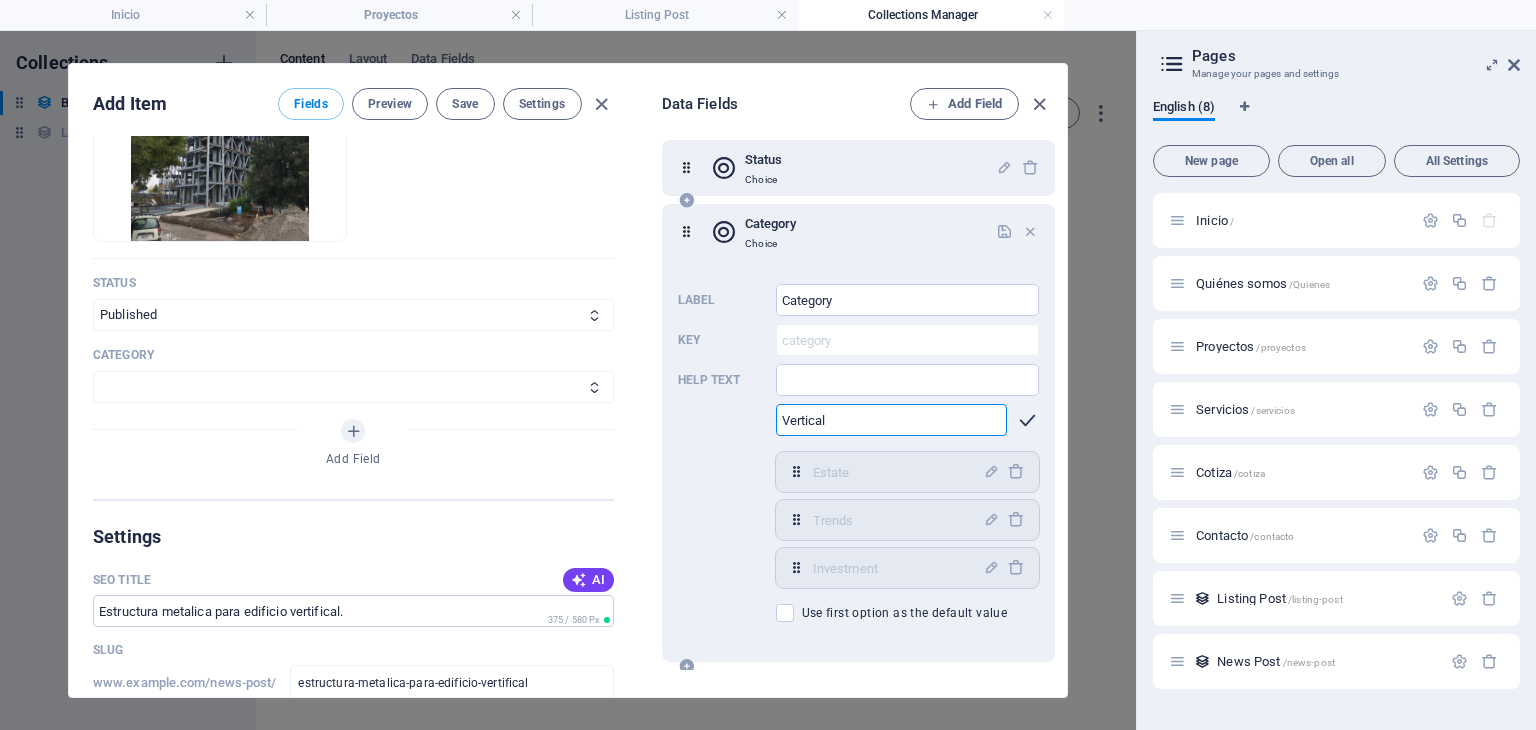 click at bounding box center (1027, 420) 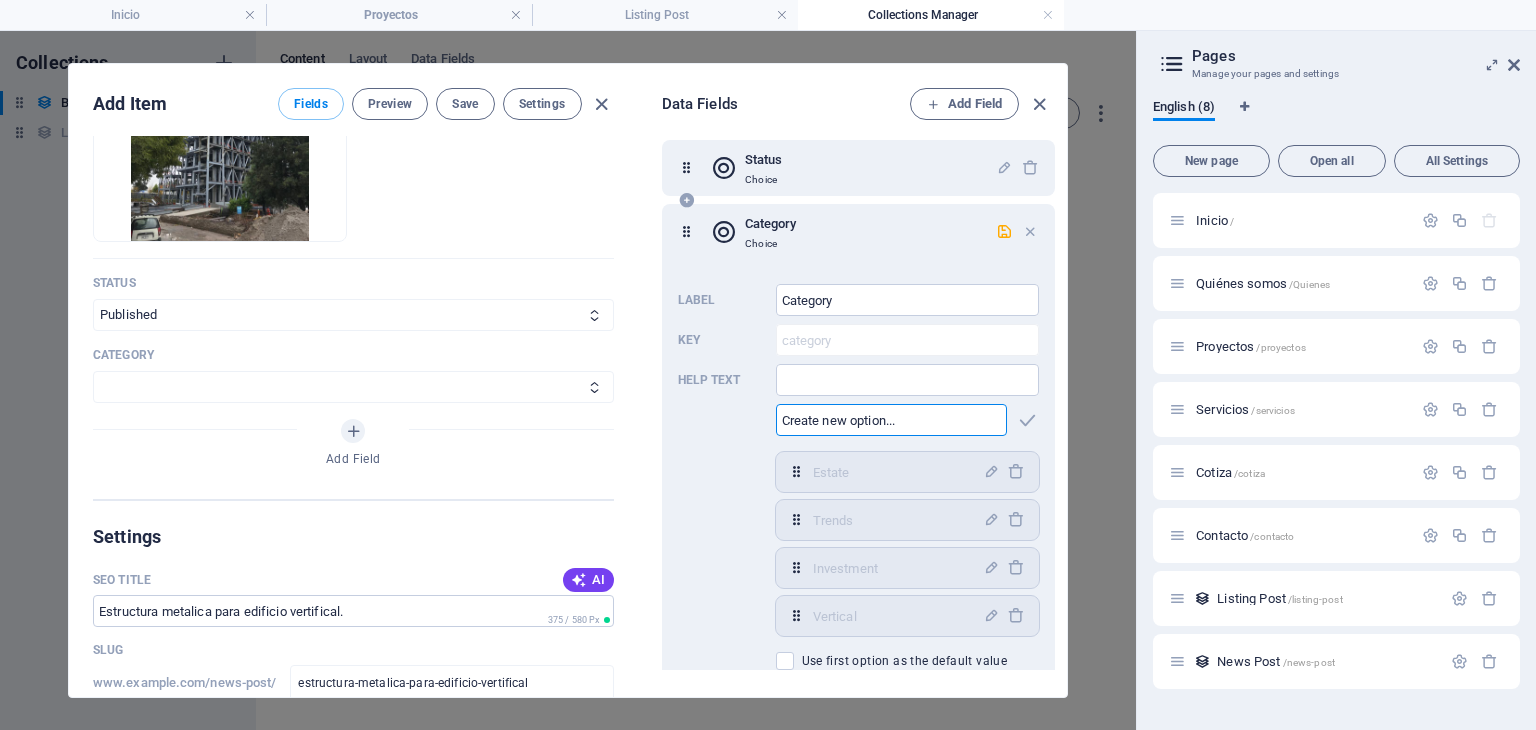 click at bounding box center (892, 420) 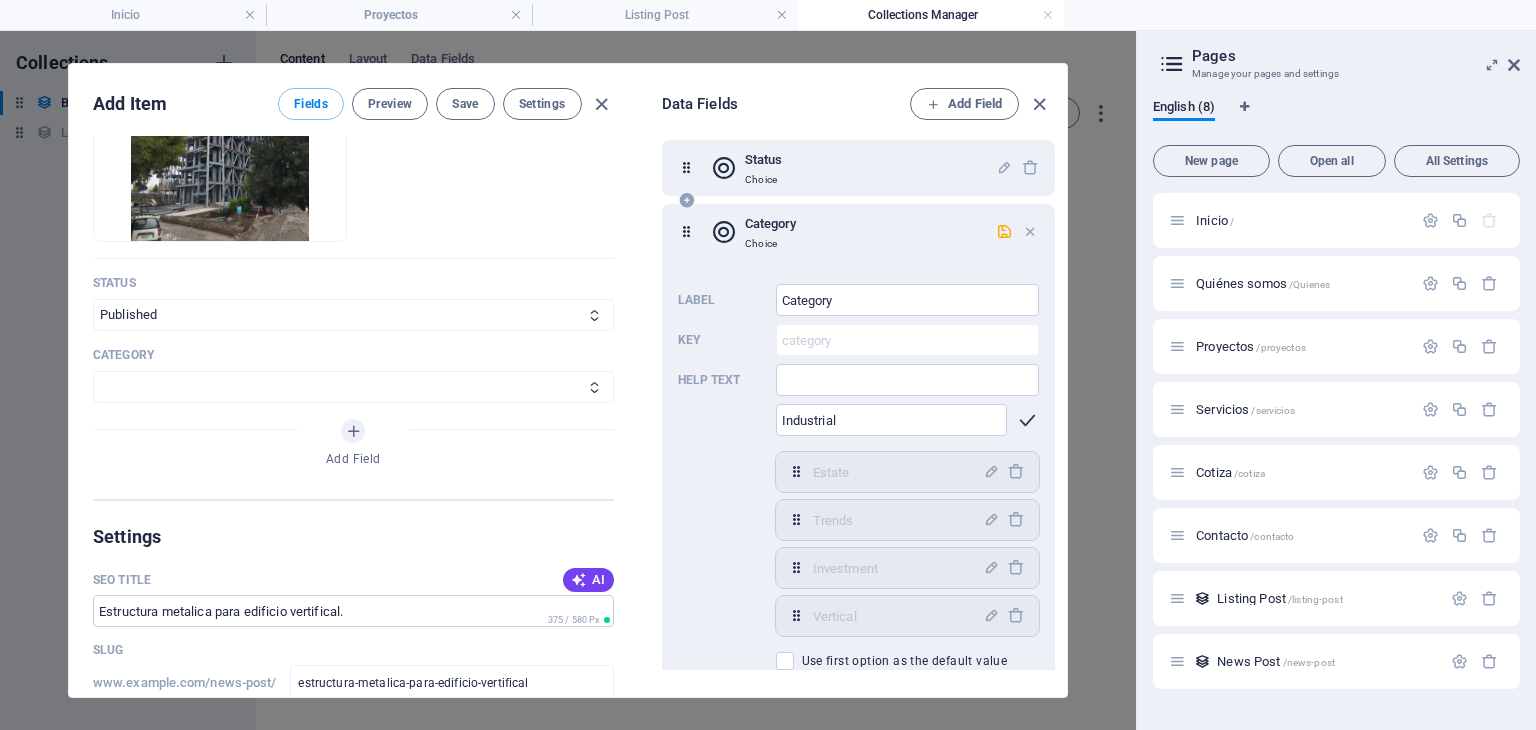 click at bounding box center [1027, 420] 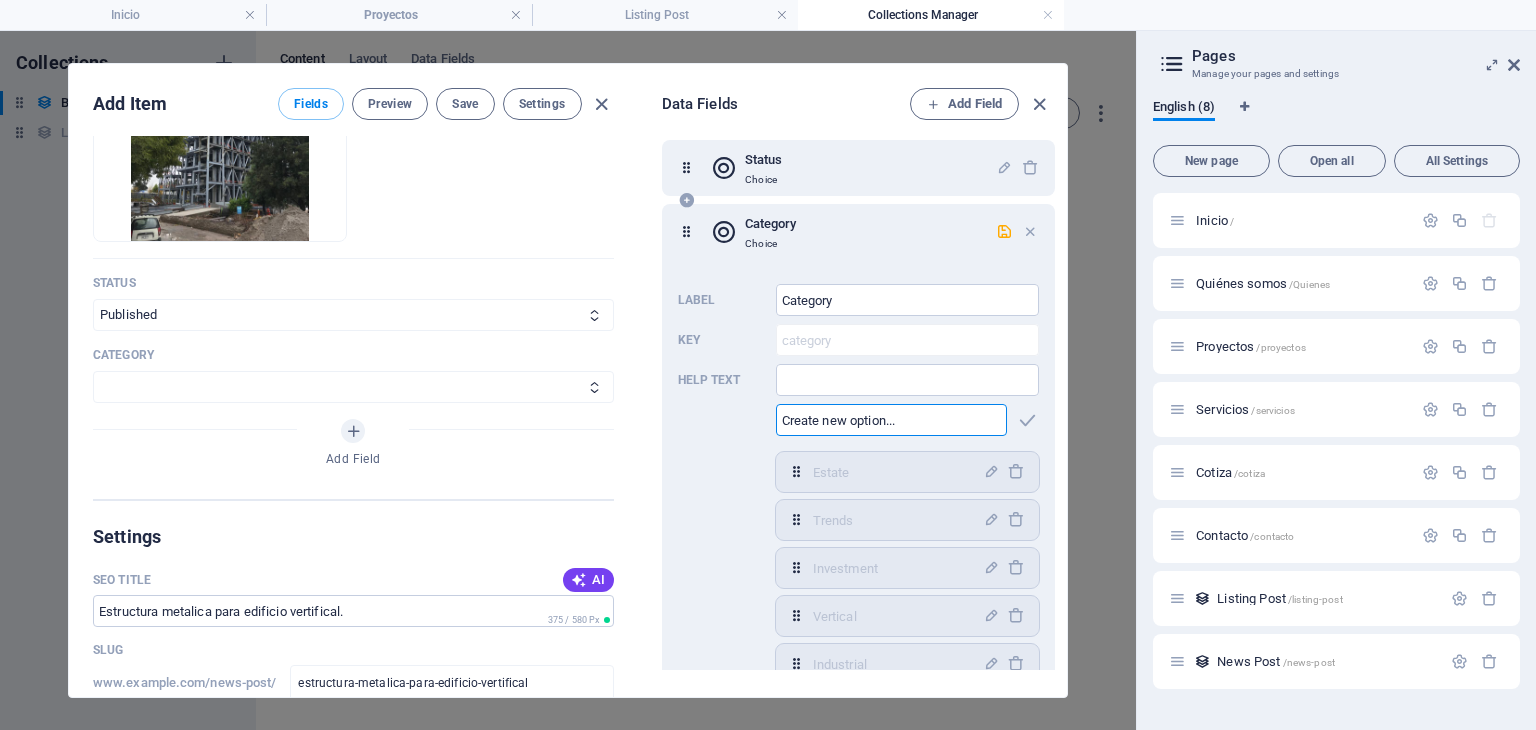 click at bounding box center [892, 420] 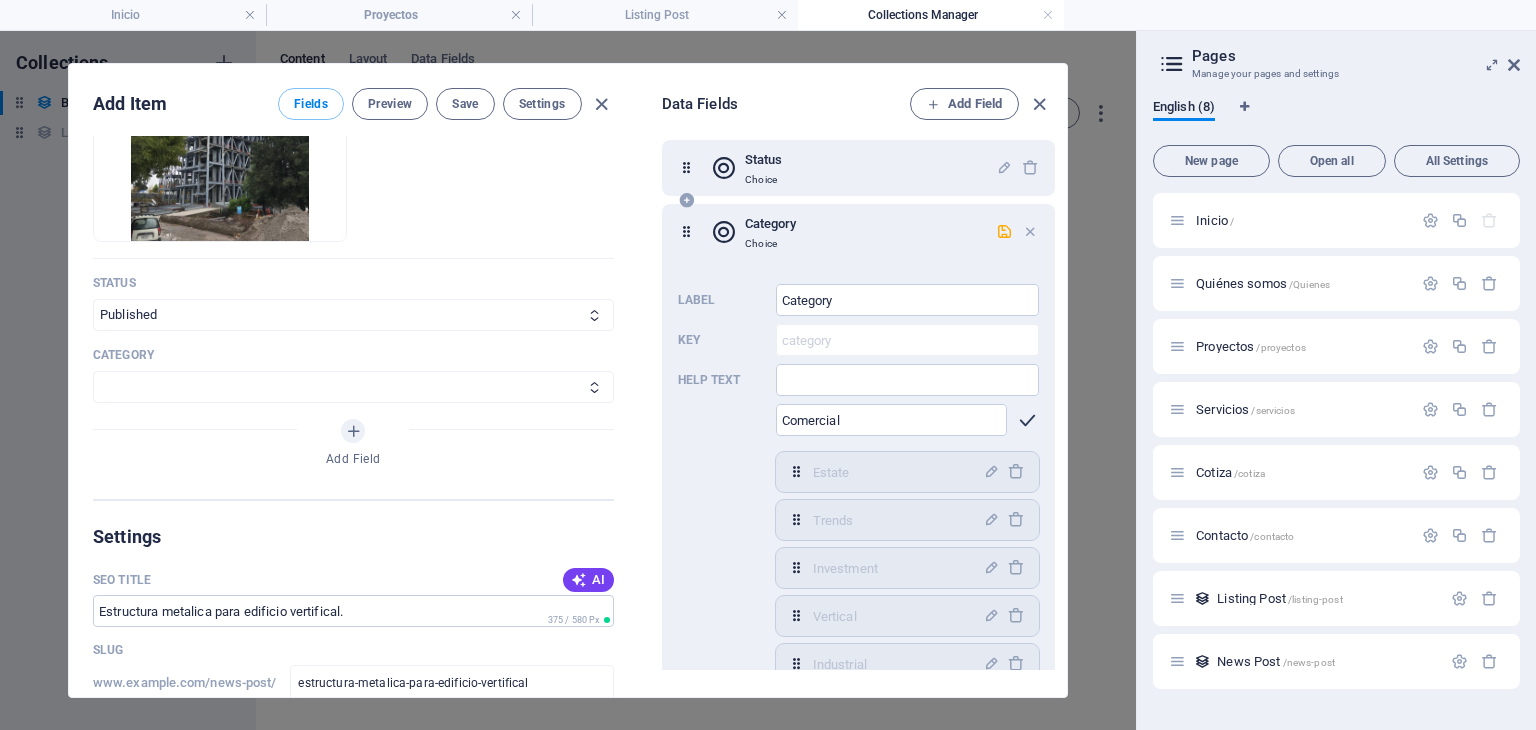 click at bounding box center (1027, 420) 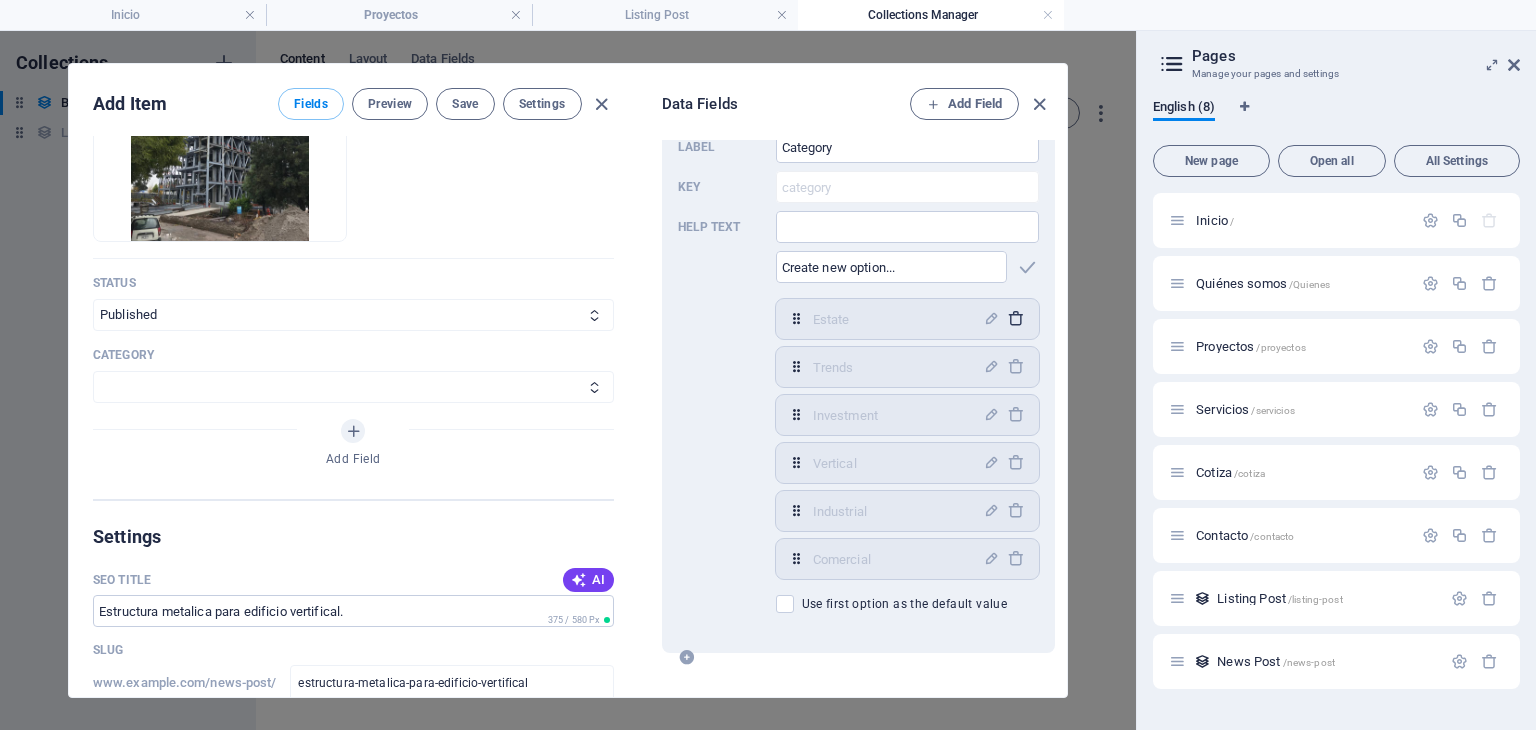 click at bounding box center [1015, 318] 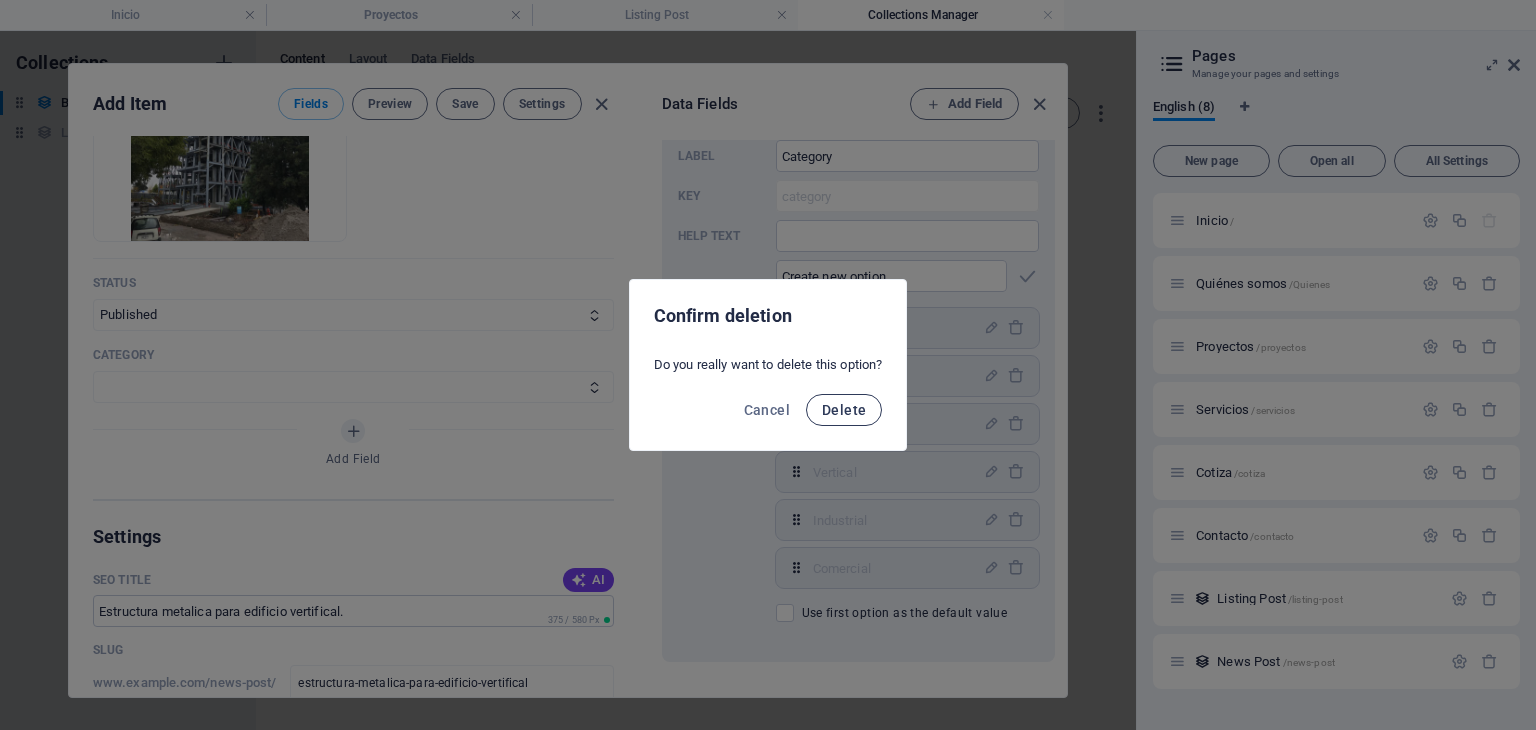click on "Delete" at bounding box center [844, 410] 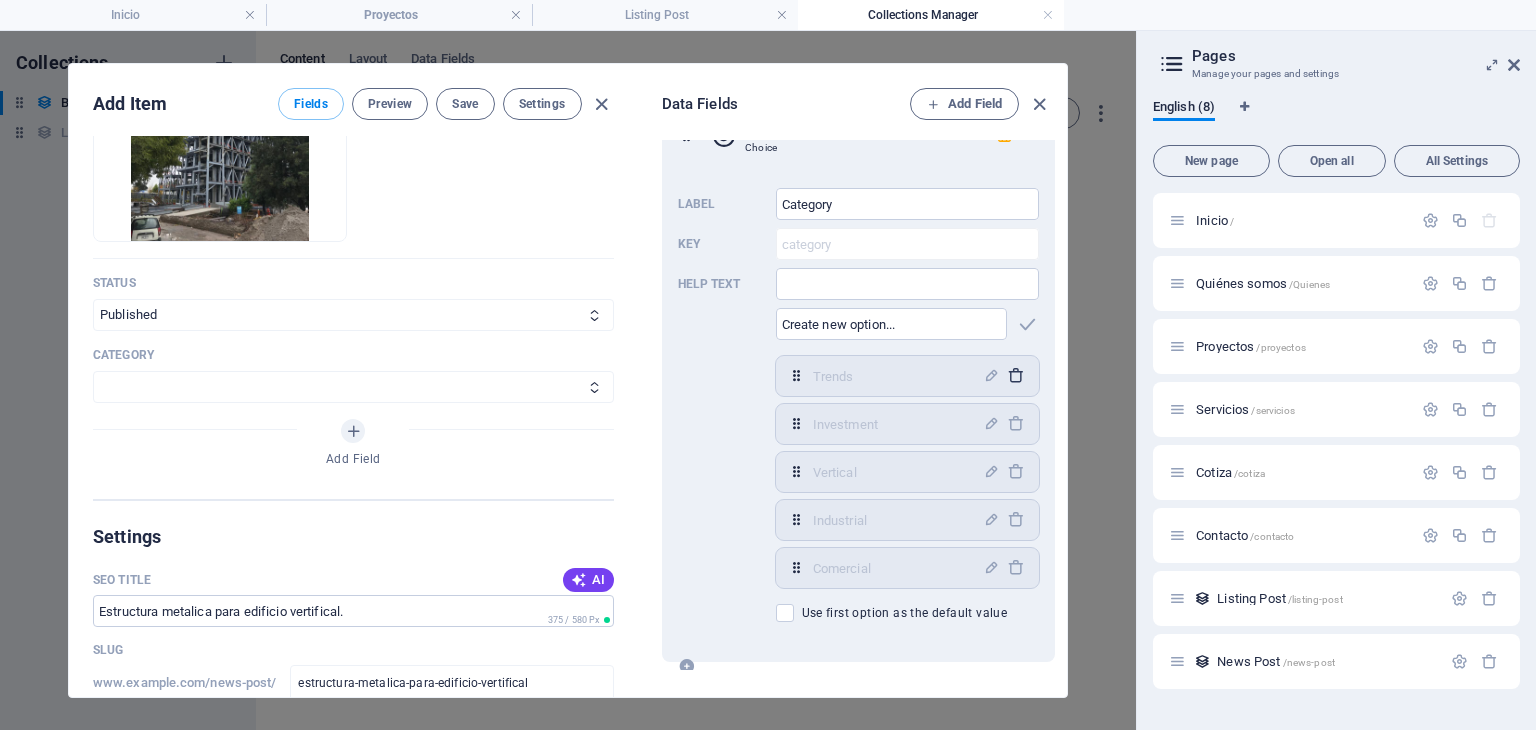 click at bounding box center (1015, 375) 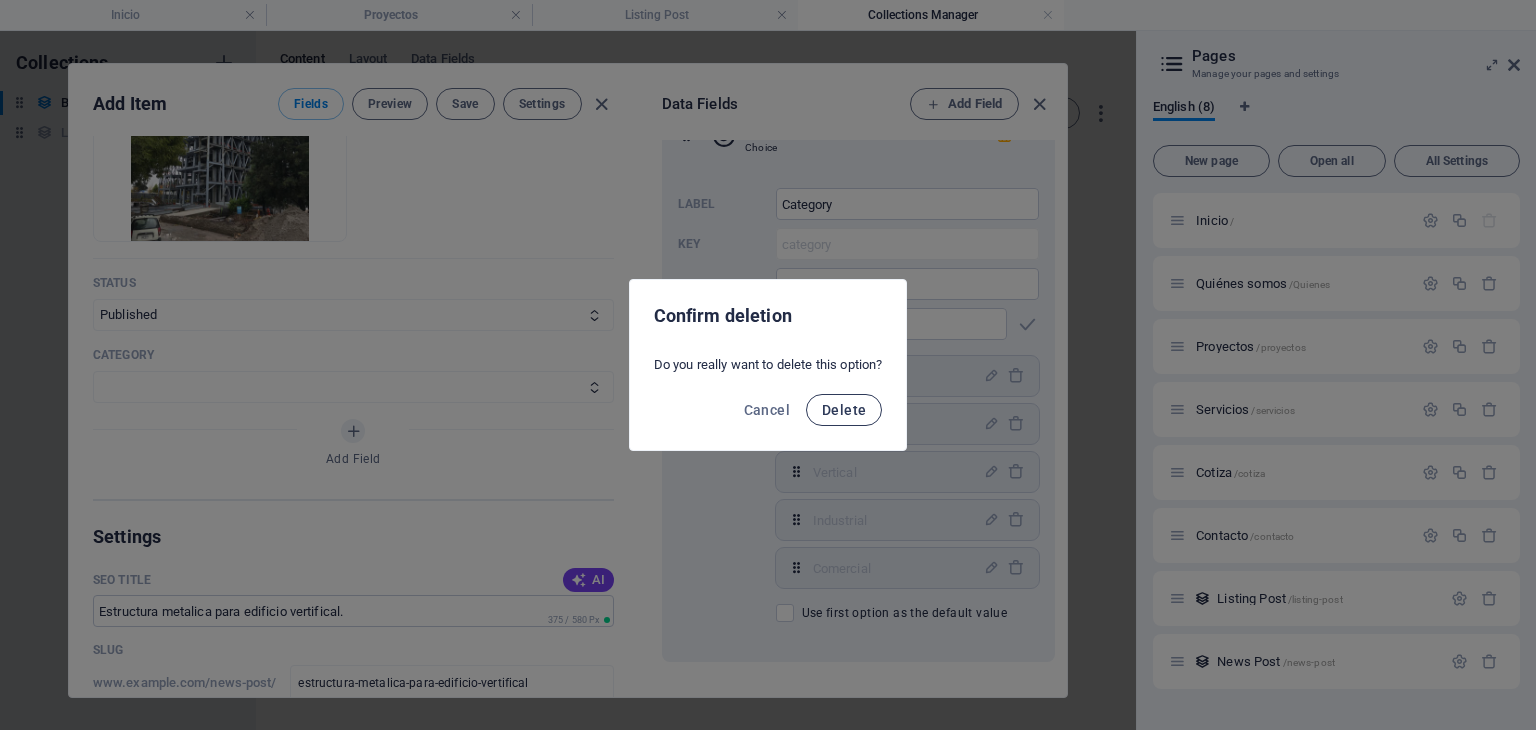 click on "Delete" at bounding box center (844, 410) 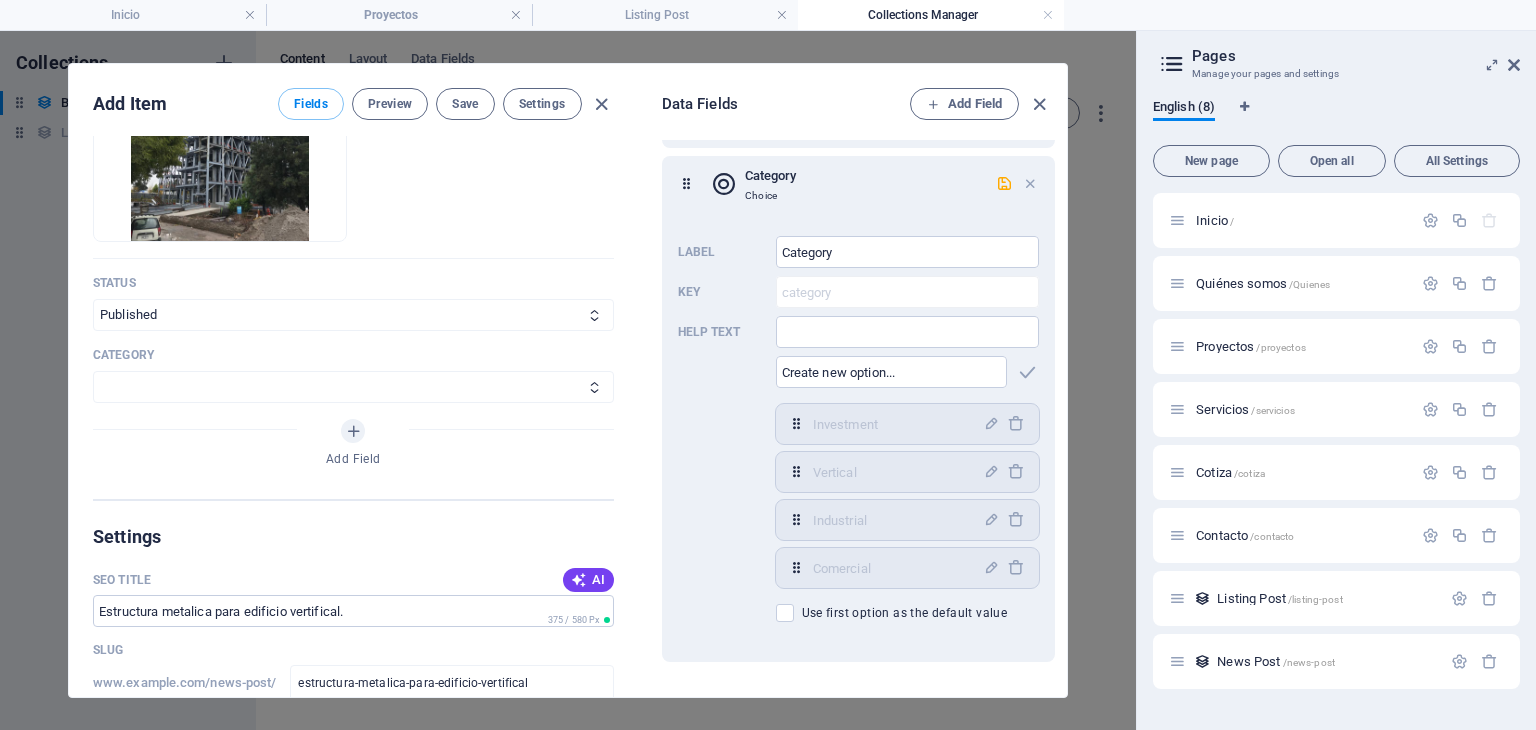 scroll, scrollTop: 444, scrollLeft: 0, axis: vertical 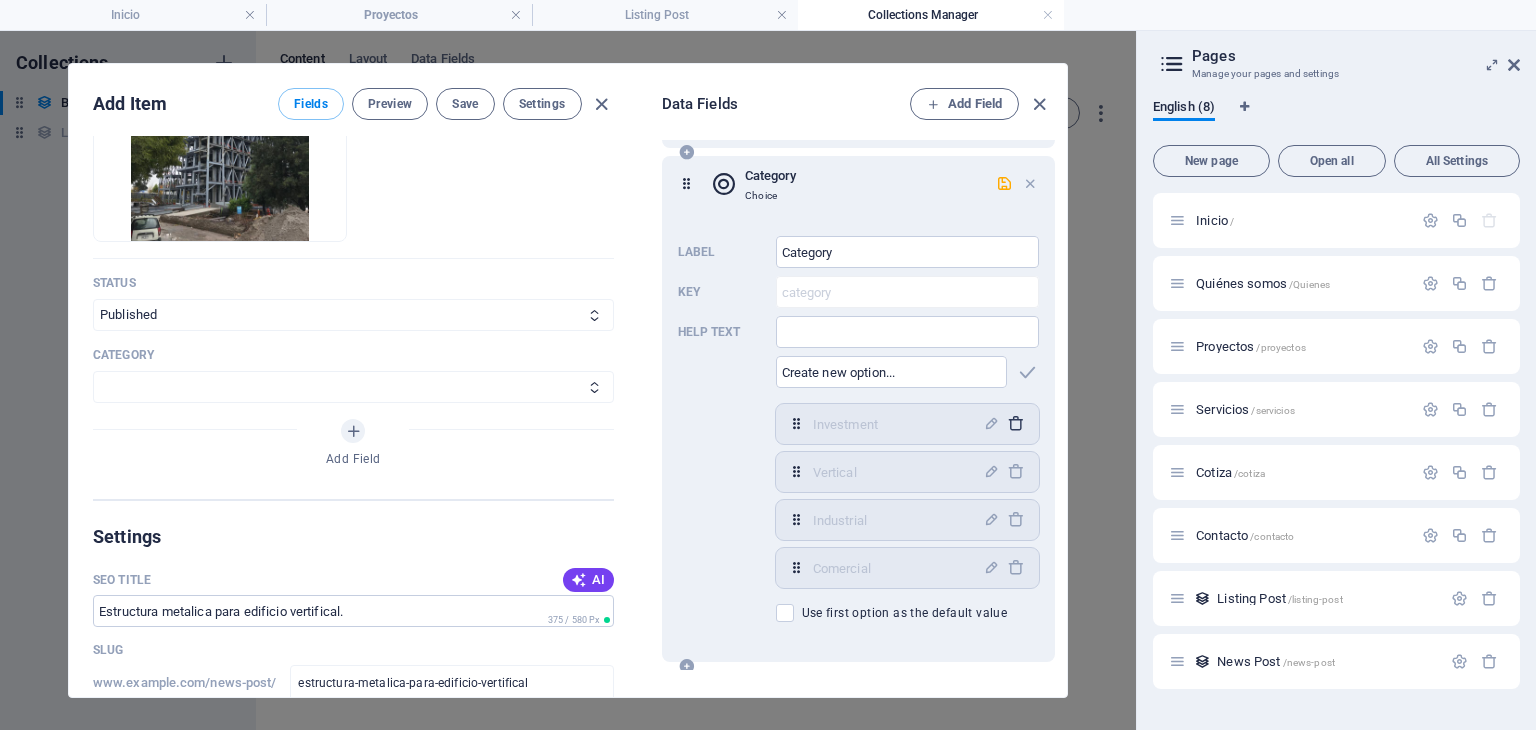 click at bounding box center (1015, 423) 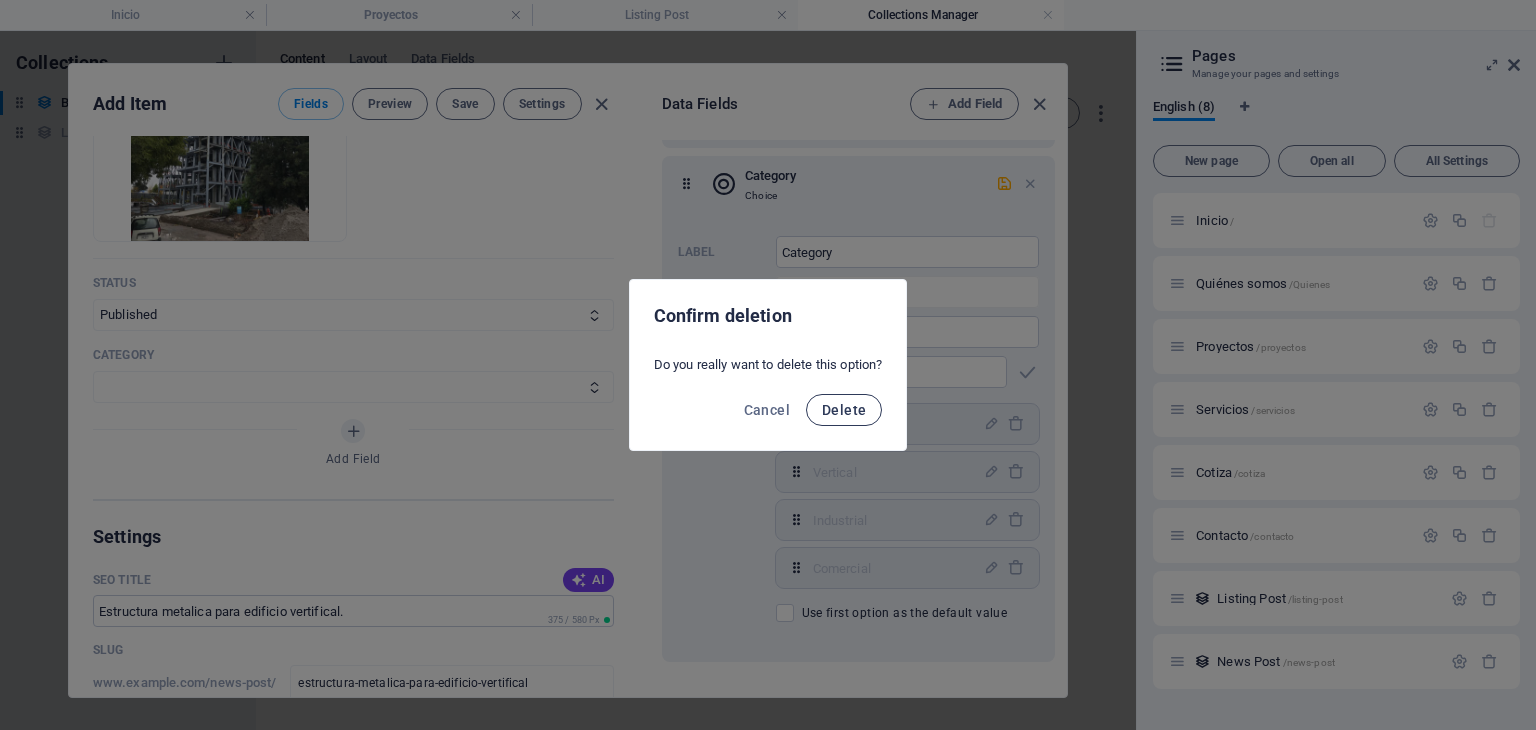 click on "Delete" at bounding box center (844, 410) 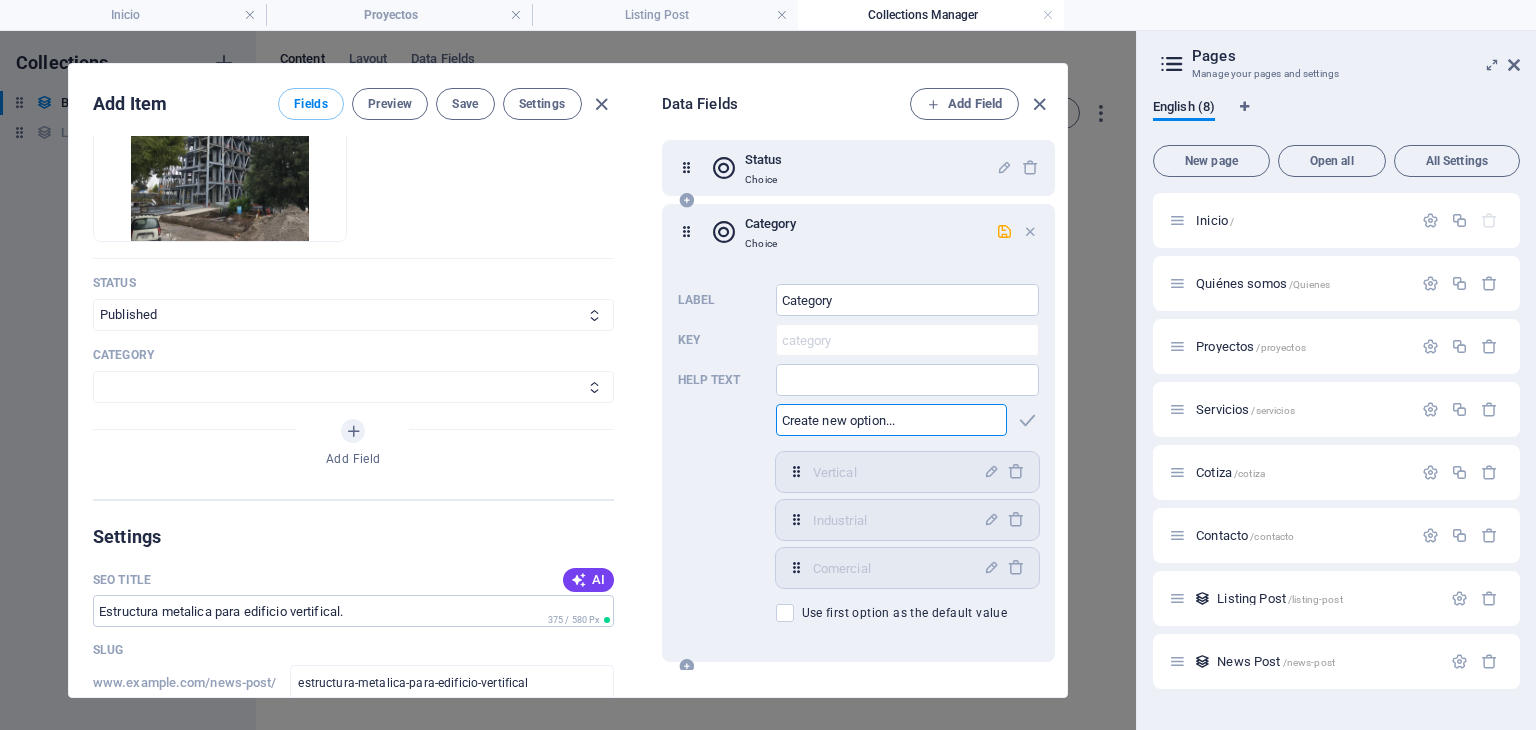 click at bounding box center (892, 420) 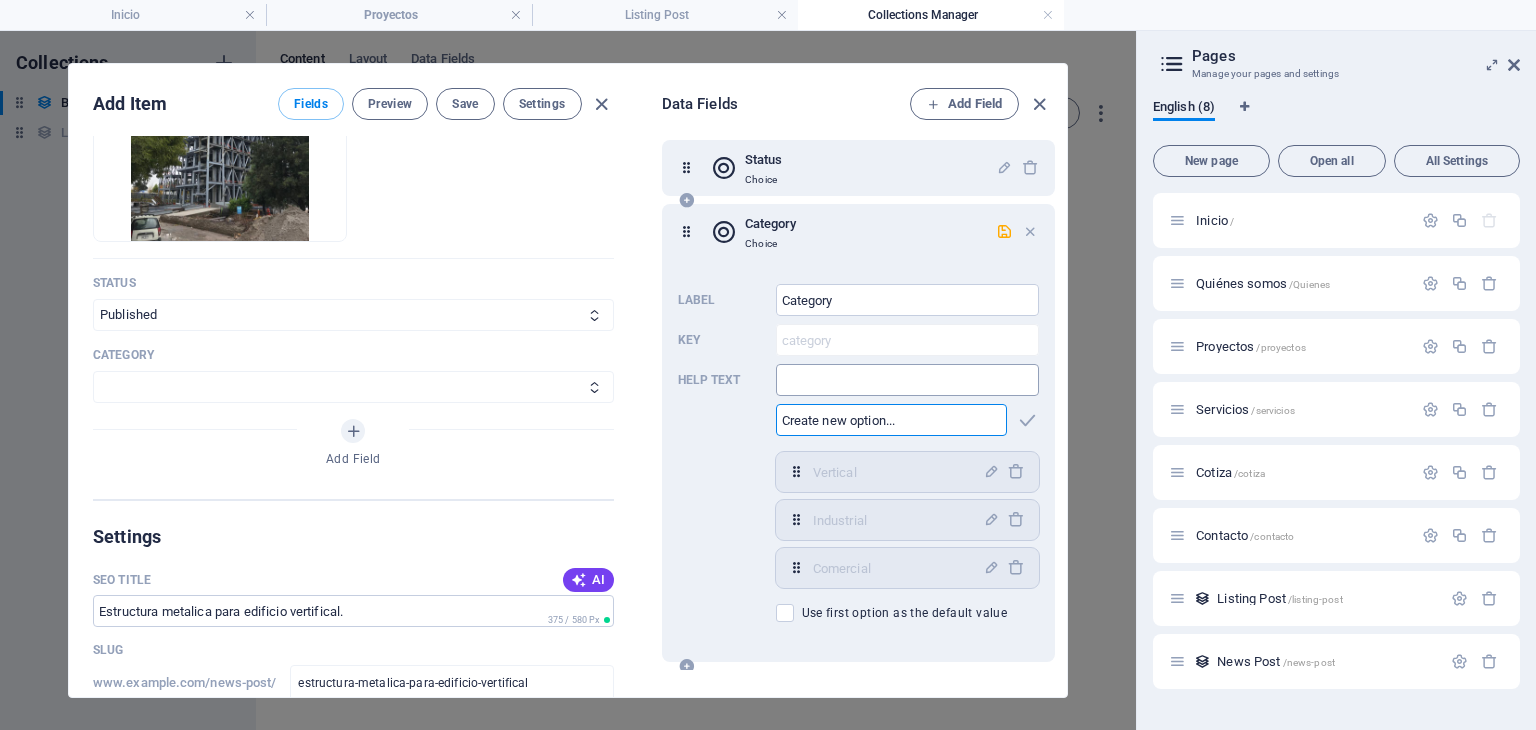 click at bounding box center (908, 380) 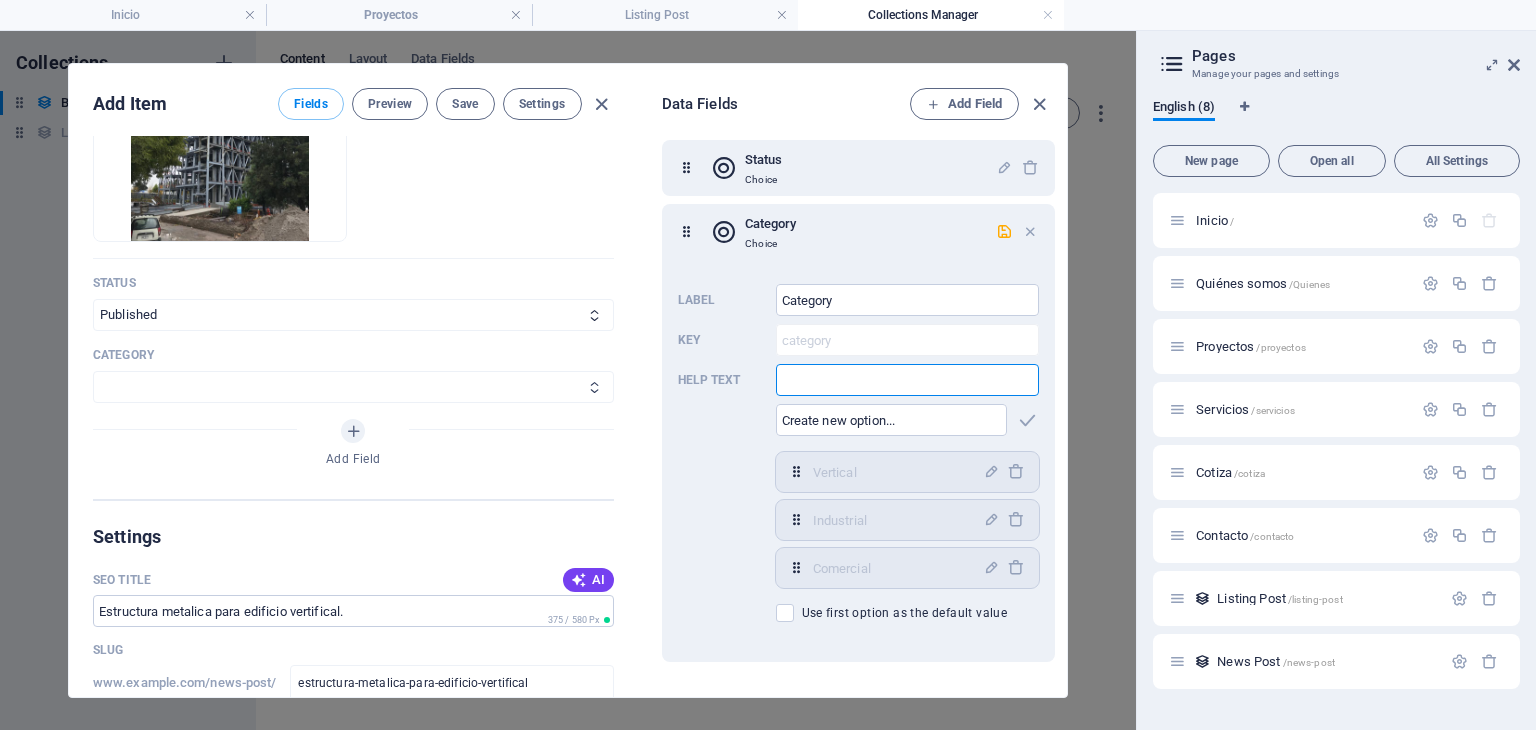 click on "Estate Trends Investment" at bounding box center [353, 387] 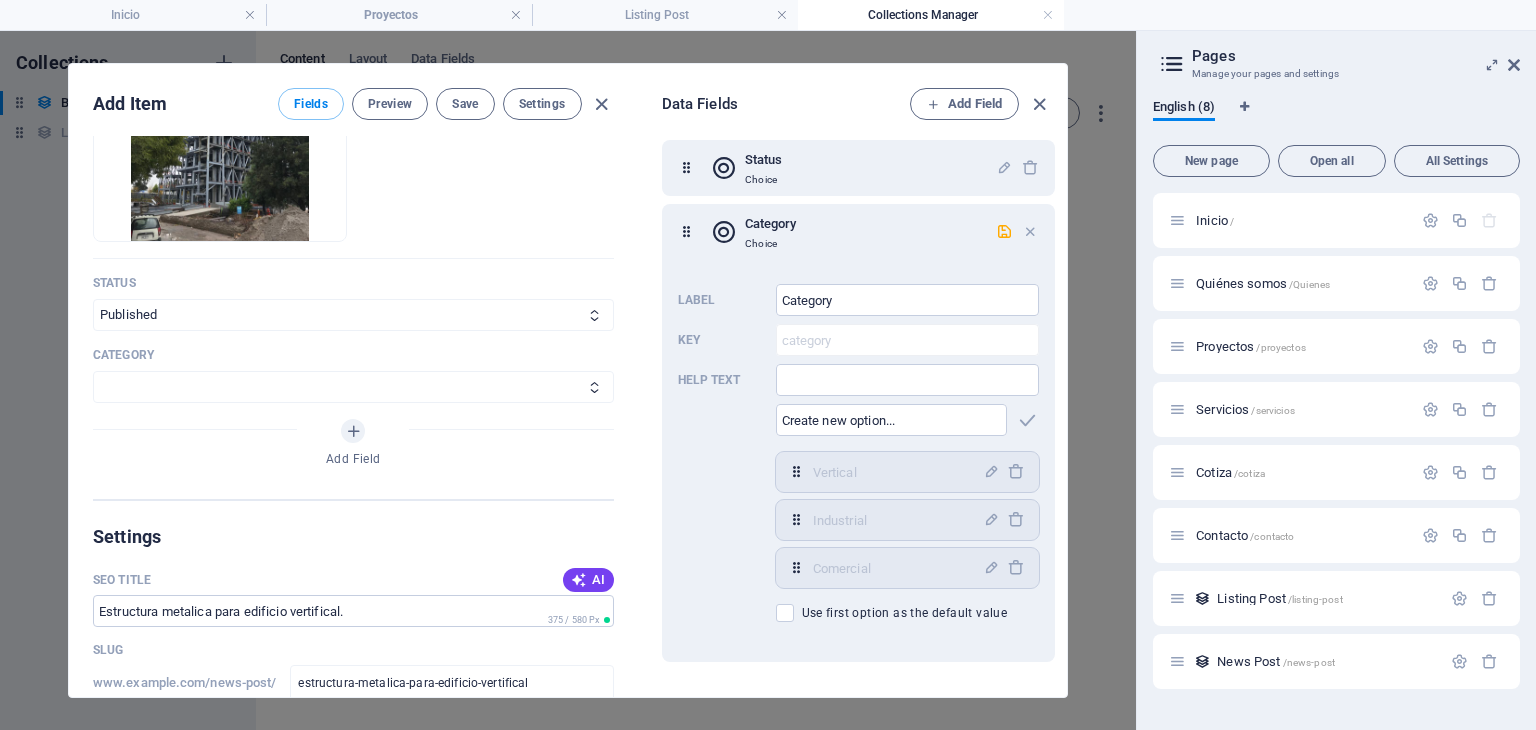 click on "Category" at bounding box center (353, 355) 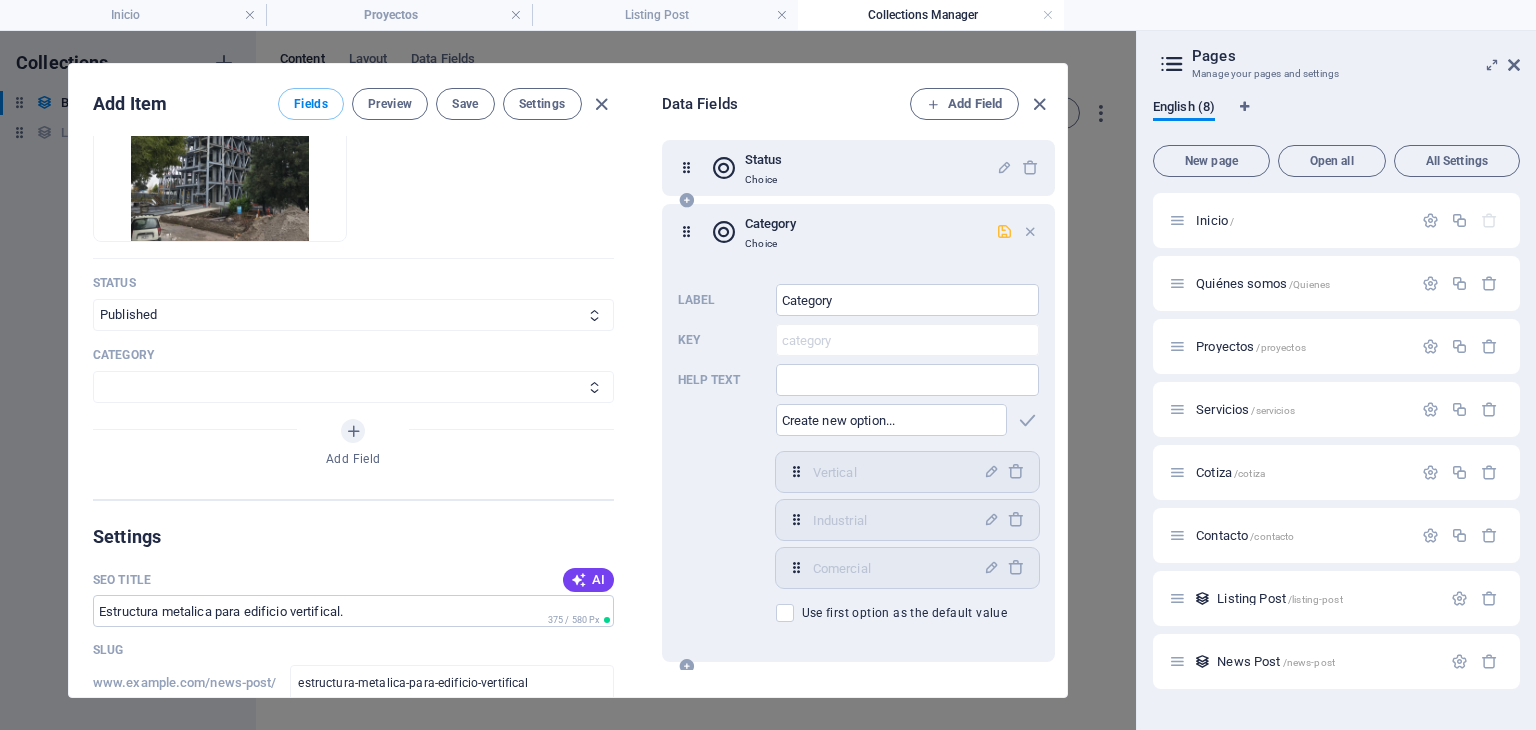 click at bounding box center (1004, 232) 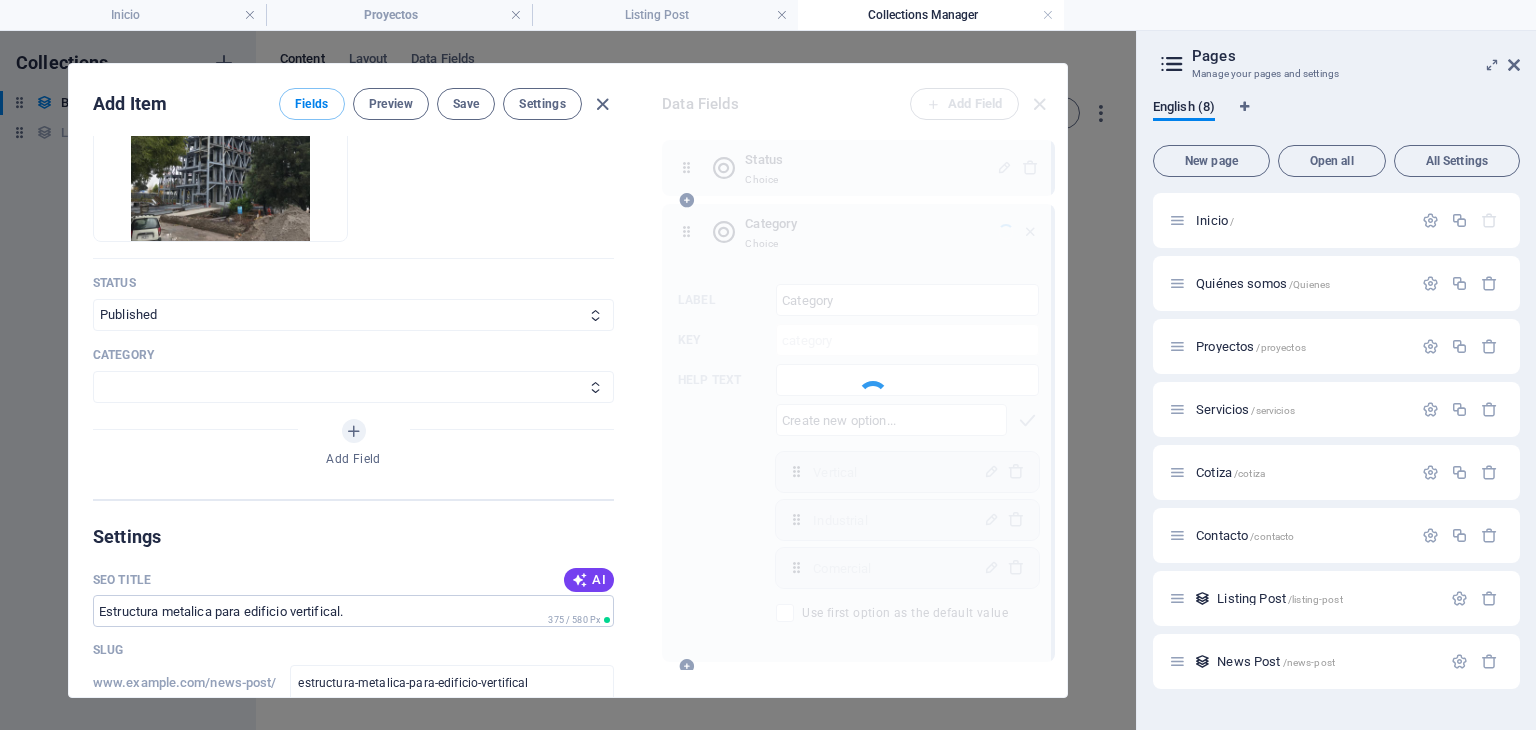 scroll, scrollTop: 0, scrollLeft: 0, axis: both 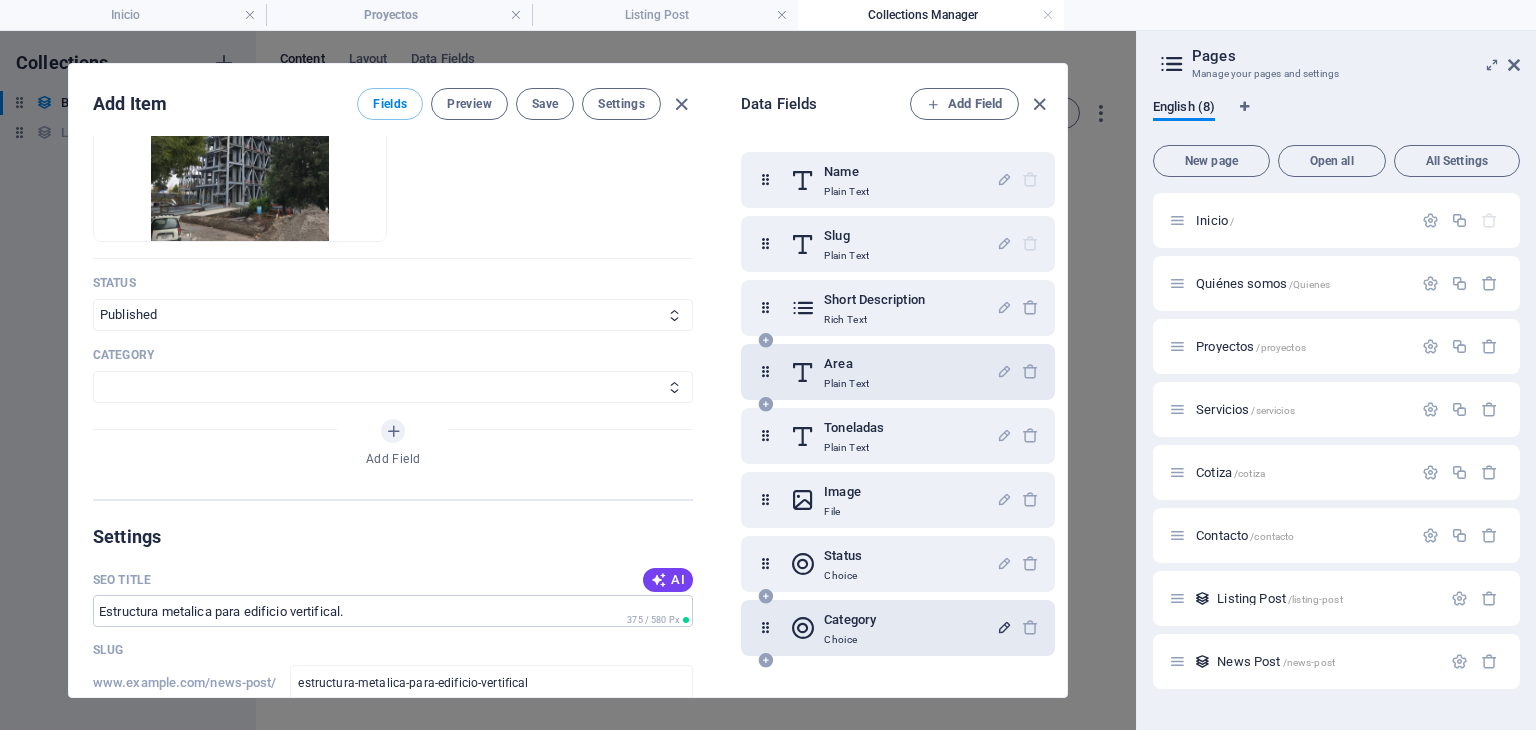 click on "Category Vertical Industrial Comercial" at bounding box center [393, 375] 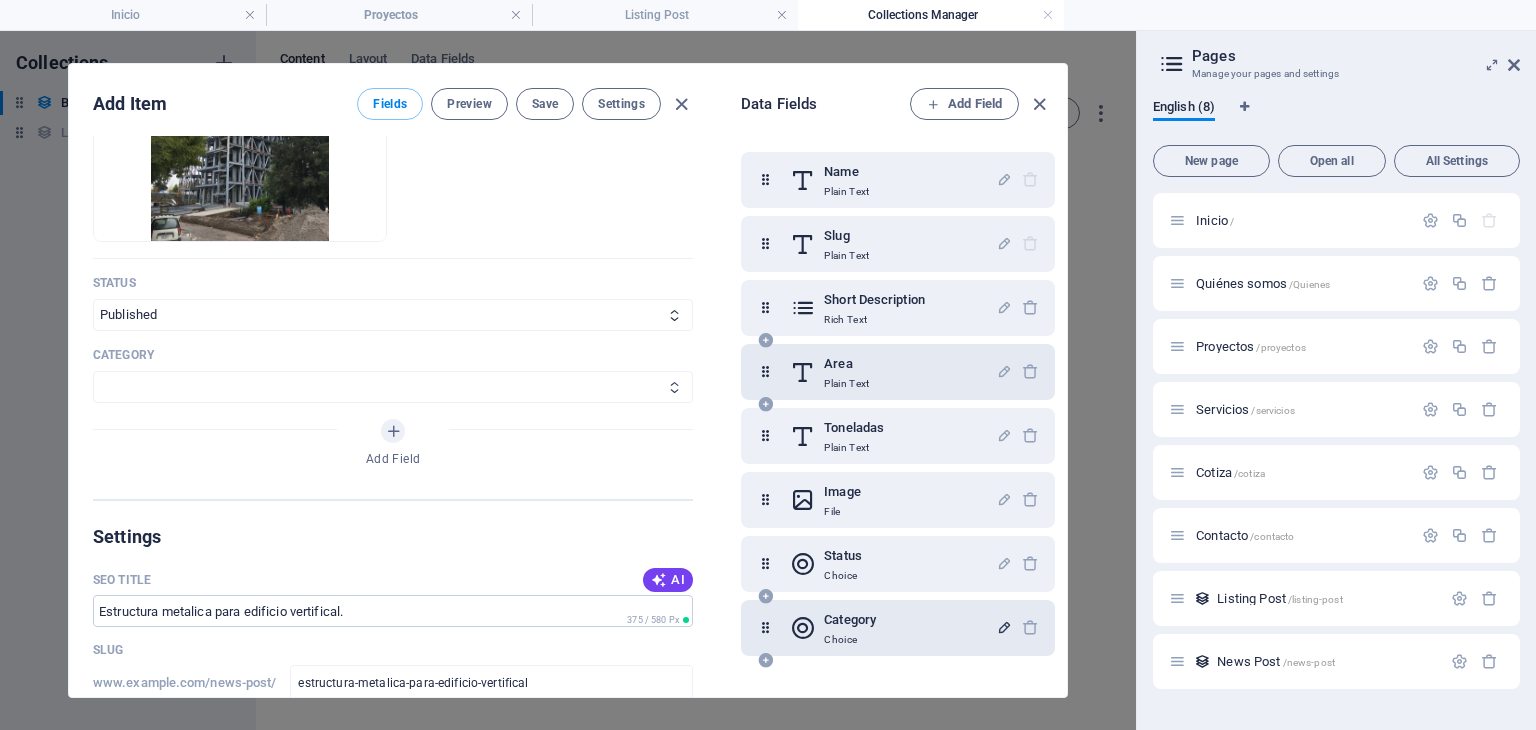 click at bounding box center [674, 387] 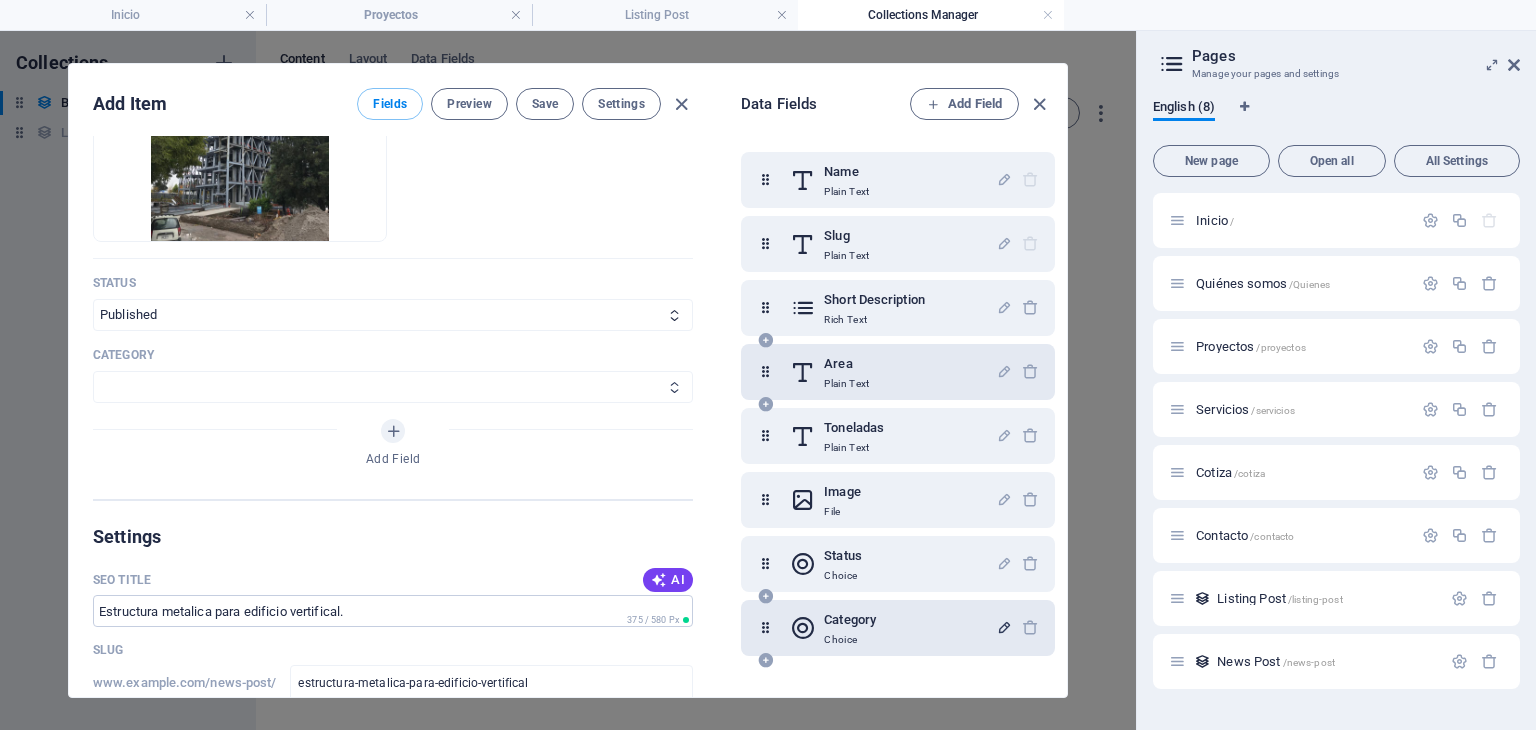click on "Vertical Industrial Comercial" at bounding box center [393, 387] 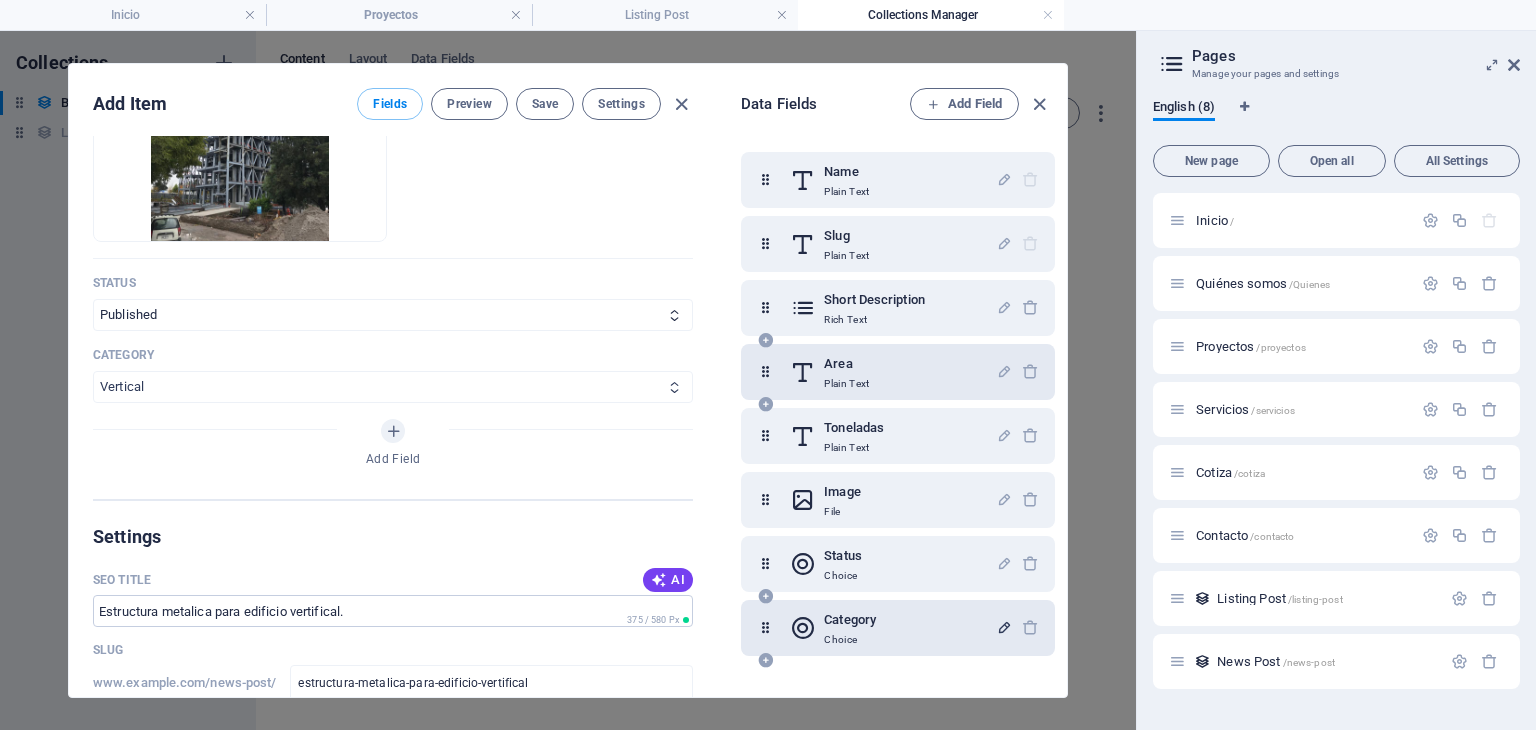 click on "Vertical Industrial Comercial" at bounding box center (393, 387) 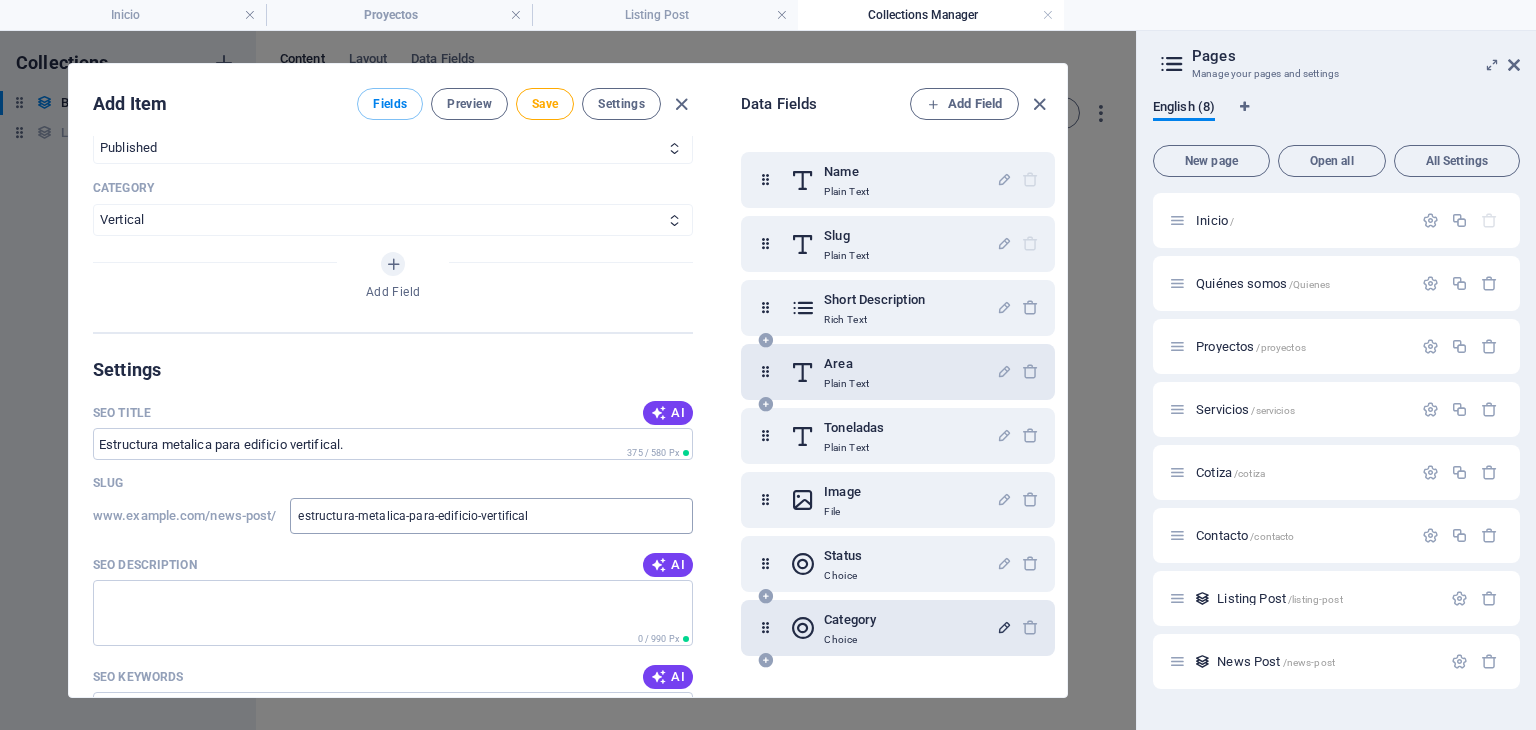 scroll, scrollTop: 1000, scrollLeft: 0, axis: vertical 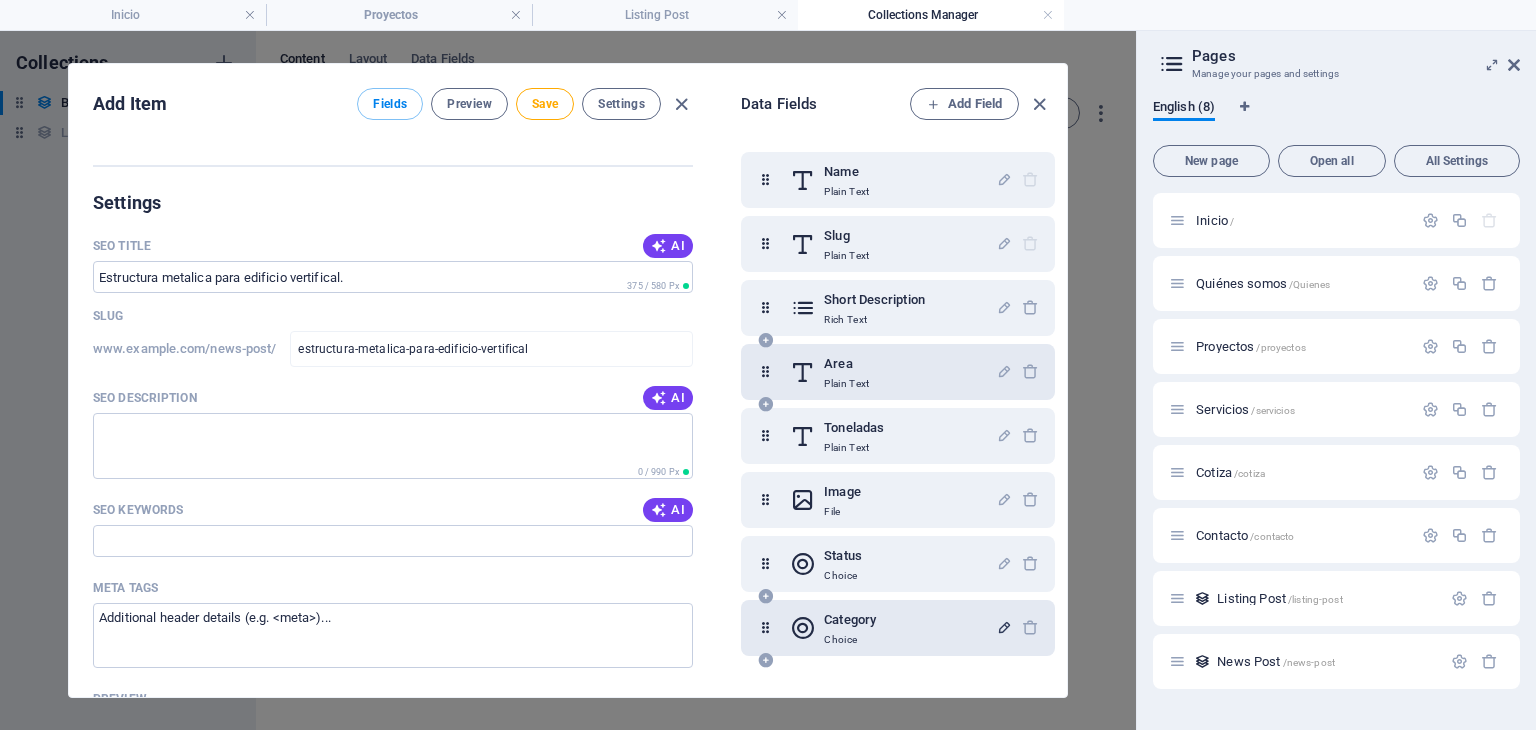 click at bounding box center (659, 398) 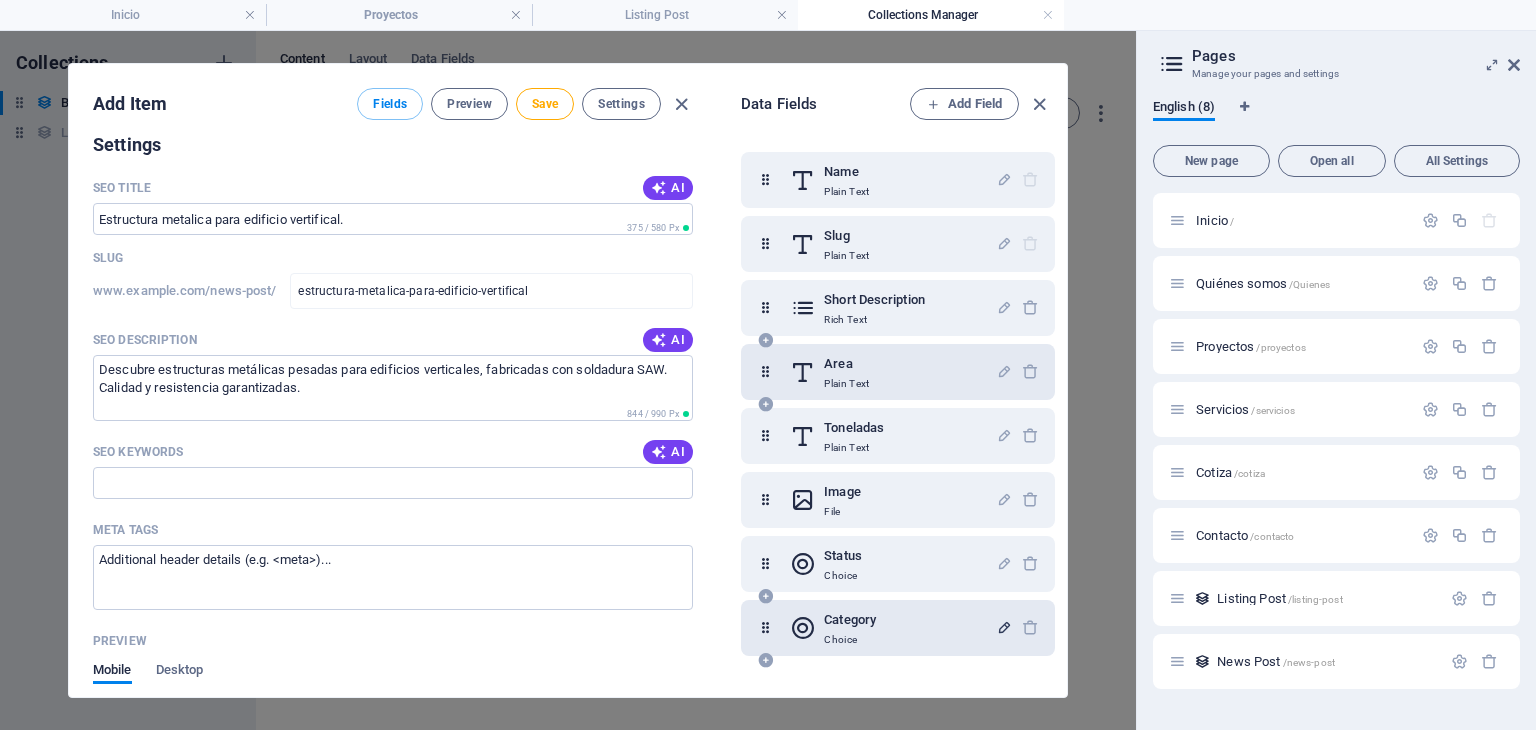 scroll, scrollTop: 1166, scrollLeft: 0, axis: vertical 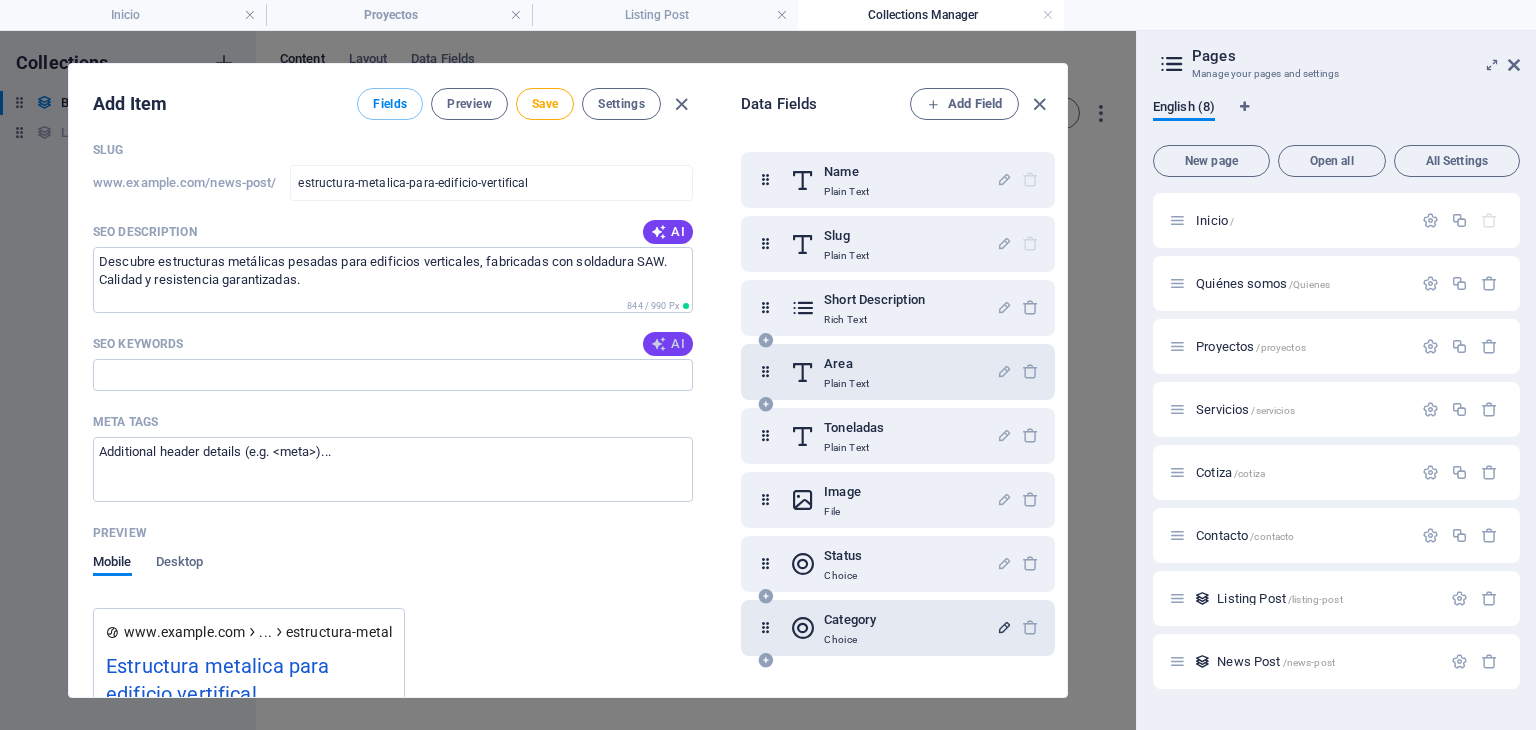 click on "AI" at bounding box center [668, 344] 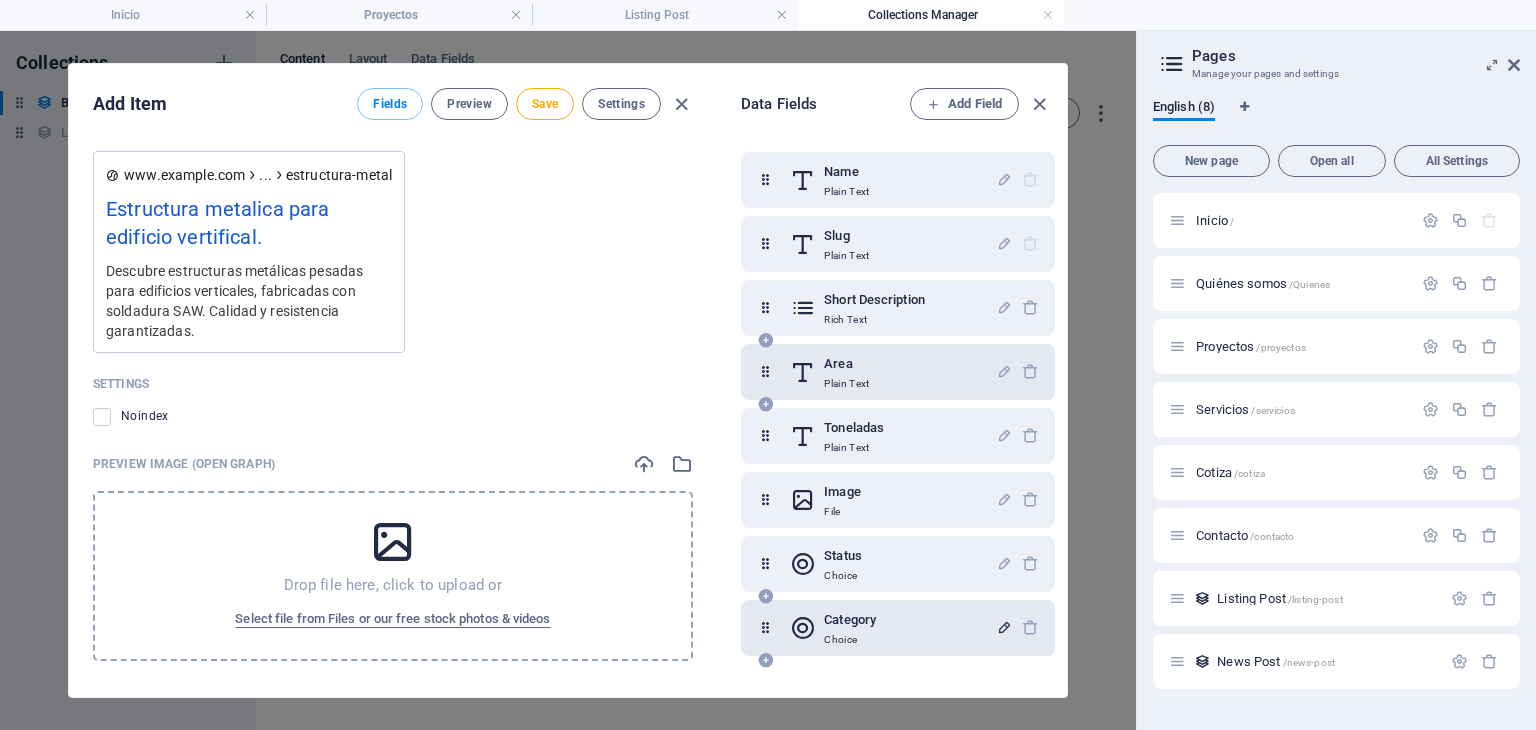 scroll, scrollTop: 1625, scrollLeft: 0, axis: vertical 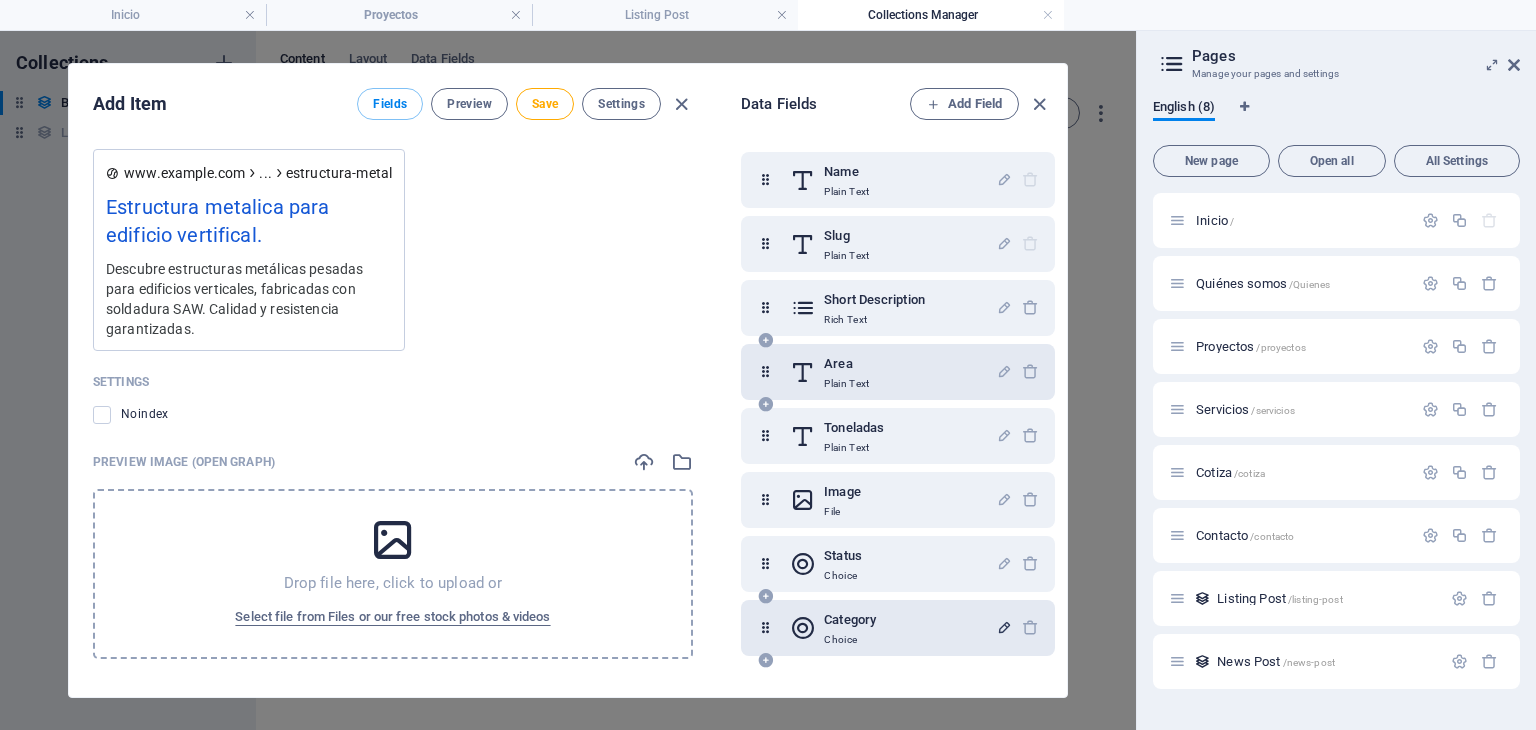 click on "Drop file here, click to upload or Select file from Files or our free stock photos & videos" at bounding box center (393, 574) 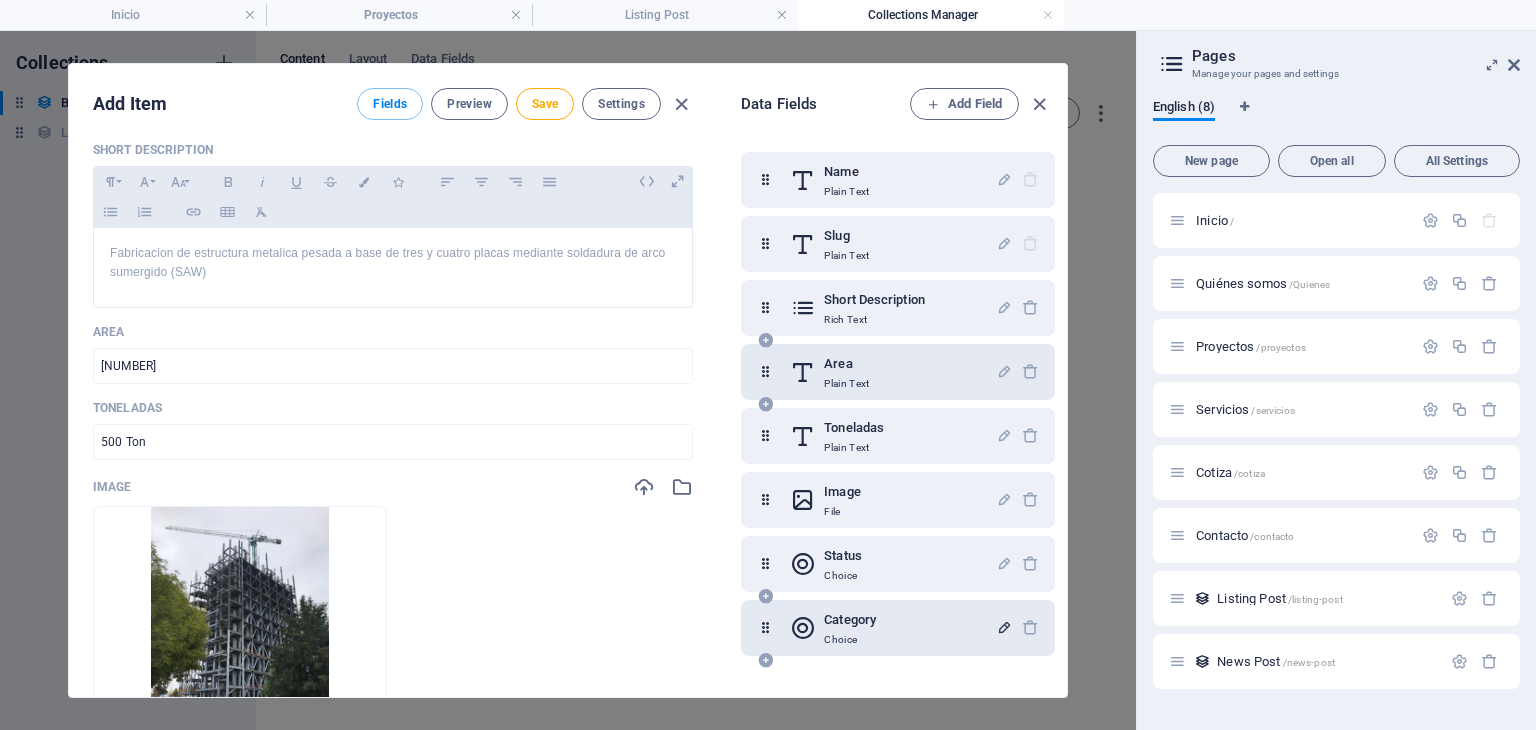 scroll, scrollTop: 333, scrollLeft: 0, axis: vertical 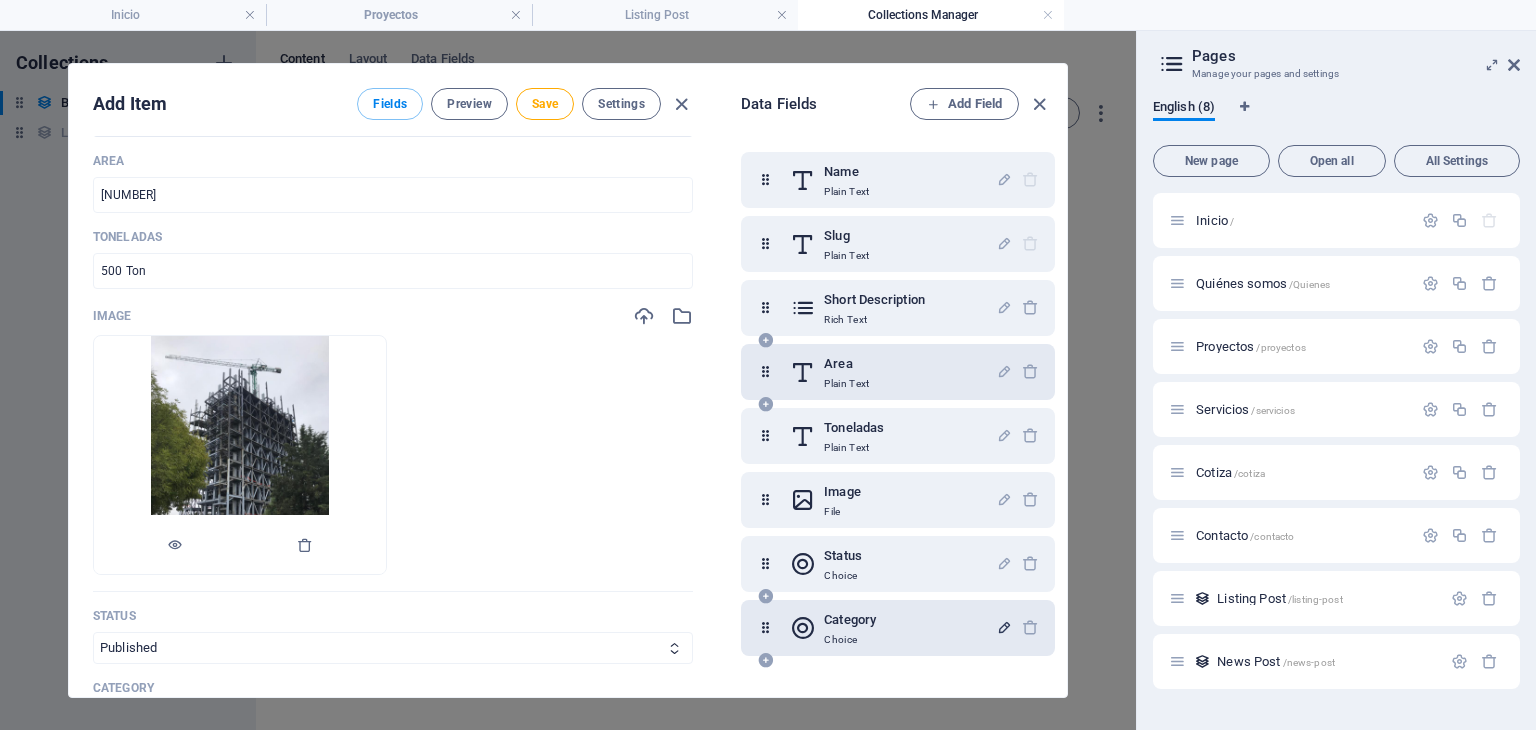 click at bounding box center [240, 455] 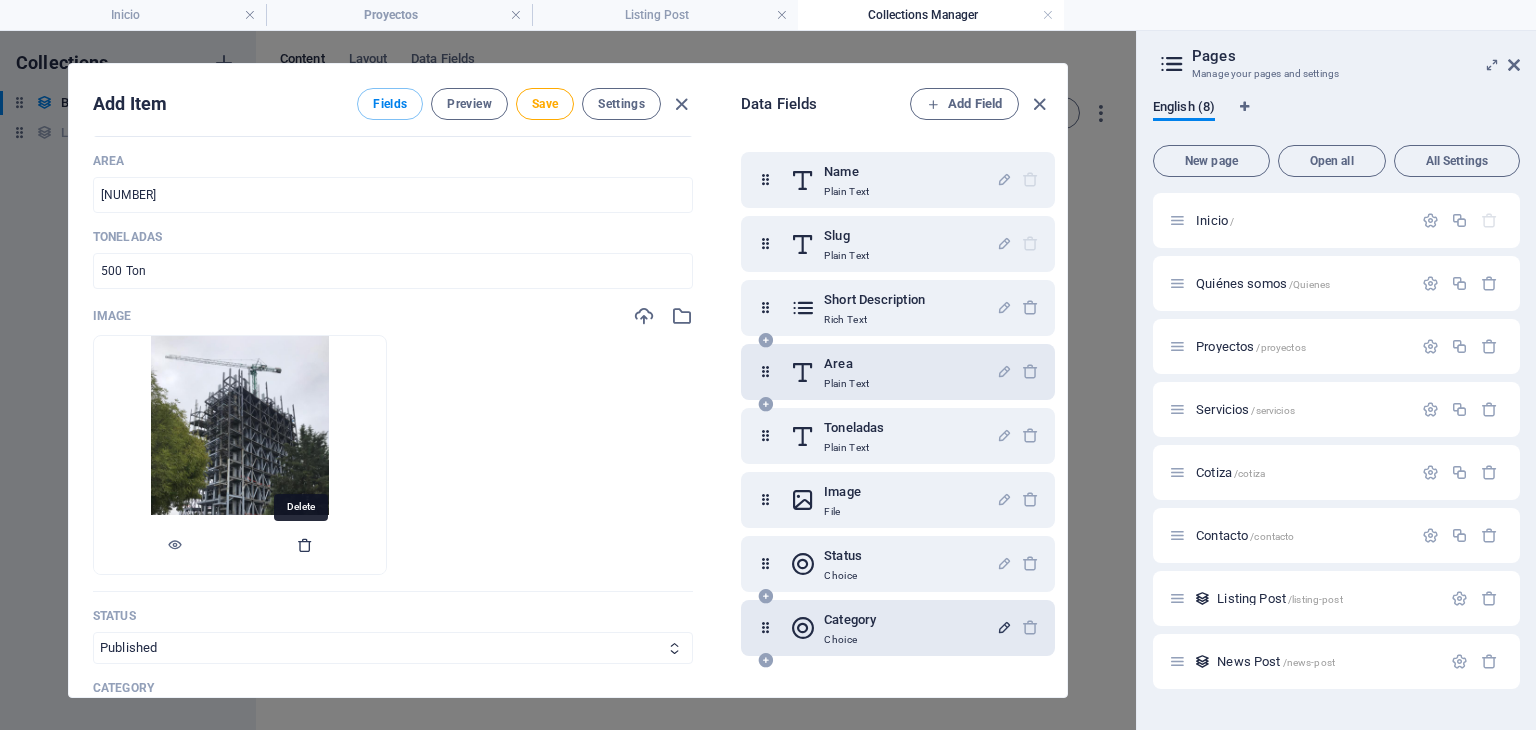 click at bounding box center (305, 545) 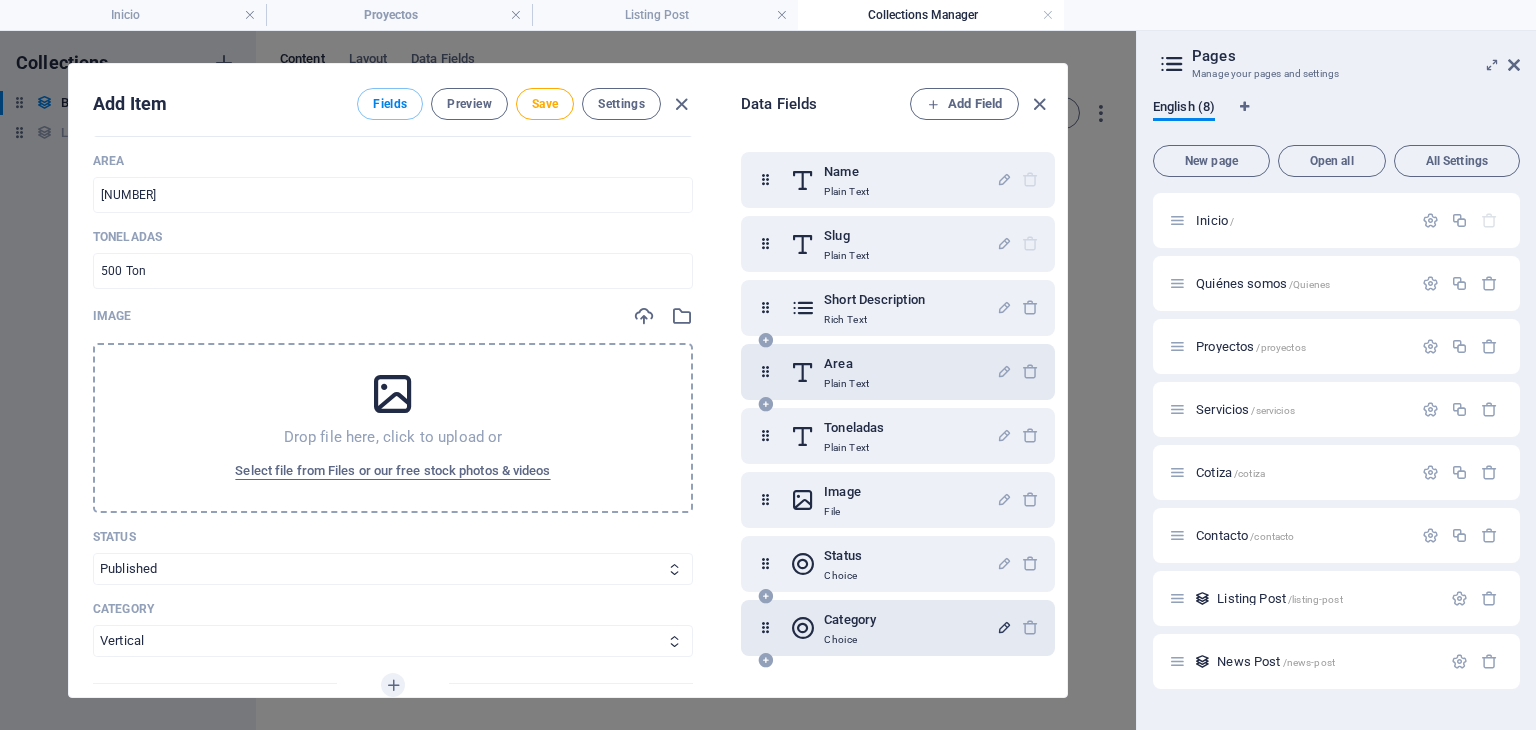 click at bounding box center (393, 394) 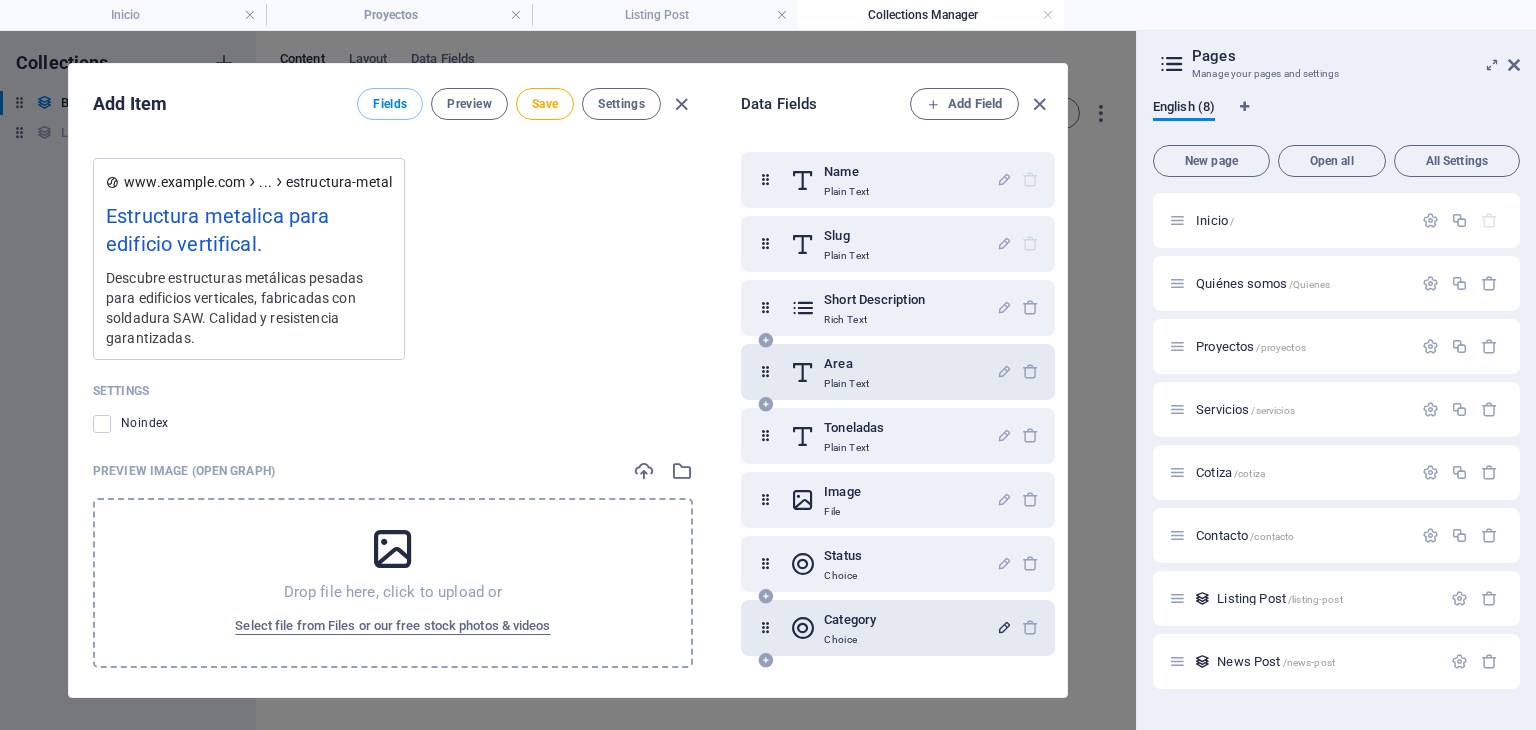 scroll, scrollTop: 1625, scrollLeft: 0, axis: vertical 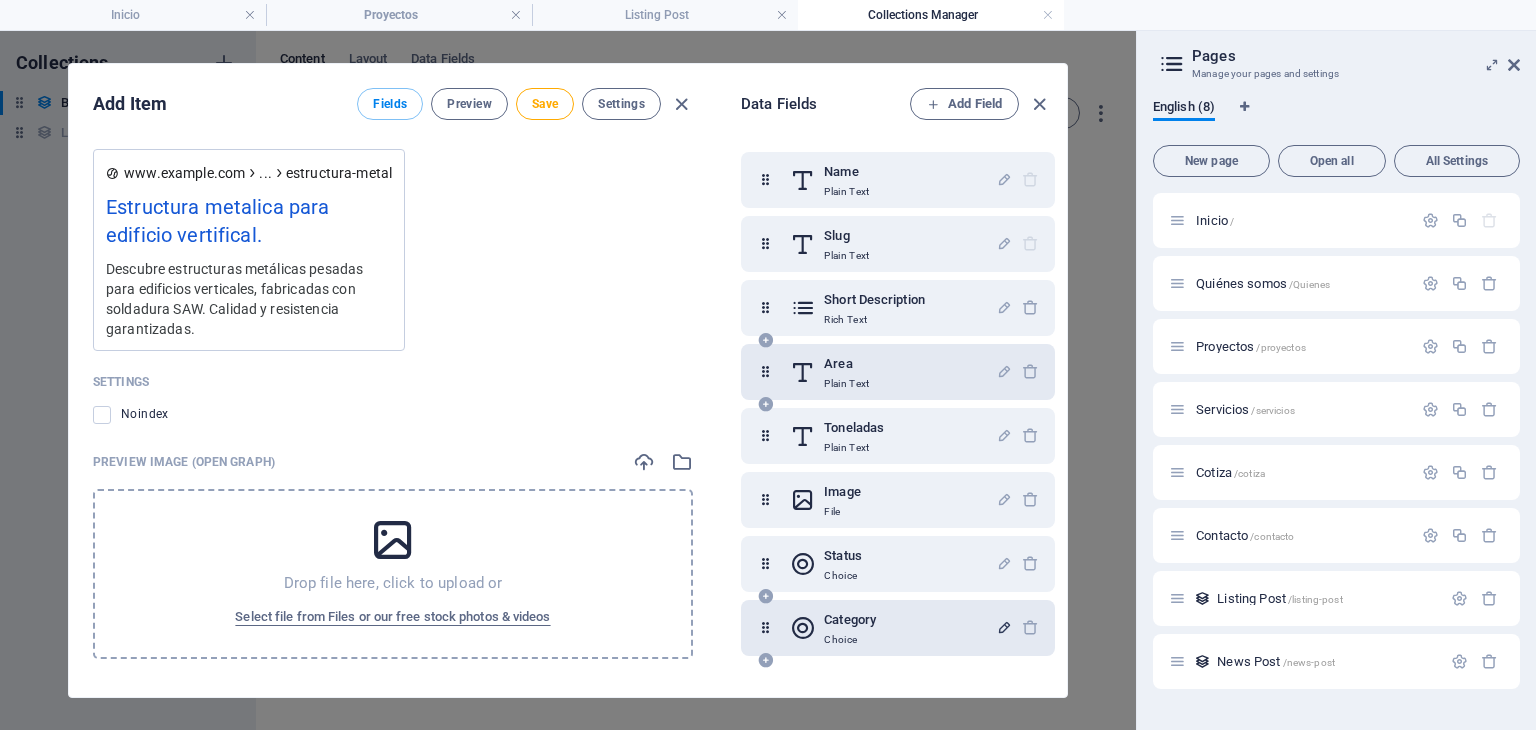 click at bounding box center (393, 540) 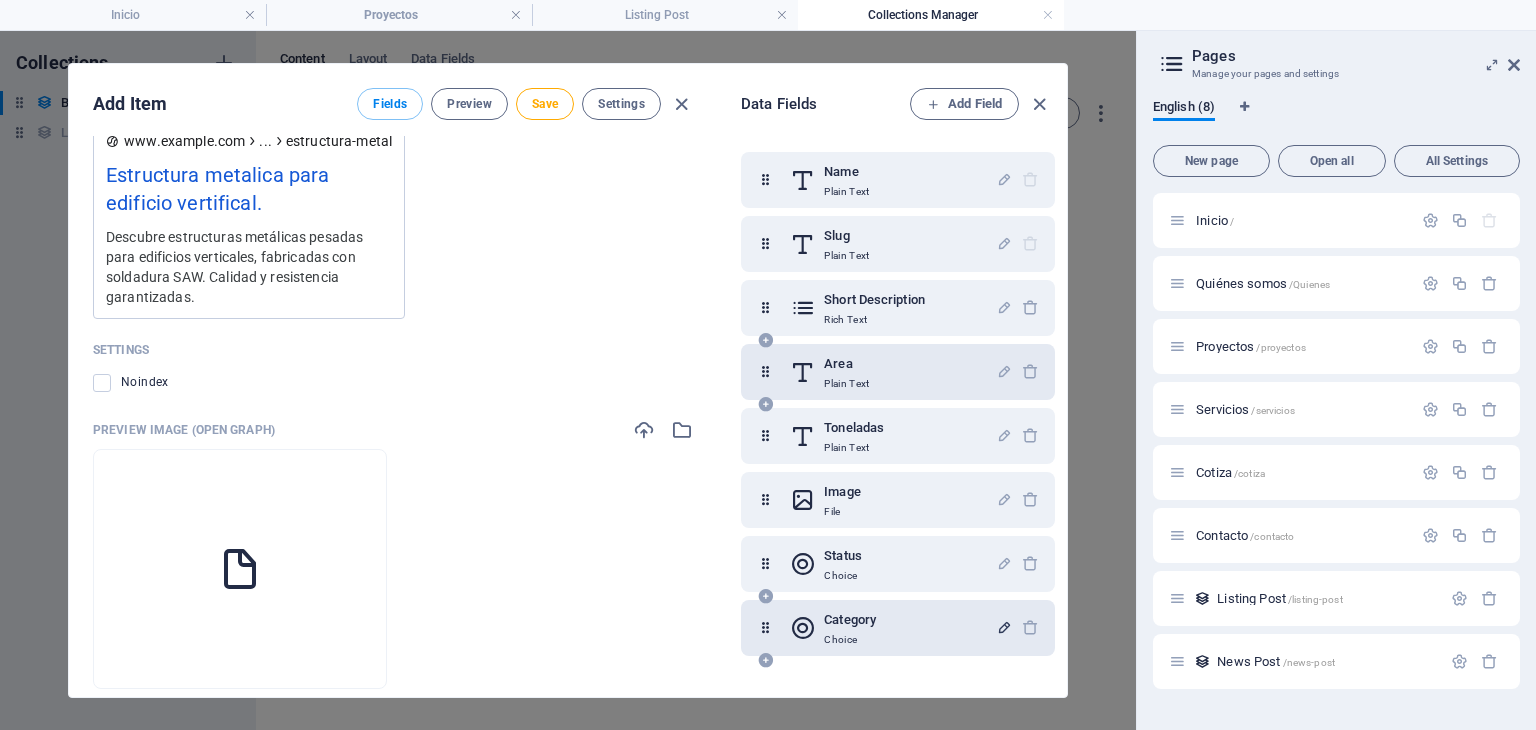 scroll, scrollTop: 1704, scrollLeft: 0, axis: vertical 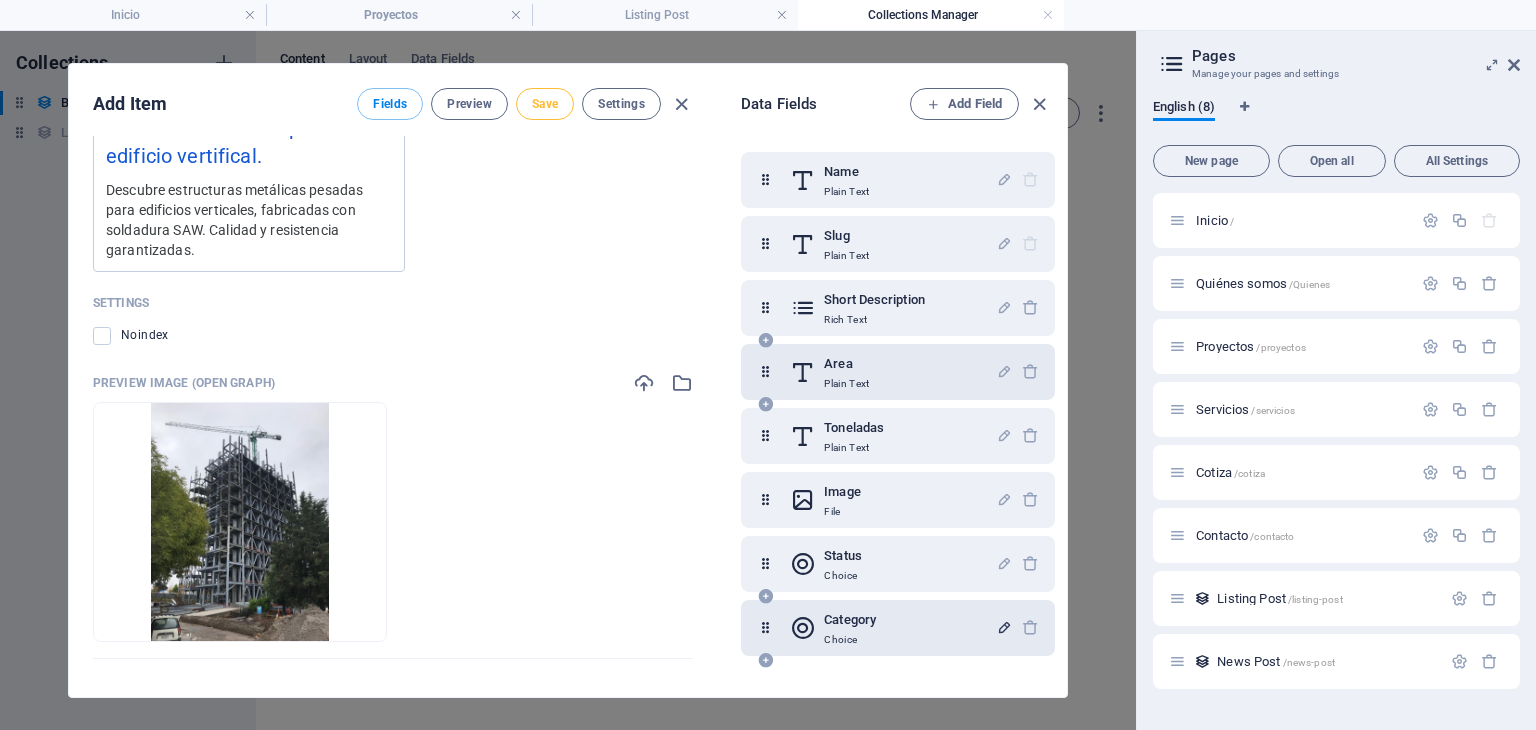click on "Save" at bounding box center (545, 104) 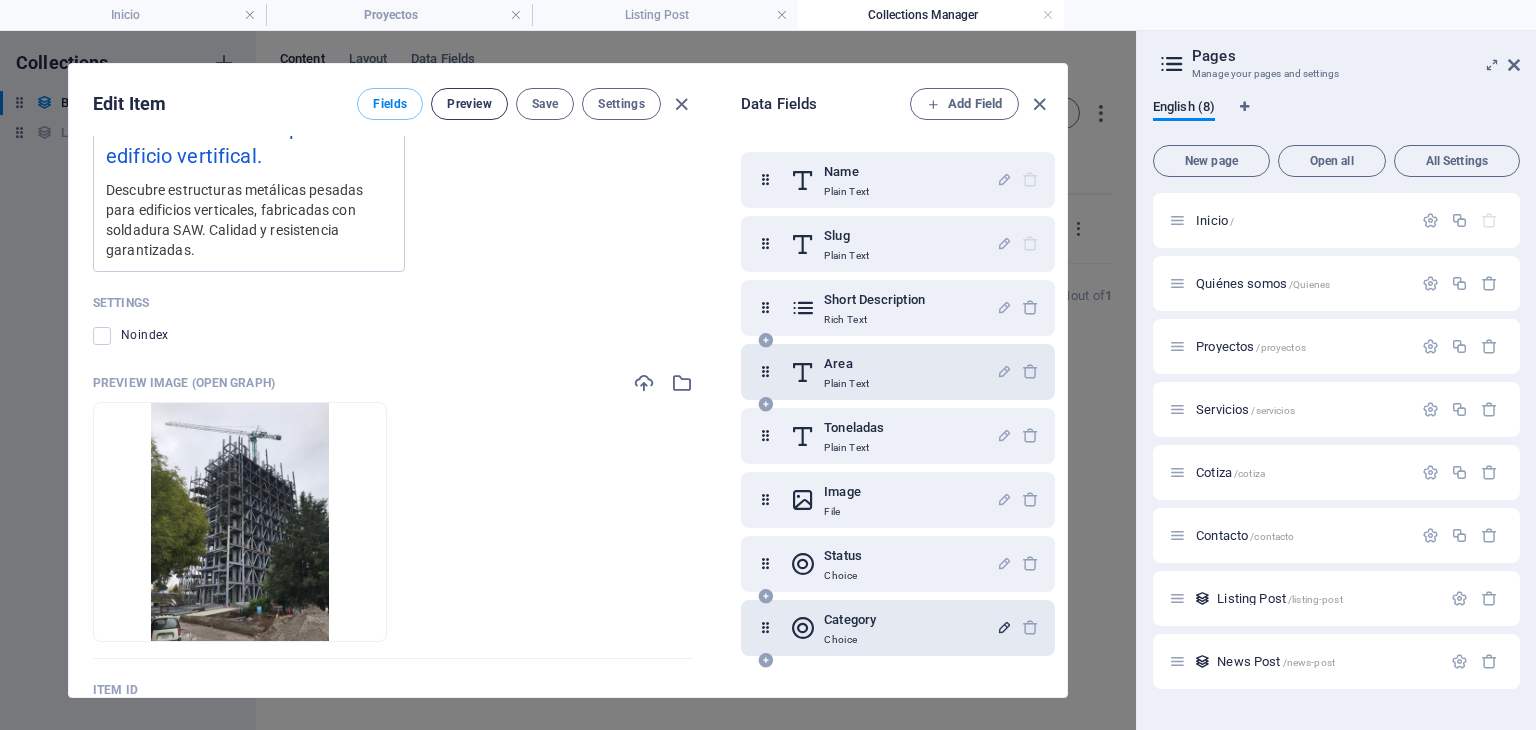 click on "Preview" at bounding box center (469, 104) 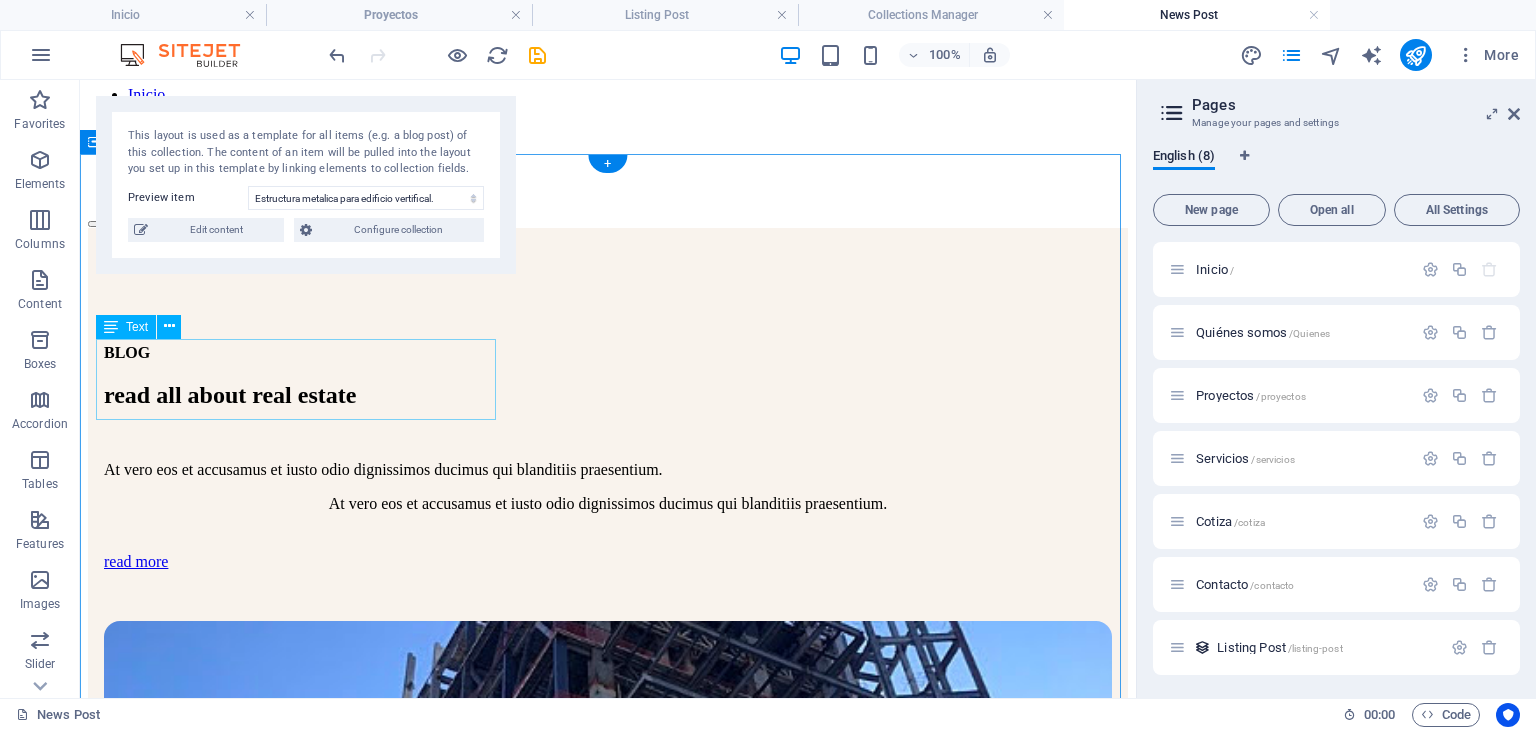 scroll, scrollTop: 0, scrollLeft: 0, axis: both 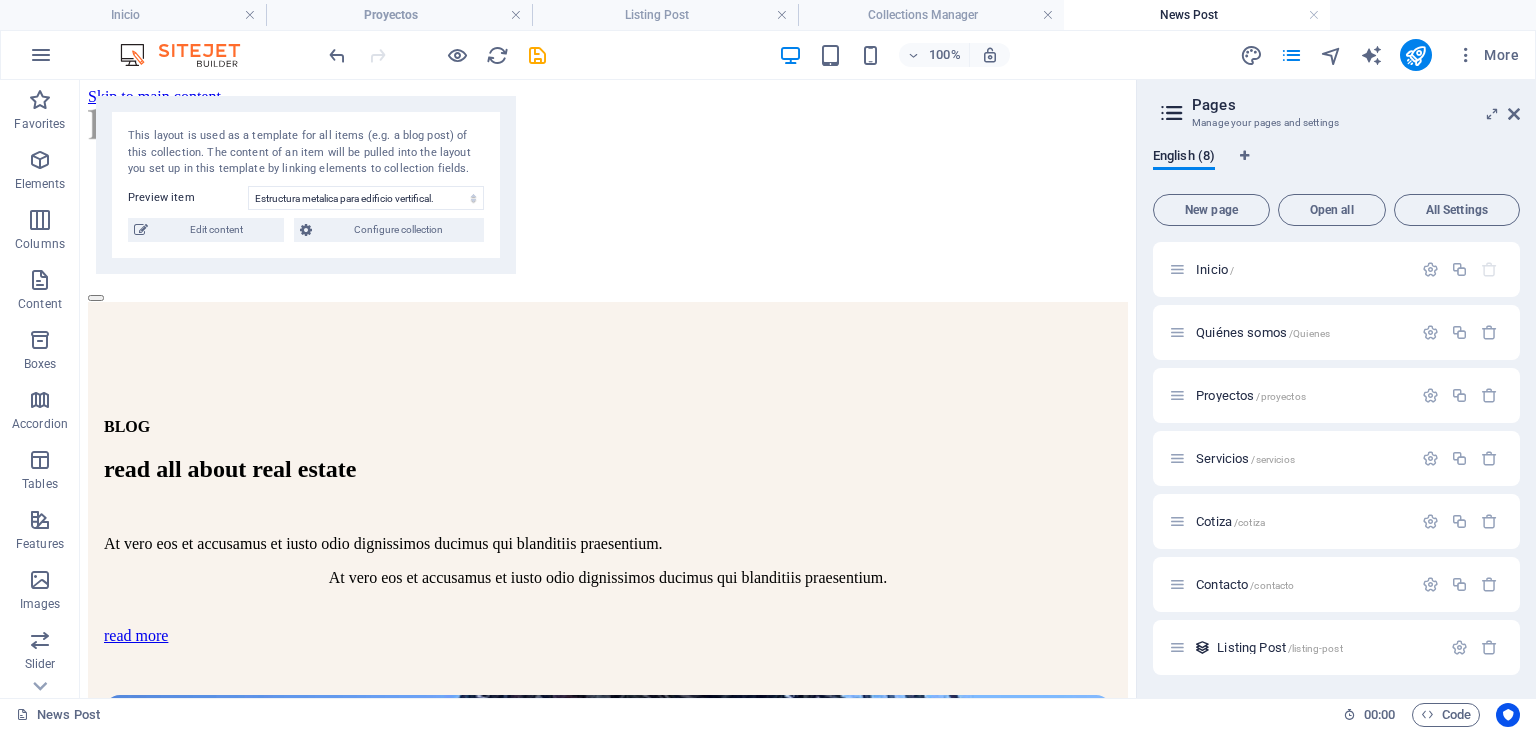 click on "BLOG
read all about real estate At vero eos et accusamus et iusto odio dignissimos ducimus qui blanditiis praesentium. At vero eos et accusamus et iusto odio dignissimos ducimus qui blanditiis praesentium. read more Estructura metalica para edificio vertifical. Fabricacion de estructura metalica pesada a base de tres y cuatro placas mediante soldadura de arco sumergido (SAW) Read more Vorherige Nächste" at bounding box center (608, 804) 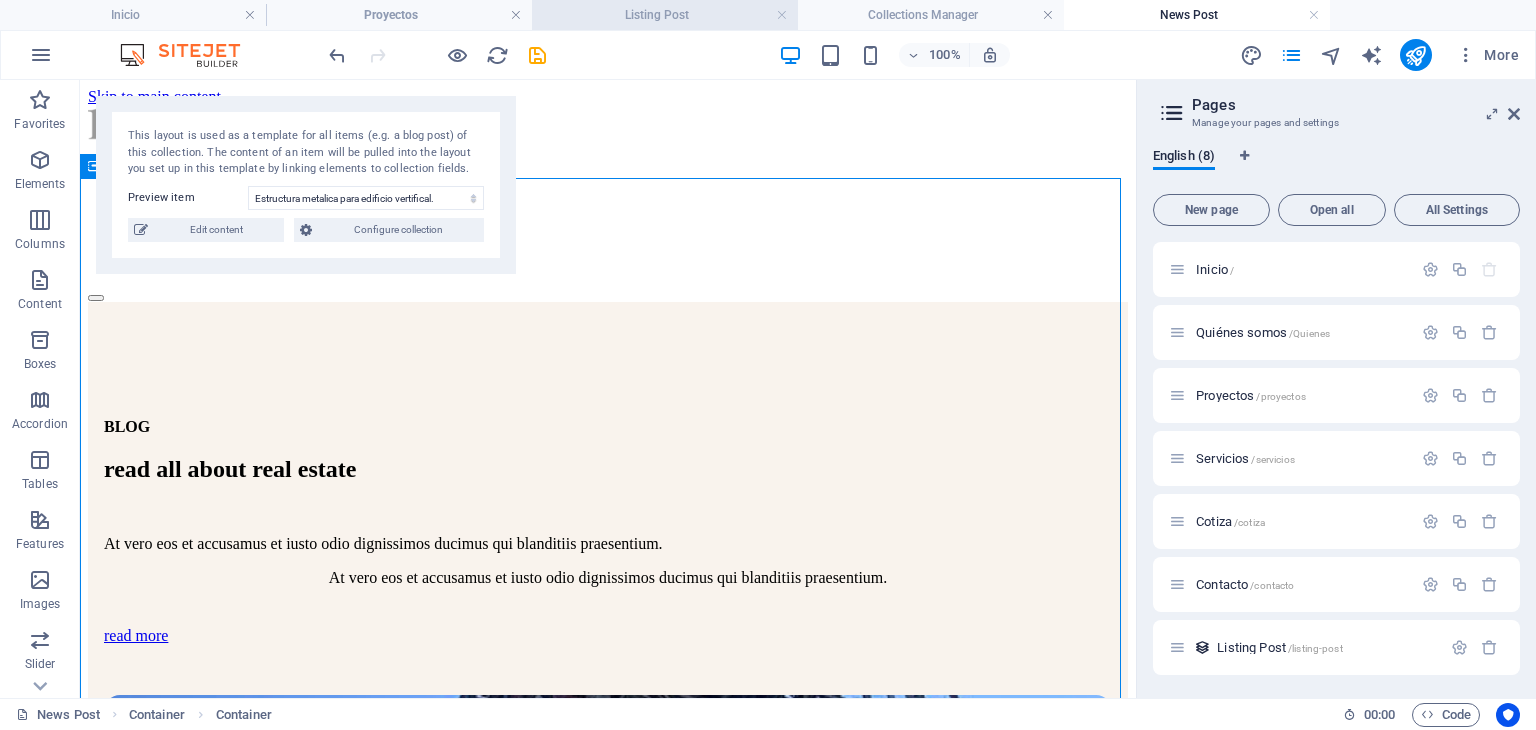 click on "Listing Post" at bounding box center (665, 15) 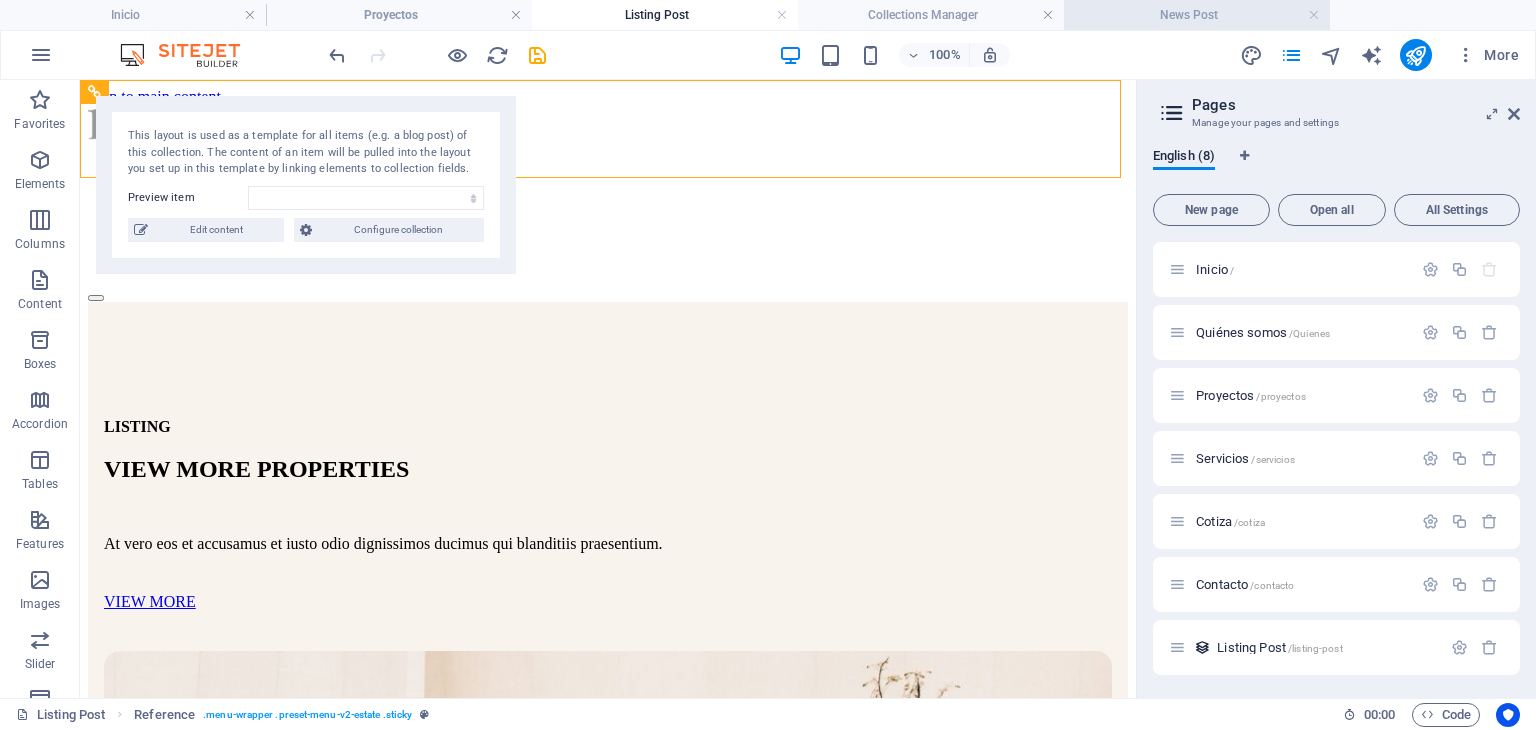 click on "News Post" at bounding box center (1197, 15) 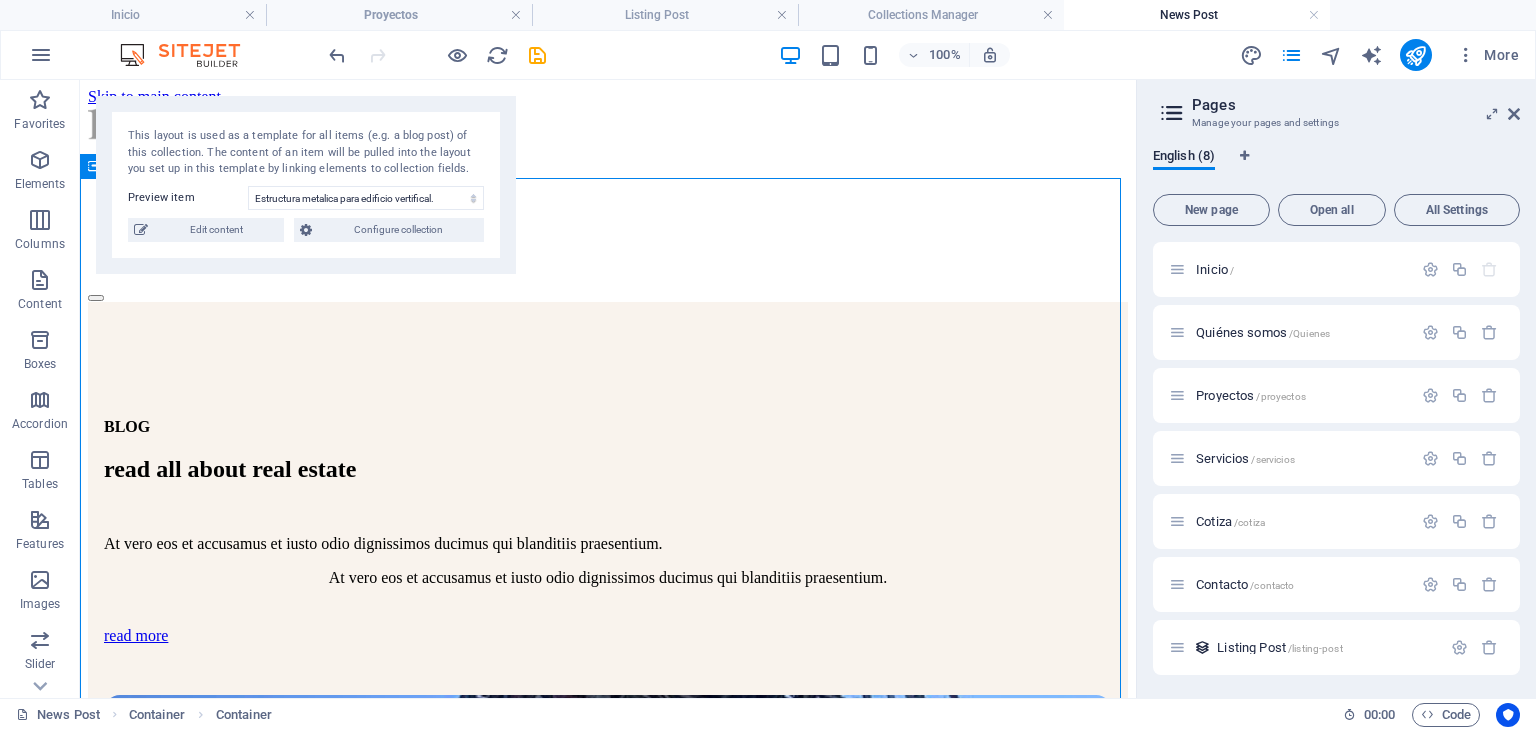 click on "This layout is used as a template for all items (e.g. a blog post) of this collection. The content of an item will be pulled into the layout you set up in this template by linking elements to collection fields. Preview item Estructura metalica para edificio vertifical. You have not created any items yet. Edit content Configure collection" at bounding box center [306, 185] 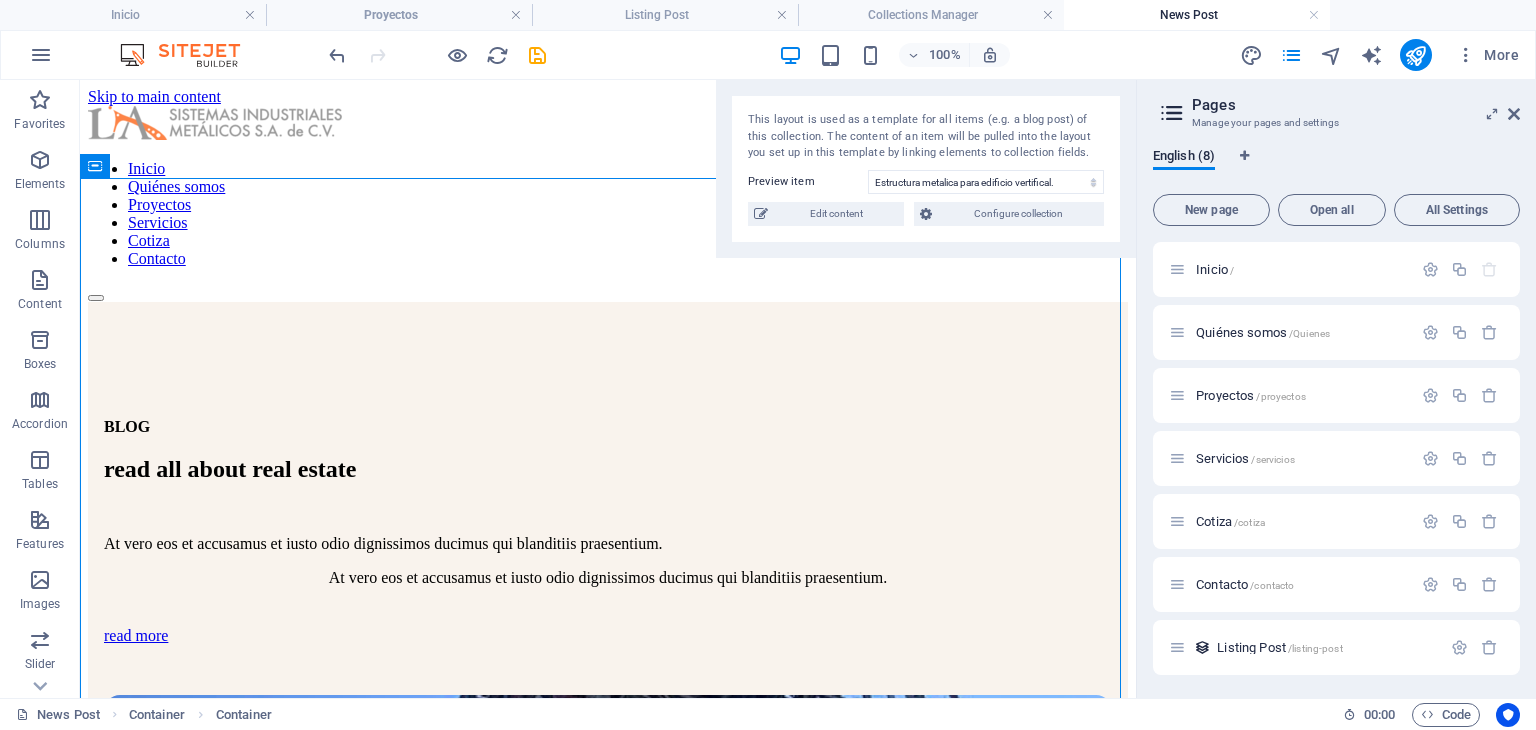 drag, startPoint x: 96, startPoint y: 164, endPoint x: 1176, endPoint y: 126, distance: 1080.6683 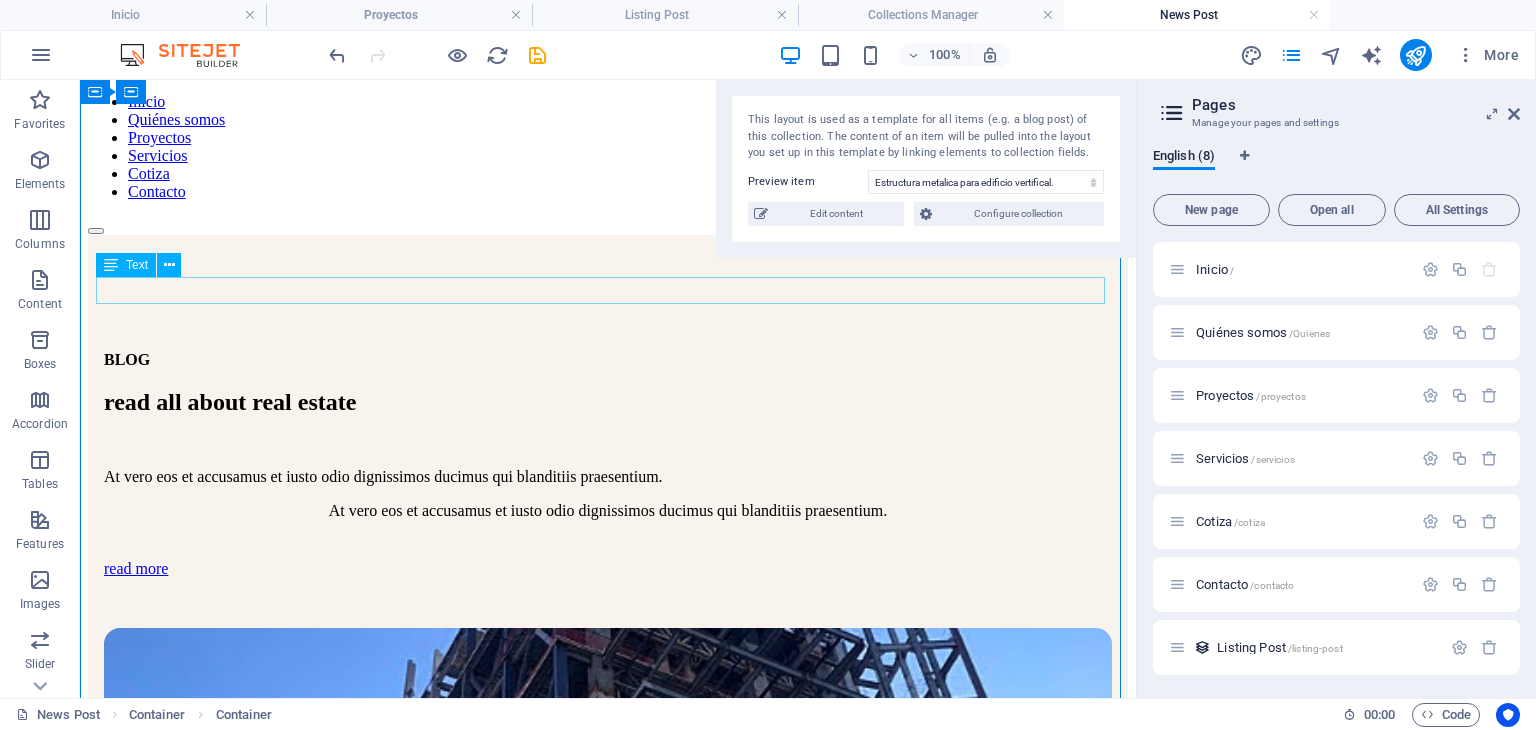 scroll, scrollTop: 0, scrollLeft: 0, axis: both 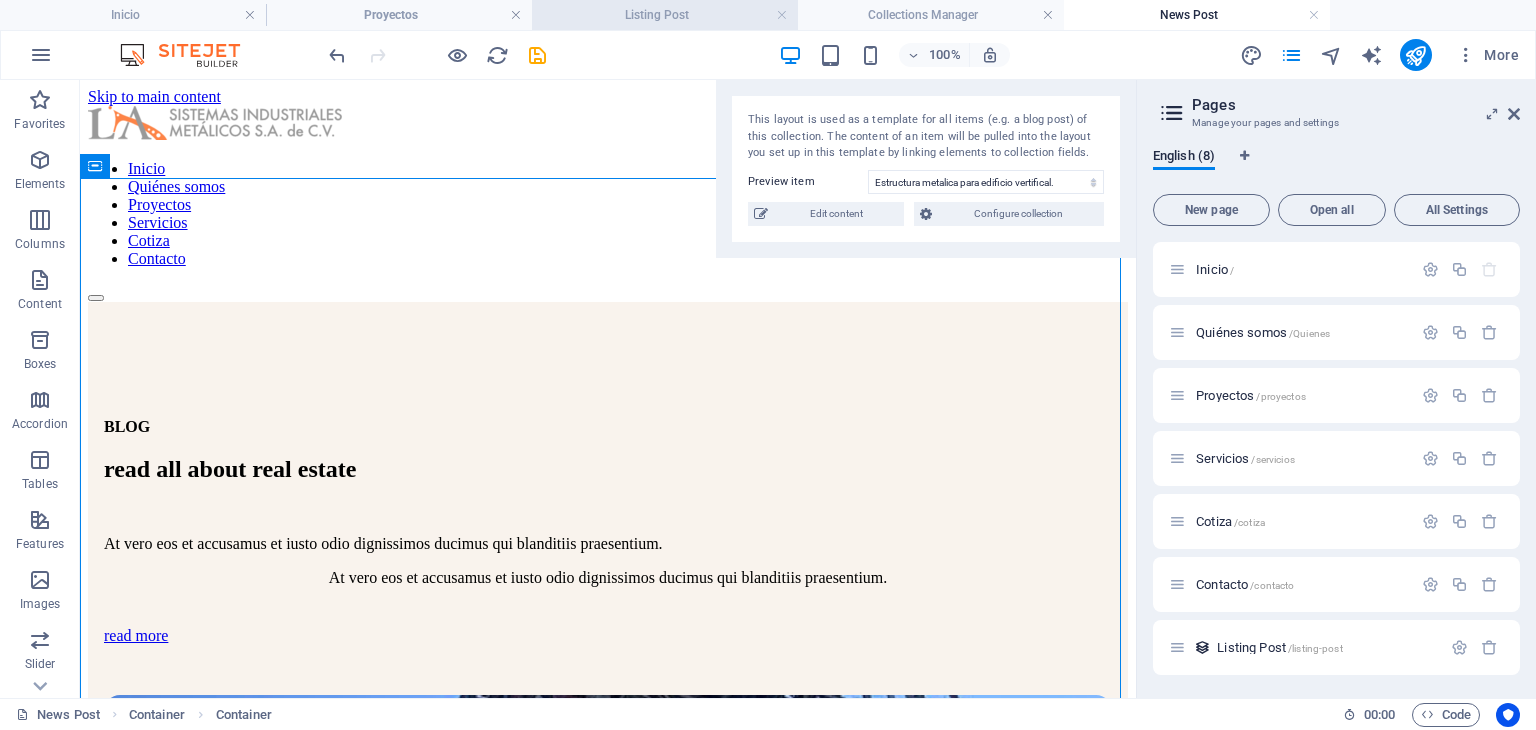 click on "Listing Post" at bounding box center [665, 15] 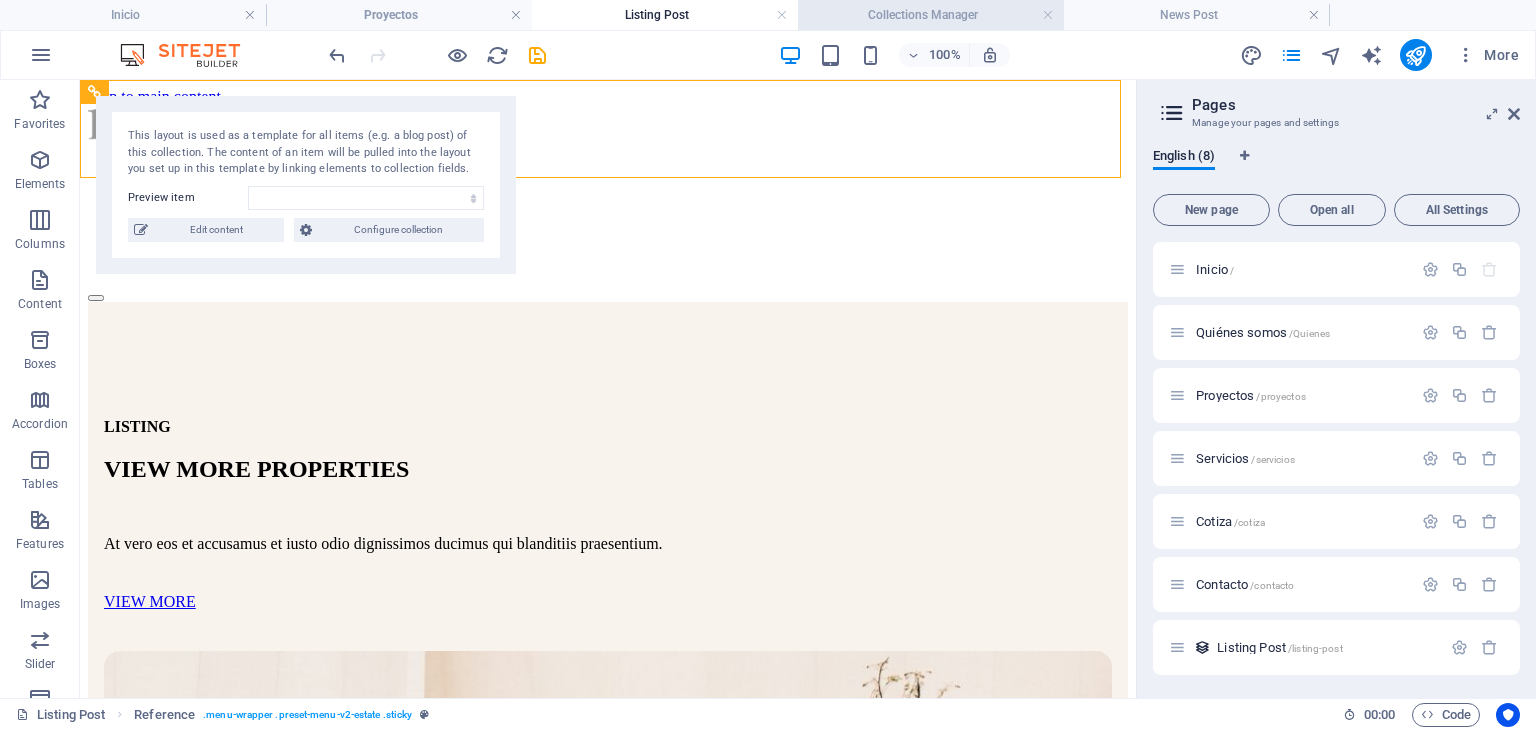 click on "Collections Manager" at bounding box center [931, 15] 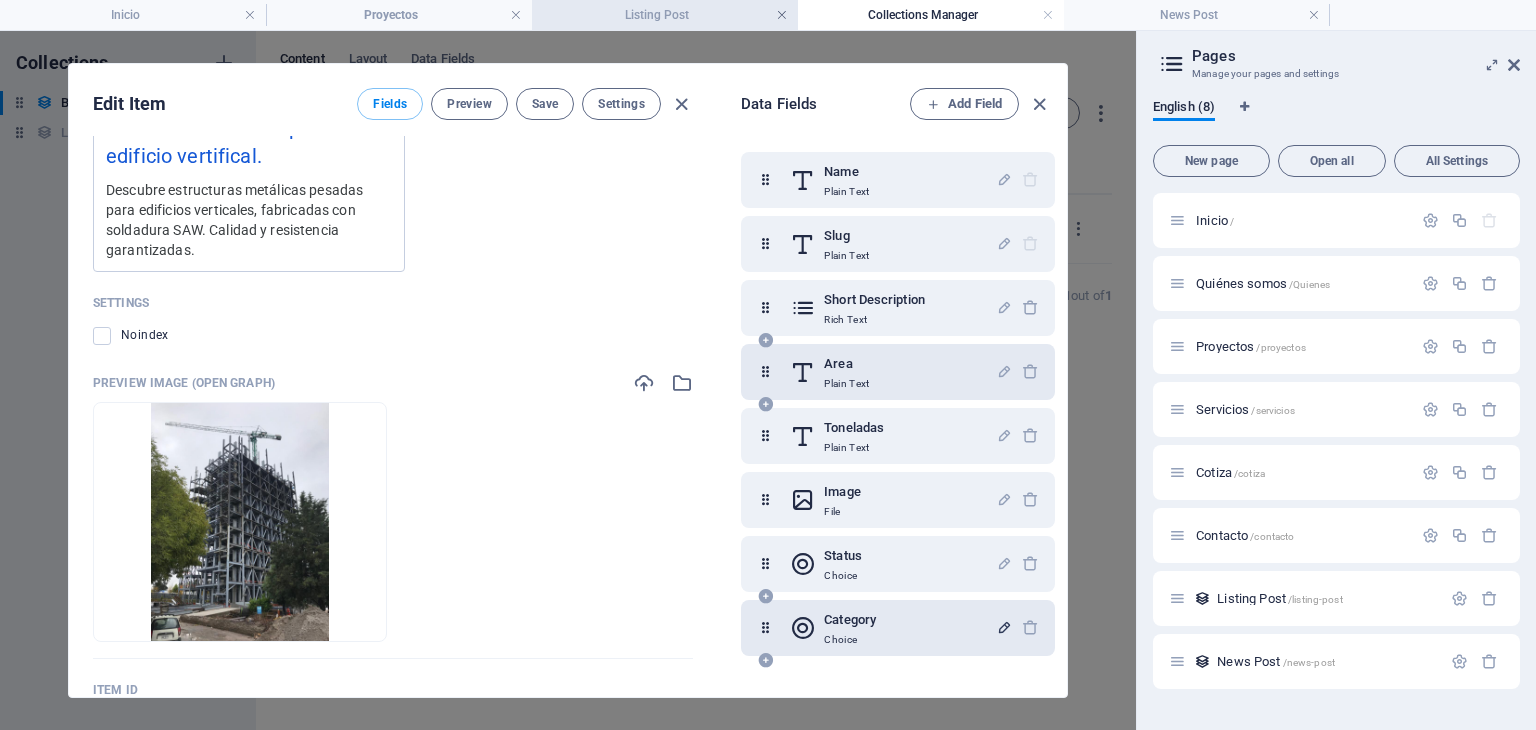 click at bounding box center [782, 15] 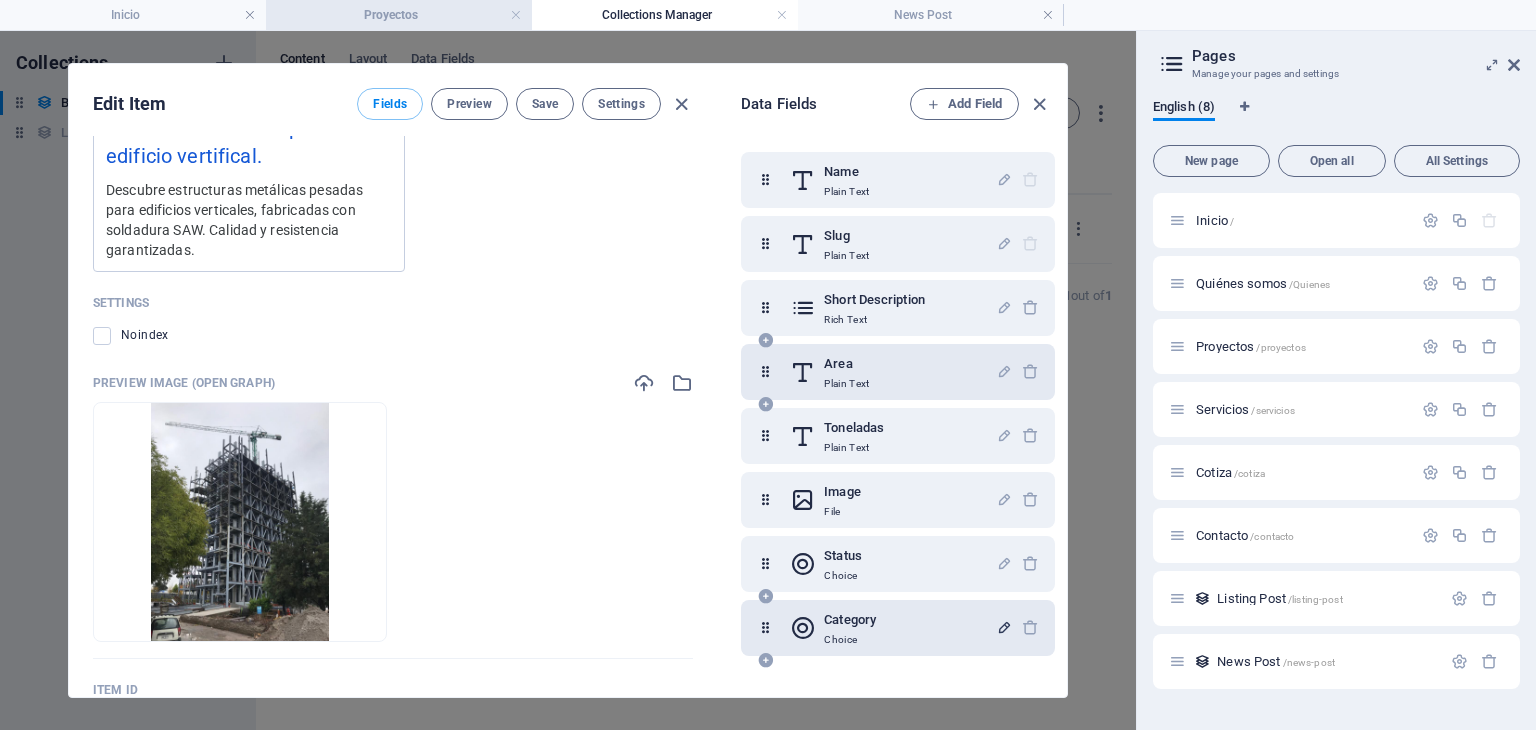 click on "Proyectos" at bounding box center (399, 15) 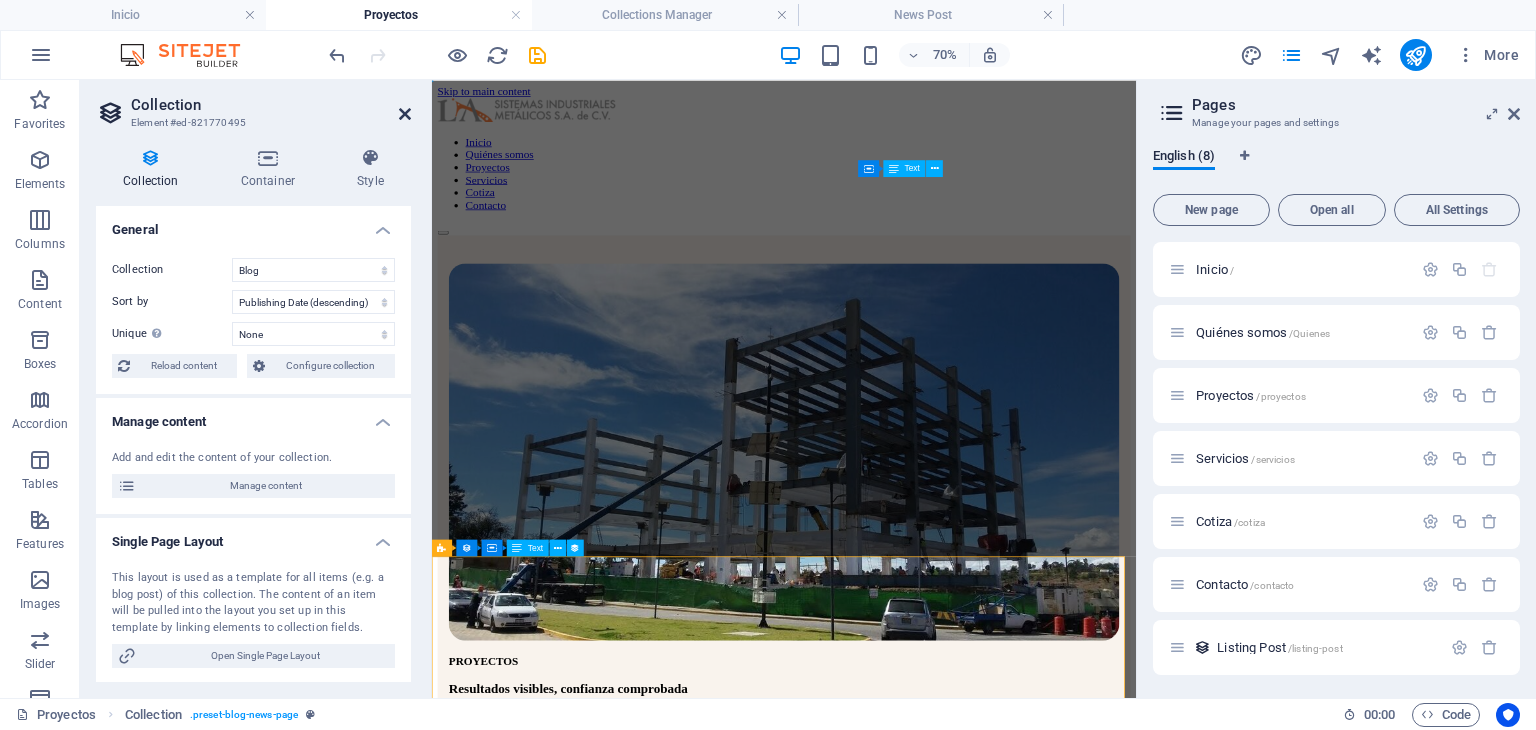 click at bounding box center (405, 114) 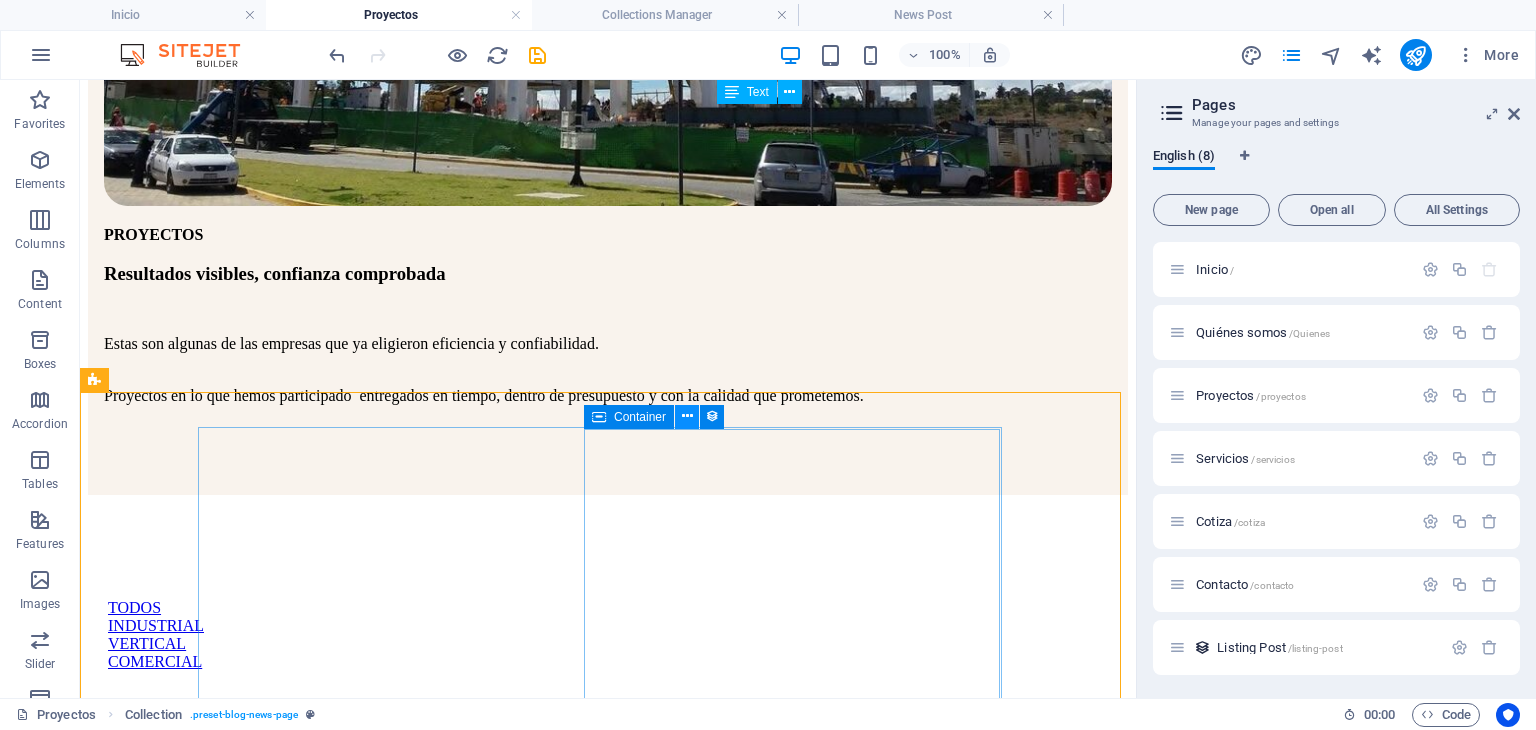 scroll, scrollTop: 368, scrollLeft: 0, axis: vertical 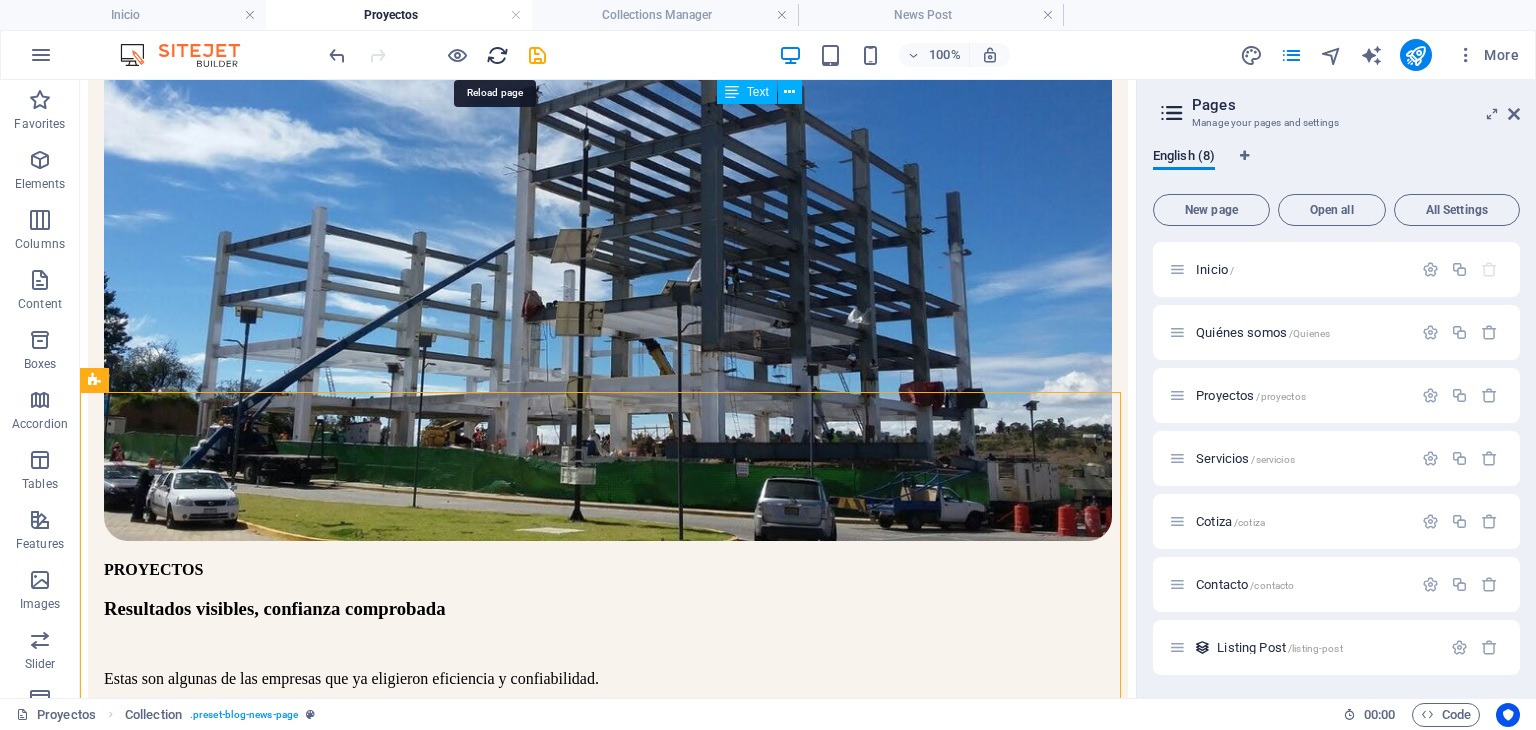 click at bounding box center [497, 55] 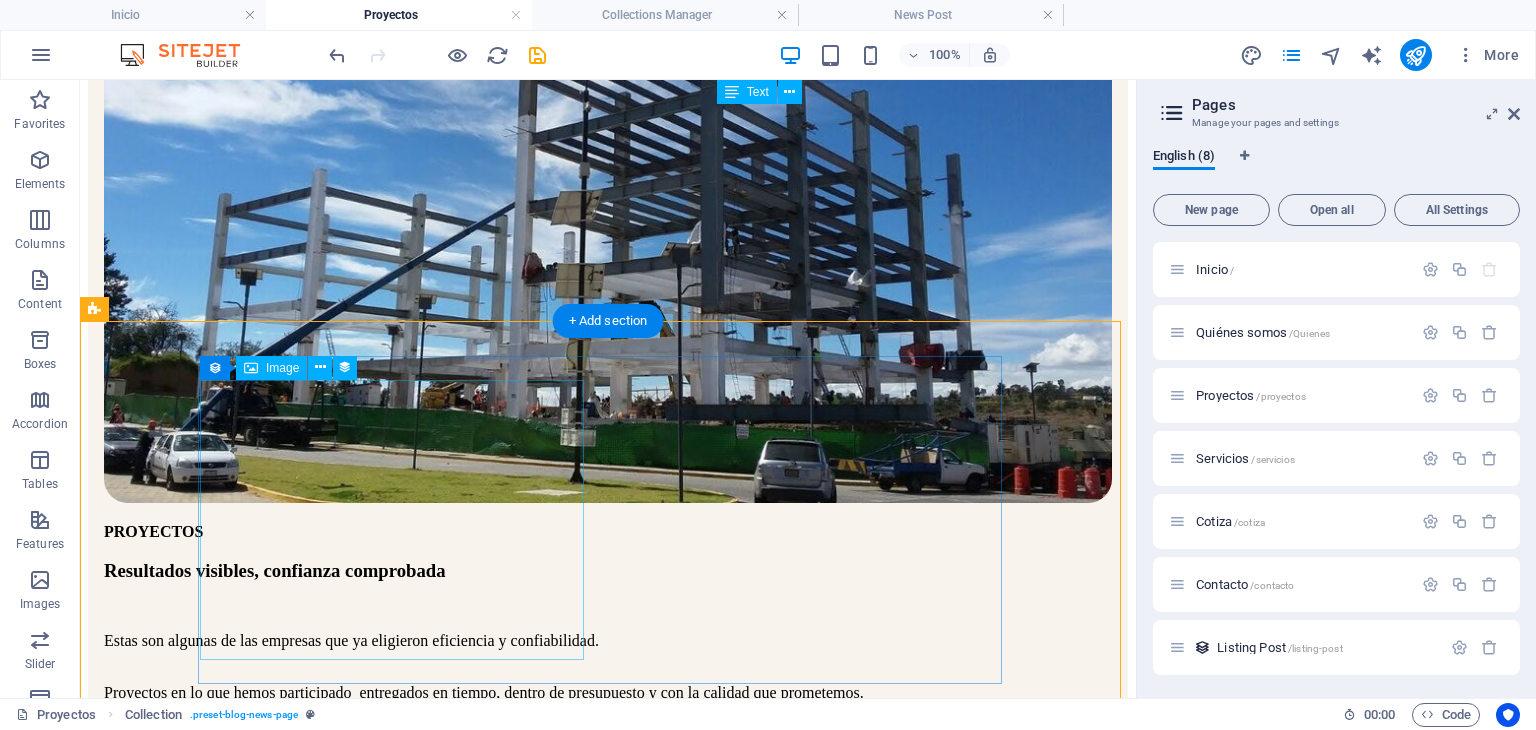 scroll, scrollTop: 535, scrollLeft: 0, axis: vertical 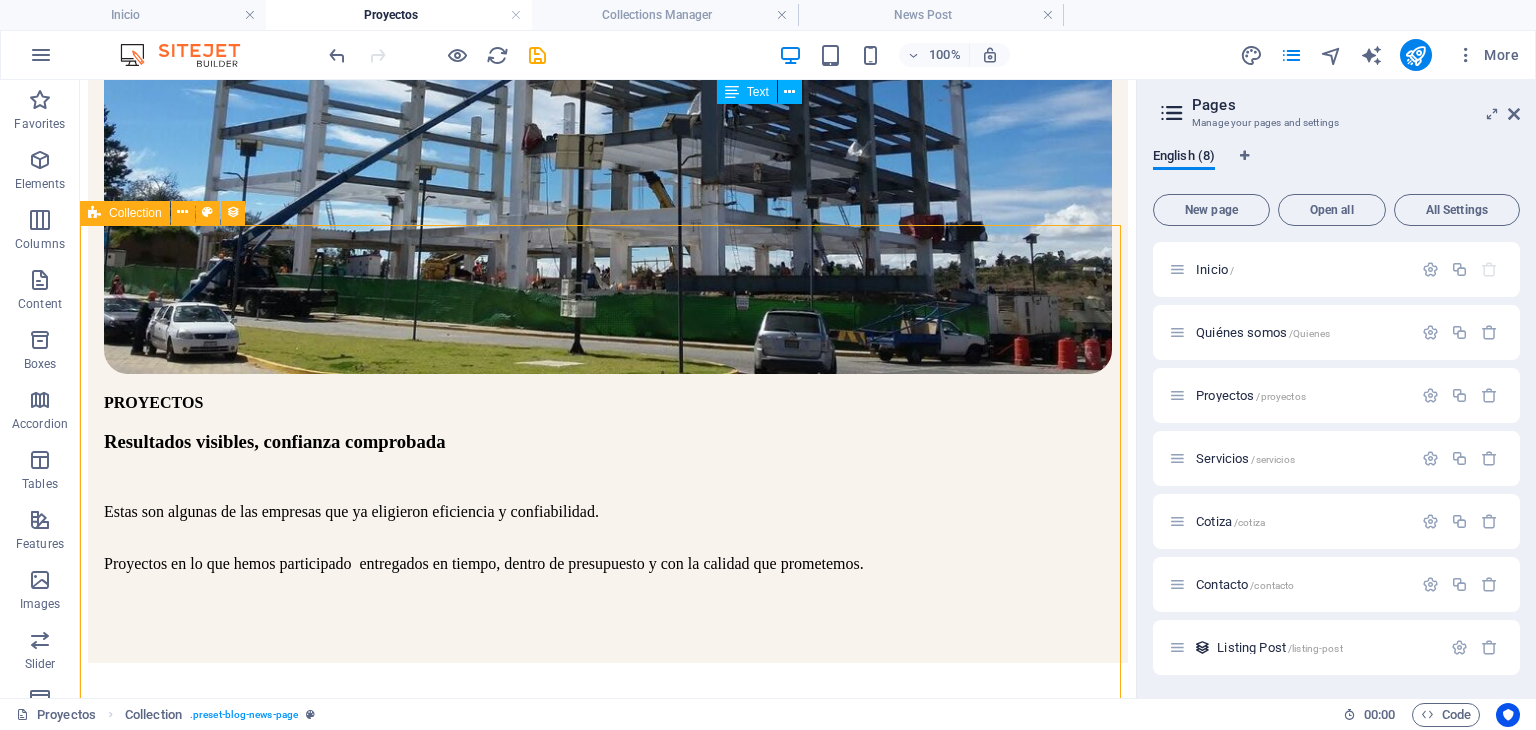 click on "Collection" at bounding box center [135, 213] 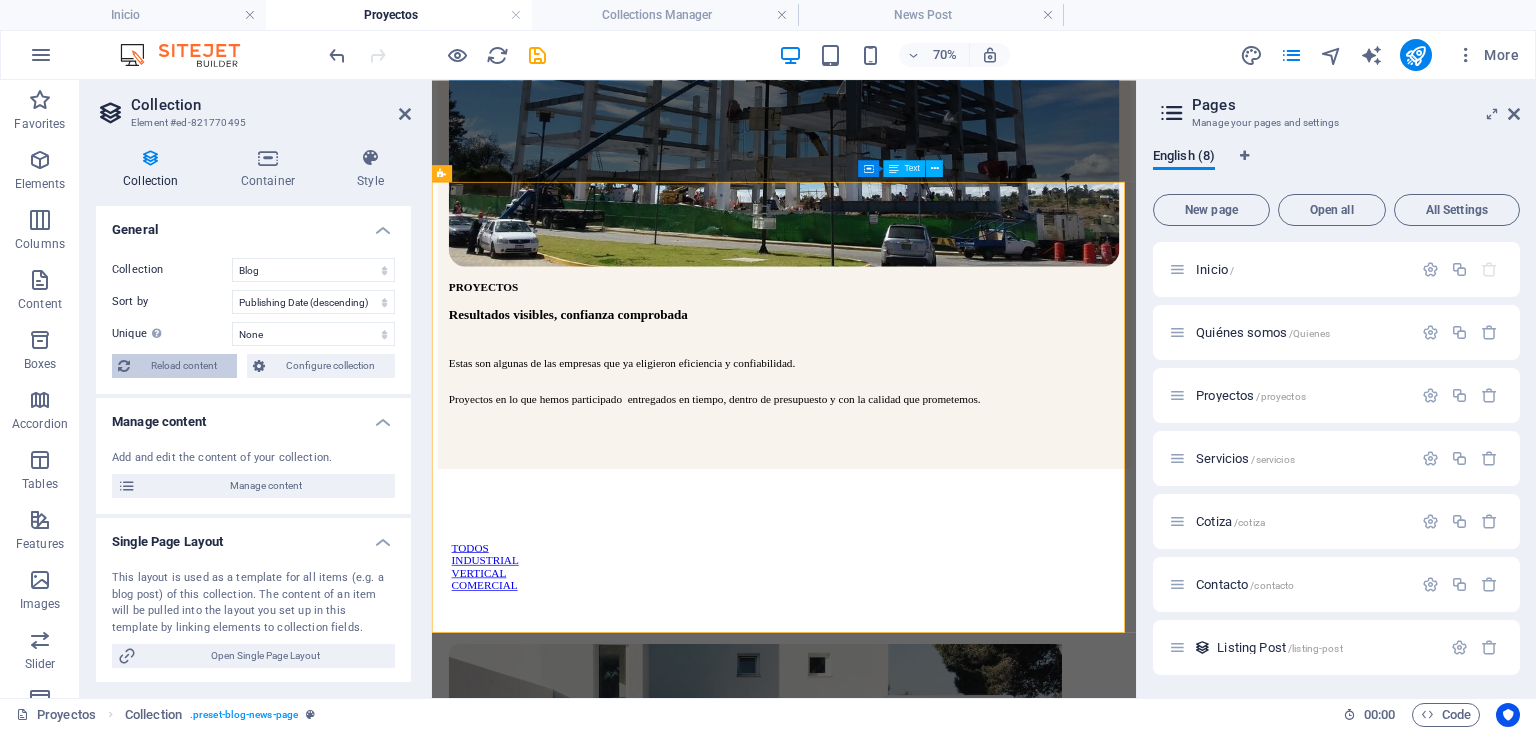 click on "Reload content" at bounding box center (183, 366) 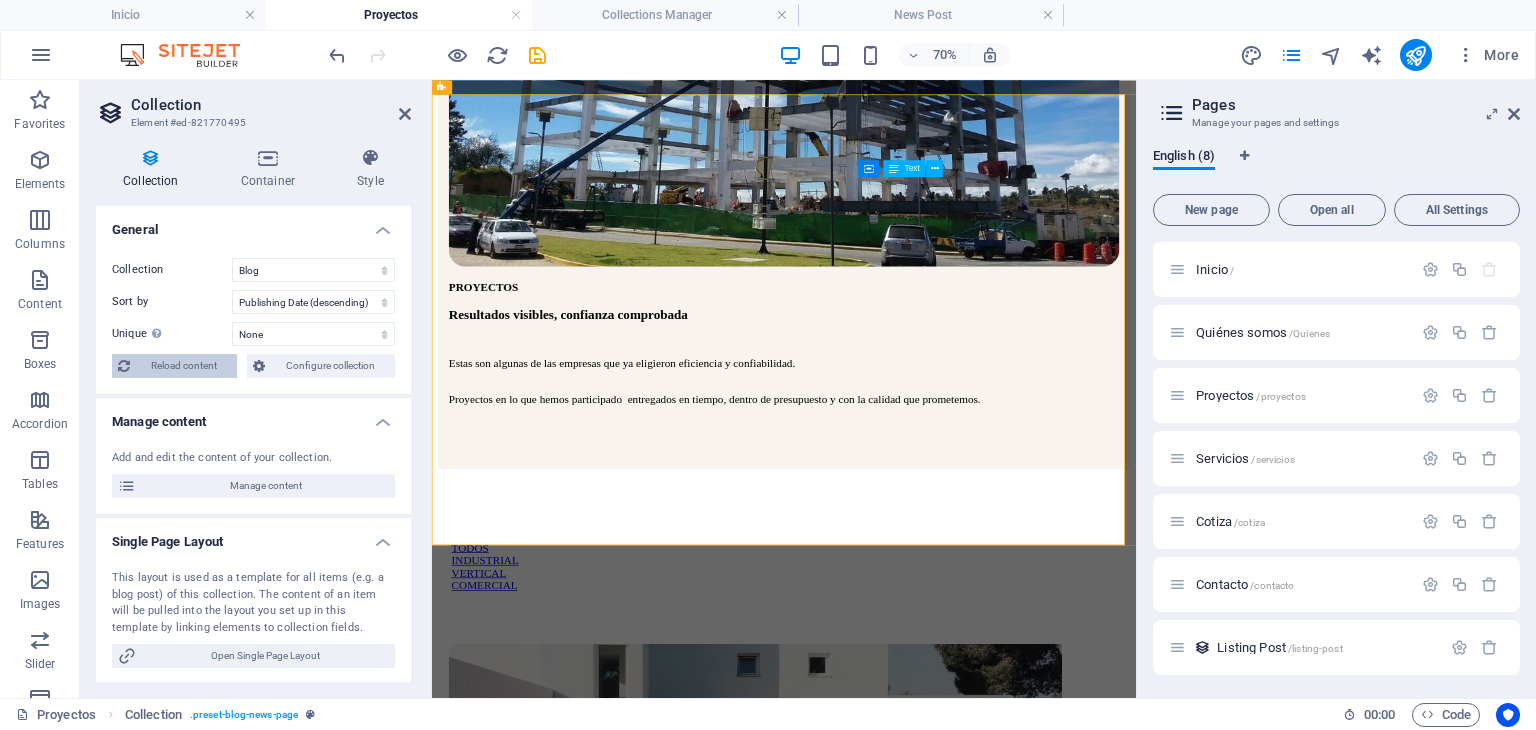 scroll, scrollTop: 660, scrollLeft: 0, axis: vertical 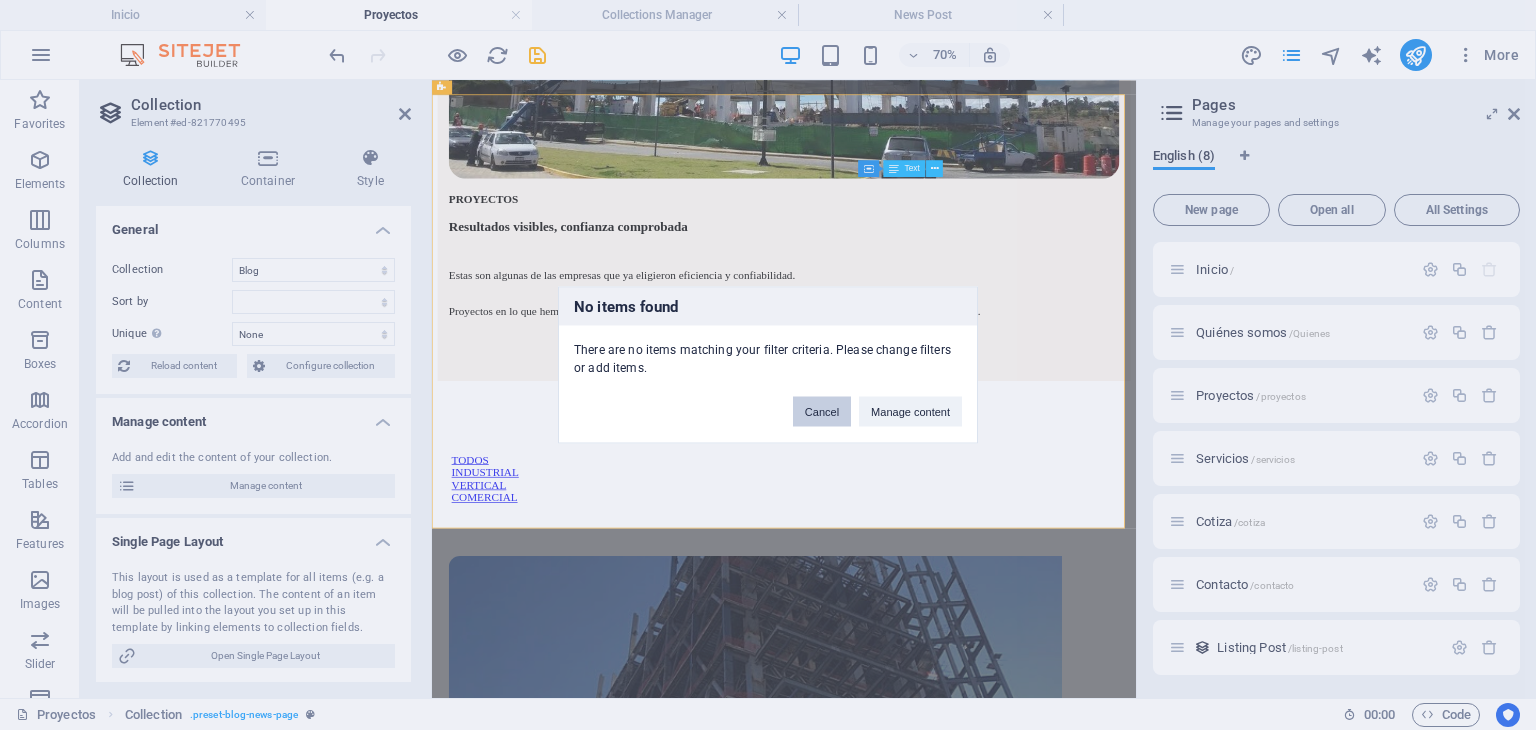 drag, startPoint x: 843, startPoint y: 412, endPoint x: 545, endPoint y: 559, distance: 332.28452 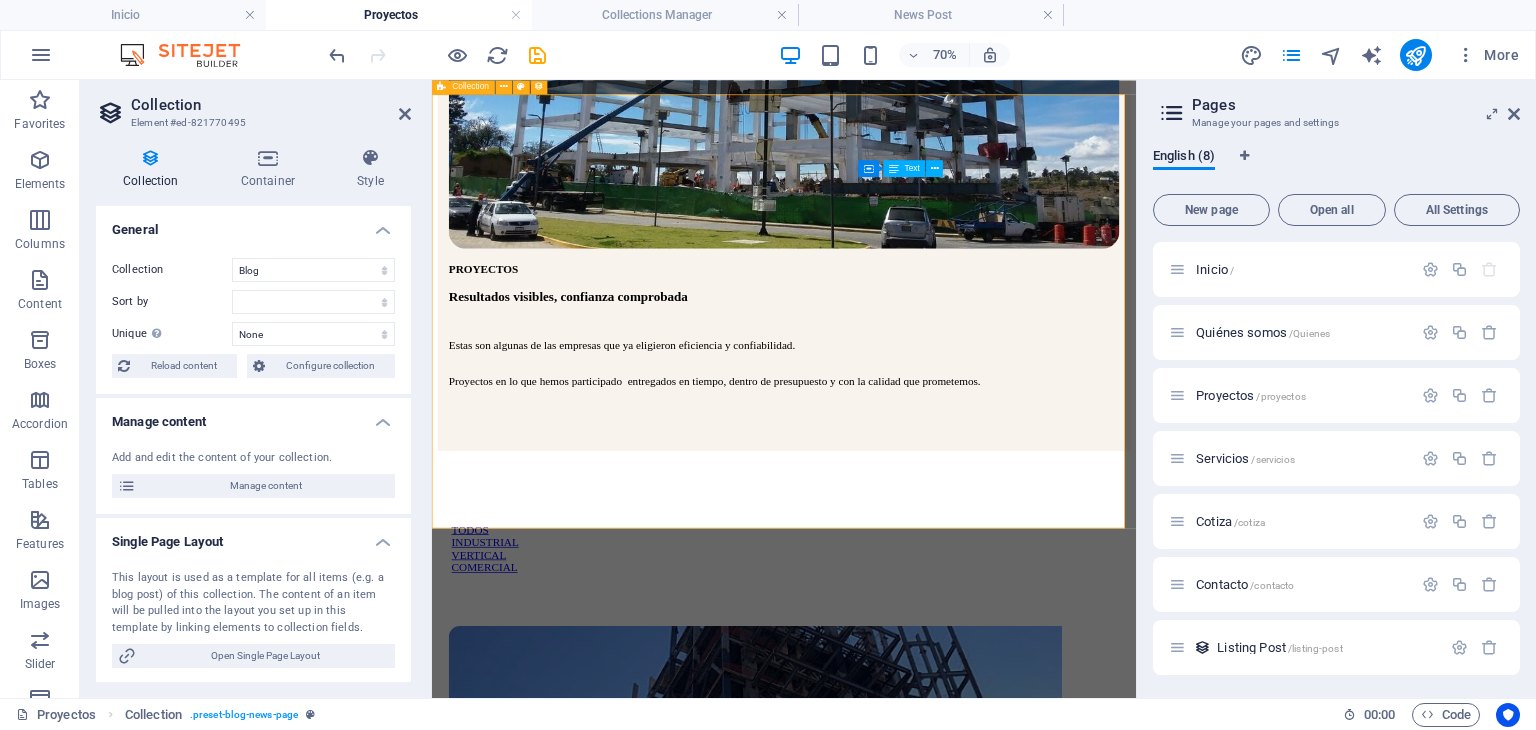 scroll, scrollTop: 326, scrollLeft: 0, axis: vertical 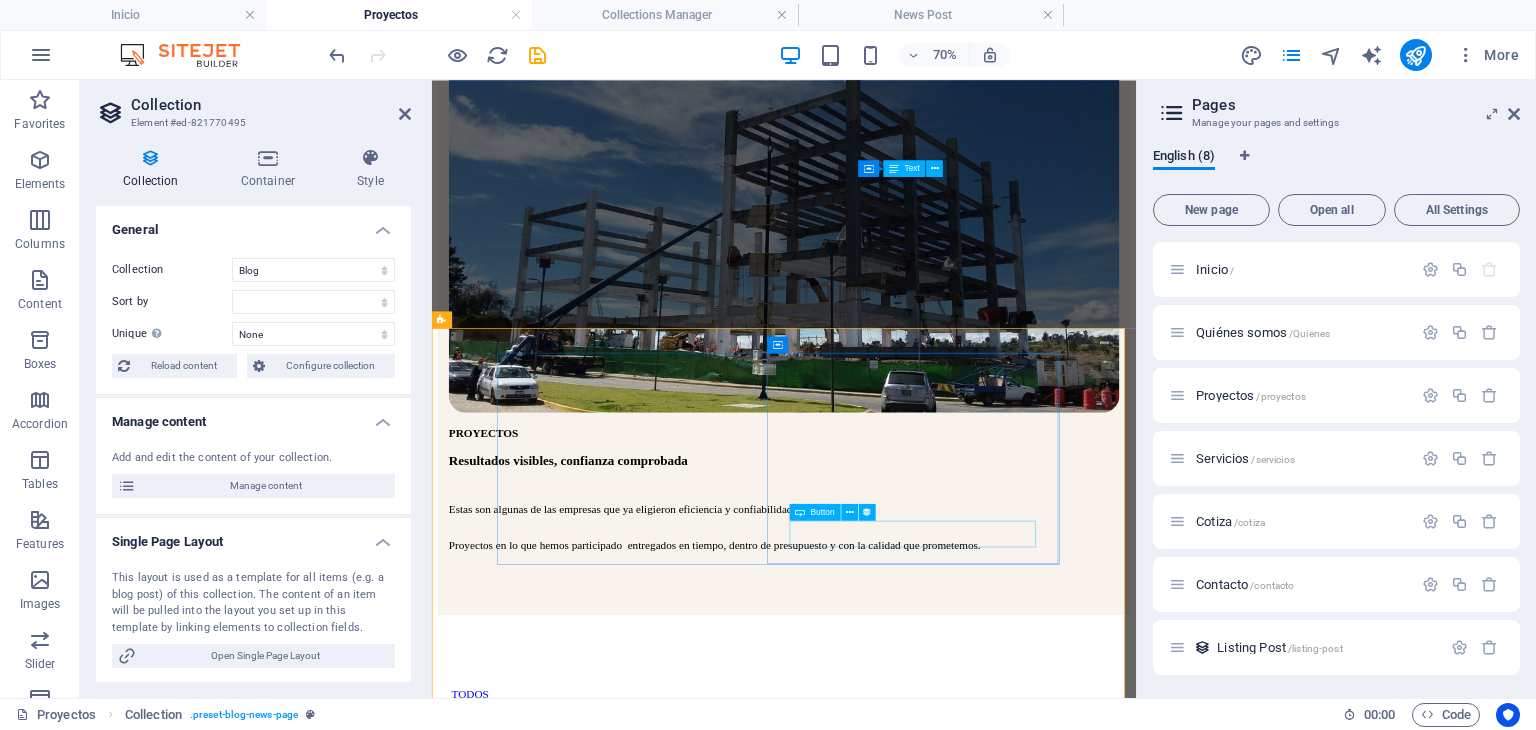 click on "Read more" at bounding box center (894, 1559) 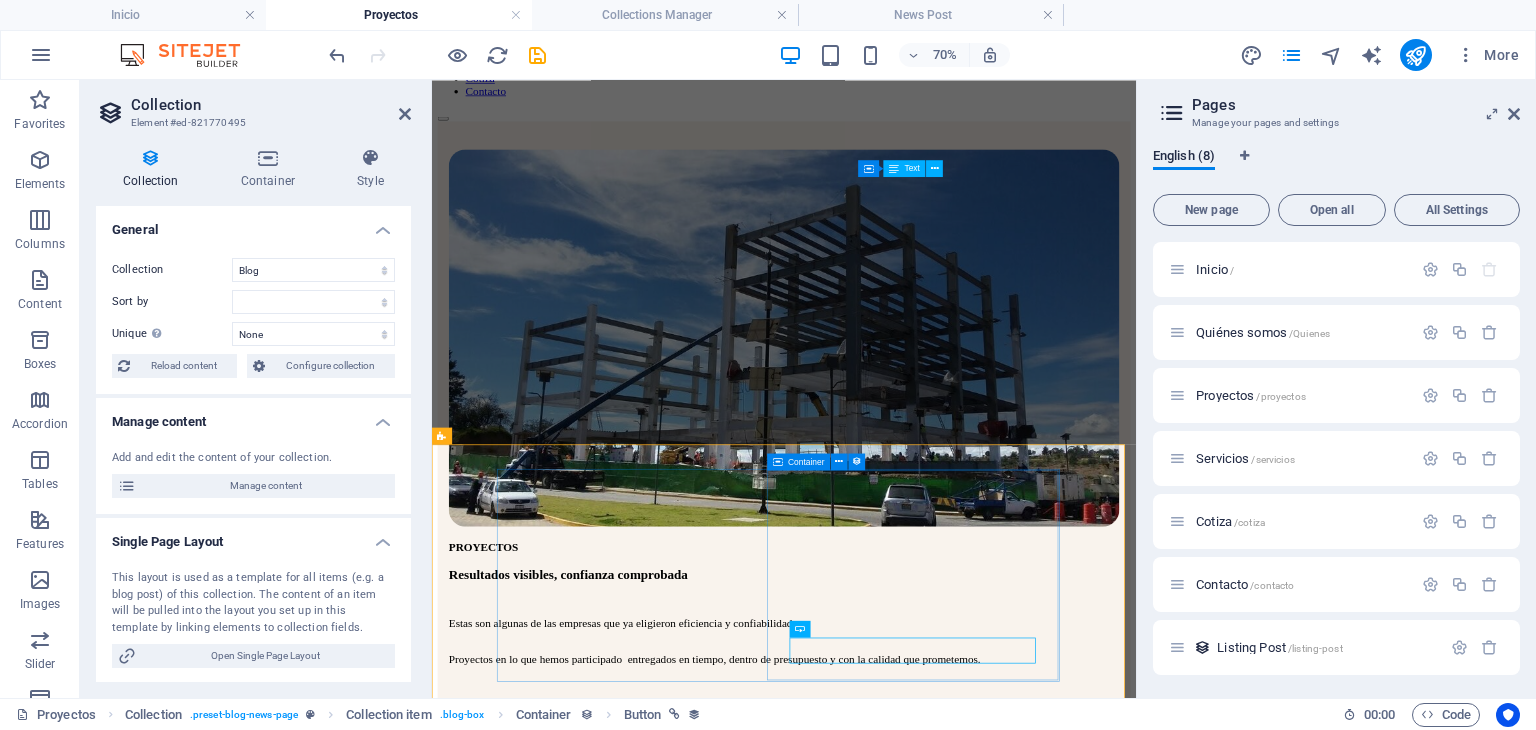 scroll, scrollTop: 160, scrollLeft: 0, axis: vertical 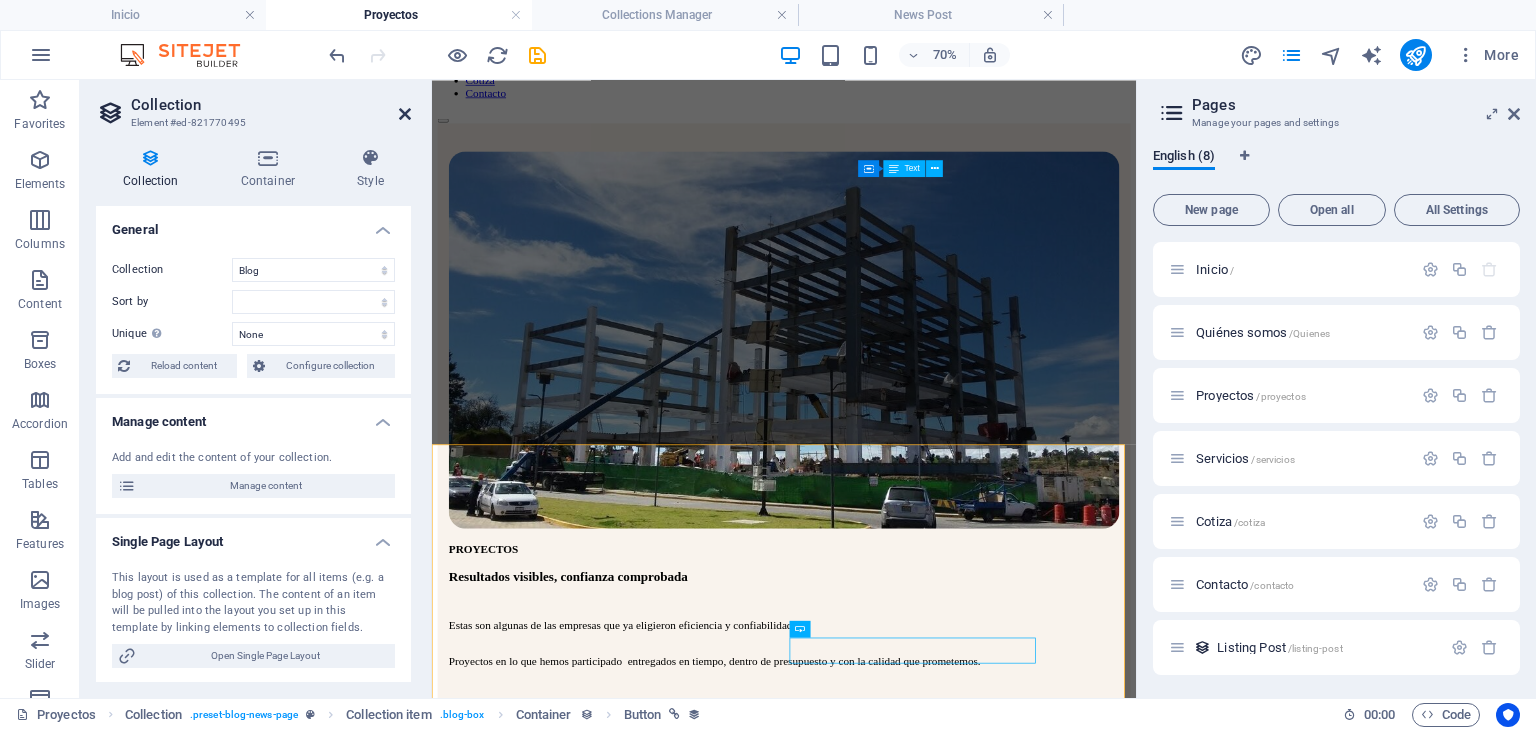 click at bounding box center [405, 114] 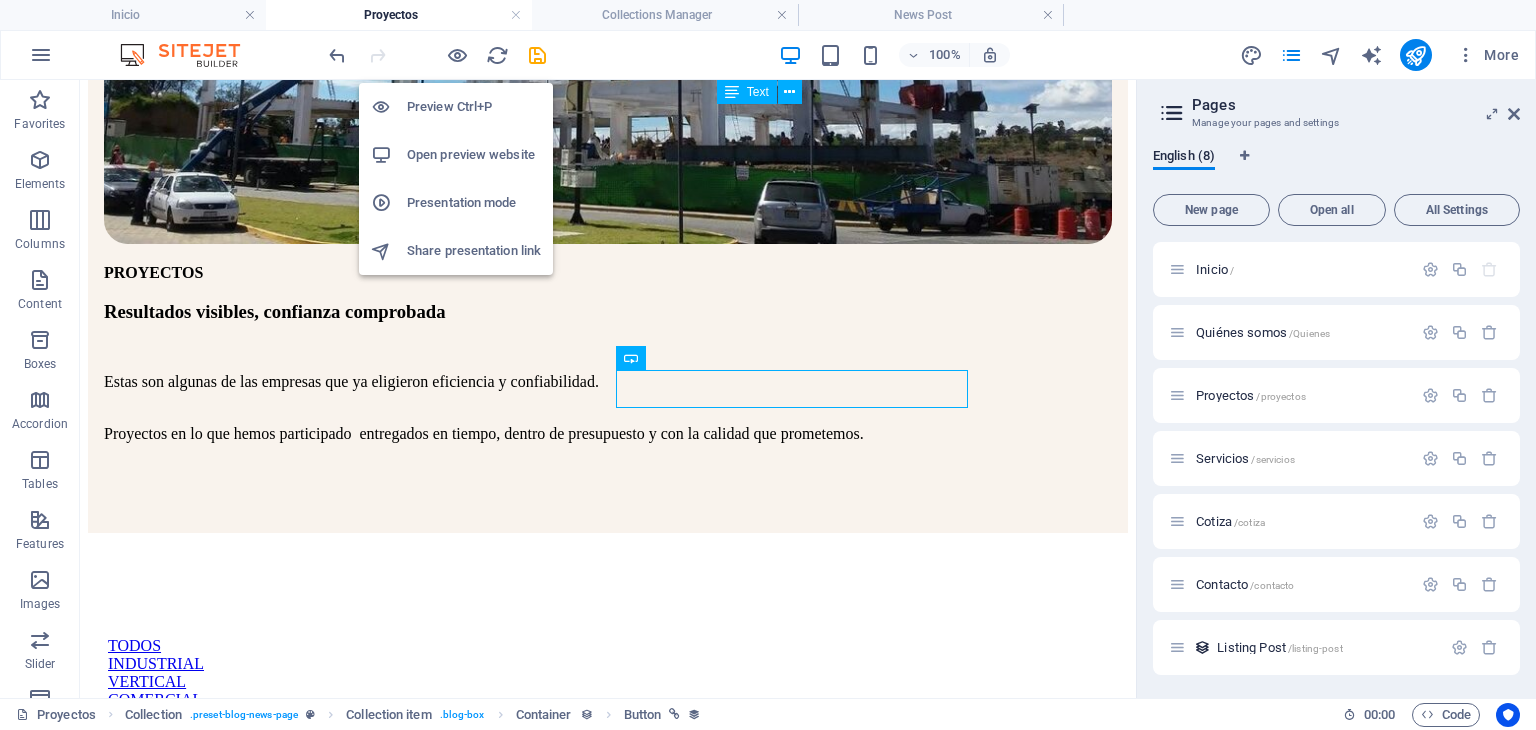 click on "Open preview website" at bounding box center [474, 155] 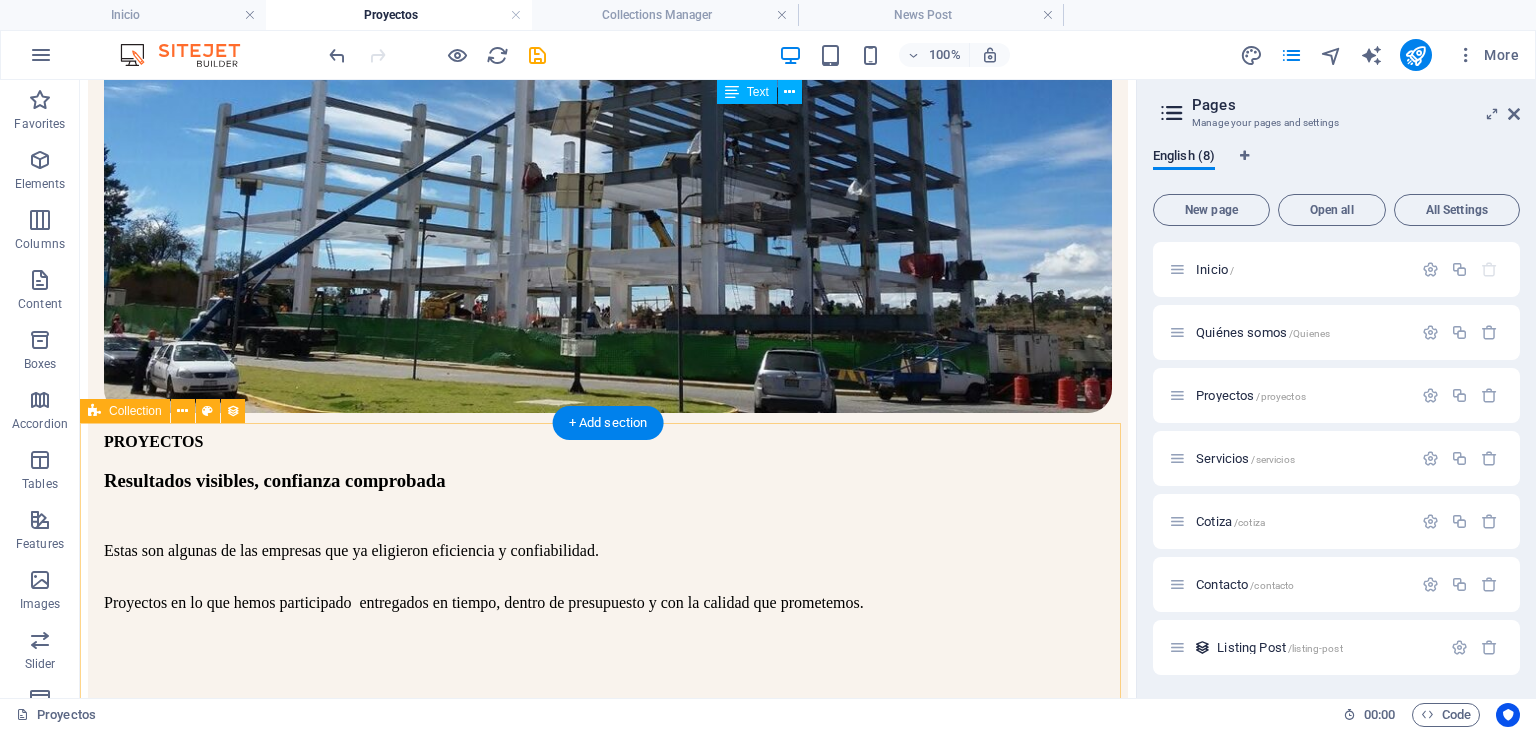 scroll, scrollTop: 498, scrollLeft: 0, axis: vertical 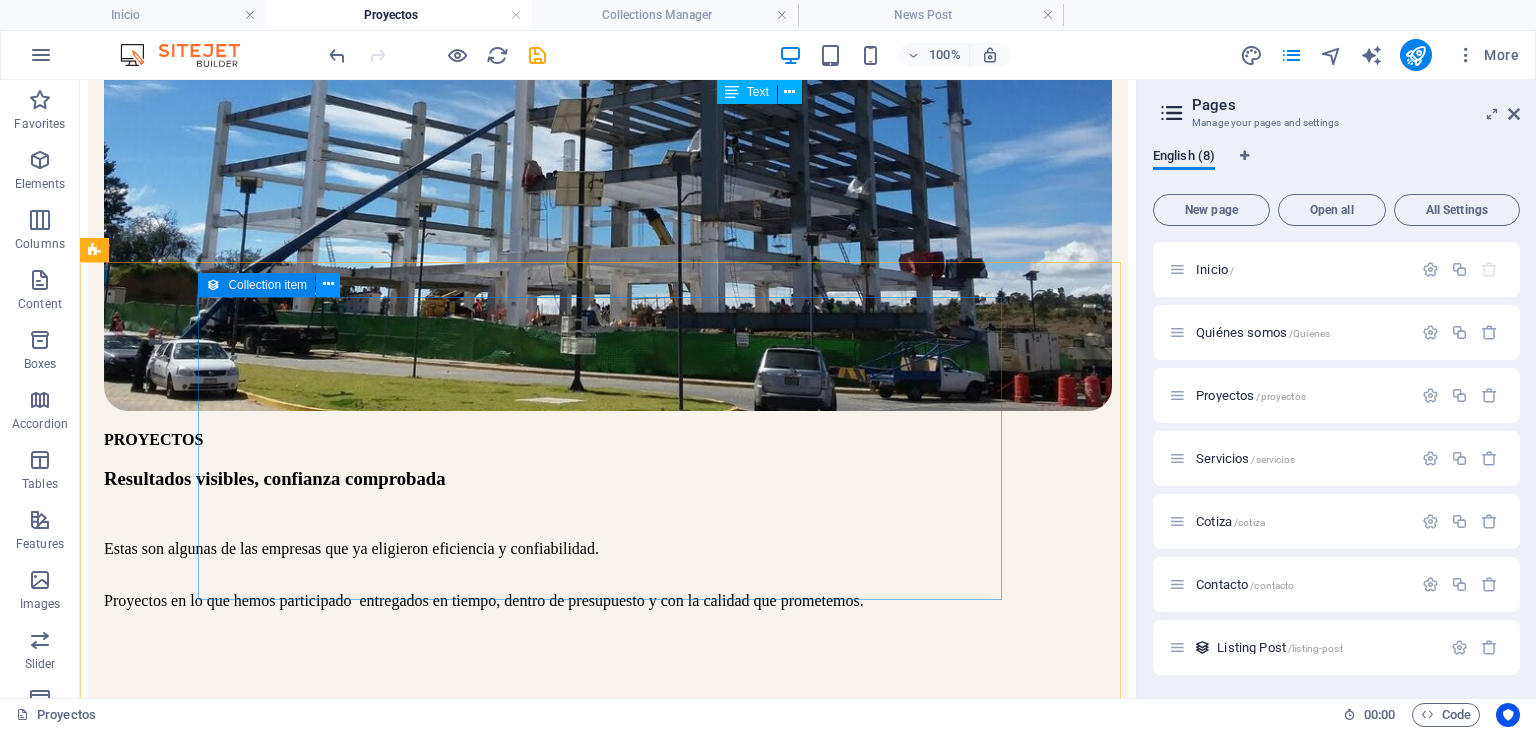 click at bounding box center [328, 284] 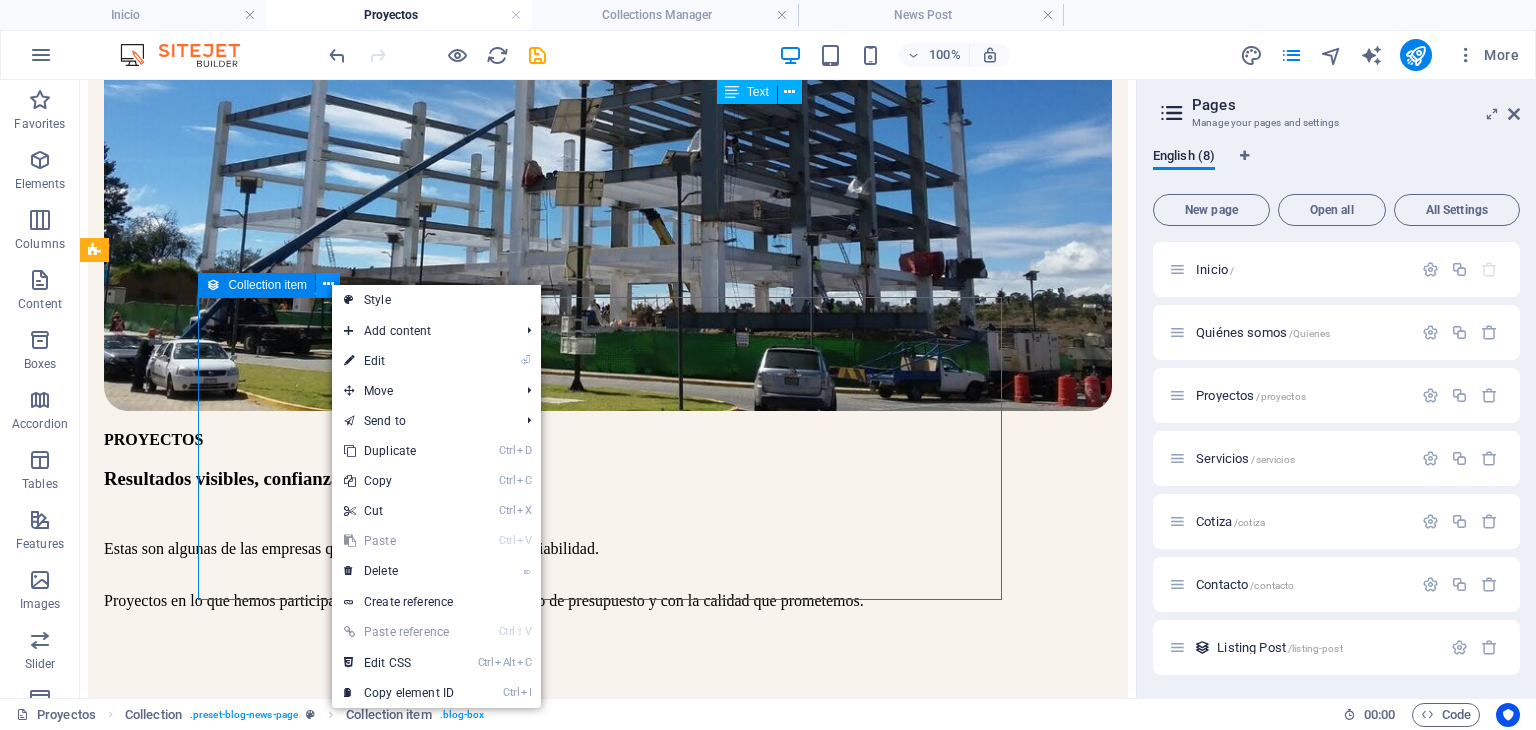 click at bounding box center [328, 284] 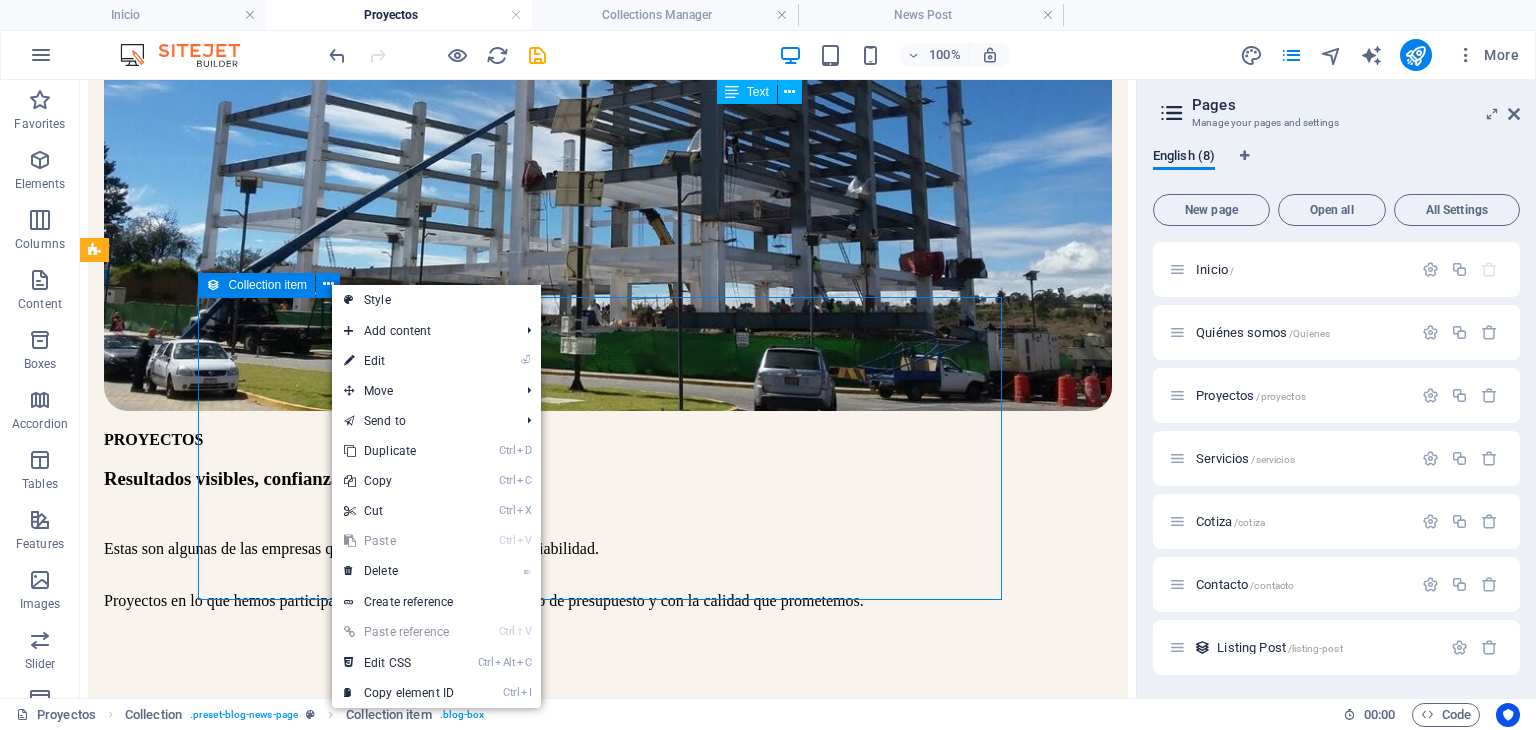 click on "Collection item" at bounding box center (256, 285) 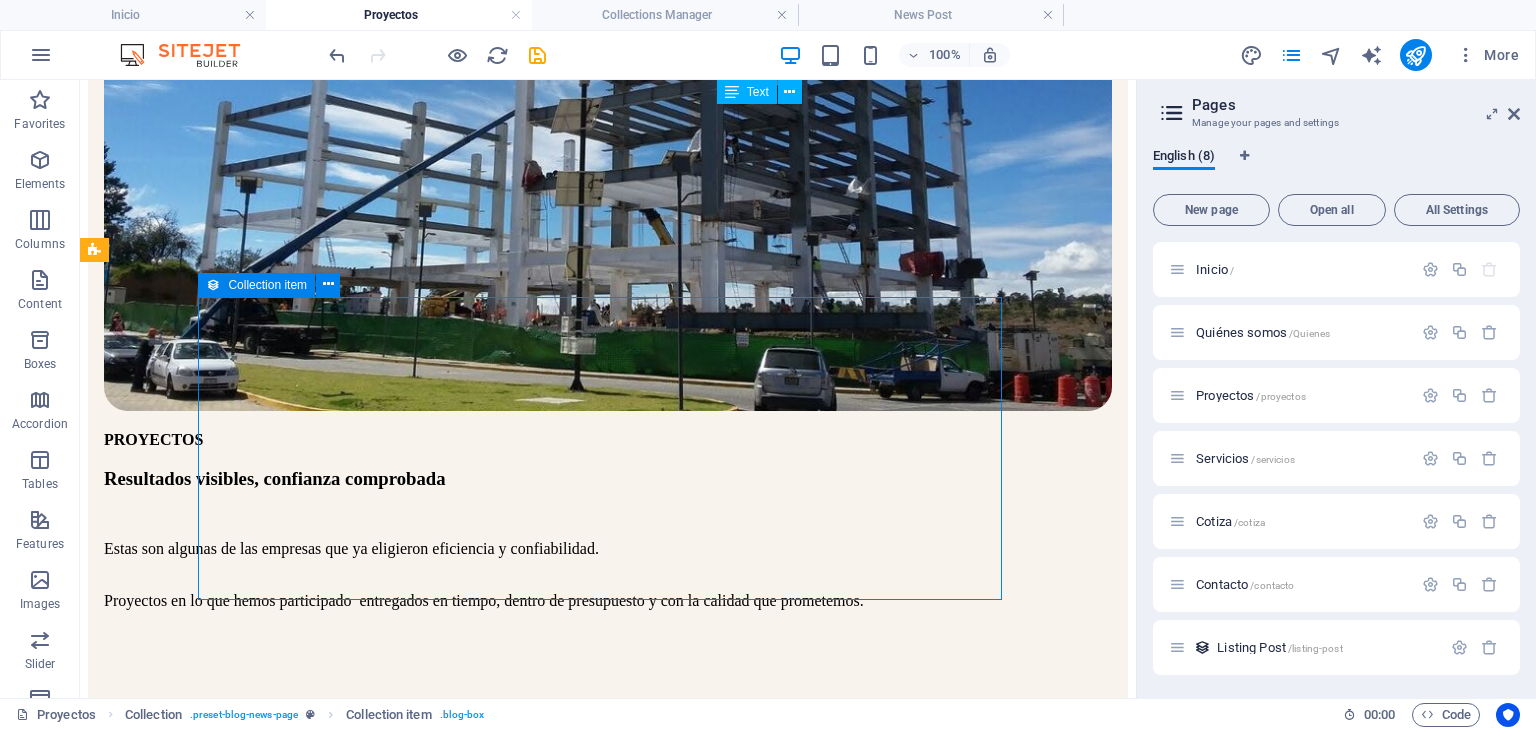 click on "Collection item" at bounding box center (267, 285) 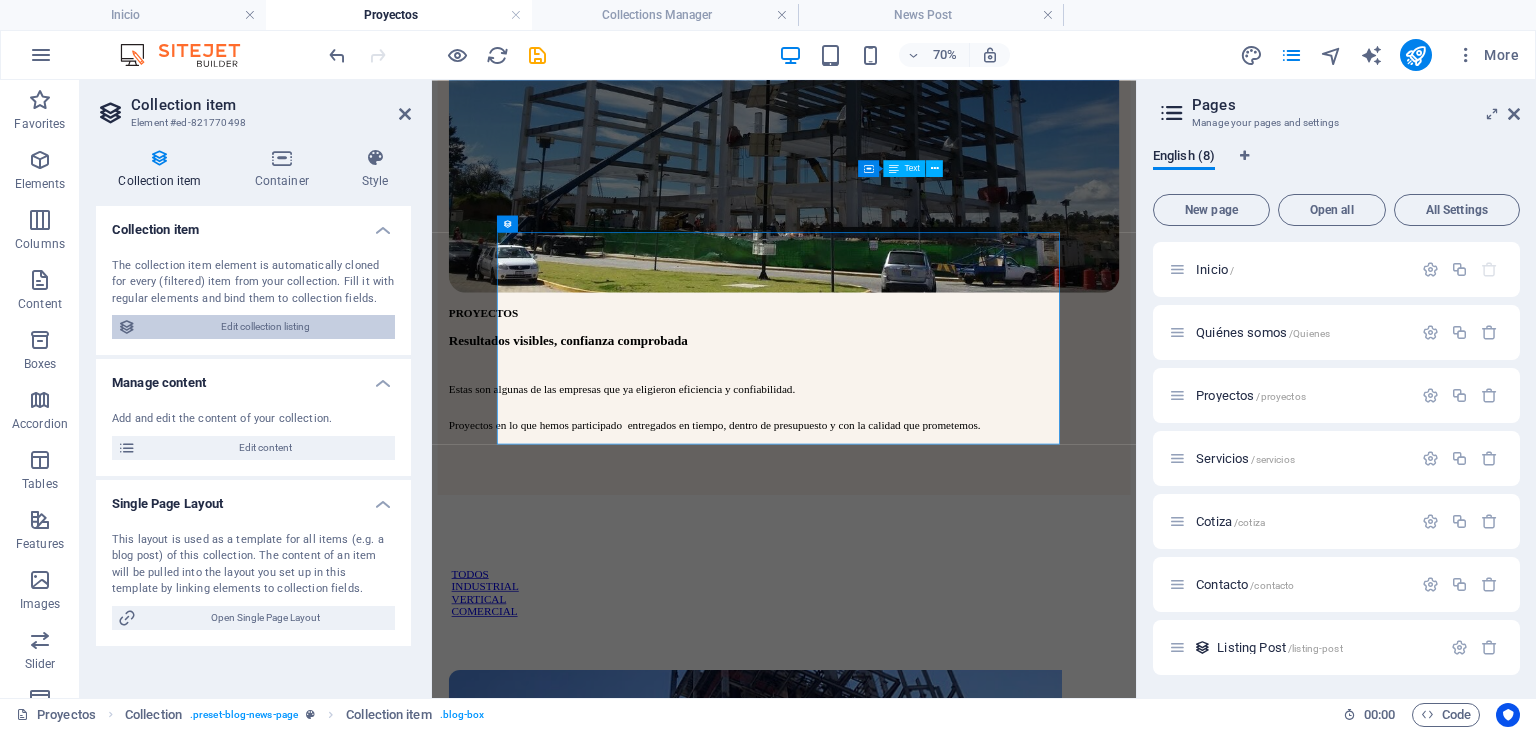 click on "Edit collection listing" at bounding box center [265, 327] 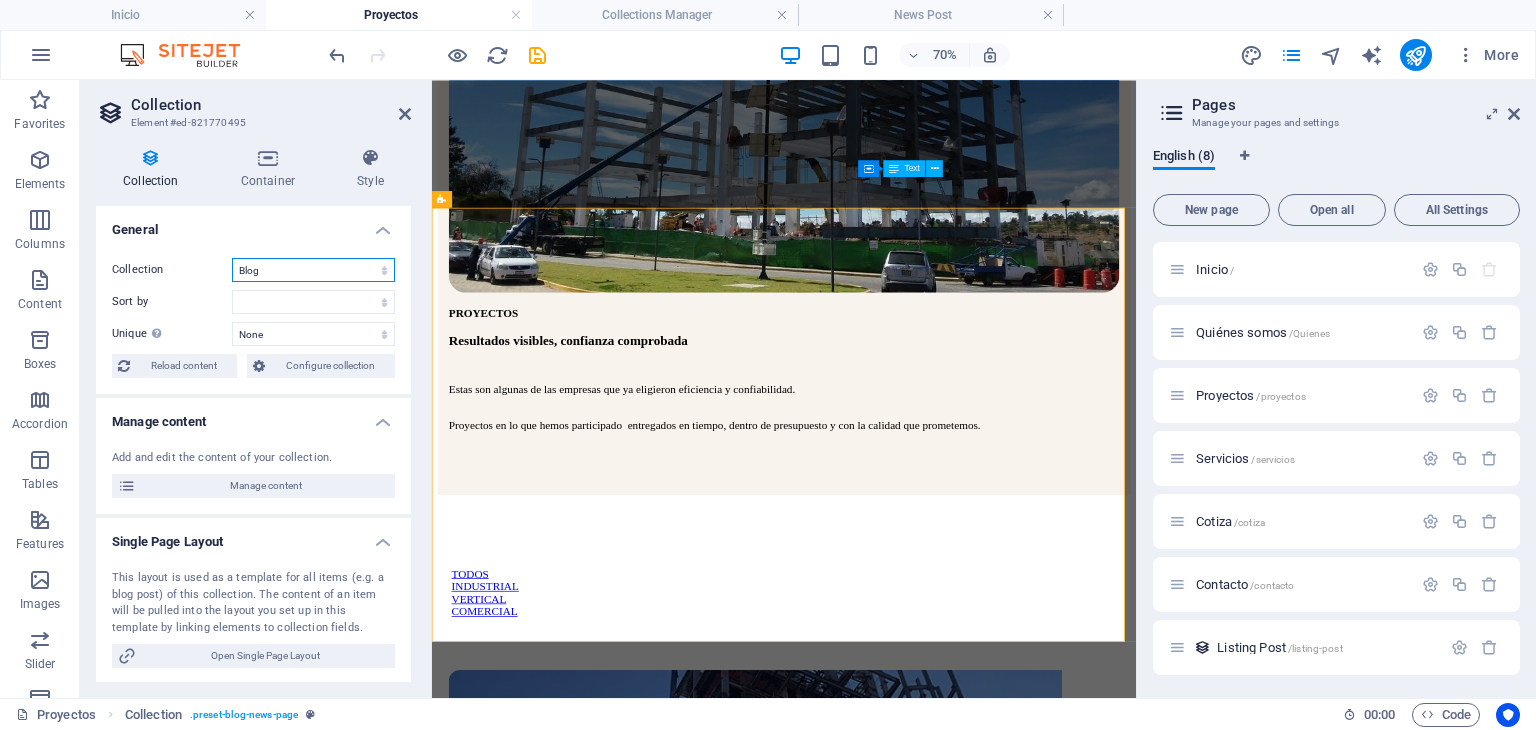 click on "Blog Listing" at bounding box center [313, 270] 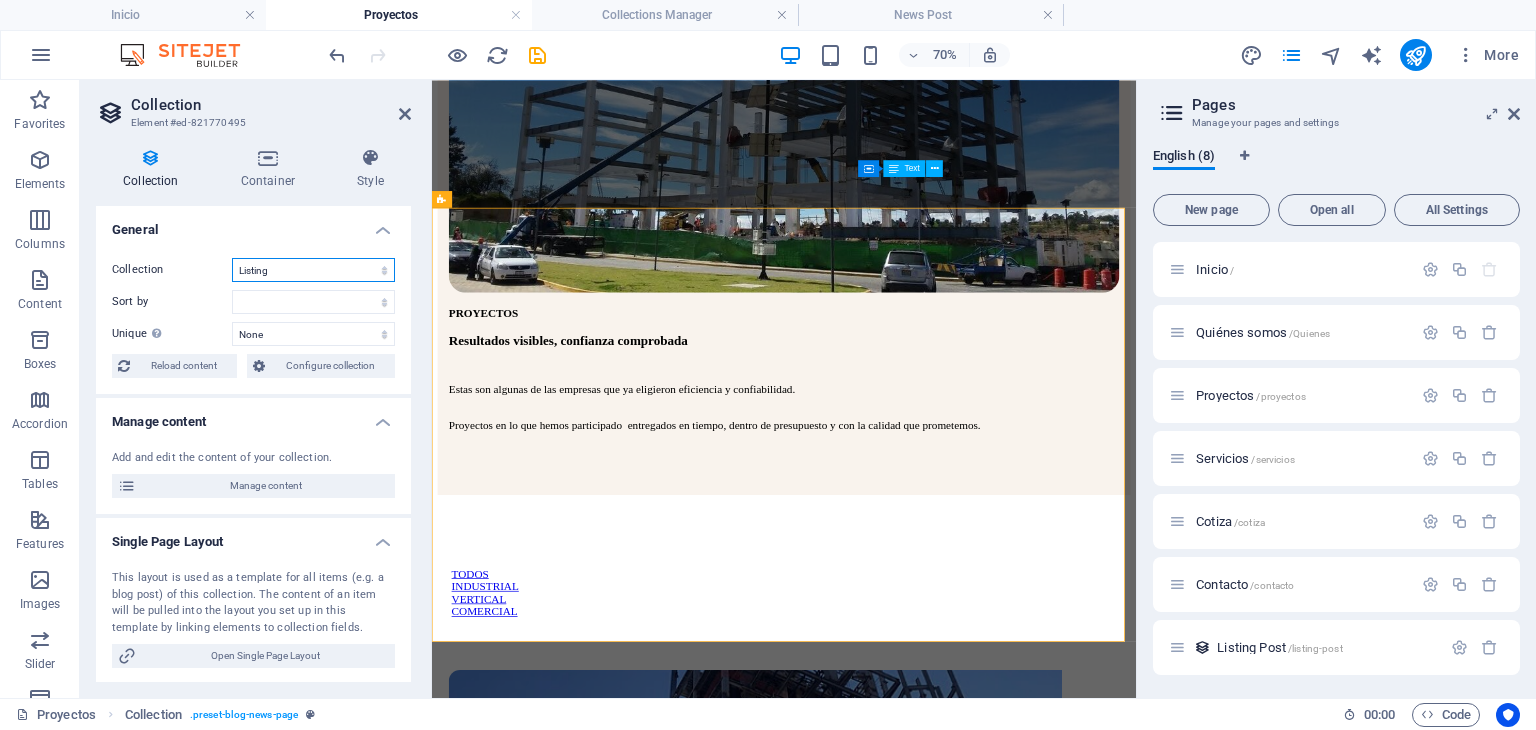 click on "Blog Listing" at bounding box center (313, 270) 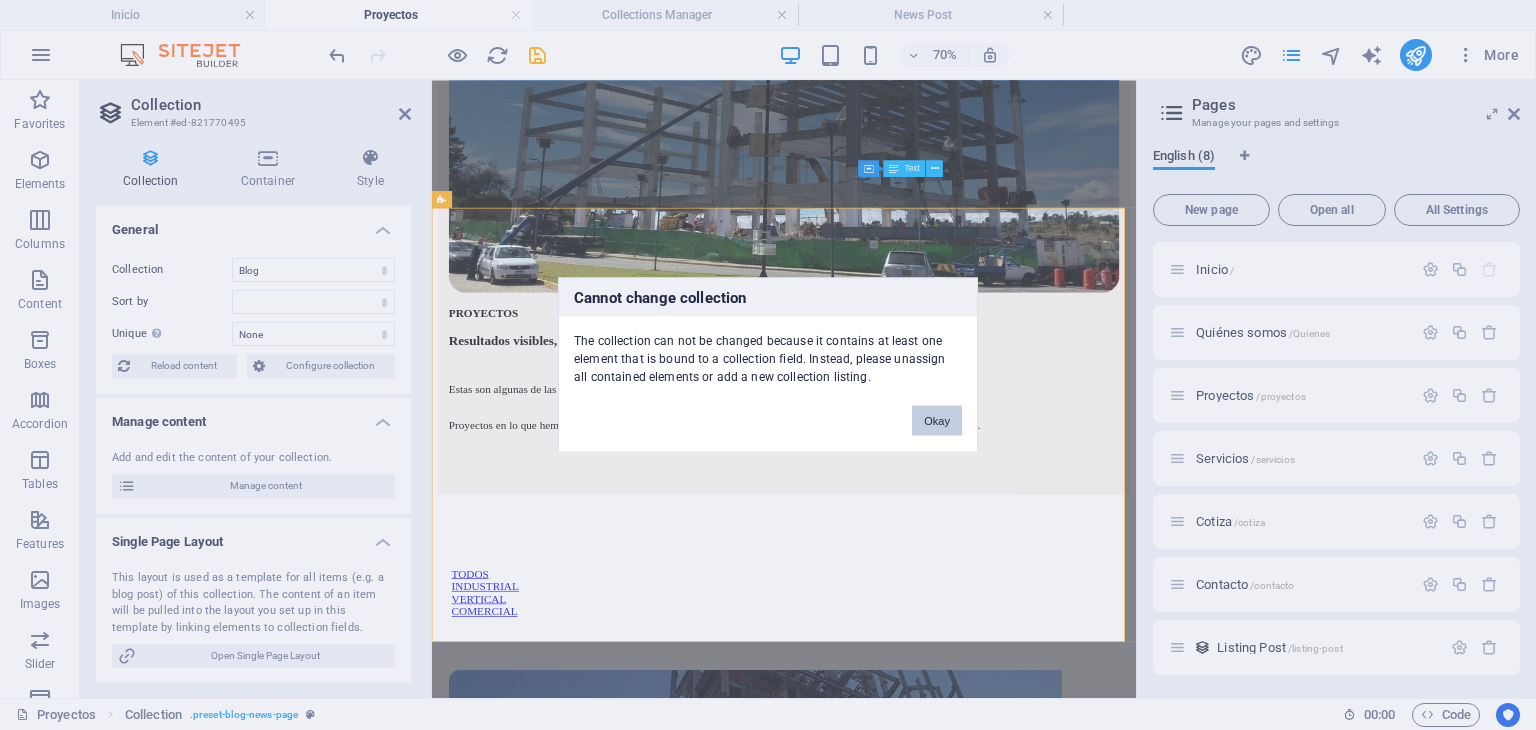 click on "Okay" at bounding box center [937, 421] 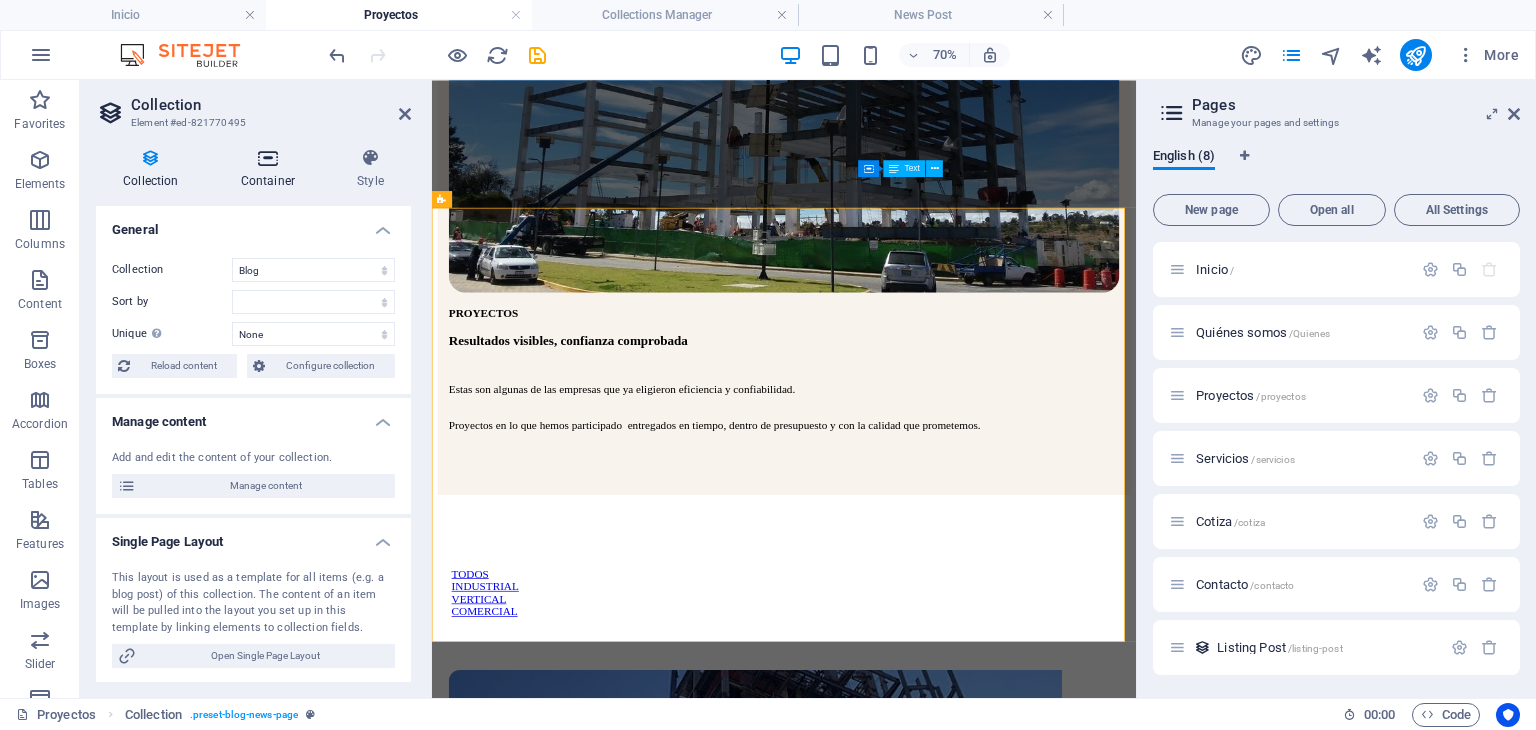 click on "Container" at bounding box center [272, 169] 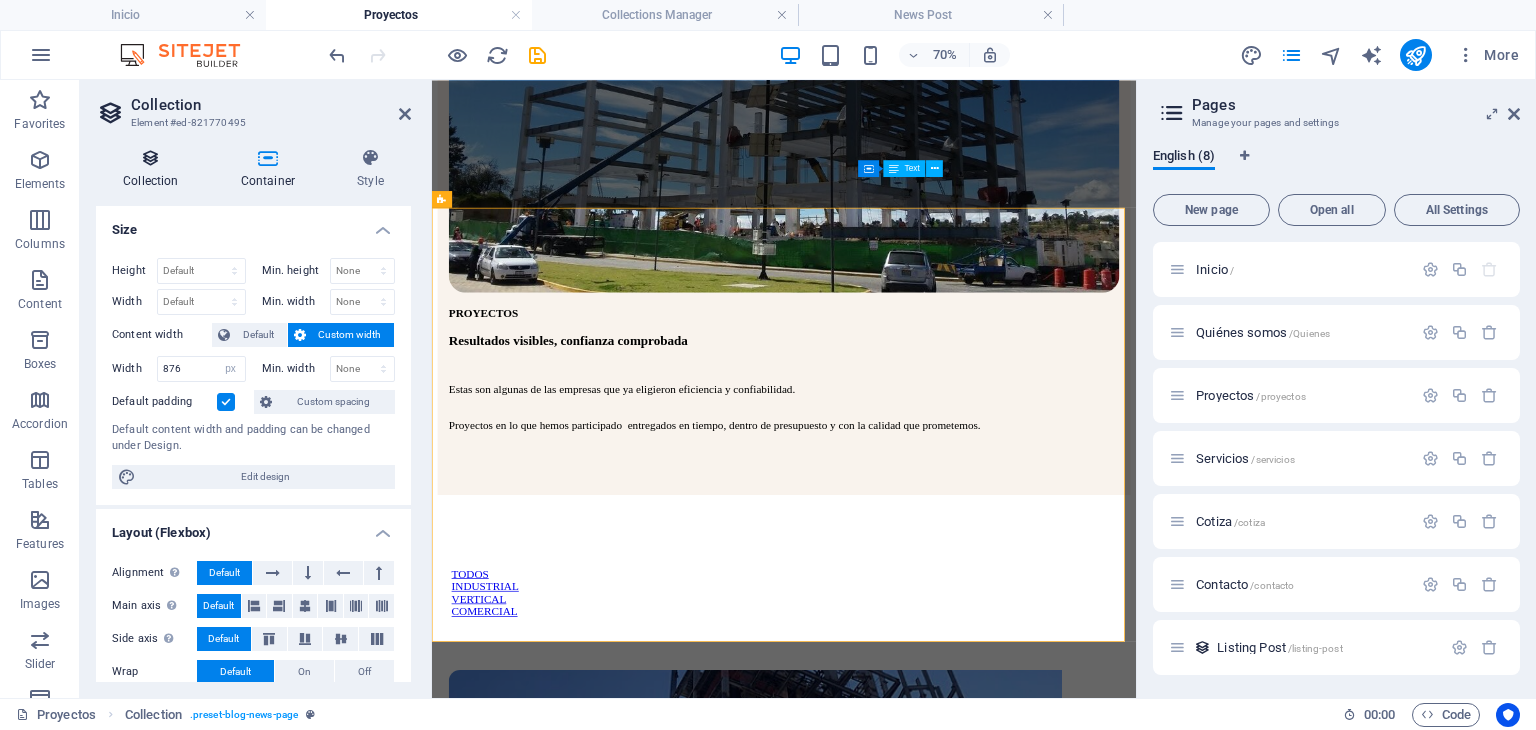 click on "Collection" at bounding box center [155, 169] 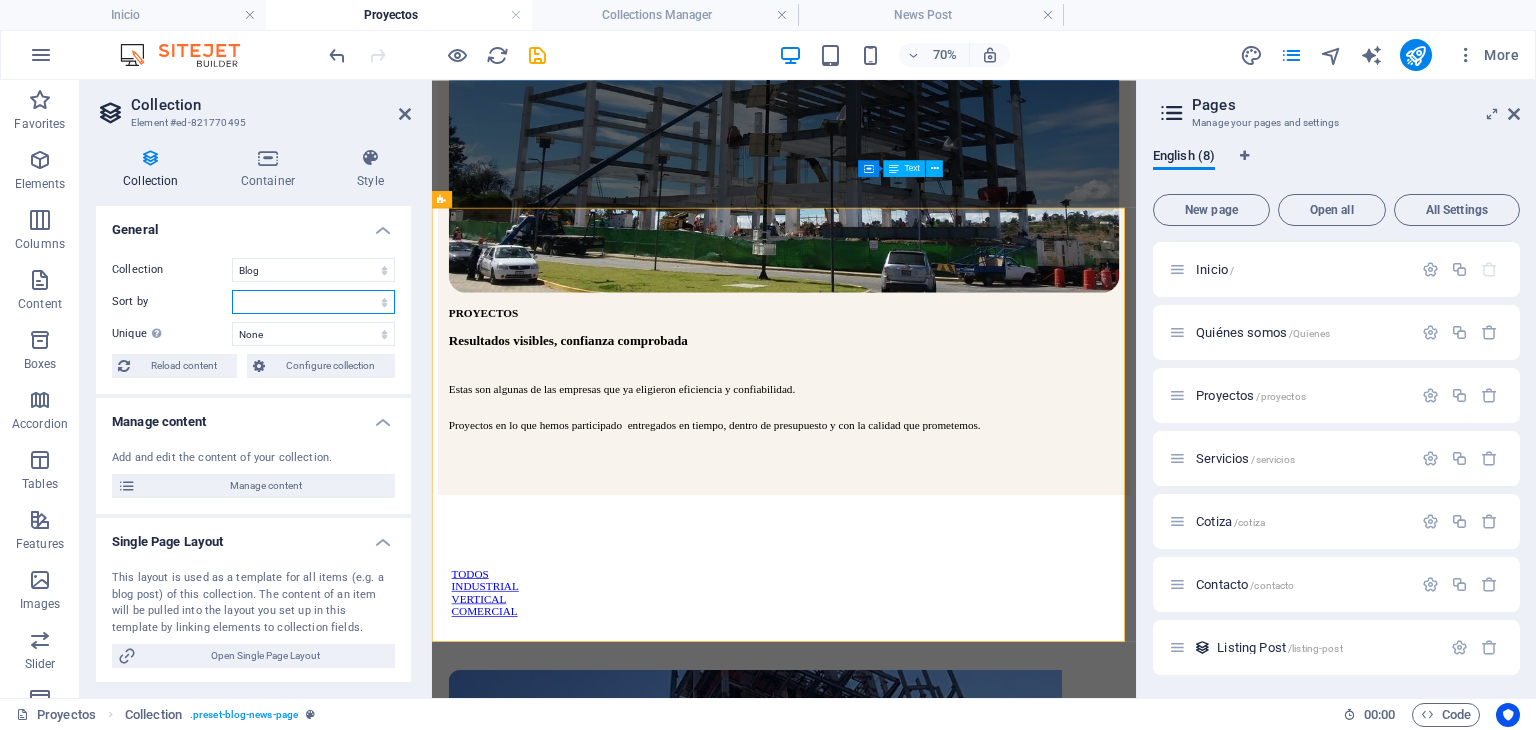 click on "Created at (ascending) Created at (descending) Updated at (ascending) Updated at (descending) Name (ascending) Name (descending) Slug (ascending) Slug (descending) Area (ascending) Area (descending) Toneladas (ascending) Toneladas (descending) Status (ascending) Status (descending) Category (ascending) Category (descending) Random" at bounding box center (313, 302) 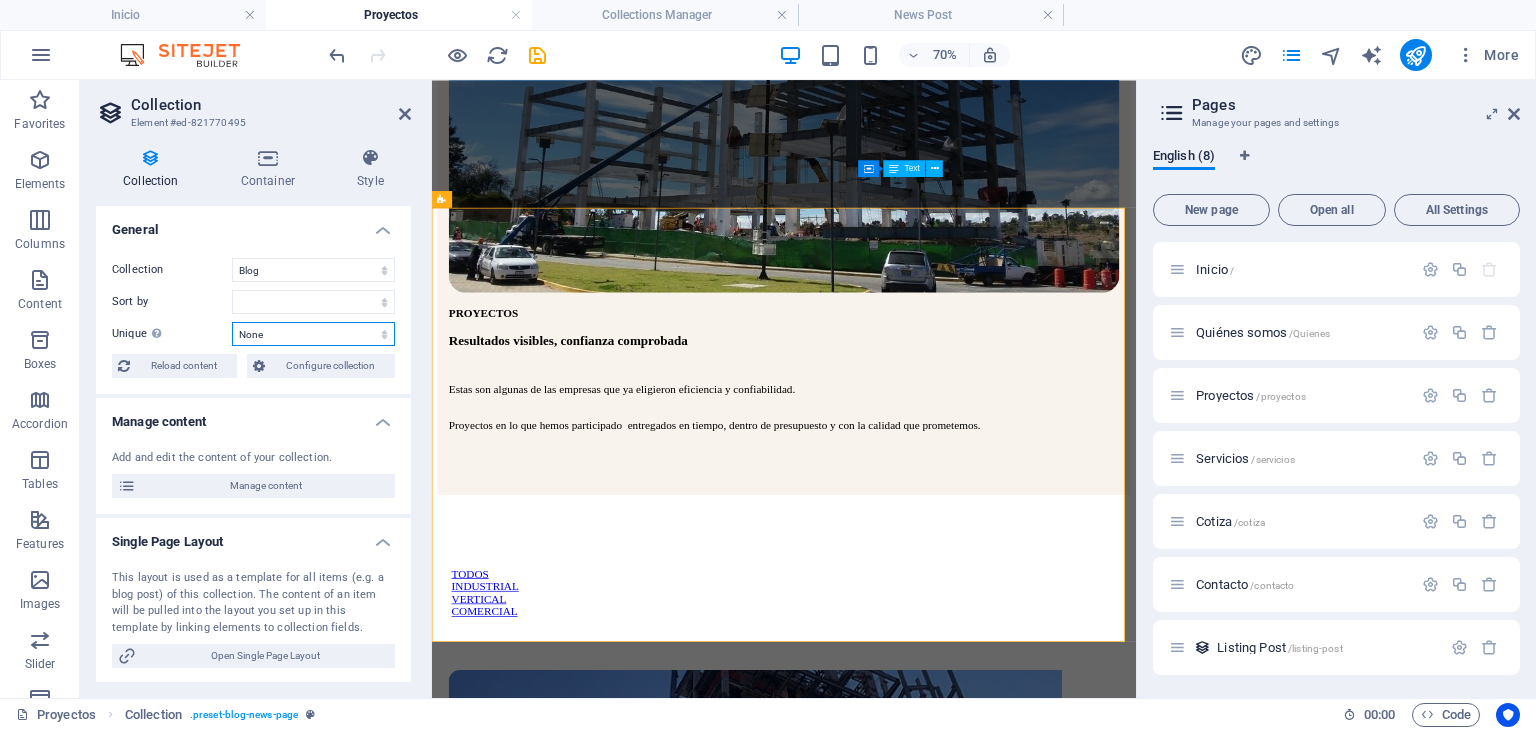 click on "None Name Slug Short Description Area Toneladas Image Status Category" at bounding box center [313, 334] 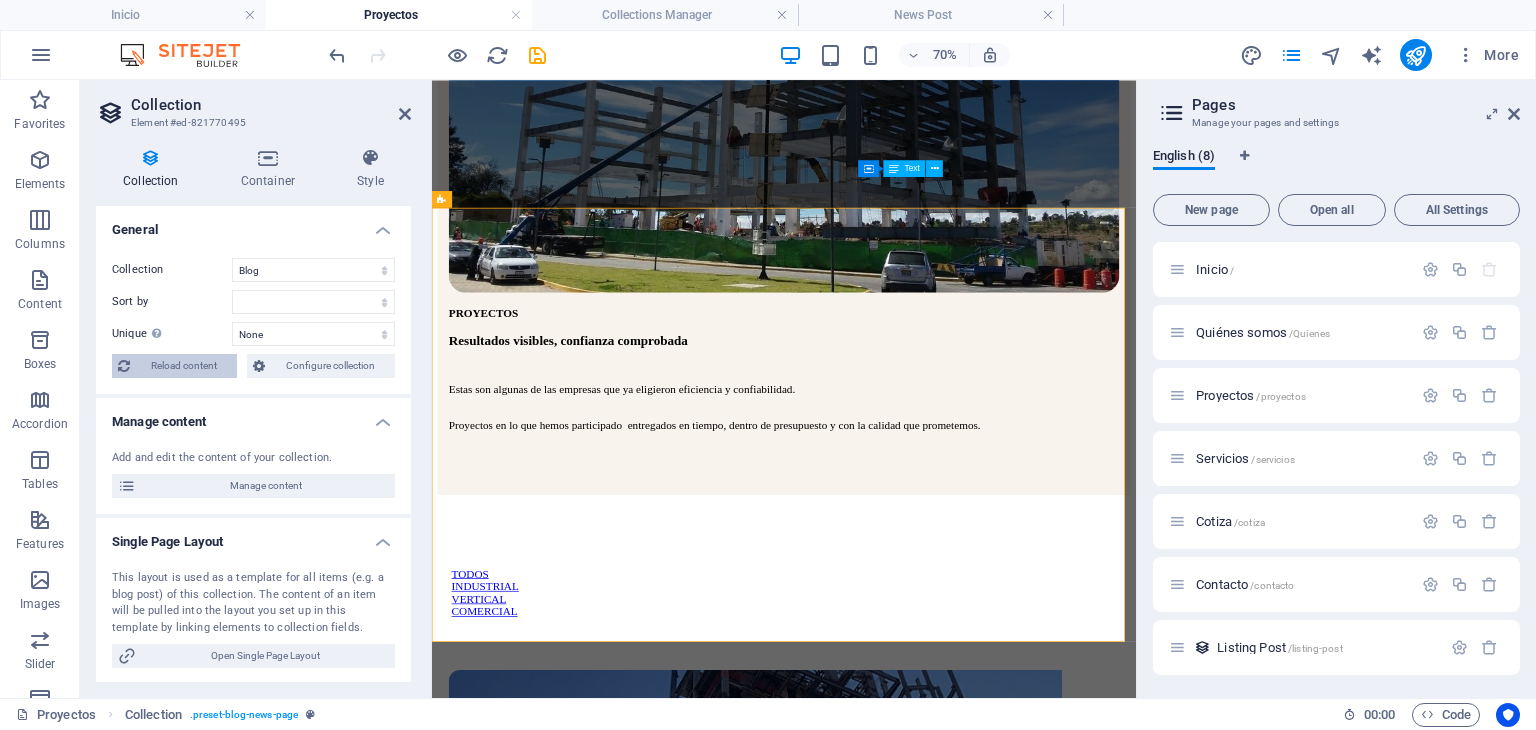 drag, startPoint x: 154, startPoint y: 362, endPoint x: 425, endPoint y: 557, distance: 333.86523 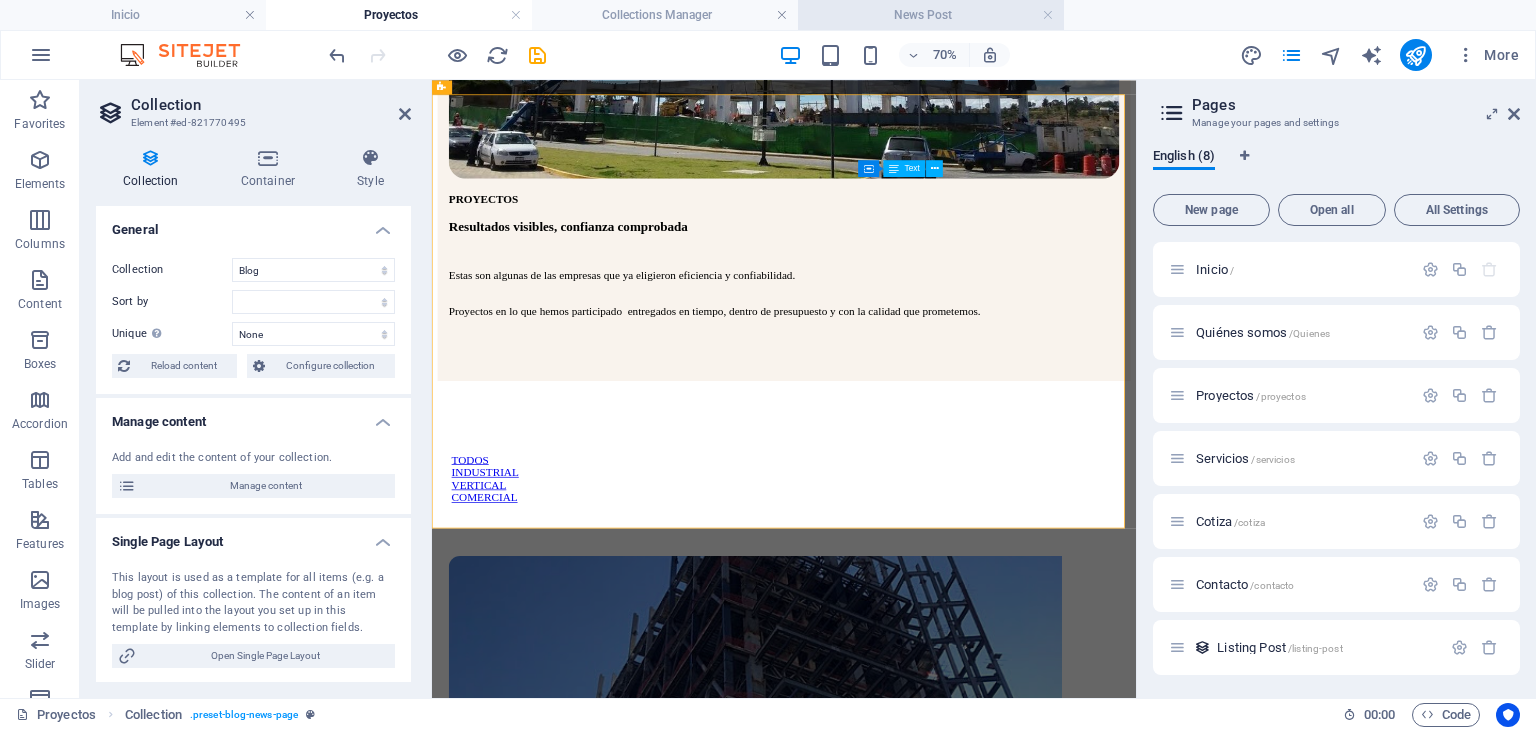 click on "News Post" at bounding box center [931, 15] 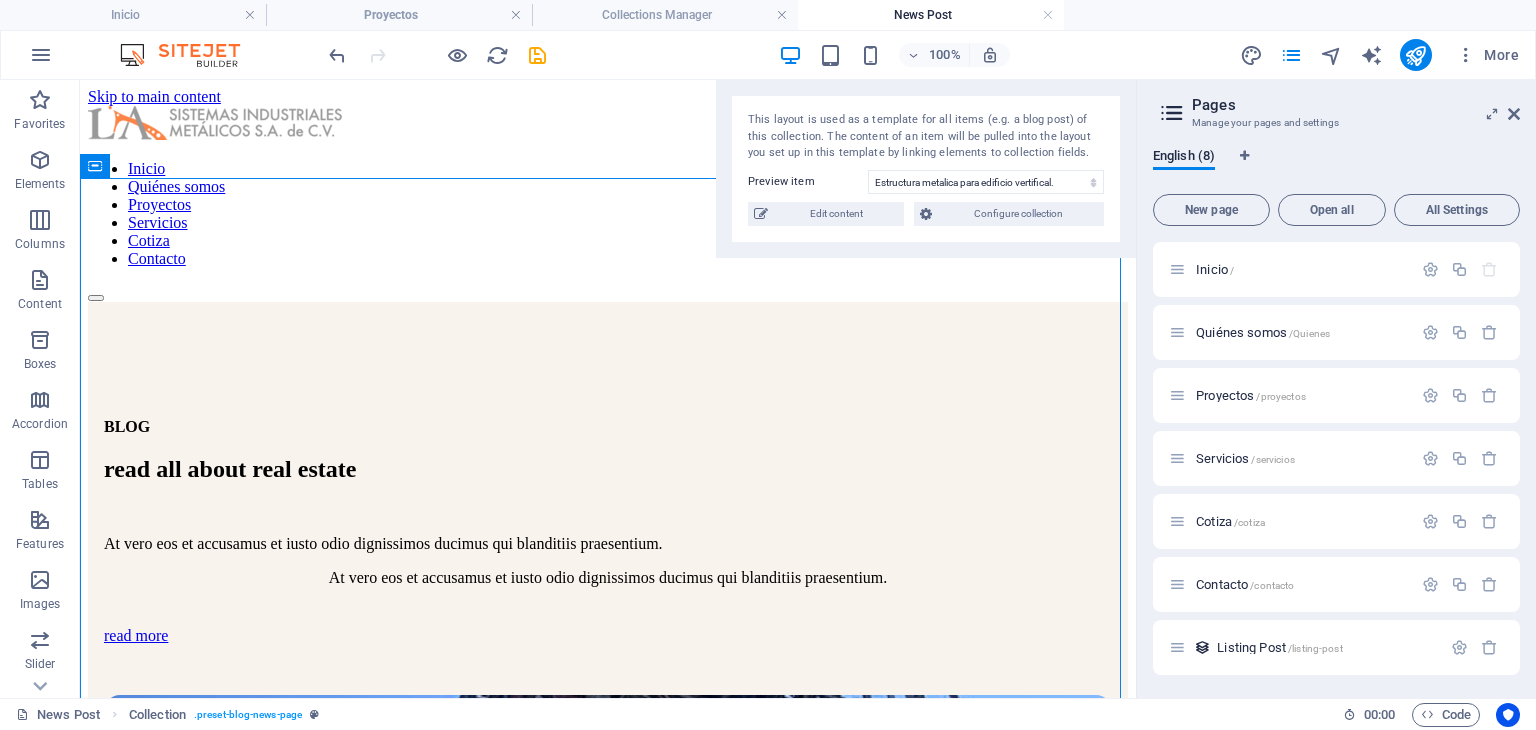 scroll, scrollTop: 0, scrollLeft: 0, axis: both 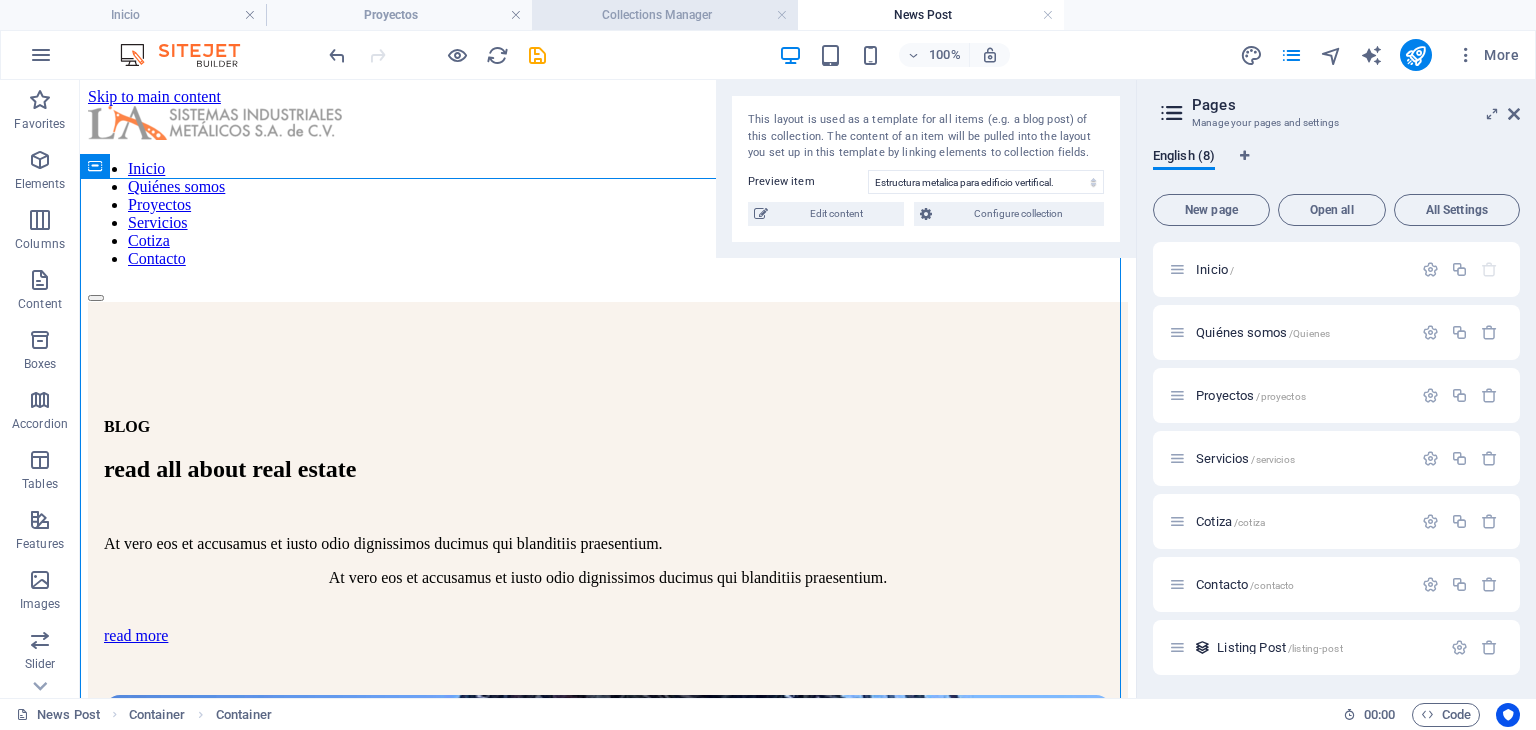 click on "Collections Manager" at bounding box center (665, 15) 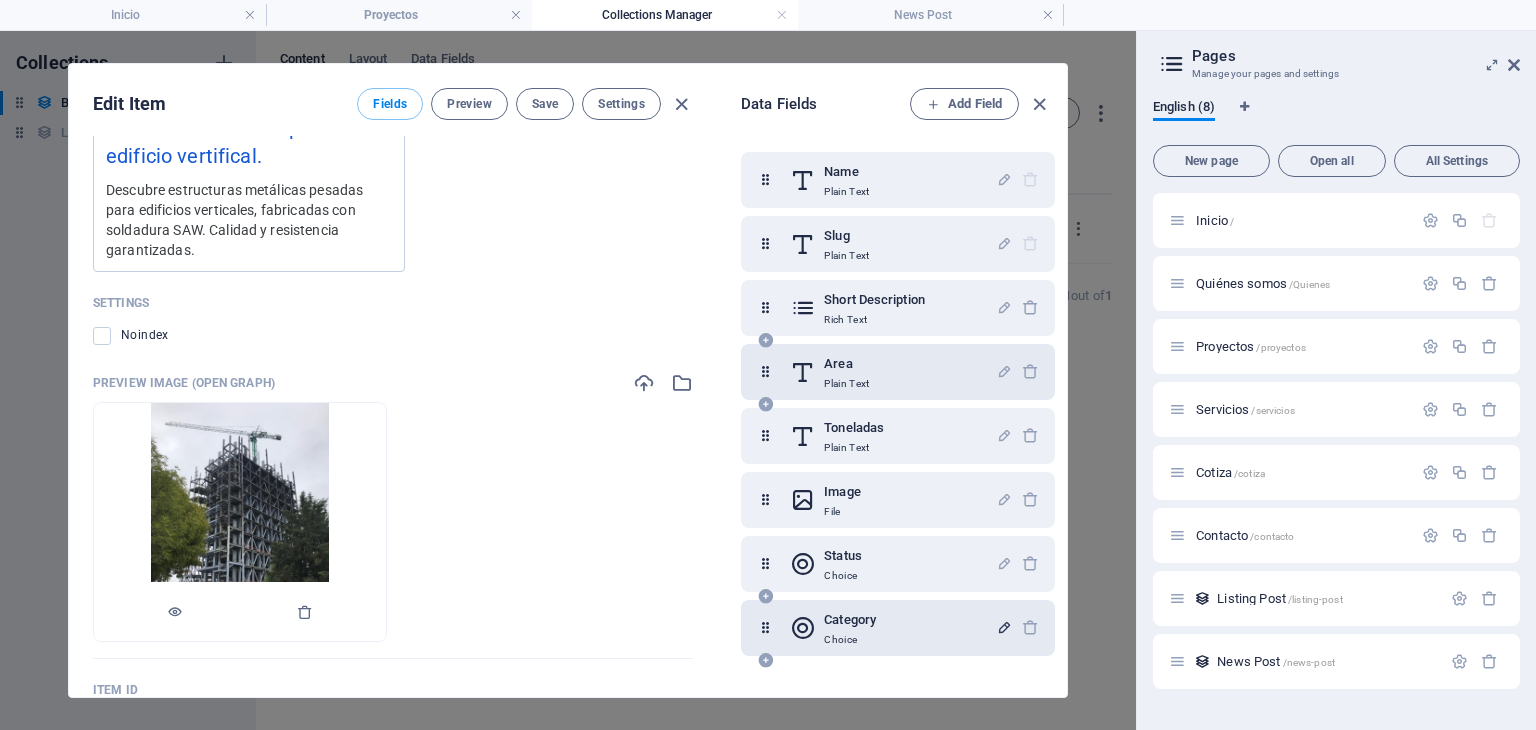 click at bounding box center [240, 522] 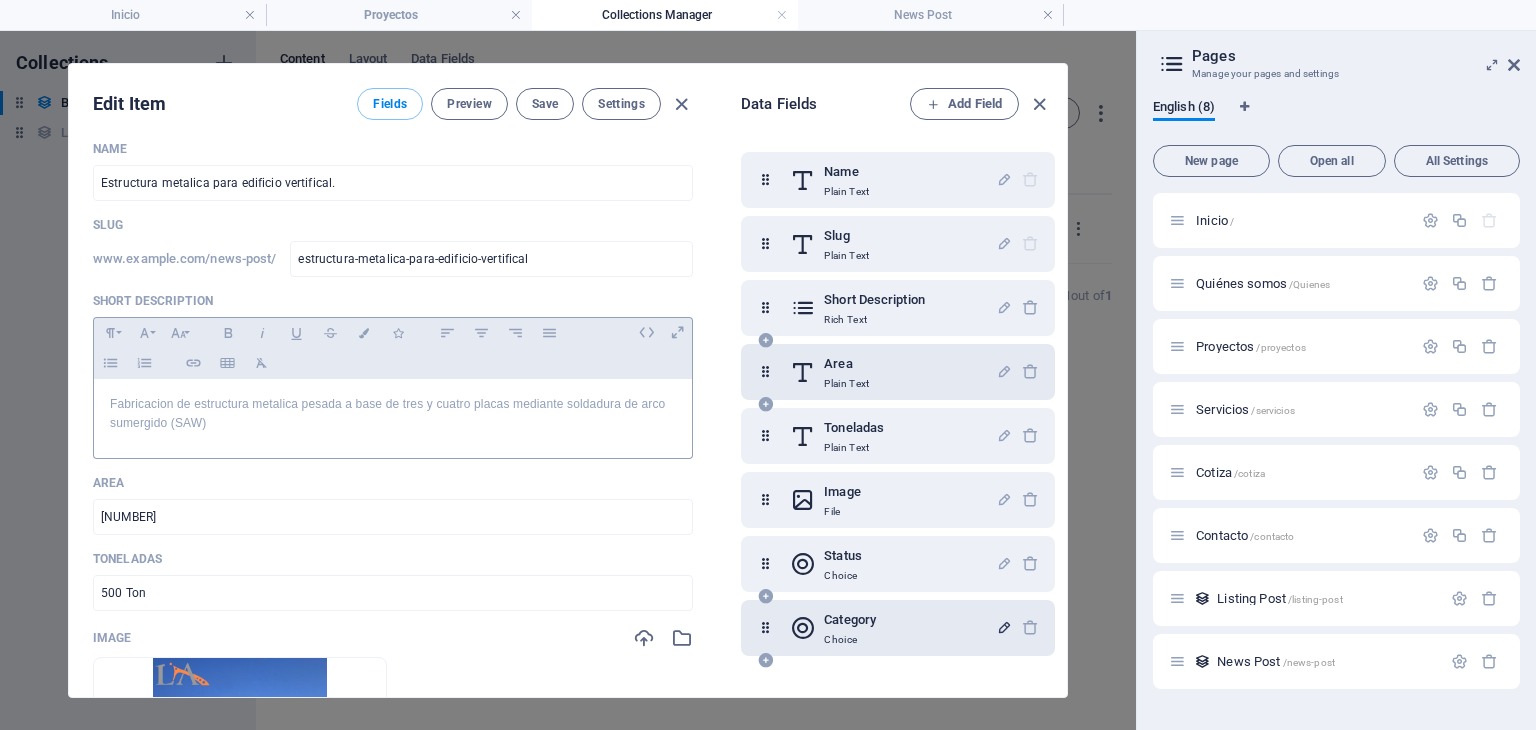 scroll, scrollTop: 0, scrollLeft: 0, axis: both 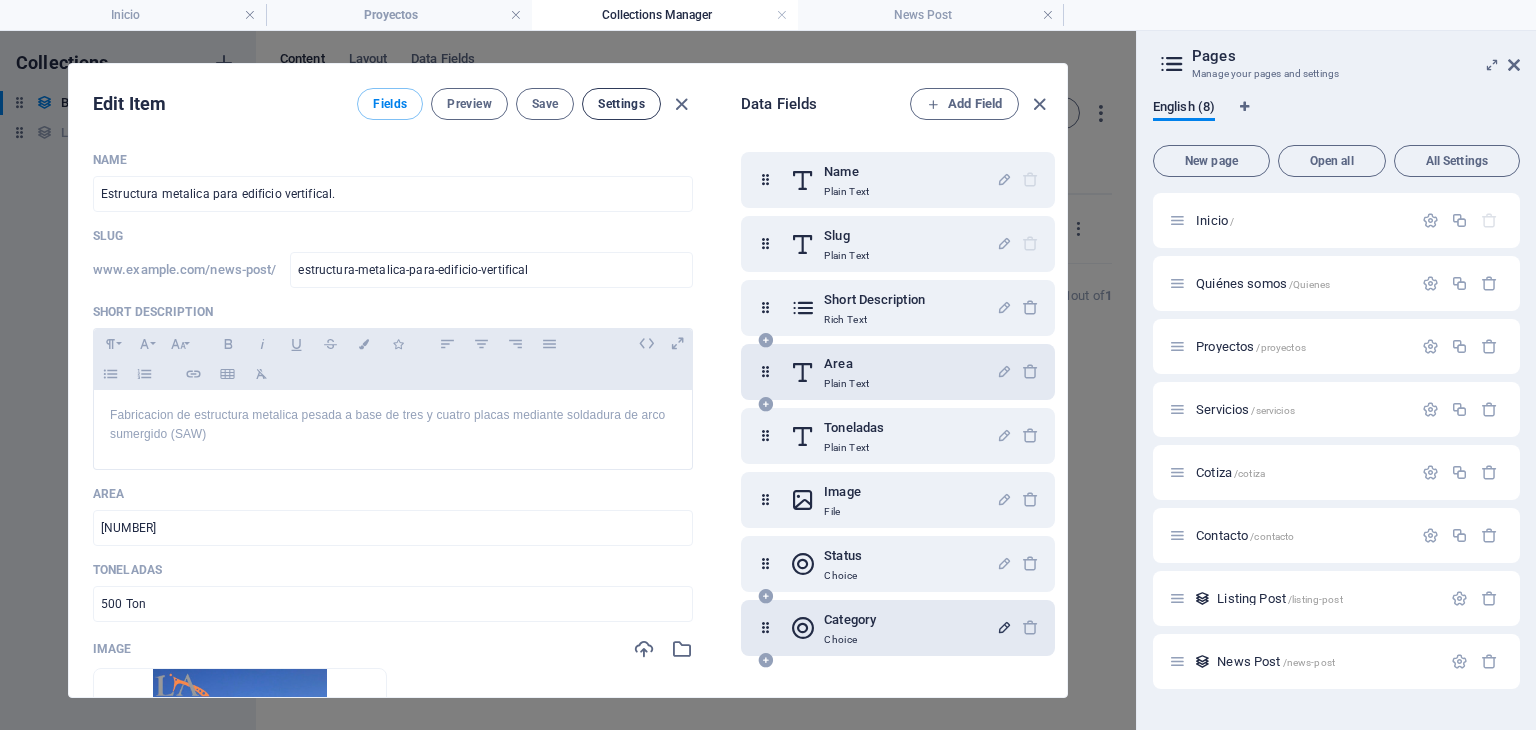 click on "Settings" at bounding box center (621, 104) 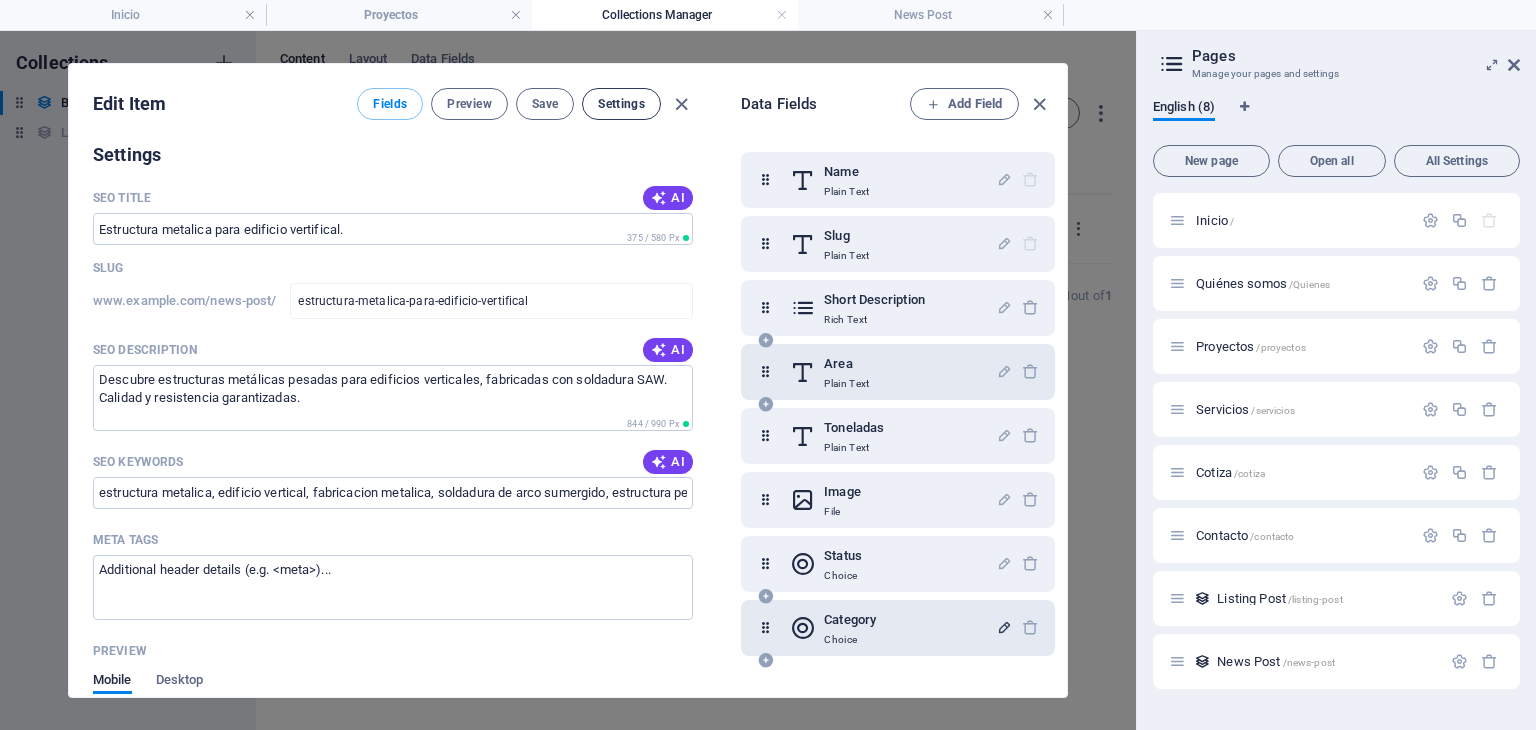 scroll, scrollTop: 1055, scrollLeft: 0, axis: vertical 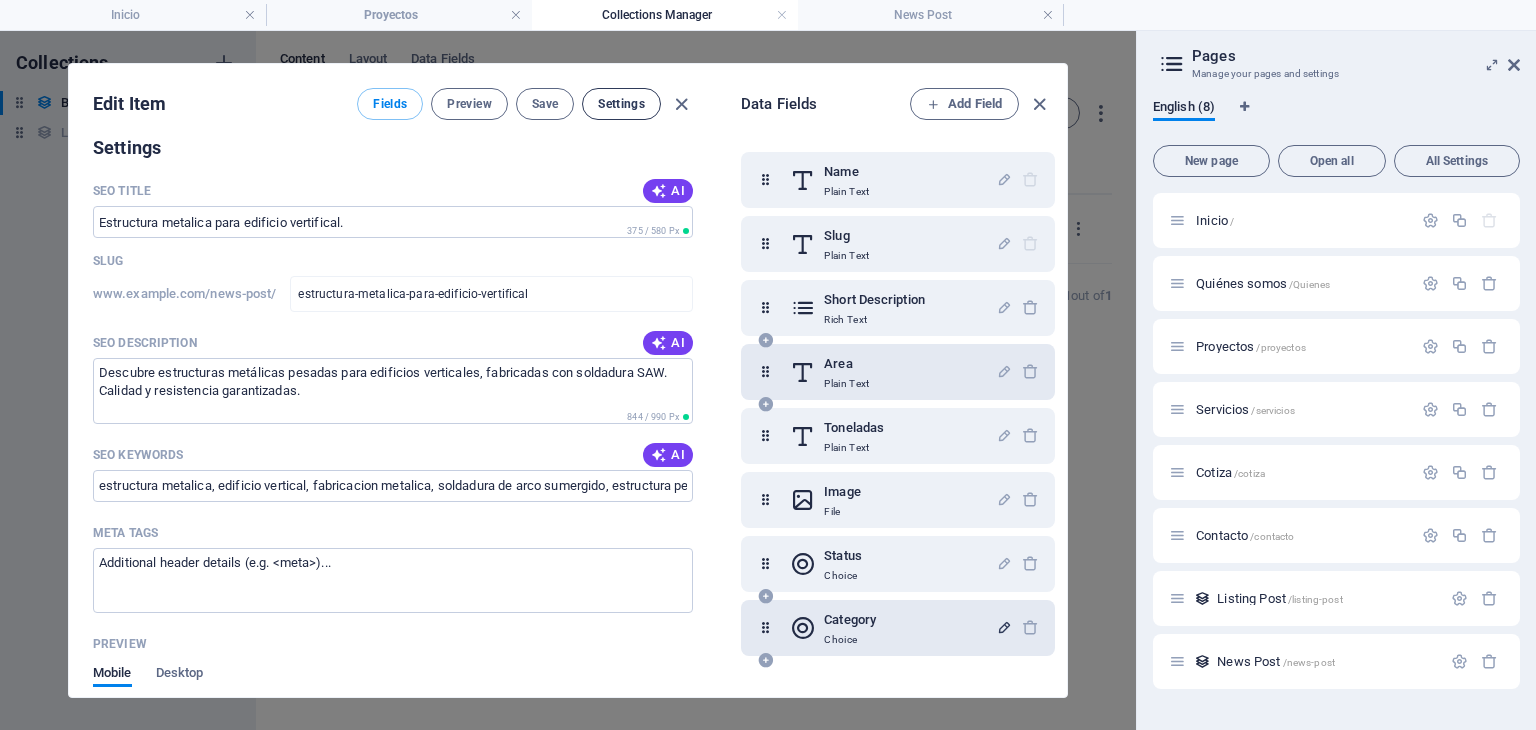click on "Settings" at bounding box center [621, 104] 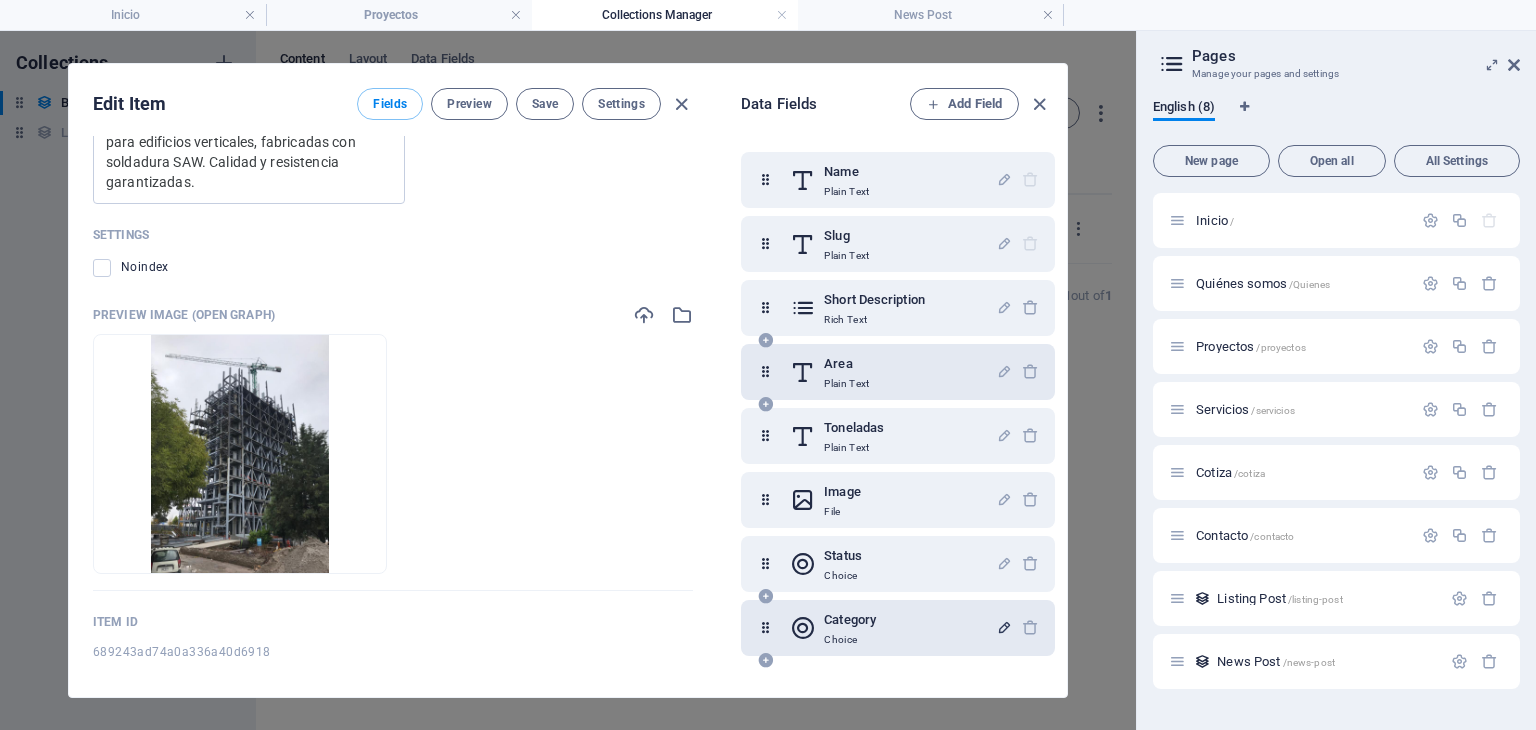 scroll, scrollTop: 1780, scrollLeft: 0, axis: vertical 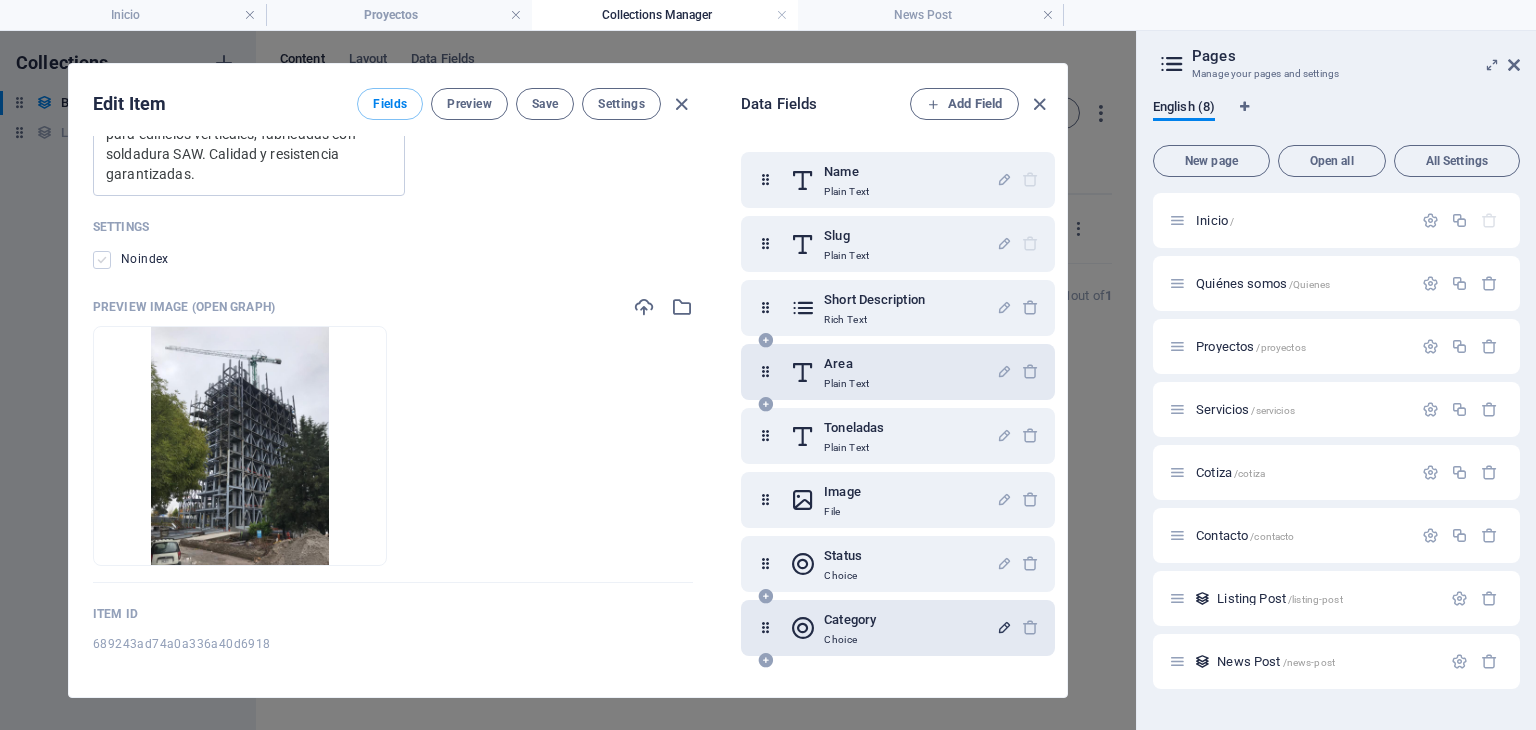click at bounding box center [102, 260] 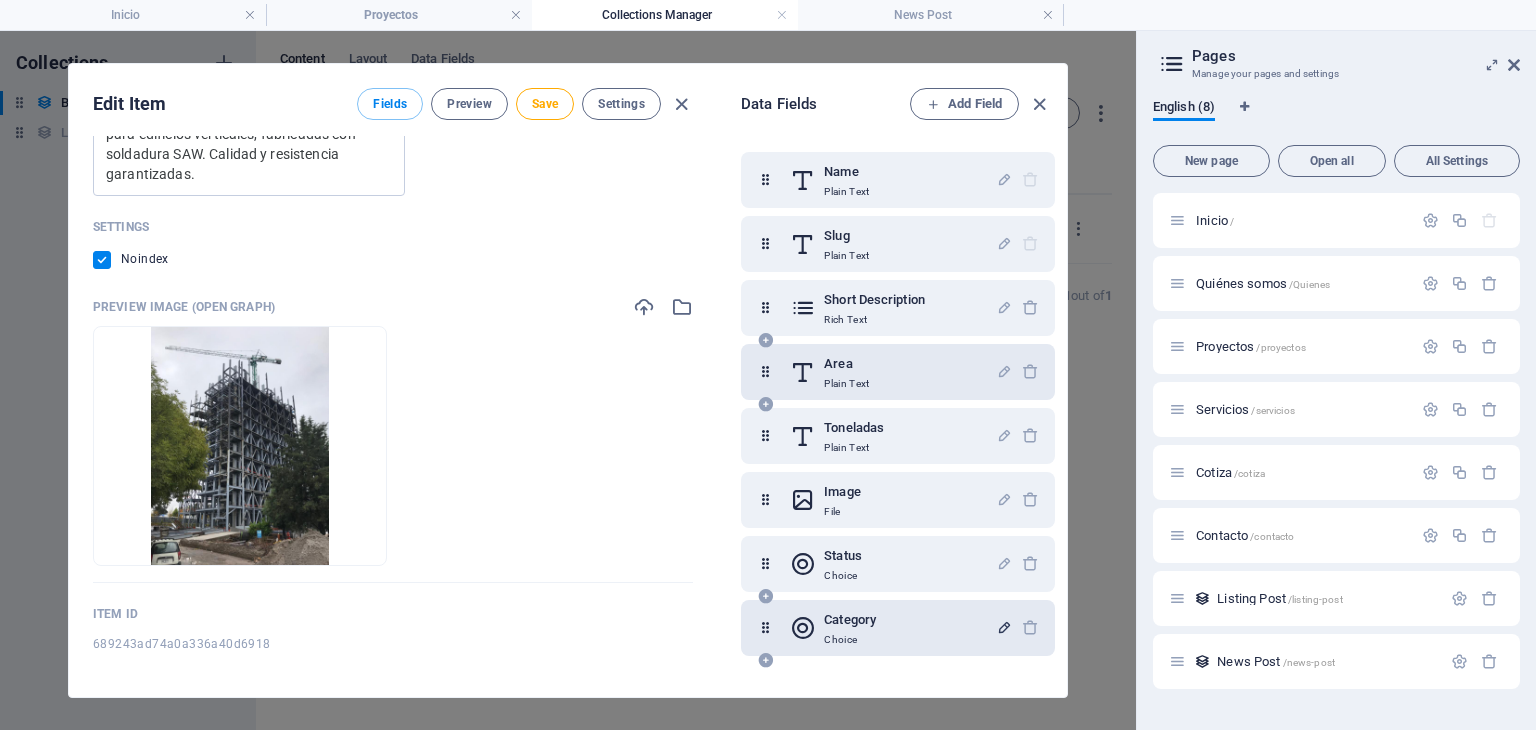 click at bounding box center [102, 260] 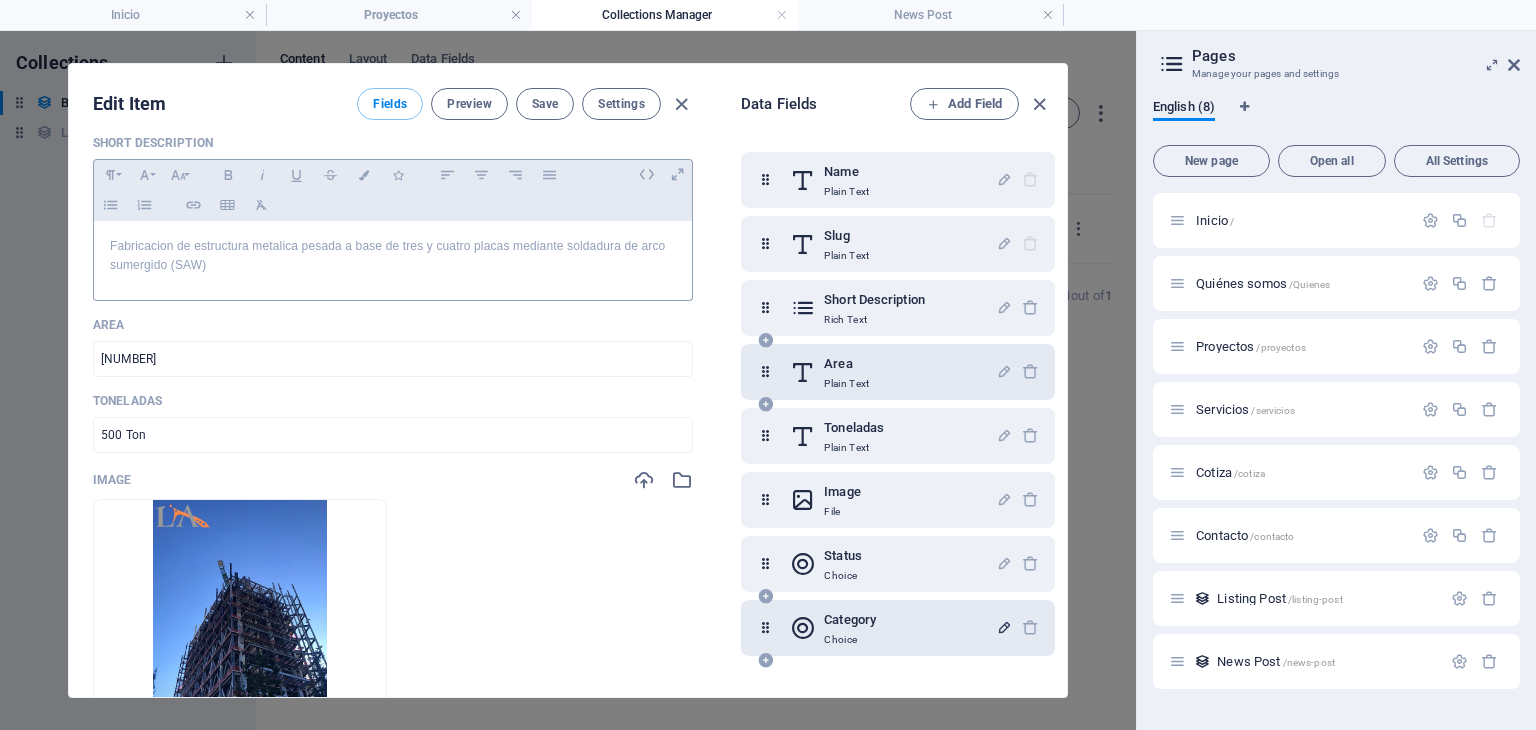 scroll, scrollTop: 0, scrollLeft: 0, axis: both 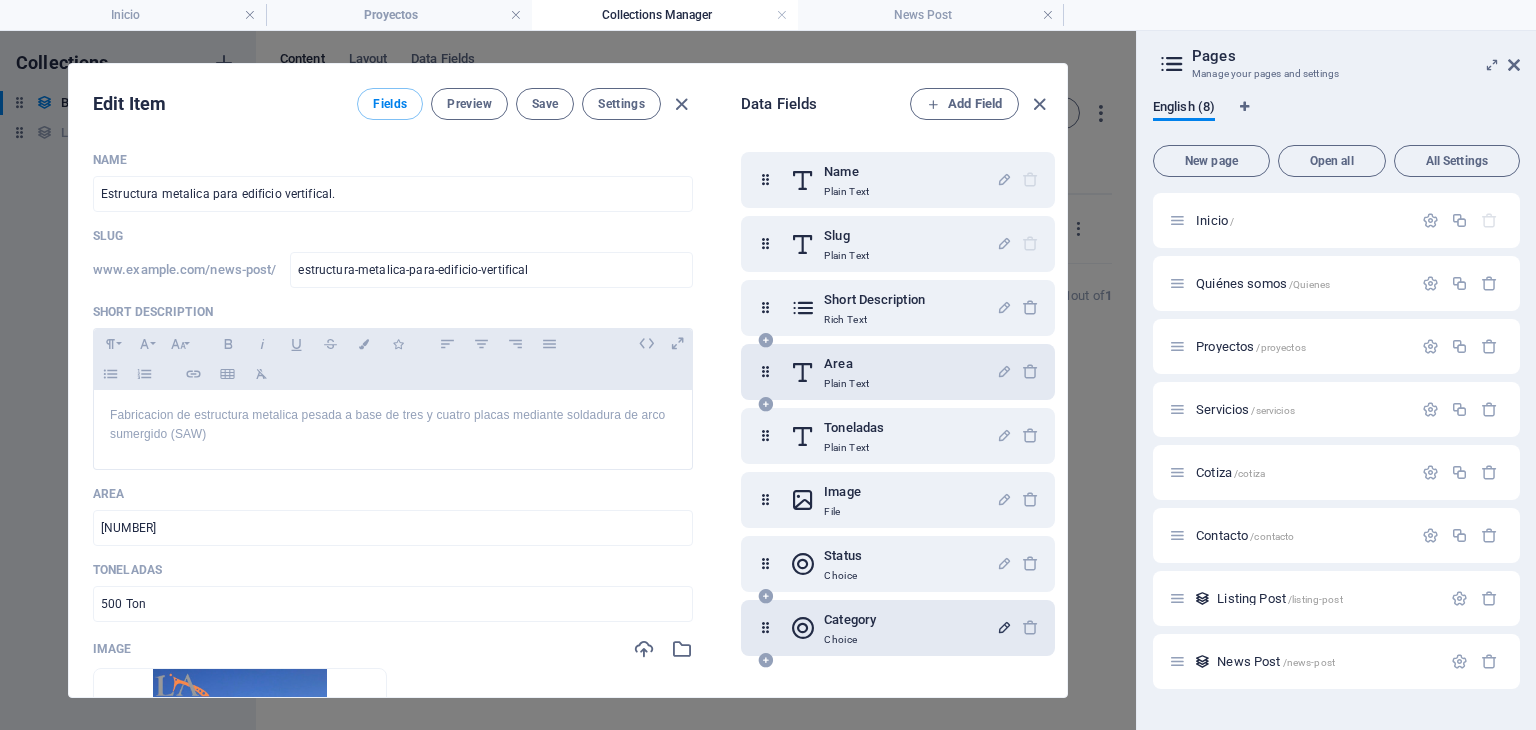 click on "Fields Preview Save Settings" at bounding box center (525, 104) 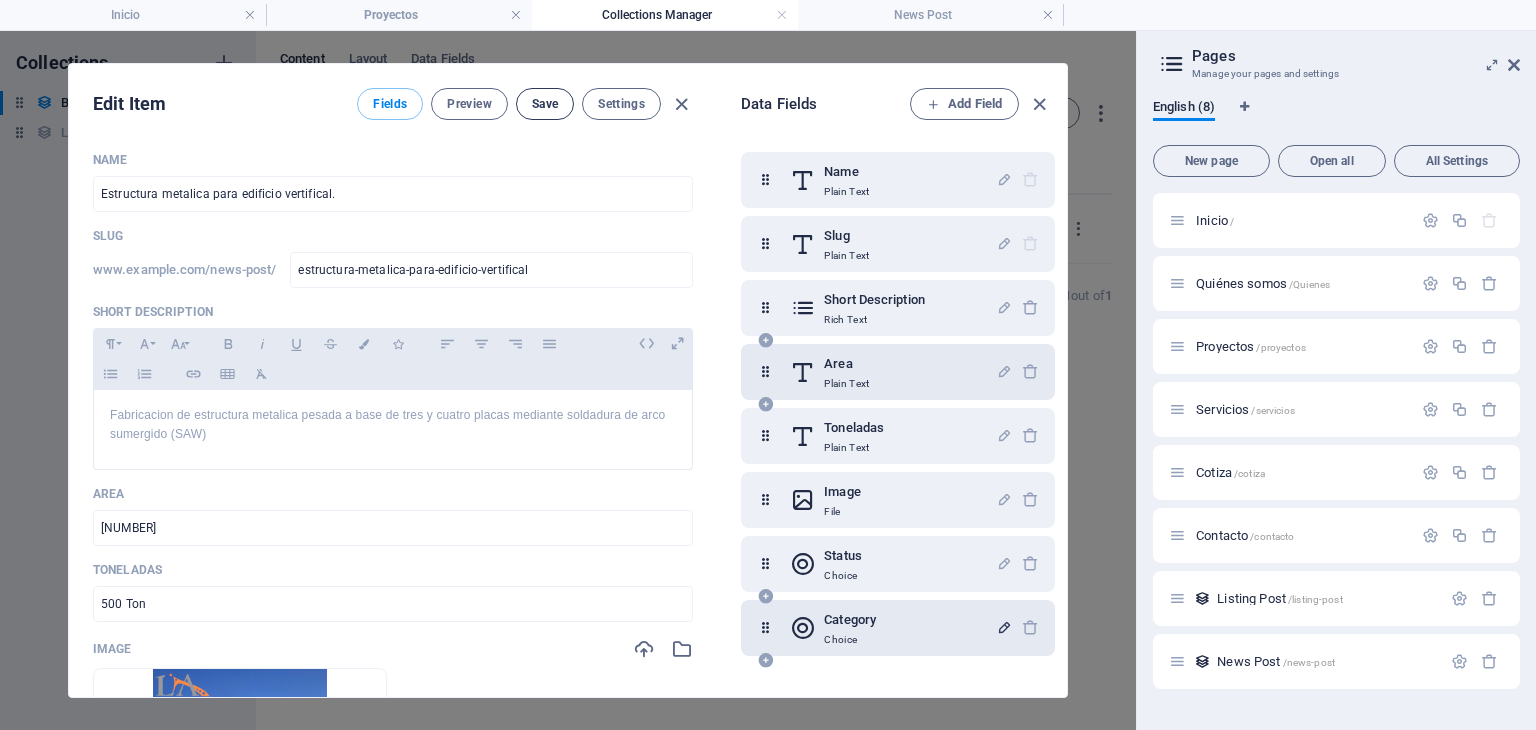 click on "Save" at bounding box center (545, 104) 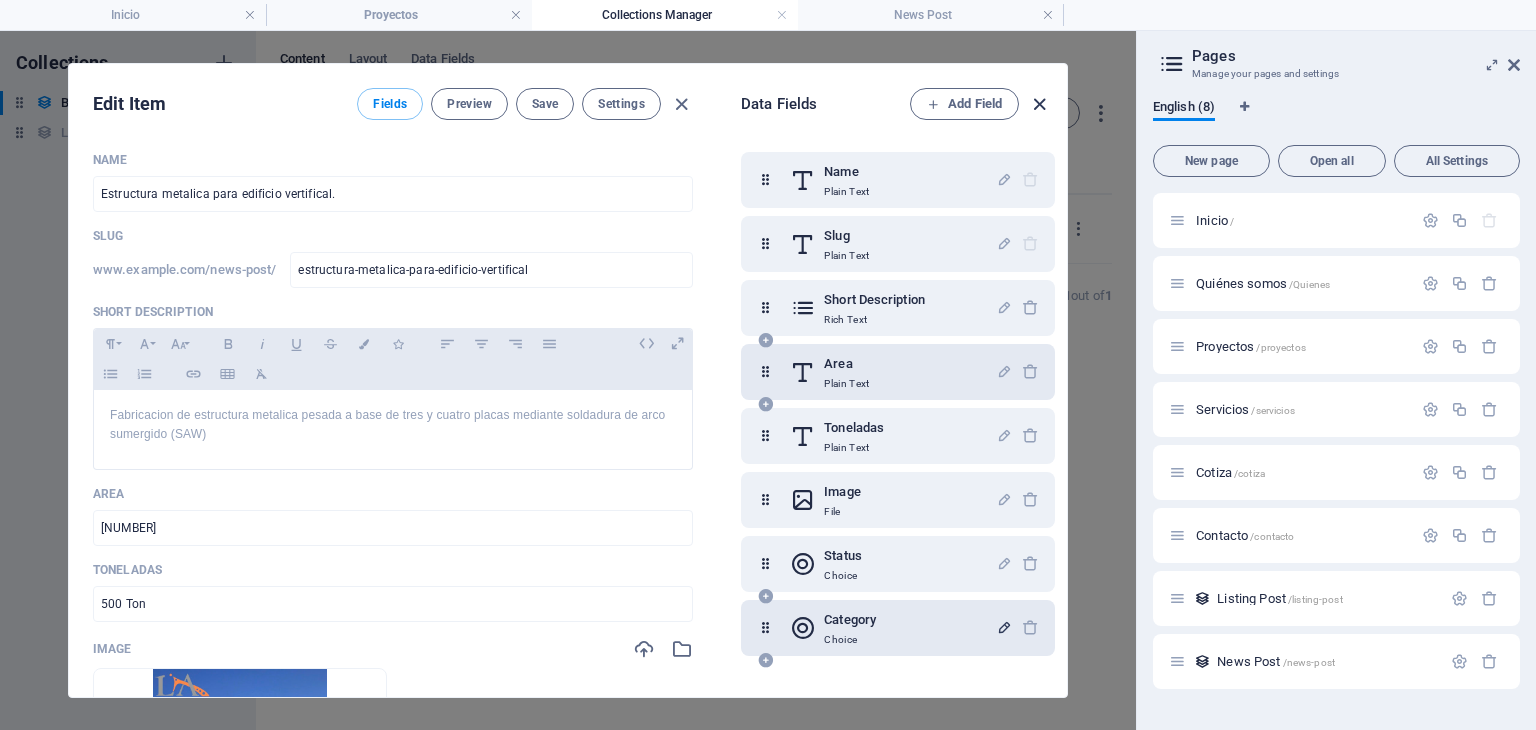 click at bounding box center (1039, 104) 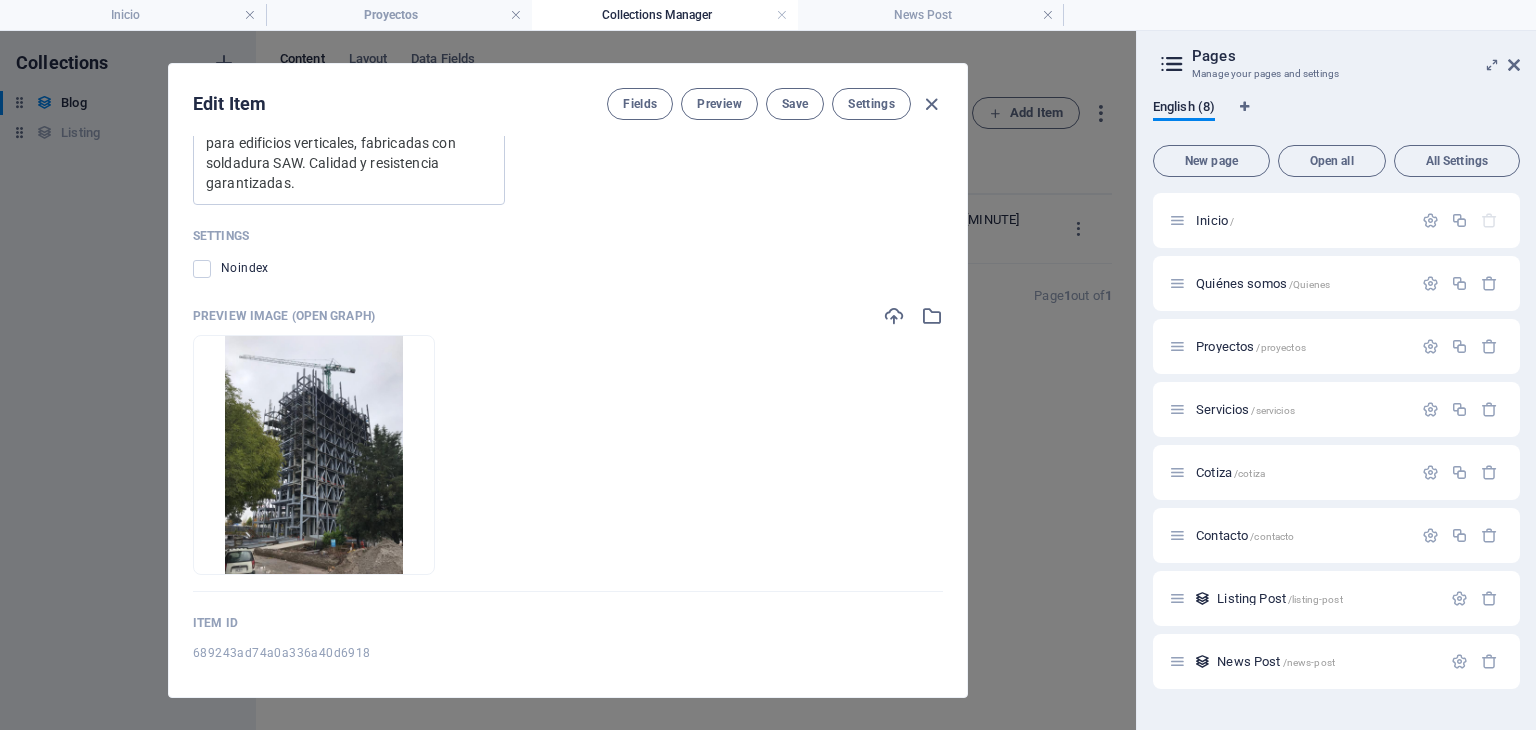 scroll, scrollTop: 1740, scrollLeft: 0, axis: vertical 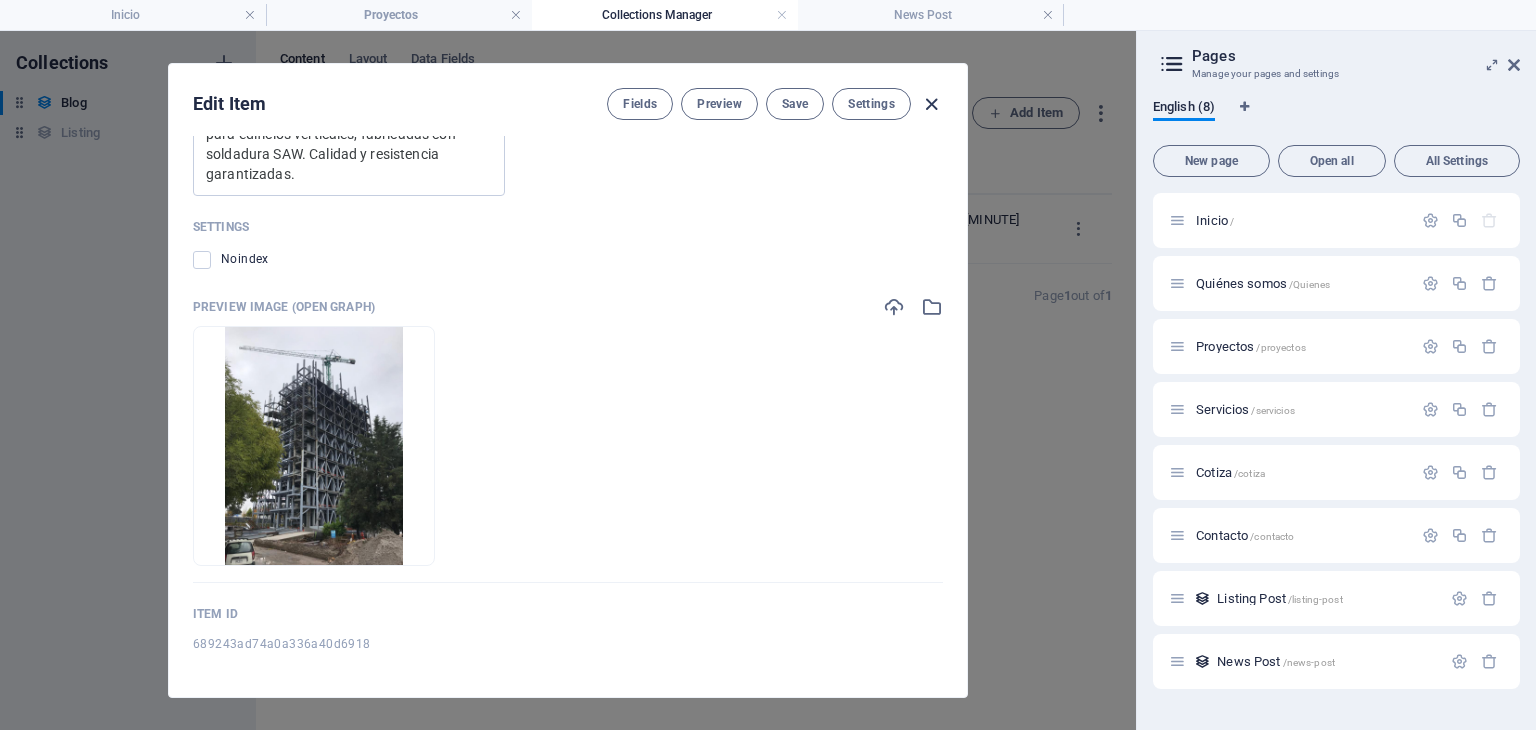 click at bounding box center (931, 104) 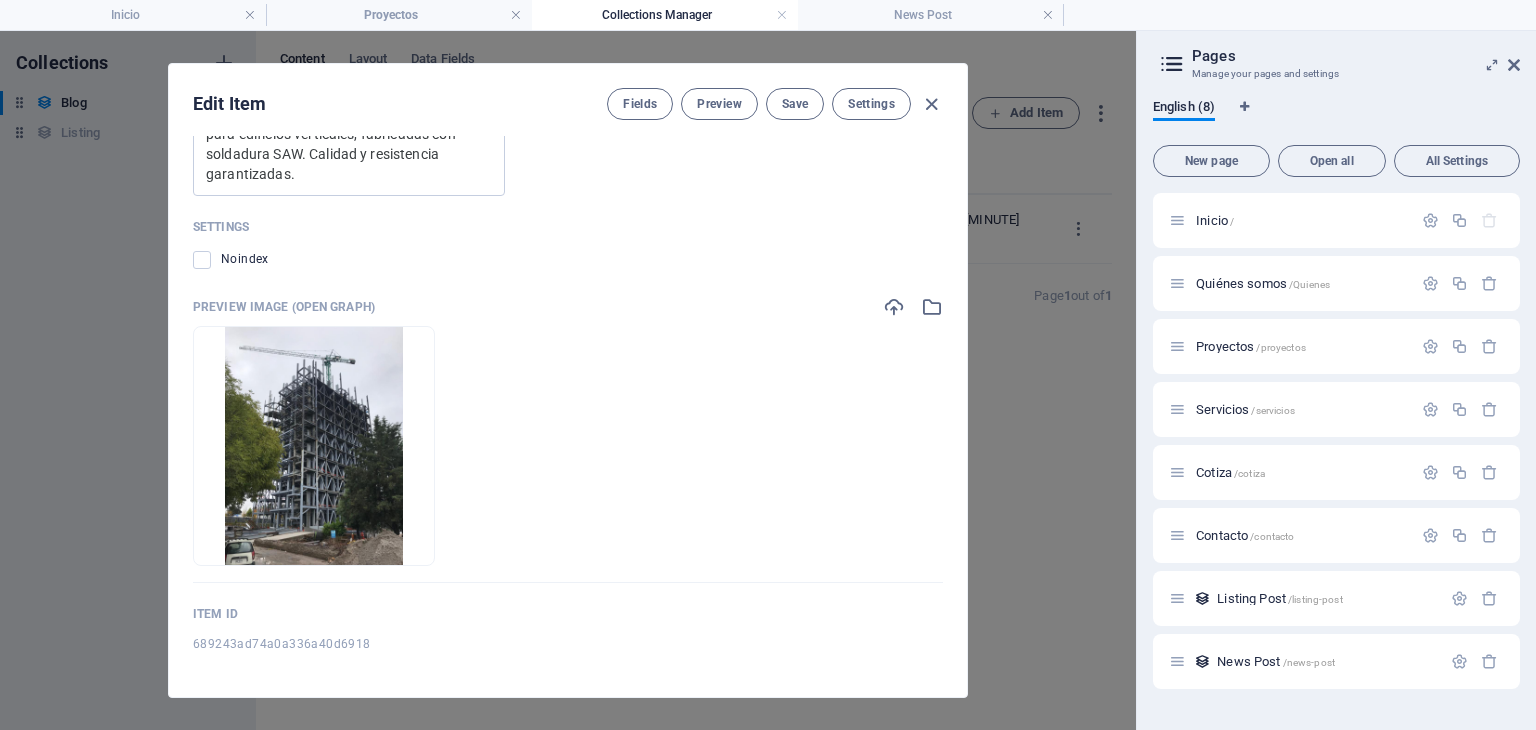 scroll, scrollTop: 1426, scrollLeft: 0, axis: vertical 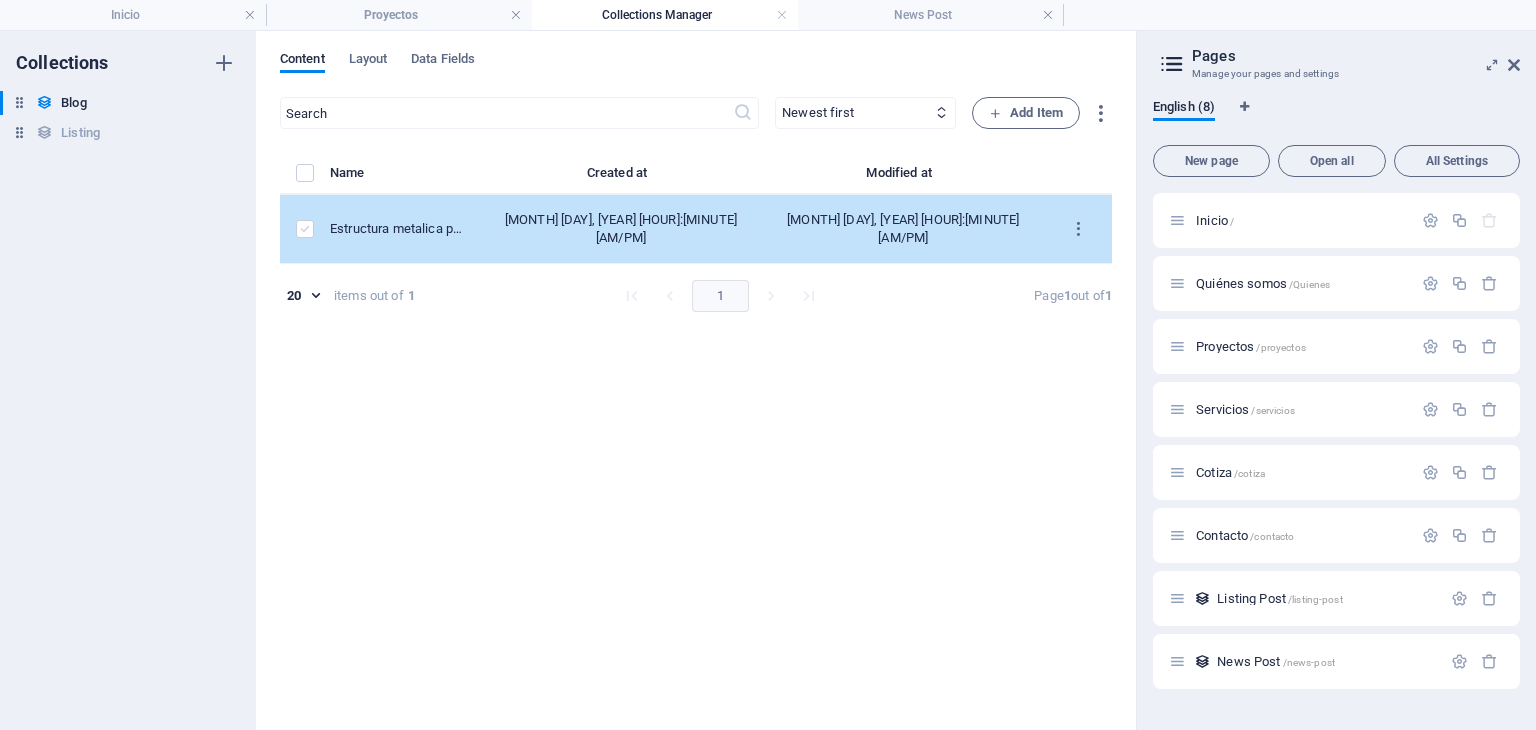 click at bounding box center (305, 229) 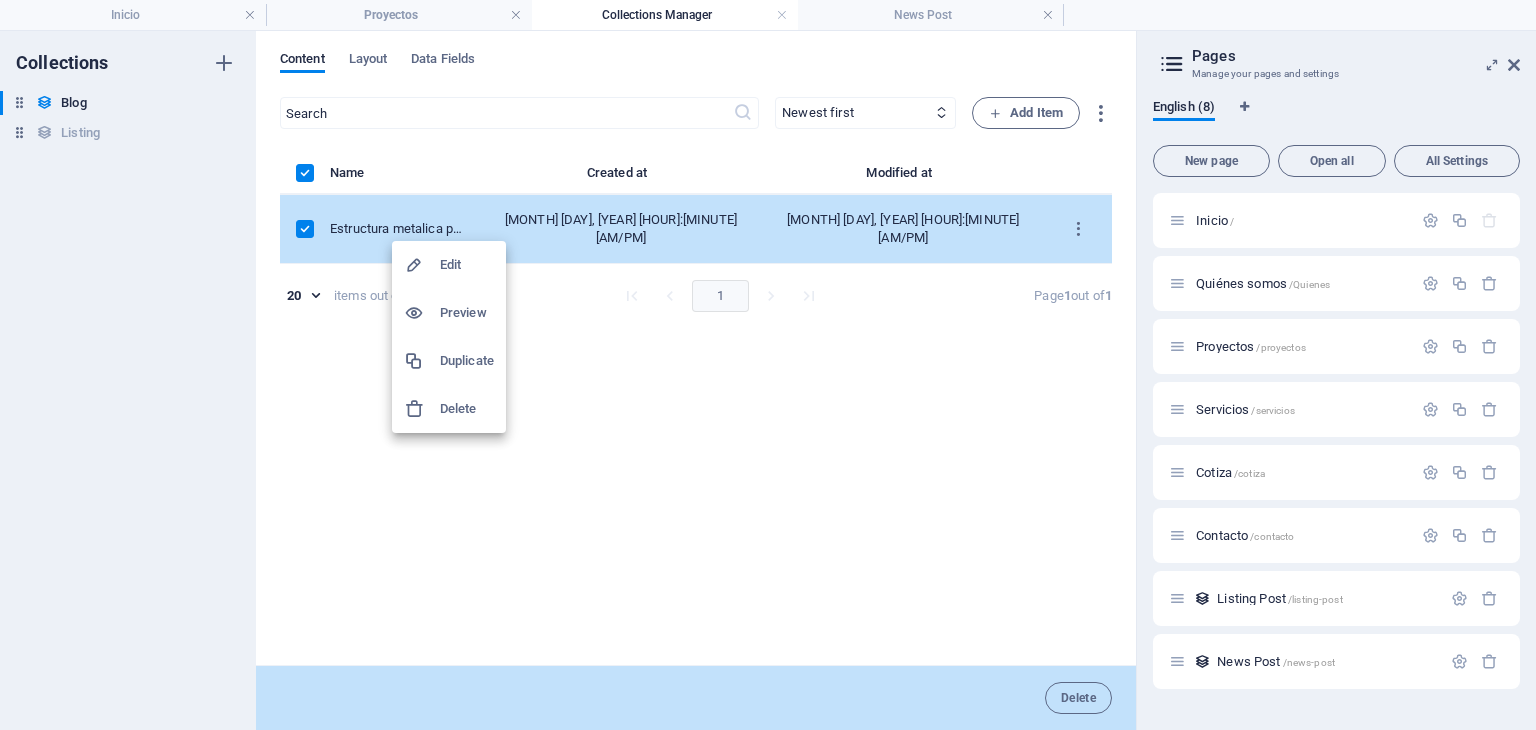 click at bounding box center [768, 365] 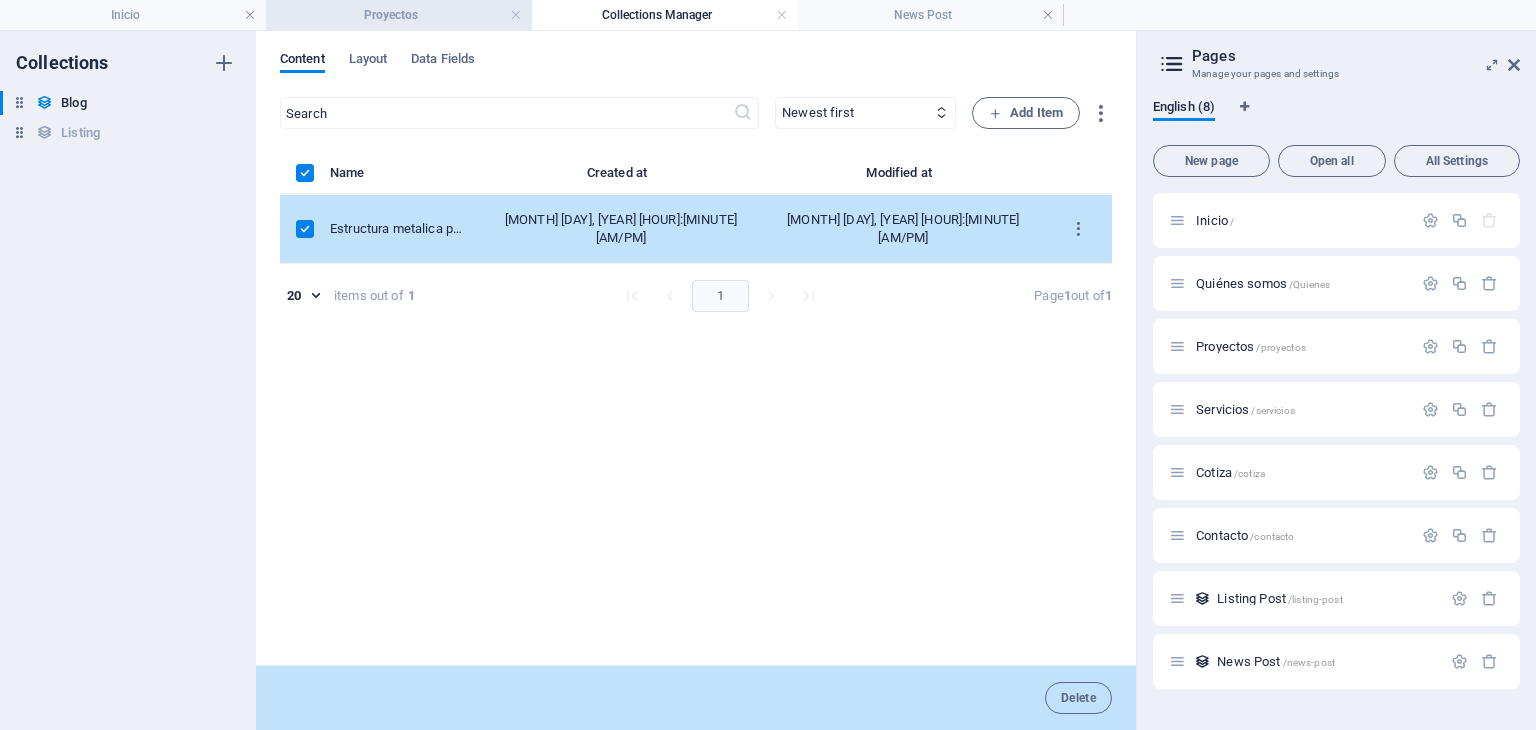 click on "Proyectos" at bounding box center (399, 15) 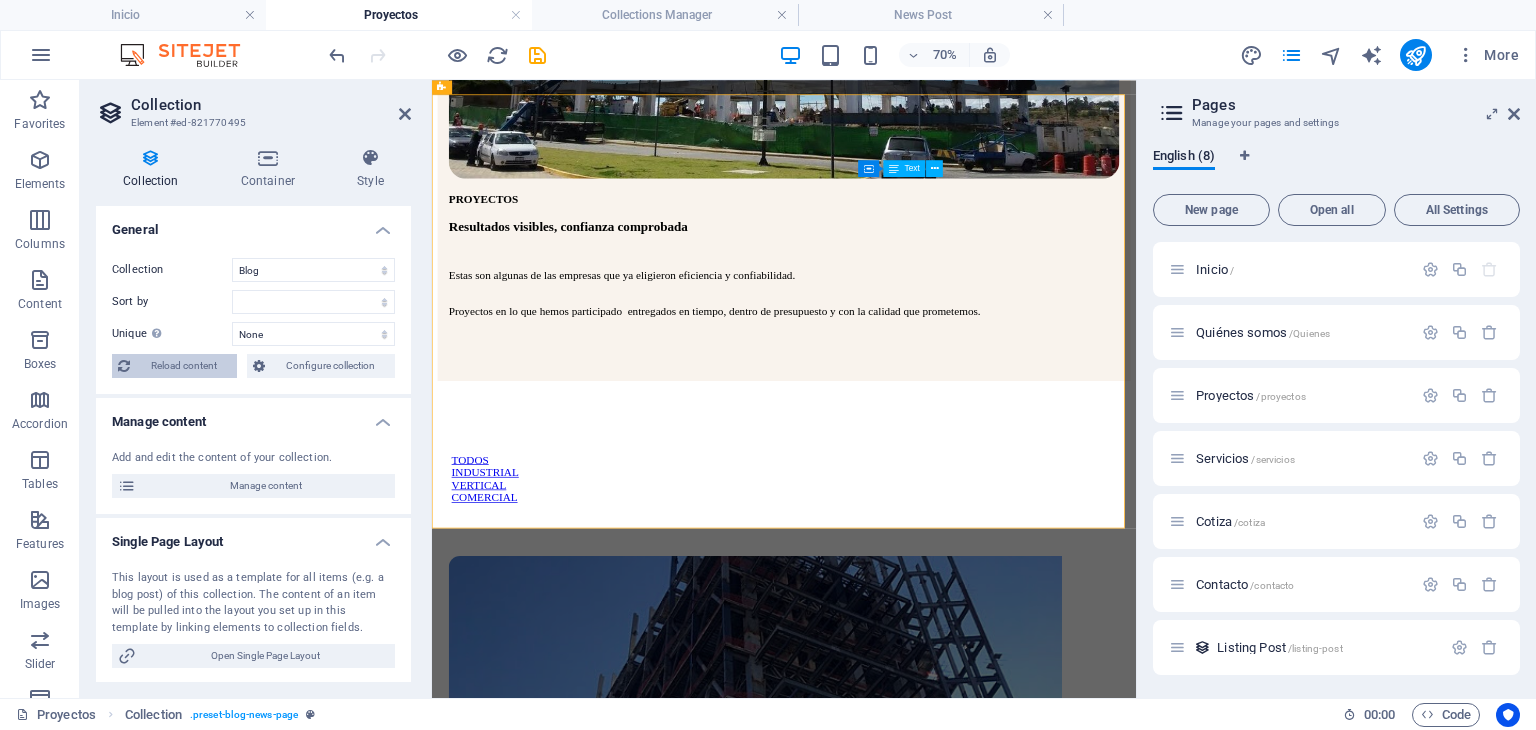 click on "Reload content" at bounding box center (183, 366) 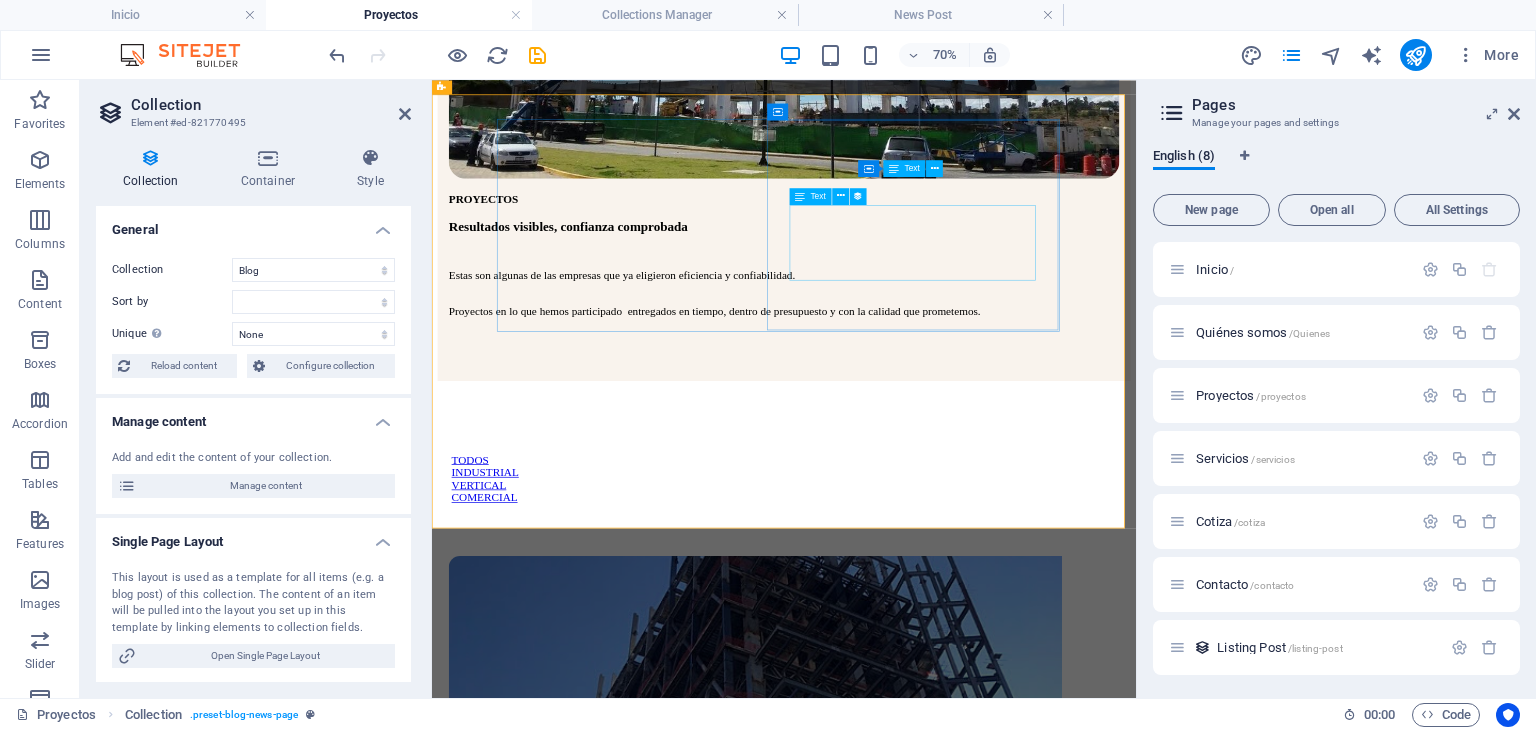 click on "Text" at bounding box center [818, 196] 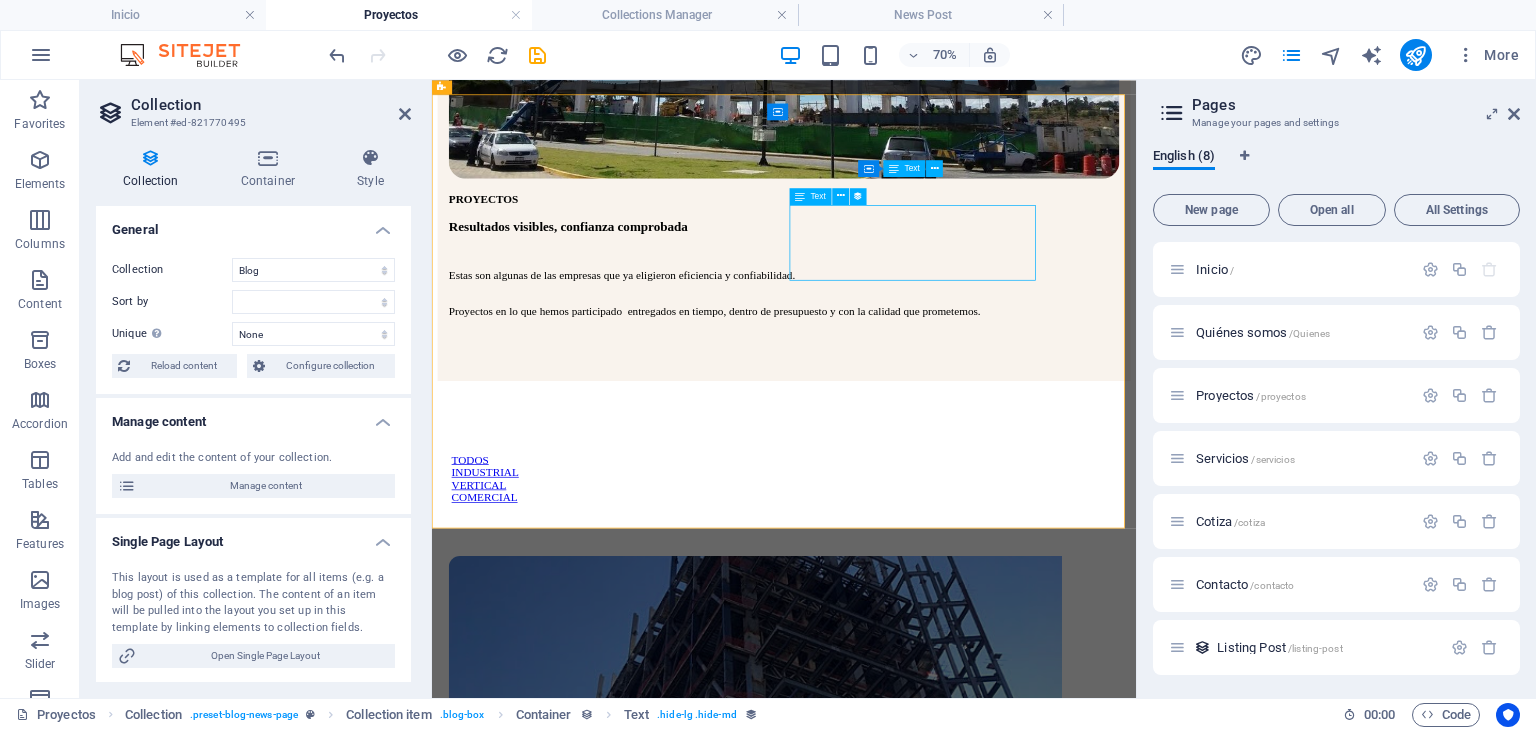 drag, startPoint x: 811, startPoint y: 197, endPoint x: 171, endPoint y: 363, distance: 661.17773 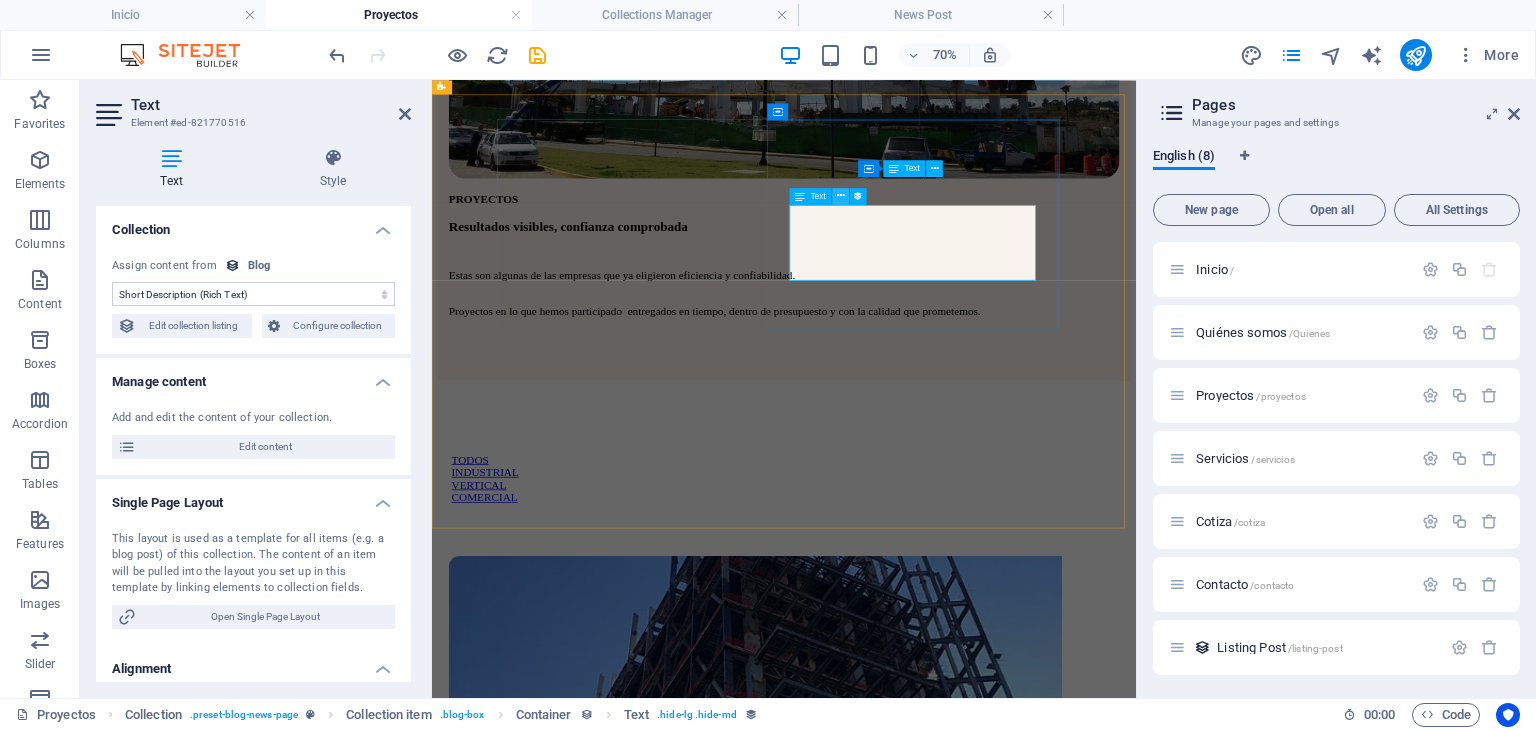 click at bounding box center (841, 196) 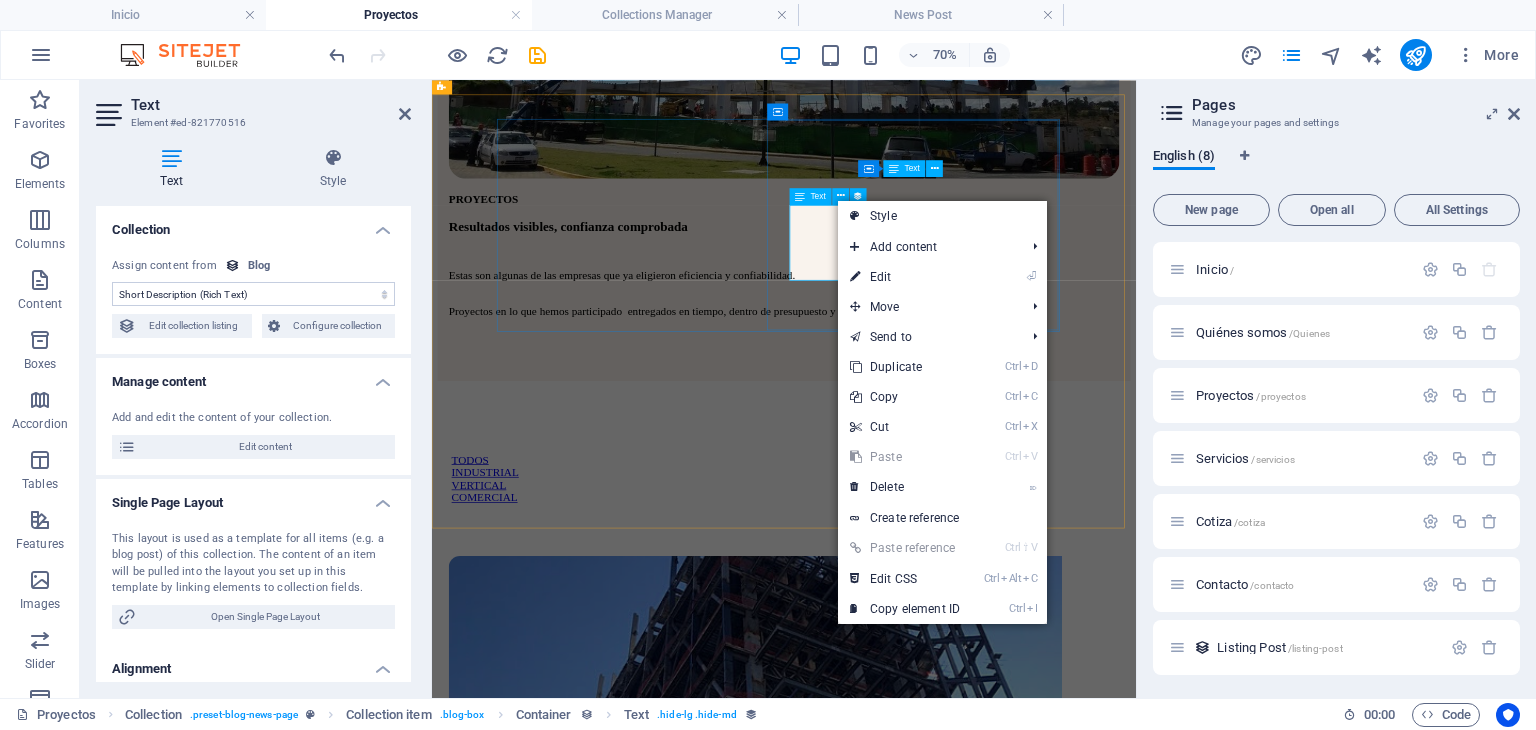click on "Fabricacion de estructura metalica pesada a base de tres y cuatro placas mediante soldadura de arco sumergido (SAW)" at bounding box center (894, 1181) 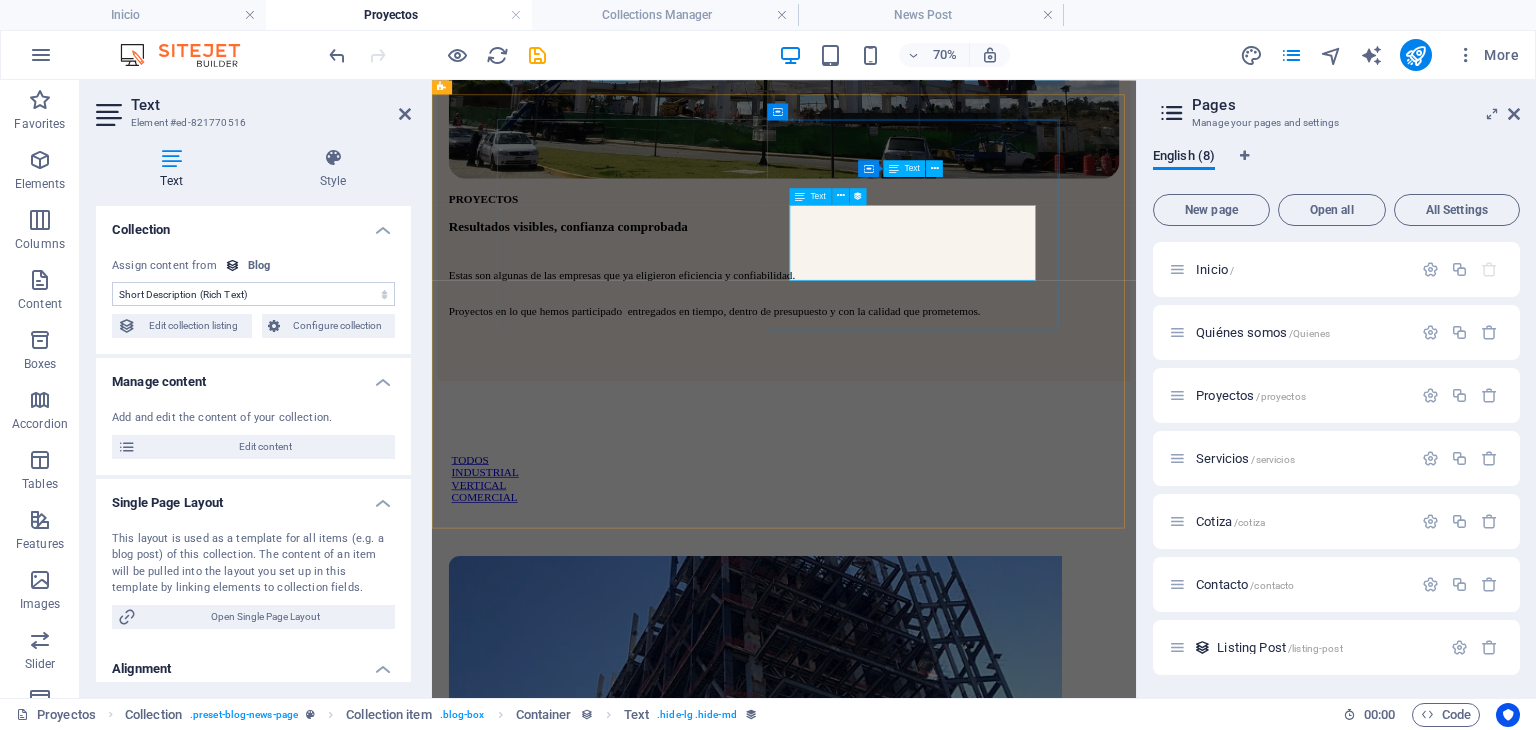 click on "Text" at bounding box center [818, 196] 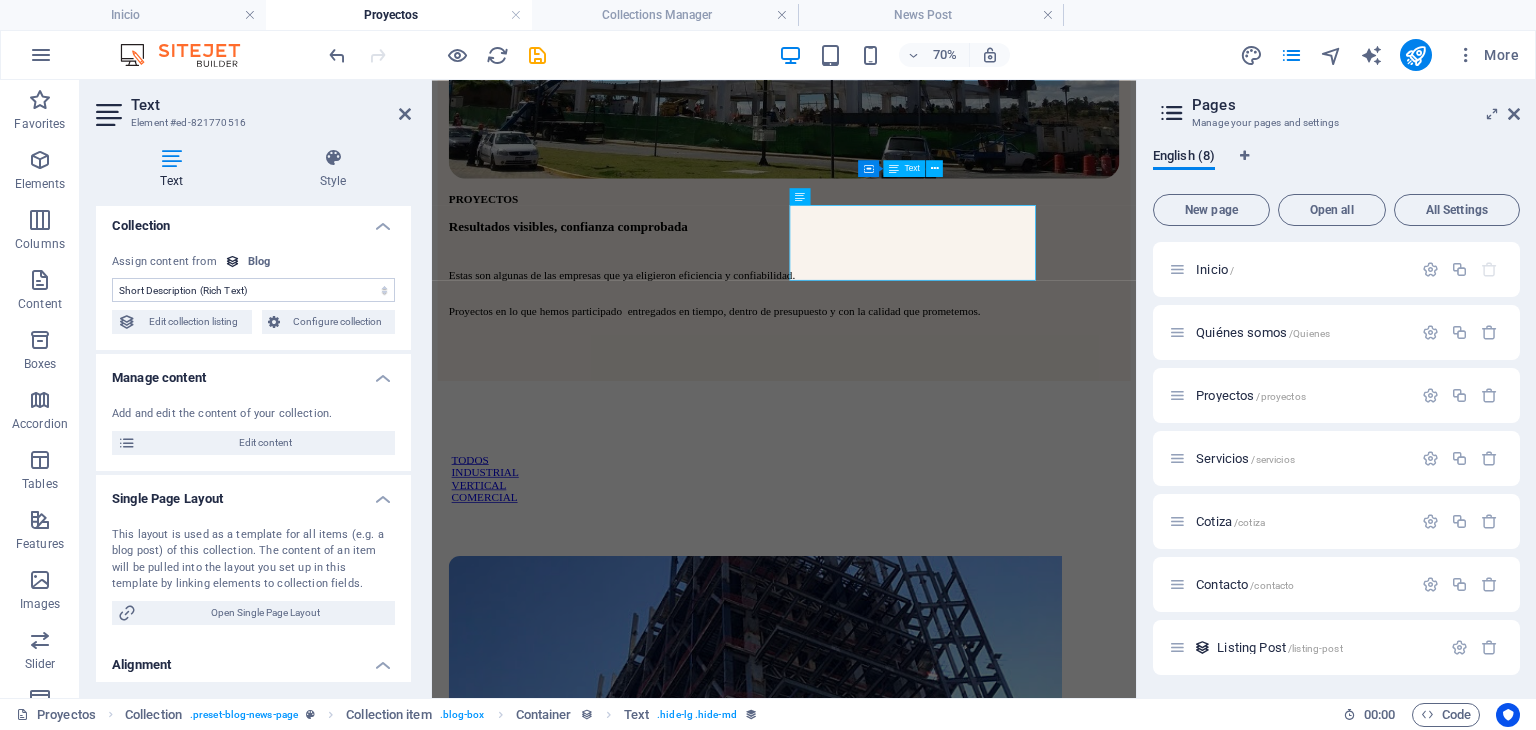 scroll, scrollTop: 0, scrollLeft: 0, axis: both 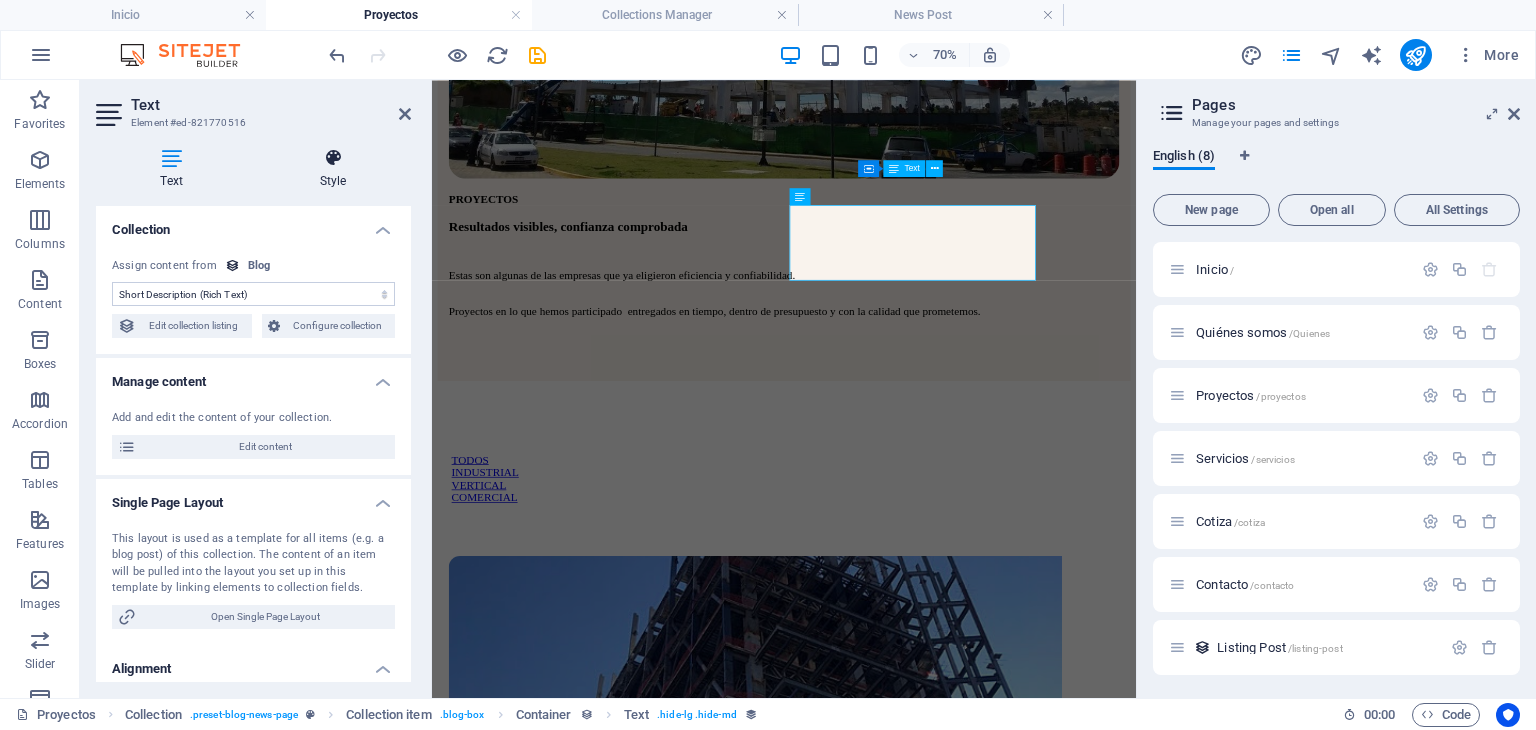 click at bounding box center (333, 158) 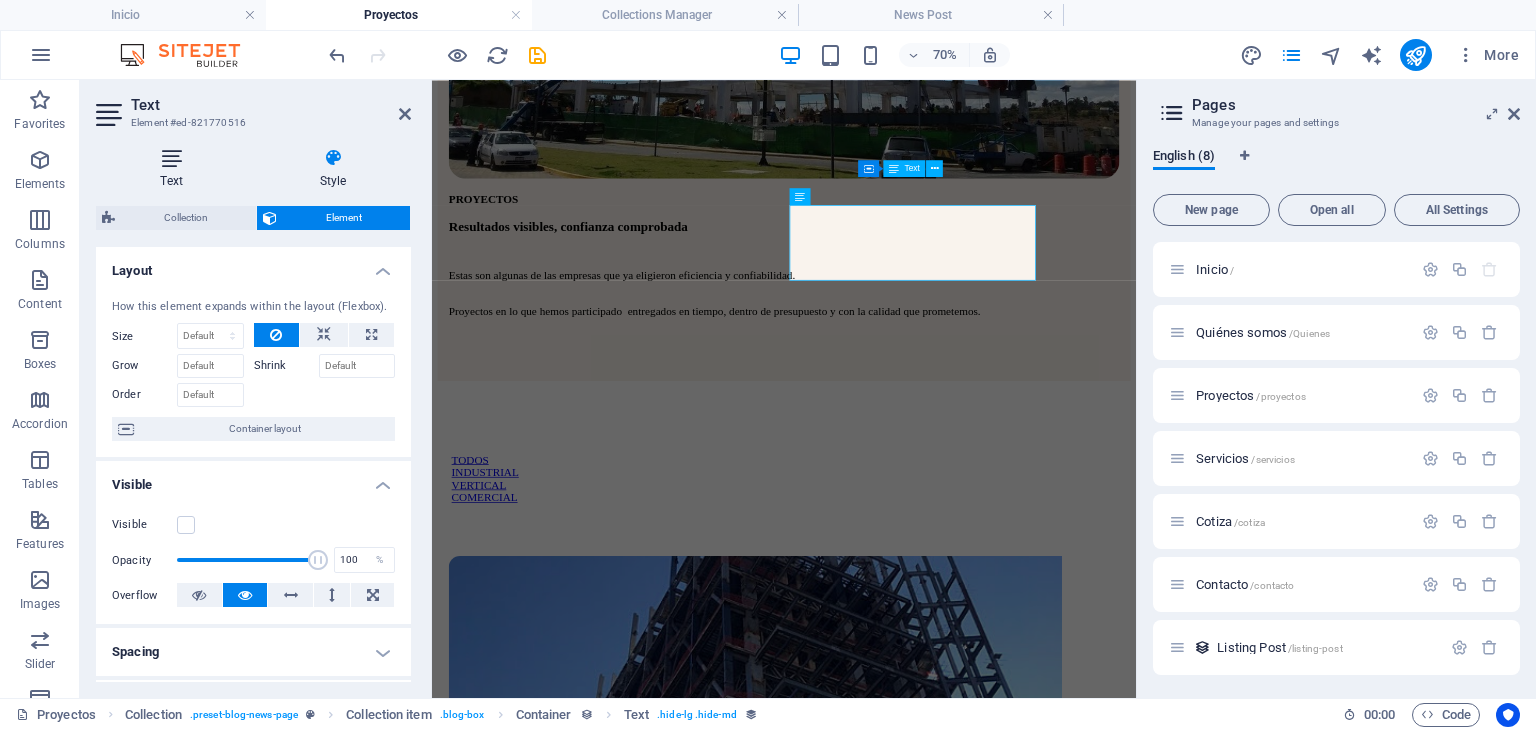 click at bounding box center (171, 158) 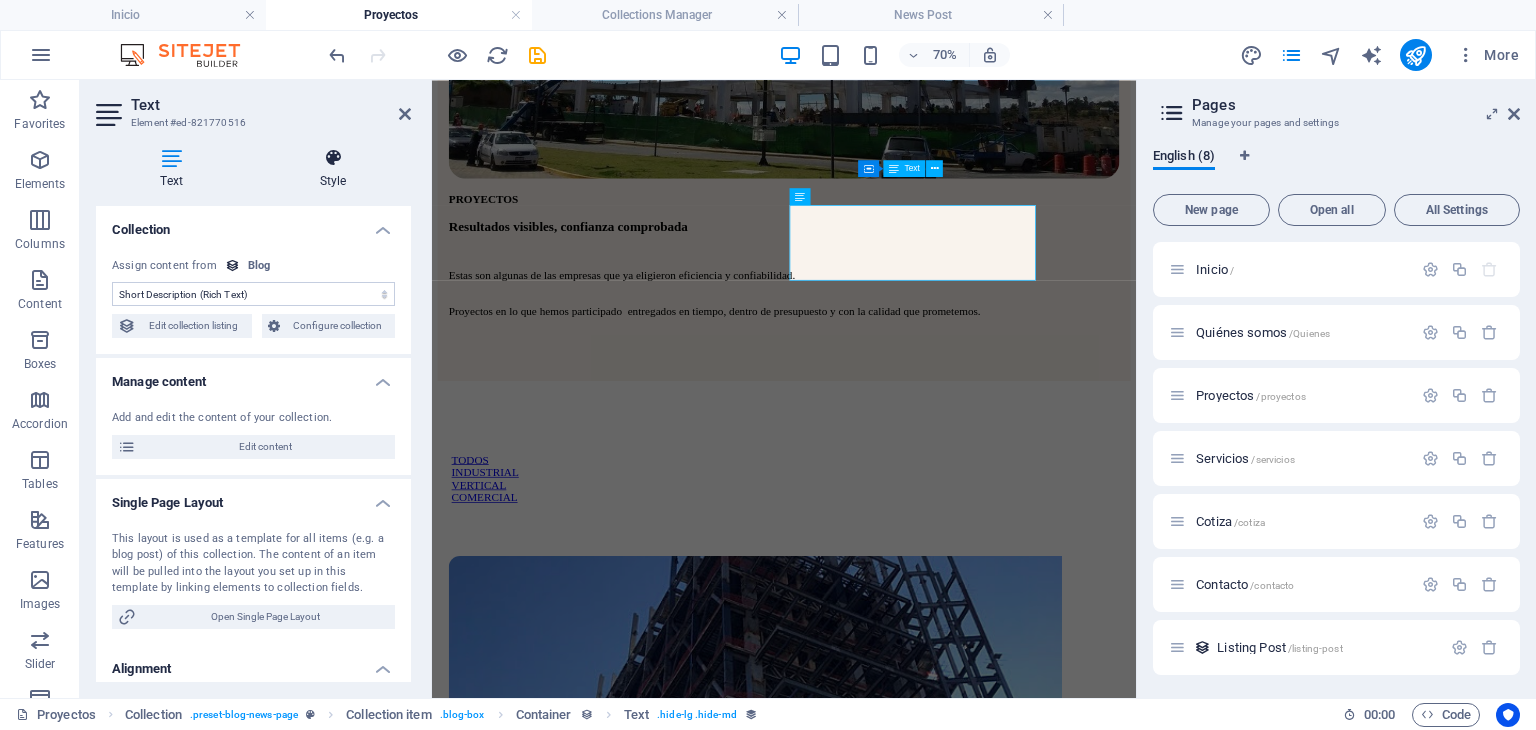 click at bounding box center (333, 158) 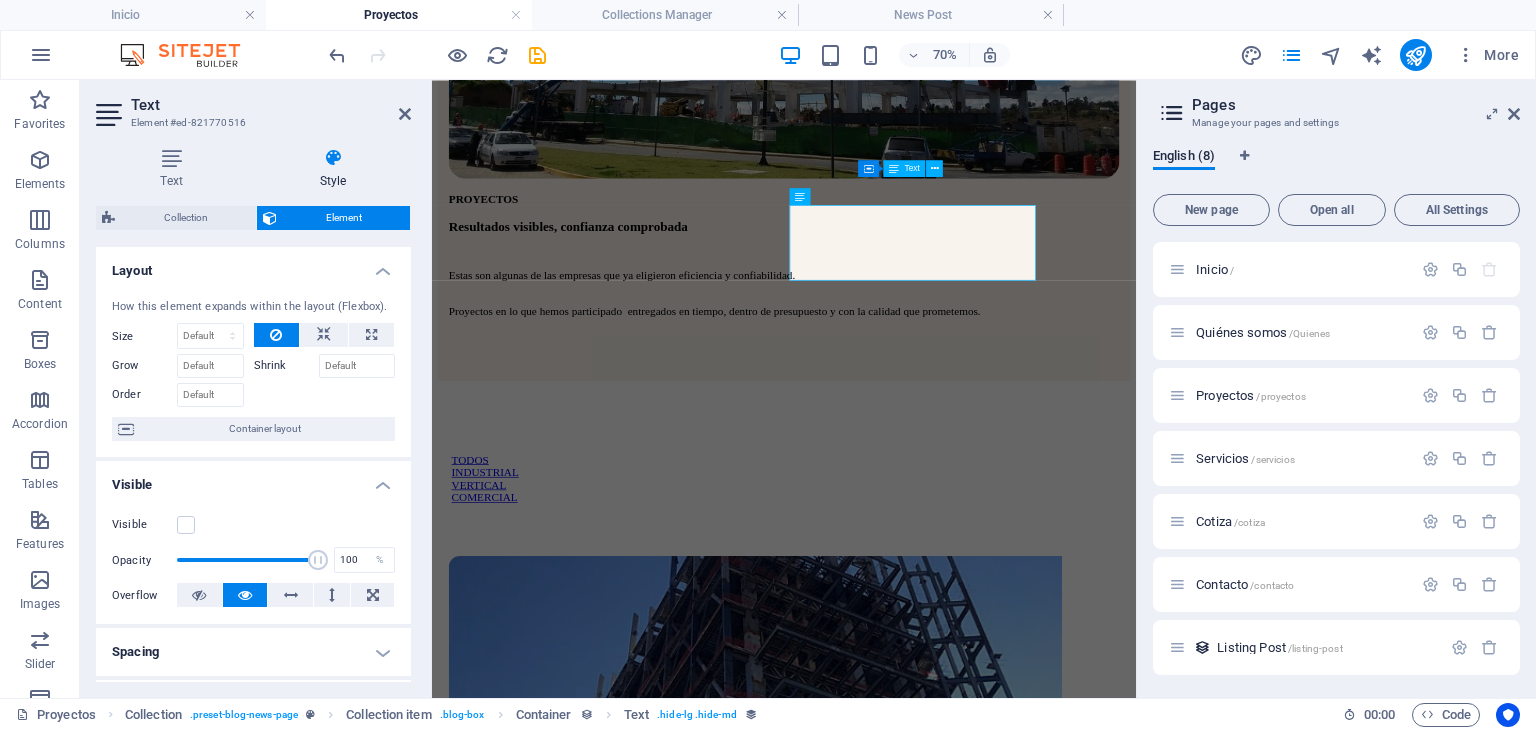 click on "Visible" at bounding box center [253, 525] 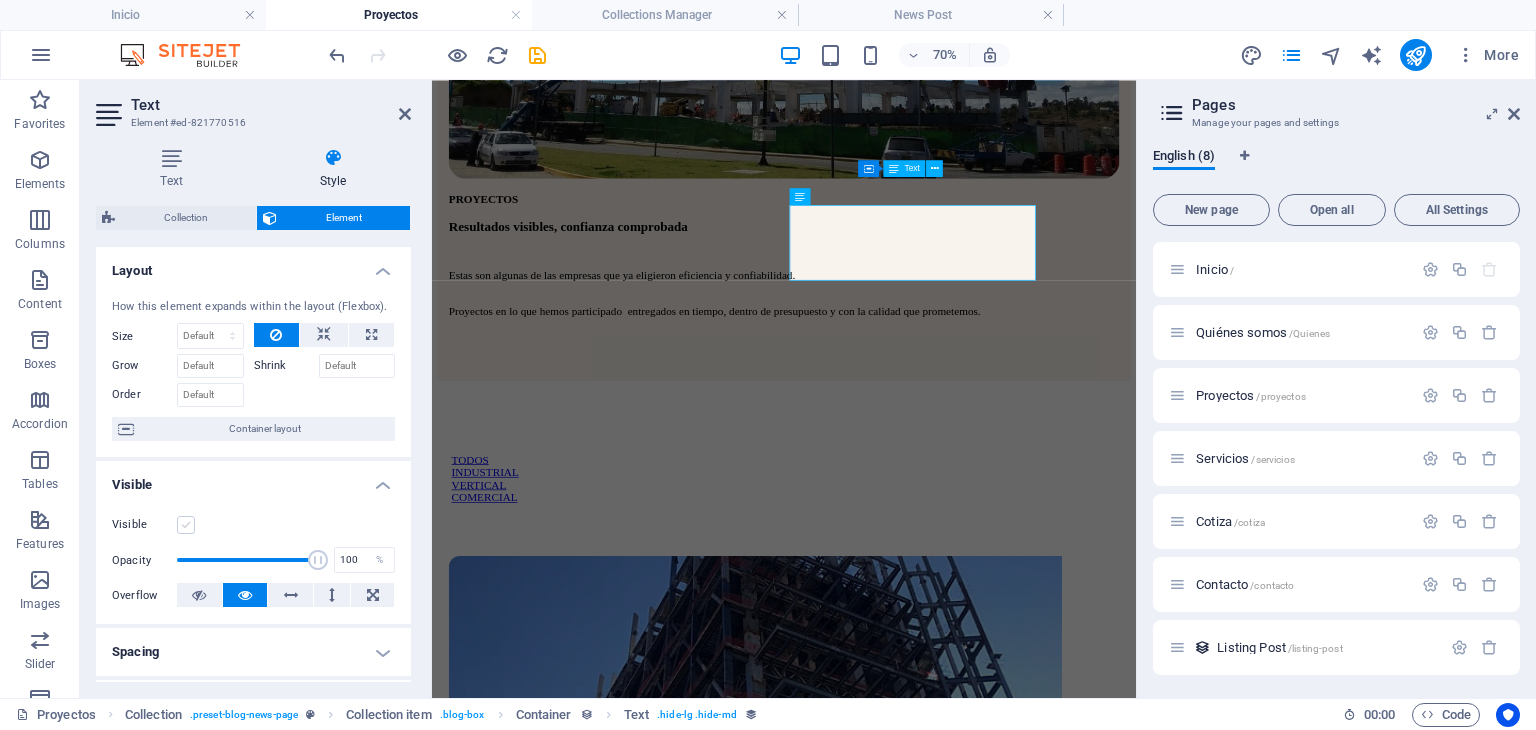 click at bounding box center (186, 525) 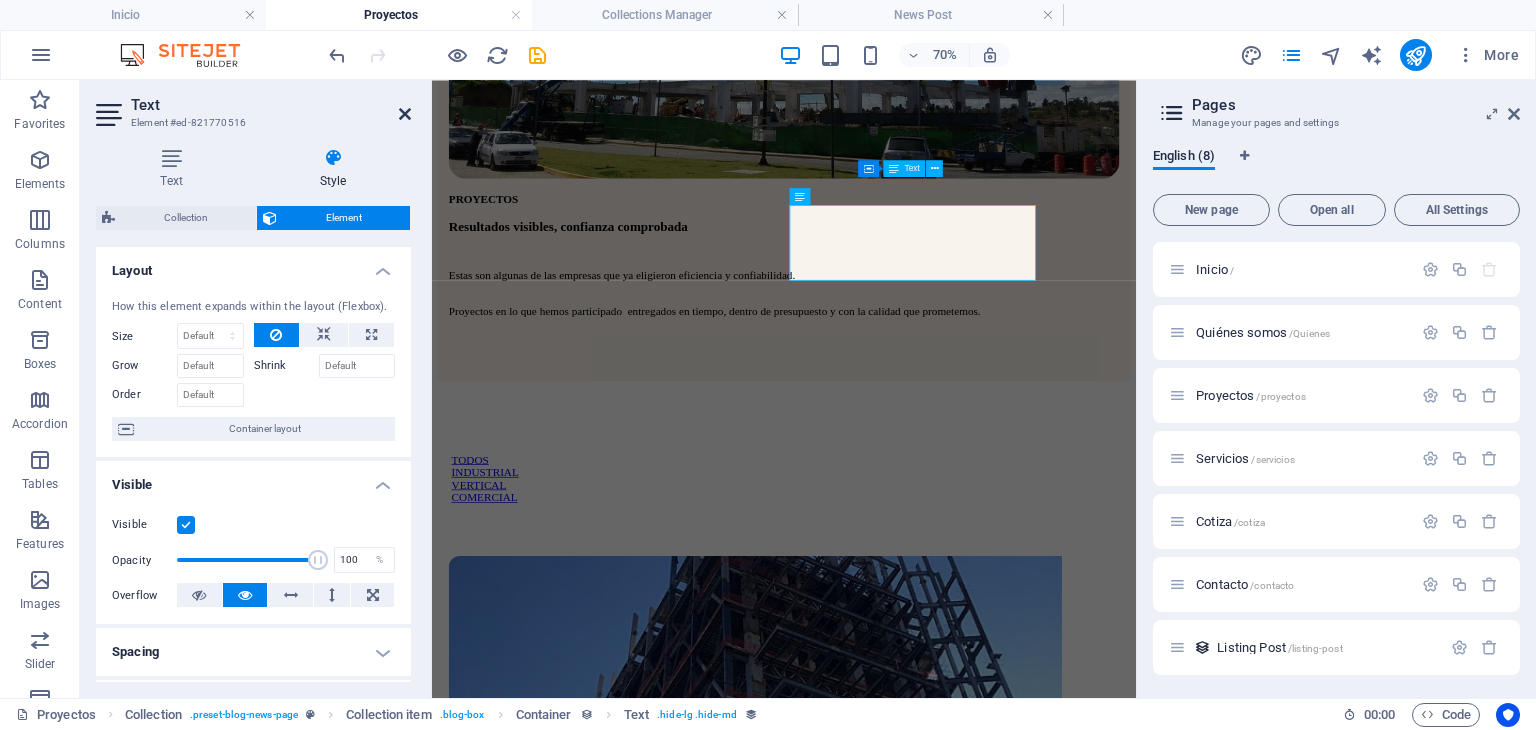 drag, startPoint x: 404, startPoint y: 120, endPoint x: 327, endPoint y: 39, distance: 111.75867 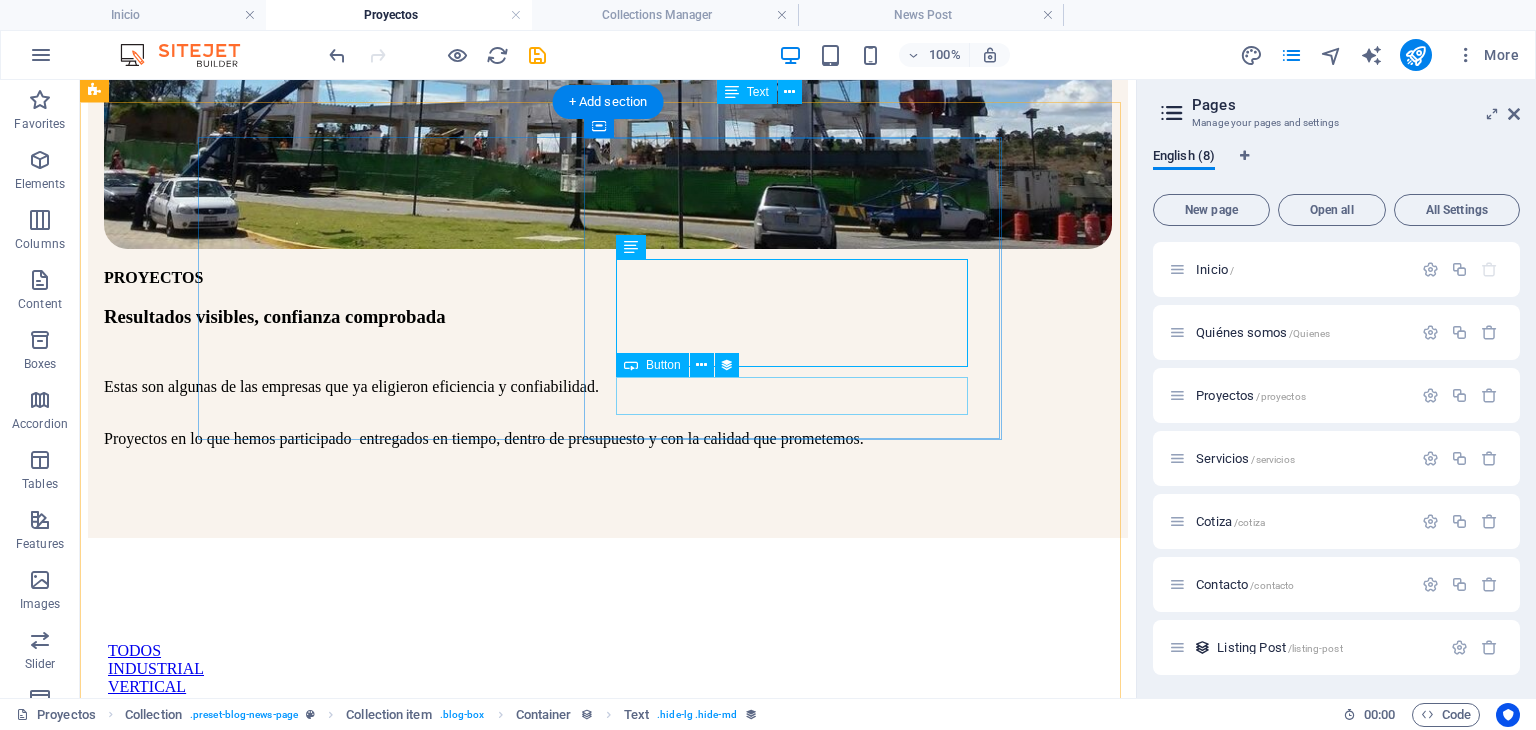 scroll, scrollTop: 493, scrollLeft: 0, axis: vertical 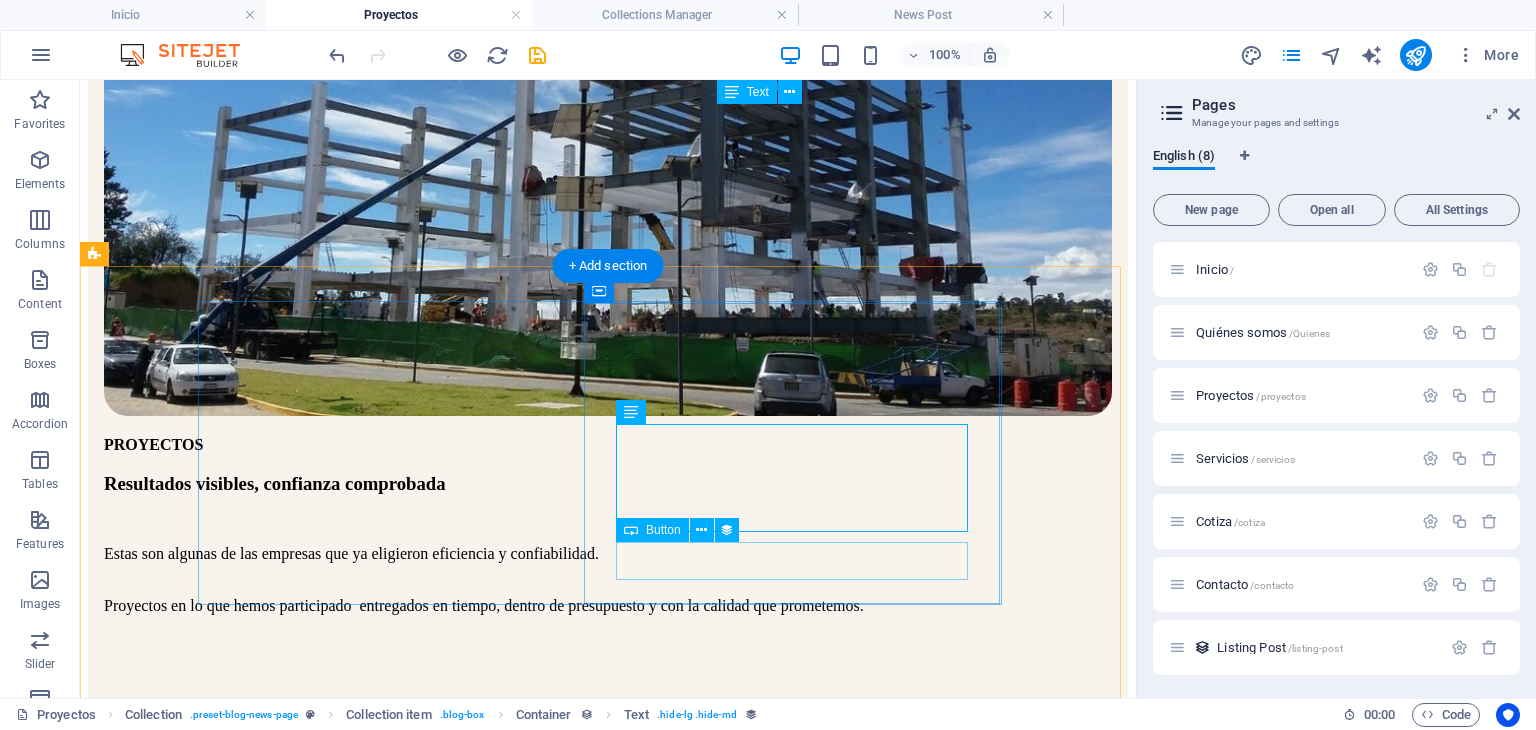 click on "Read more" at bounding box center [542, 1420] 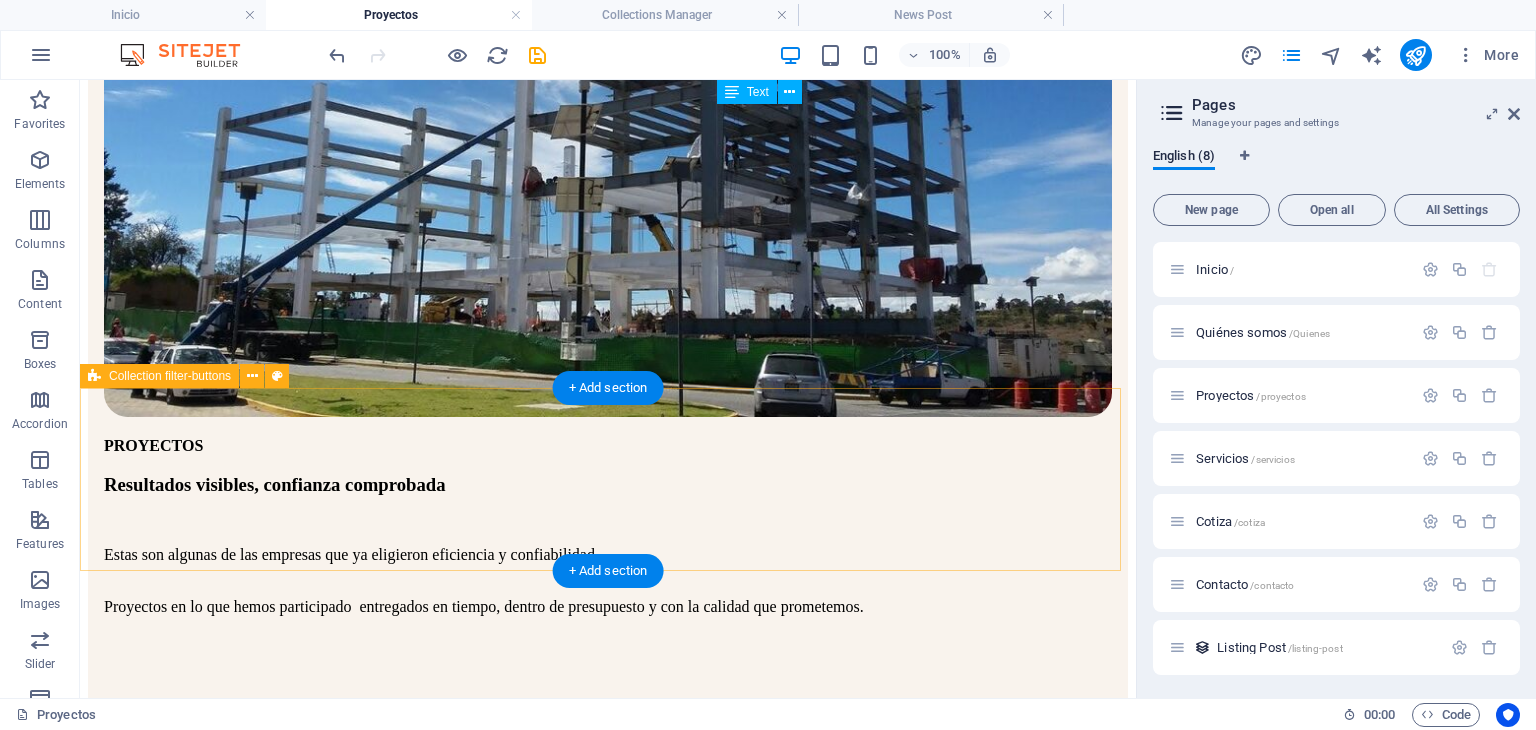 scroll, scrollTop: 493, scrollLeft: 0, axis: vertical 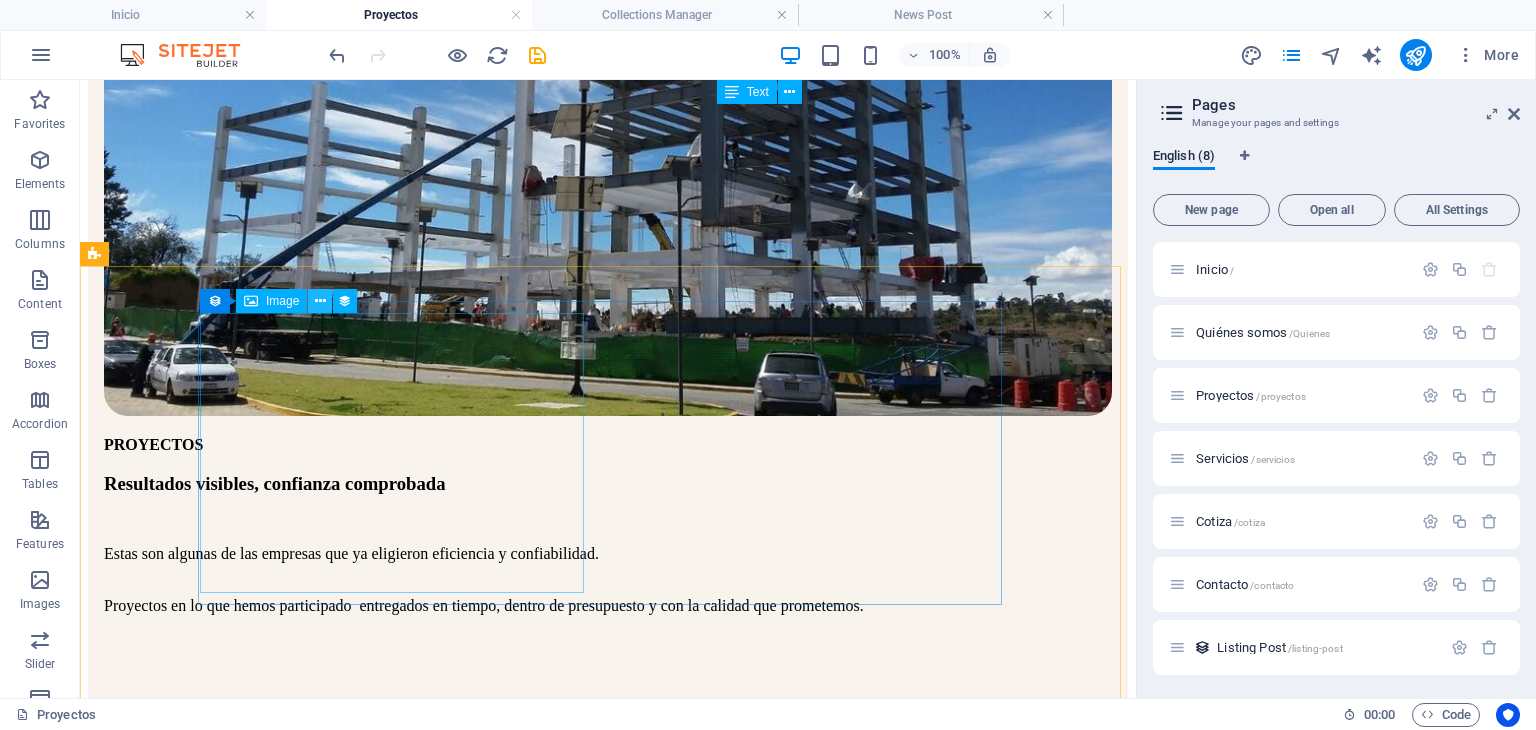 click at bounding box center [320, 301] 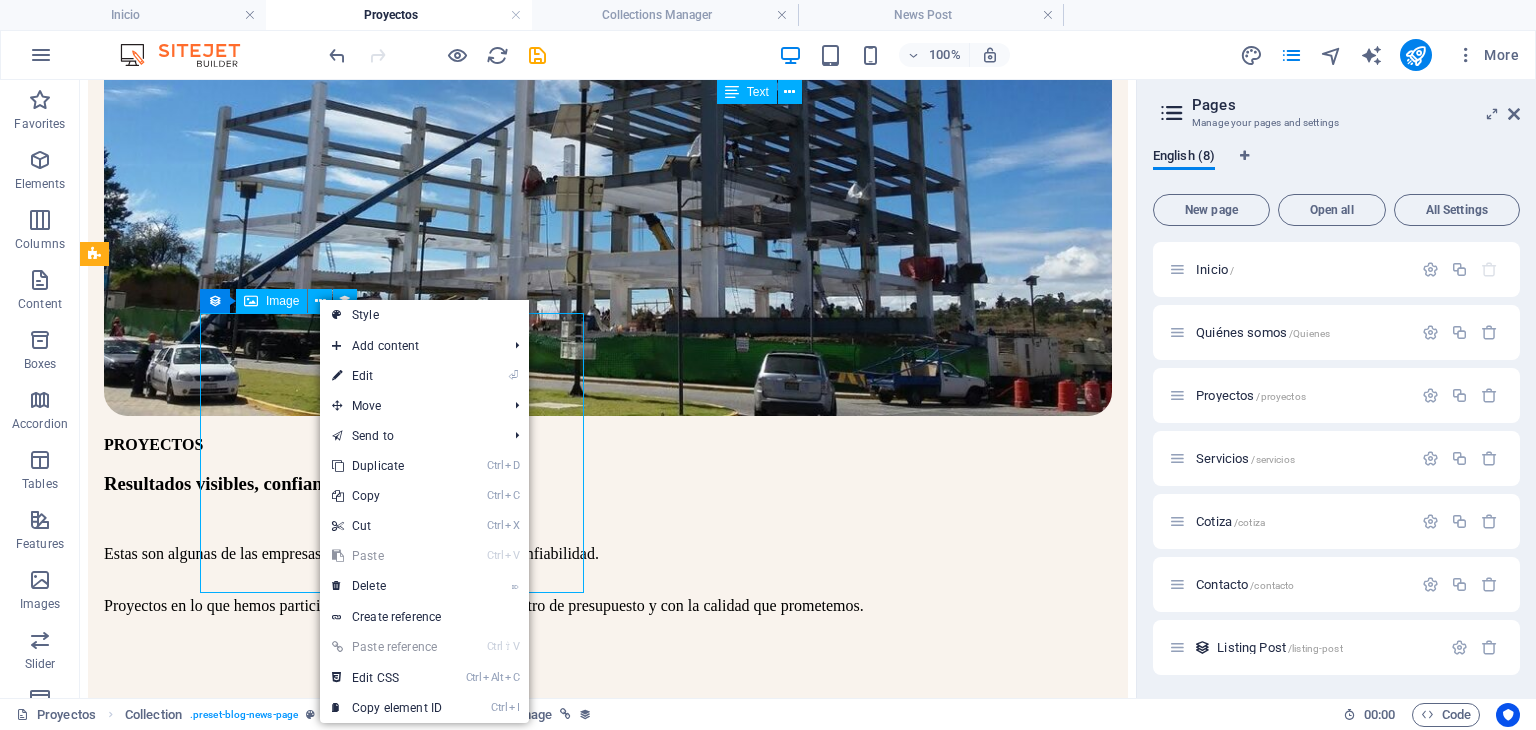 click at bounding box center [251, 301] 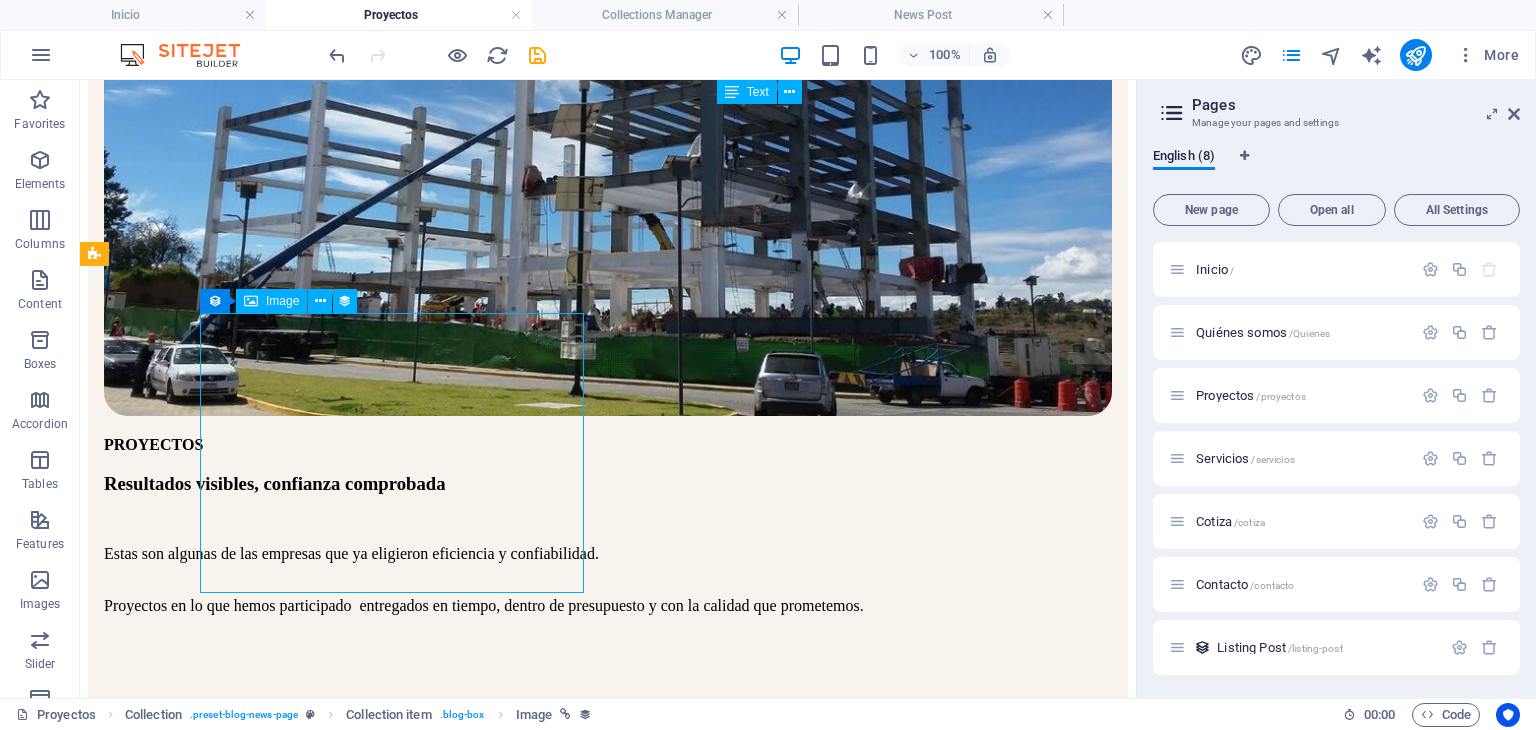 click at bounding box center [251, 301] 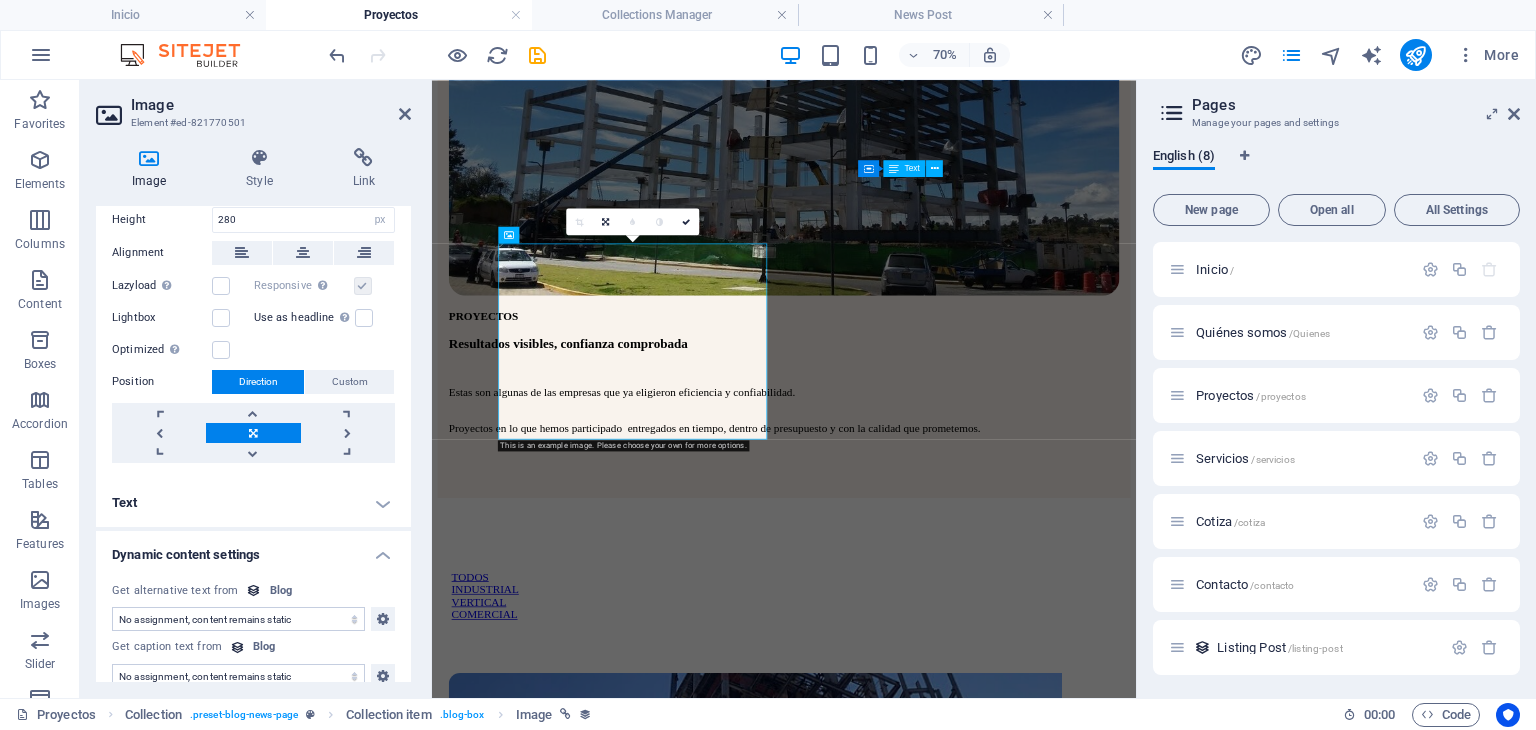 scroll, scrollTop: 589, scrollLeft: 0, axis: vertical 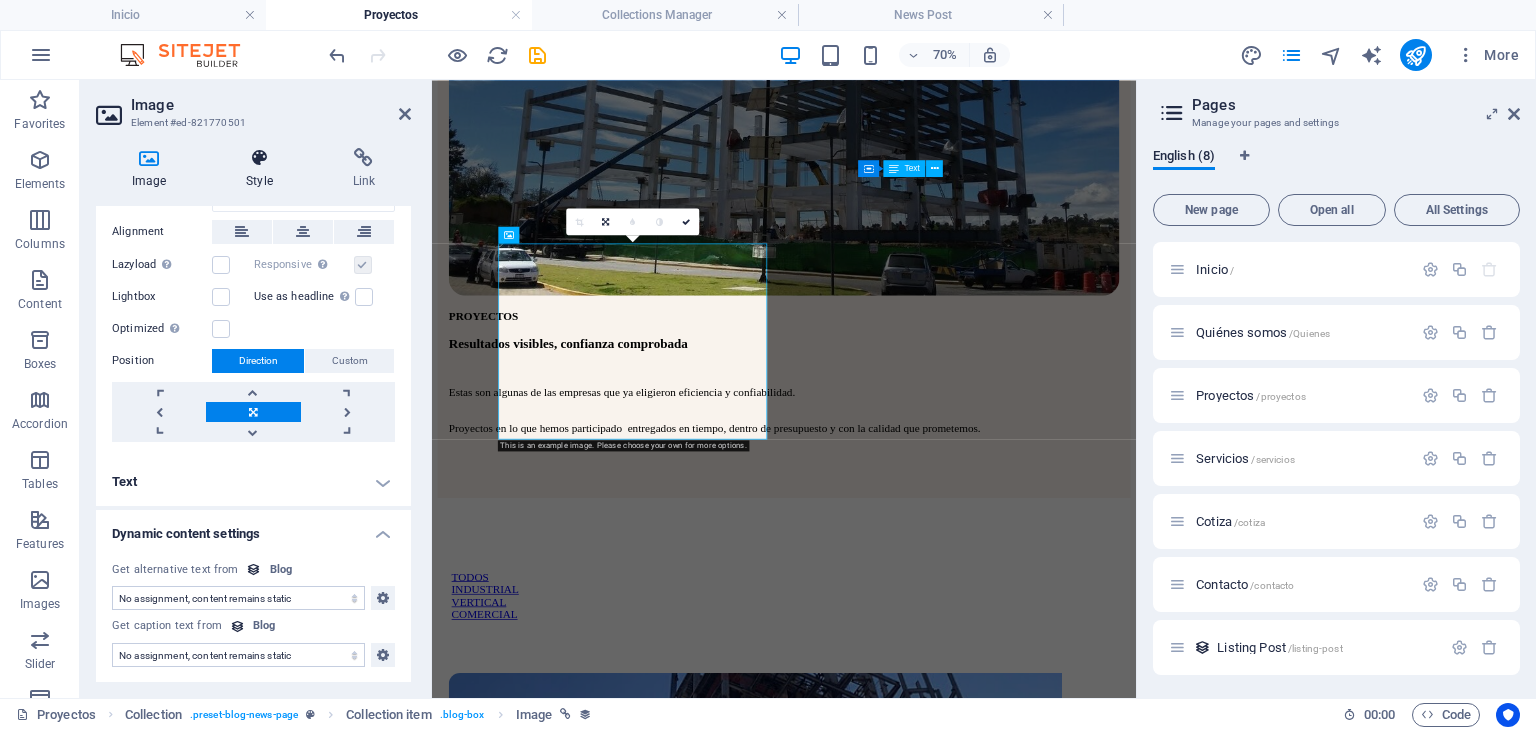 click on "Style" at bounding box center (263, 169) 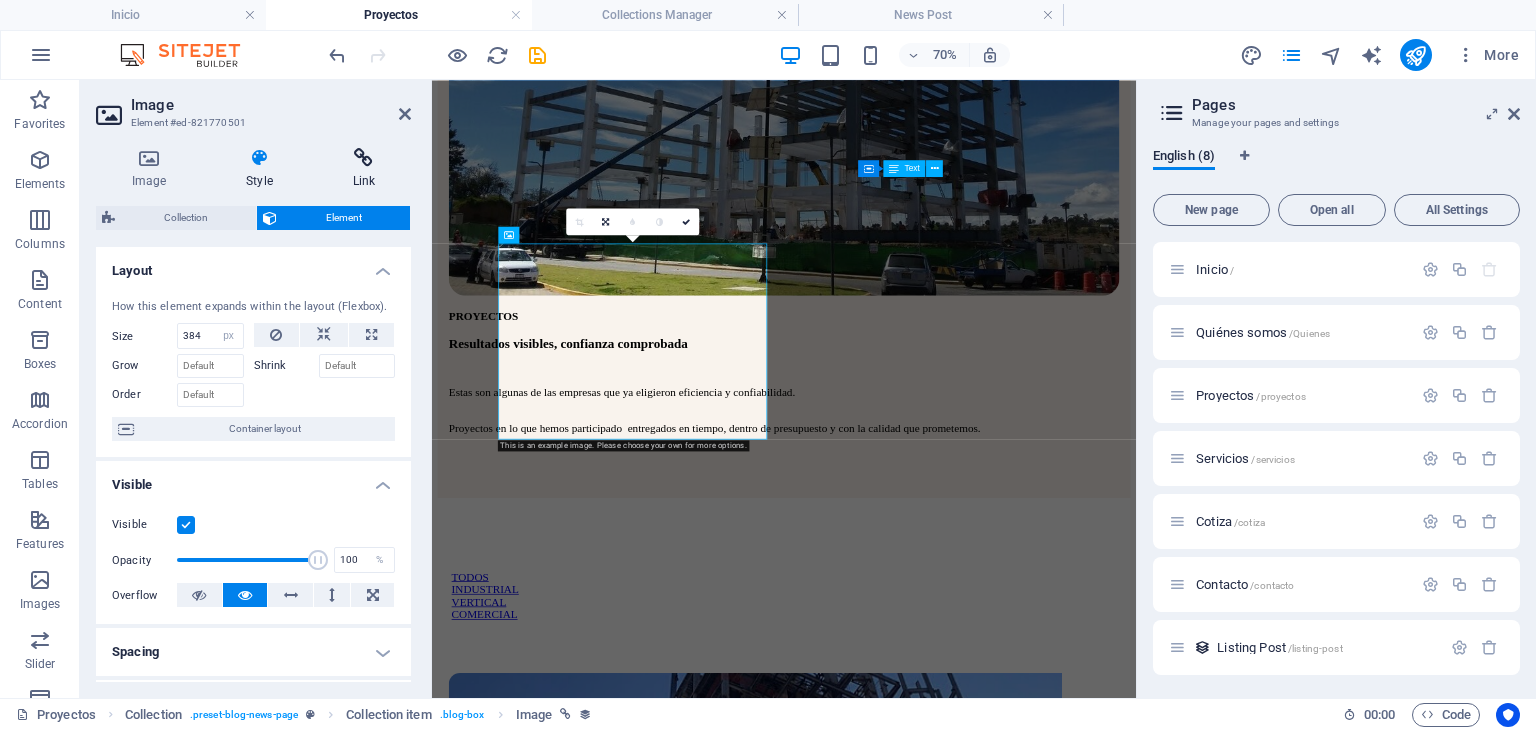 click on "Link" at bounding box center [364, 169] 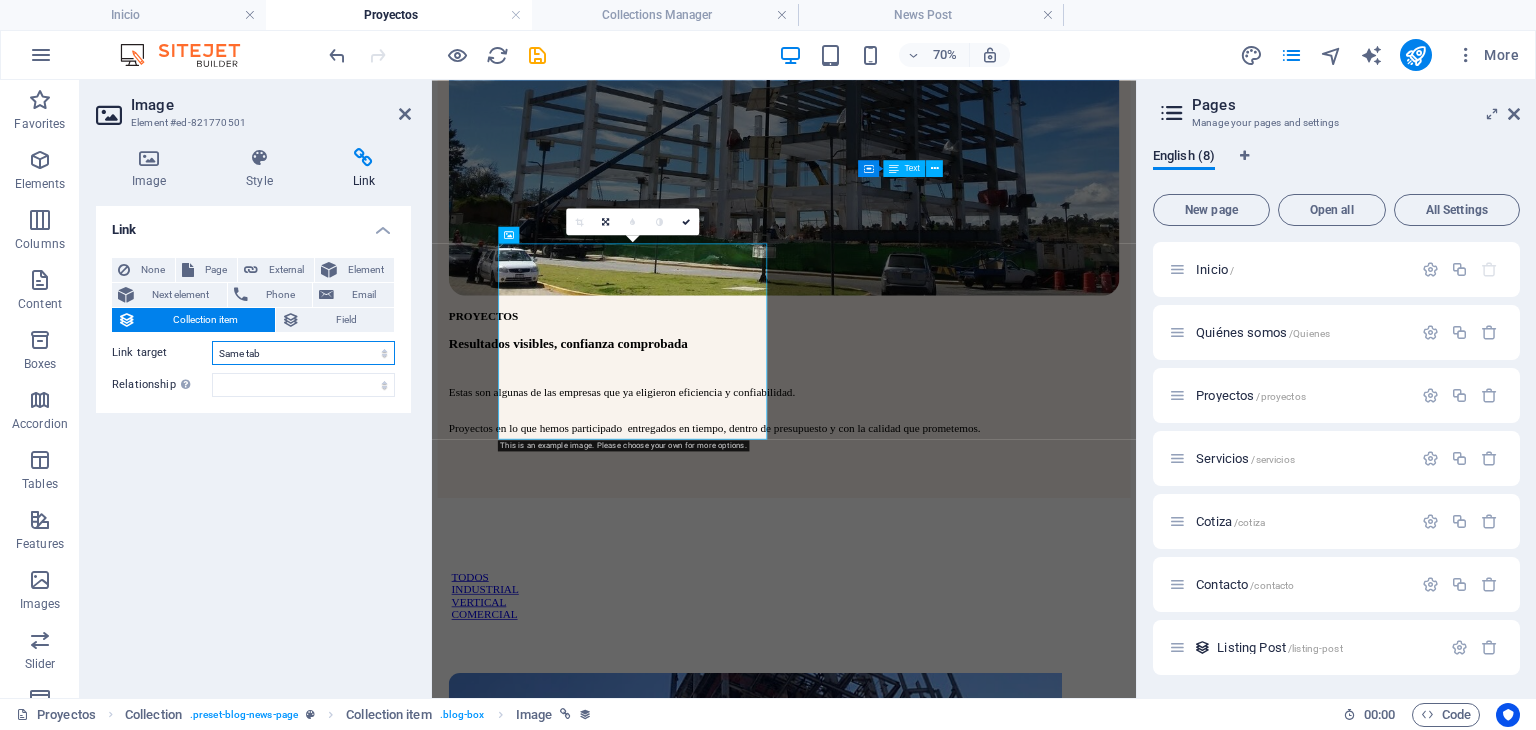 click on "New tab Same tab Overlay" at bounding box center [303, 353] 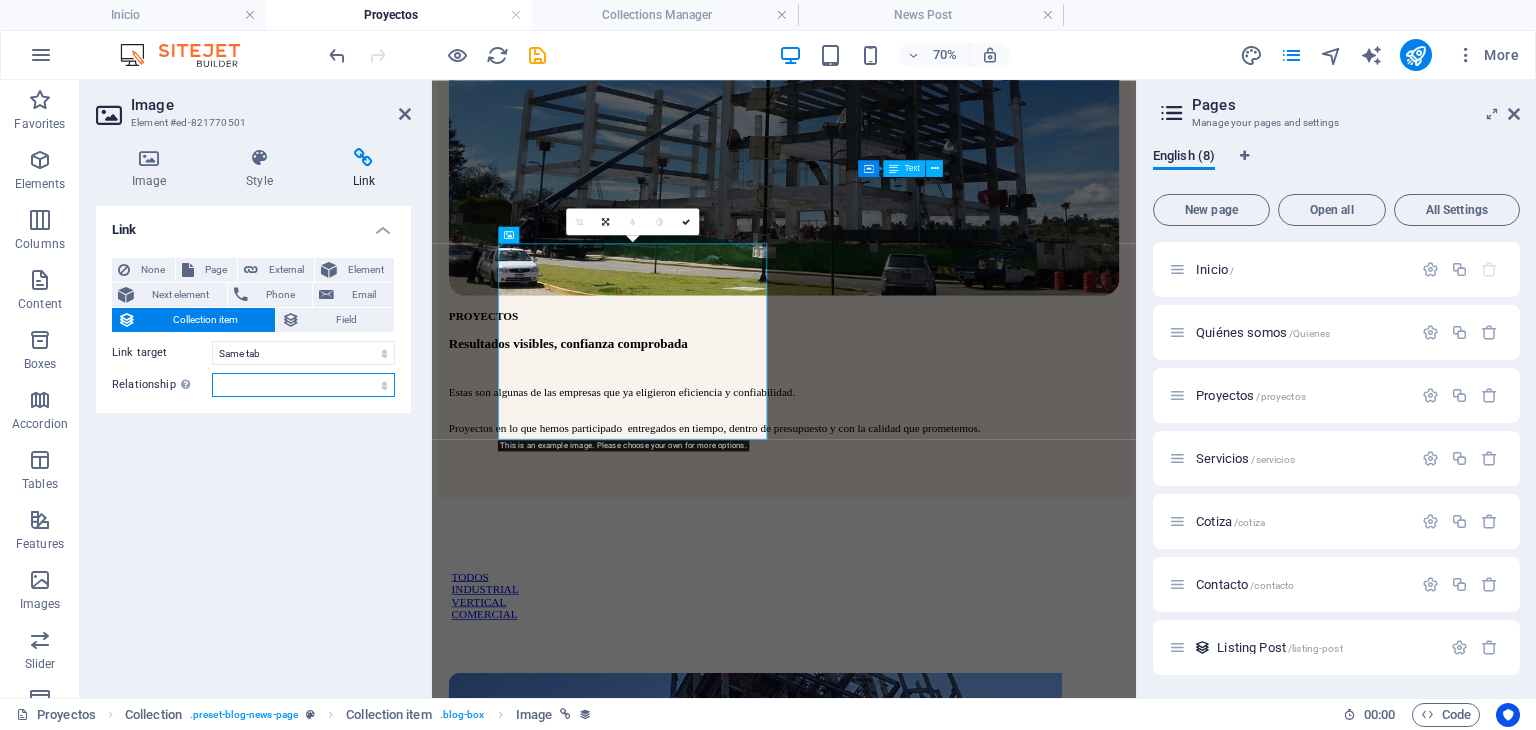 click on "alternate author bookmark external help license next nofollow noreferrer noopener prev search tag" at bounding box center (303, 385) 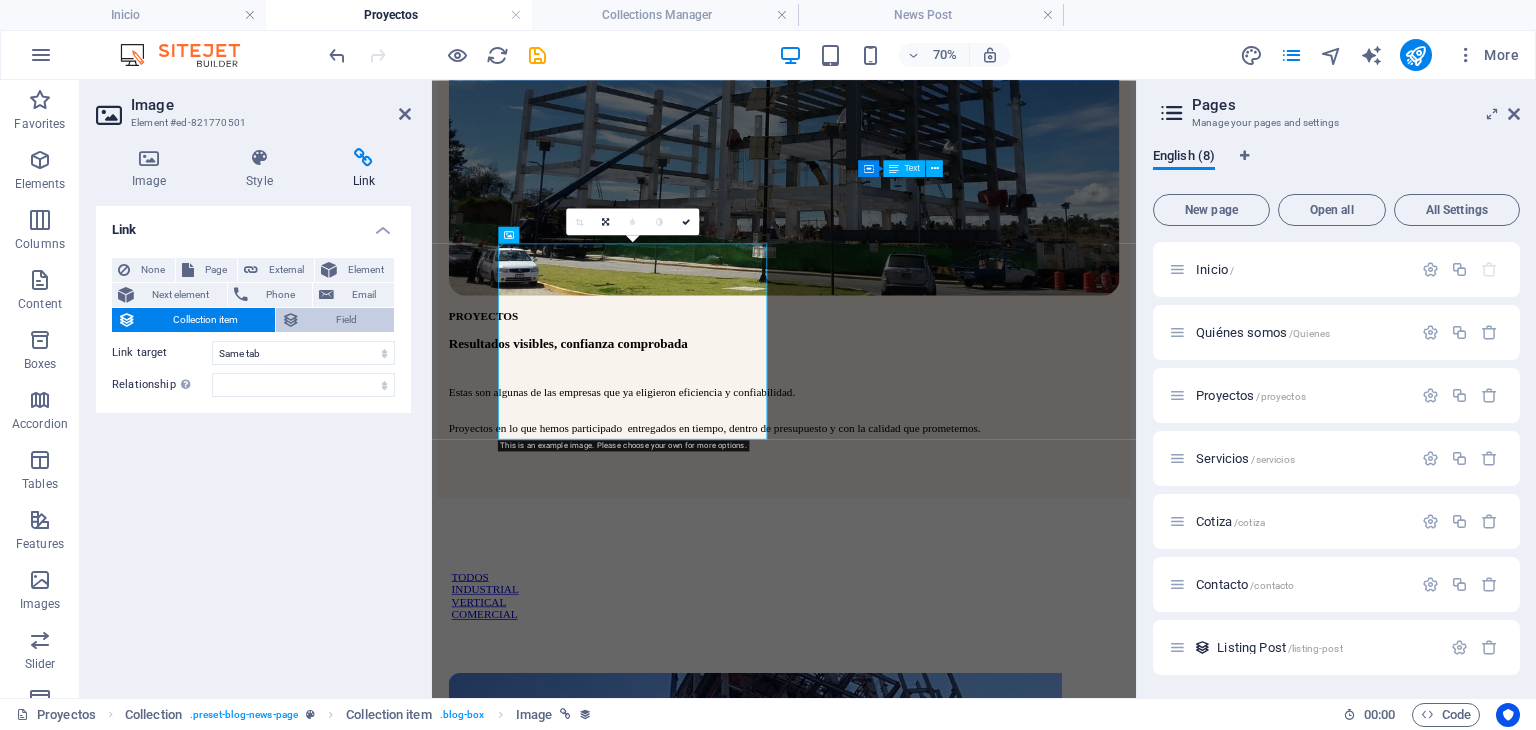 click on "Field" at bounding box center [347, 320] 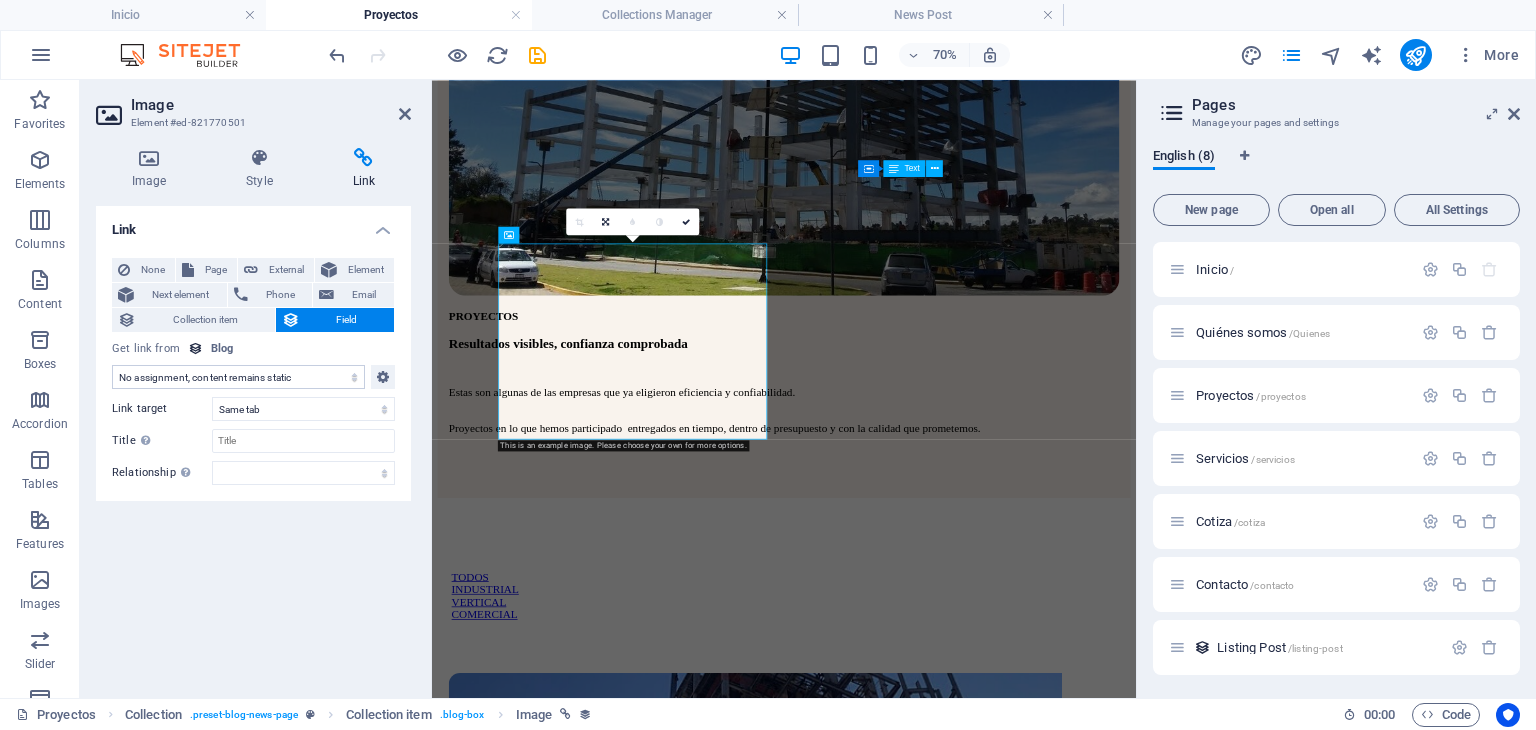 click on "No assignment, content remains static Created at (Date) Updated at (Date) Name (Plain Text) Slug (Plain Text) Short Description (Rich Text) Area (Plain Text) Toneladas (Plain Text) Image (File) Status (Choice) Category (Choice)" at bounding box center (238, 377) 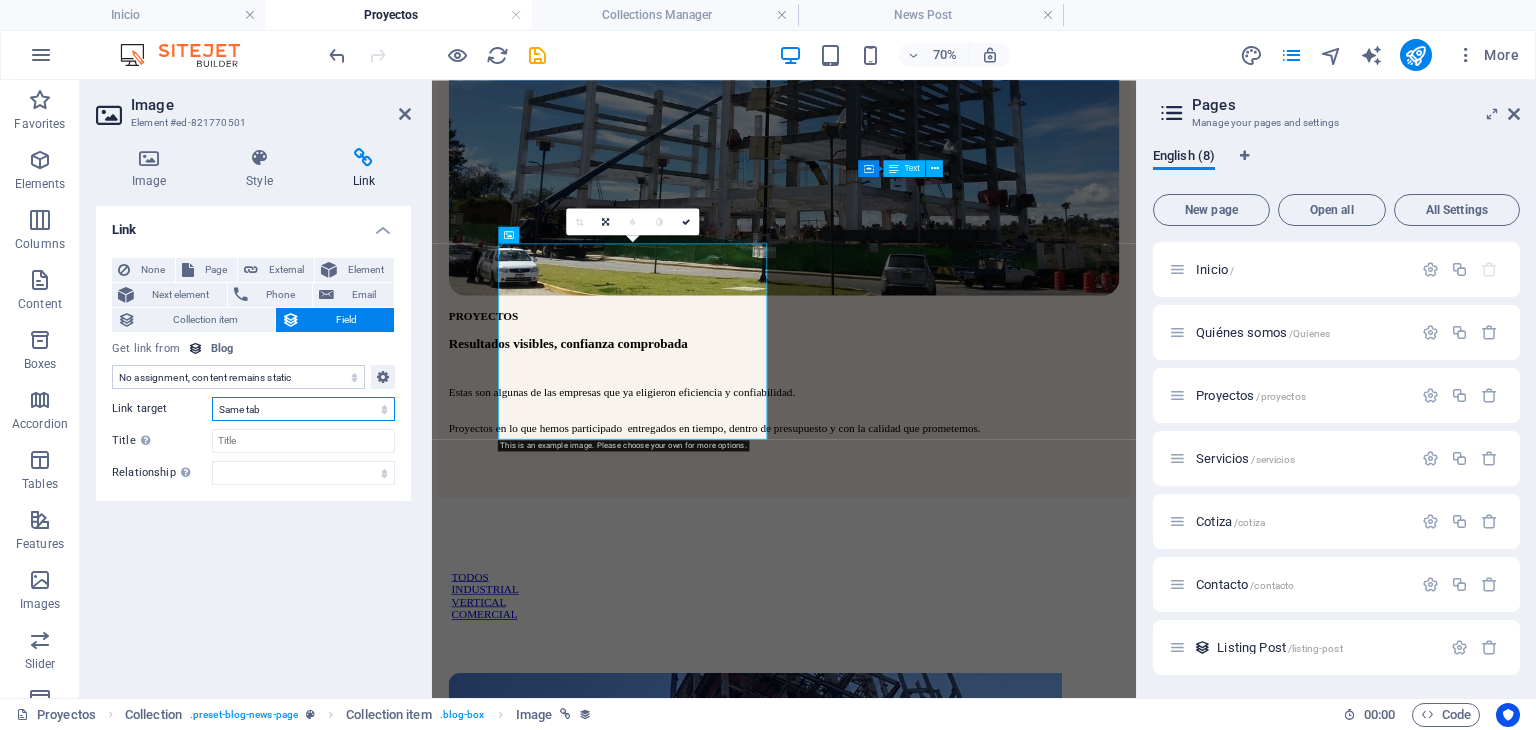 click on "New tab Same tab Overlay" at bounding box center [303, 409] 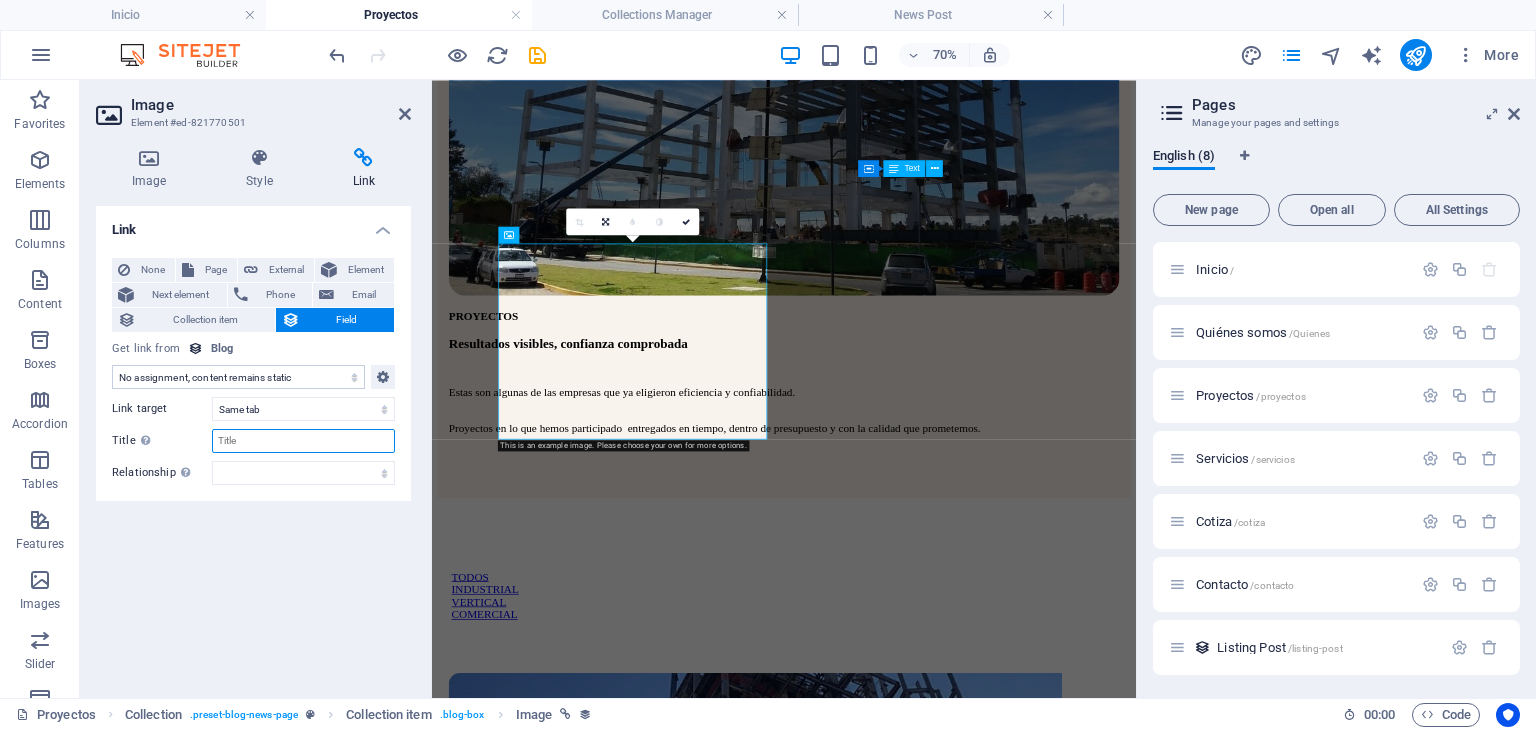 click on "Title Additional link description, should not be the same as the link text. The title is most often shown as a tooltip text when the mouse moves over the element. Leave empty if uncertain." at bounding box center [303, 441] 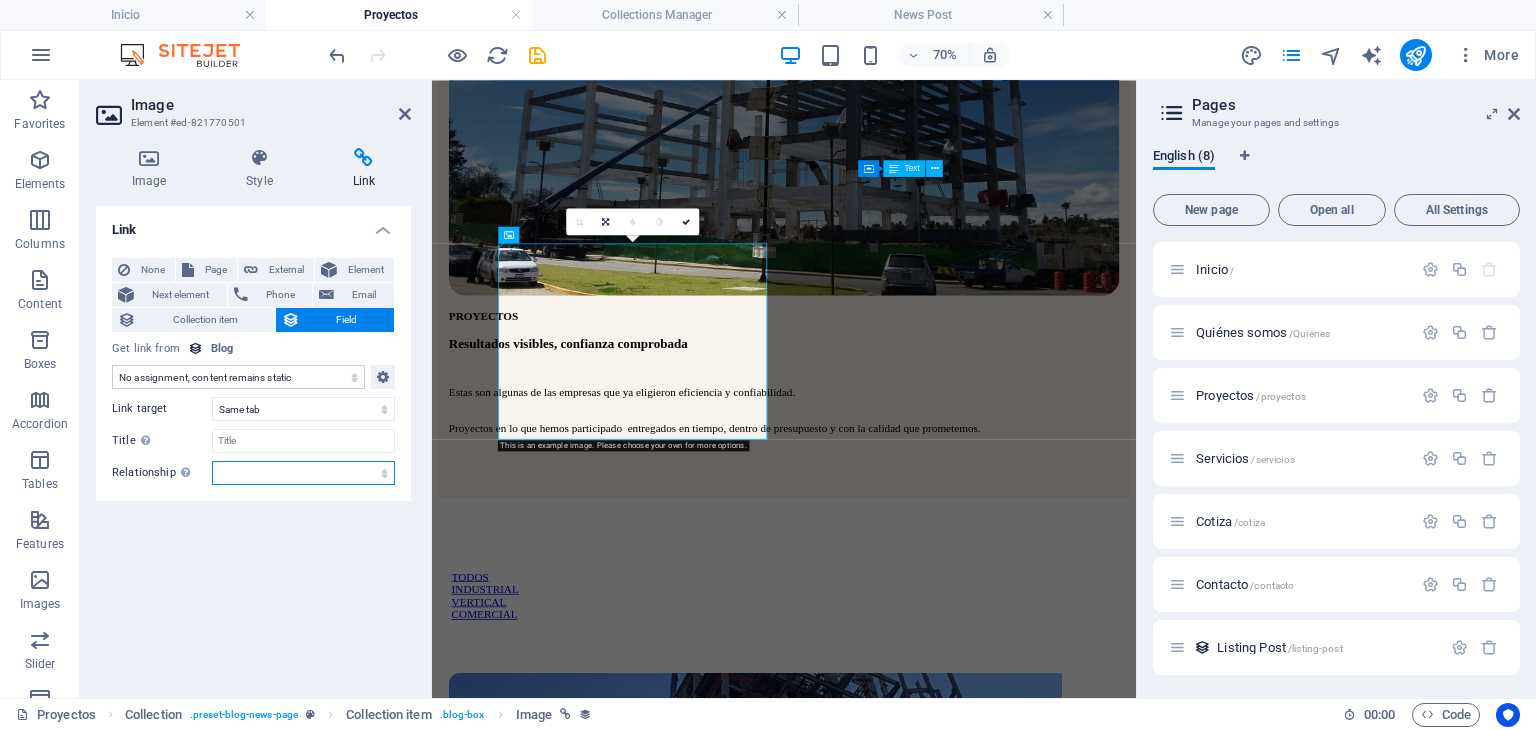 click on "alternate author bookmark external help license next nofollow noreferrer noopener prev search tag" at bounding box center (303, 473) 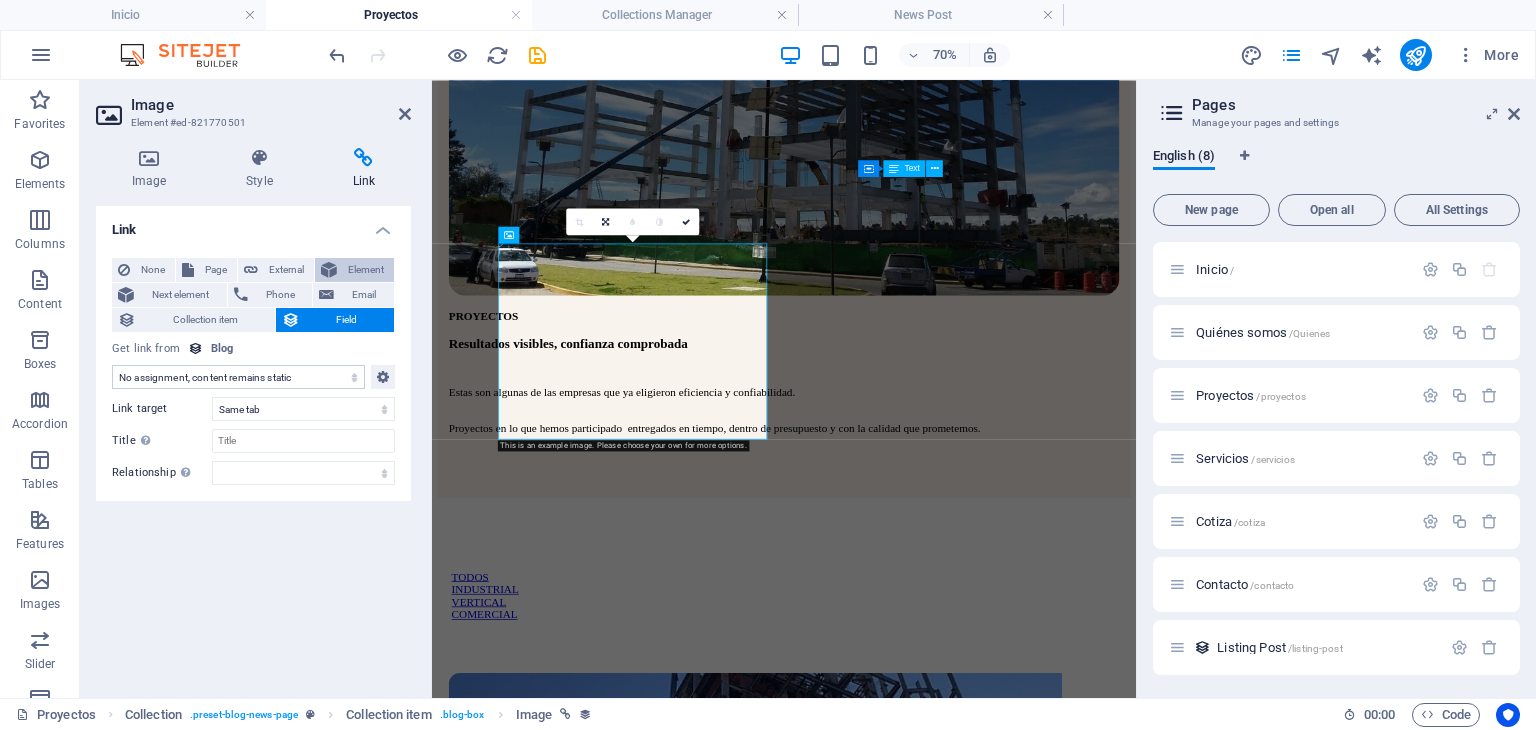 click at bounding box center (329, 270) 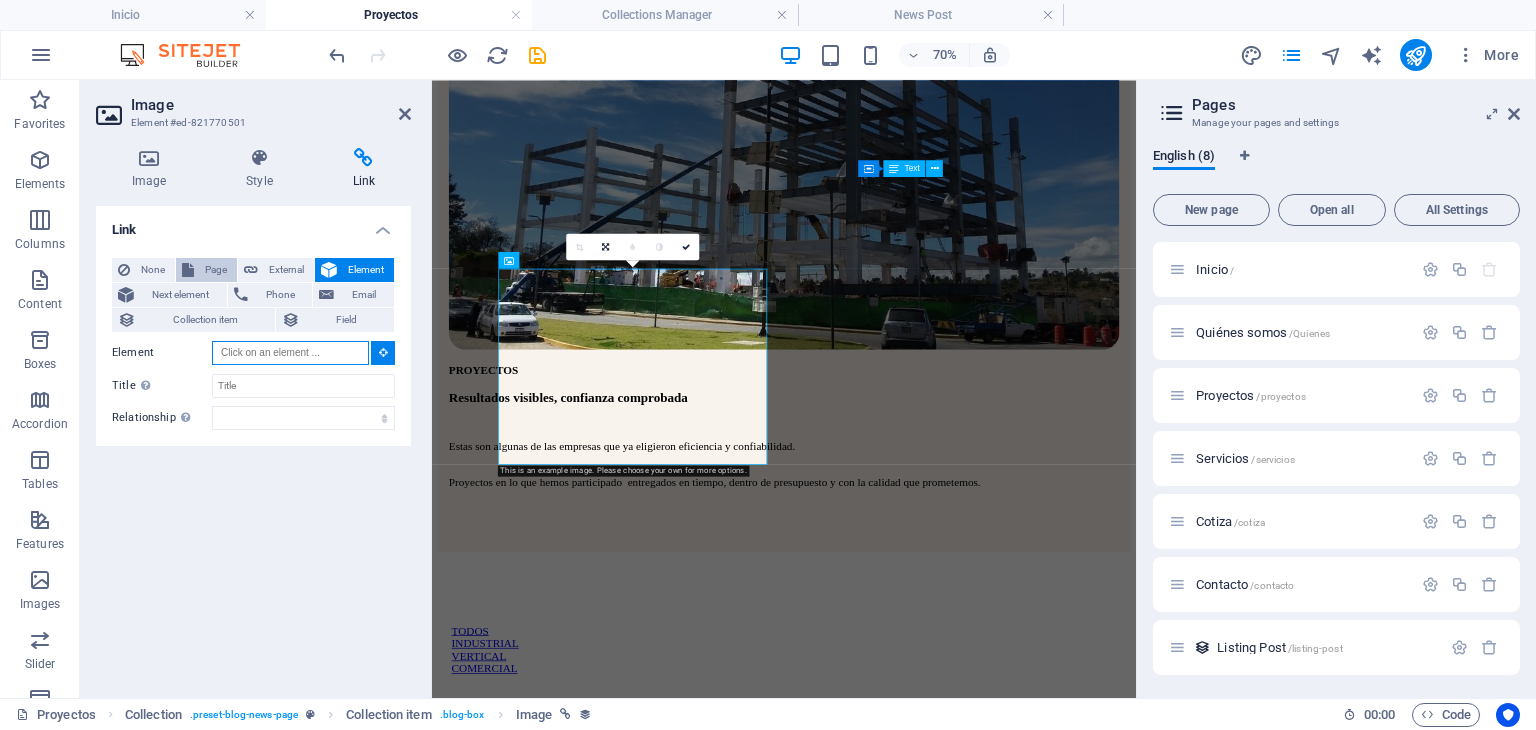 scroll, scrollTop: 396, scrollLeft: 0, axis: vertical 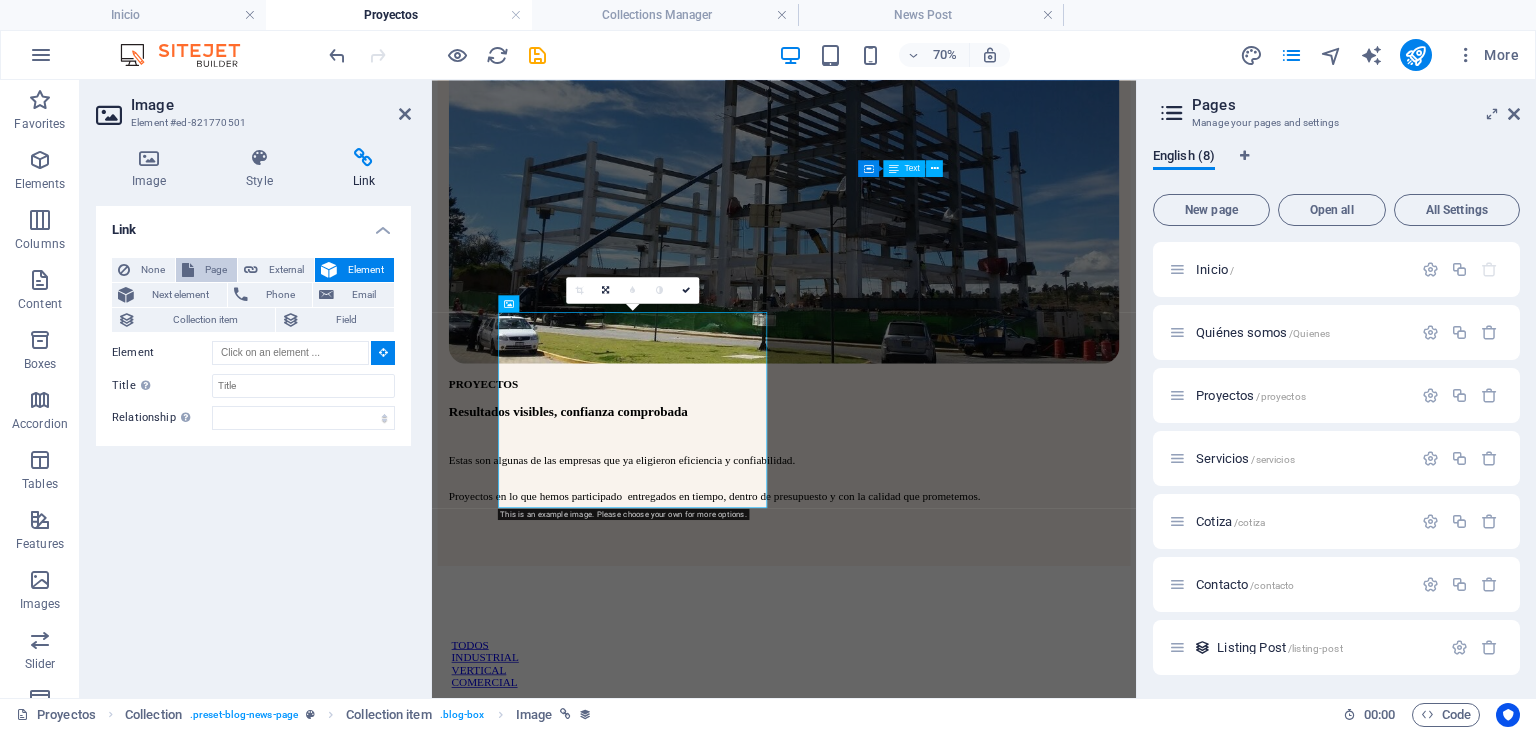 click on "Page" at bounding box center (215, 270) 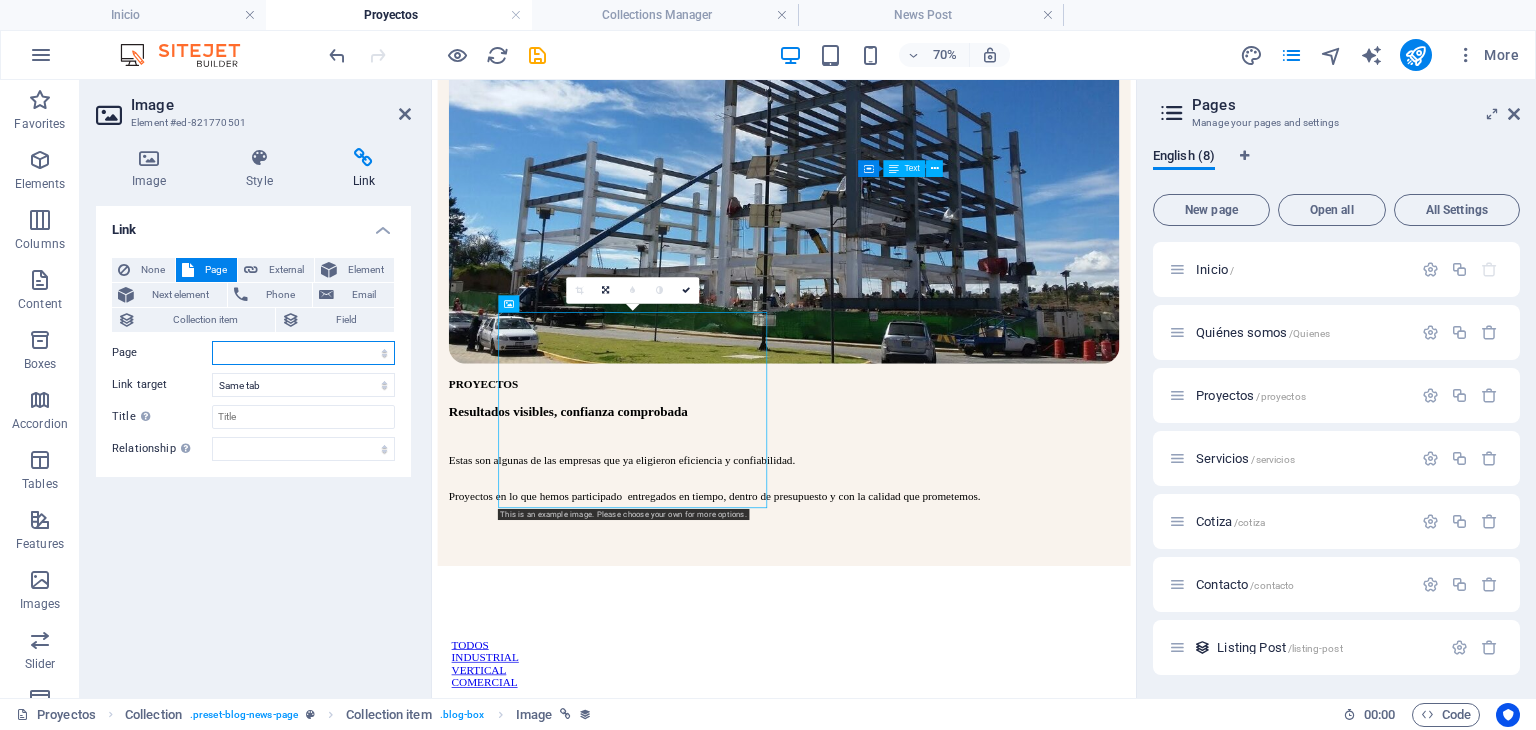click on "Inicio Quiénes somos Proyectos Servicios Cotiza Contacto" at bounding box center [303, 353] 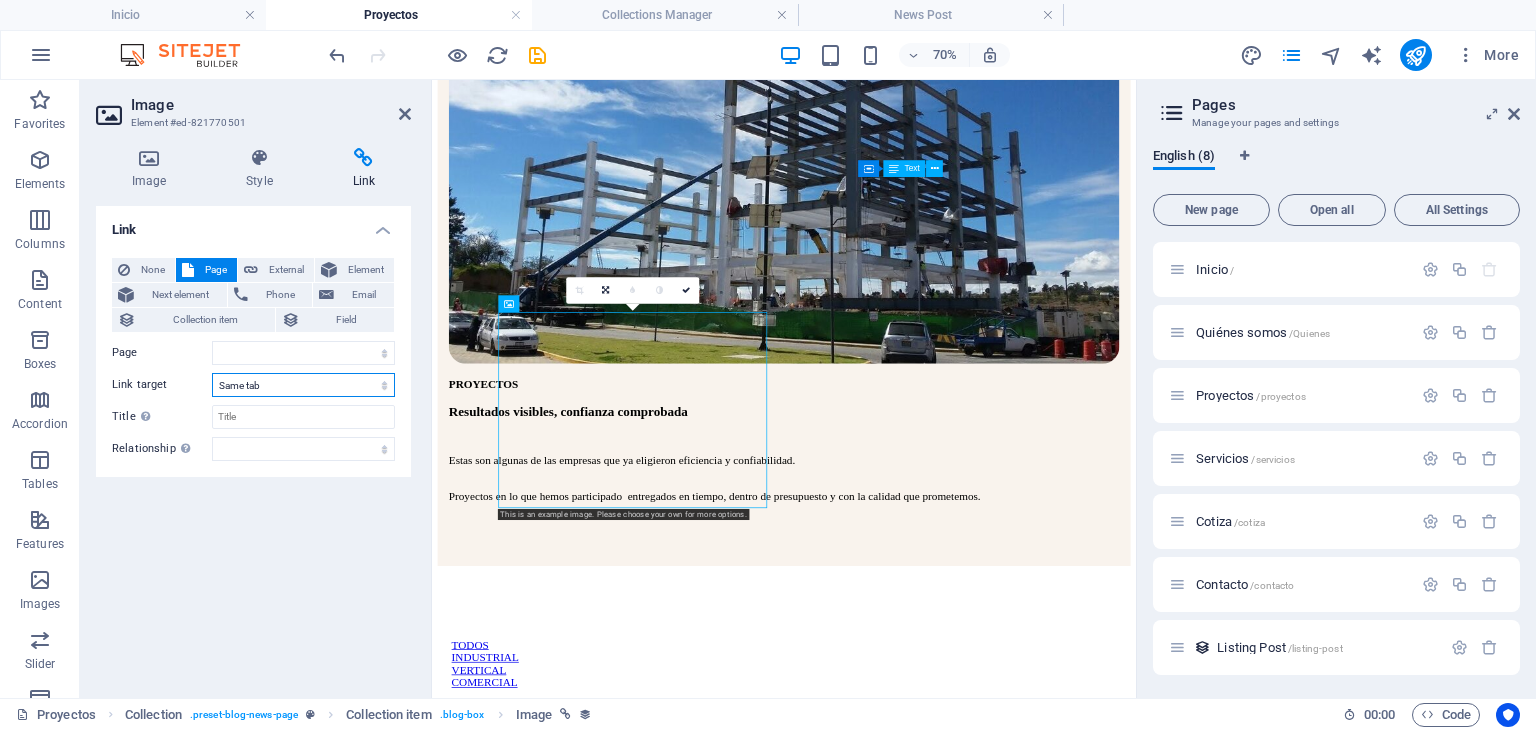 click on "New tab Same tab Overlay" at bounding box center [303, 385] 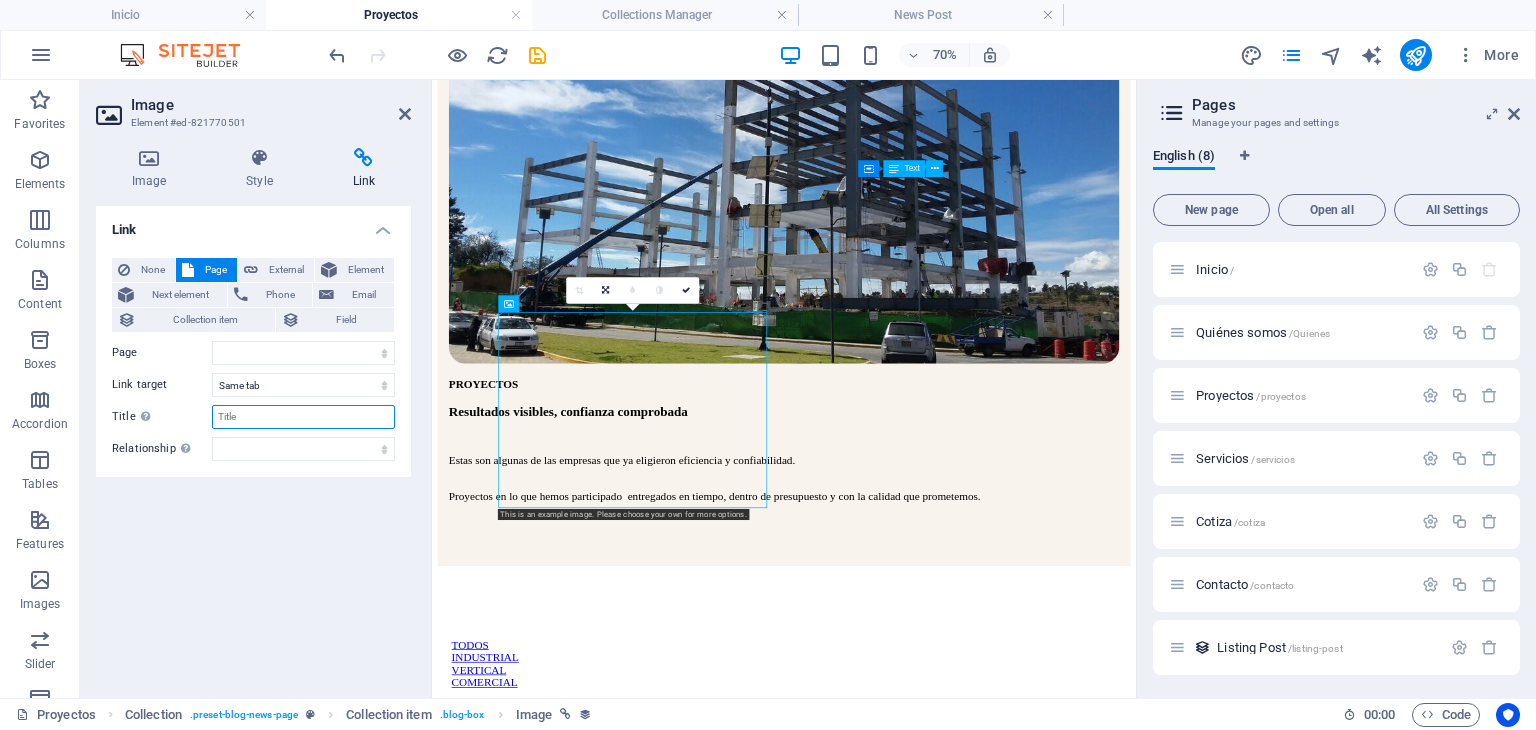 click on "Title Additional link description, should not be the same as the link text. The title is most often shown as a tooltip text when the mouse moves over the element. Leave empty if uncertain." at bounding box center (303, 417) 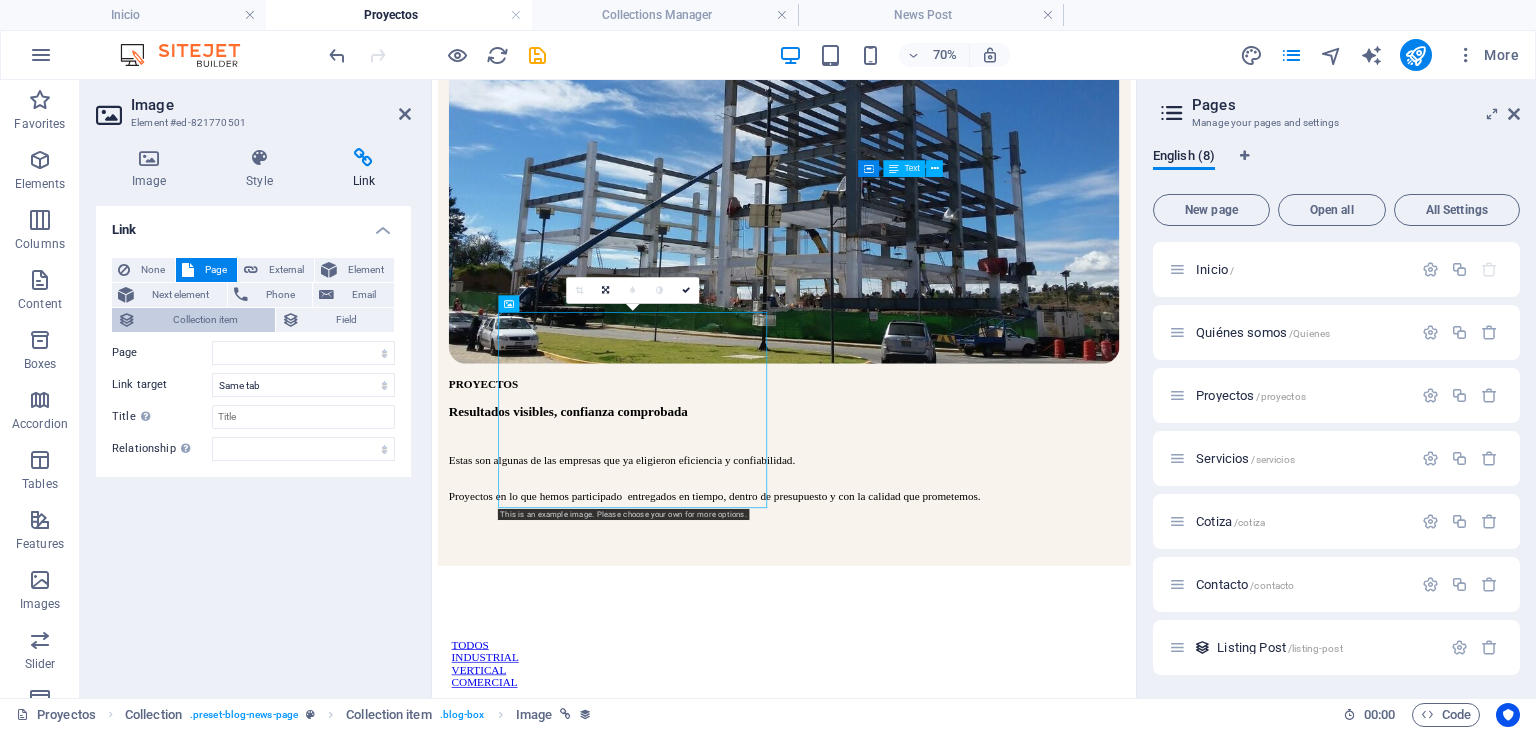 click on "Collection item" at bounding box center [205, 320] 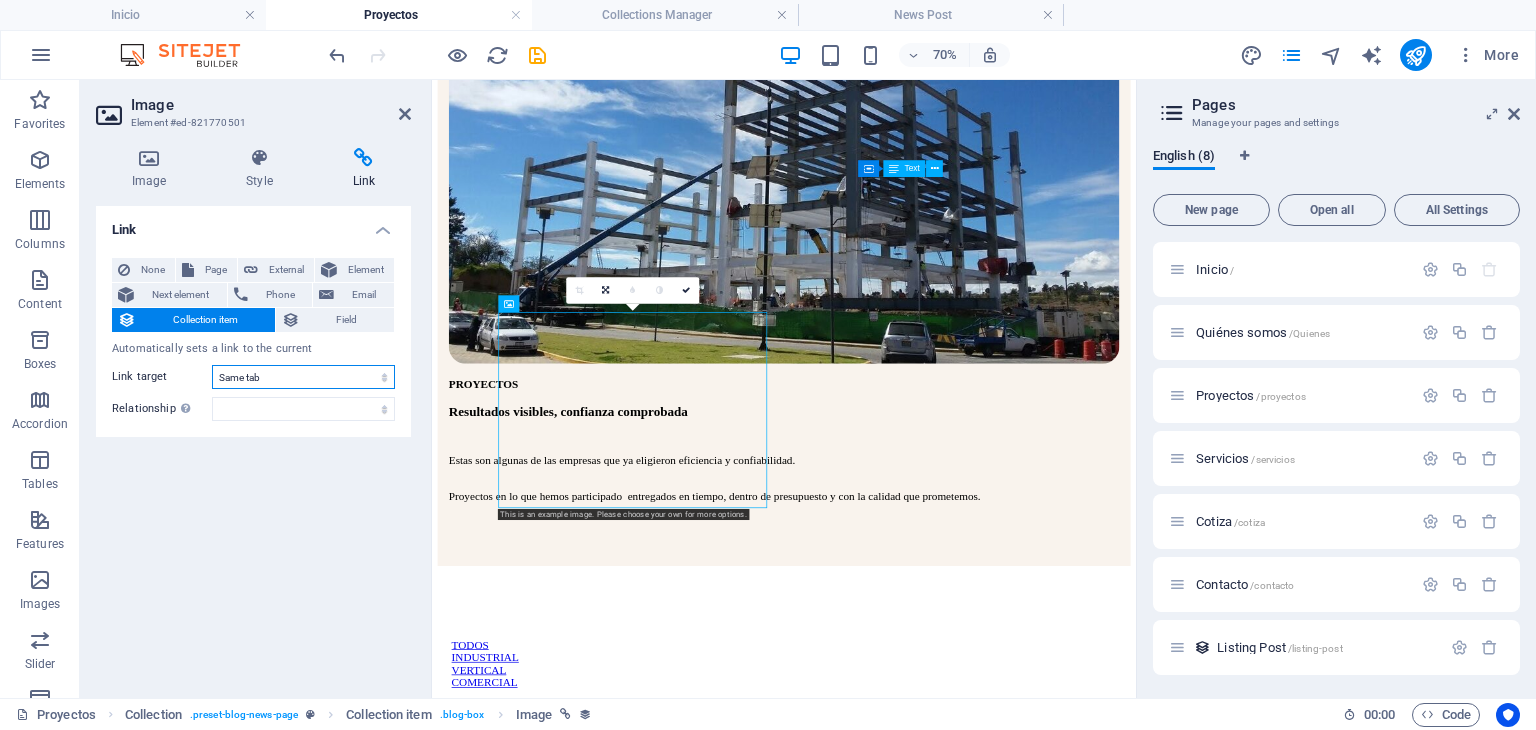 click on "New tab Same tab Overlay" at bounding box center [303, 377] 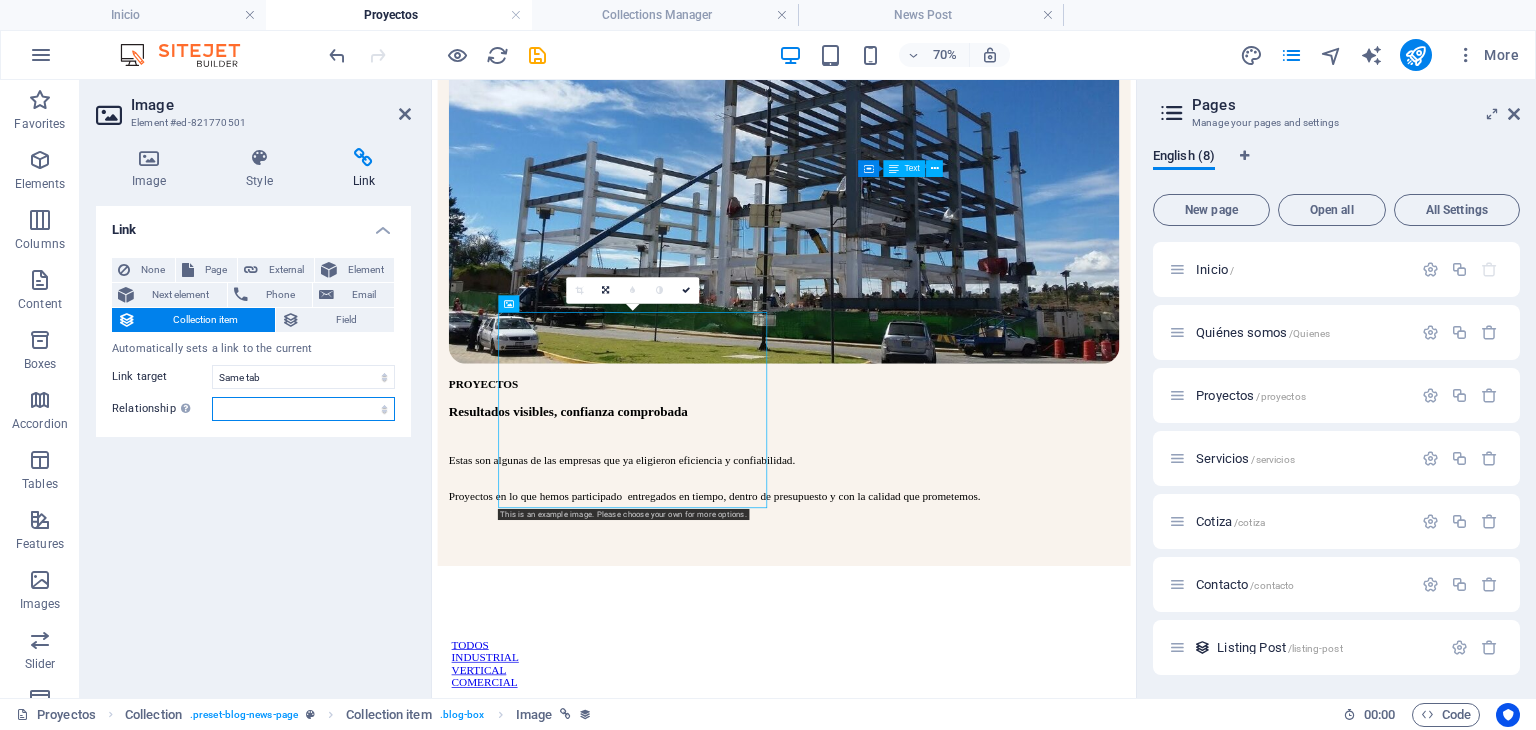 click on "alternate author bookmark external help license next nofollow noreferrer noopener prev search tag" at bounding box center [303, 409] 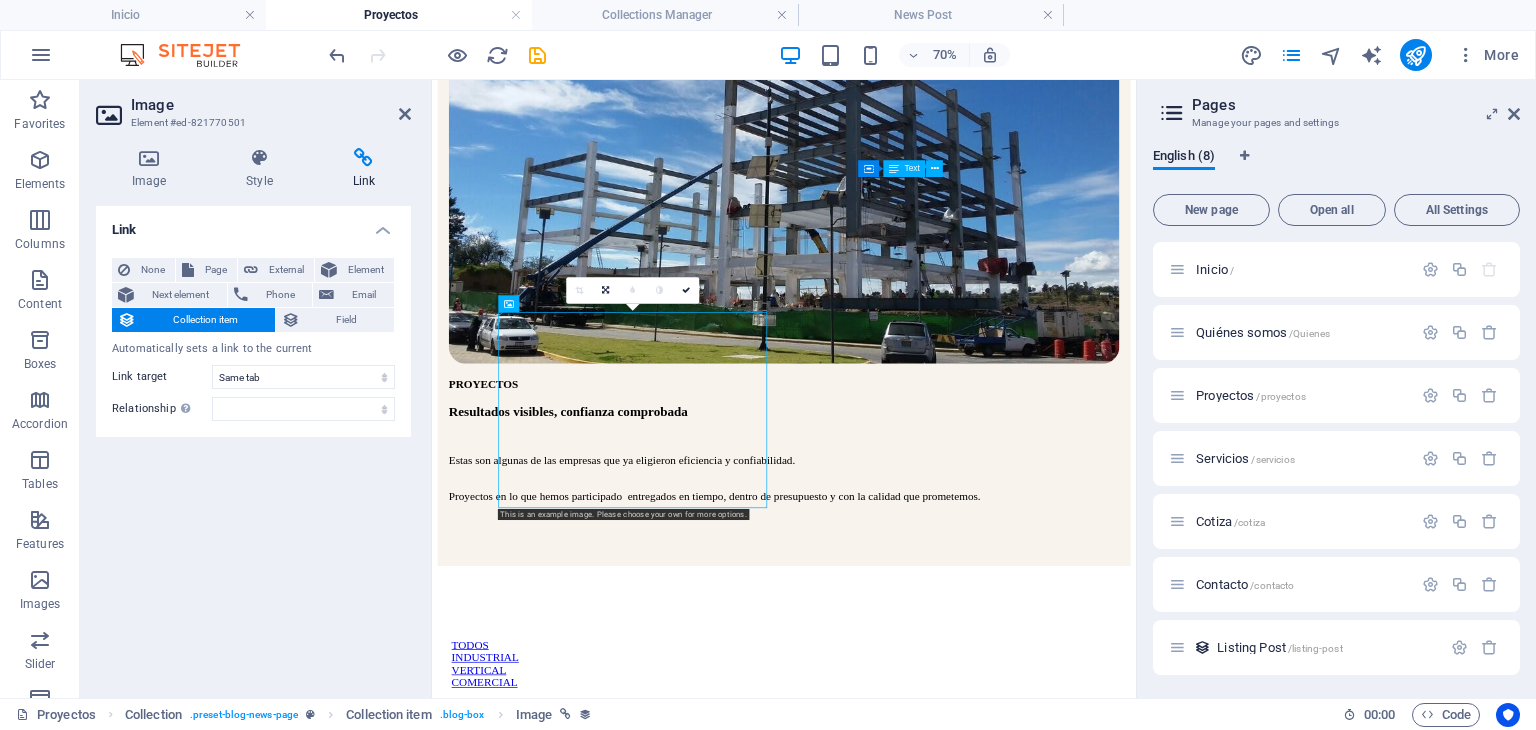 click on "Image" at bounding box center [271, 105] 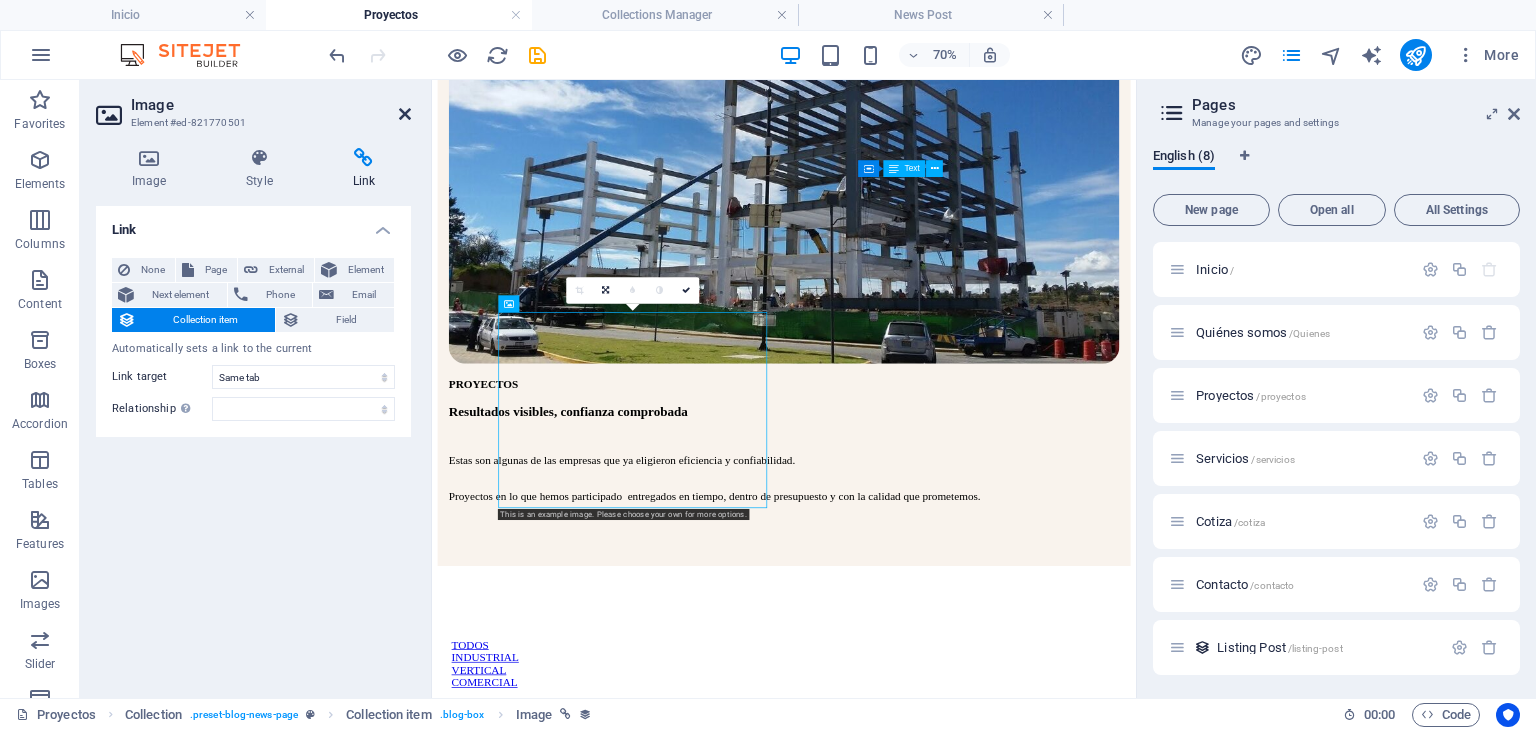 click at bounding box center [405, 114] 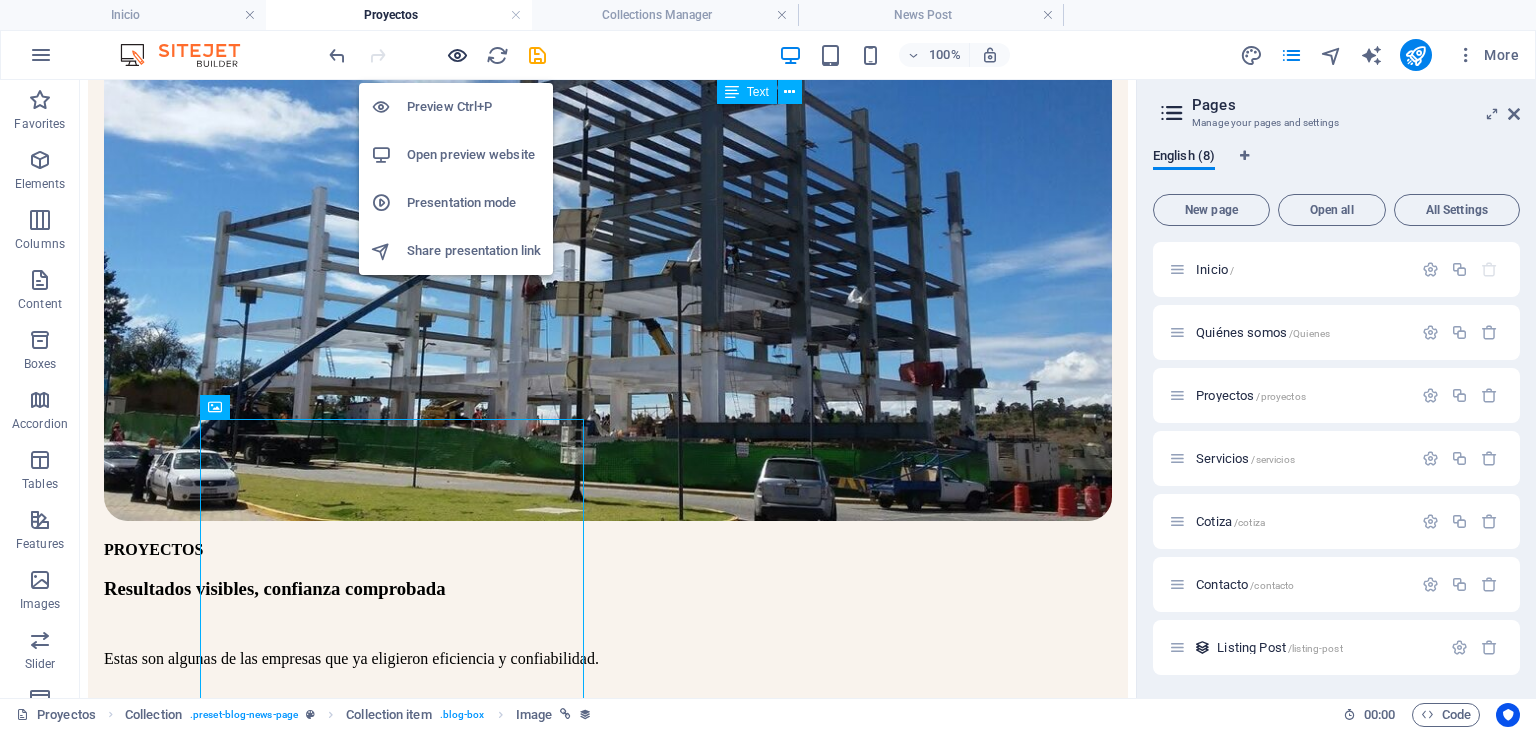 click at bounding box center (457, 55) 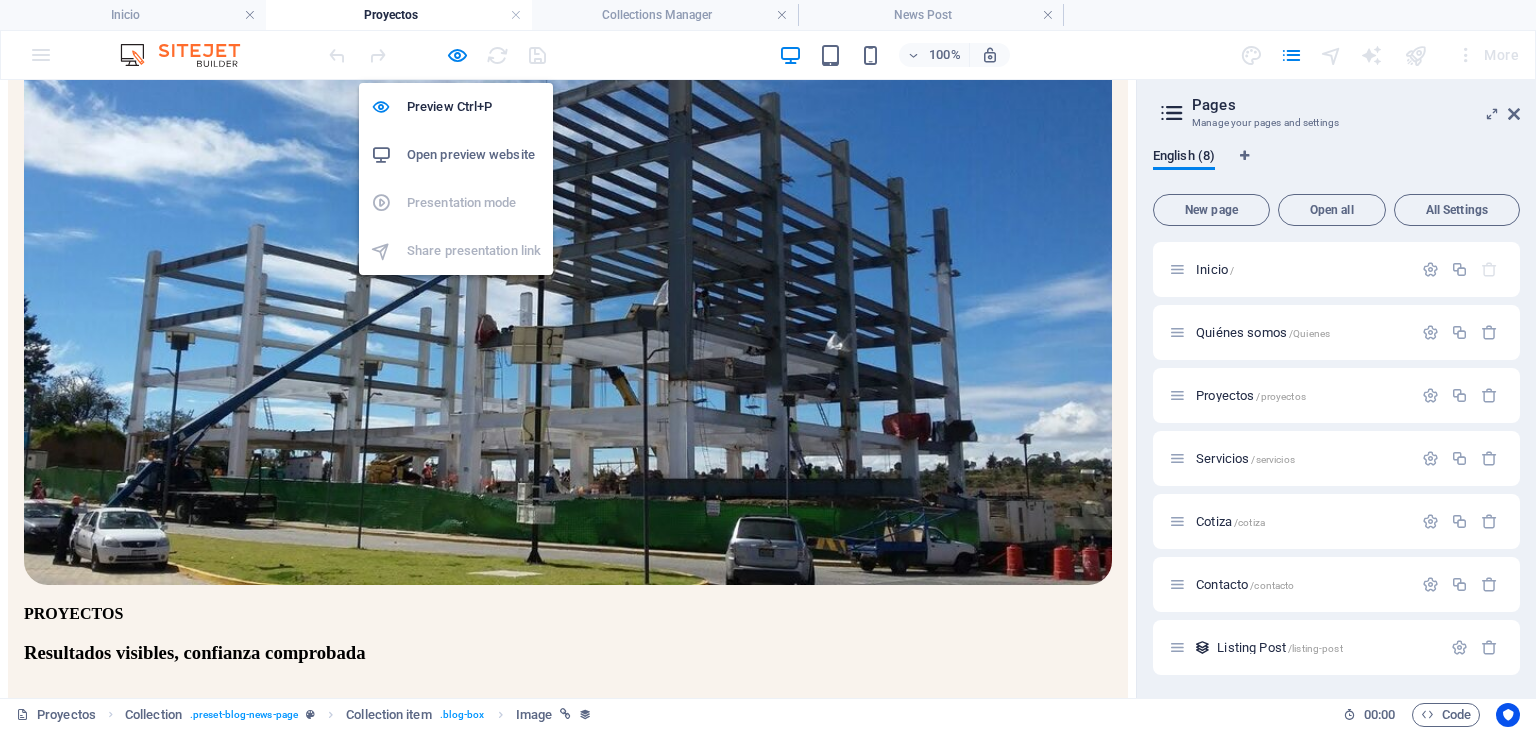 click on "Open preview website" at bounding box center [474, 155] 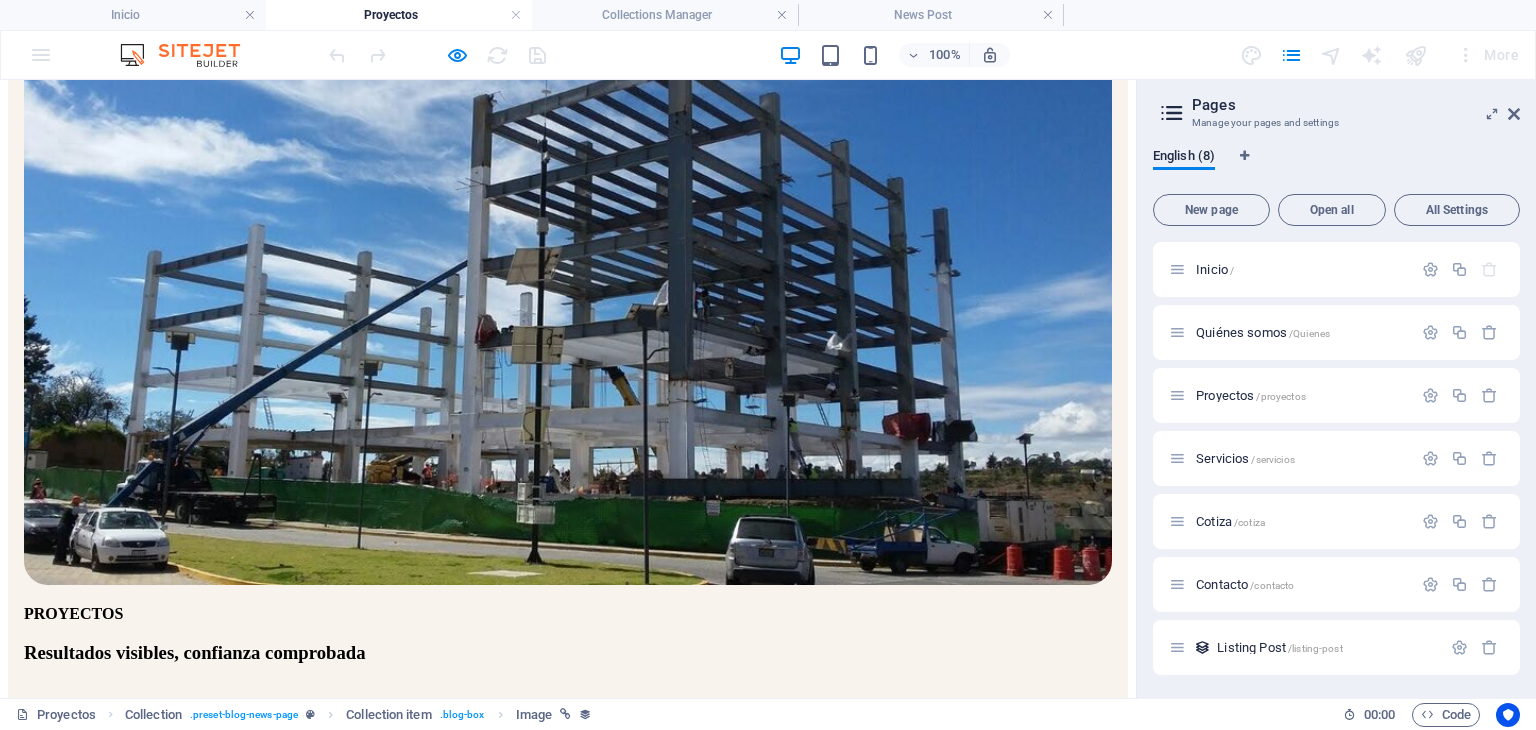click on "INDUSTRIAL" at bounding box center (76, 1004) 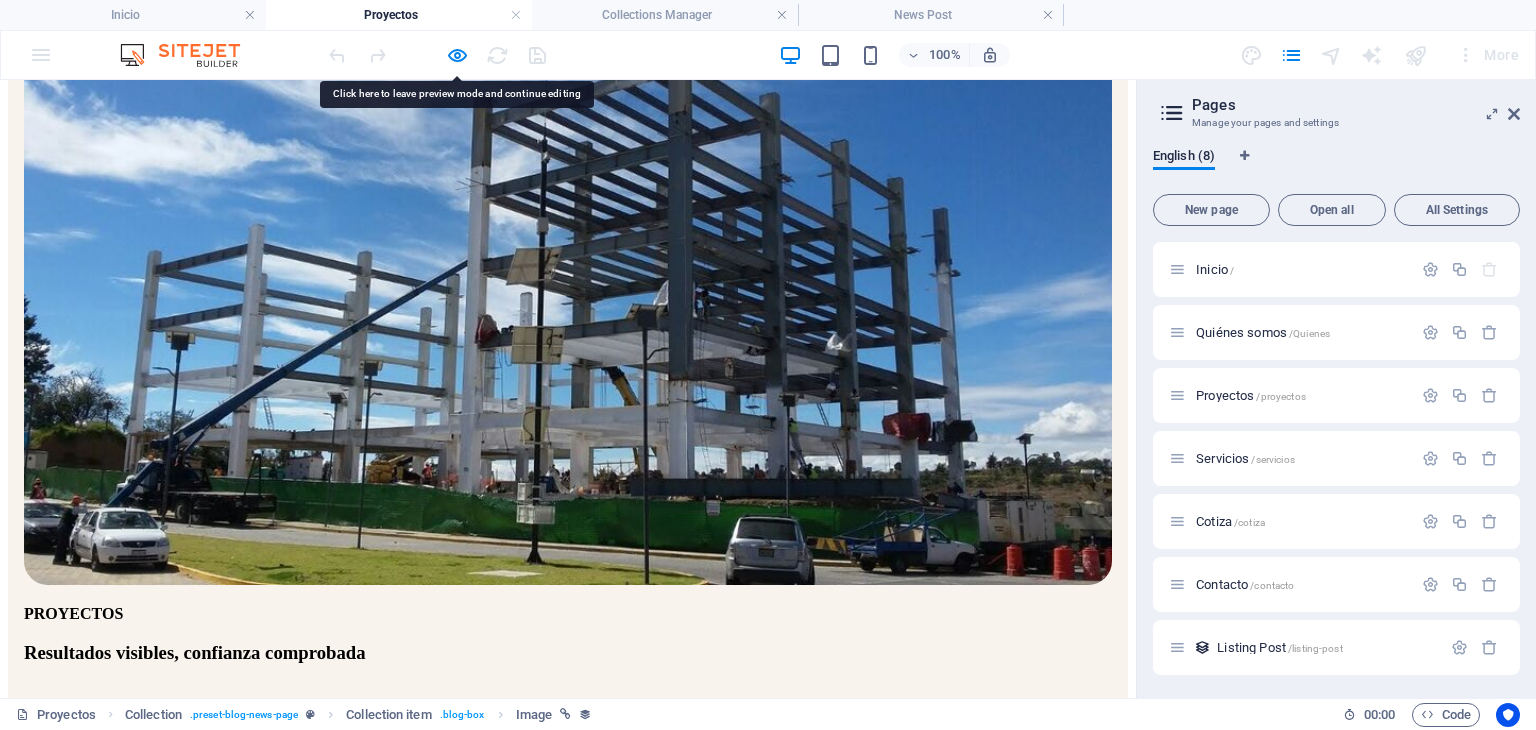 click at bounding box center [437, 55] 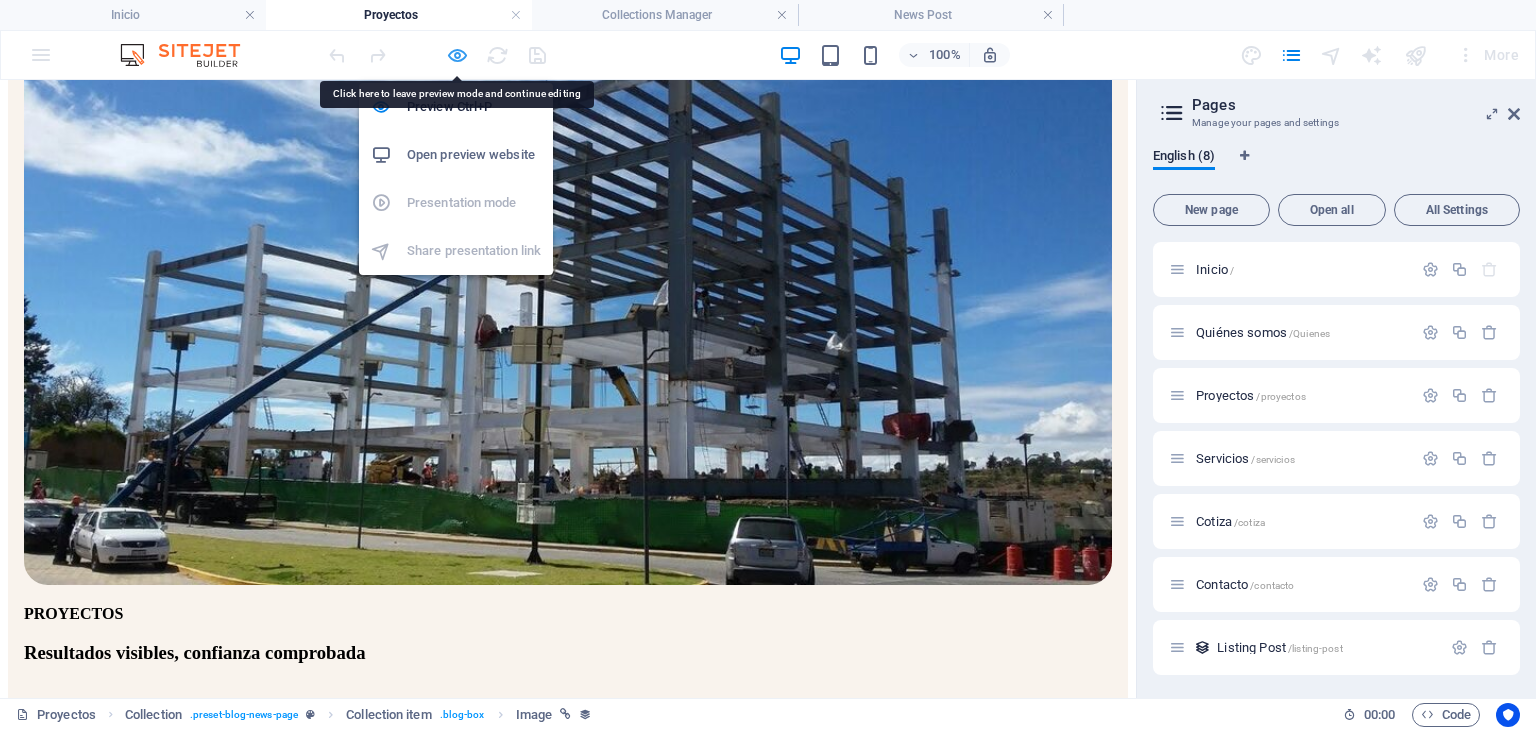 click at bounding box center (457, 55) 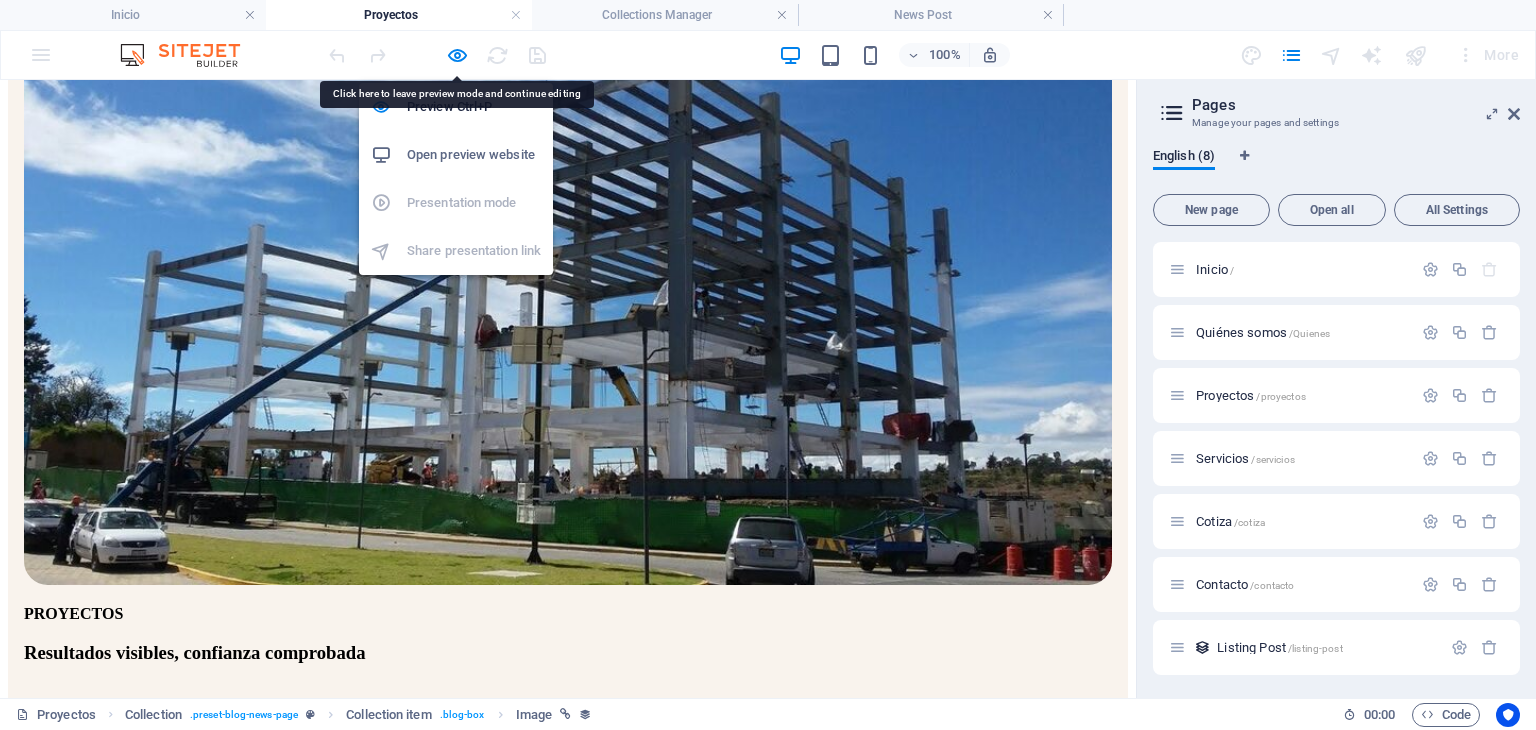 scroll, scrollTop: 388, scrollLeft: 0, axis: vertical 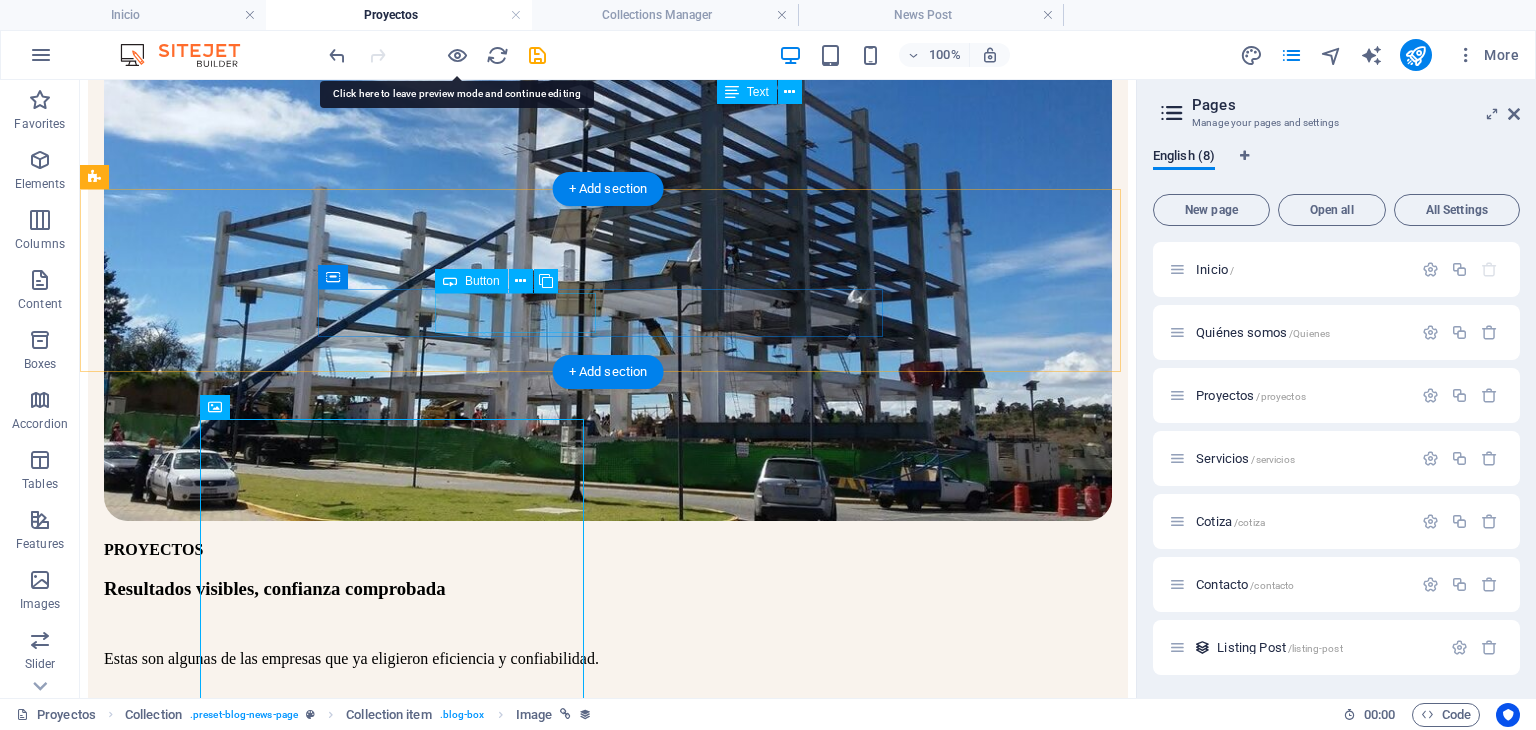 click on "INDUSTRIAL" at bounding box center [608, 941] 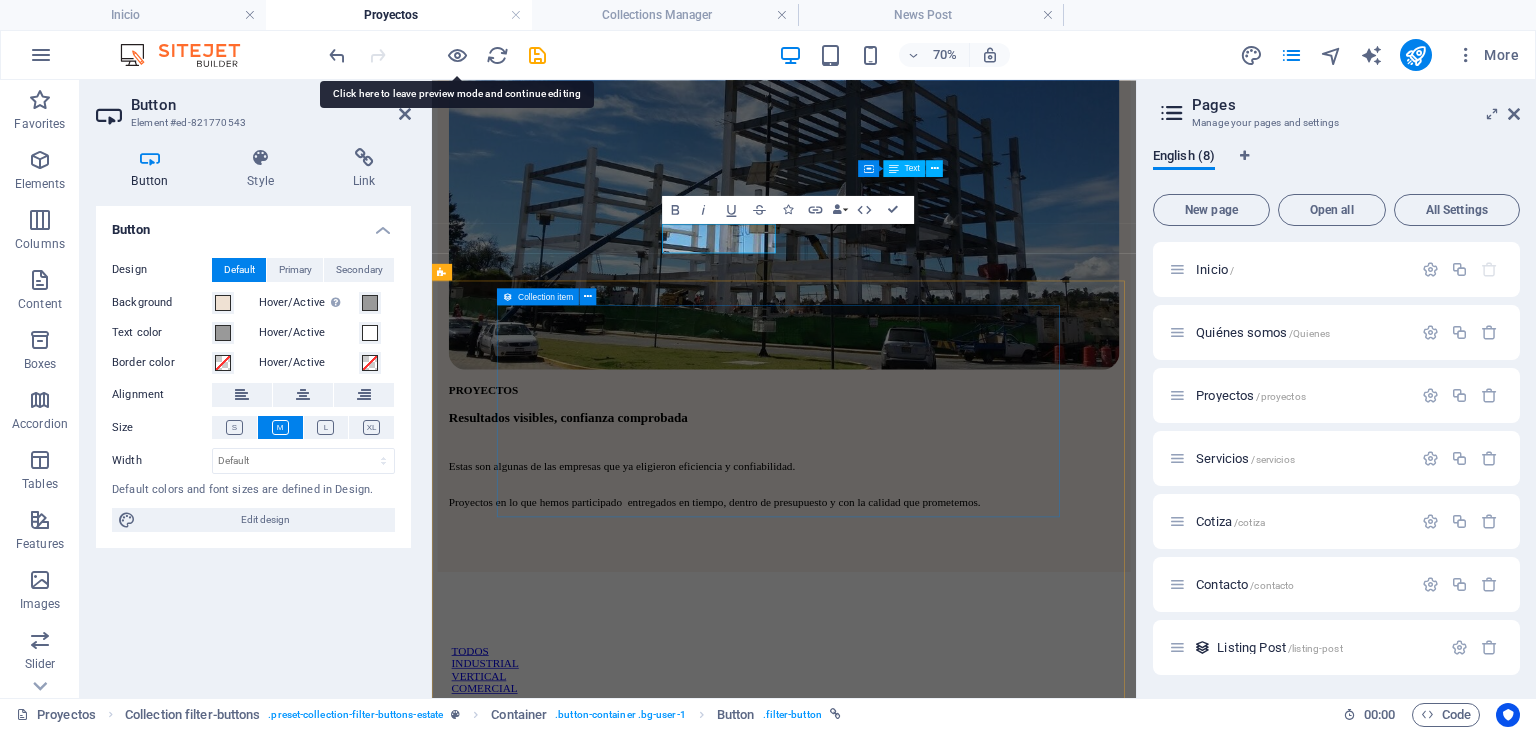 scroll, scrollTop: 396, scrollLeft: 0, axis: vertical 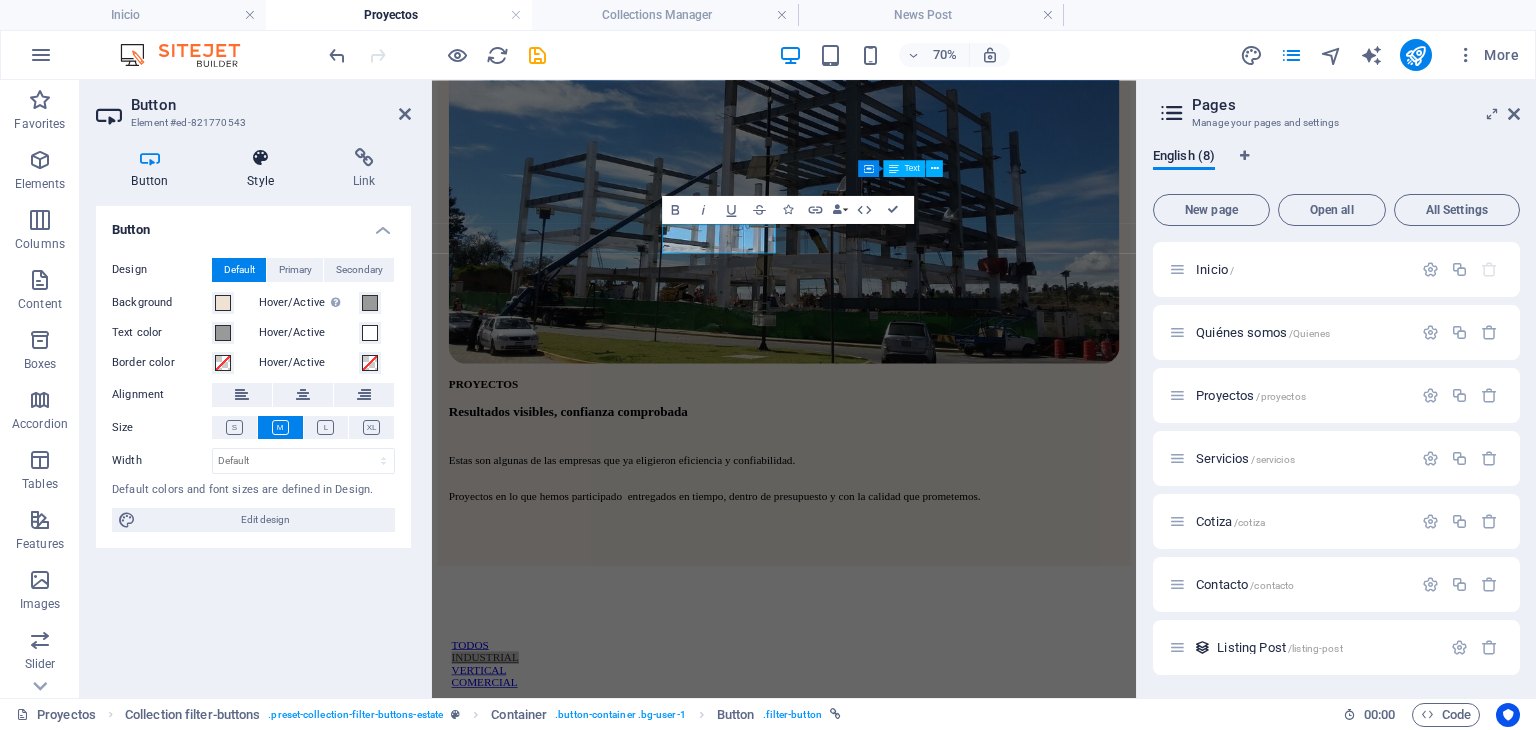 click on "Style" at bounding box center [265, 169] 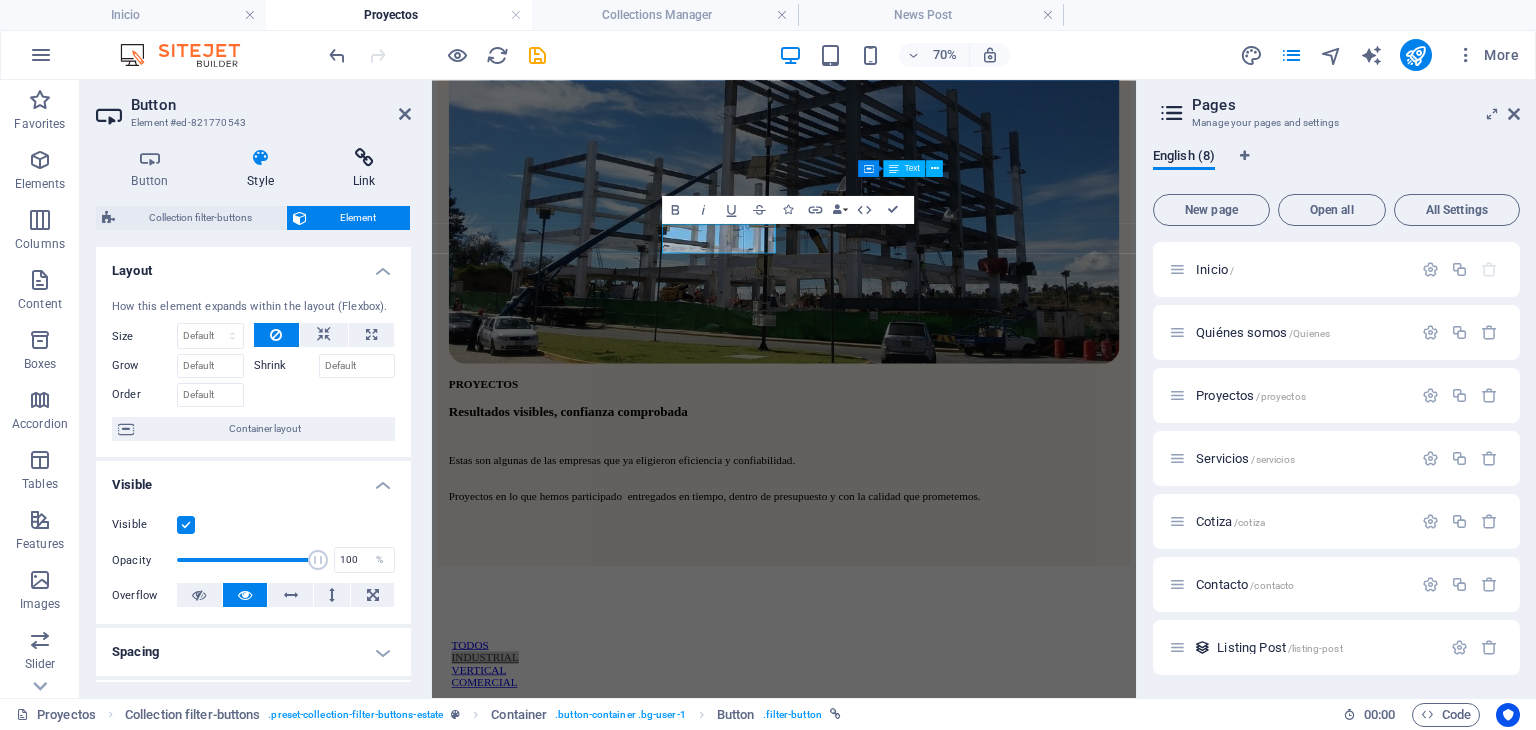 click on "Link" at bounding box center (364, 169) 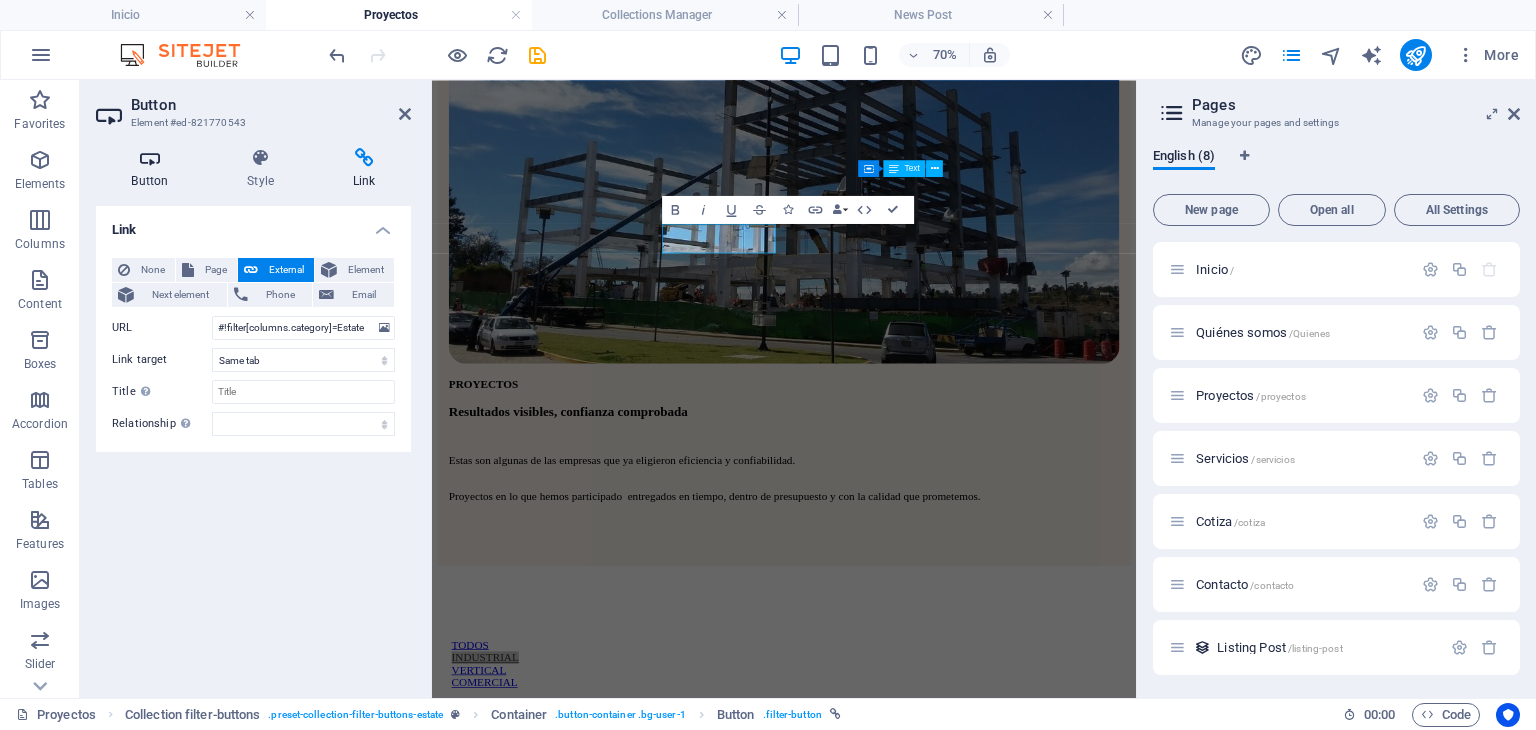 click at bounding box center [150, 158] 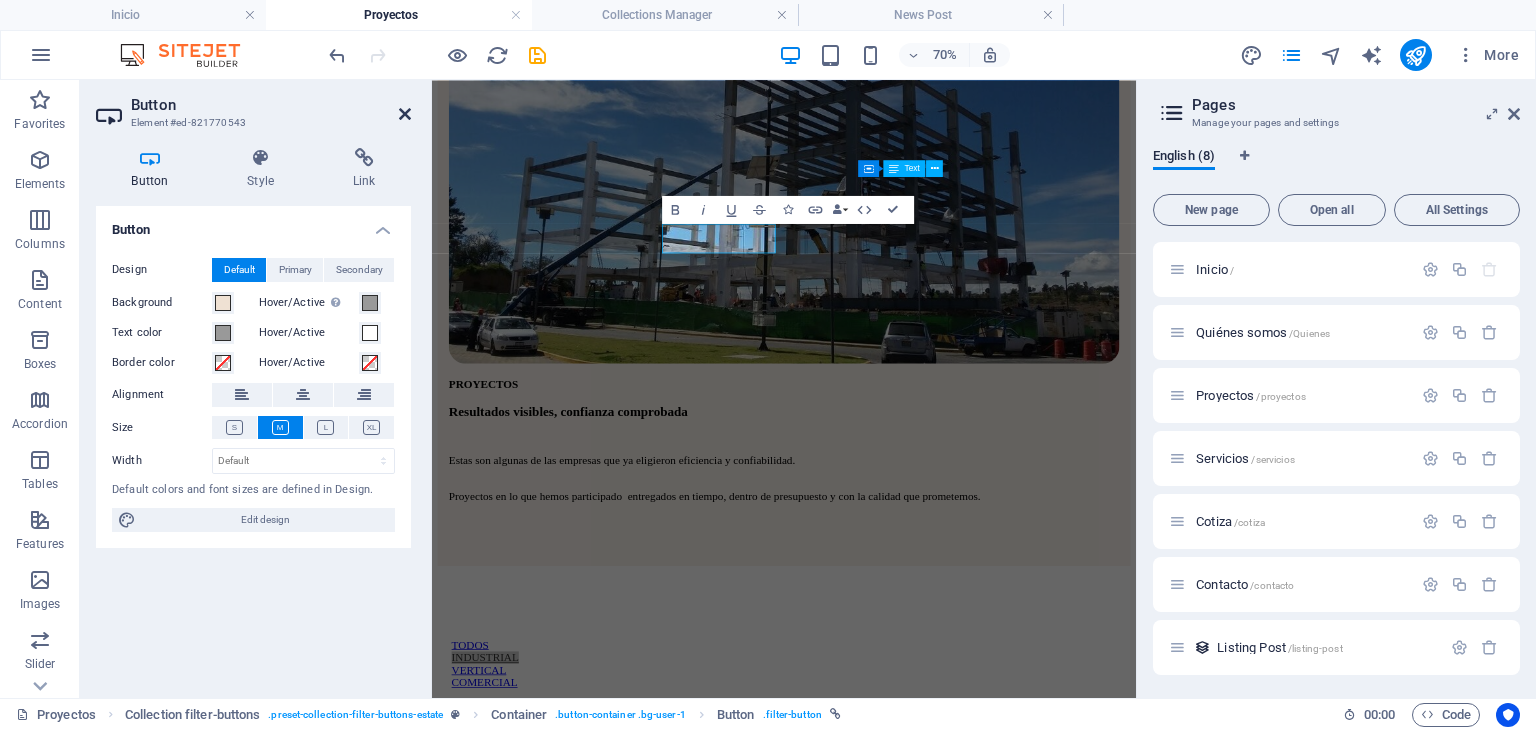 click at bounding box center (405, 114) 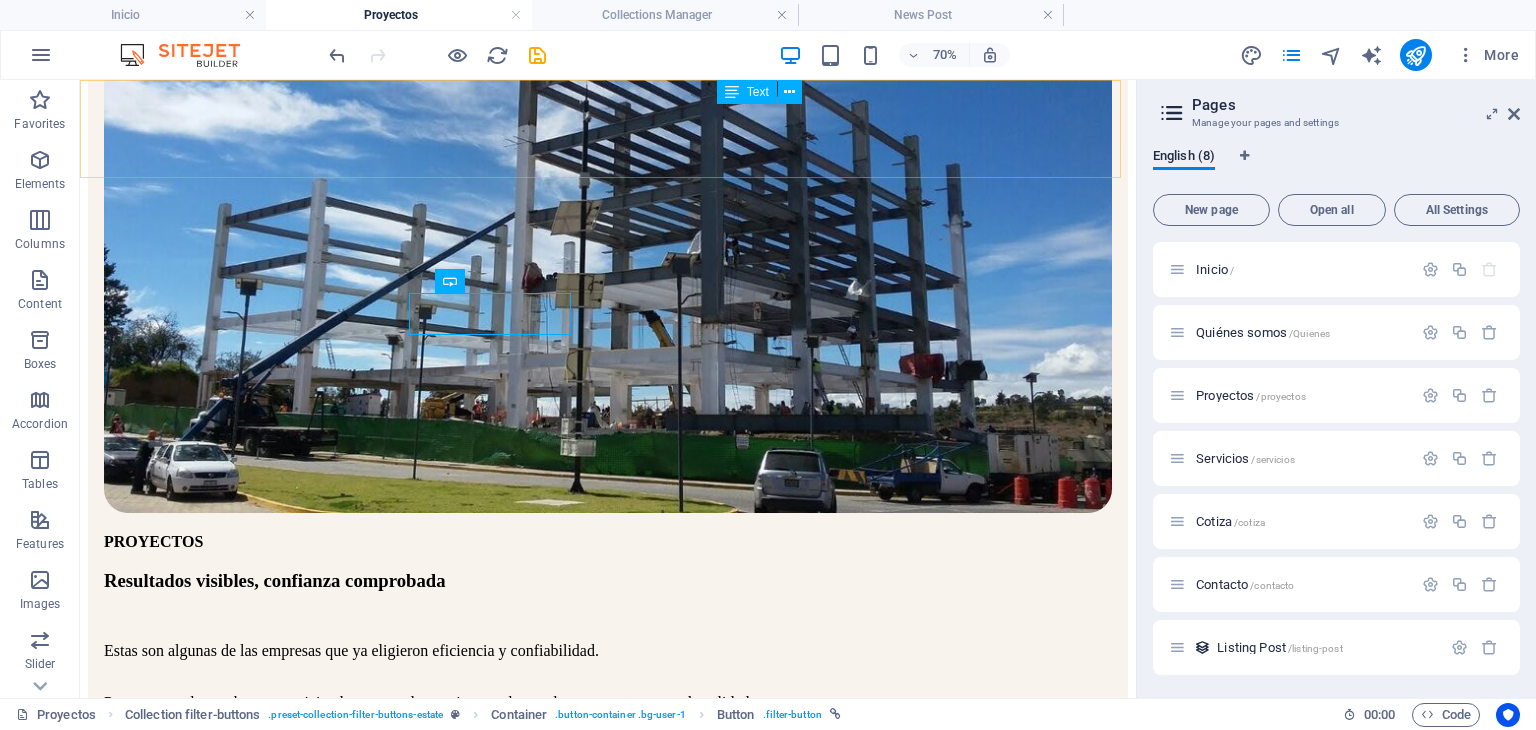 scroll, scrollTop: 388, scrollLeft: 0, axis: vertical 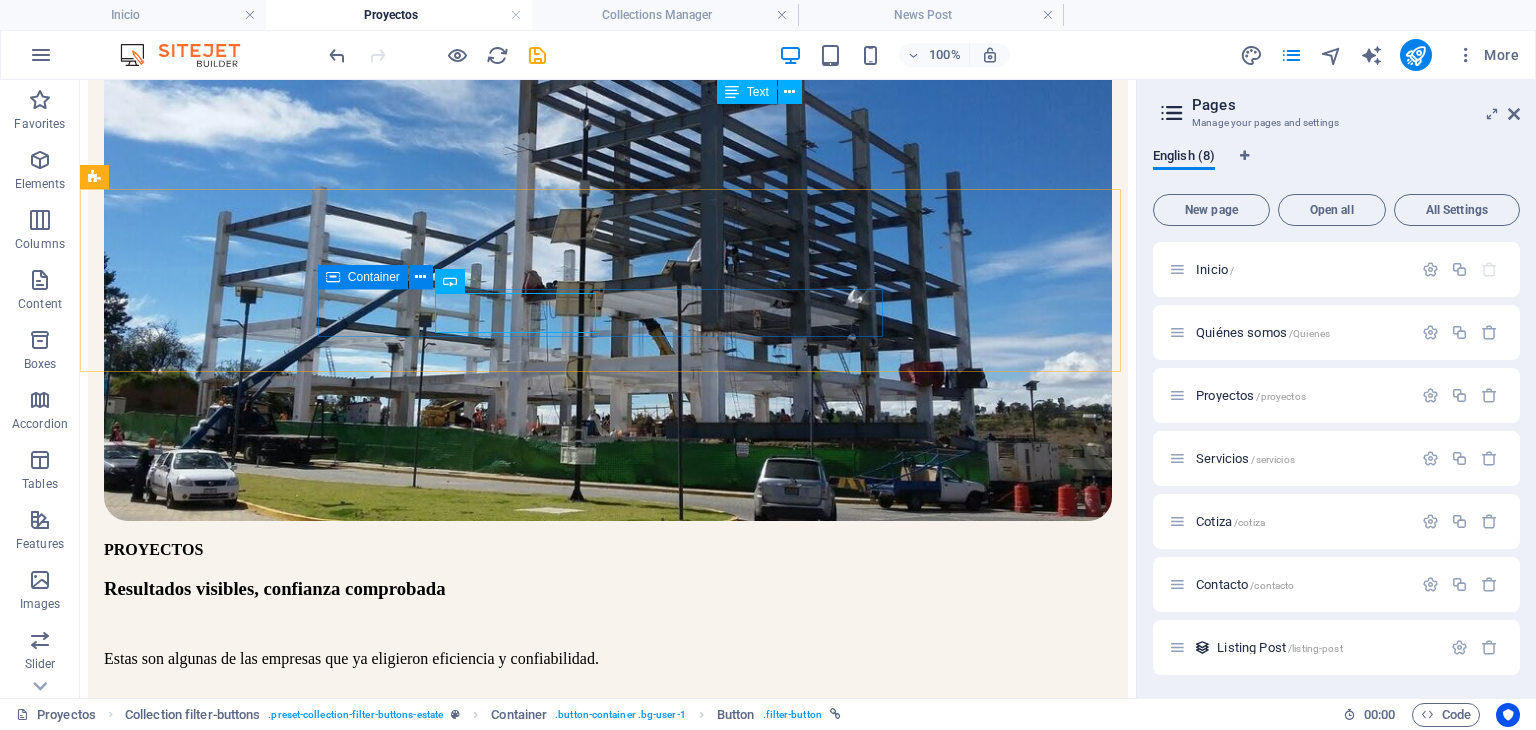 click at bounding box center (333, 277) 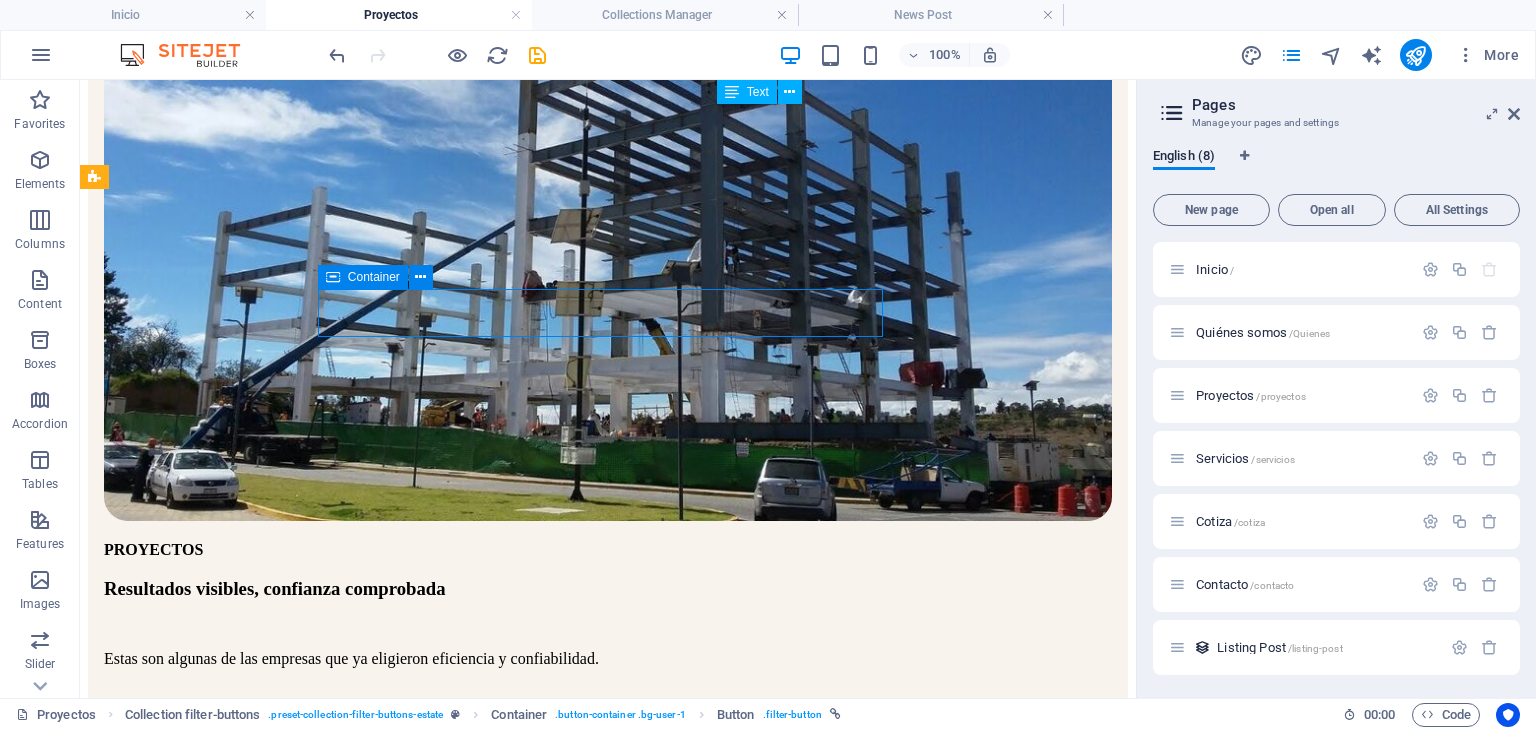 click at bounding box center [333, 277] 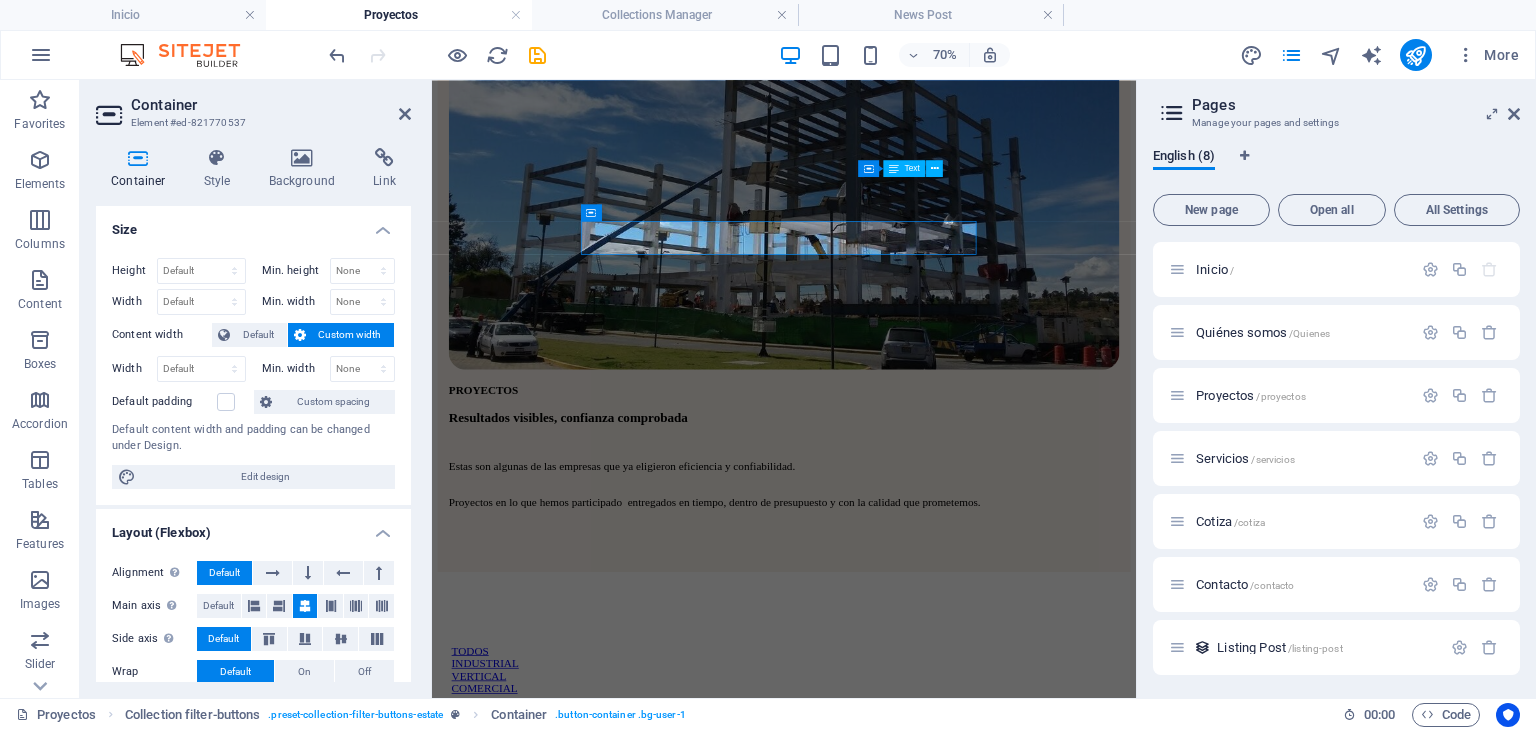 scroll, scrollTop: 396, scrollLeft: 0, axis: vertical 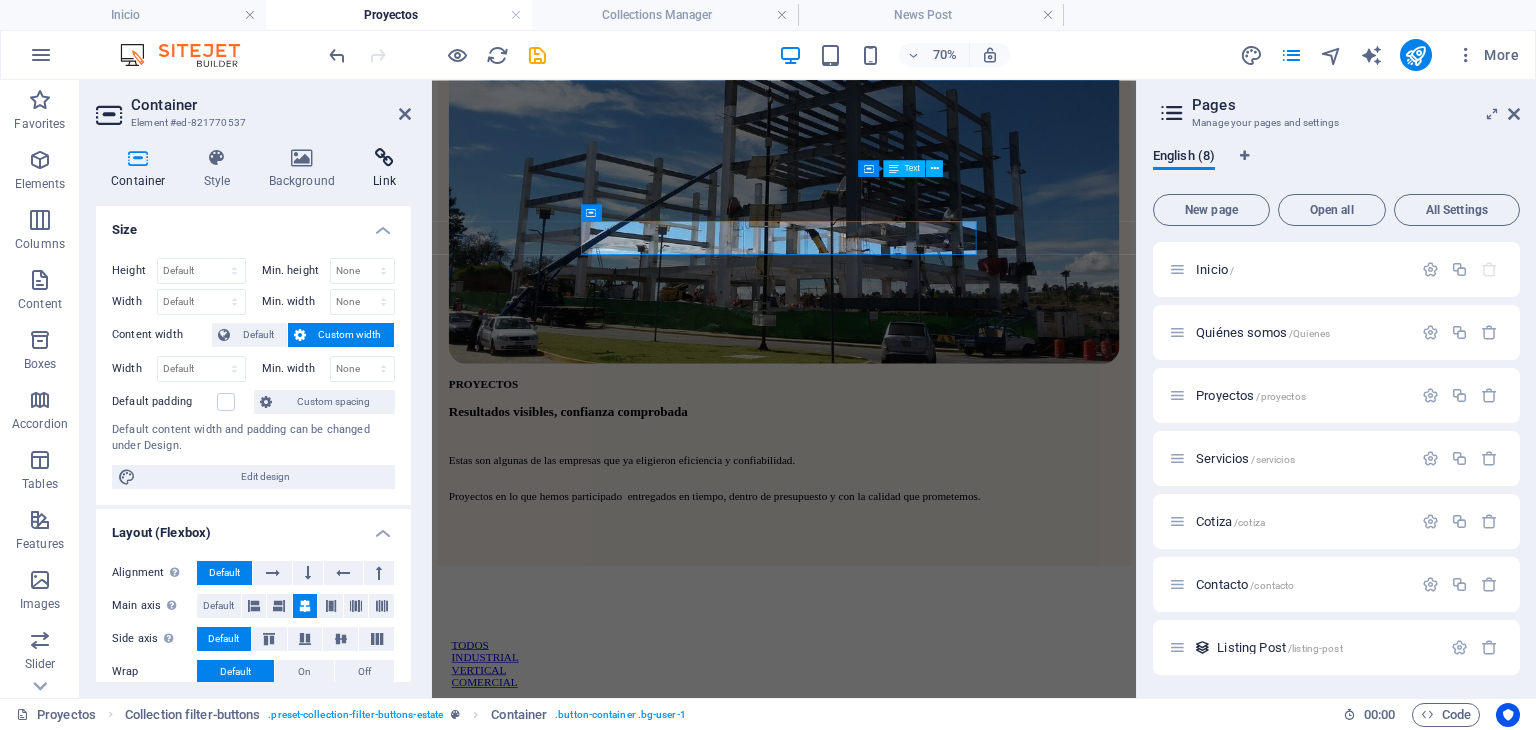 click on "Link" at bounding box center (384, 169) 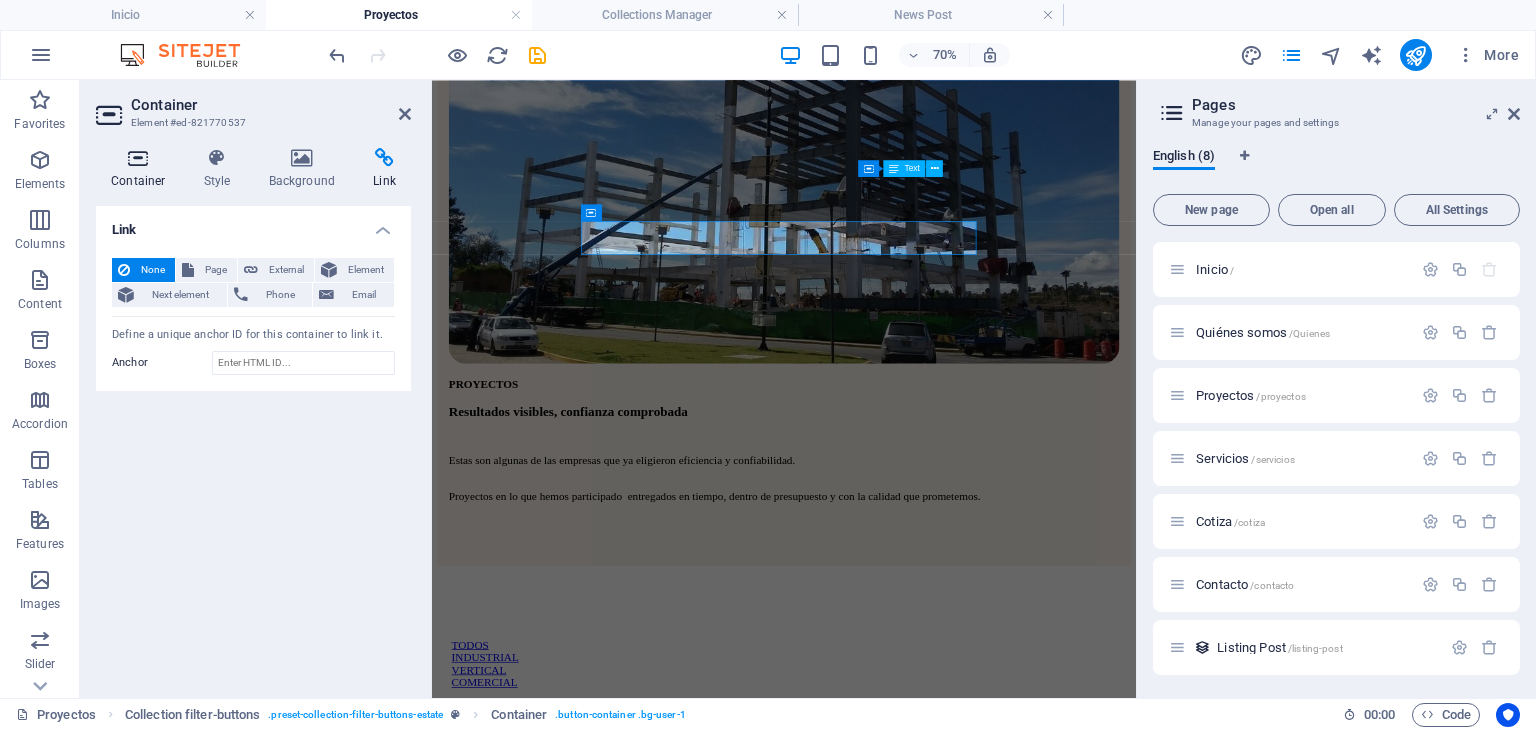 click at bounding box center [138, 158] 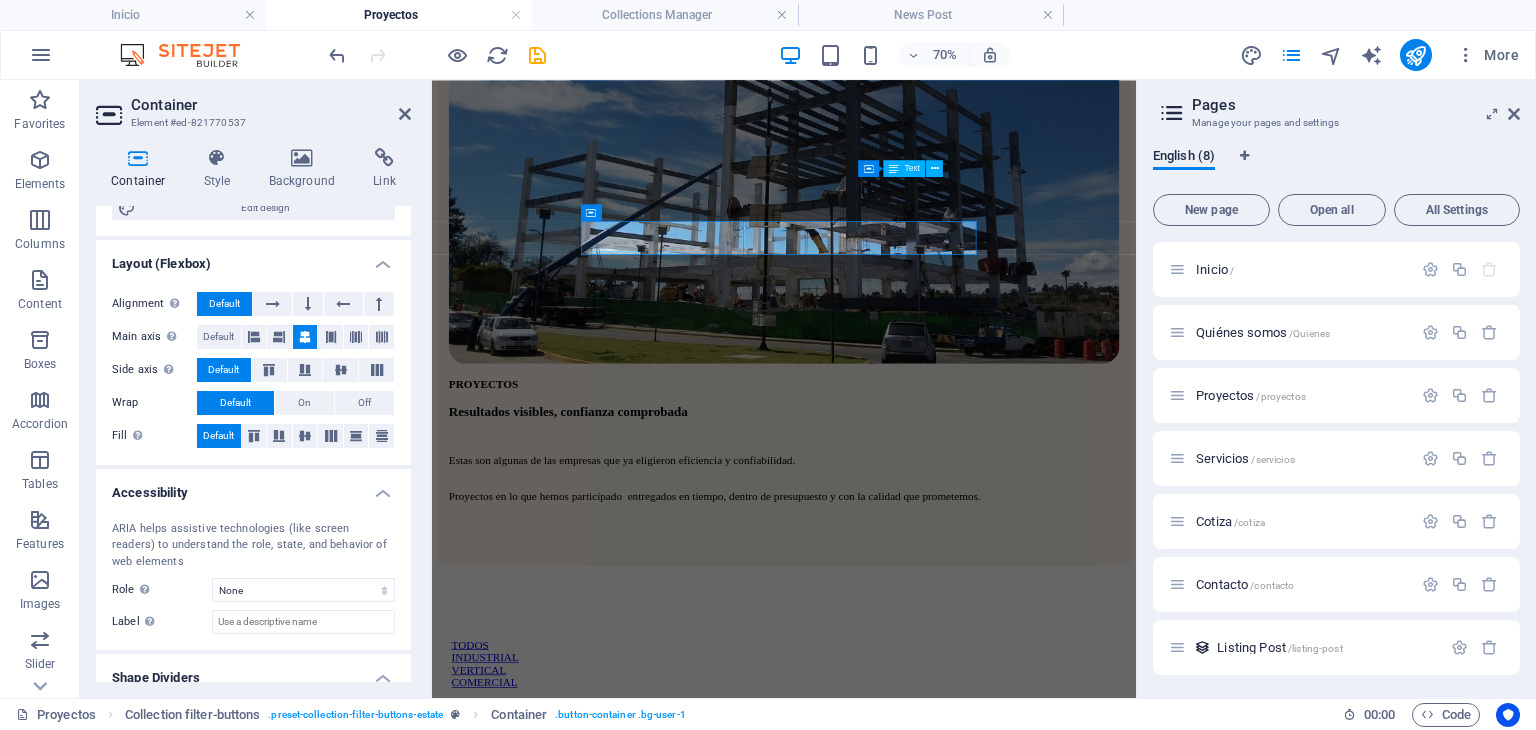 scroll, scrollTop: 332, scrollLeft: 0, axis: vertical 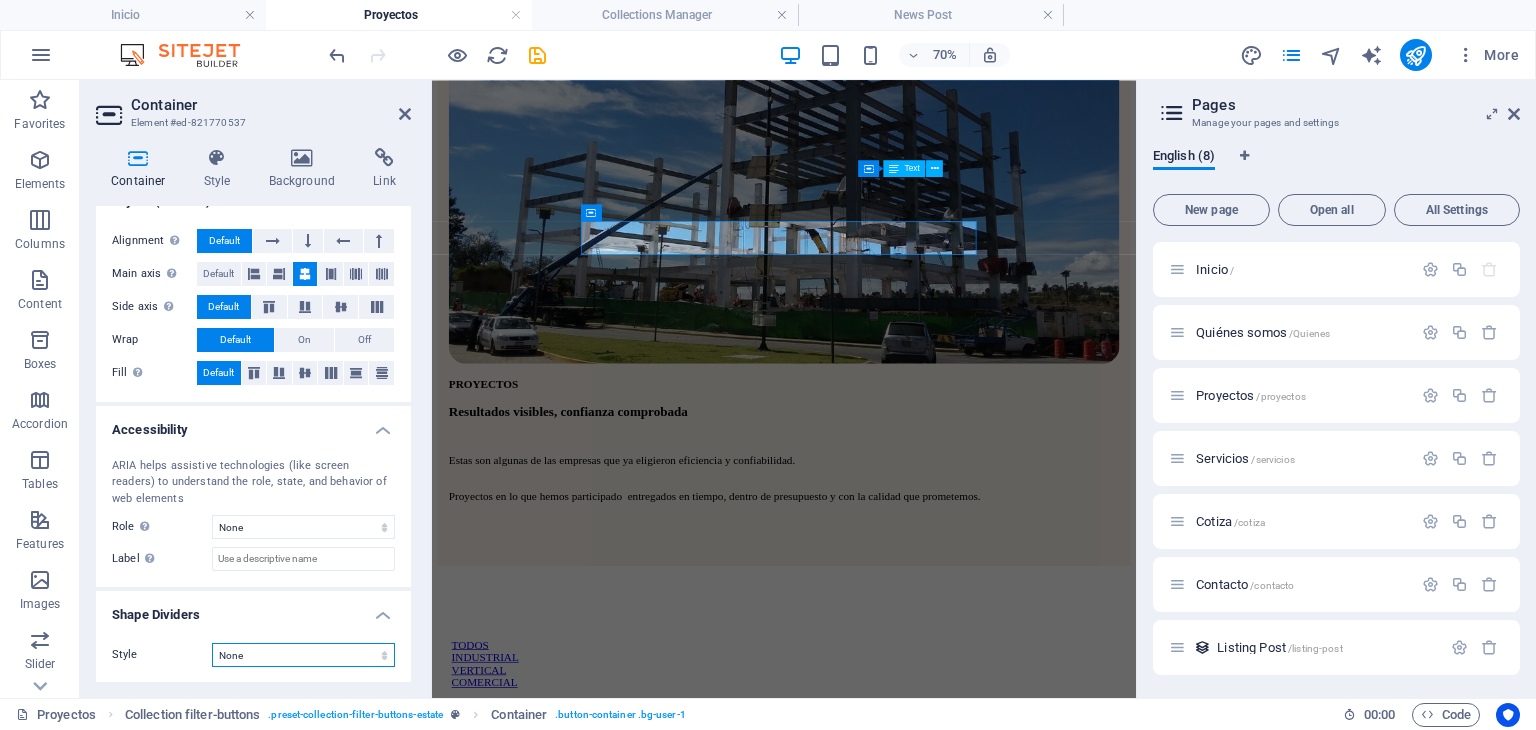 click on "None Triangle Square Diagonal Polygon 1 Polygon 2 Zigzag Multiple Zigzags Waves Multiple Waves Half Circle Circle Circle Shadow Blocks Hexagons Clouds Multiple Clouds Fan Pyramids Book Paint Drip Fire Shredded Paper Arrow" at bounding box center [303, 655] 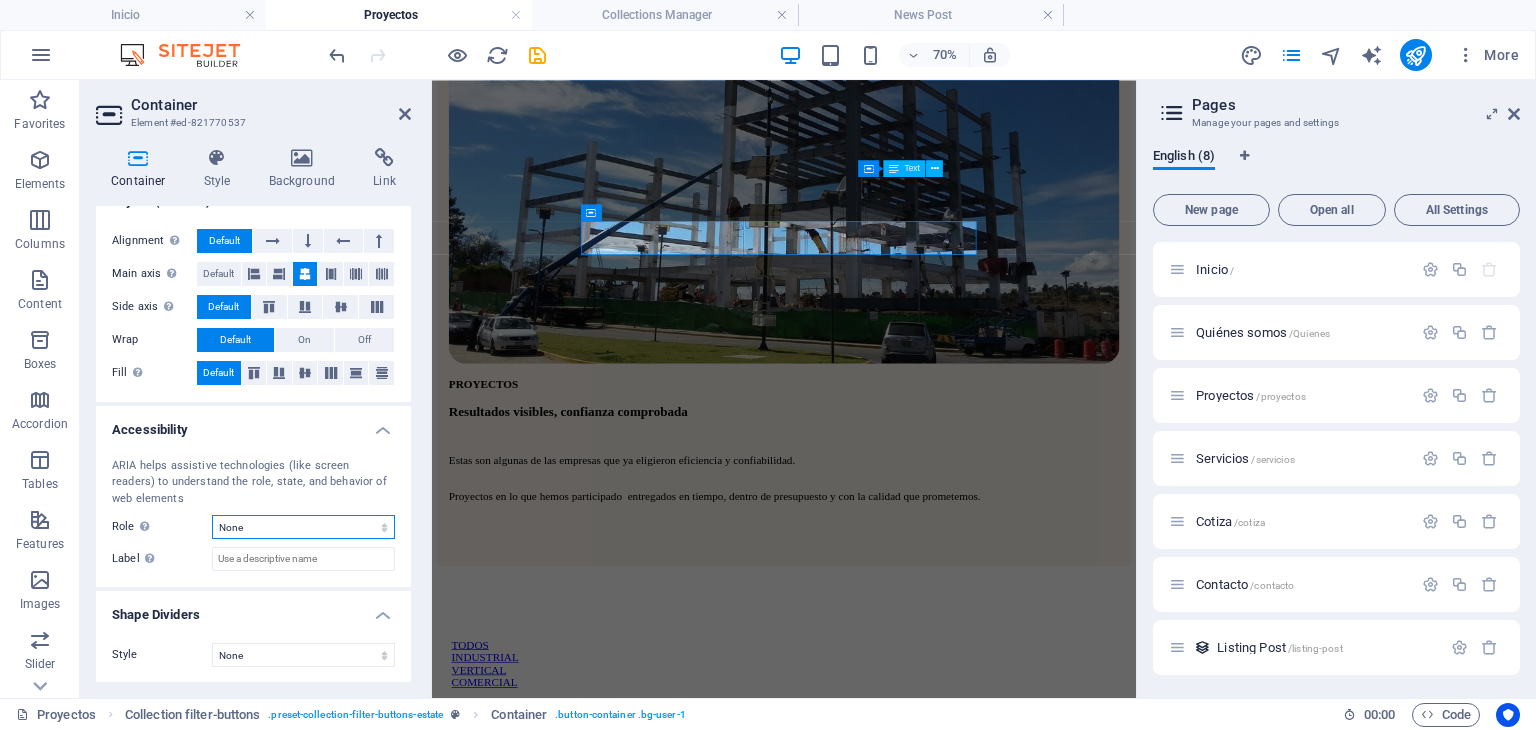 click on "None Alert Article Banner Comment Complementary Dialog Footer Header Marquee Presentation Region Section Separator Status Timer" at bounding box center [303, 527] 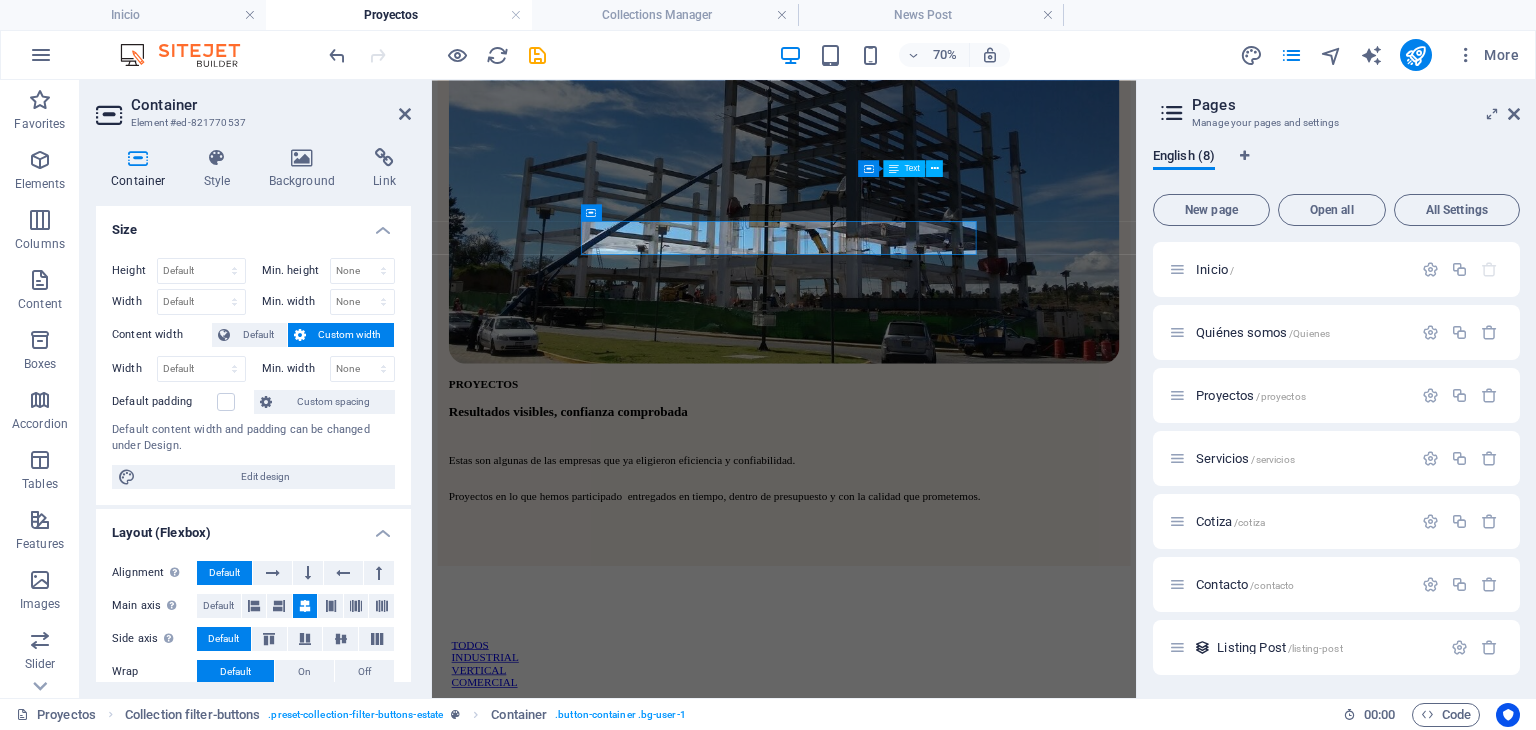 click on "Container Element #ed-821770537
Container Style Background Link Size Height Default px rem % vh vw Min. height None px rem % vh vw Width Default px rem % em vh vw Min. width None px rem % vh vw Content width Default Custom width Width Default px rem % em vh vw Min. width None px rem % vh vw Default padding Custom spacing Default content width and padding can be changed under Design. Edit design Layout (Flexbox) Alignment Determines the flex direction. Default Main axis Determine how elements should behave along the main axis inside this container (justify content). Default Side axis Control the vertical direction of the element inside of the container (align items). Default Wrap Default On Off Fill Controls the distances and direction of elements on the y-axis across several lines (align content). Default Accessibility ARIA helps assistive technologies (like screen readers) to understand the role, state, and behavior of web elements Role The ARIA role defines the purpose of an element.  None" at bounding box center [256, 389] 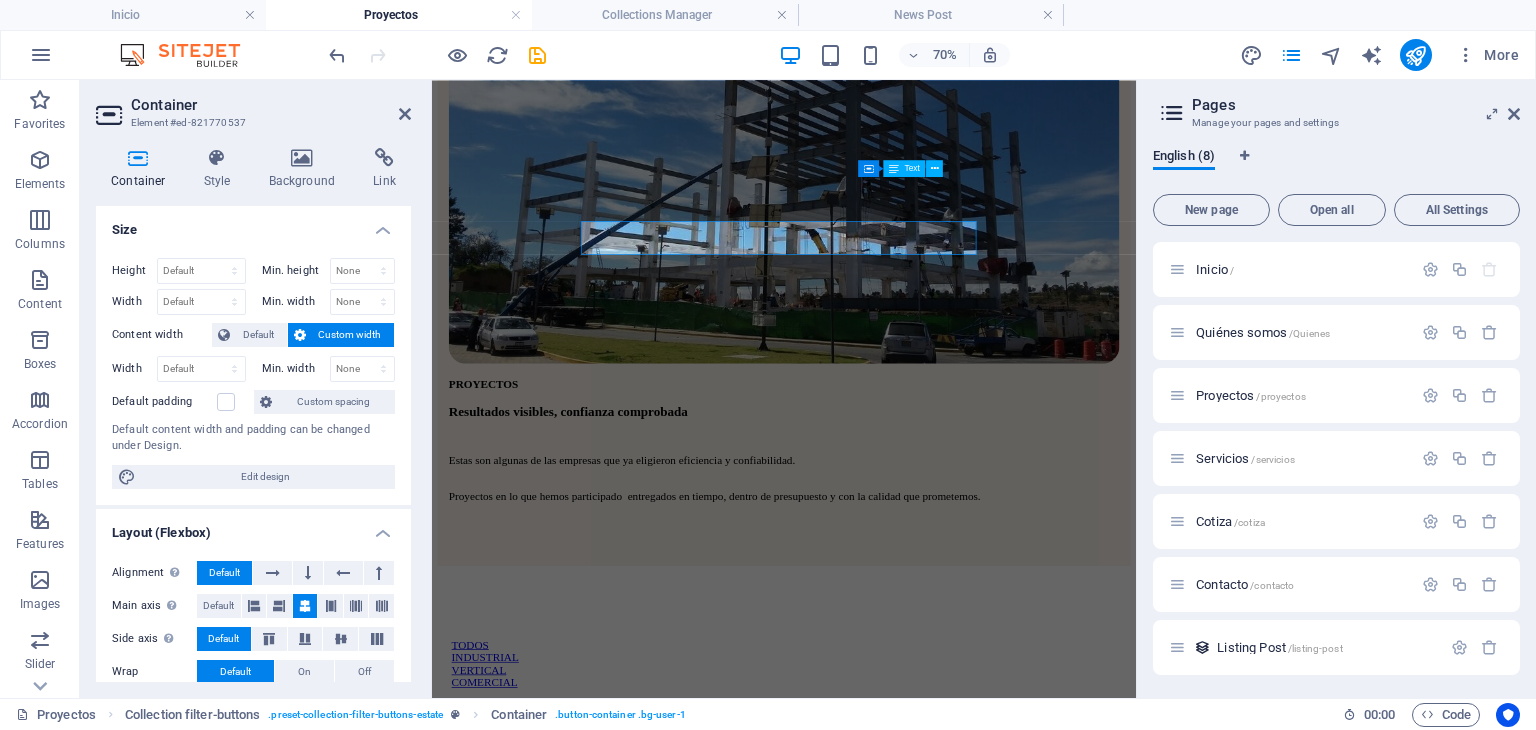 click on "Container Element #ed-821770537
Container Style Background Link Size Height Default px rem % vh vw Min. height None px rem % vh vw Width Default px rem % em vh vw Min. width None px rem % vh vw Content width Default Custom width Width Default px rem % em vh vw Min. width None px rem % vh vw Default padding Custom spacing Default content width and padding can be changed under Design. Edit design Layout (Flexbox) Alignment Determines the flex direction. Default Main axis Determine how elements should behave along the main axis inside this container (justify content). Default Side axis Control the vertical direction of the element inside of the container (align items). Default Wrap Default On Off Fill Controls the distances and direction of elements on the y-axis across several lines (align content). Default Accessibility ARIA helps assistive technologies (like screen readers) to understand the role, state, and behavior of web elements Role The ARIA role defines the purpose of an element.  None" at bounding box center (256, 389) 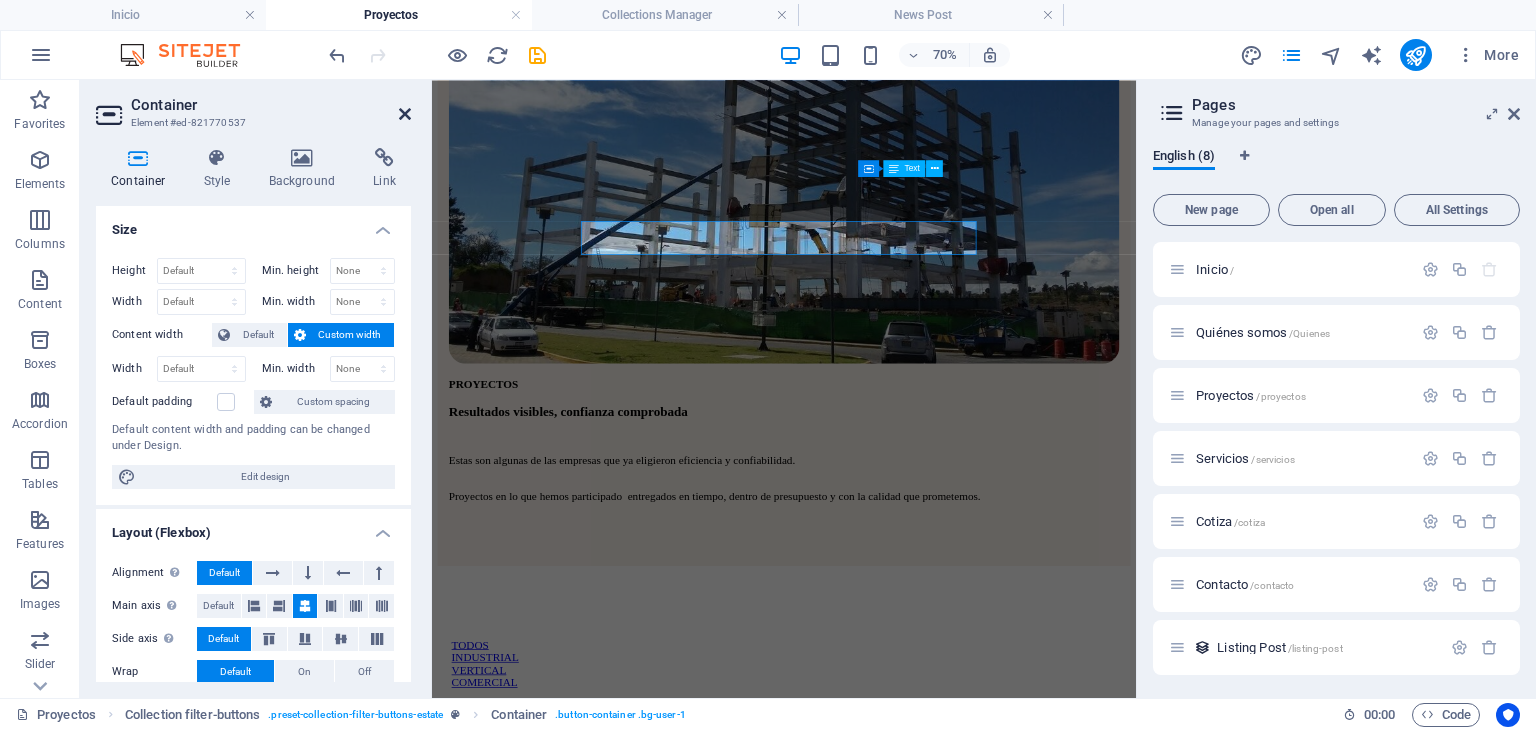 click at bounding box center [405, 114] 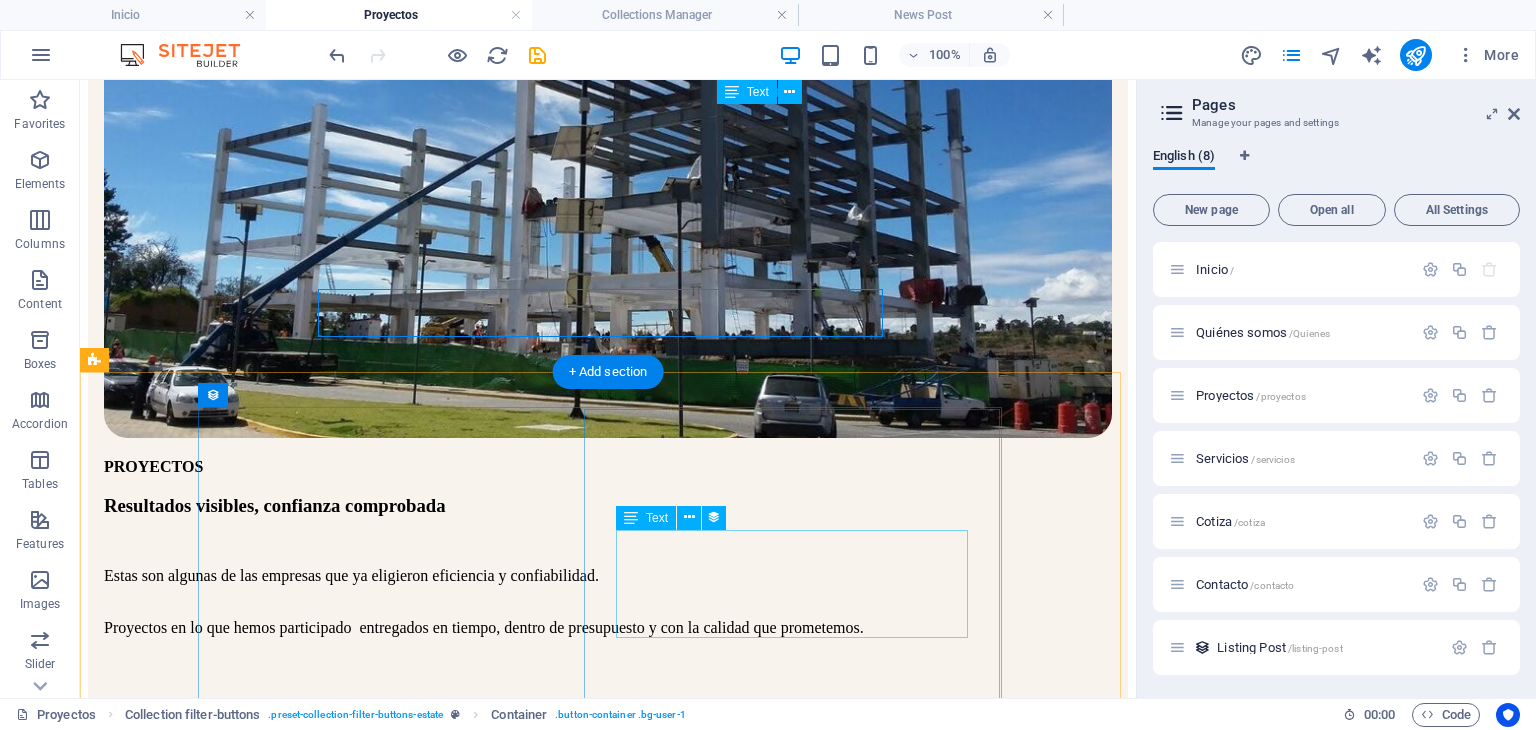 scroll, scrollTop: 554, scrollLeft: 0, axis: vertical 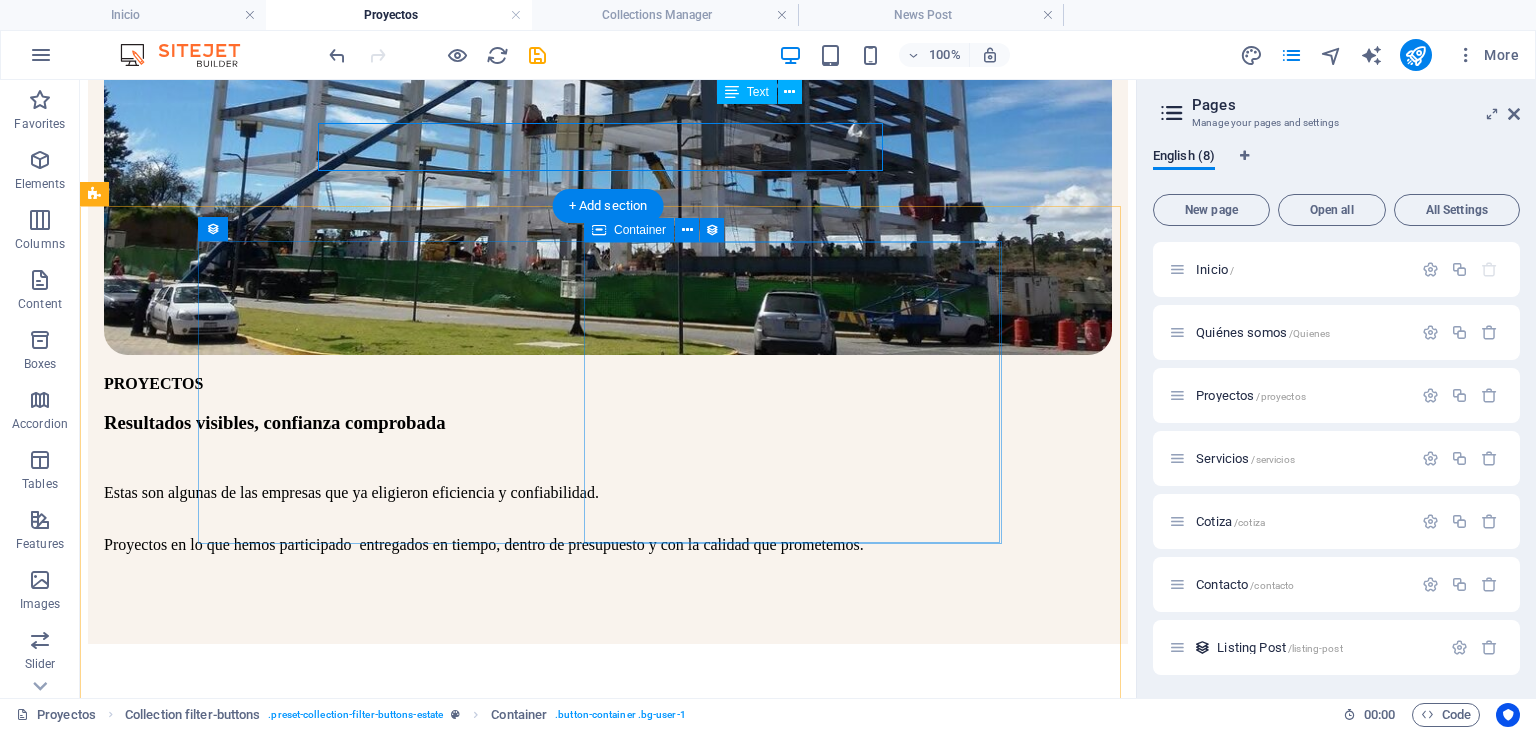 click on "Estructura metalica para edificio vertifical.   Fabricacion de estructura metalica pesada a base de tres y cuatro placas mediante soldadura de arco sumergido (SAW) Read more" at bounding box center [542, 1284] 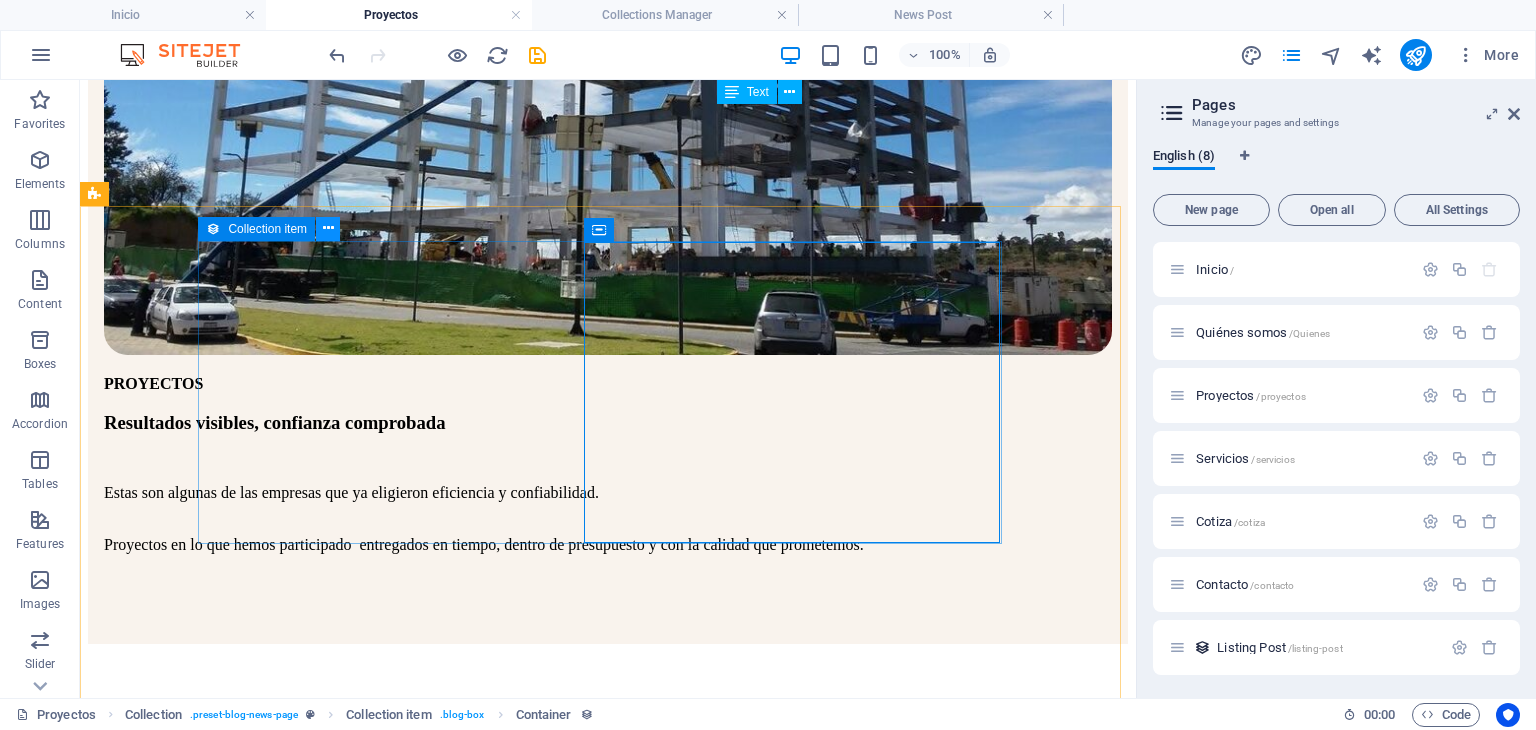 click at bounding box center [328, 228] 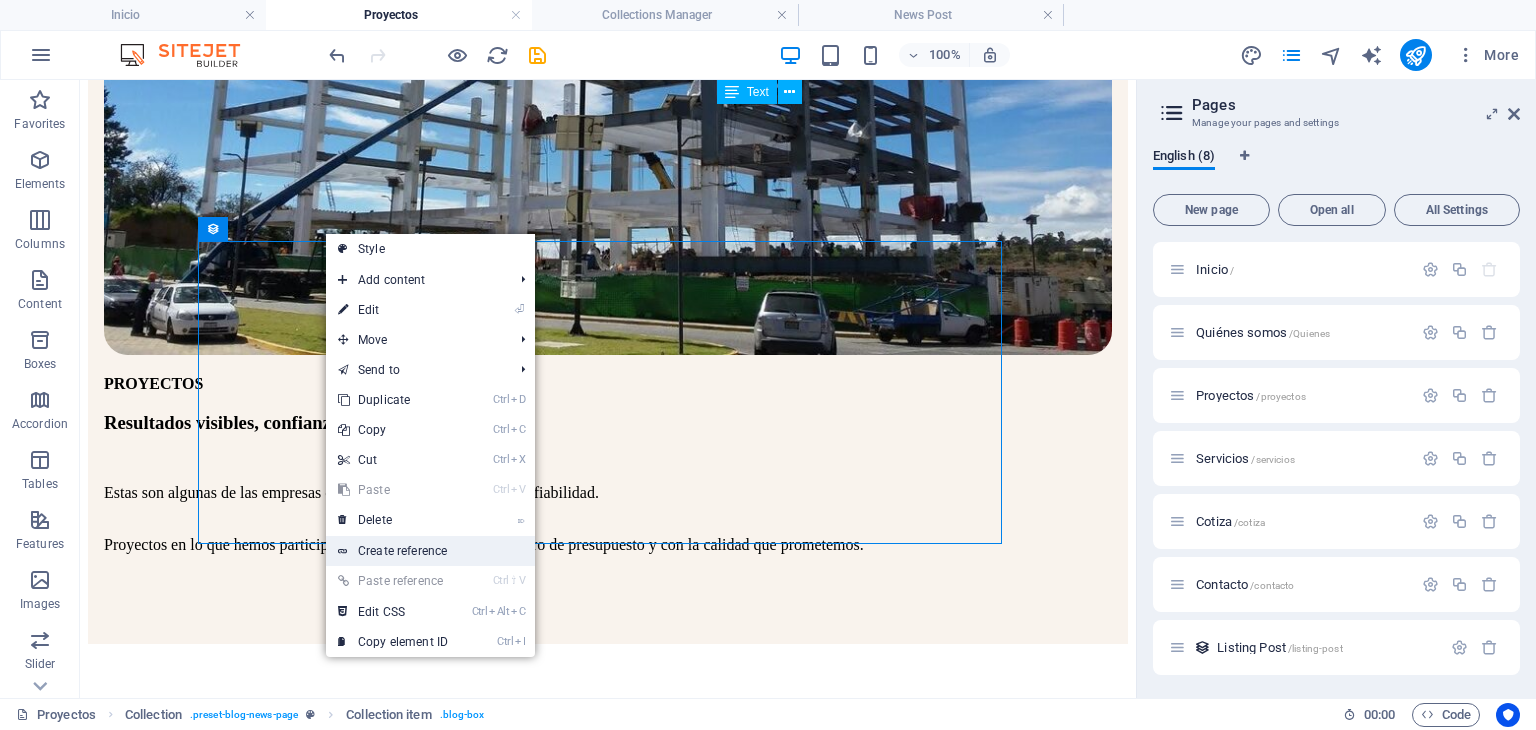 click on "Create reference" at bounding box center [430, 551] 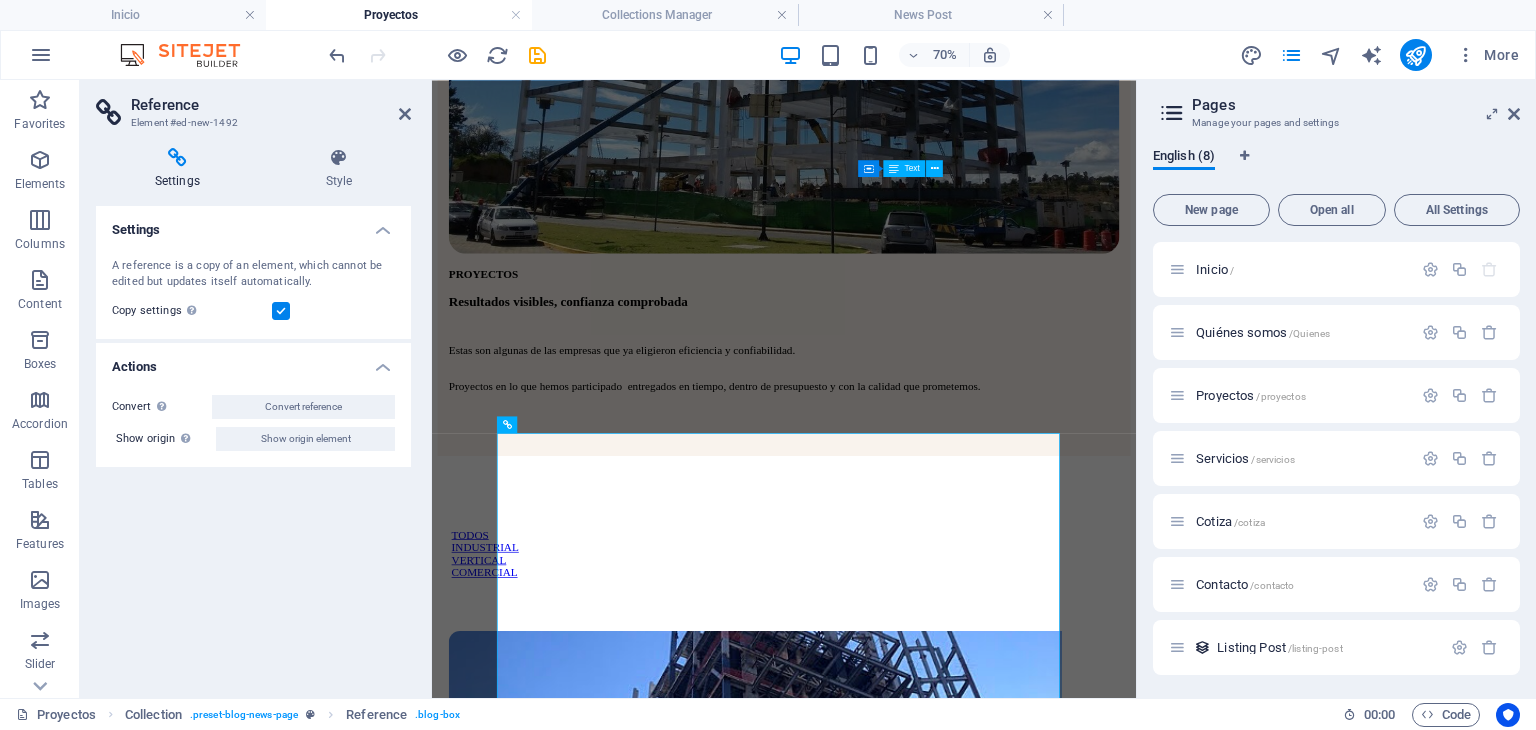 click on "Reference" at bounding box center (271, 105) 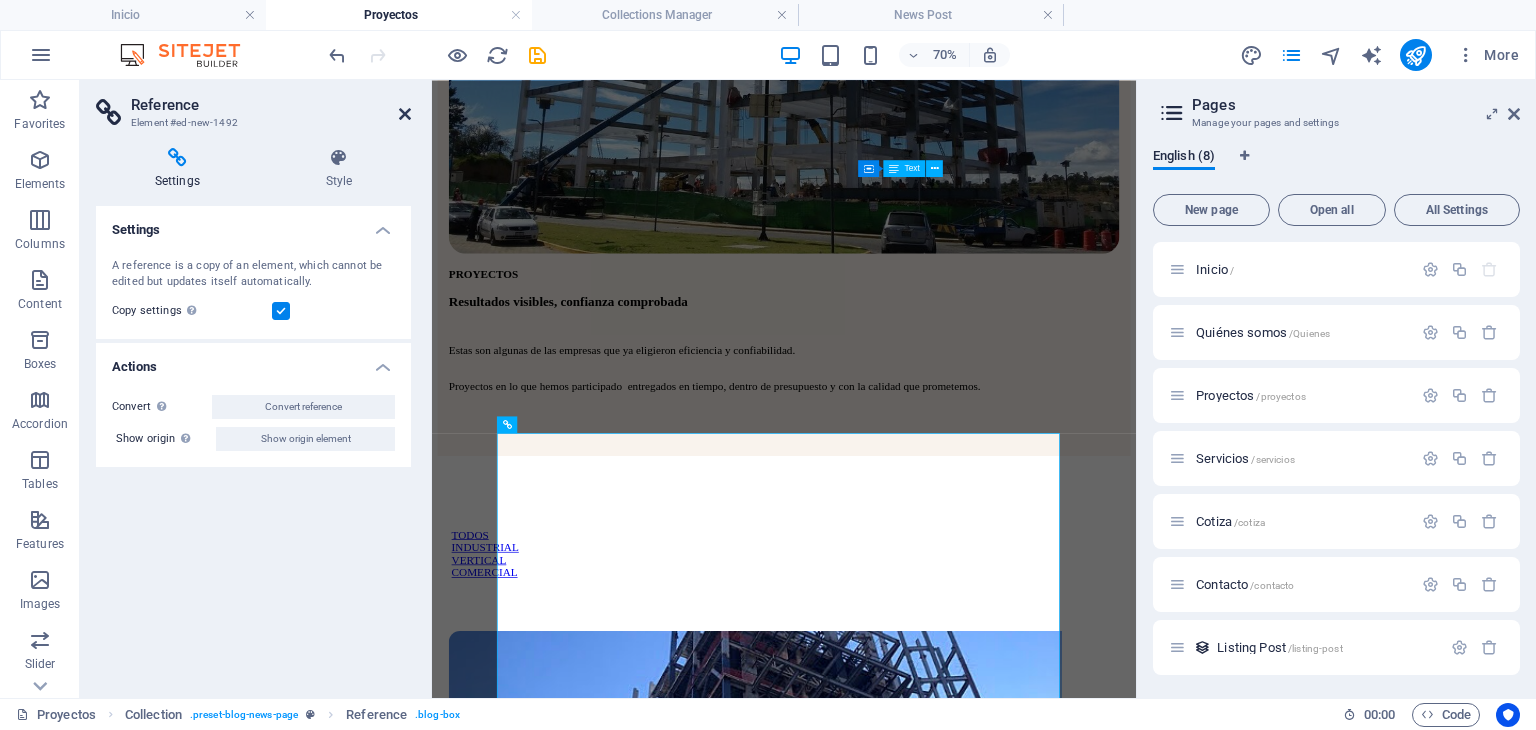 click at bounding box center (405, 114) 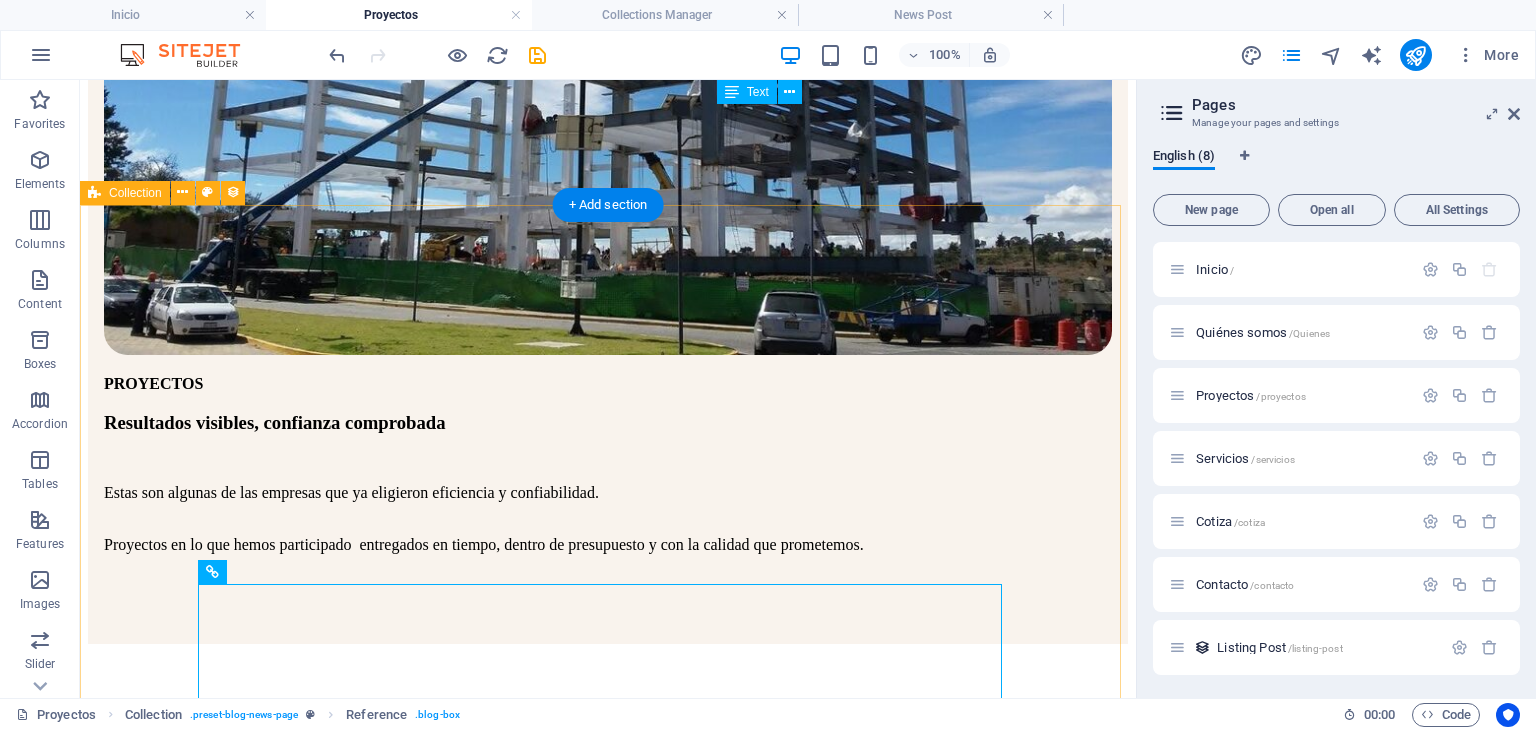 scroll, scrollTop: 888, scrollLeft: 0, axis: vertical 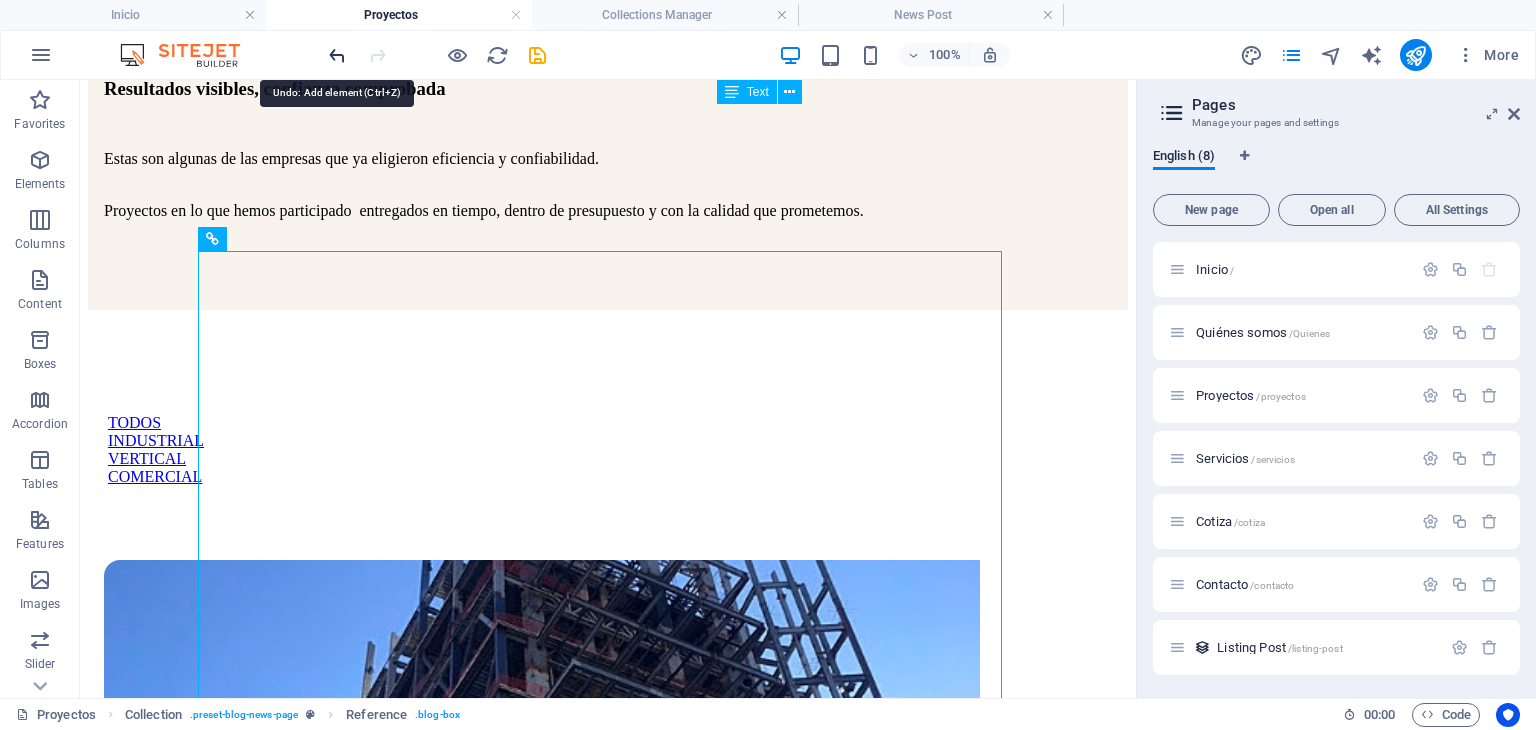 click at bounding box center [337, 55] 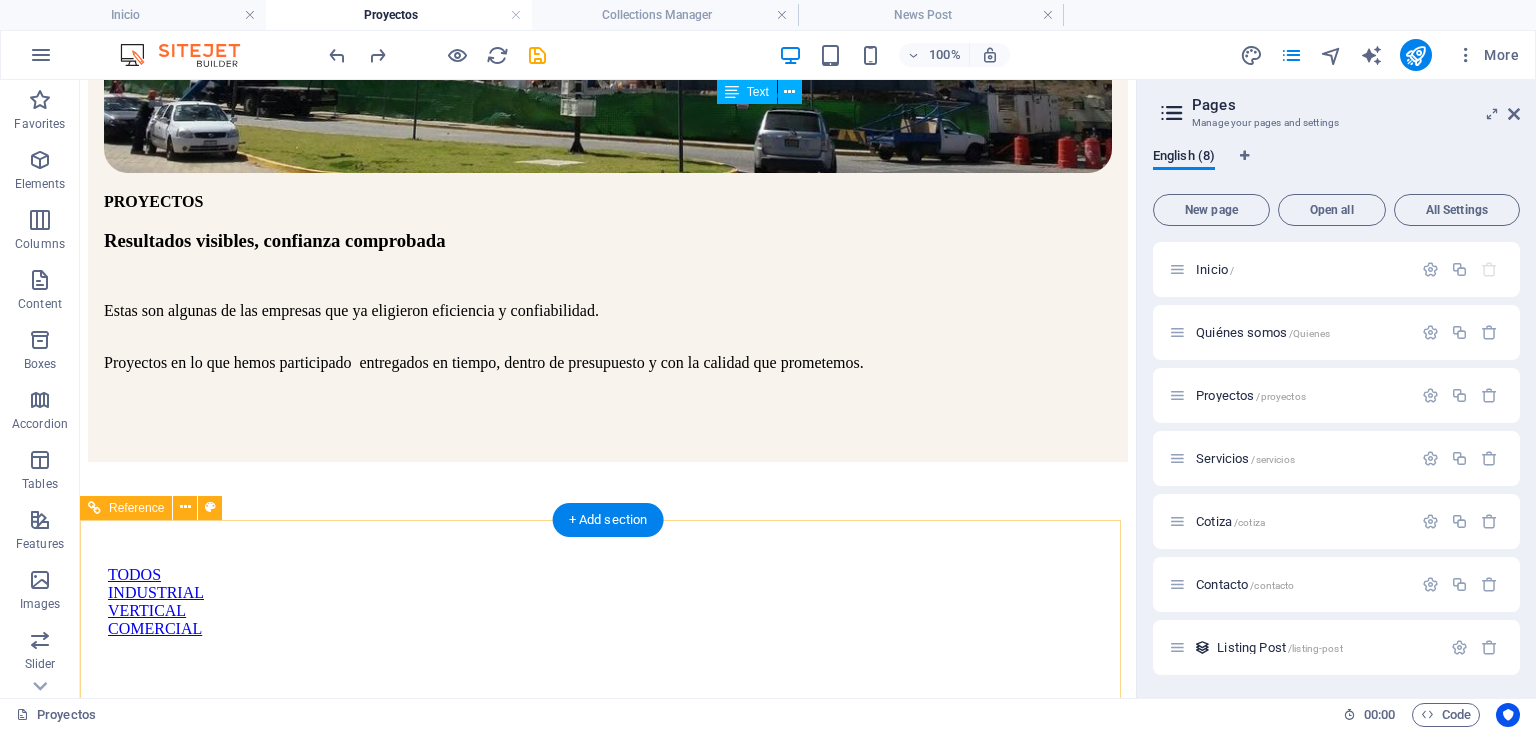 scroll, scrollTop: 388, scrollLeft: 0, axis: vertical 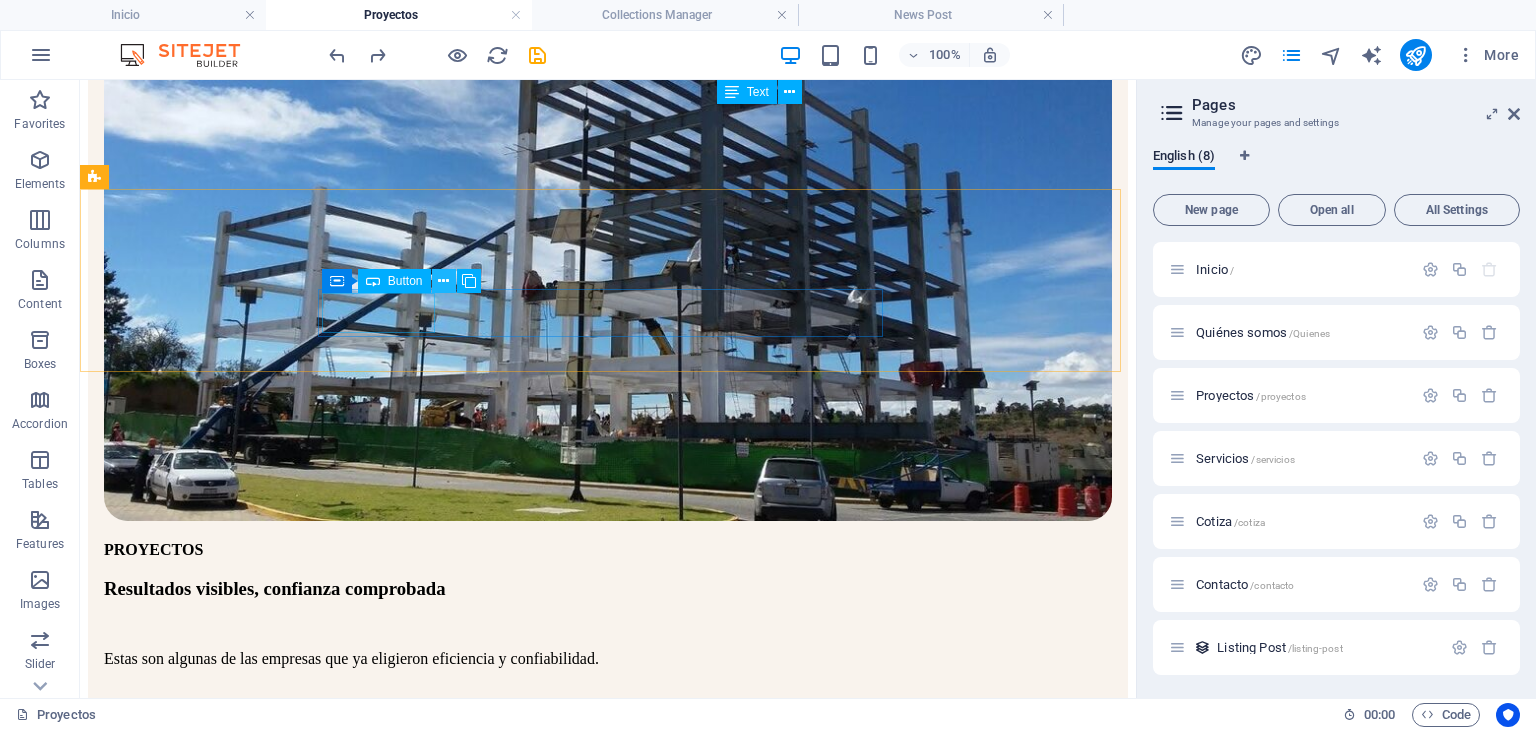 click at bounding box center (444, 281) 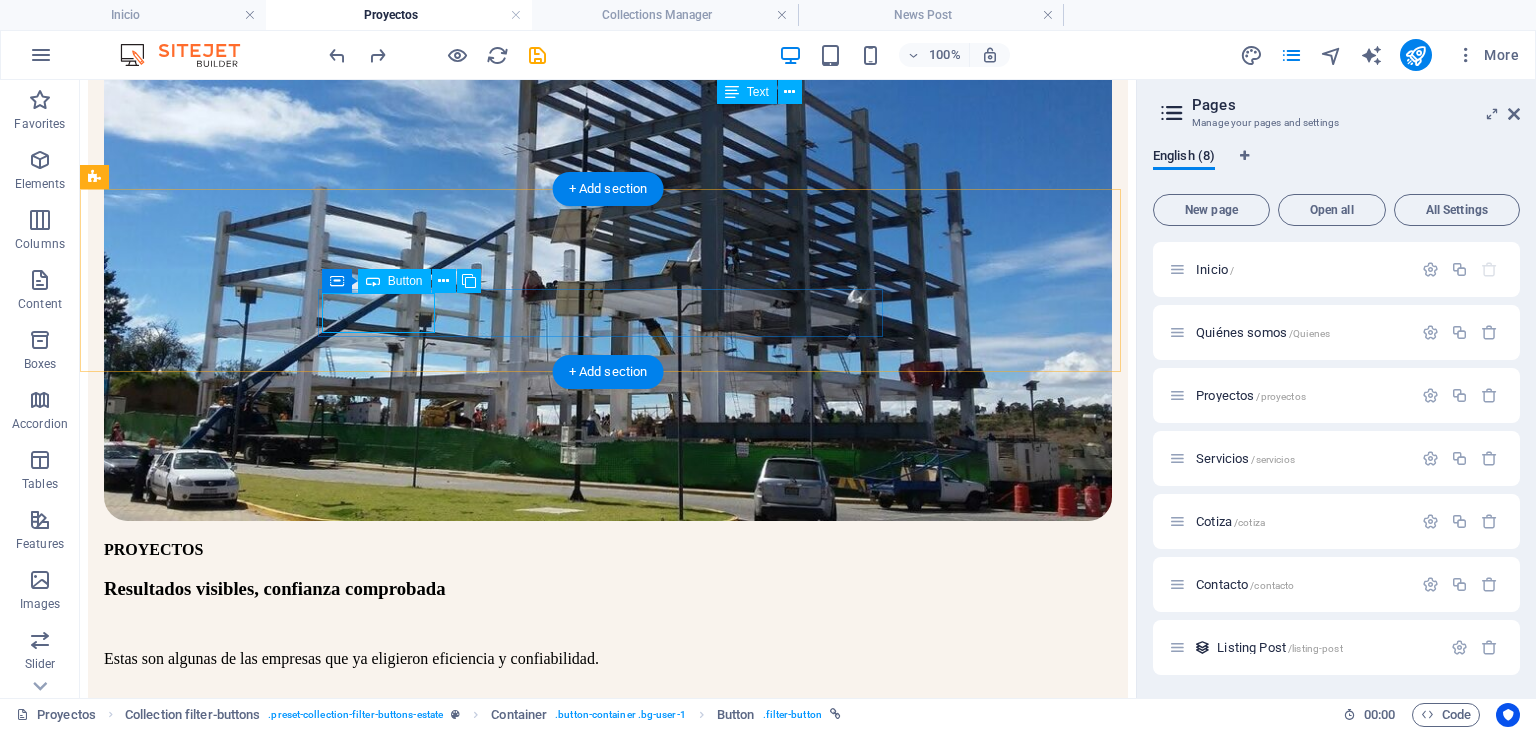 click on "TODOS" at bounding box center [608, 923] 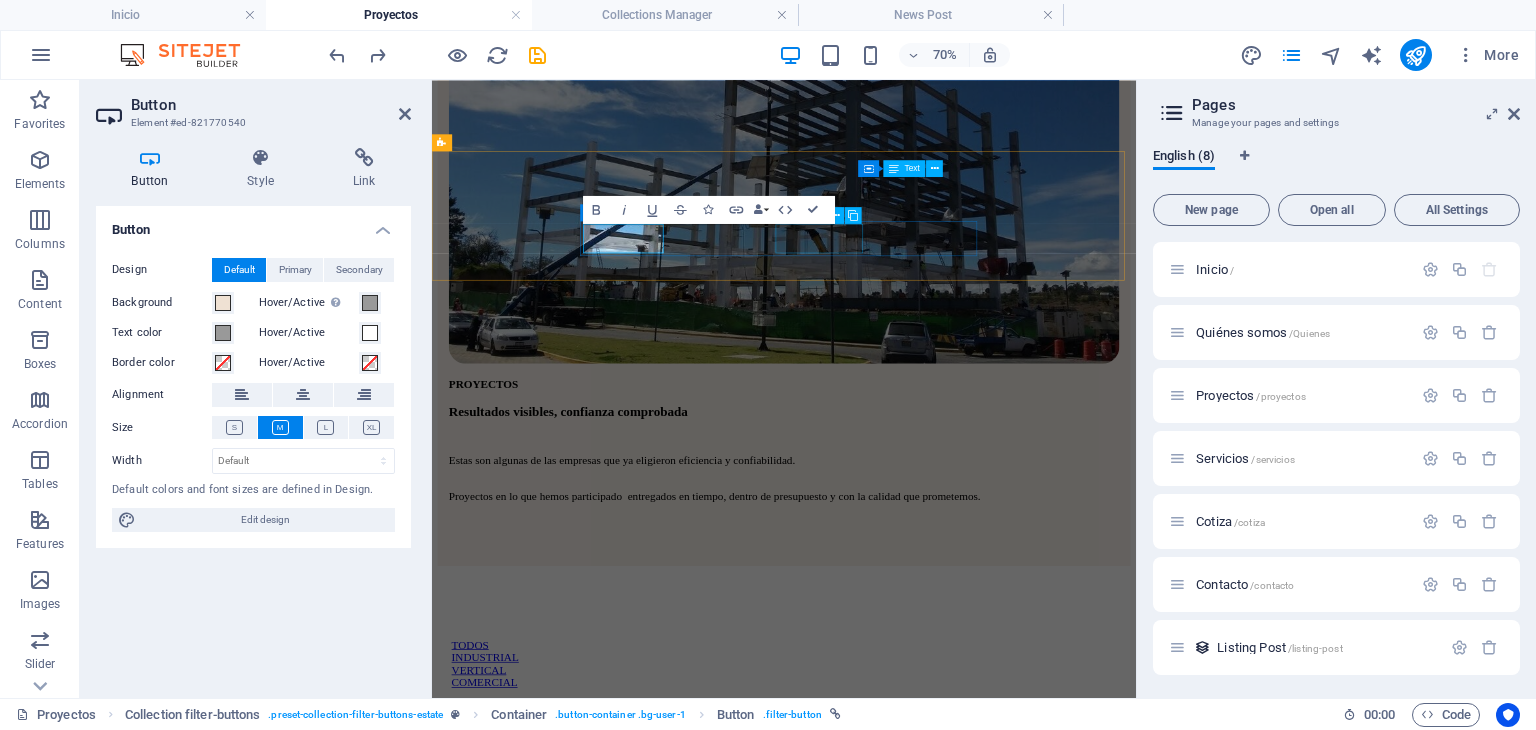 click on "TODOS INDUSTRIAL VERTICAL COMERCIAL" at bounding box center (935, 881) 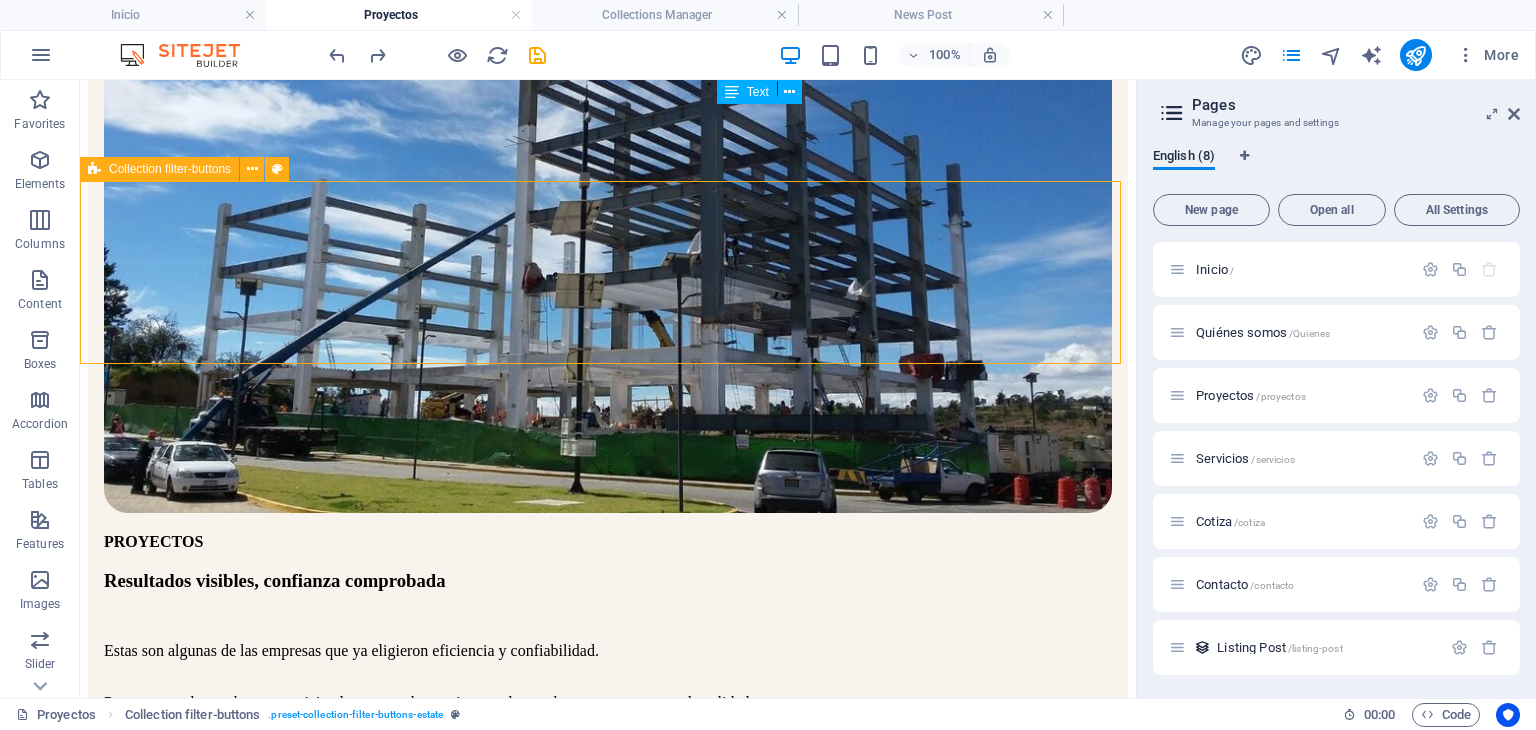 click on "Collection filter-buttons" at bounding box center [159, 169] 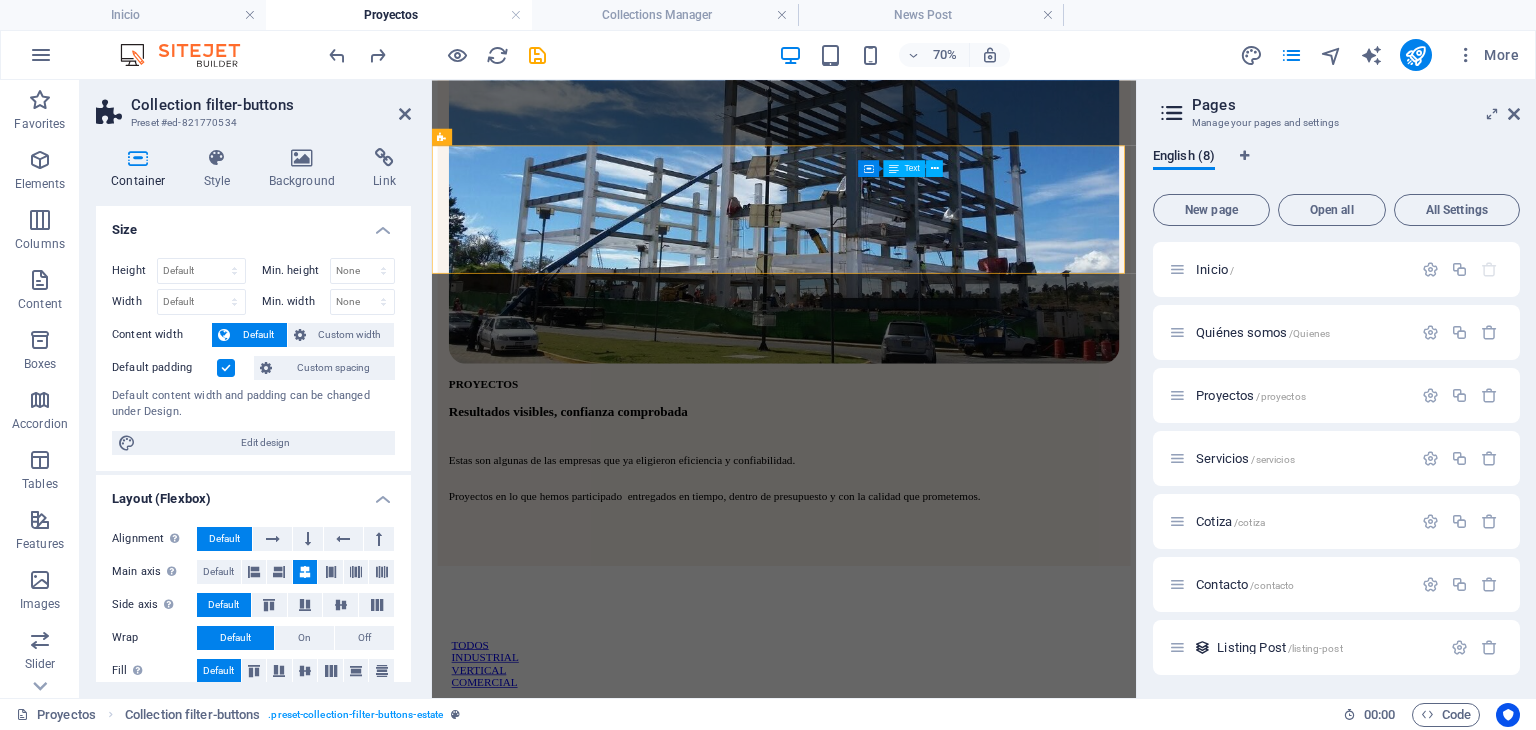 scroll, scrollTop: 404, scrollLeft: 0, axis: vertical 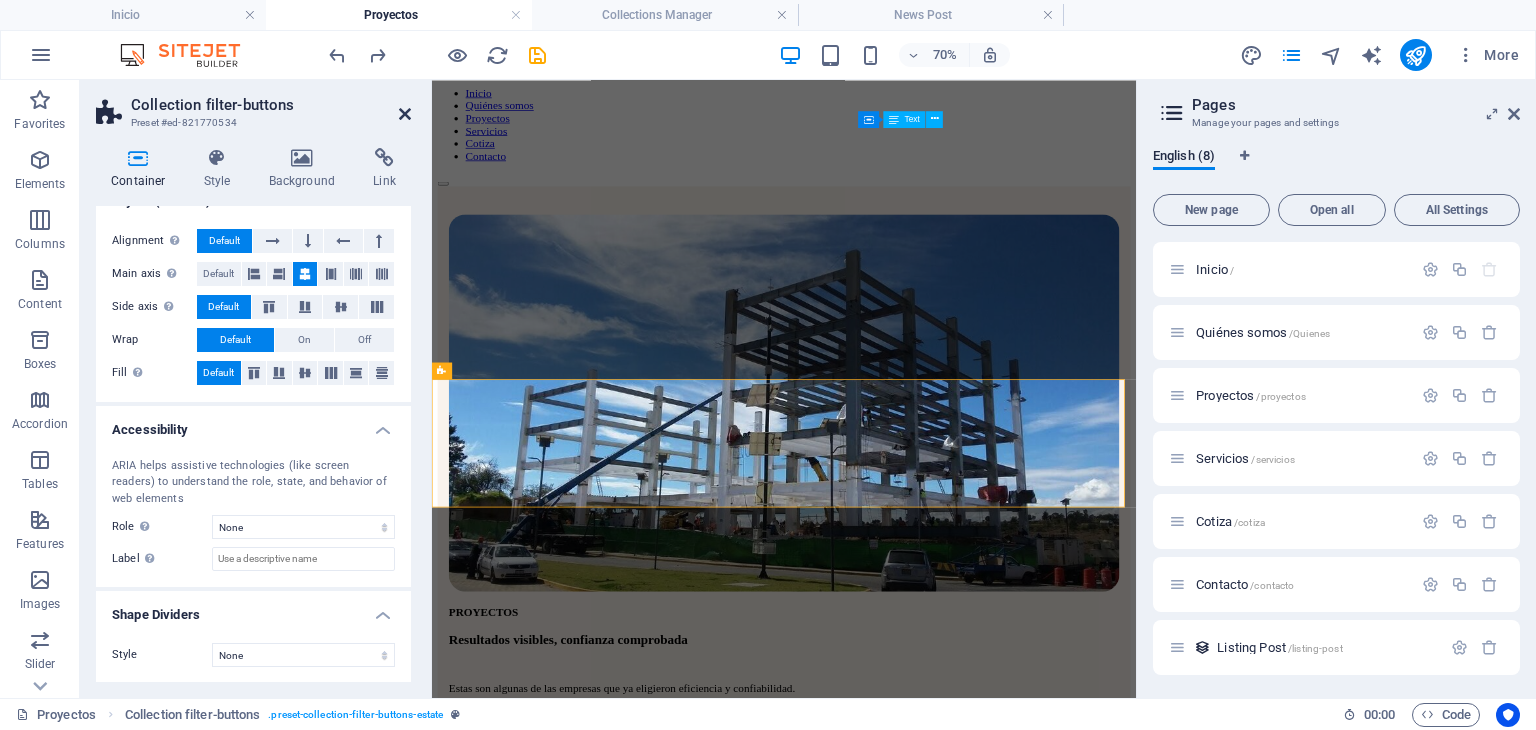 click at bounding box center (405, 114) 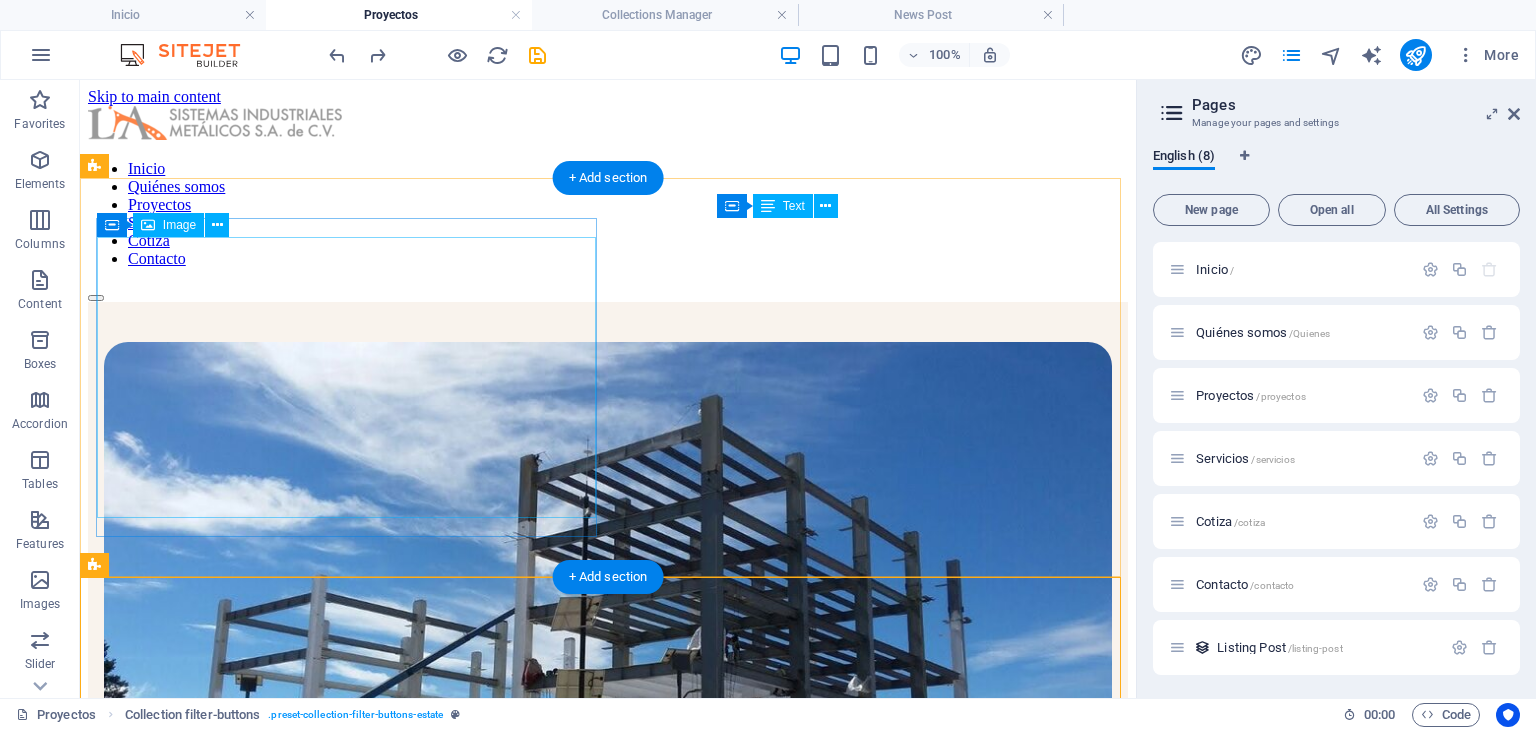 scroll, scrollTop: 333, scrollLeft: 0, axis: vertical 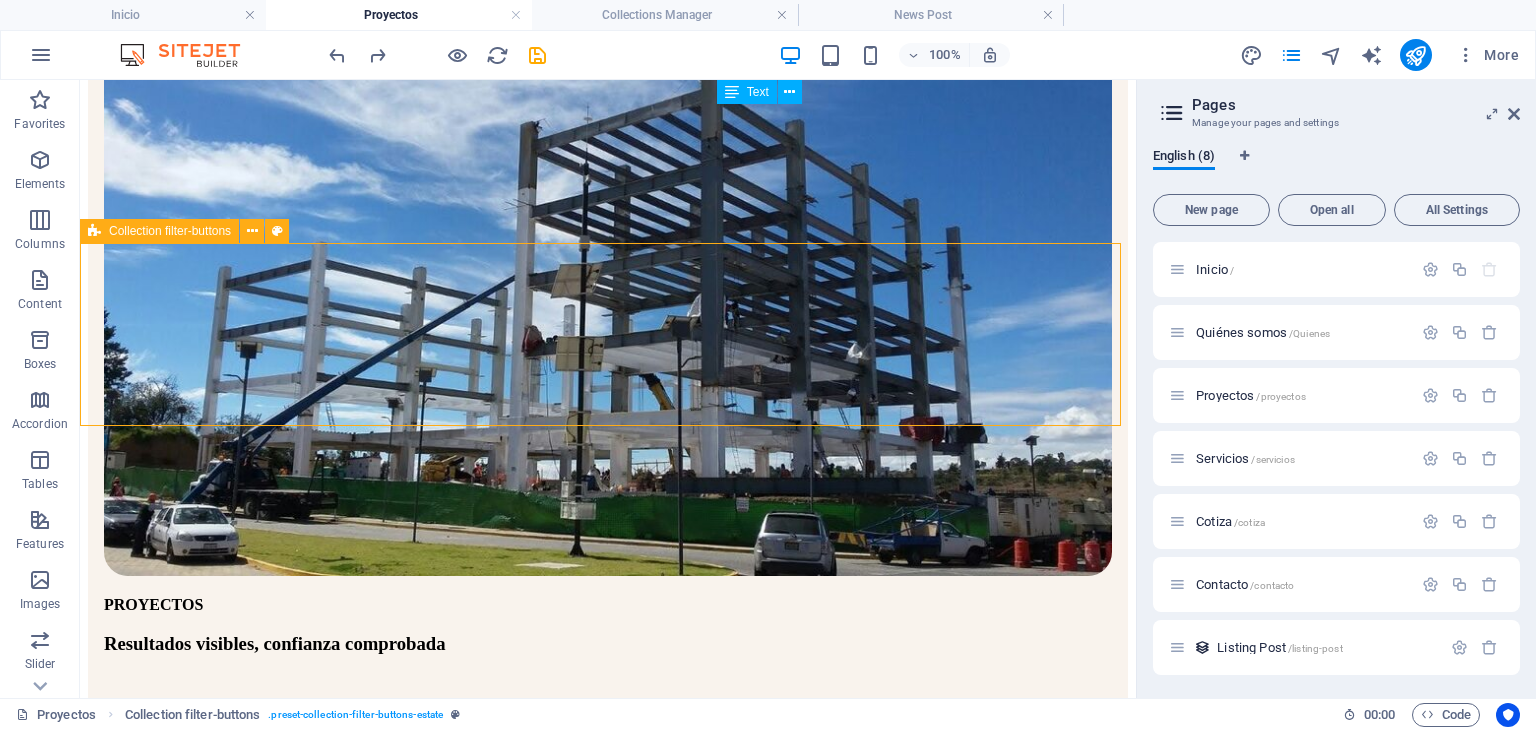click on "Collection filter-buttons" at bounding box center [170, 231] 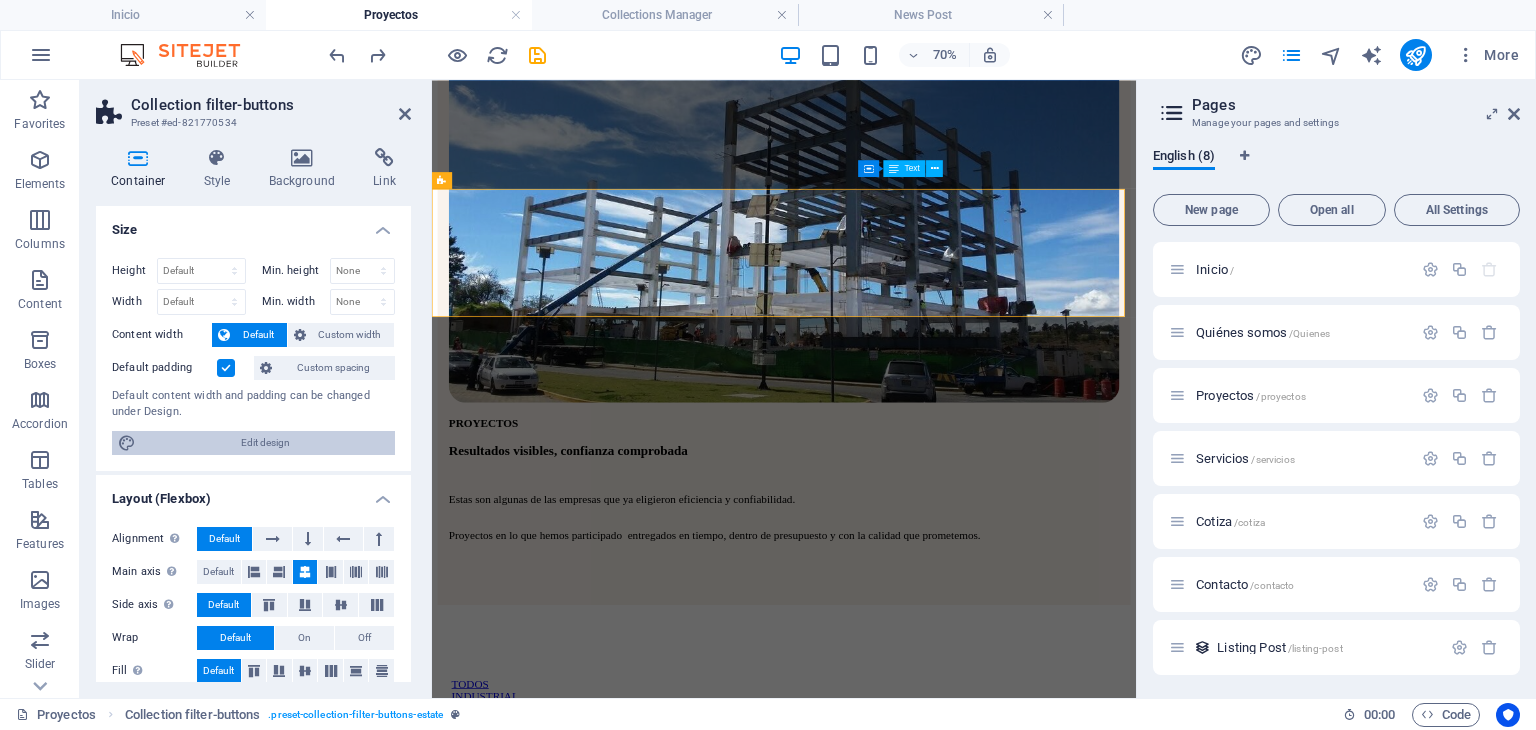 click on "Edit design" at bounding box center (265, 443) 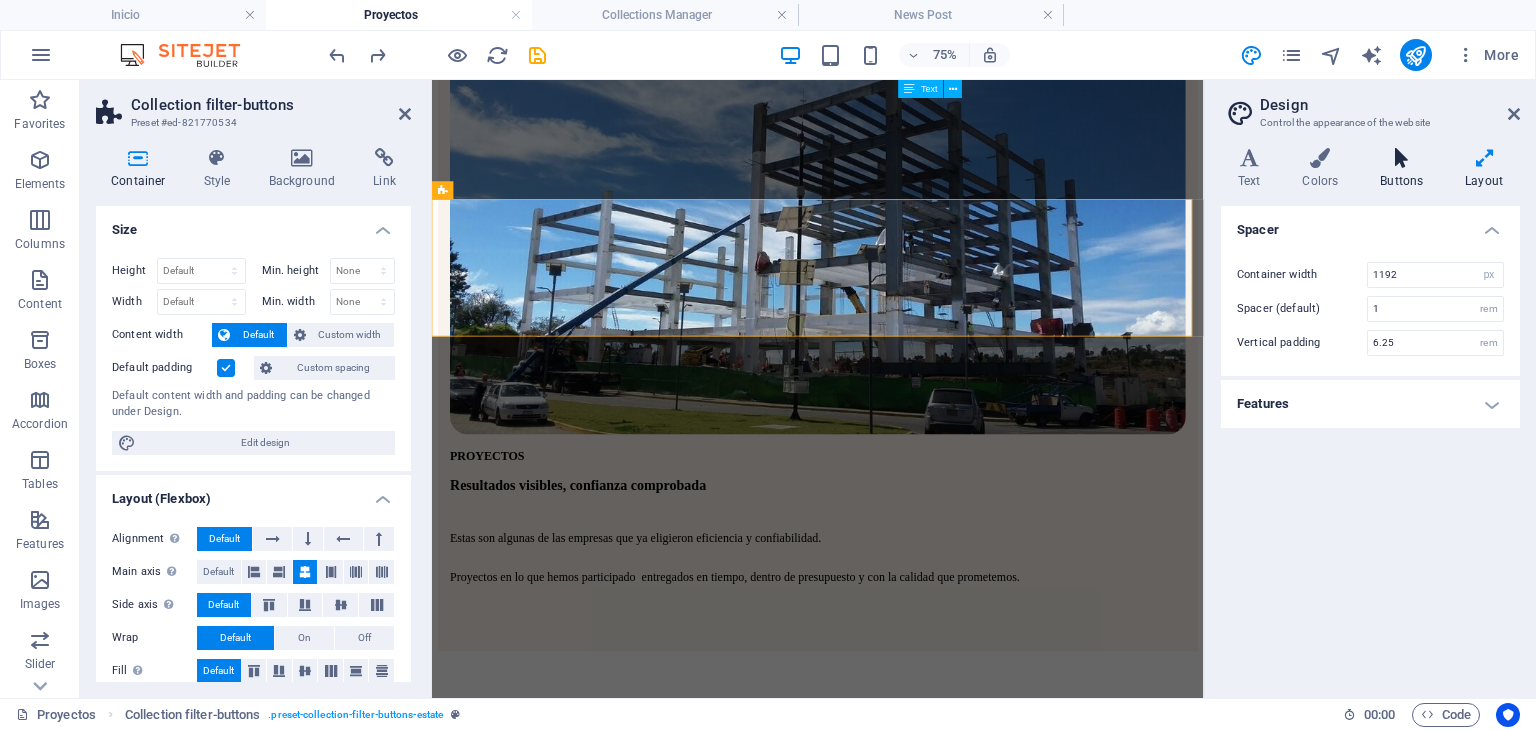 click at bounding box center (1401, 158) 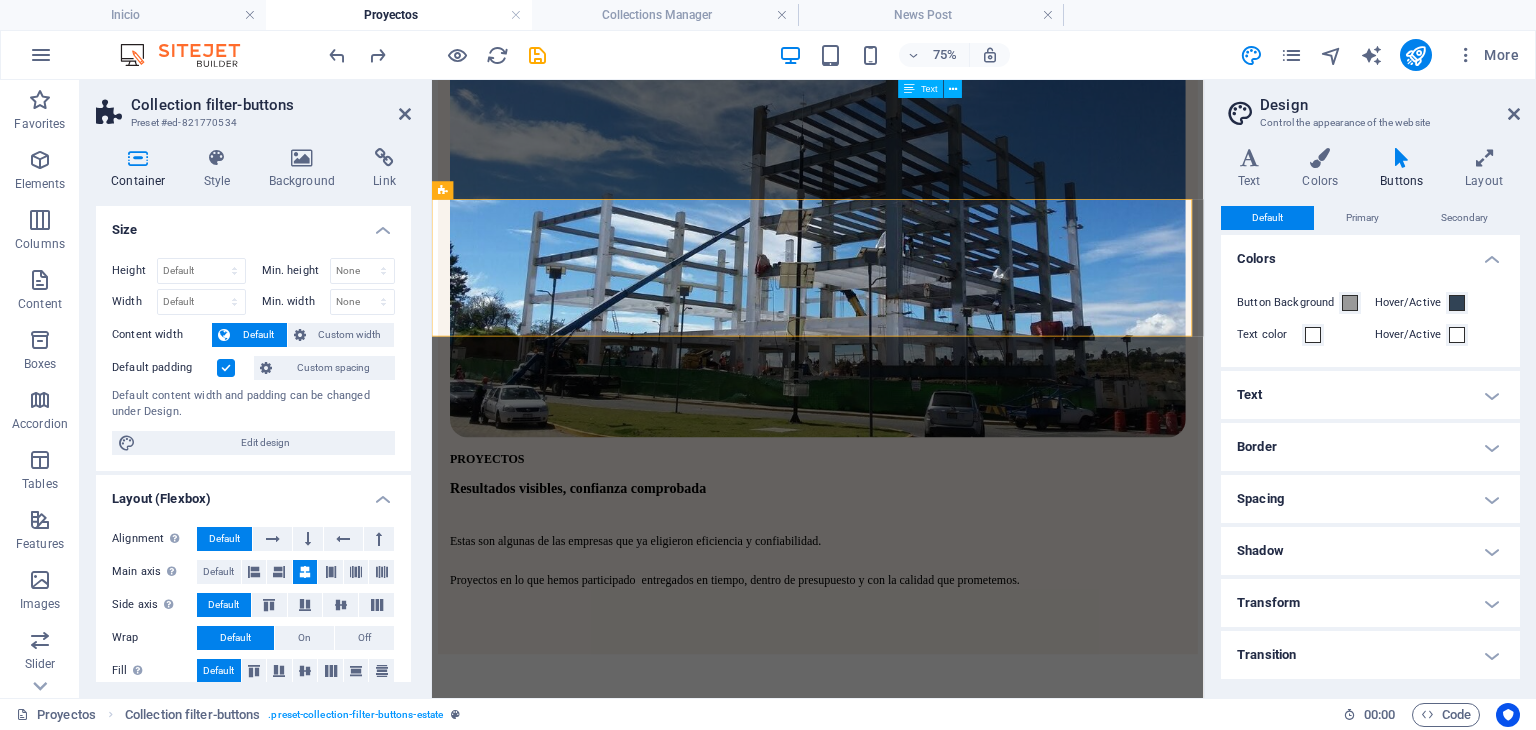 click on "Text" at bounding box center [1370, 395] 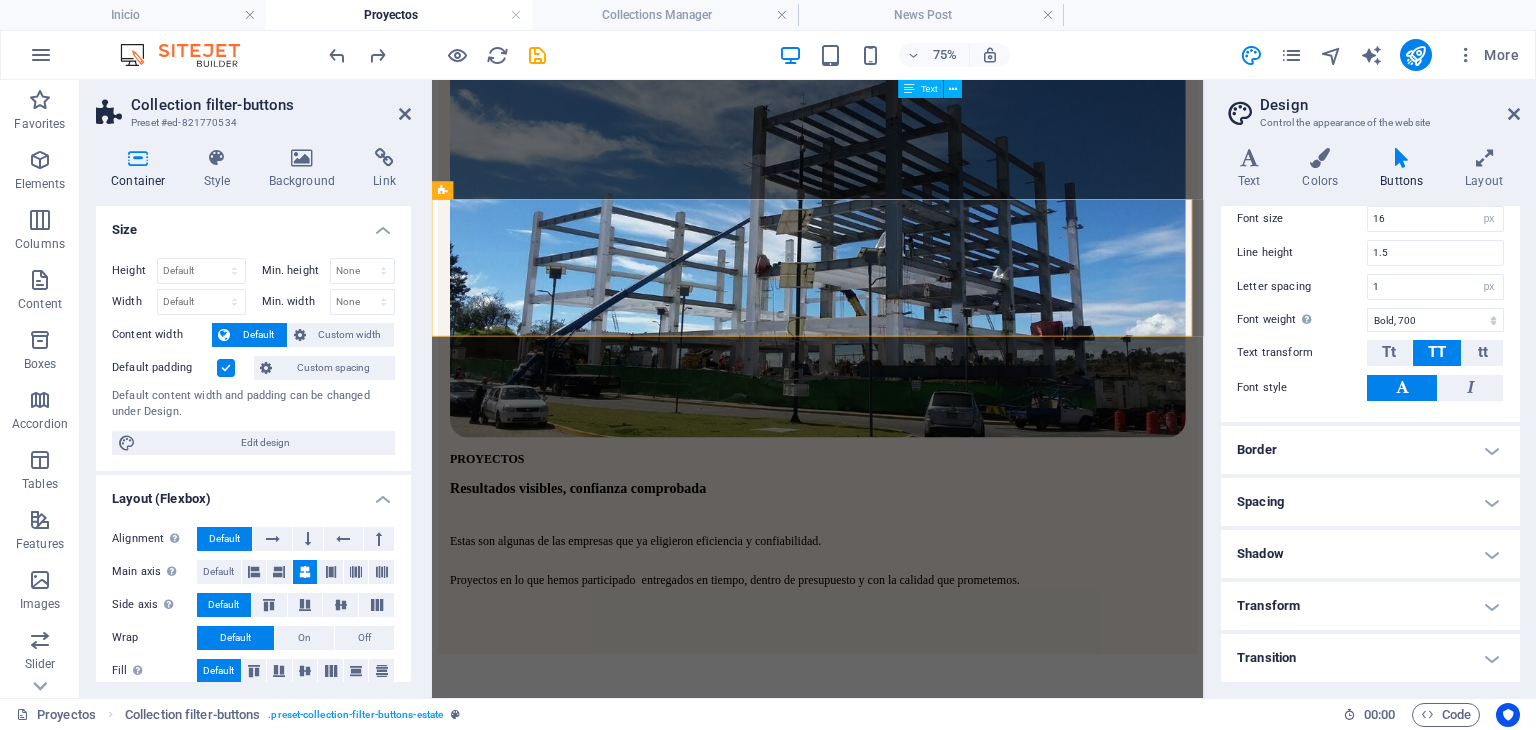 scroll, scrollTop: 308, scrollLeft: 0, axis: vertical 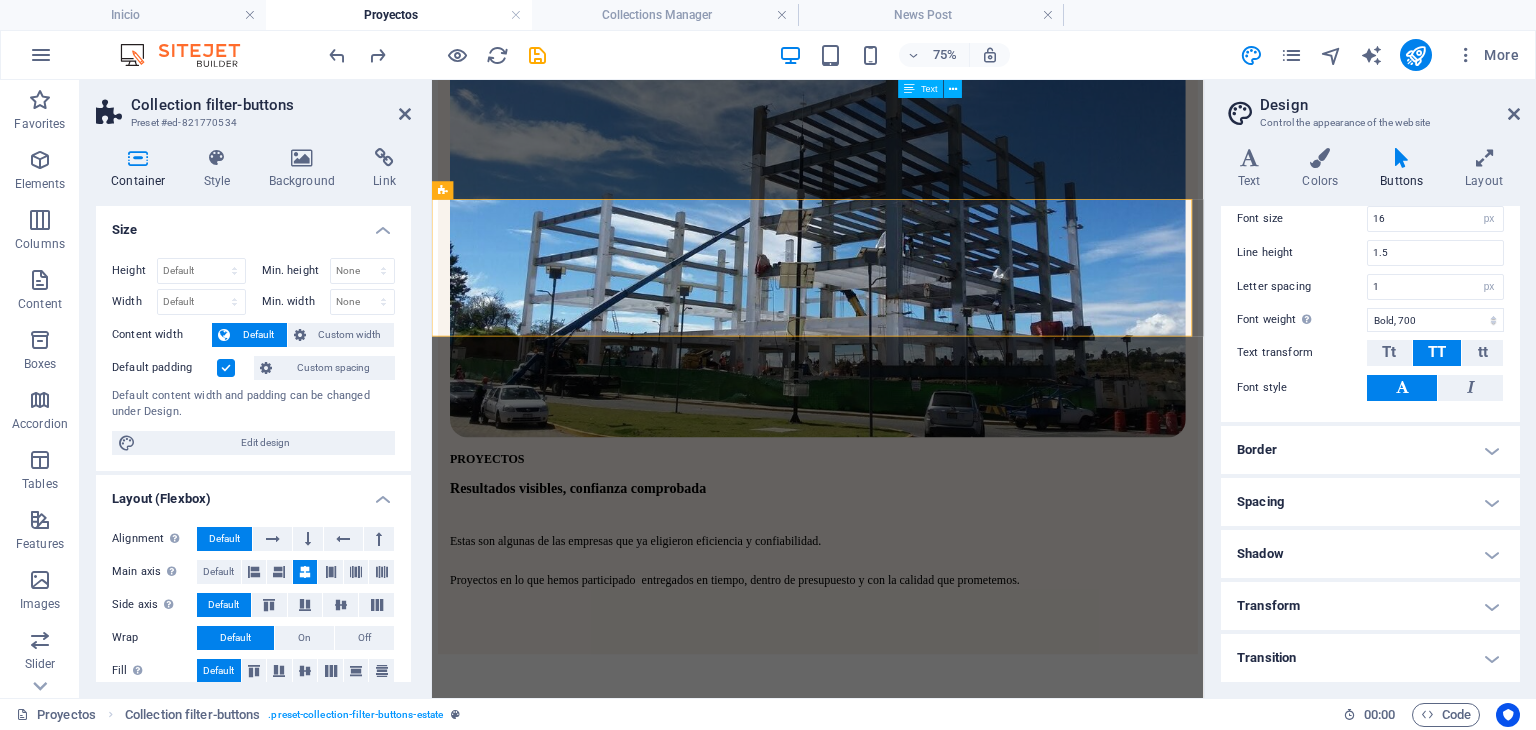 click on "Design" at bounding box center (1390, 105) 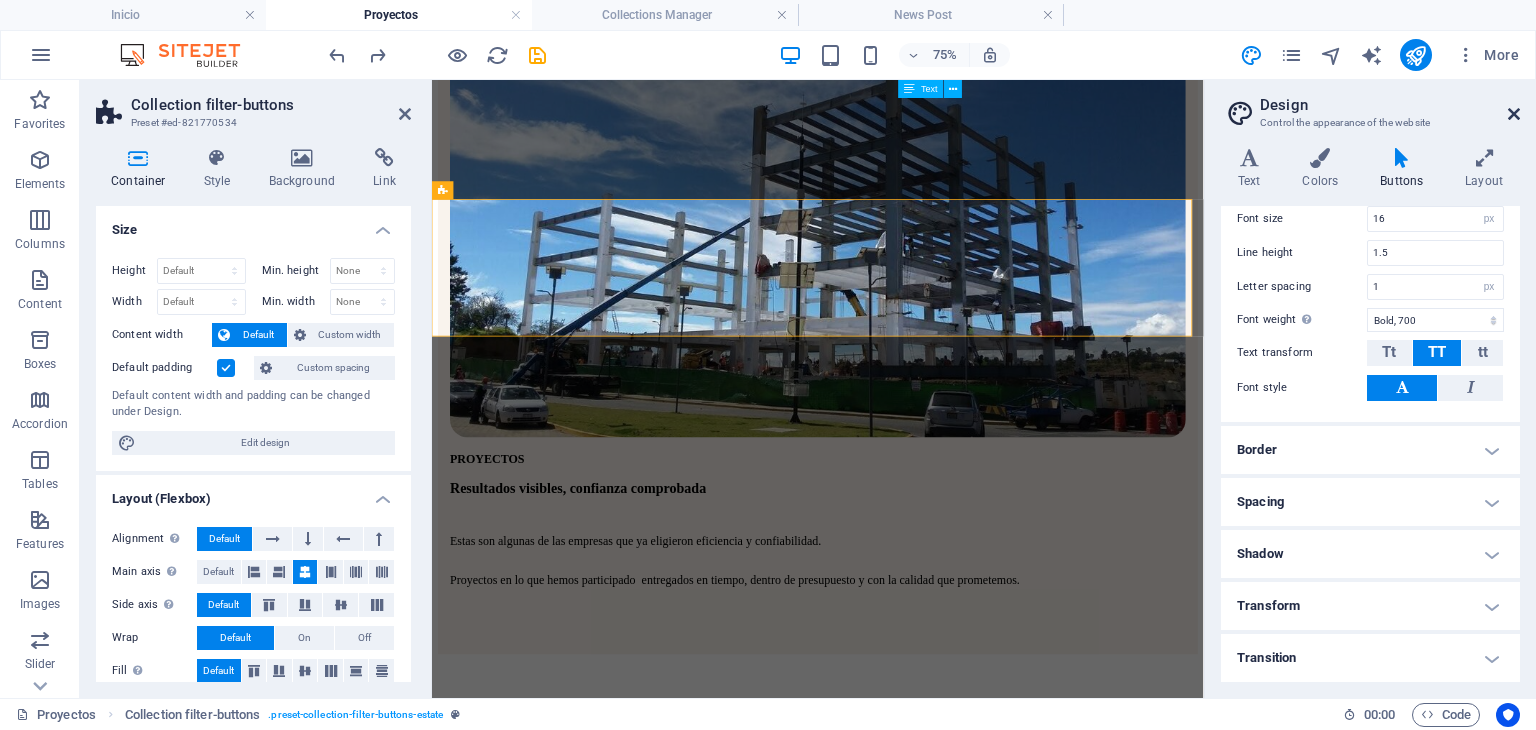 click at bounding box center (1514, 114) 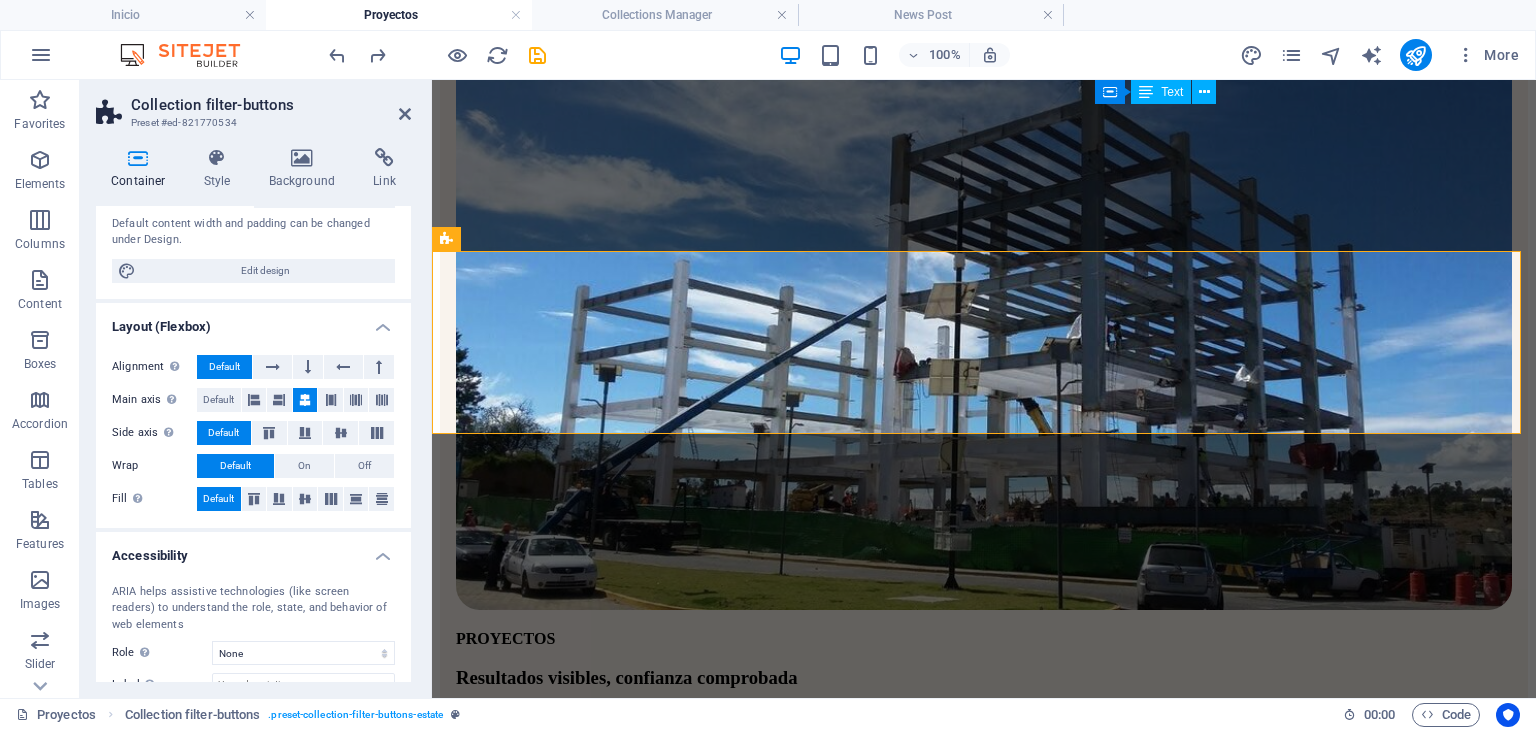 scroll, scrollTop: 0, scrollLeft: 0, axis: both 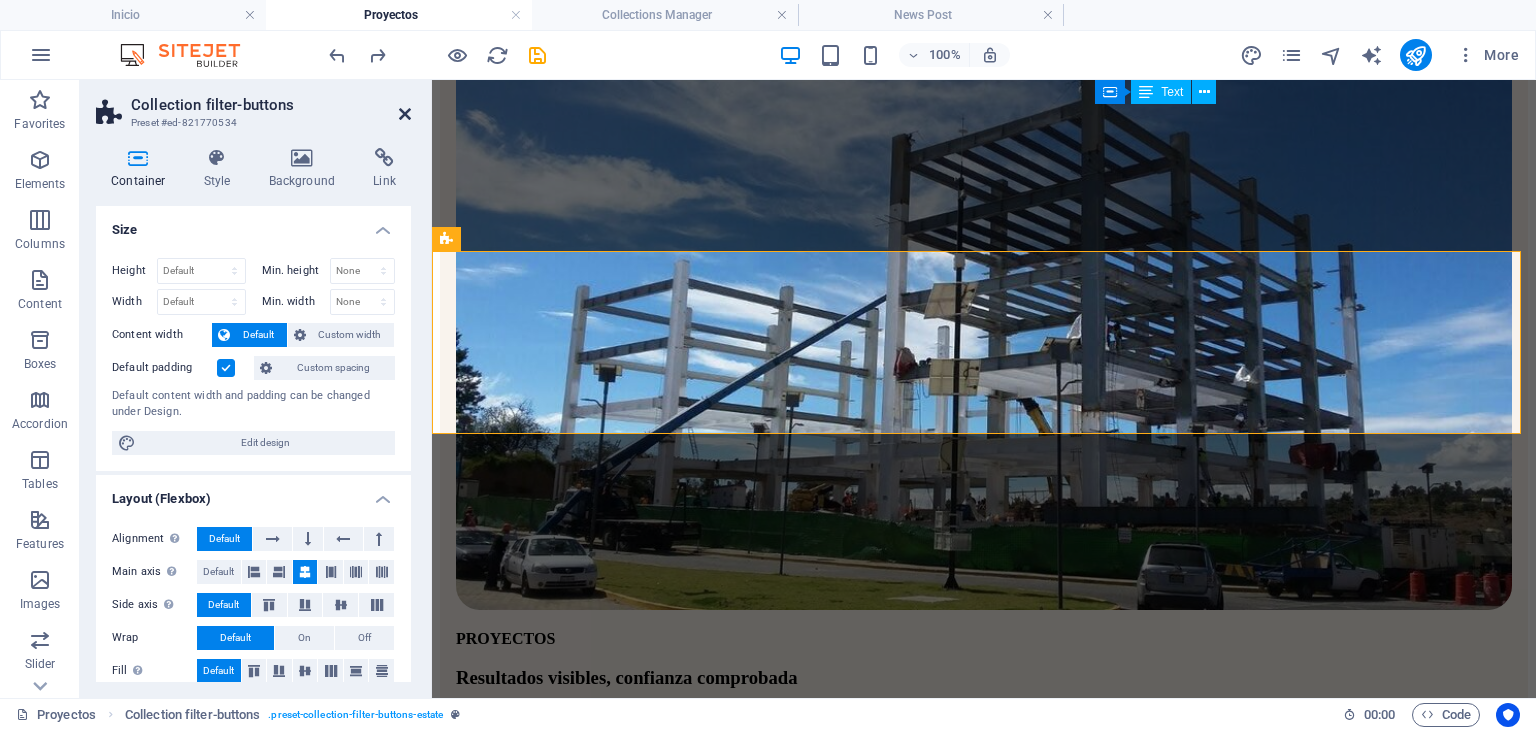 click at bounding box center [405, 114] 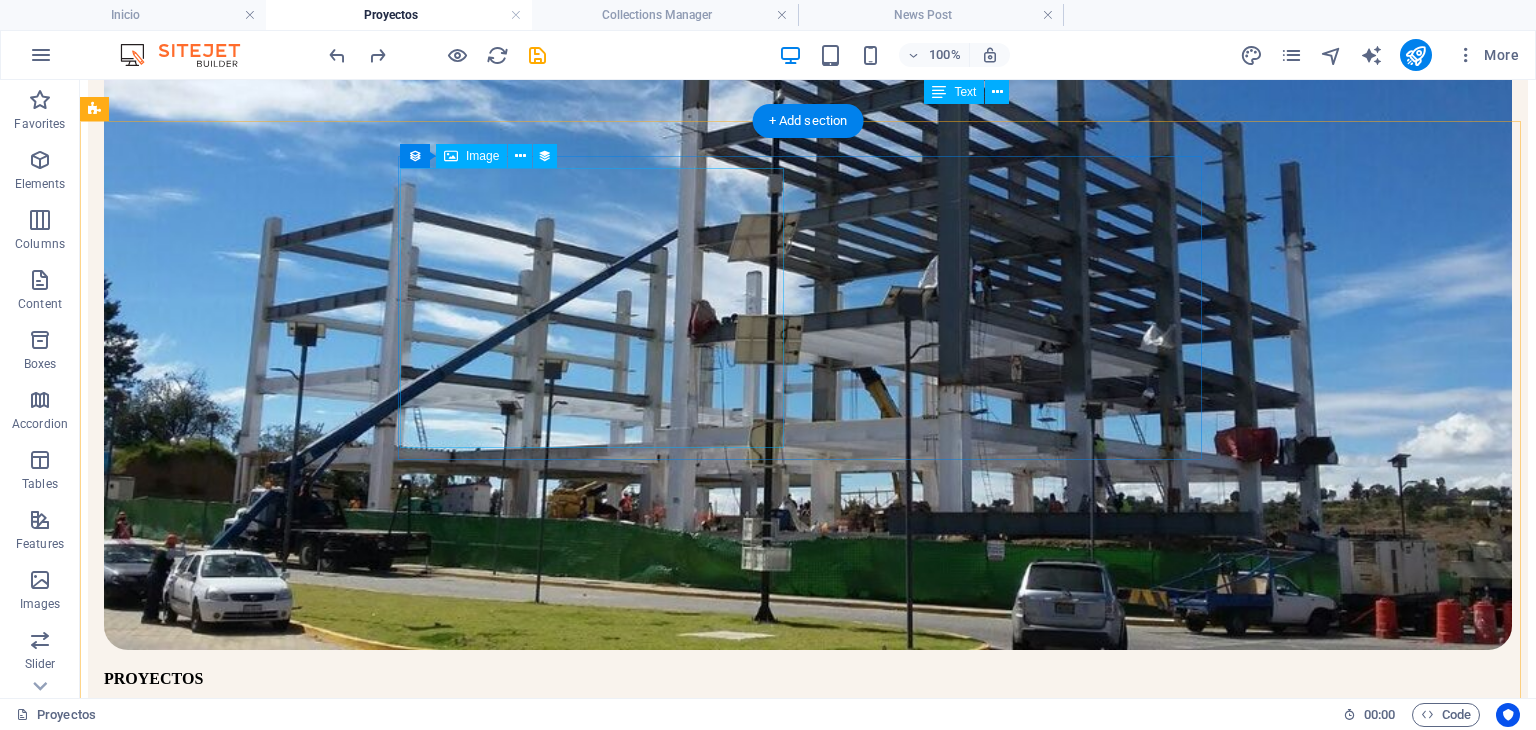 scroll, scrollTop: 482, scrollLeft: 0, axis: vertical 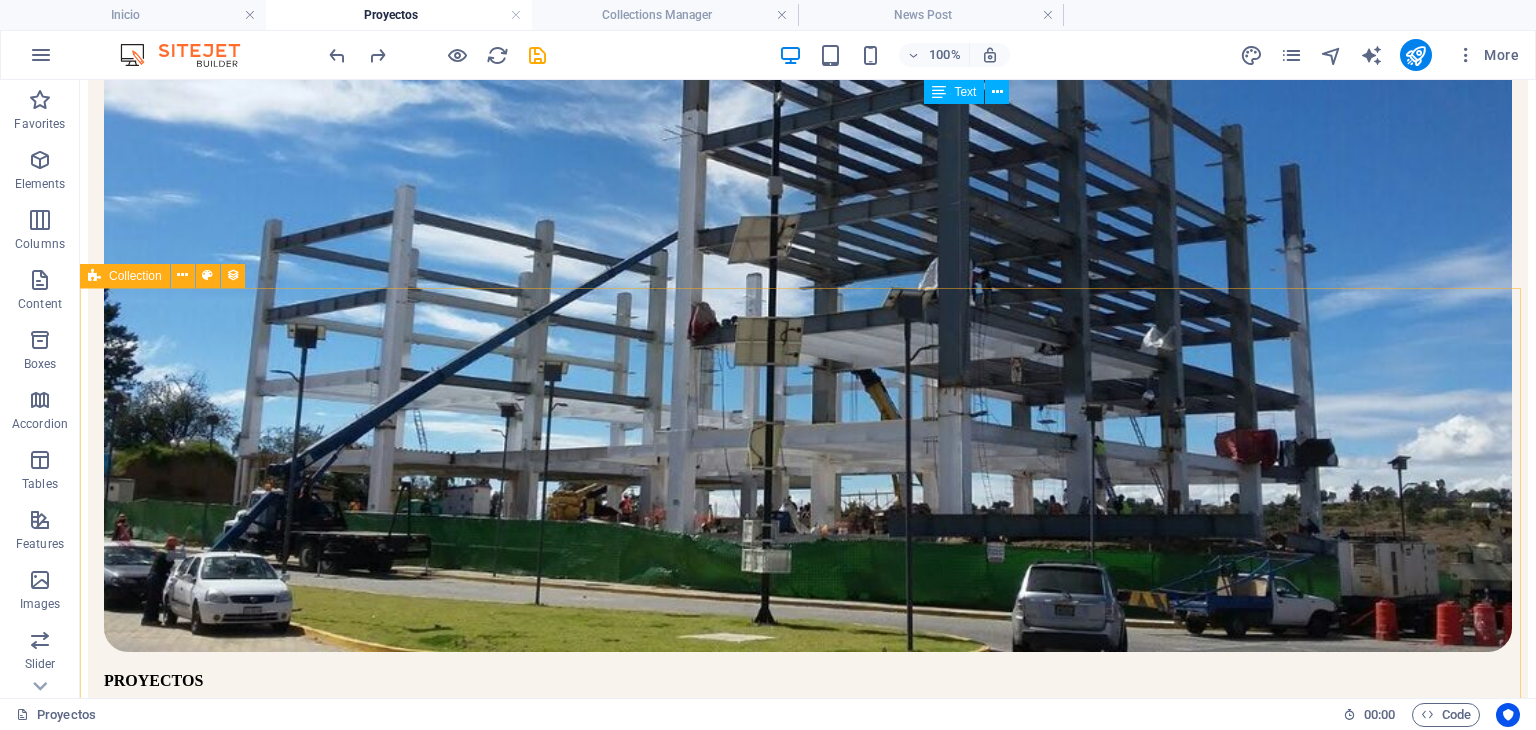 click on "Collection" at bounding box center (135, 276) 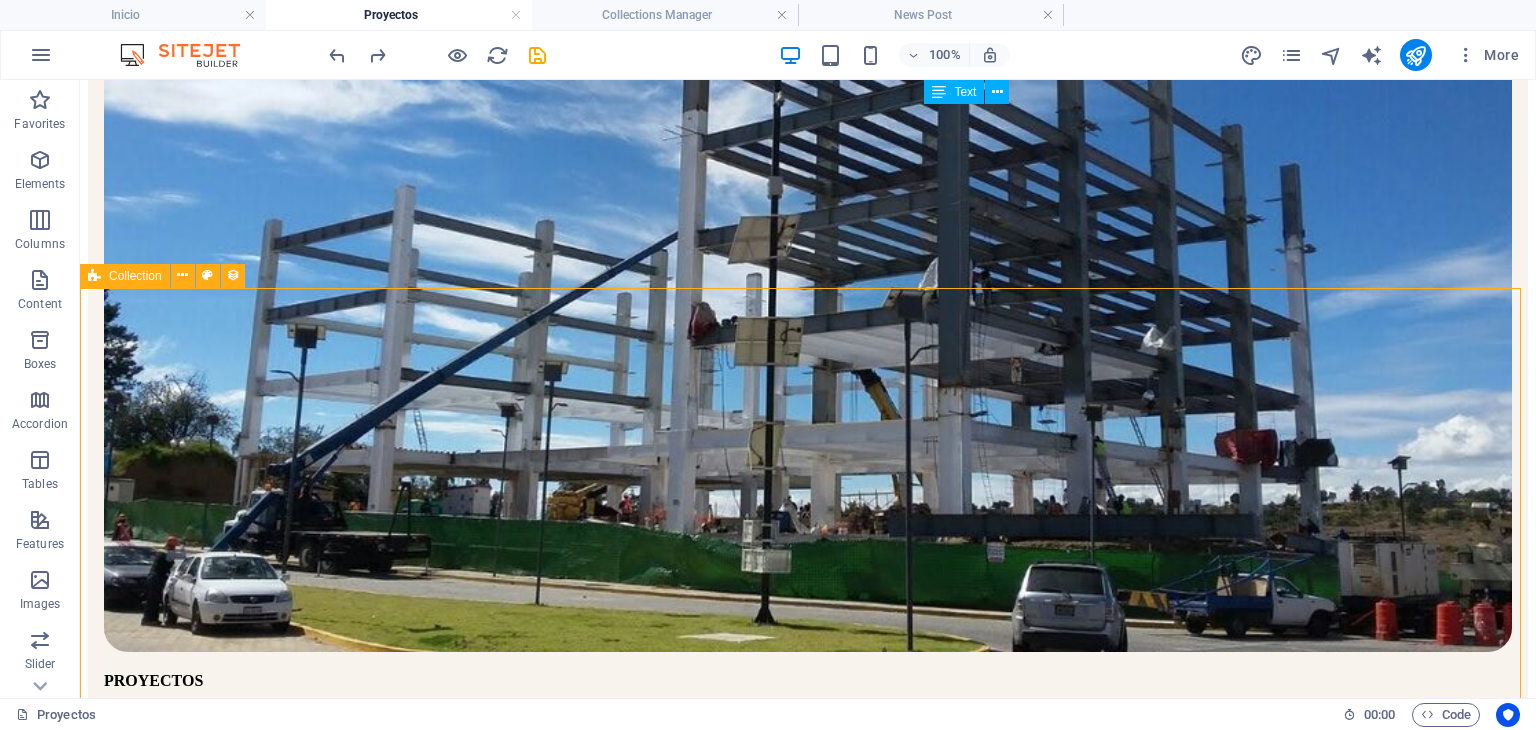 click on "Collection" at bounding box center [135, 276] 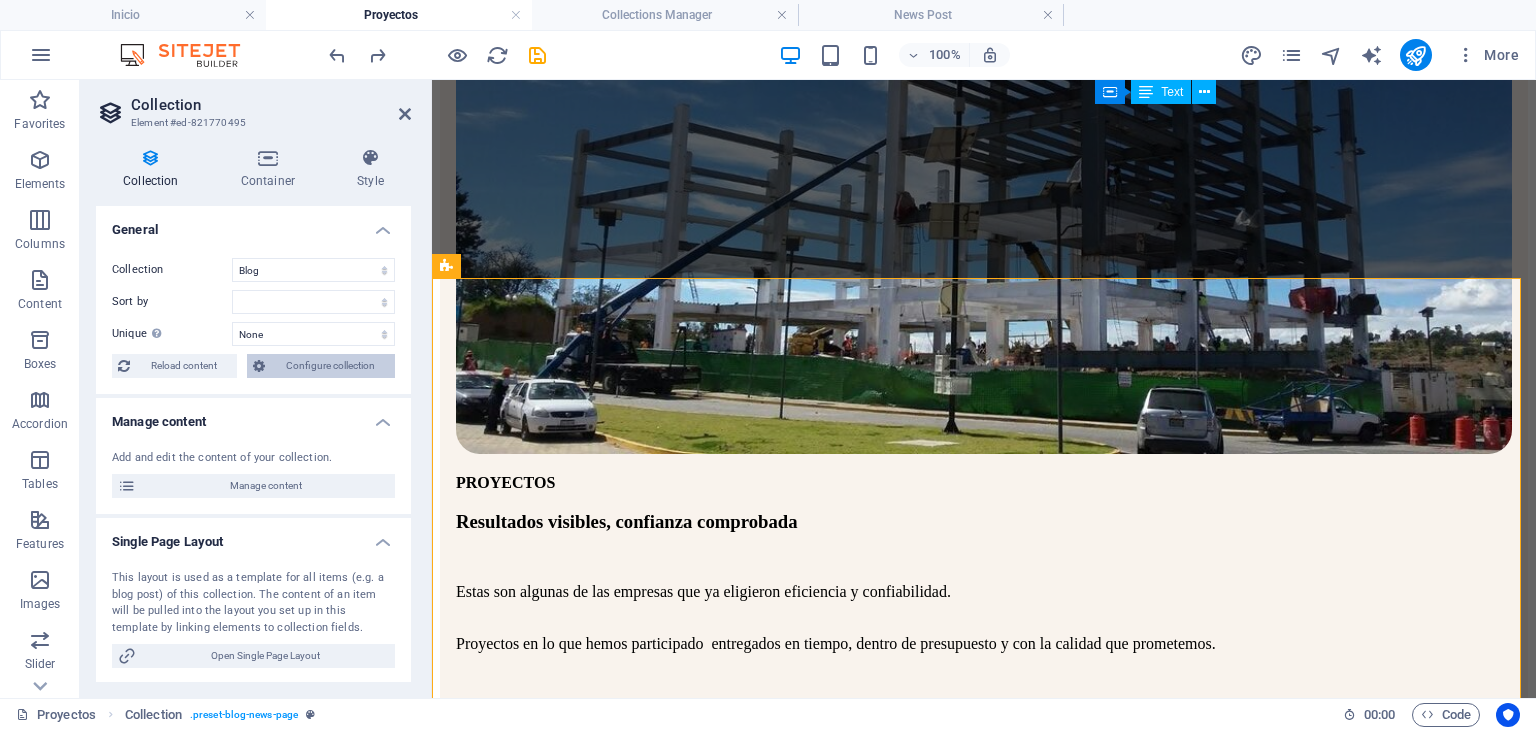 click on "Configure collection" at bounding box center [330, 366] 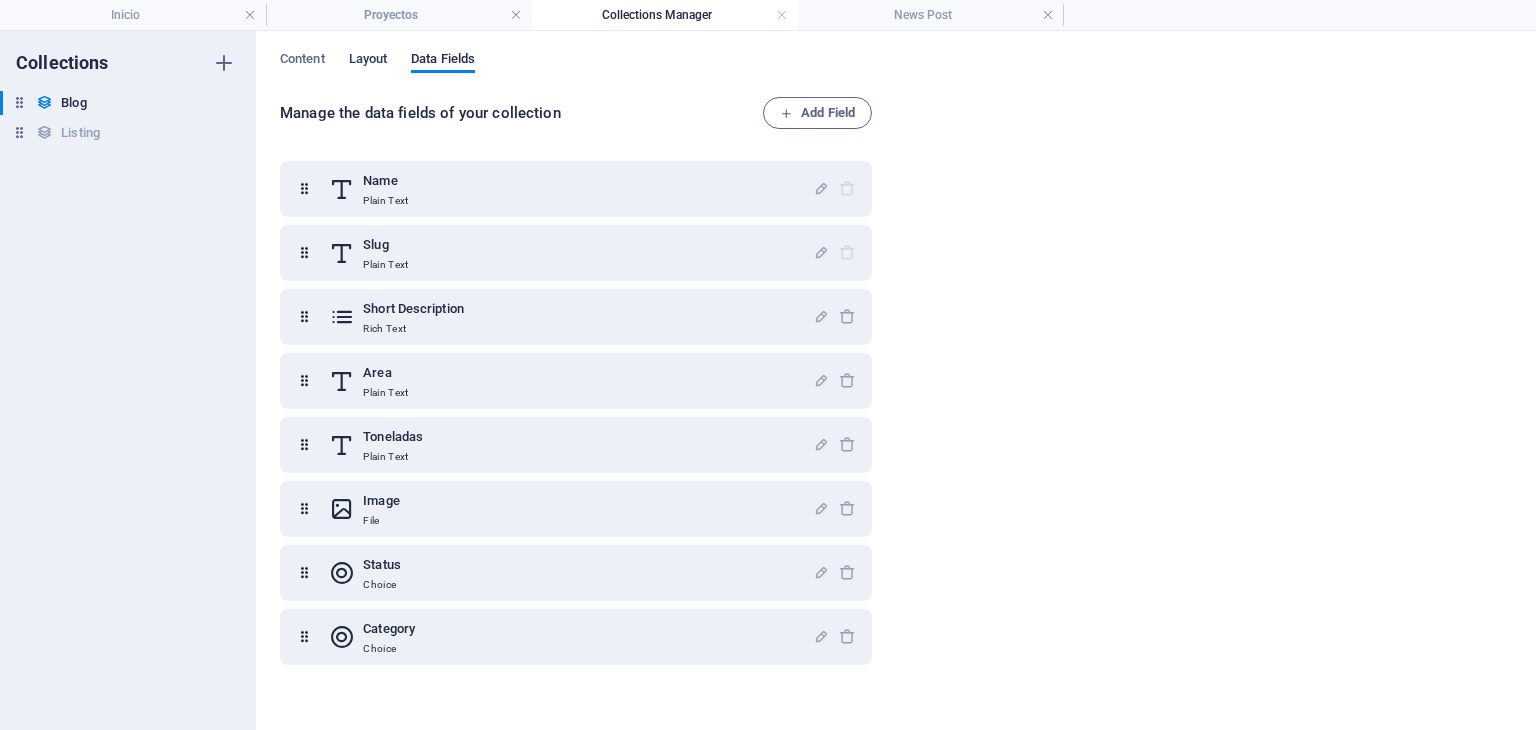 click on "Layout" at bounding box center (368, 61) 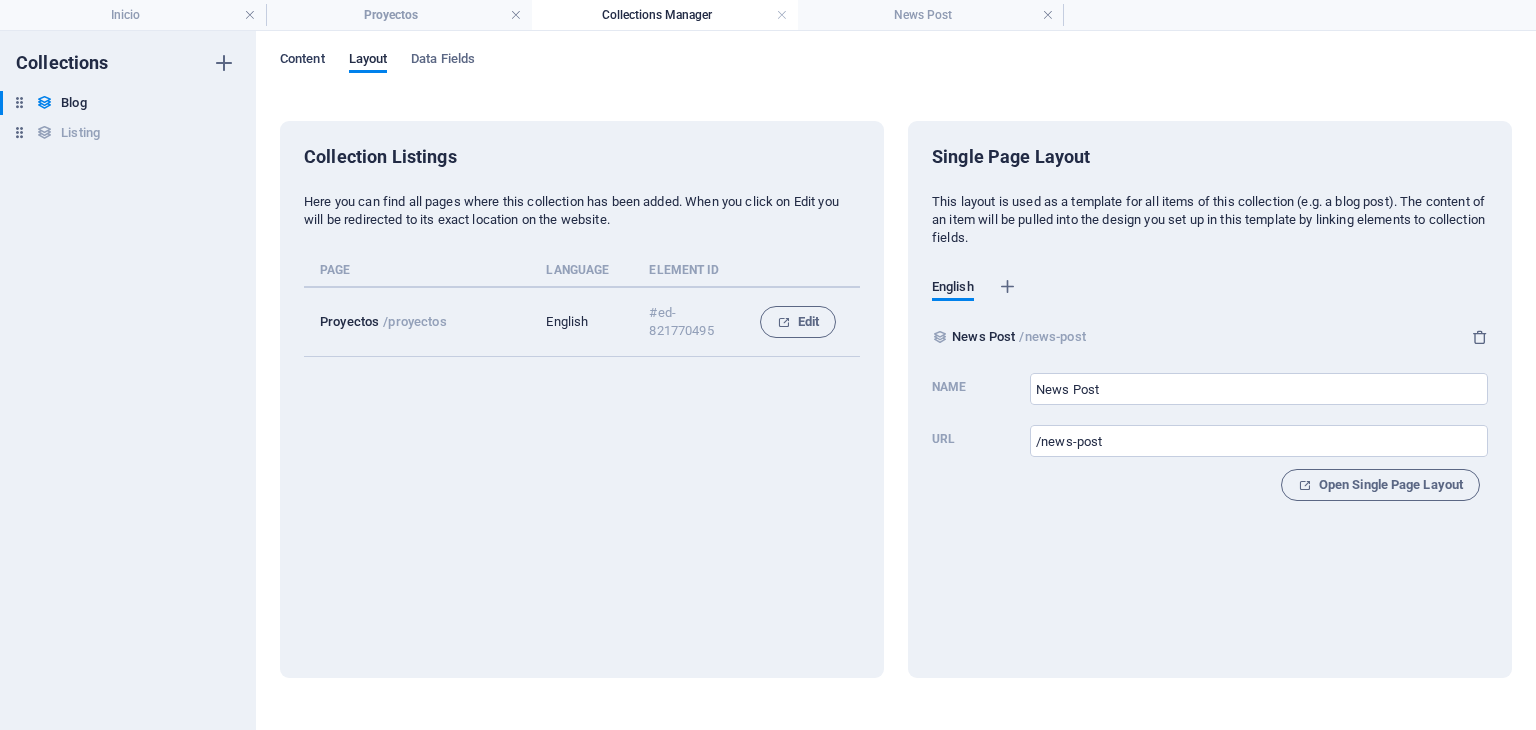 click on "Content" at bounding box center [302, 61] 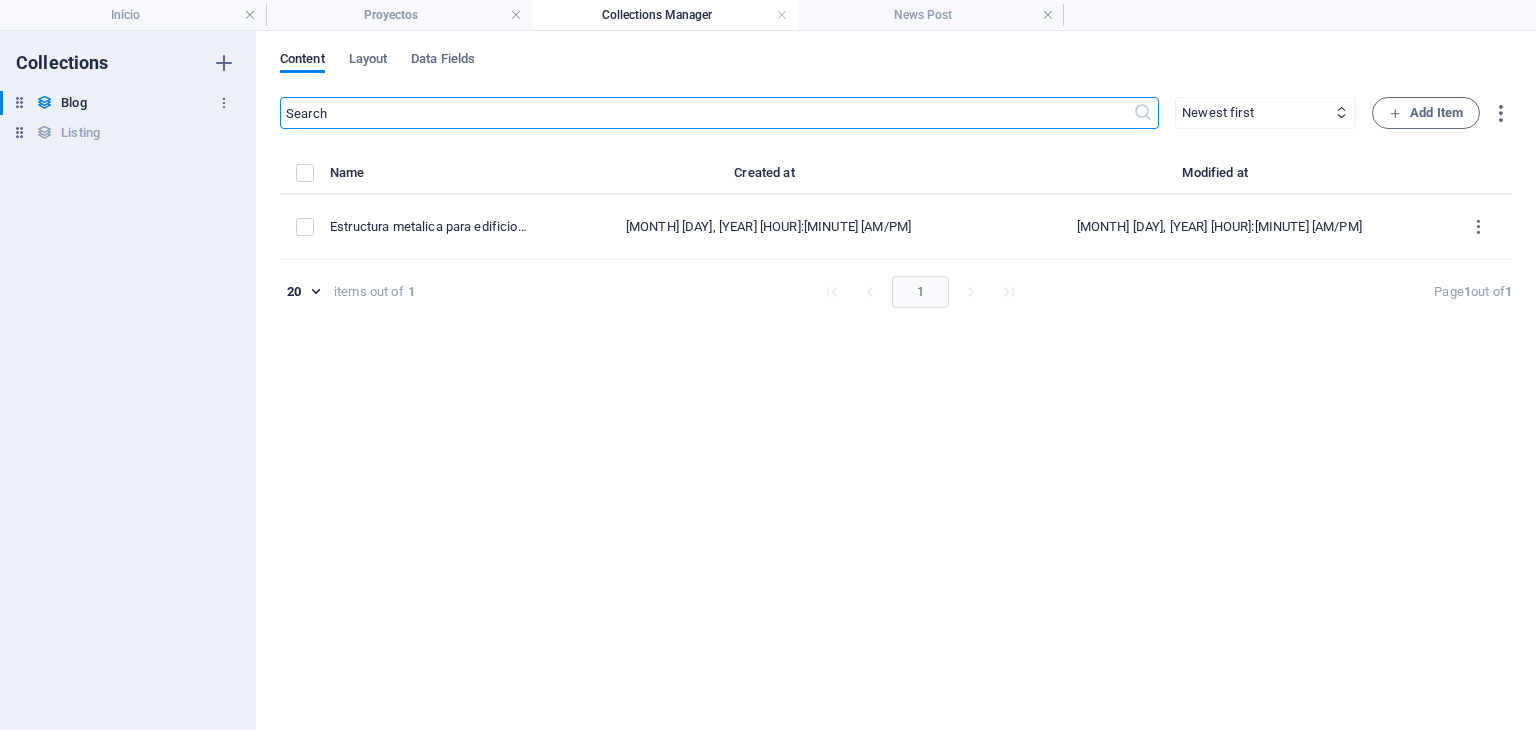 click on "Blog Blog" at bounding box center [118, 103] 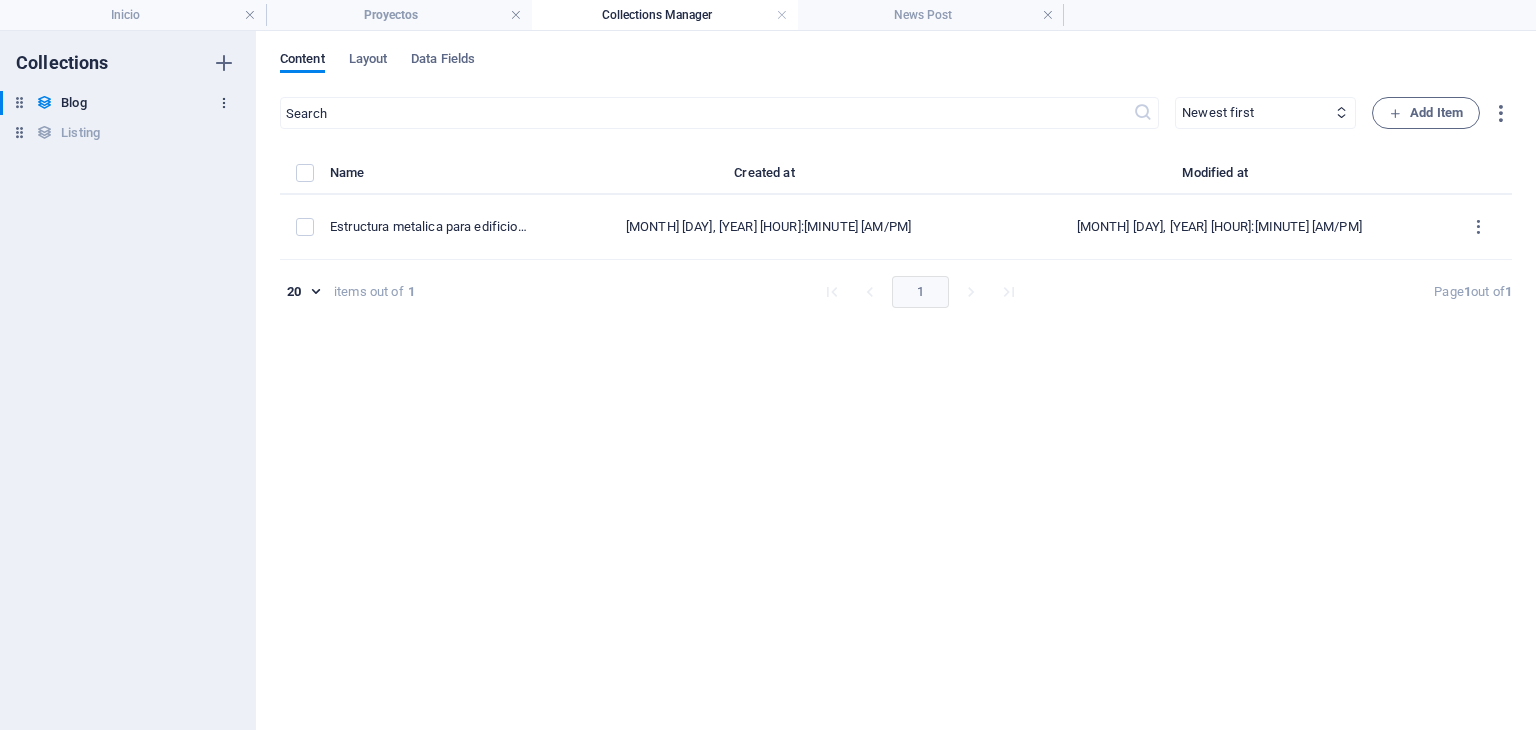 click at bounding box center [224, 103] 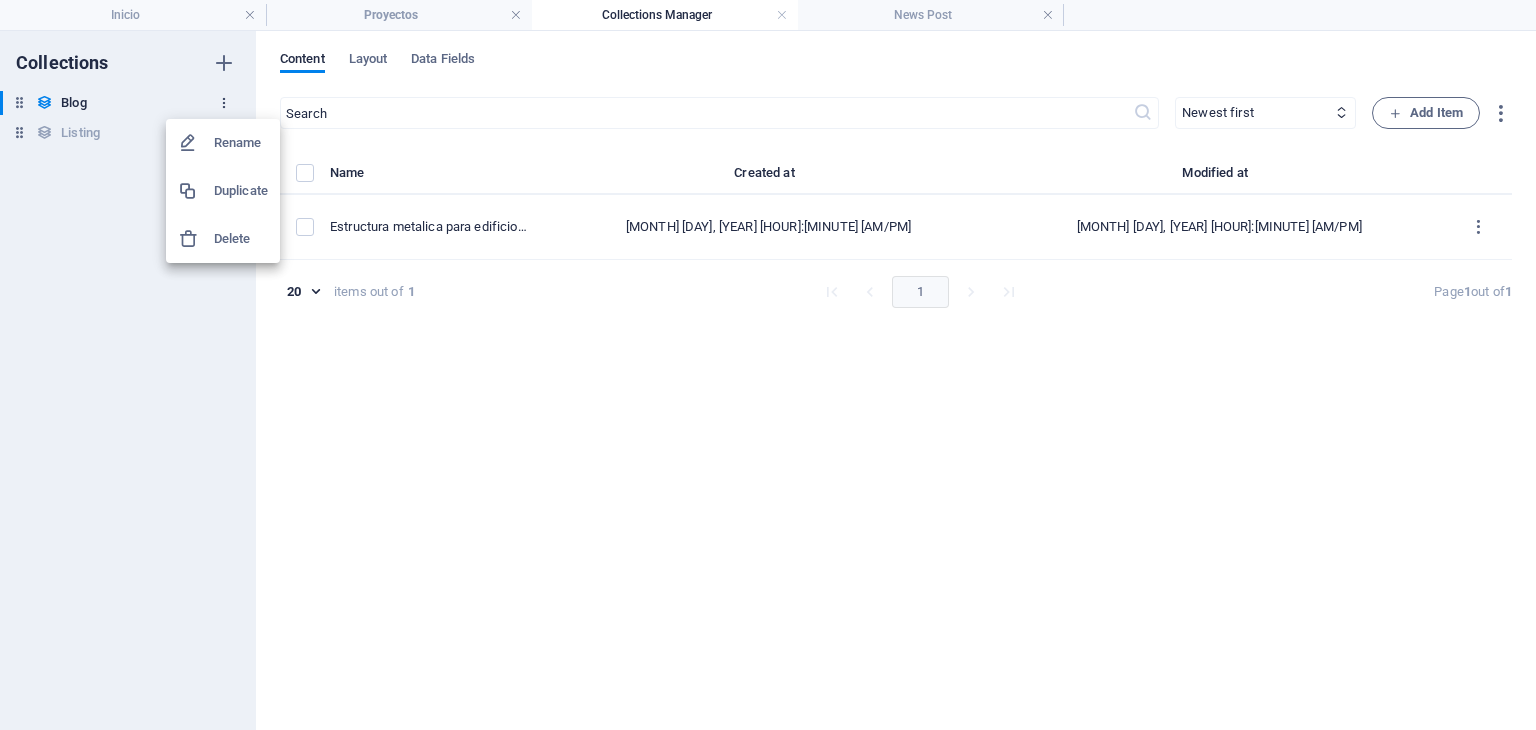 click at bounding box center [768, 365] 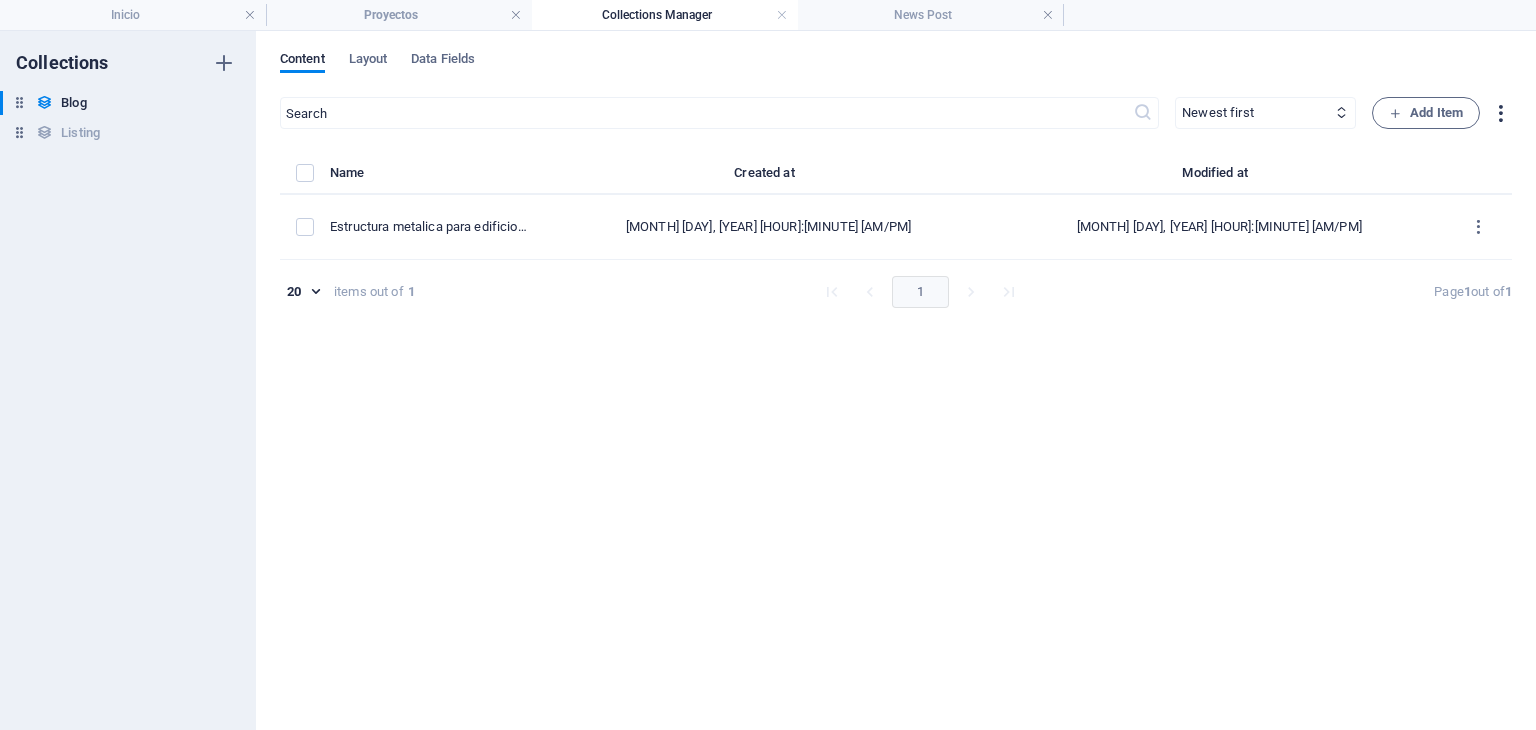 click at bounding box center (1500, 113) 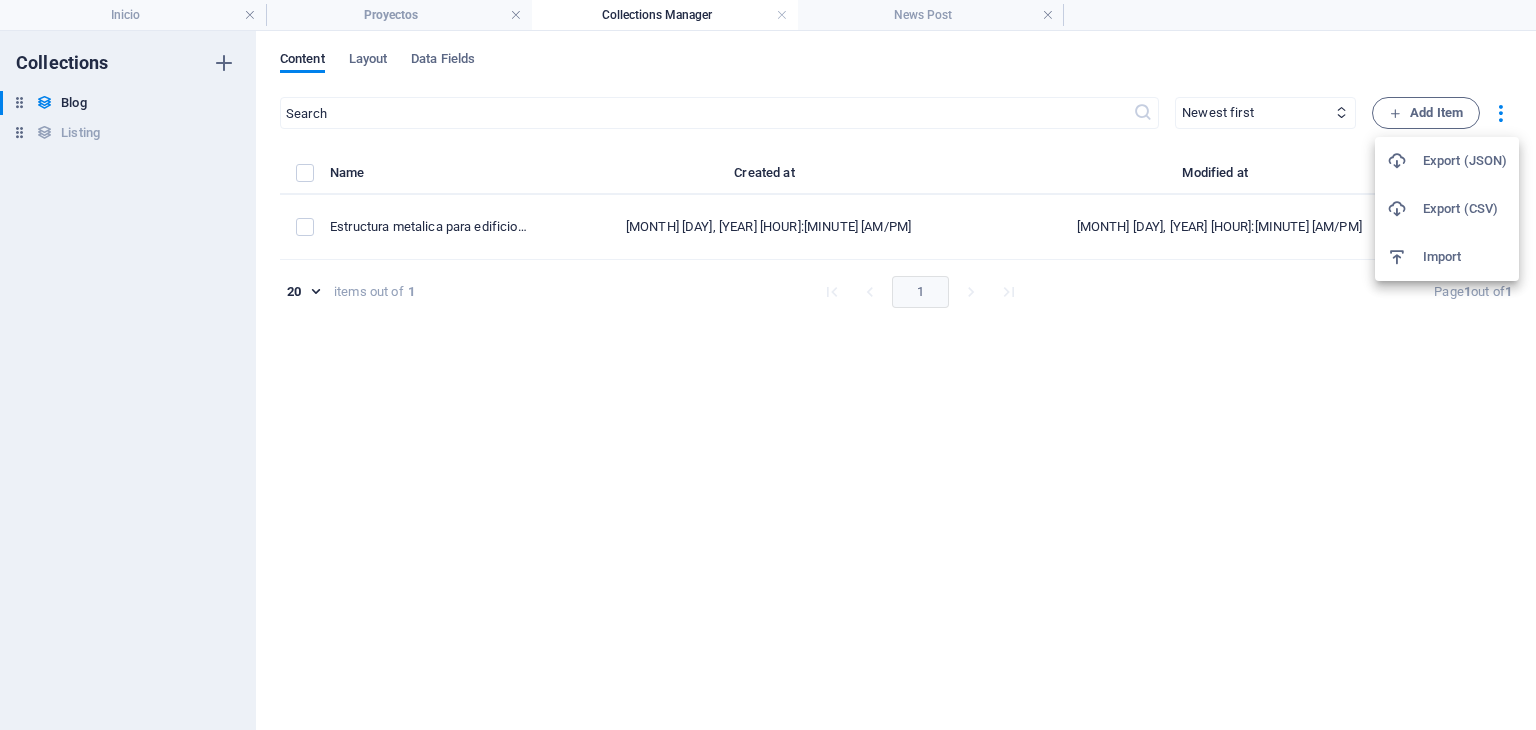 click at bounding box center (768, 365) 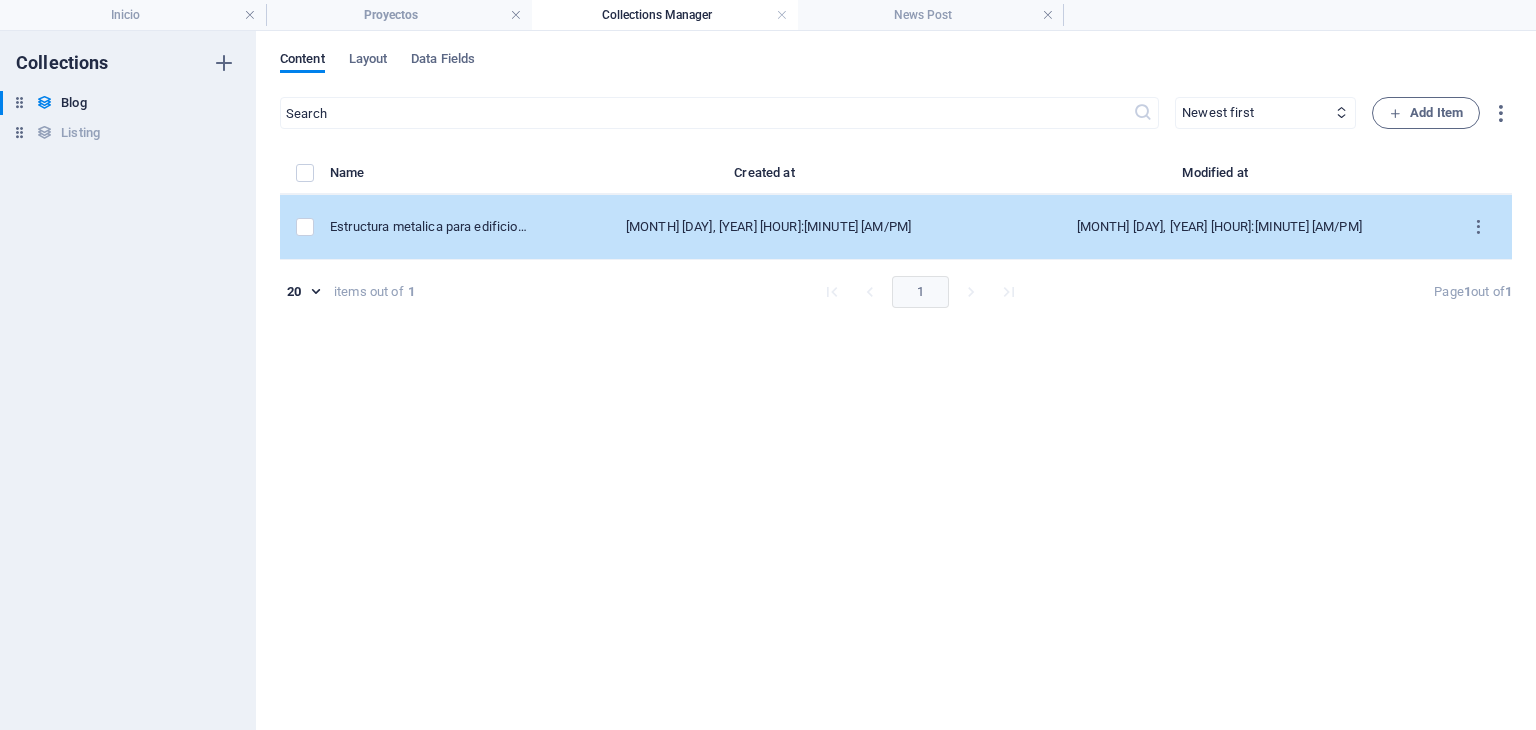 click on "[MONTH] [DAY], [YEAR] [HOUR]:[MINUTE] [AM/PM]" at bounding box center (1219, 227) 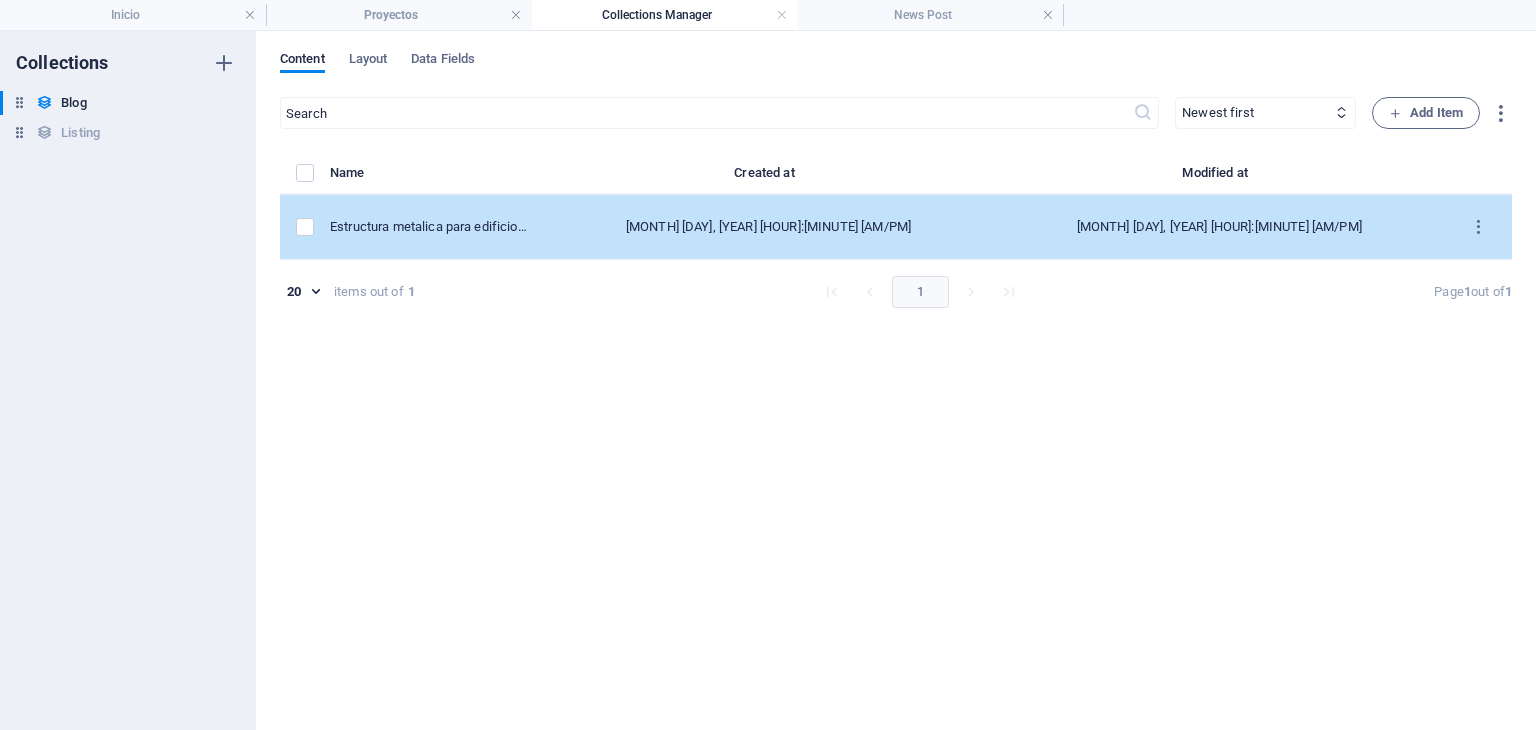 click on "[MONTH] [DAY], [YEAR] [HOUR]:[MINUTE] [AM/PM]" at bounding box center [1219, 227] 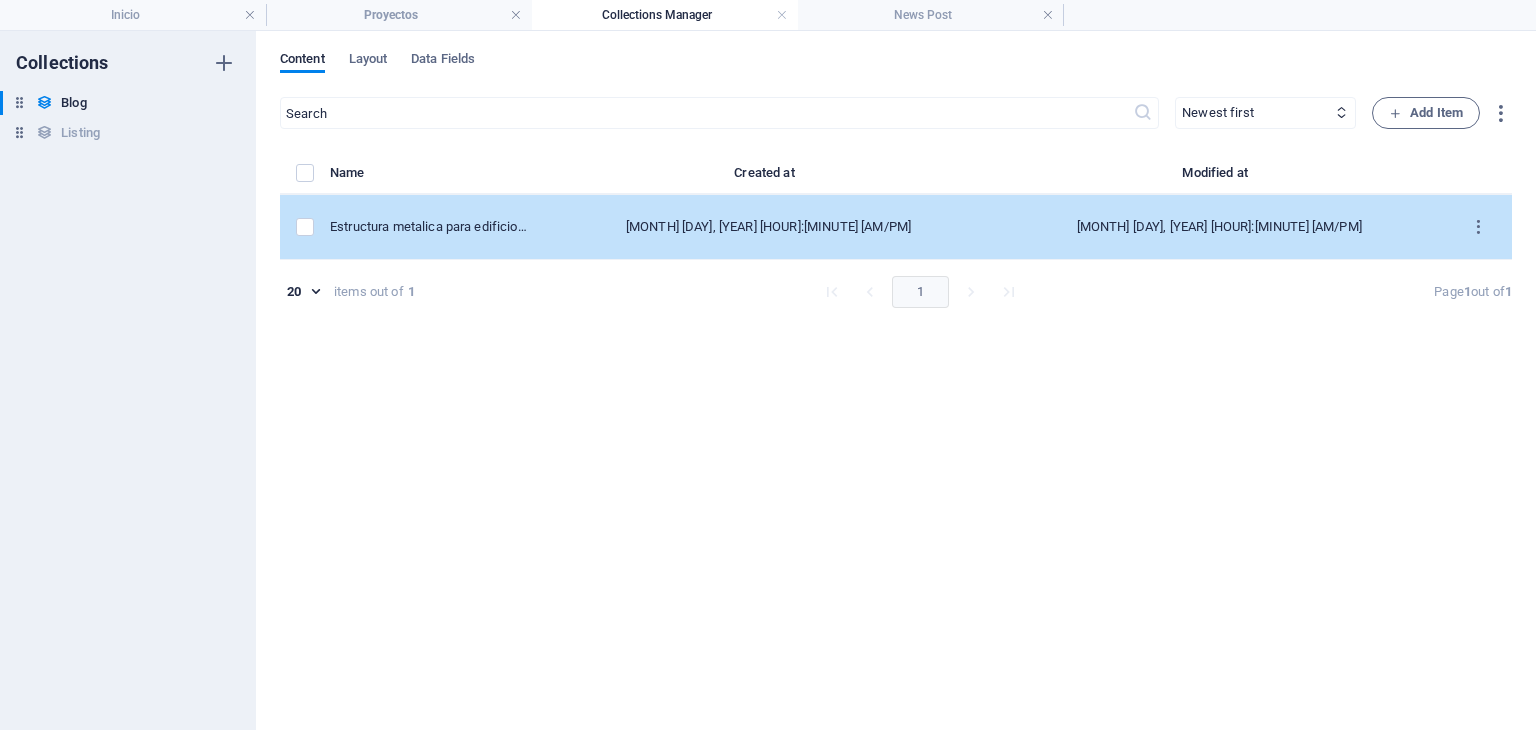 click on "[MONTH] [DAY], [YEAR] [HOUR]:[MINUTE] [AM/PM]" at bounding box center (768, 227) 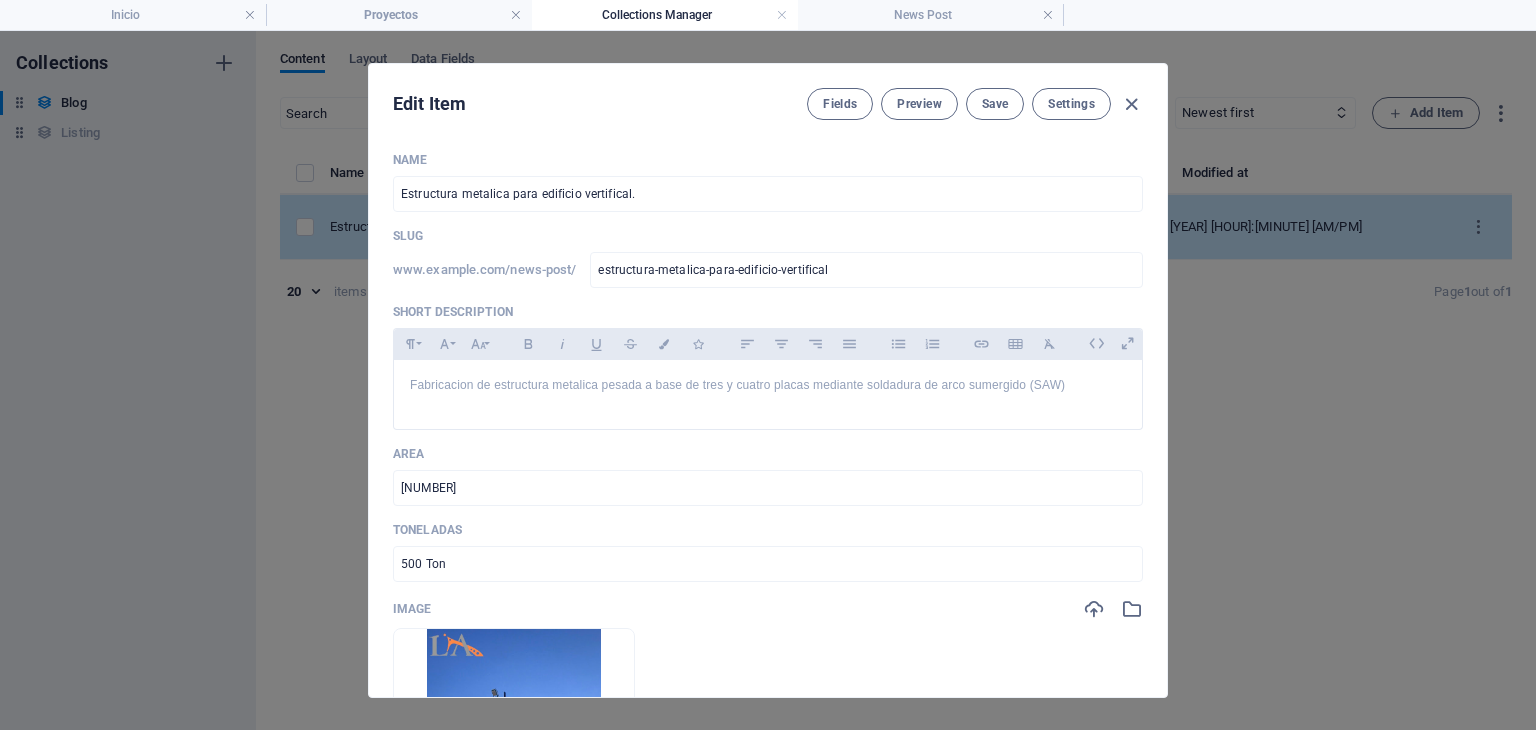 click on "Slug" at bounding box center (768, 236) 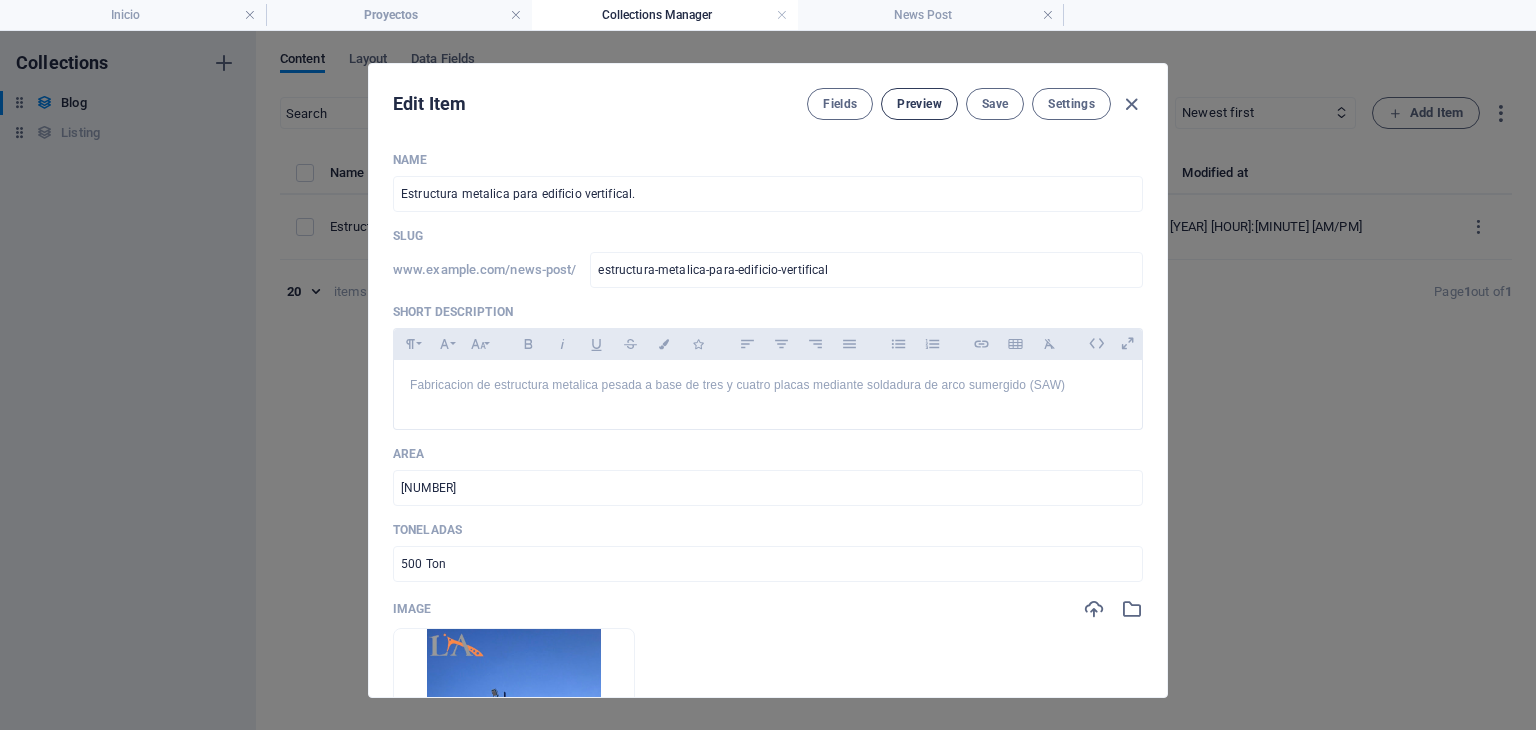 click on "Preview" at bounding box center (919, 104) 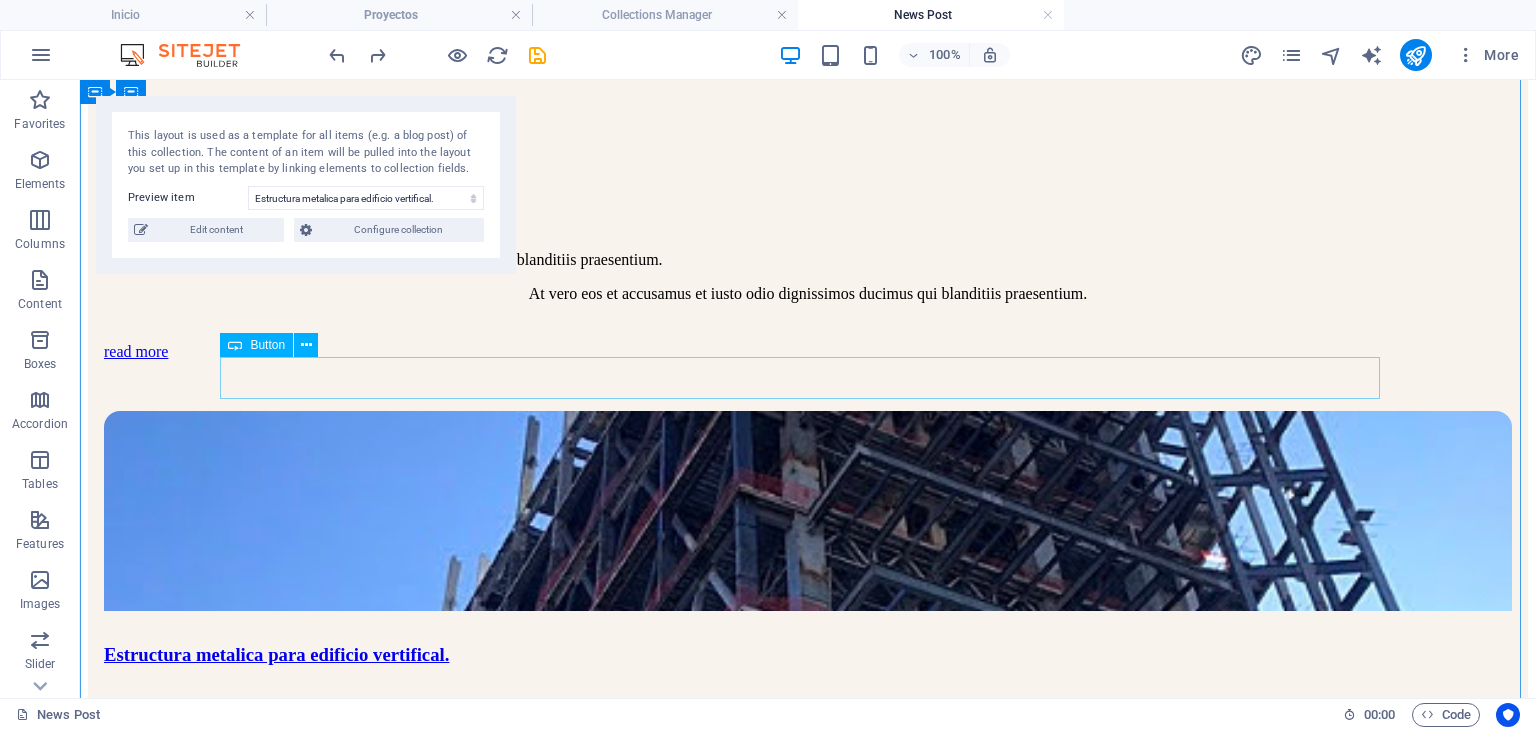 scroll, scrollTop: 0, scrollLeft: 0, axis: both 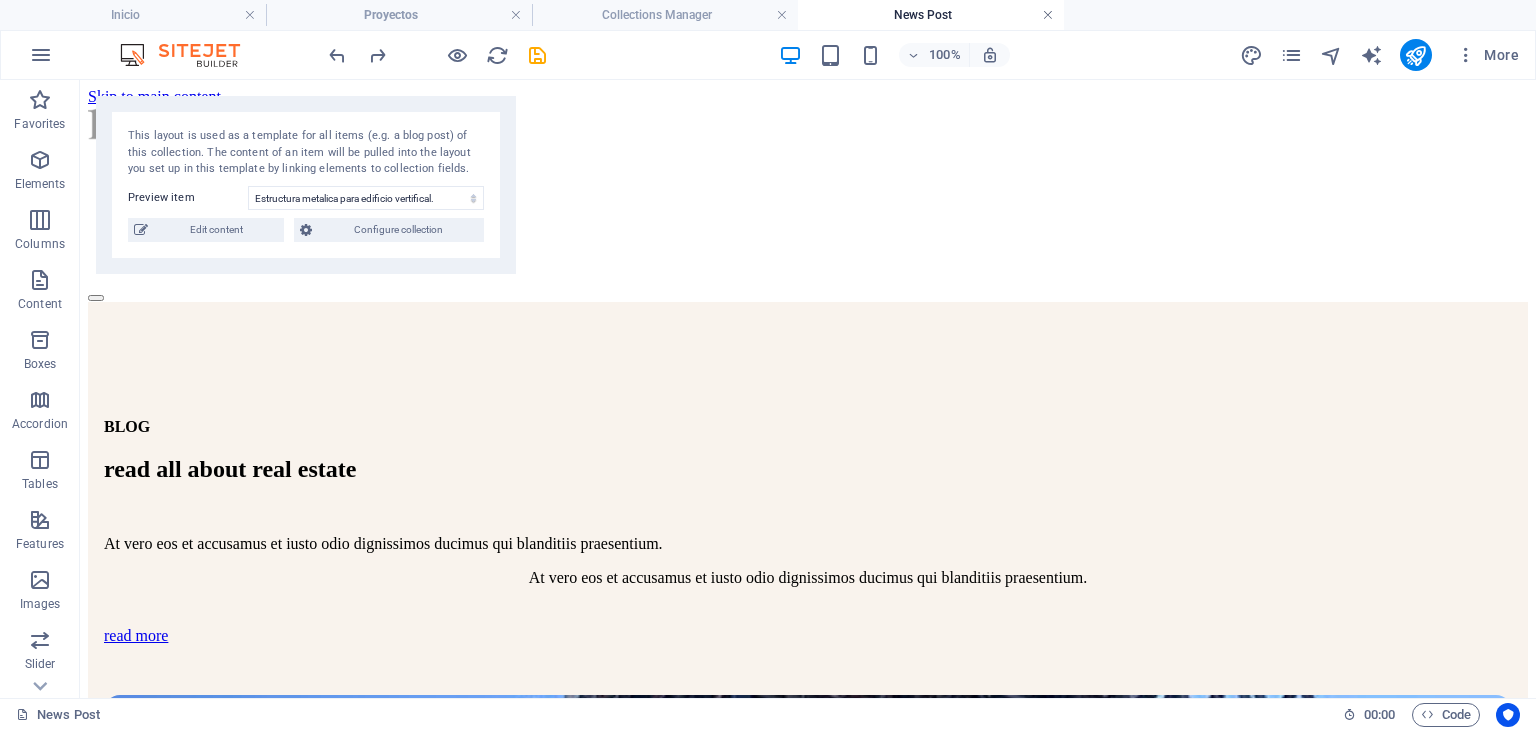 click at bounding box center (1048, 15) 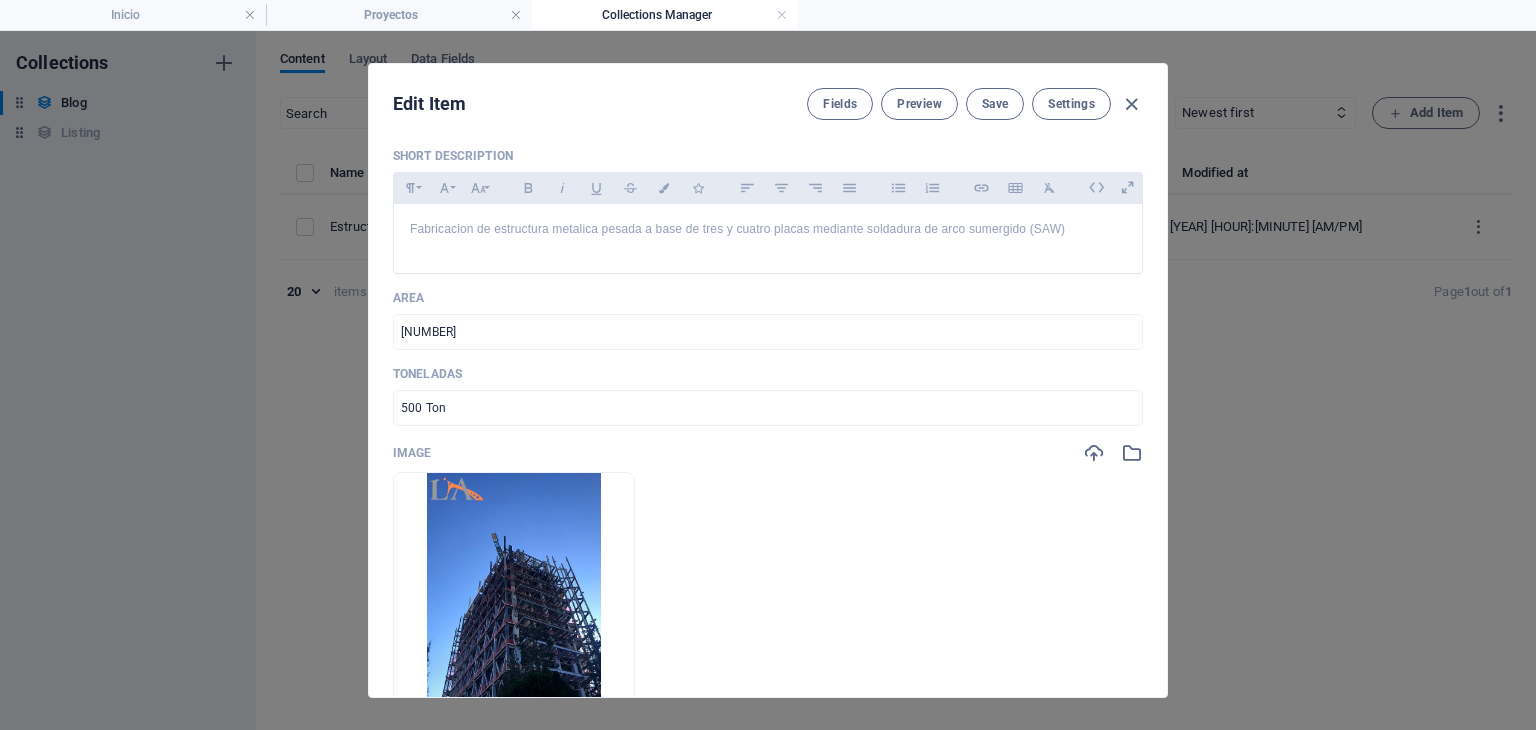 scroll, scrollTop: 0, scrollLeft: 0, axis: both 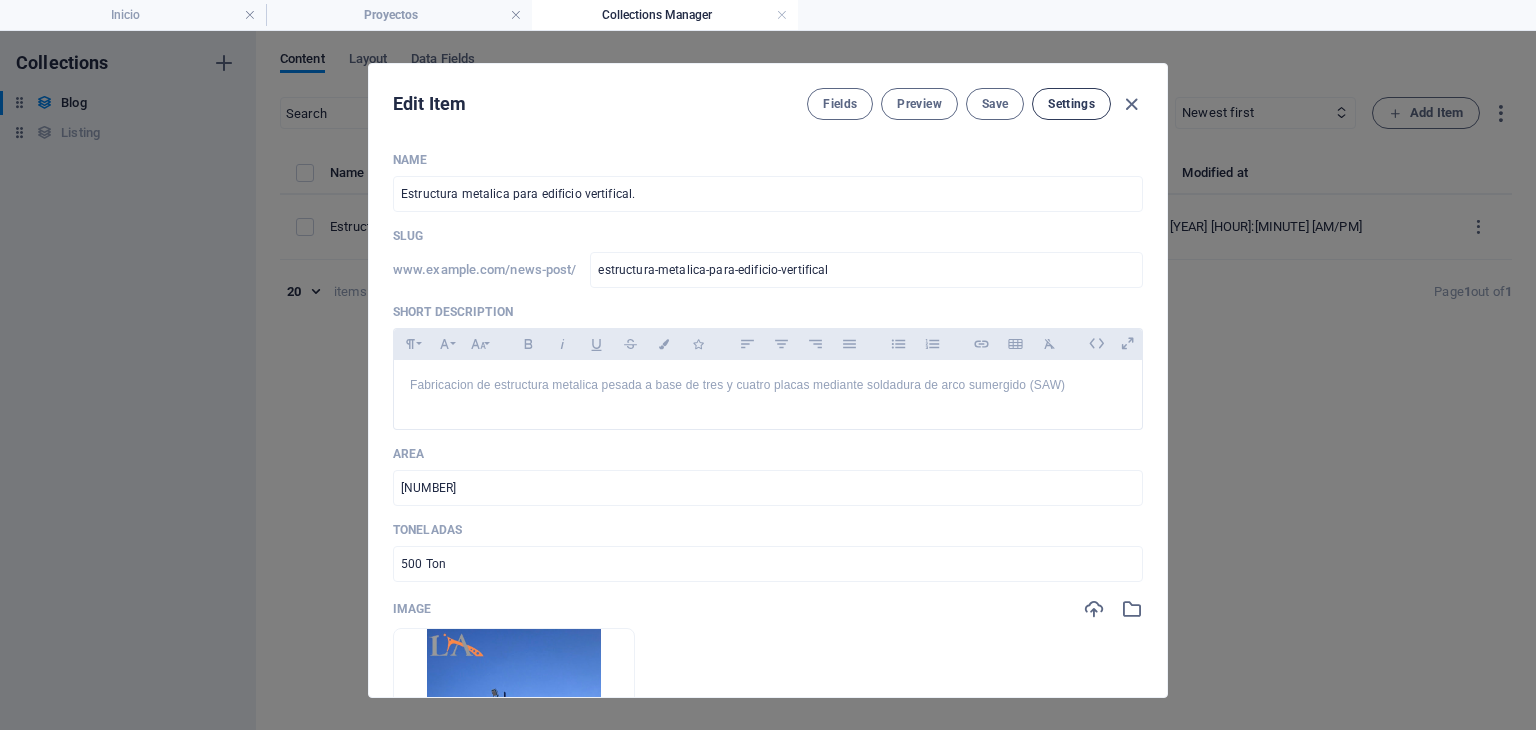 click on "Settings" at bounding box center [1071, 104] 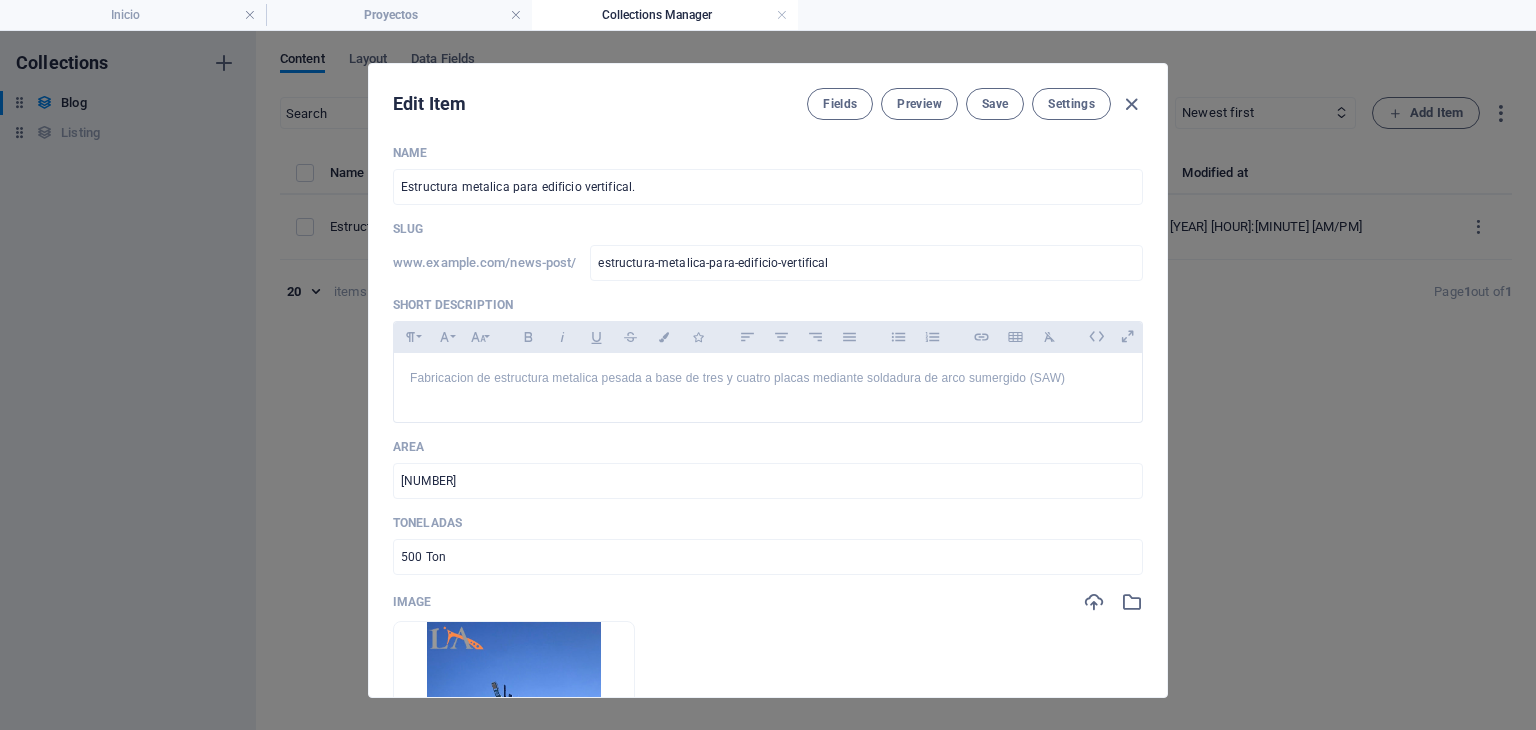 scroll, scrollTop: 0, scrollLeft: 0, axis: both 